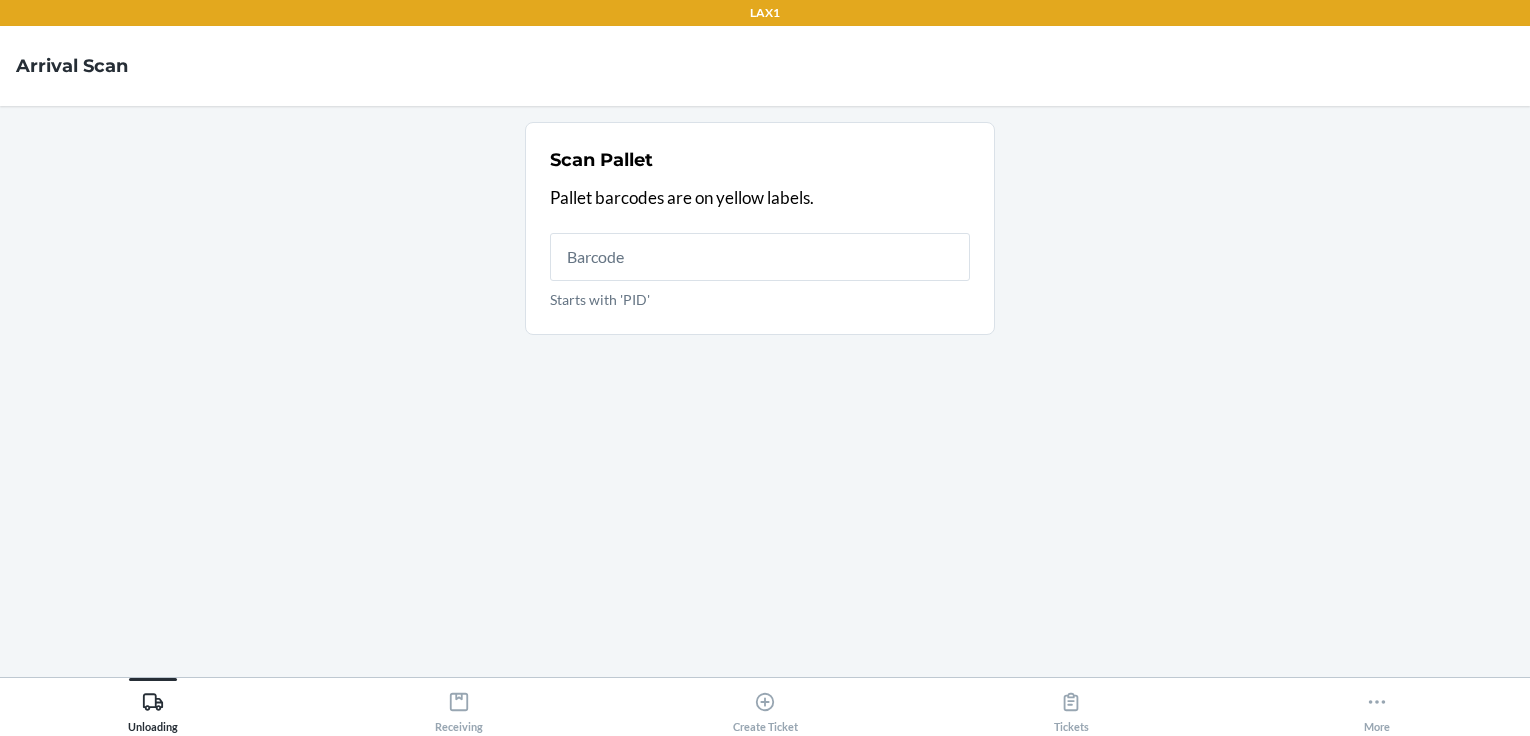 scroll, scrollTop: 0, scrollLeft: 0, axis: both 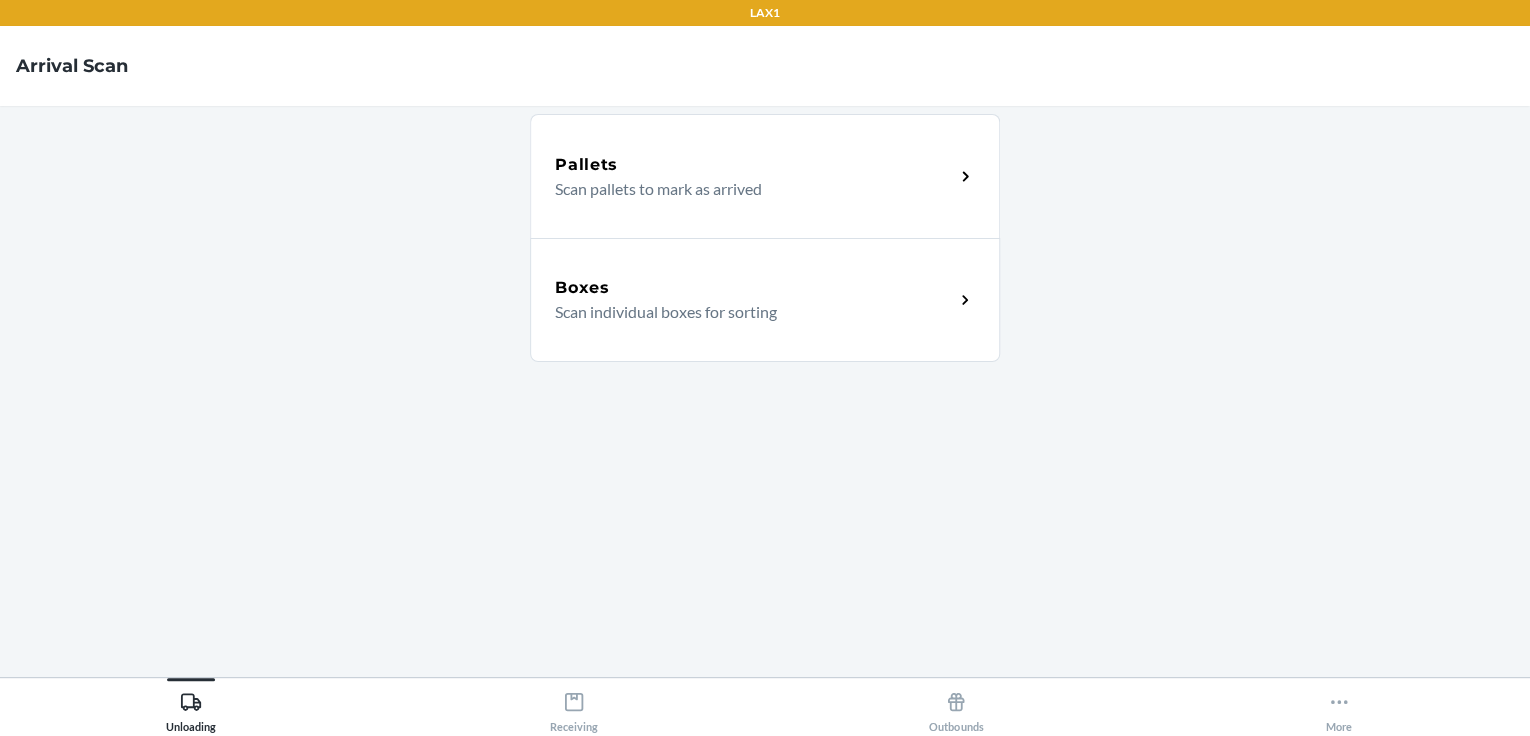 click on "Boxes Scan individual boxes for sorting" at bounding box center [765, 300] 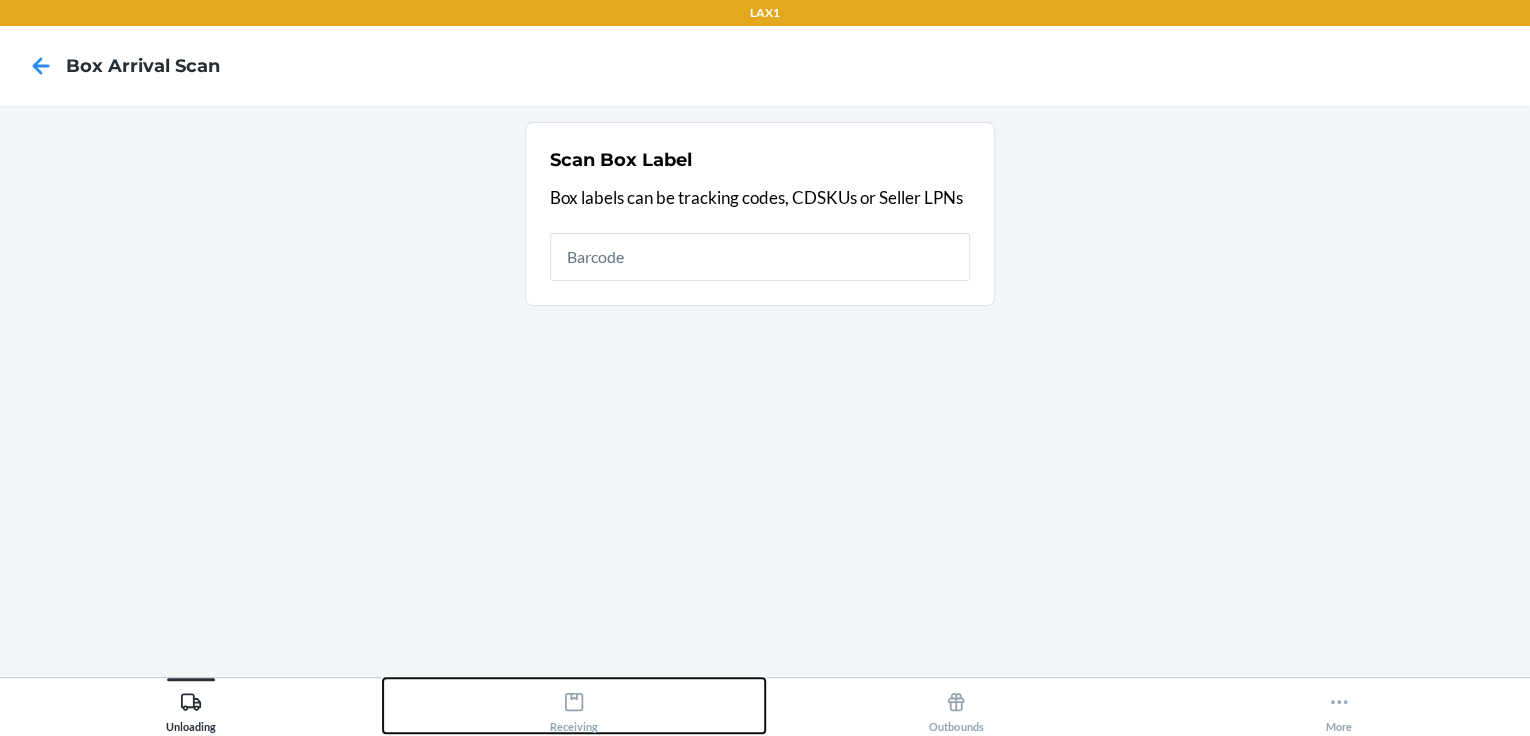 click 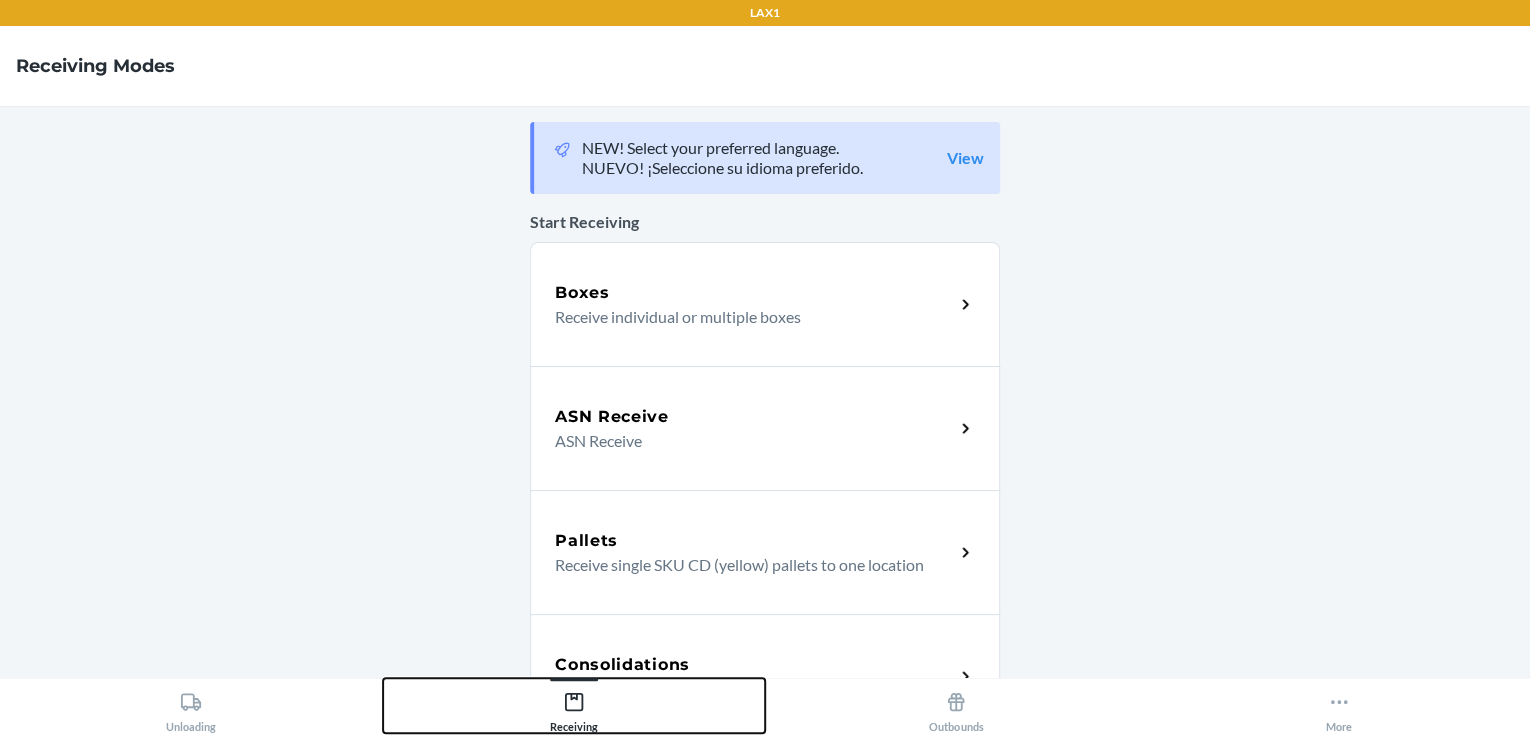scroll, scrollTop: 400, scrollLeft: 0, axis: vertical 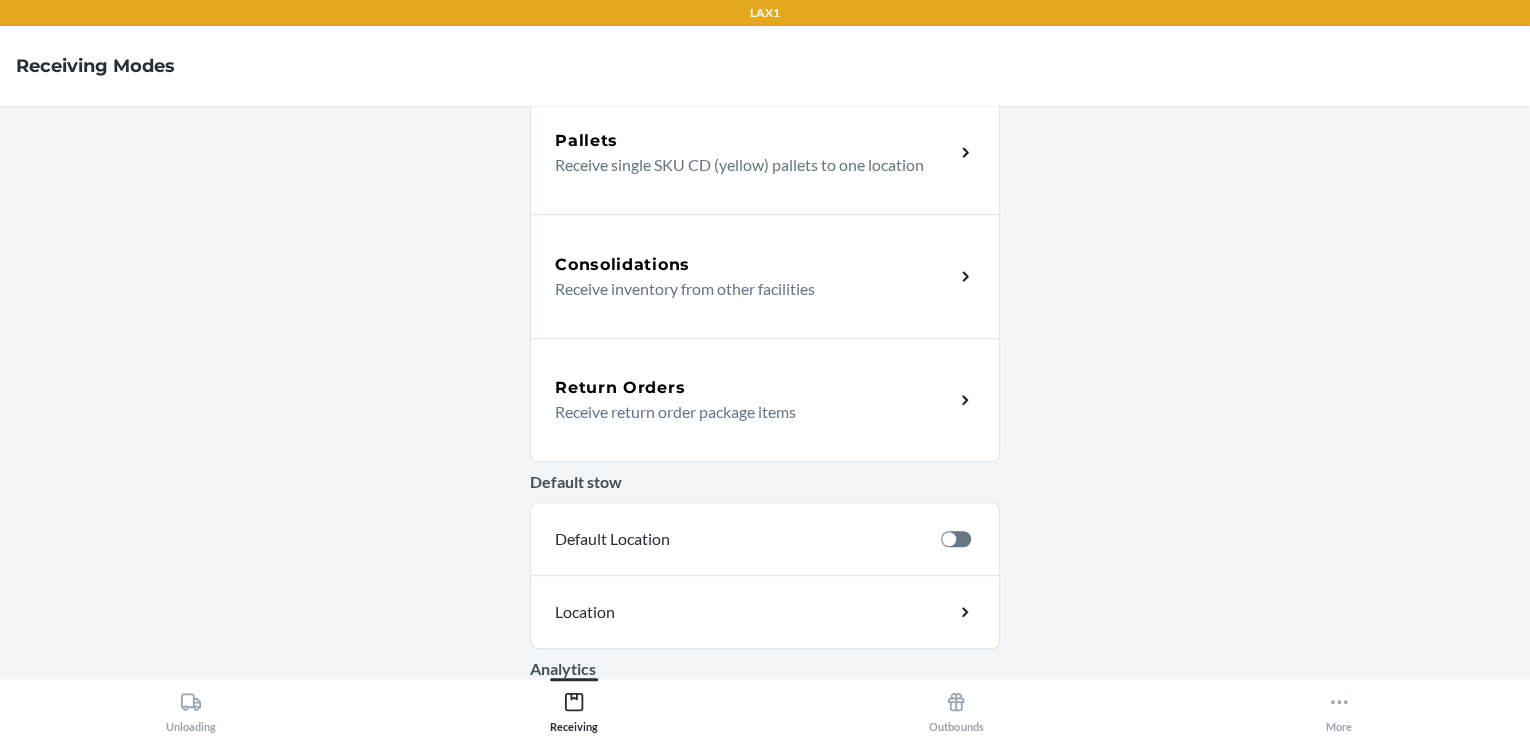click on "Return Orders Receive return order package items" at bounding box center (765, 400) 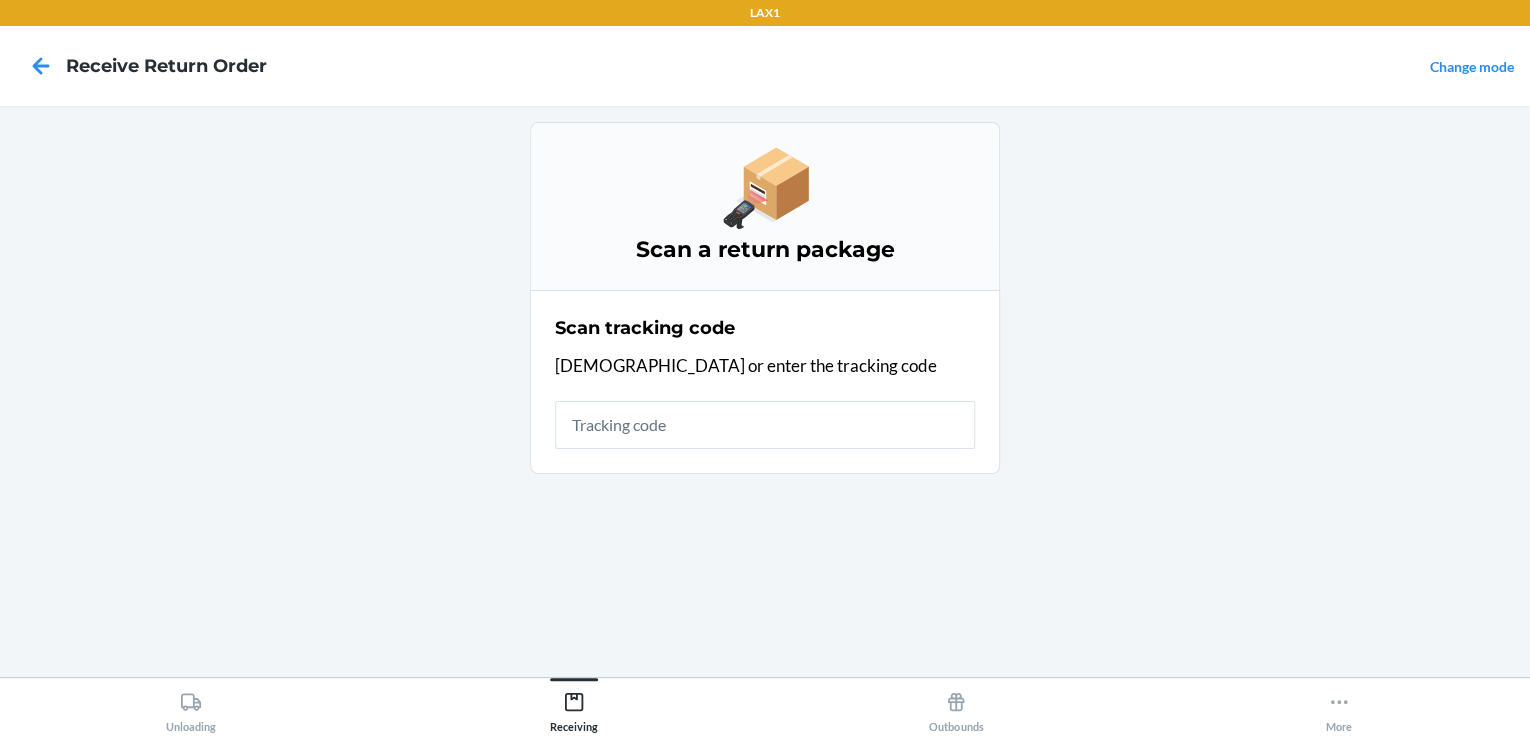 scroll, scrollTop: 0, scrollLeft: 0, axis: both 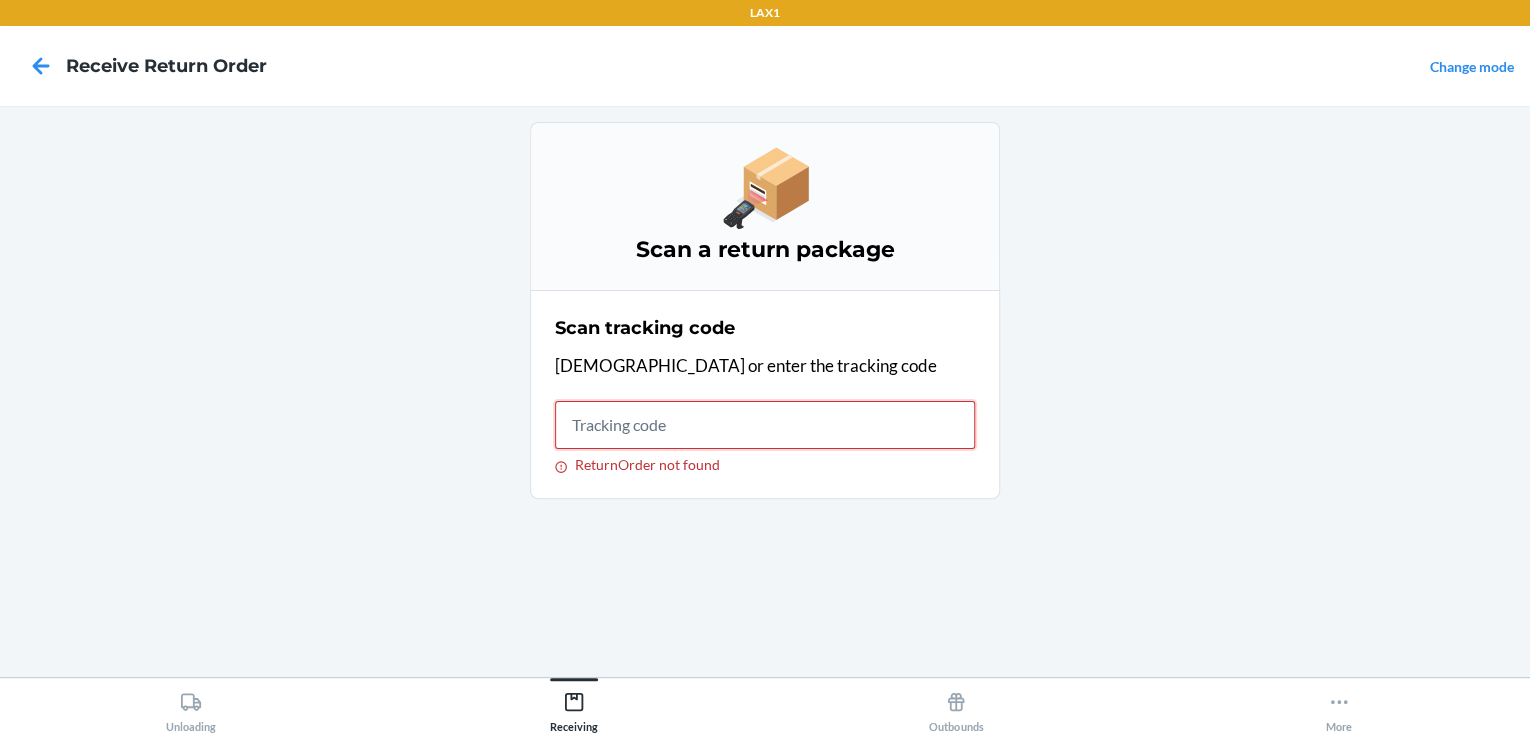 click on "ReturnOrder not found" at bounding box center [765, 425] 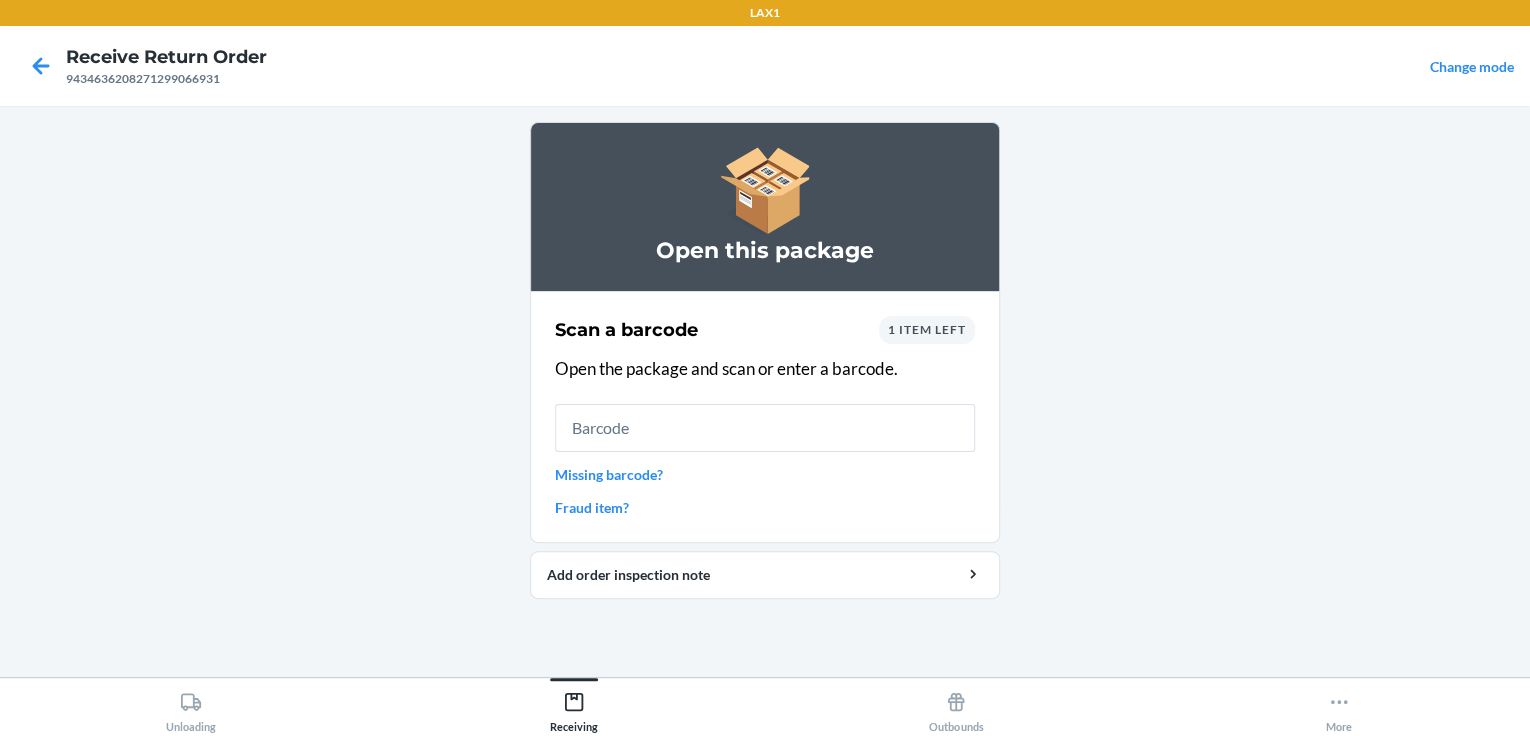 click on "Open this package Scan a barcode 1 item left Open the package and scan or enter a barcode. Missing barcode? Fraud item? Add order inspection note" at bounding box center [765, 391] 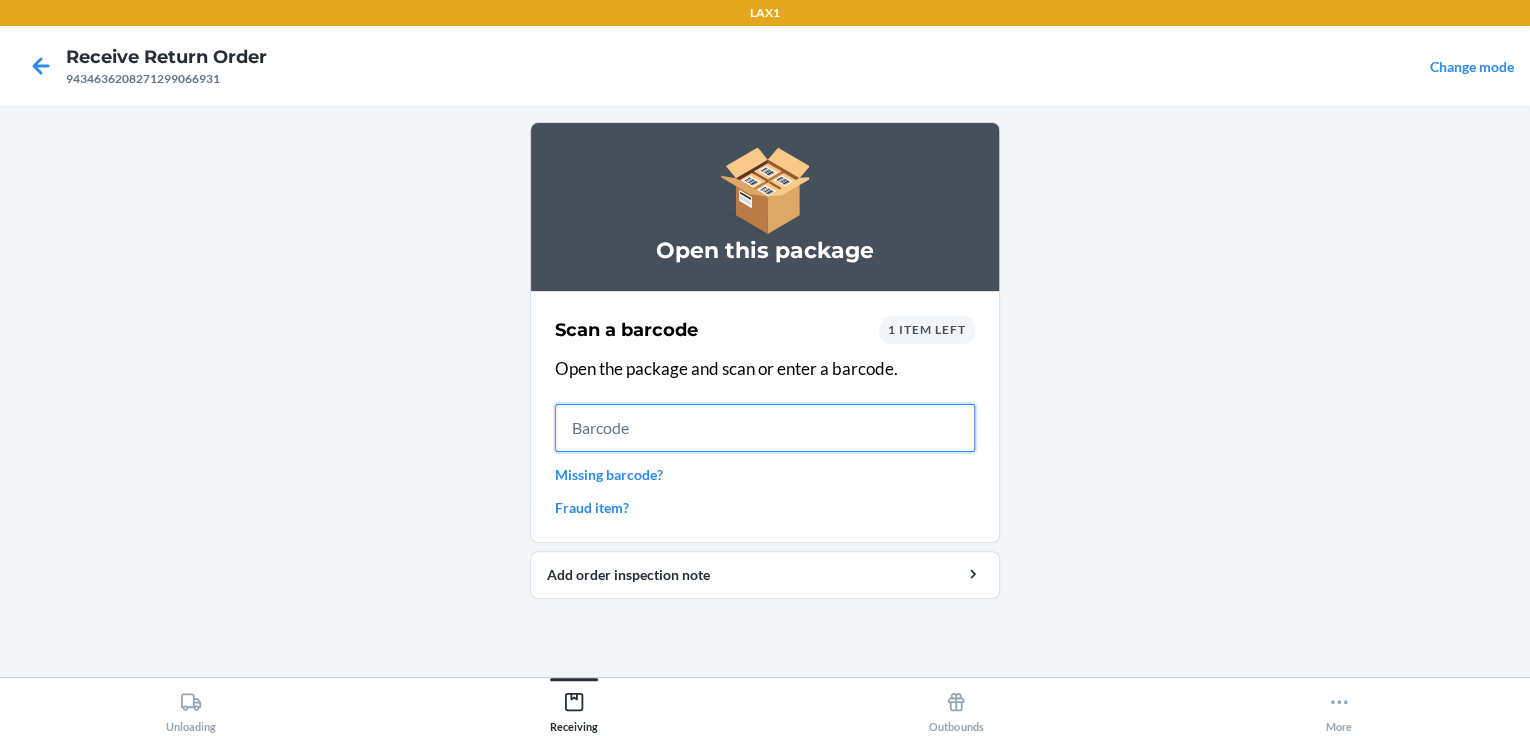 click at bounding box center [765, 428] 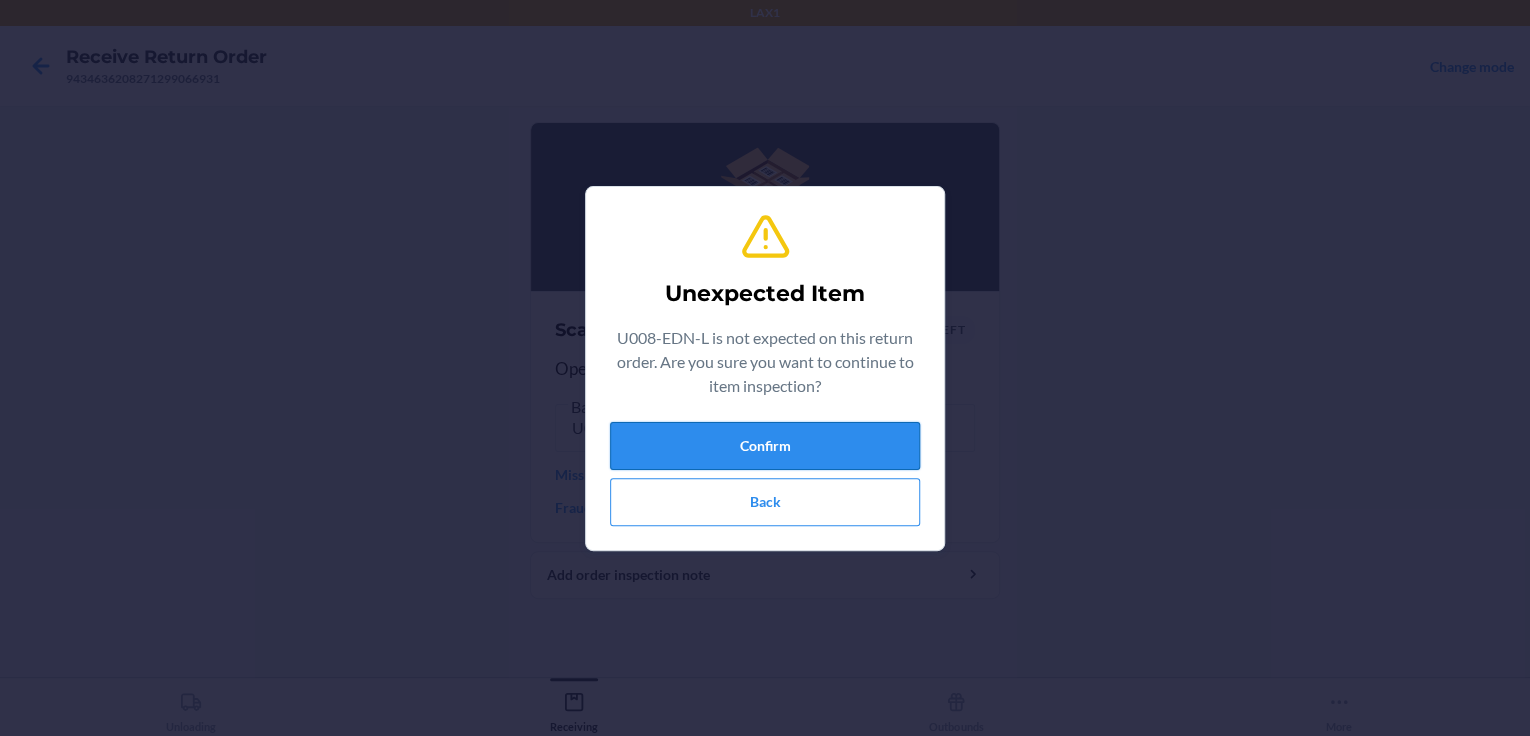 click on "Confirm" at bounding box center (765, 446) 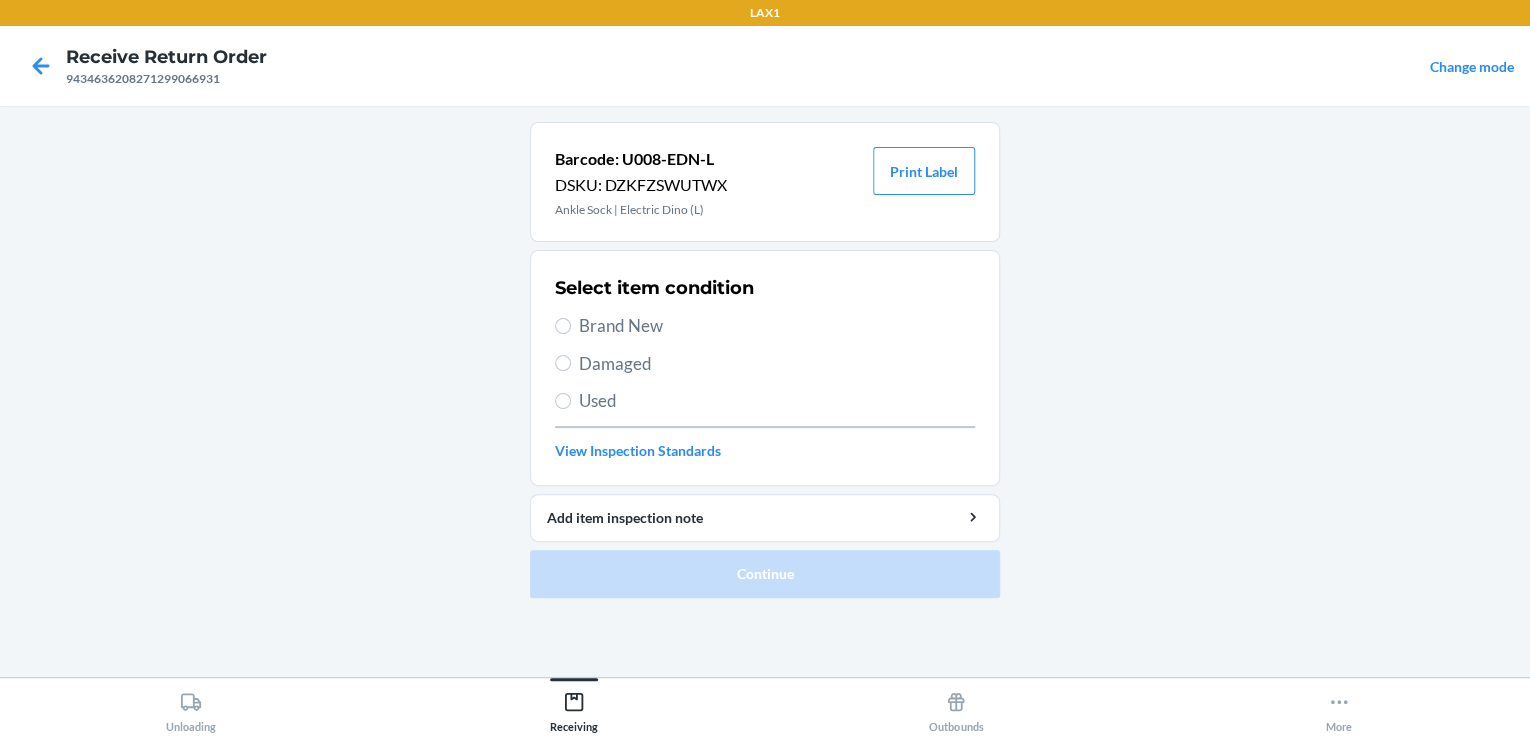 click on "Brand New" at bounding box center (777, 326) 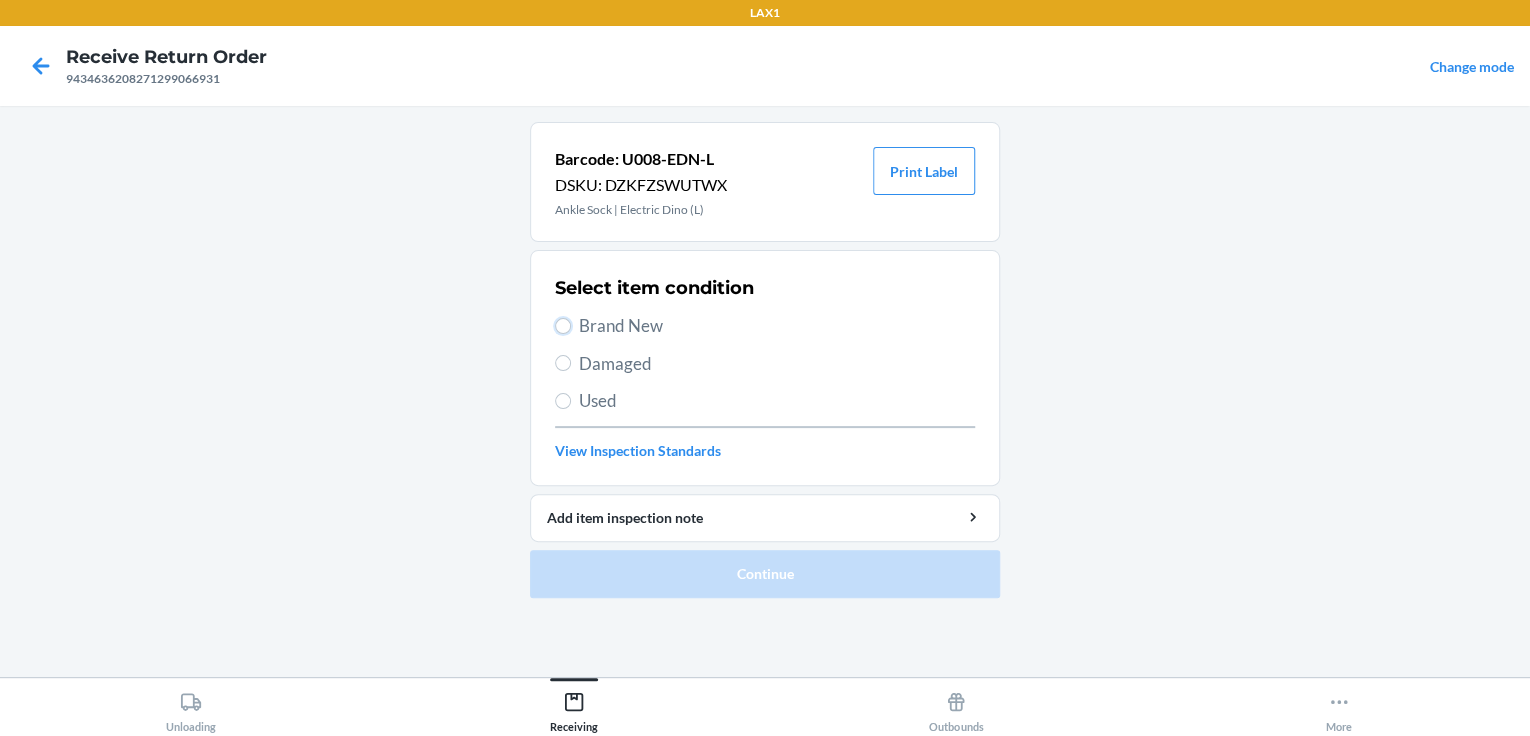 click on "Brand New" at bounding box center [563, 326] 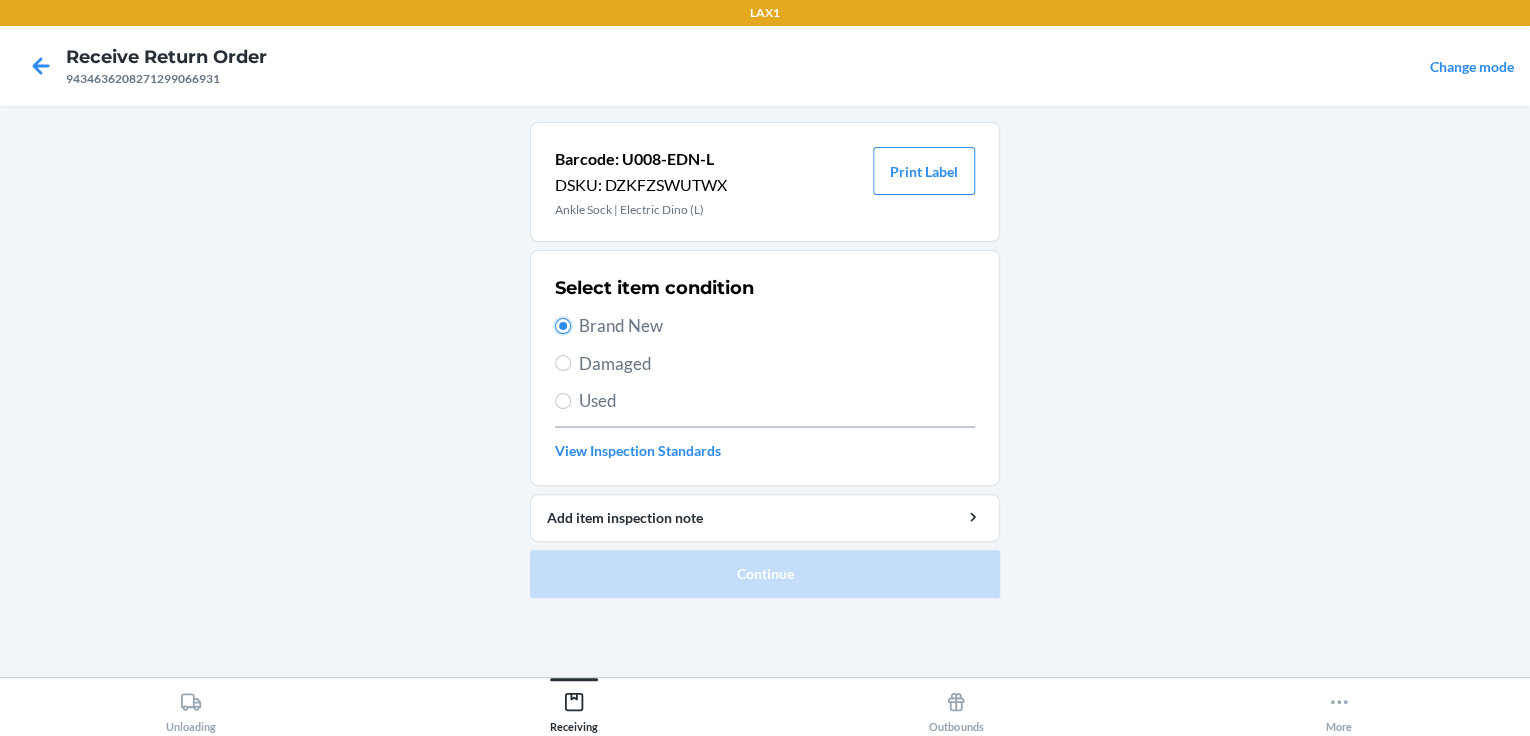 radio on "true" 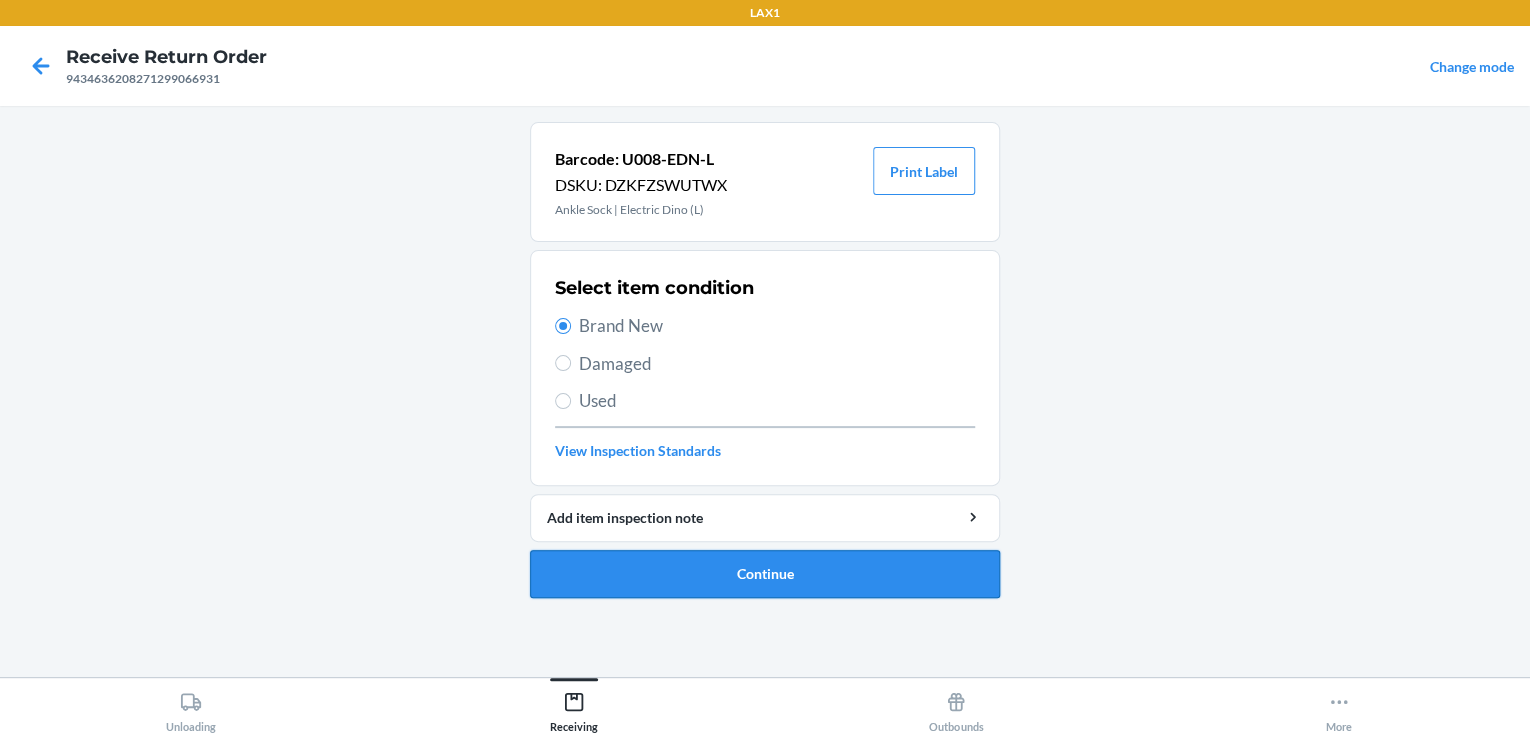 click on "Continue" at bounding box center [765, 574] 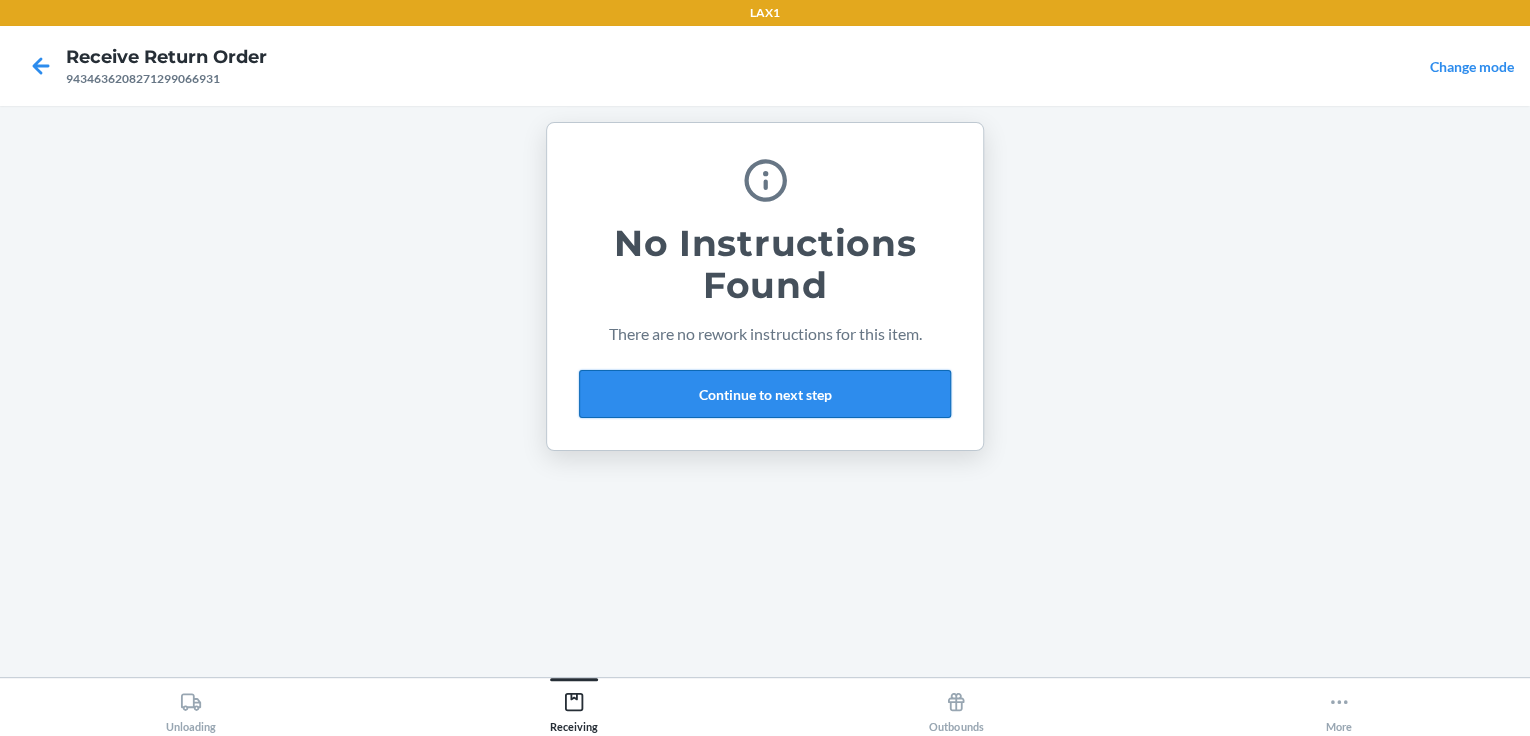 click on "Continue to next step" at bounding box center (765, 394) 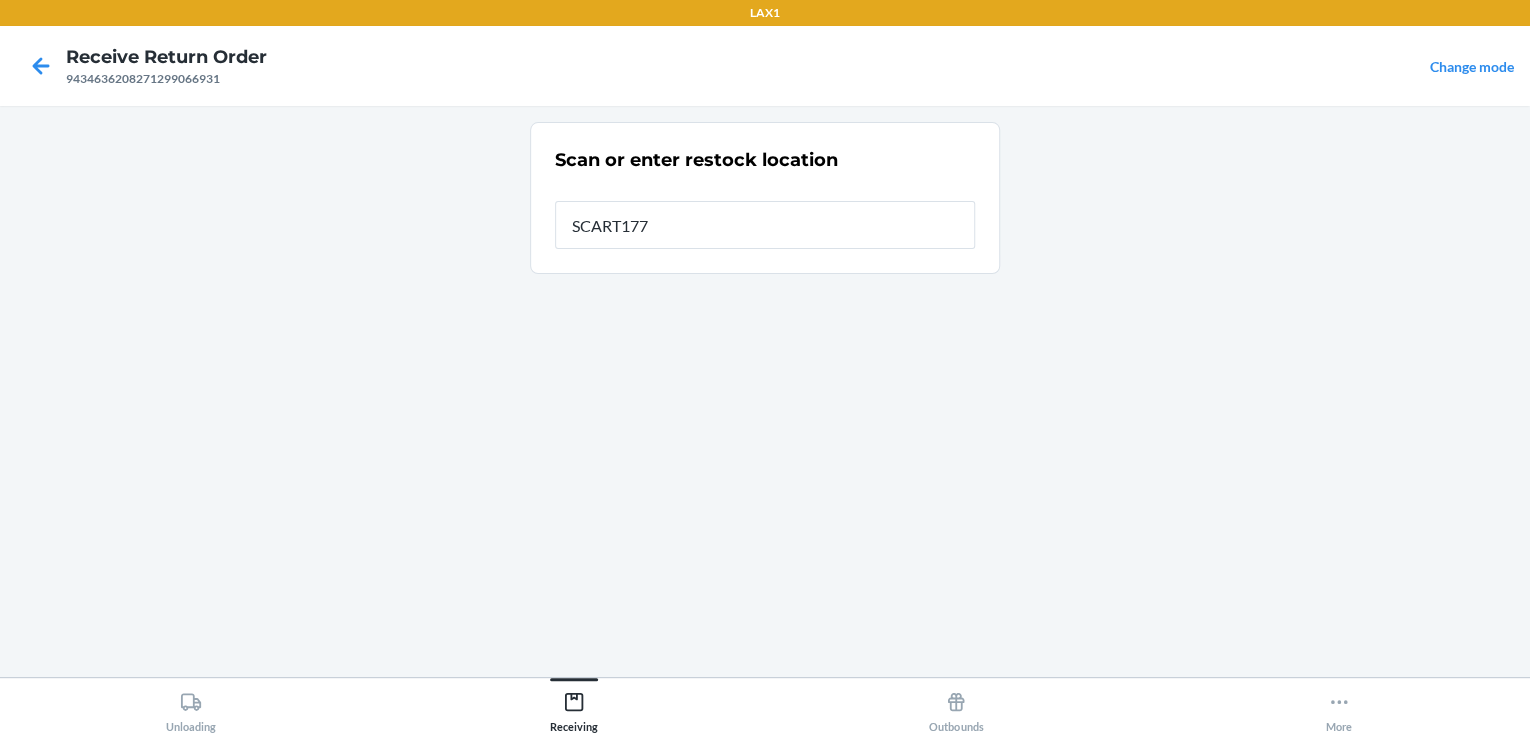 type on "SCART177" 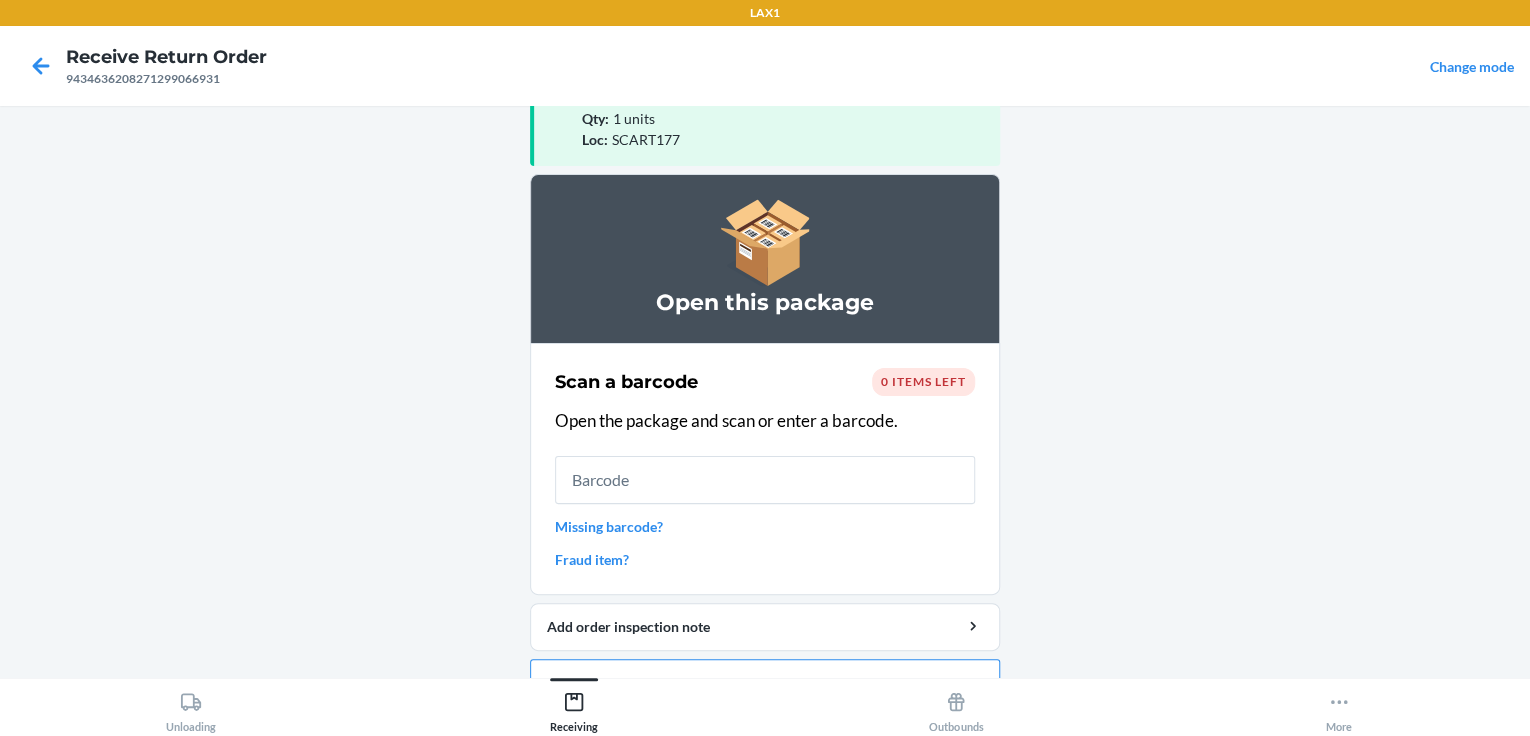 scroll, scrollTop: 124, scrollLeft: 0, axis: vertical 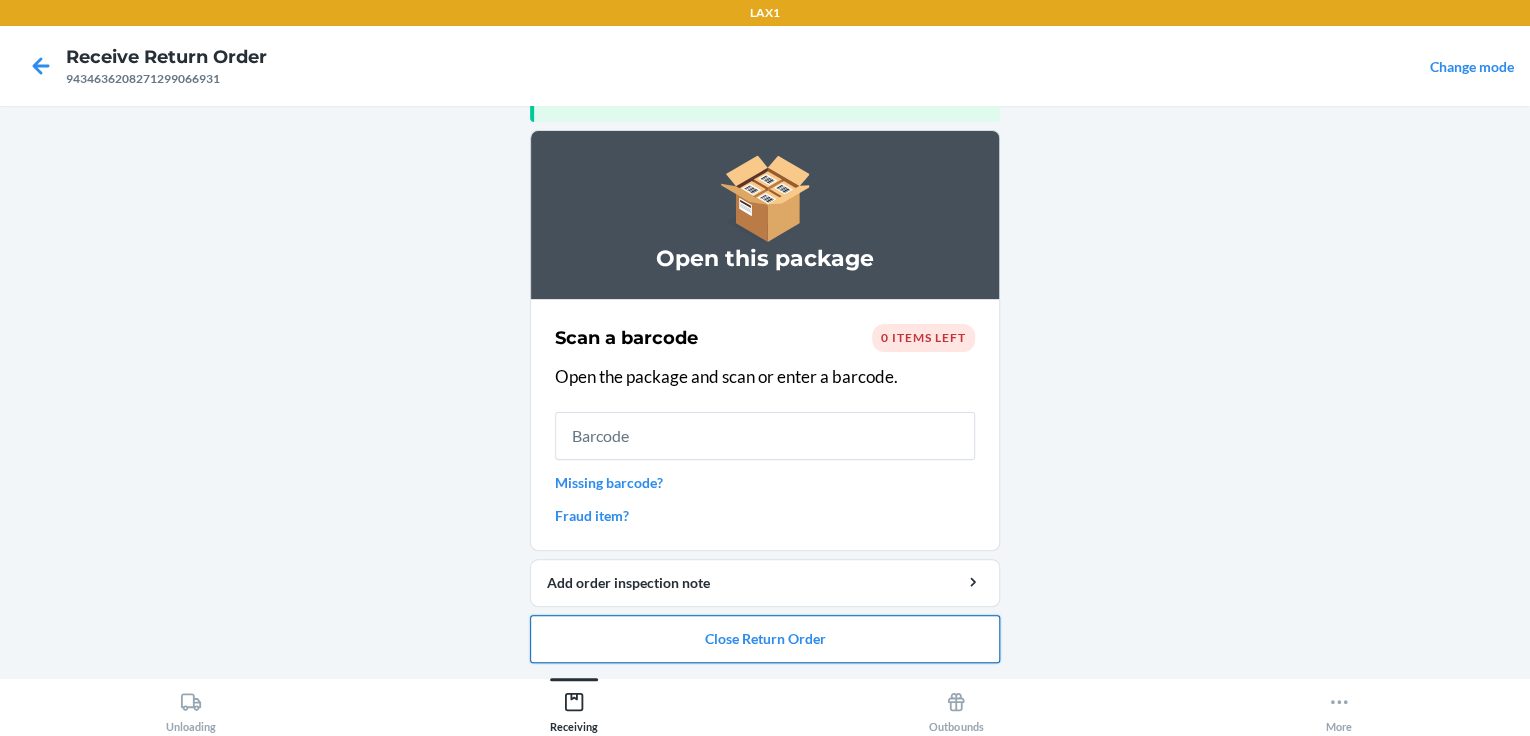 click on "Close Return Order" at bounding box center [765, 639] 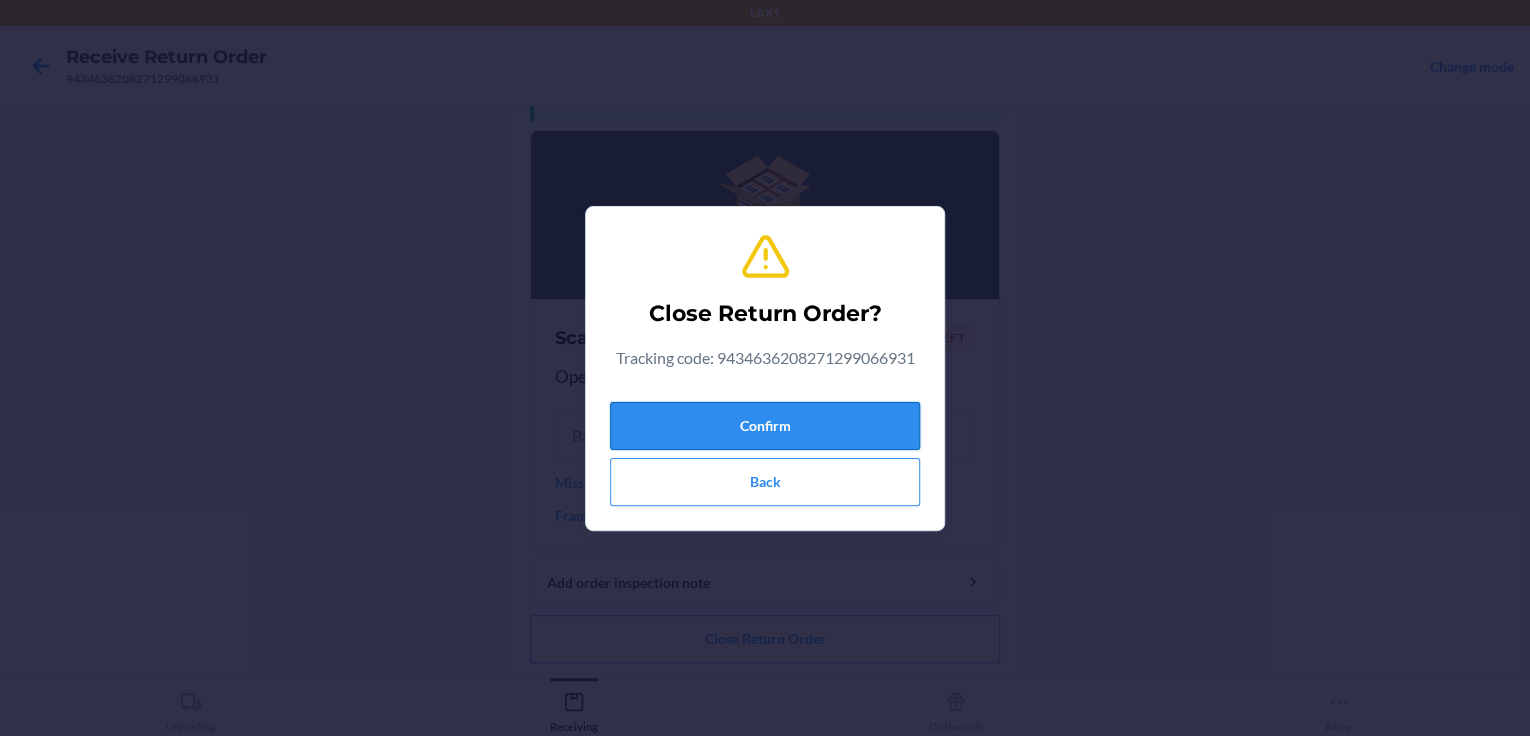click on "Confirm" at bounding box center [765, 426] 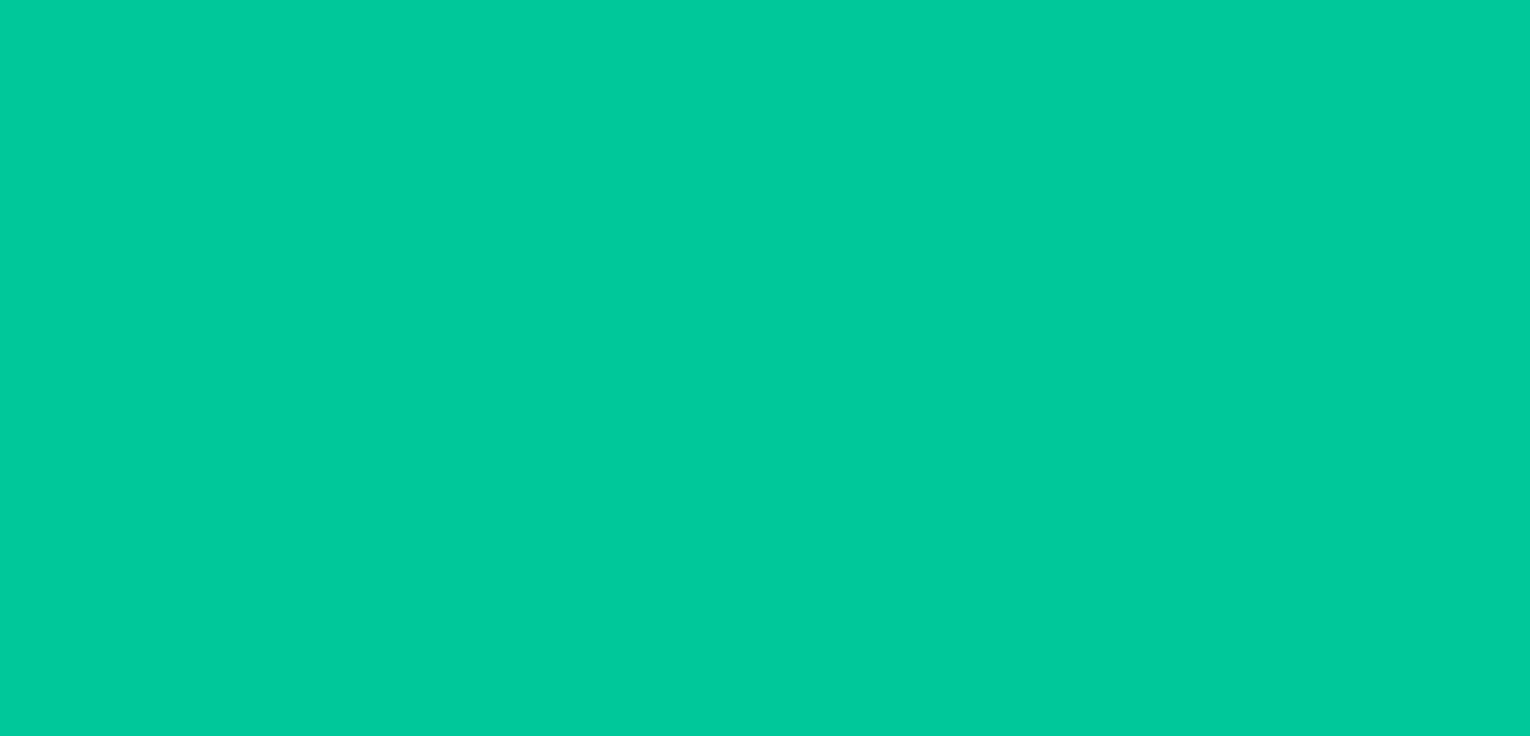 scroll, scrollTop: 0, scrollLeft: 0, axis: both 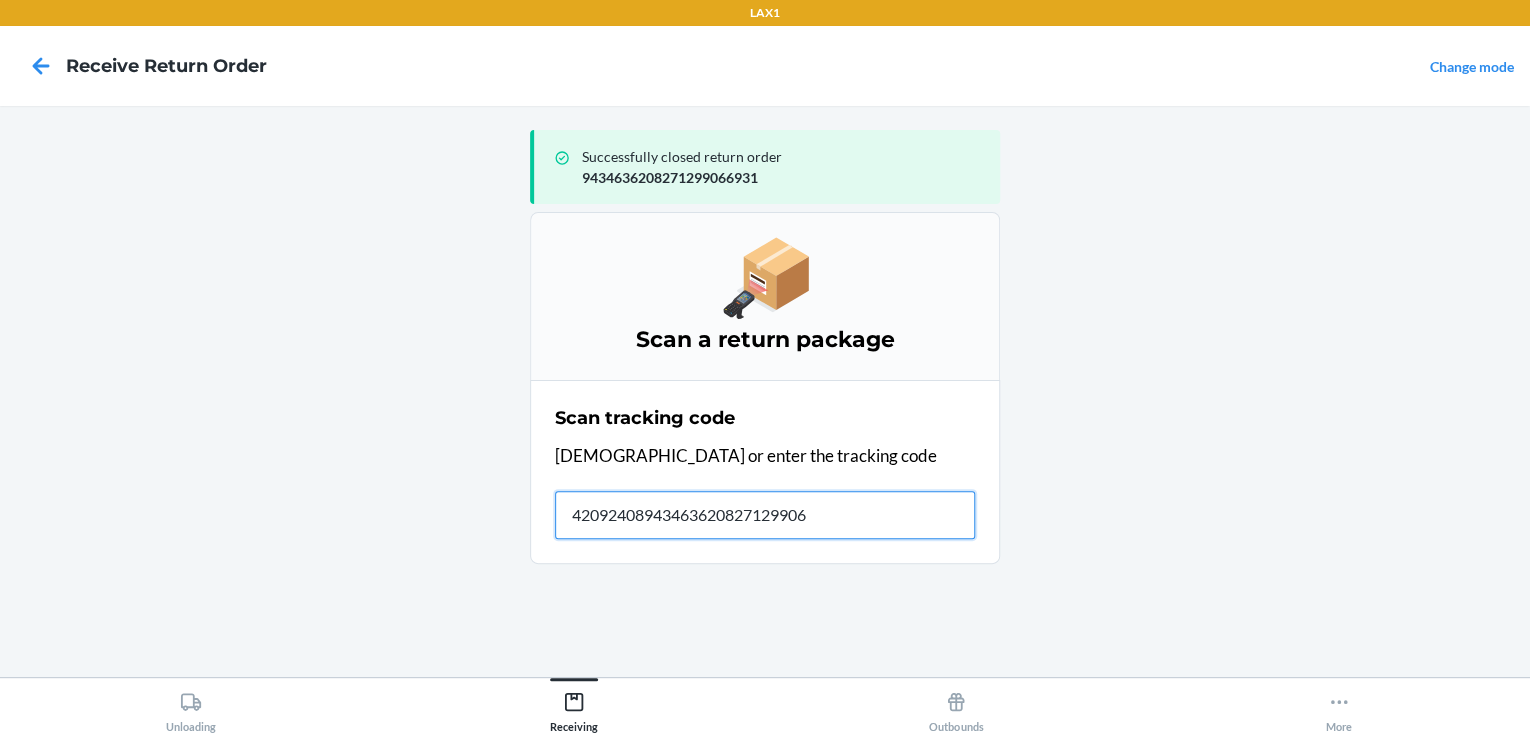type on "420924089434636208271299066" 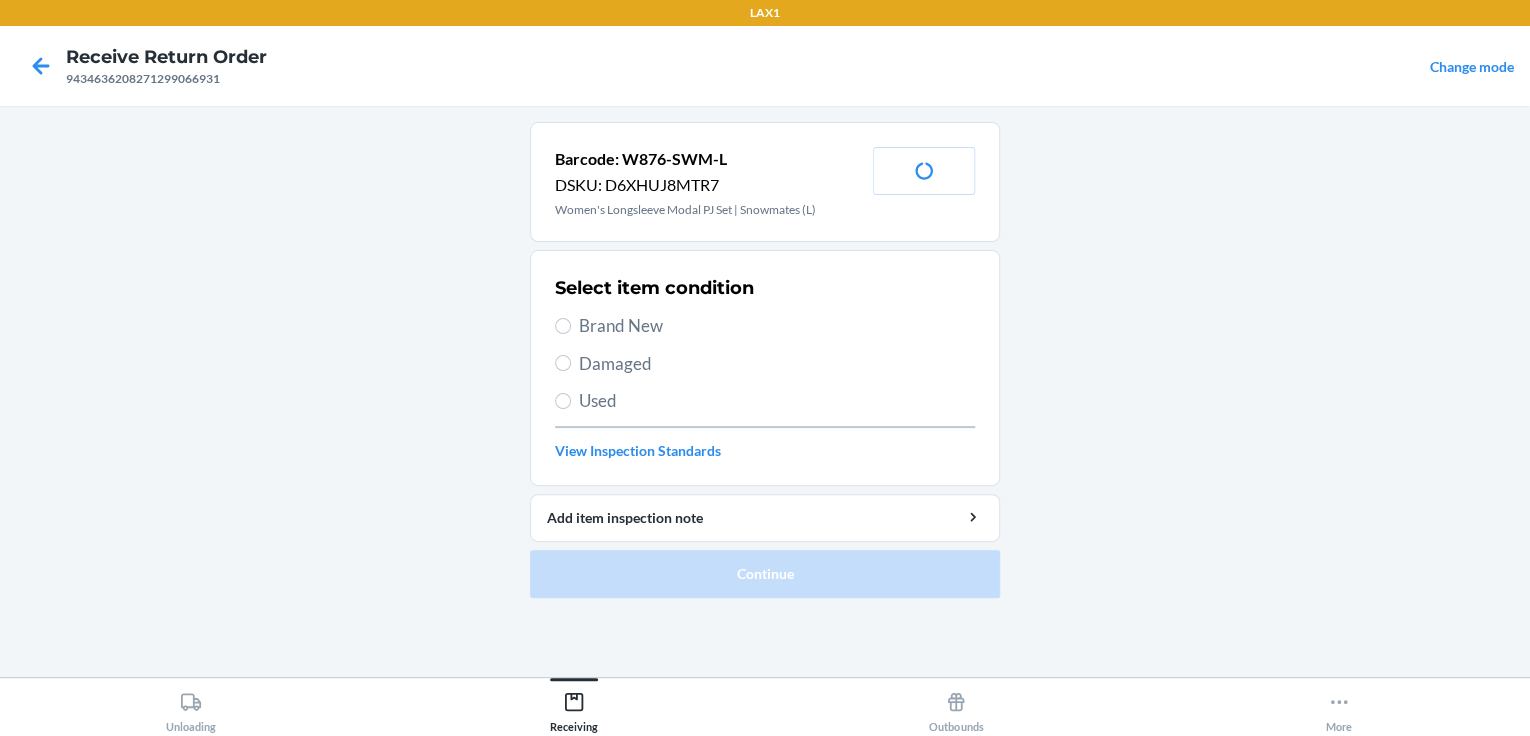 click on "Brand New" at bounding box center (777, 326) 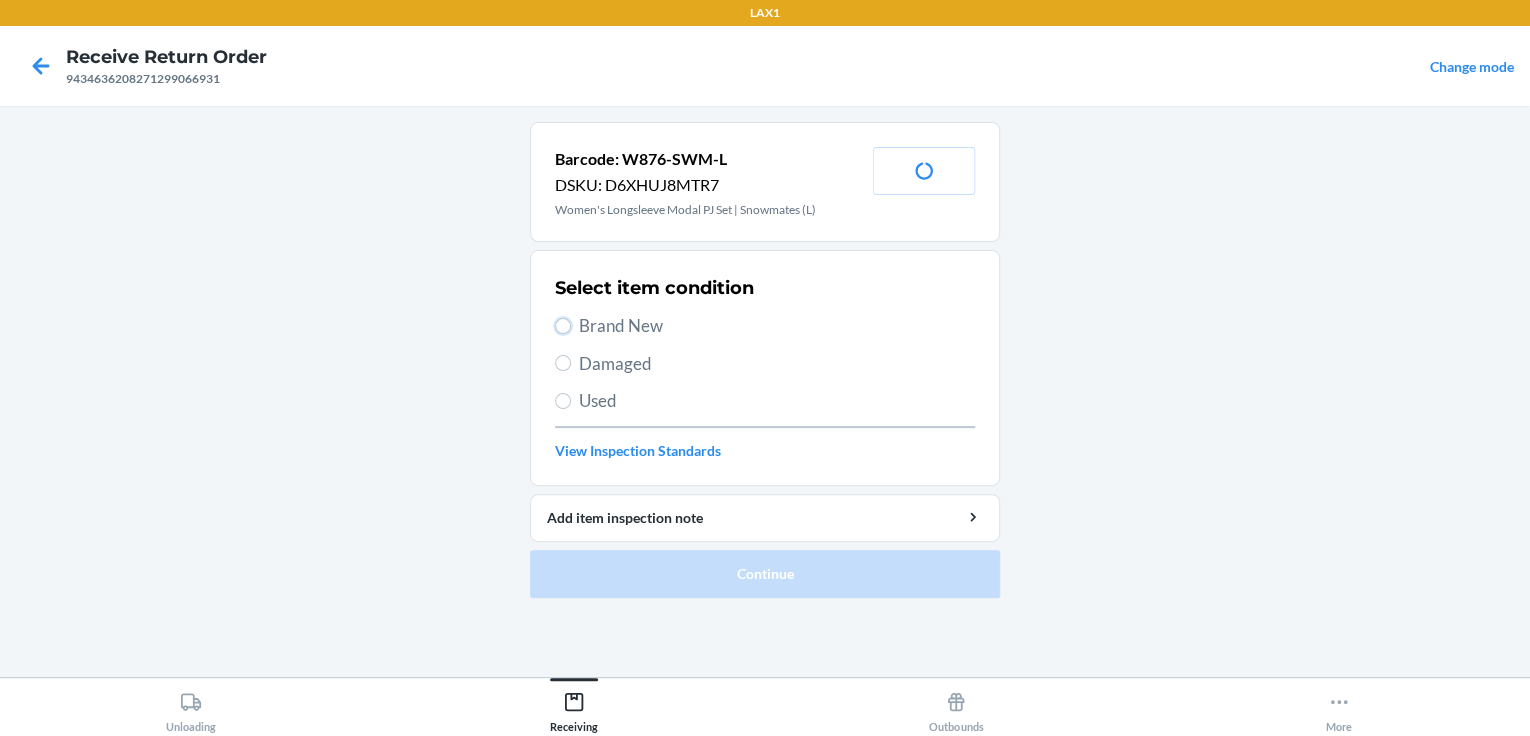 click on "Brand New" at bounding box center (563, 326) 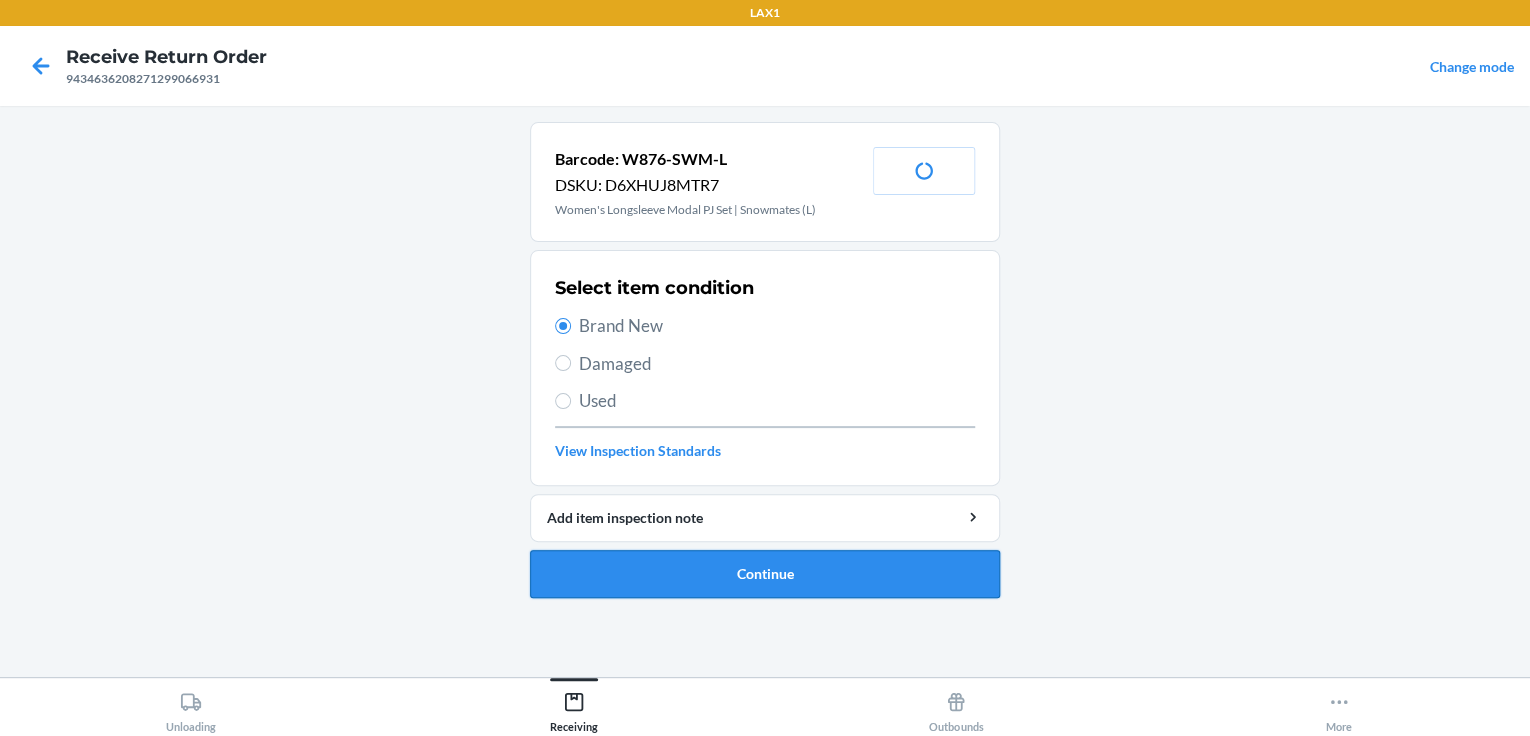 click on "Continue" at bounding box center (765, 574) 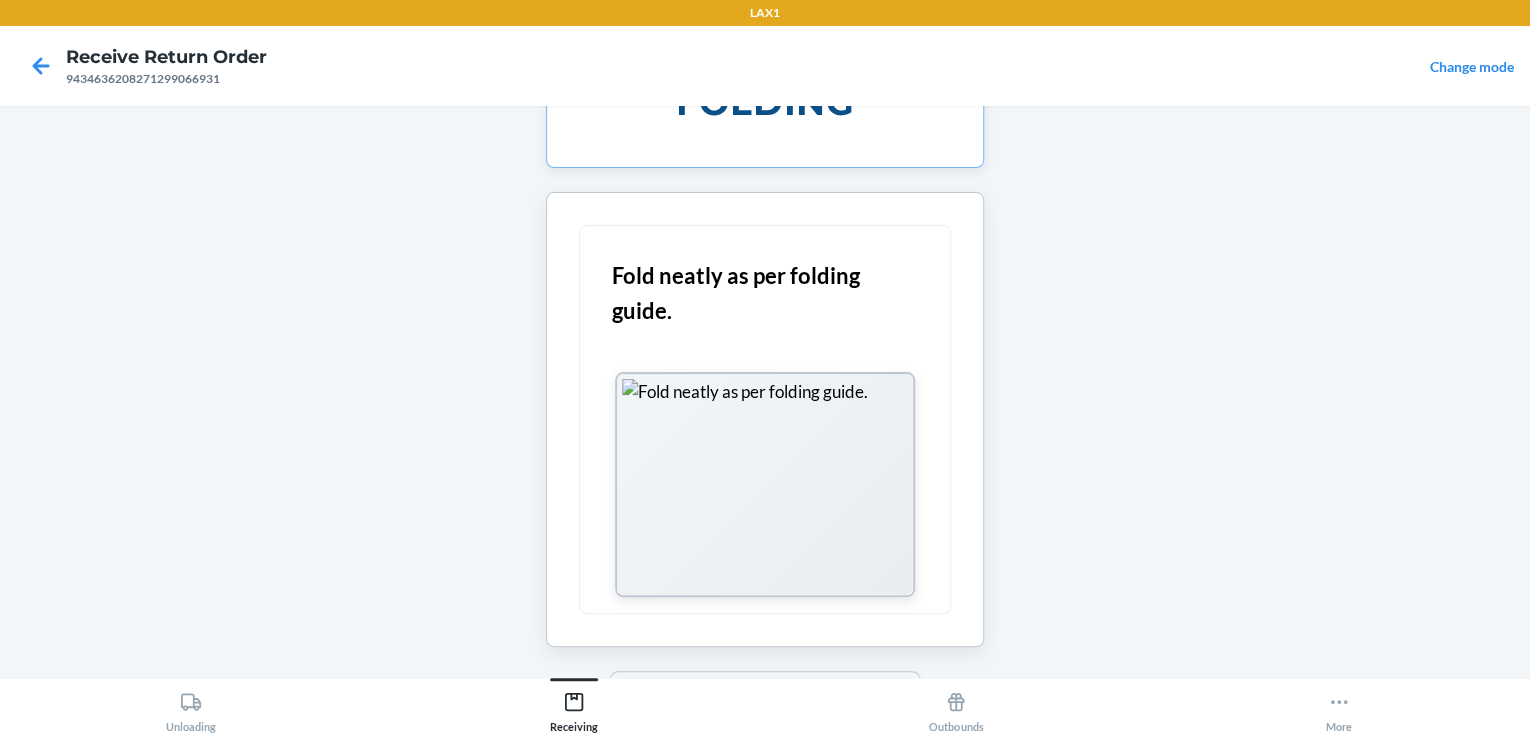 scroll, scrollTop: 164, scrollLeft: 0, axis: vertical 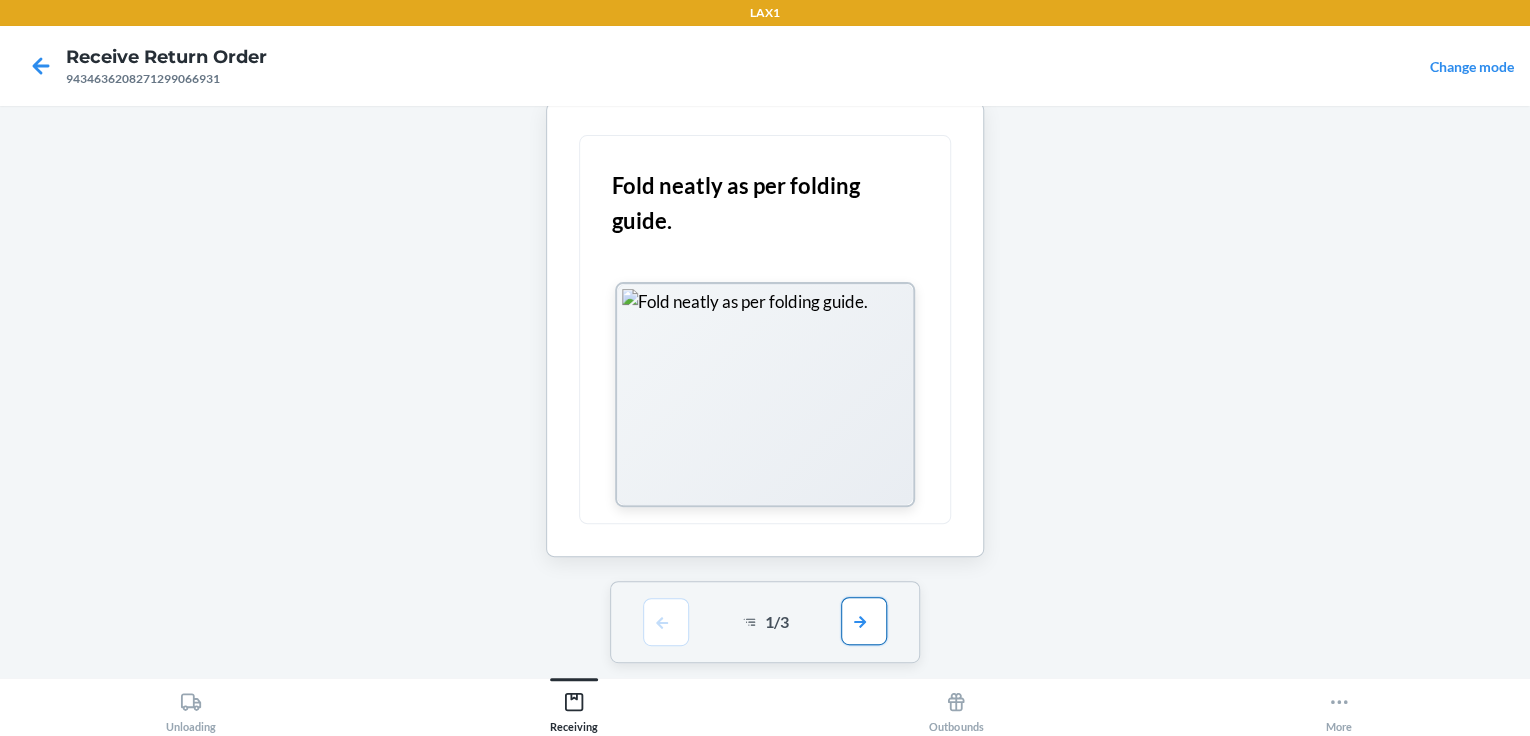 click at bounding box center [864, 621] 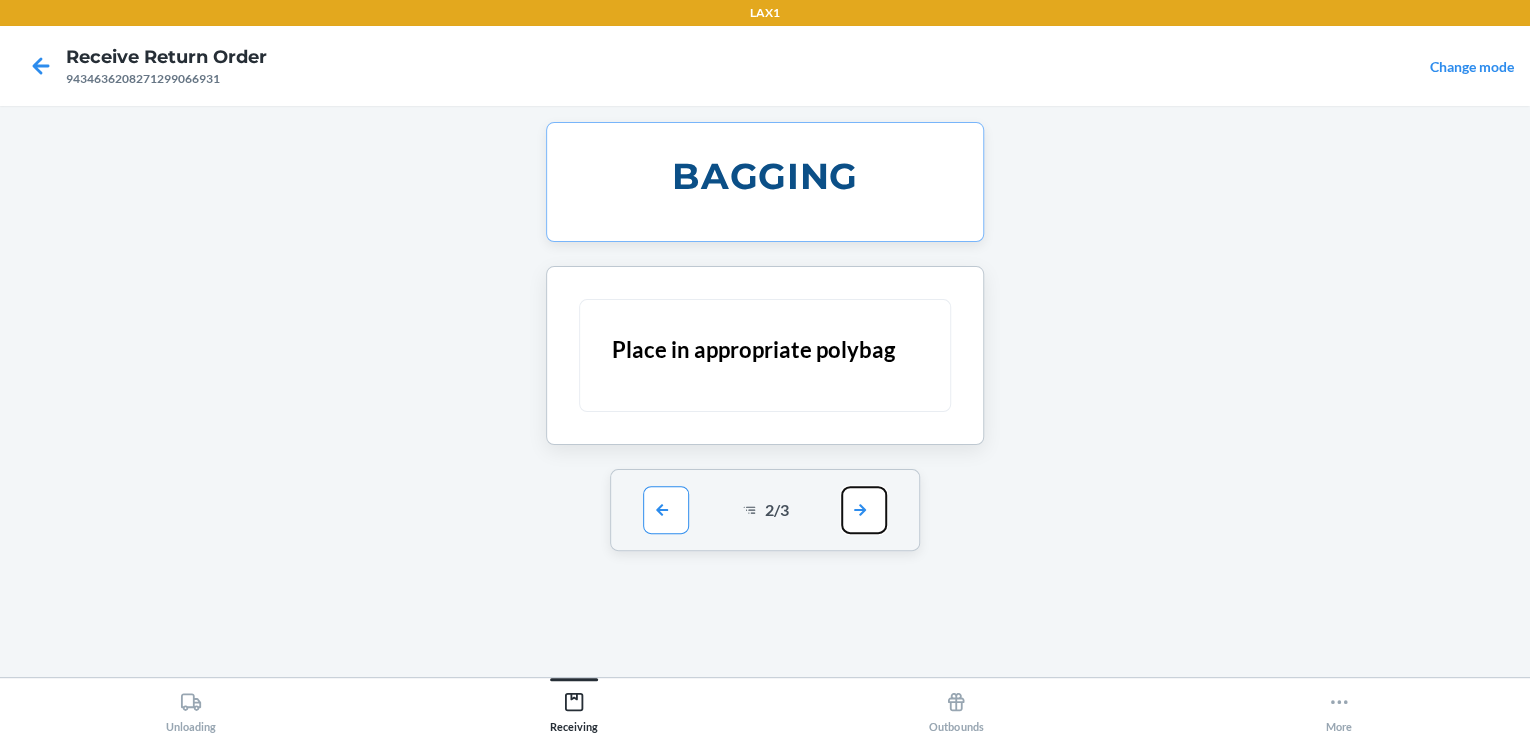 scroll, scrollTop: 0, scrollLeft: 0, axis: both 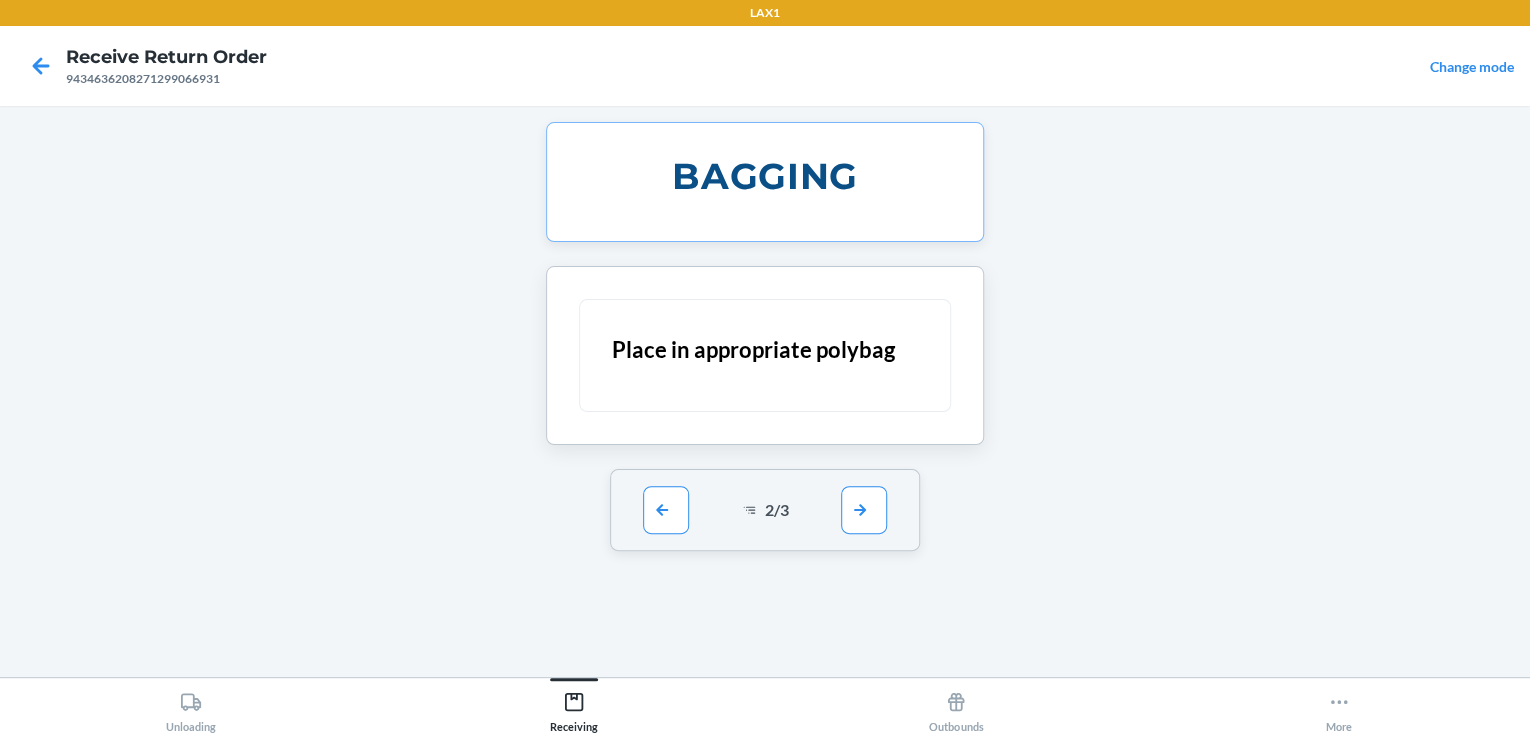 click on "2  /  3" at bounding box center (765, 510) 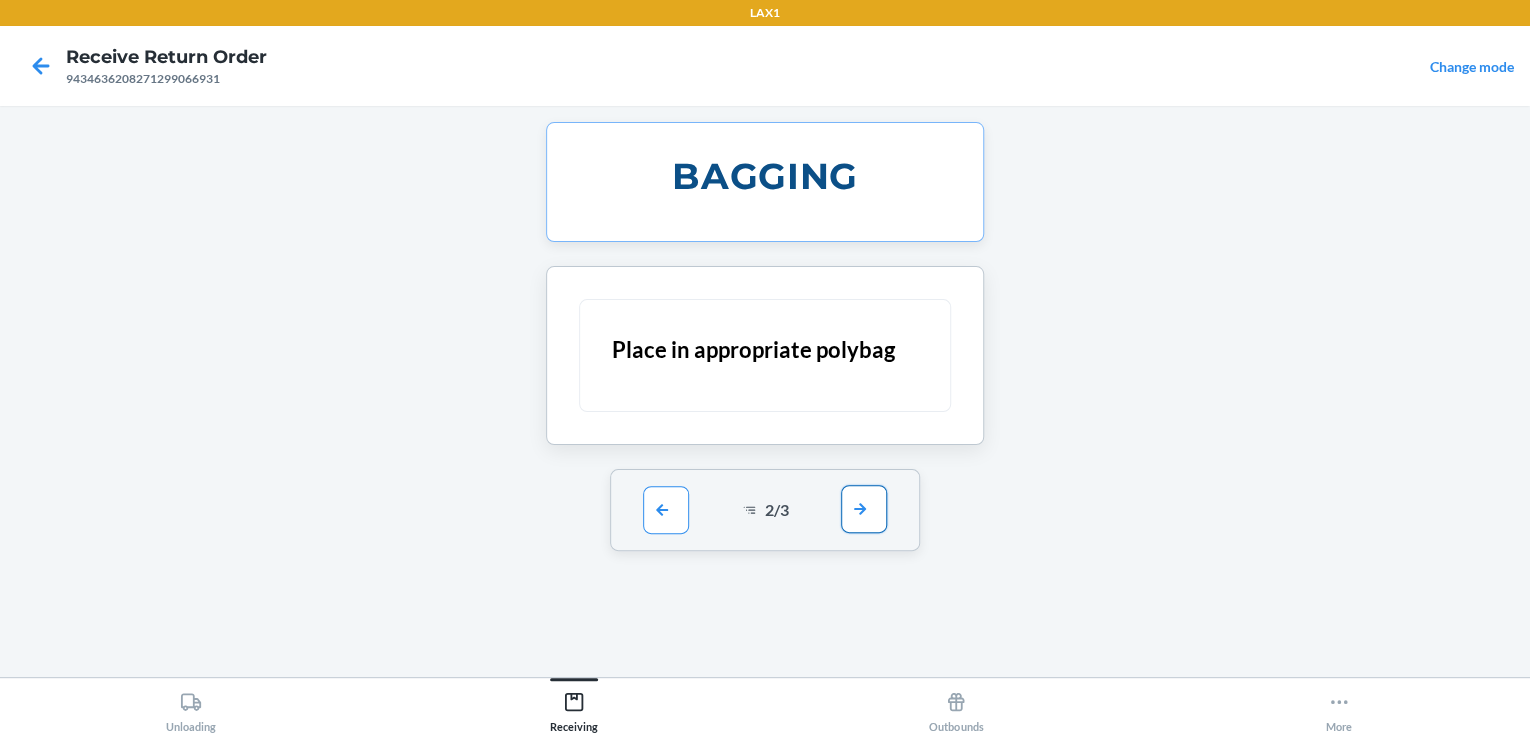 click at bounding box center [864, 509] 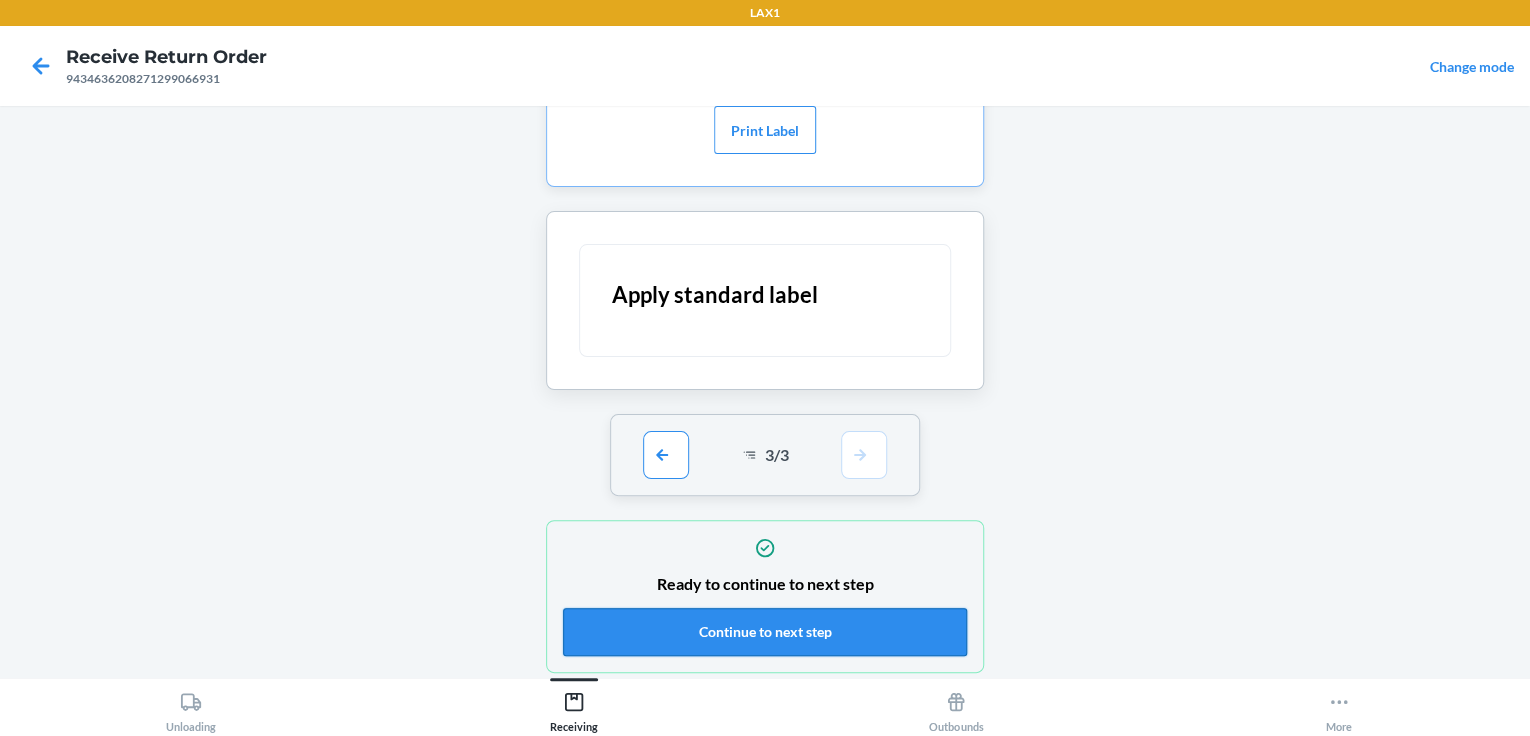 scroll, scrollTop: 112, scrollLeft: 0, axis: vertical 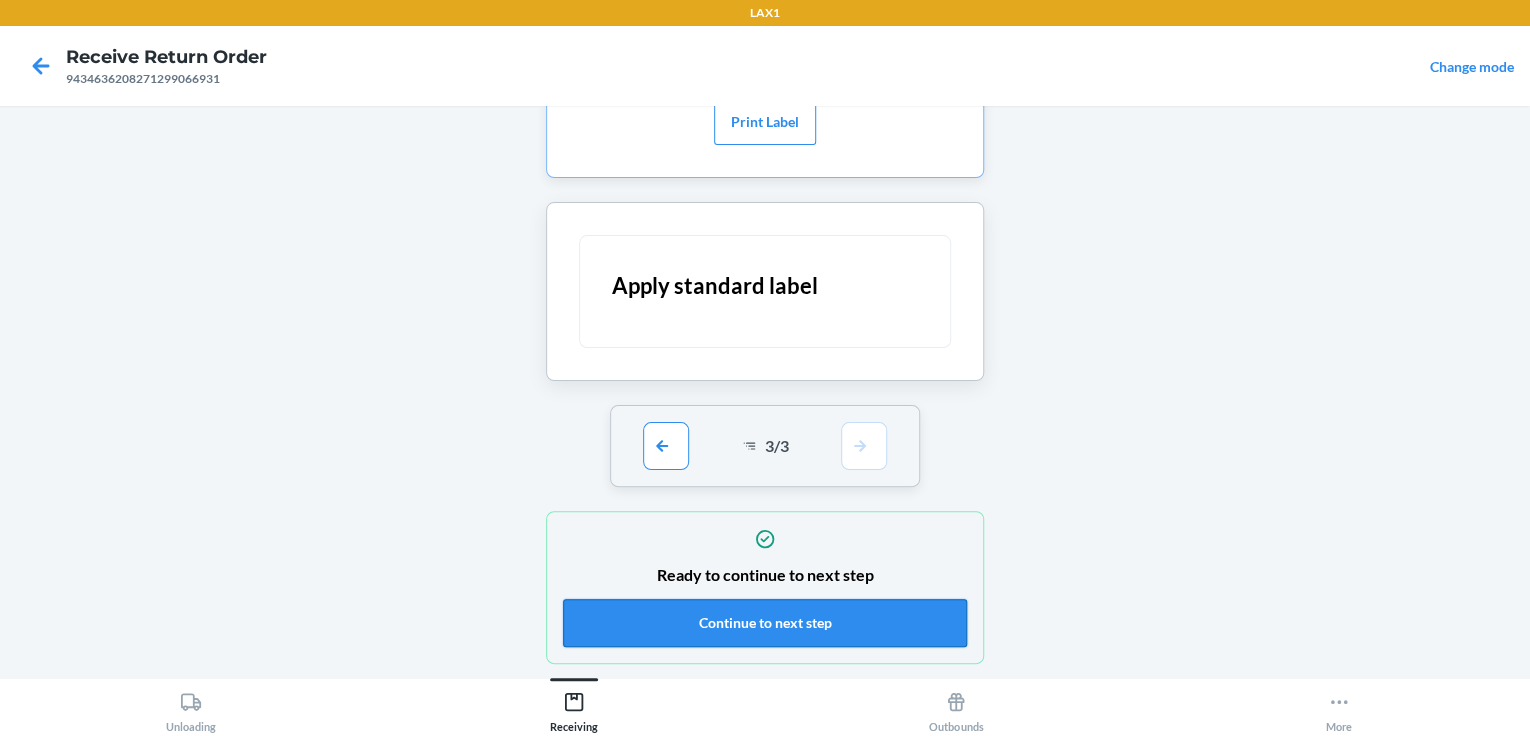 click on "Continue to next step" at bounding box center [765, 623] 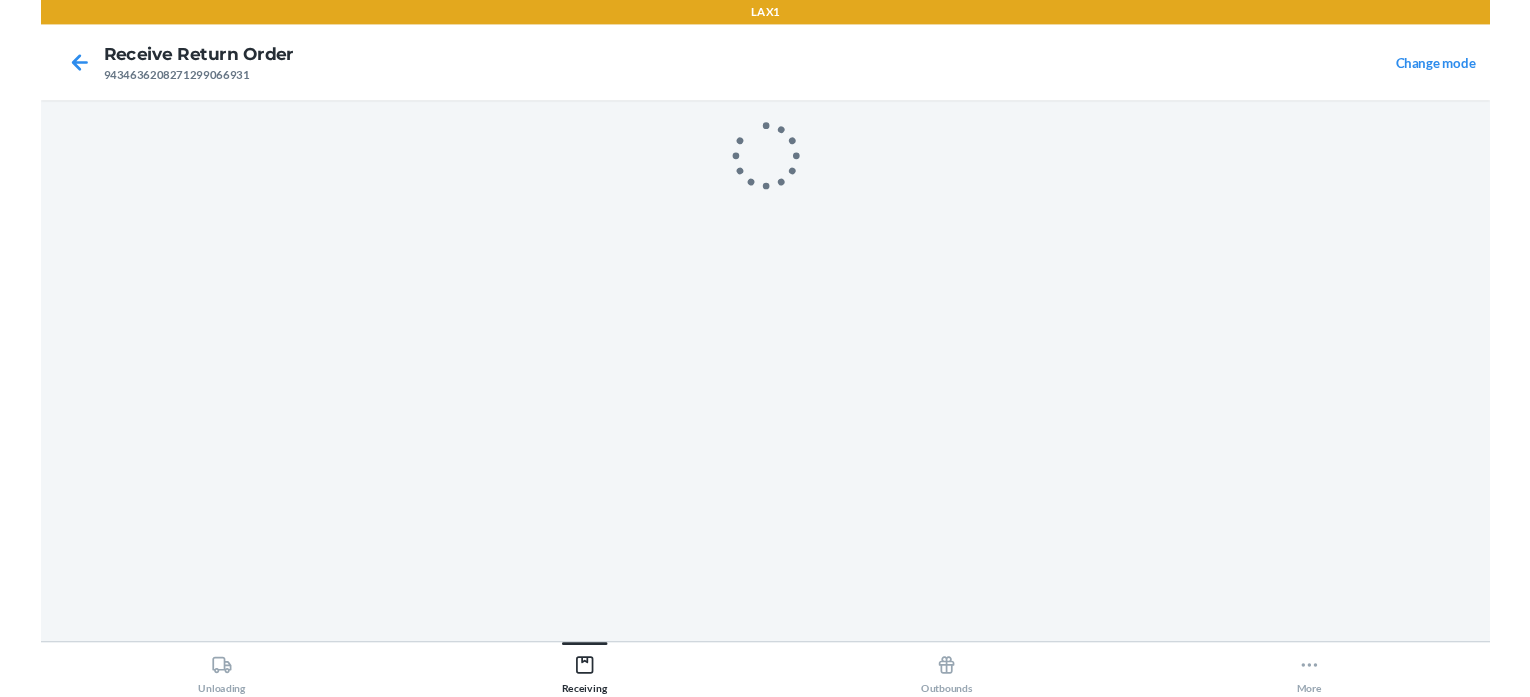 scroll, scrollTop: 0, scrollLeft: 0, axis: both 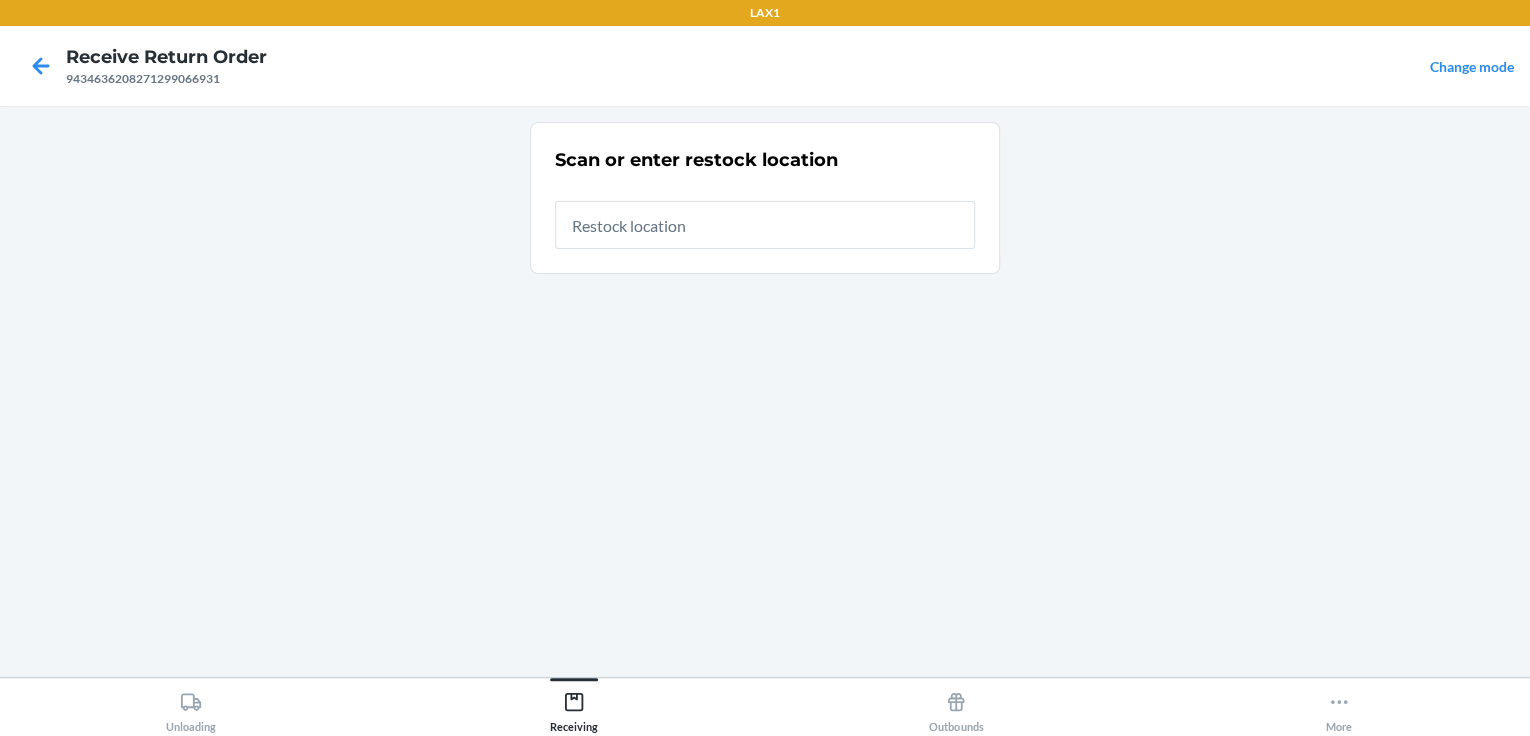 drag, startPoint x: 775, startPoint y: 226, endPoint x: 696, endPoint y: 455, distance: 242.24368 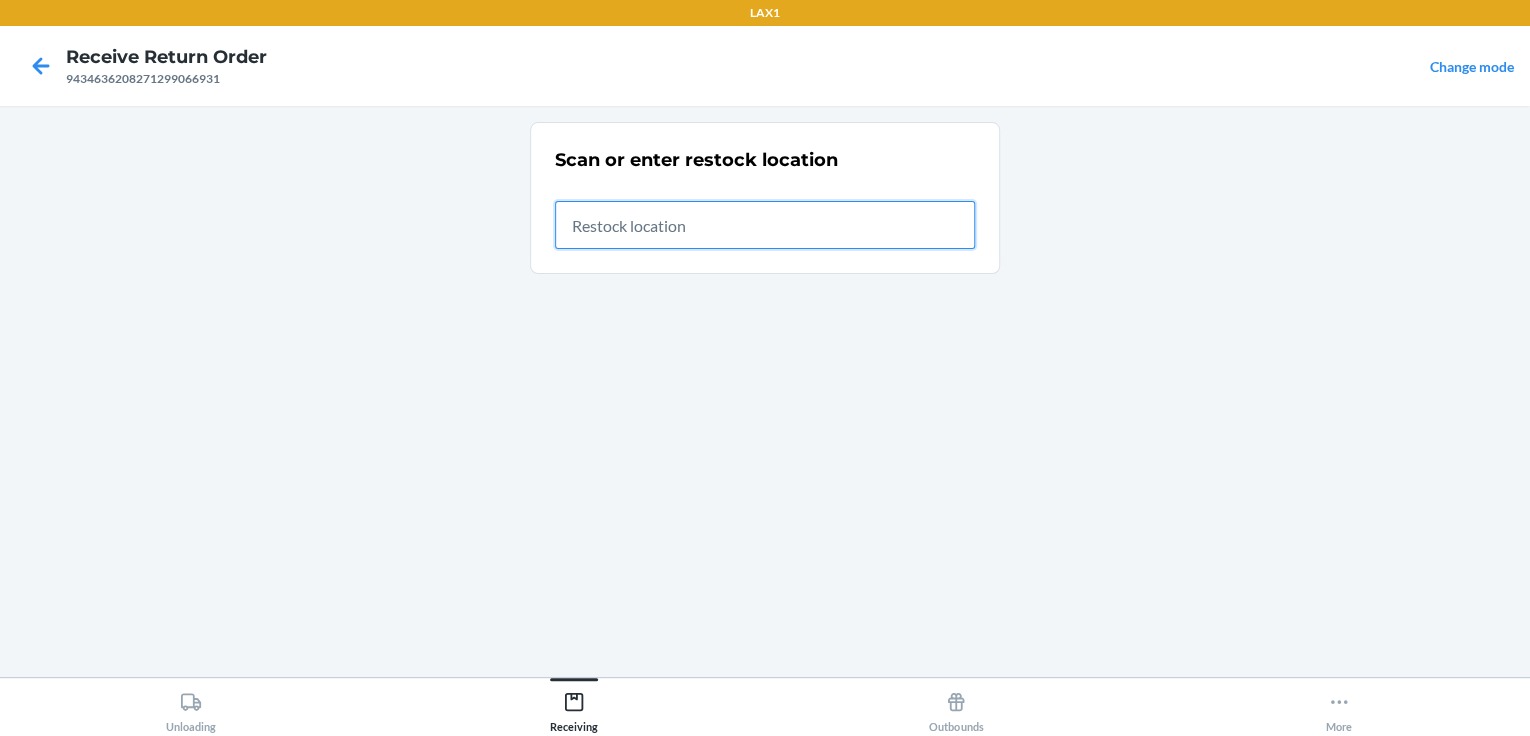 click at bounding box center (765, 225) 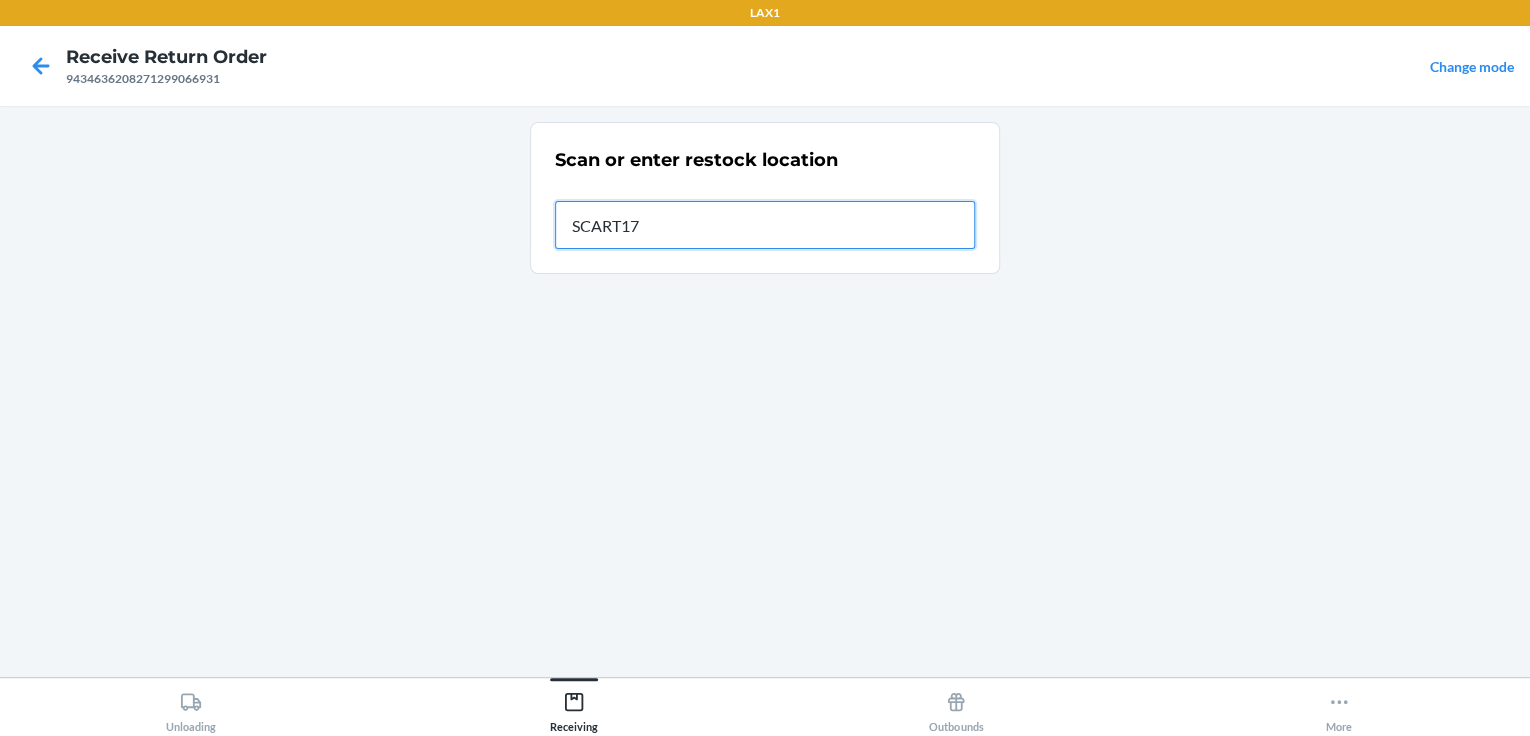 type on "SCART177" 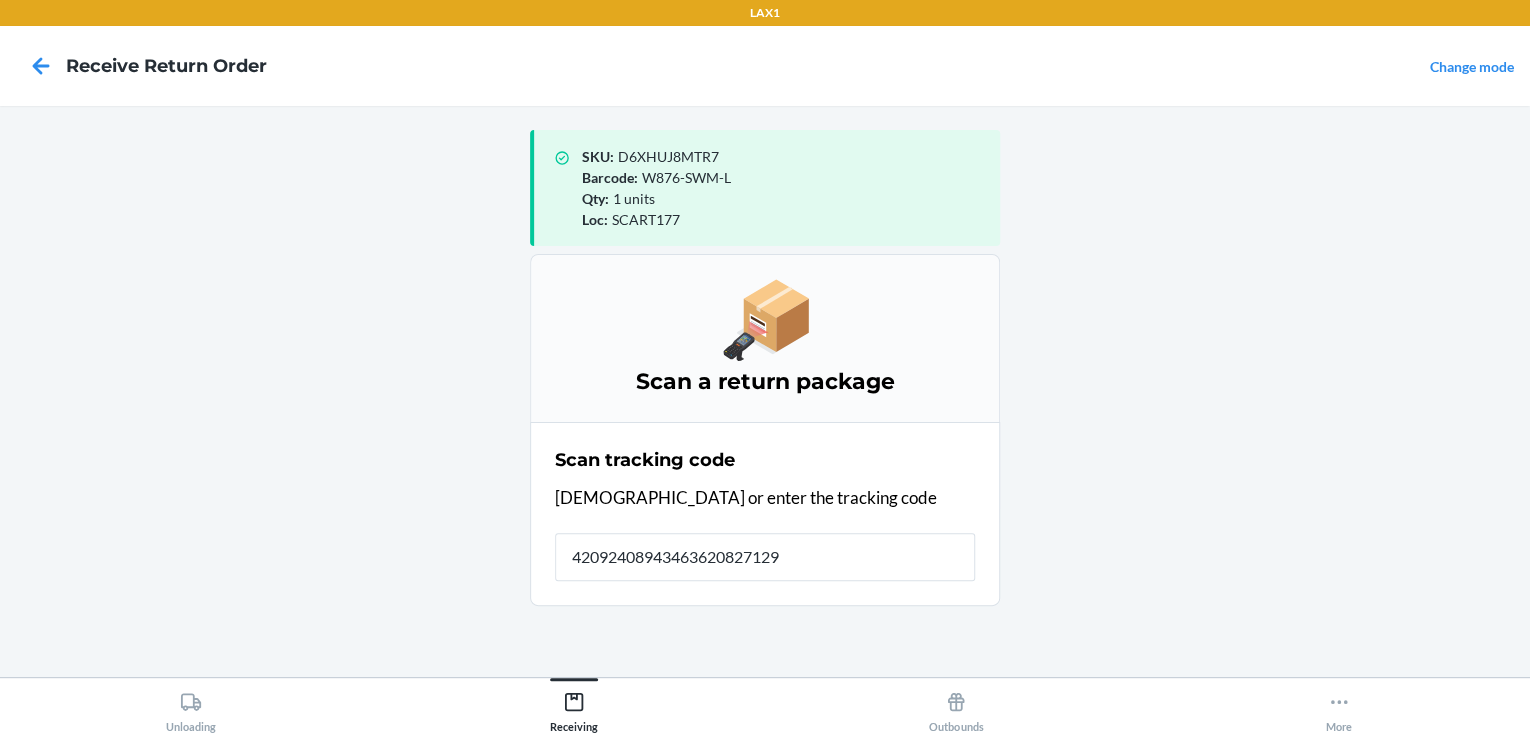 type on "420924089434636208271298" 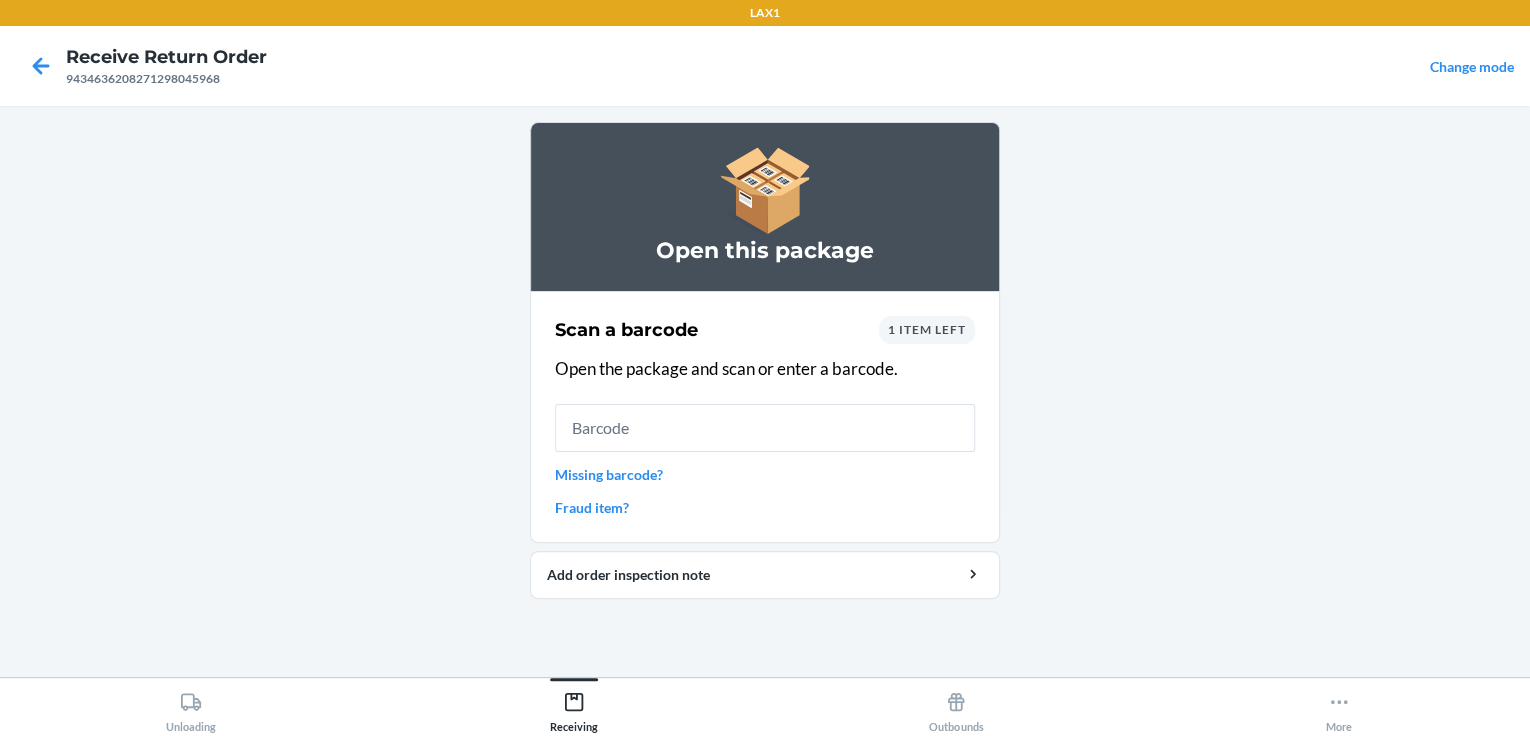 click on "Missing barcode?" at bounding box center (765, 474) 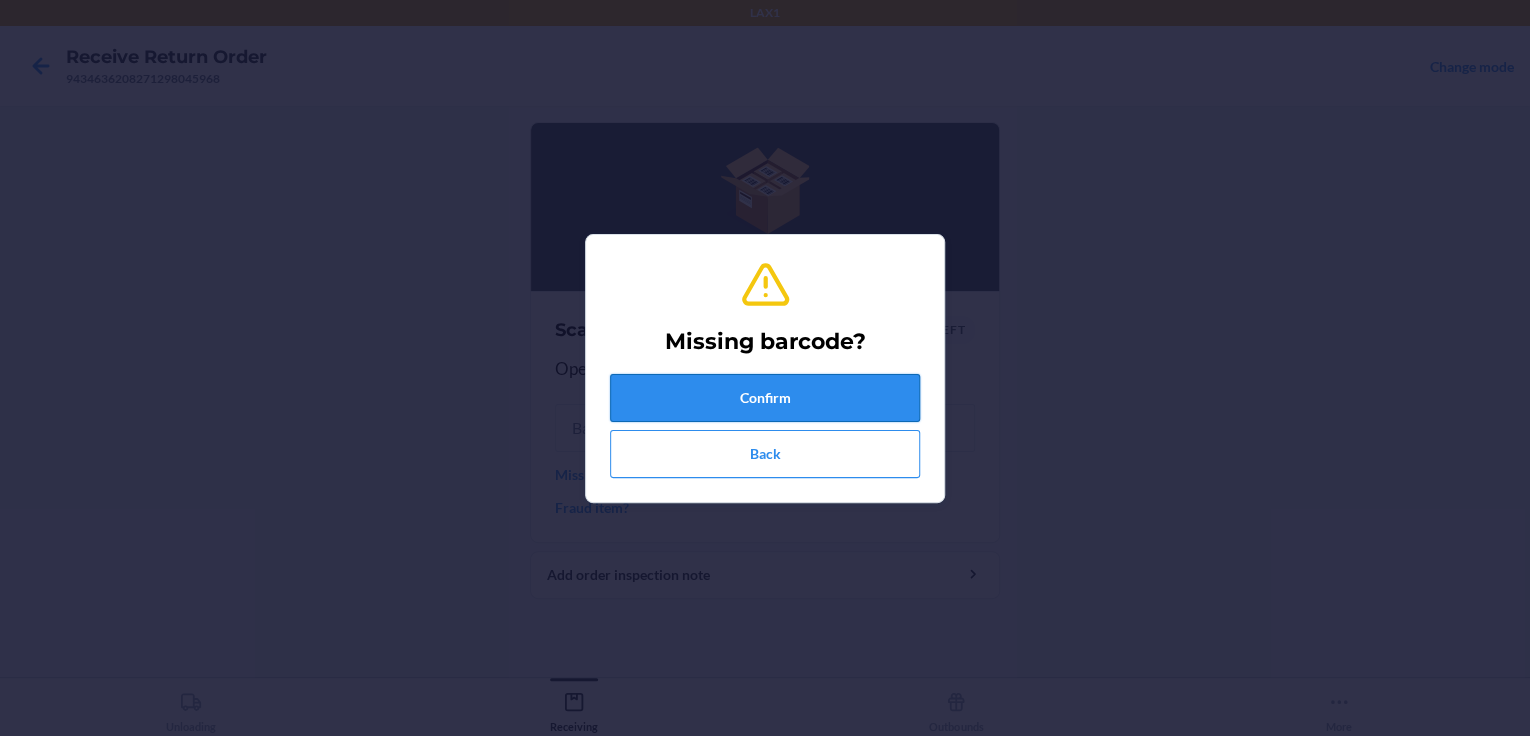 click on "Confirm" at bounding box center [765, 398] 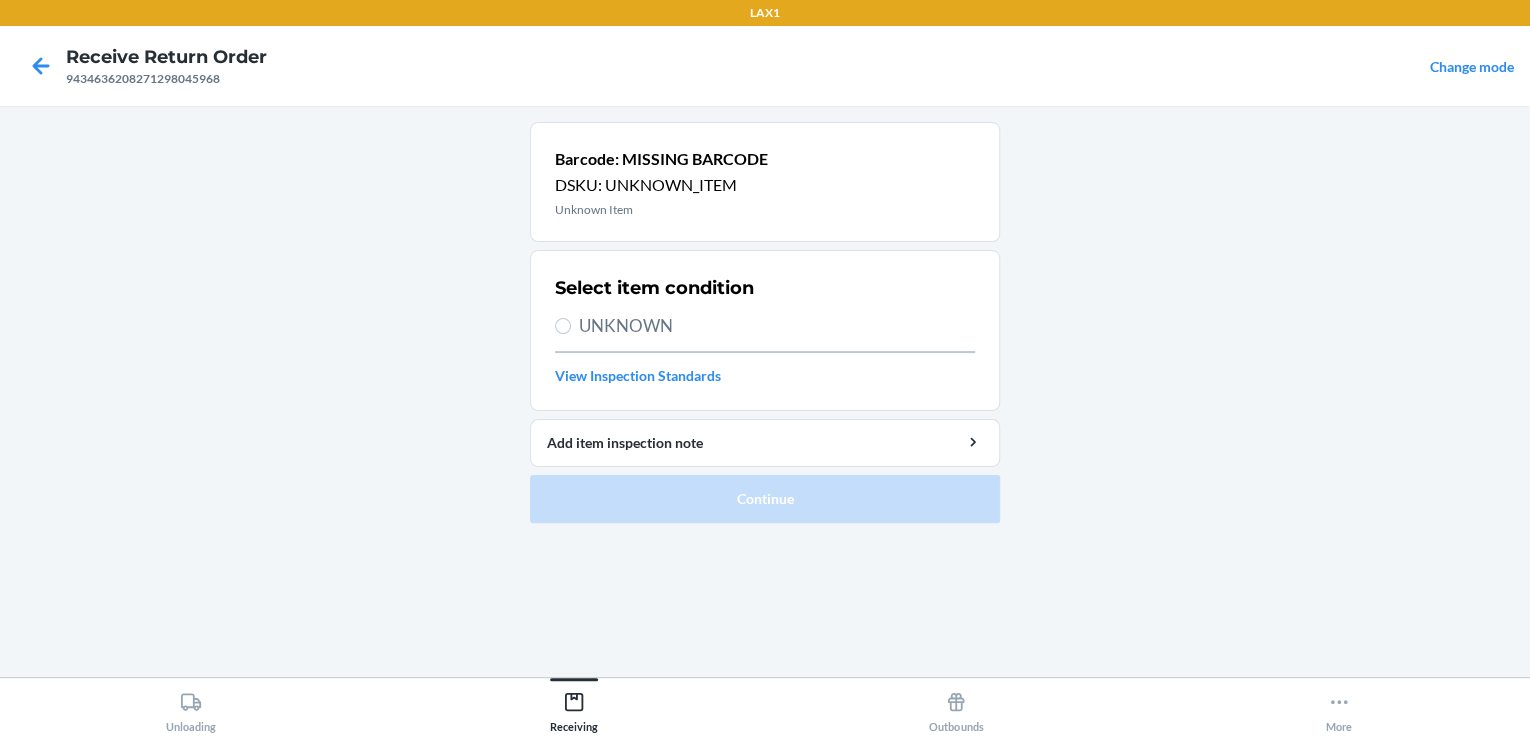 drag, startPoint x: 627, startPoint y: 308, endPoint x: 653, endPoint y: 305, distance: 26.172504 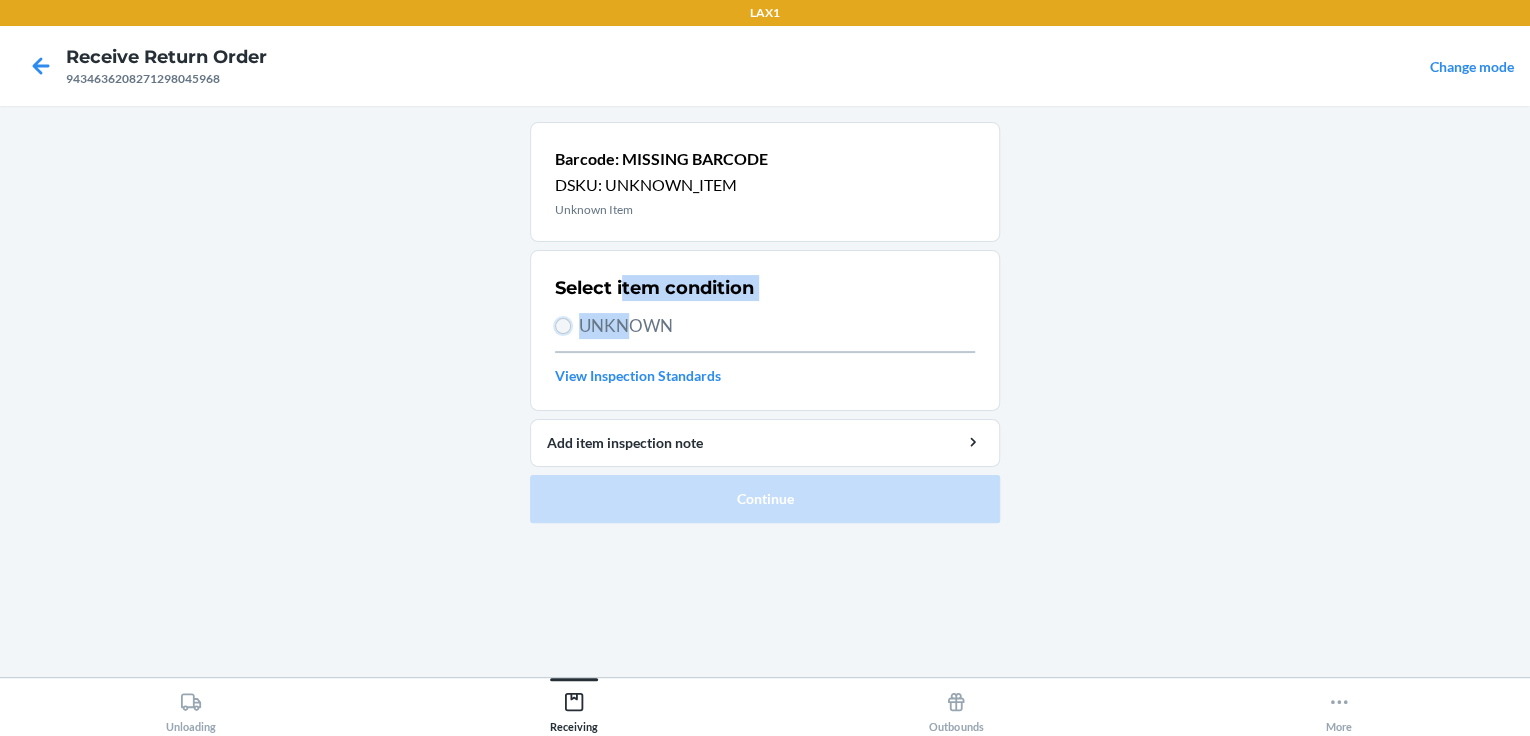 click on "UNKNOWN" at bounding box center (563, 326) 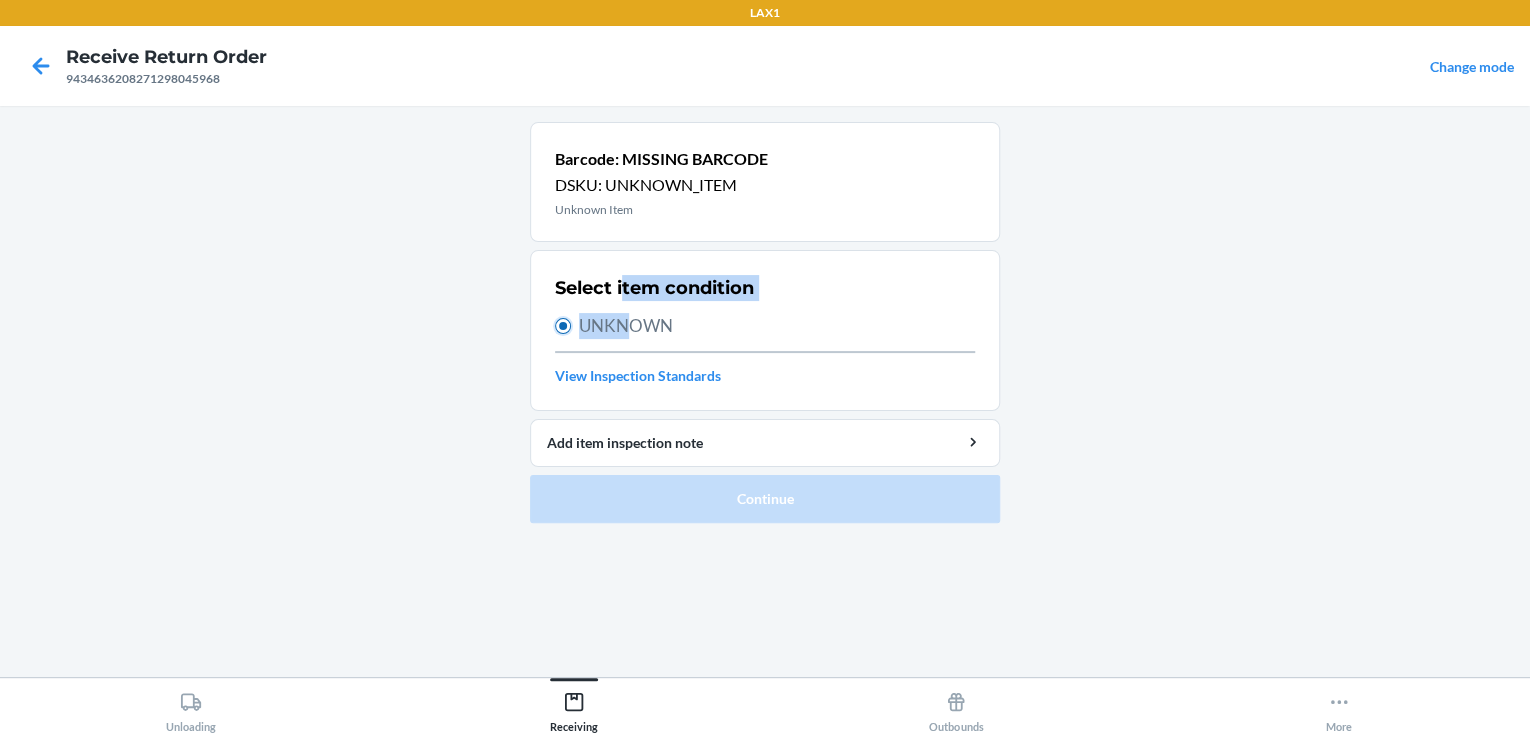 radio on "true" 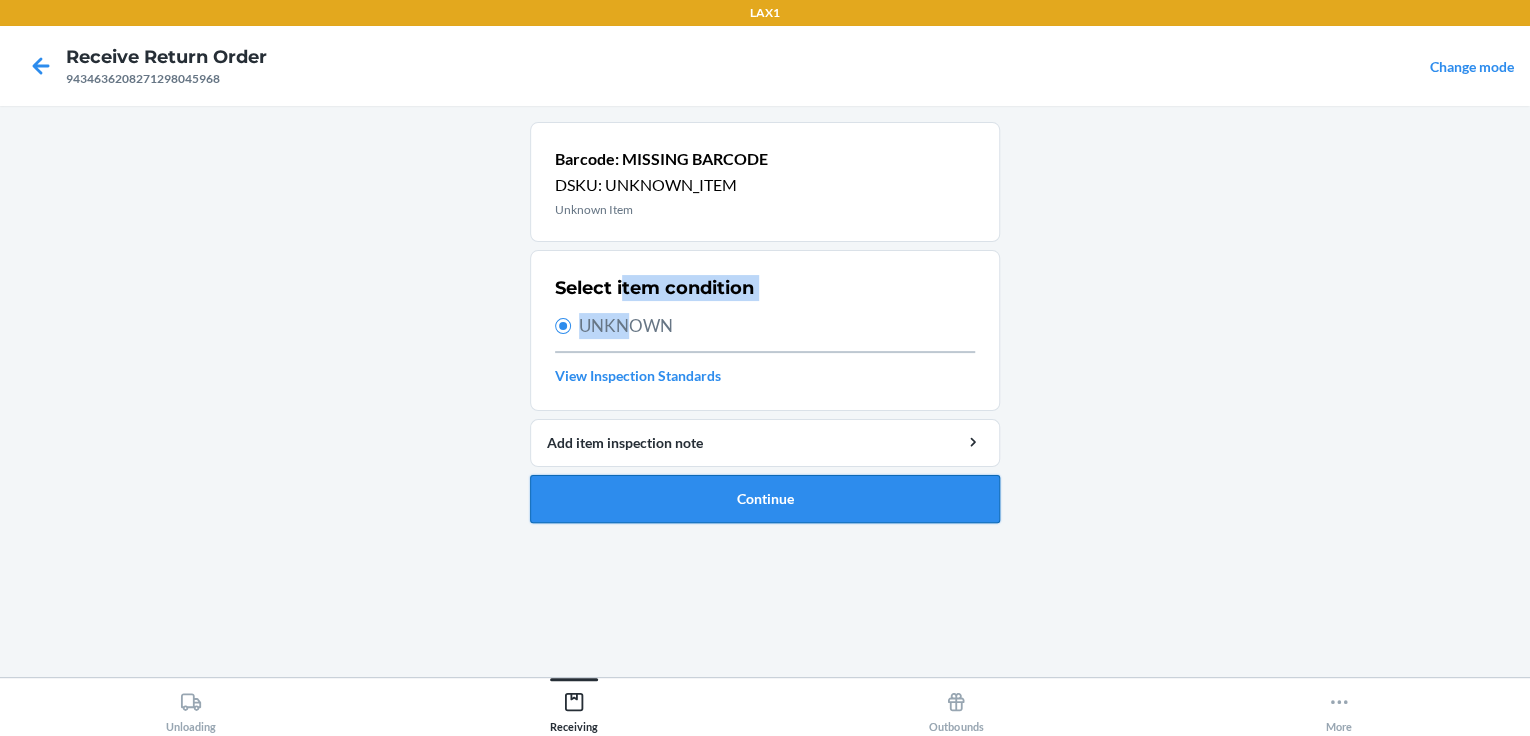 click on "Continue" at bounding box center [765, 499] 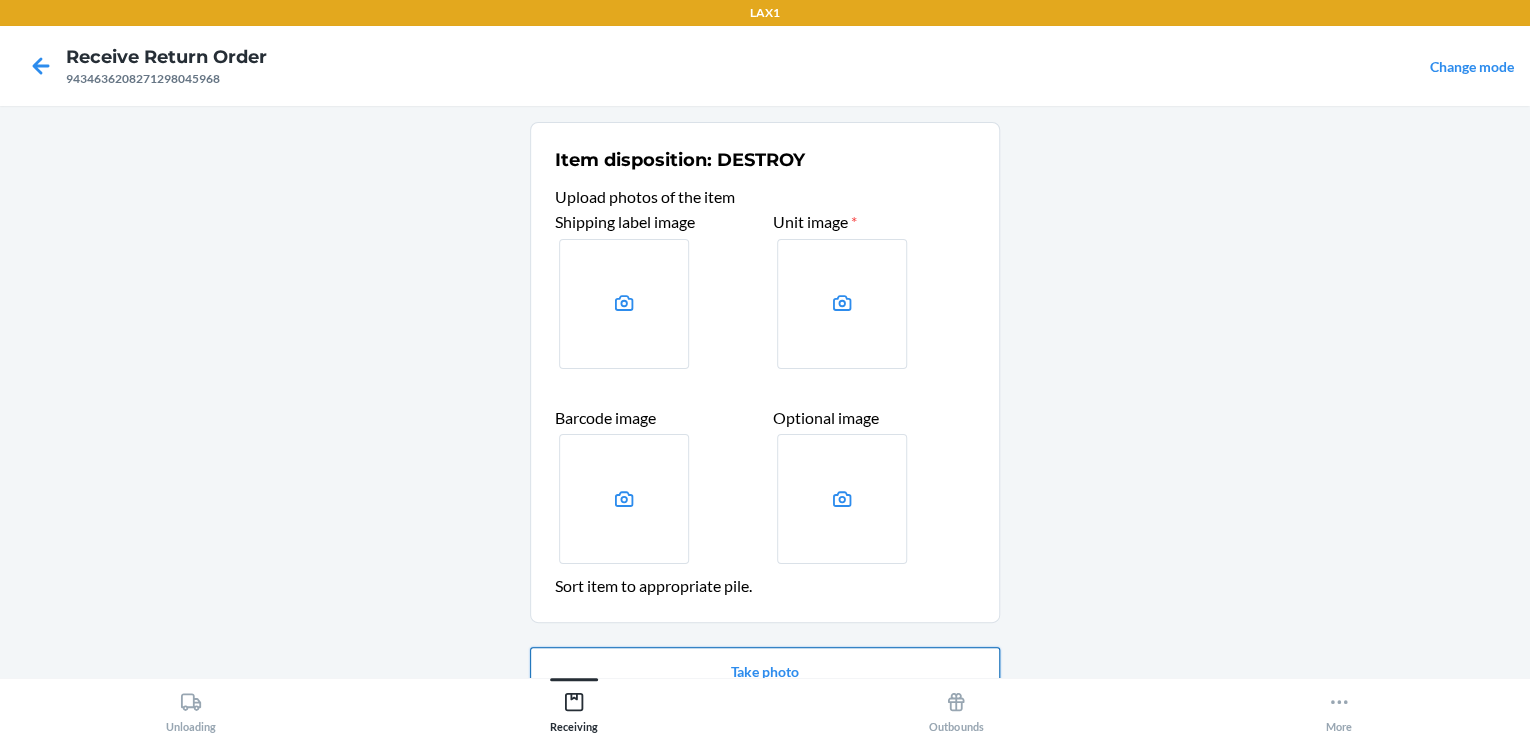 click on "Take photo" at bounding box center (765, 671) 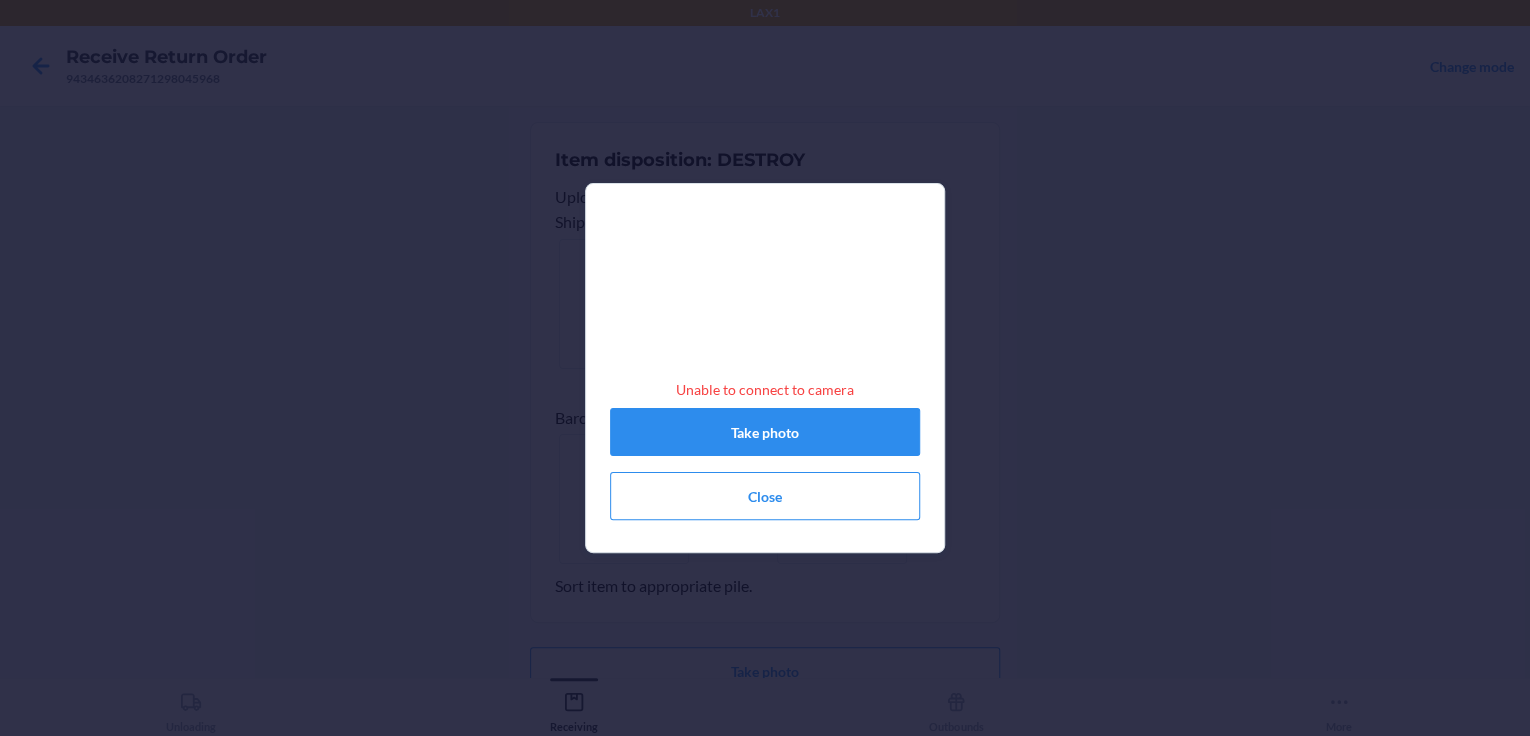 click on "Unable to connect to camera" at bounding box center [765, 389] 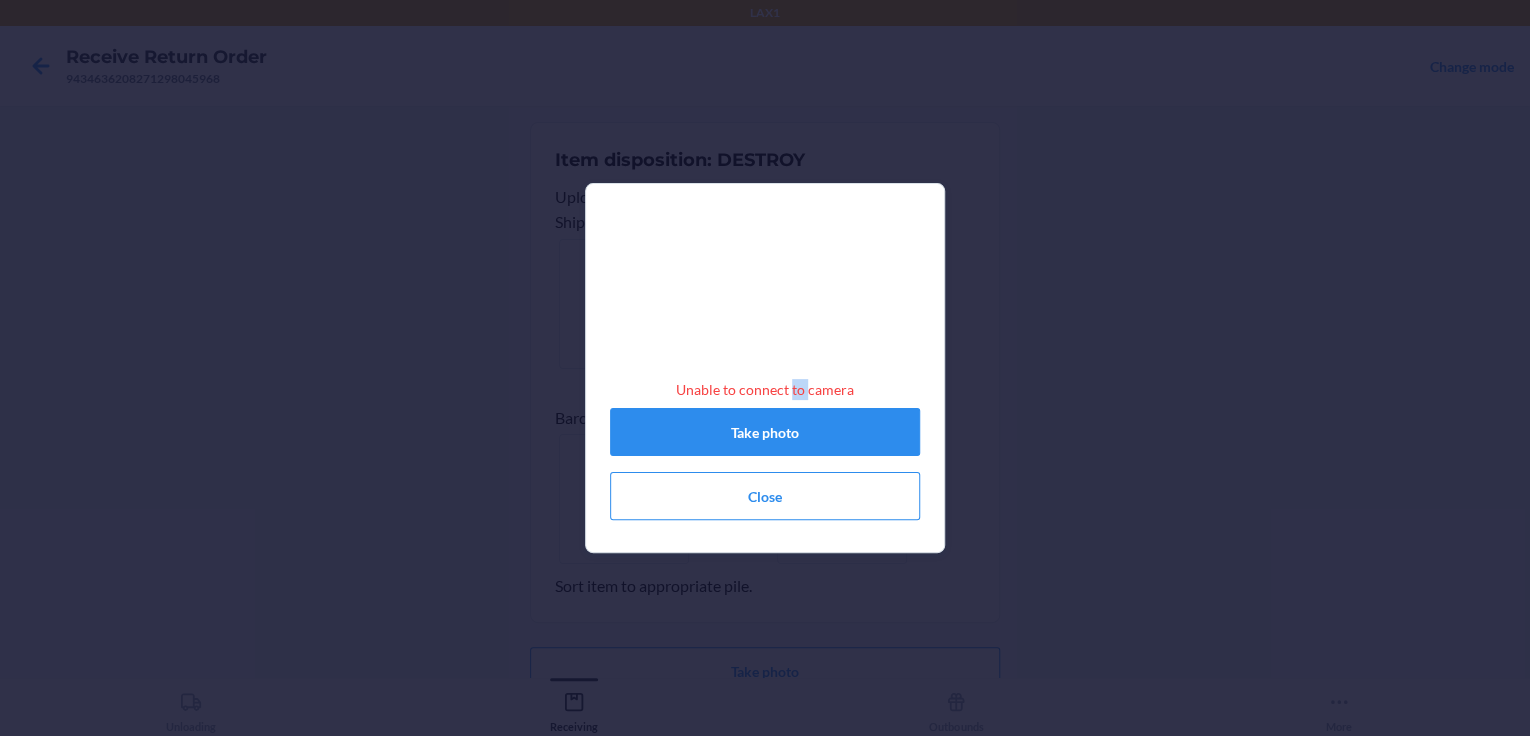 drag, startPoint x: 790, startPoint y: 391, endPoint x: 905, endPoint y: 373, distance: 116.40017 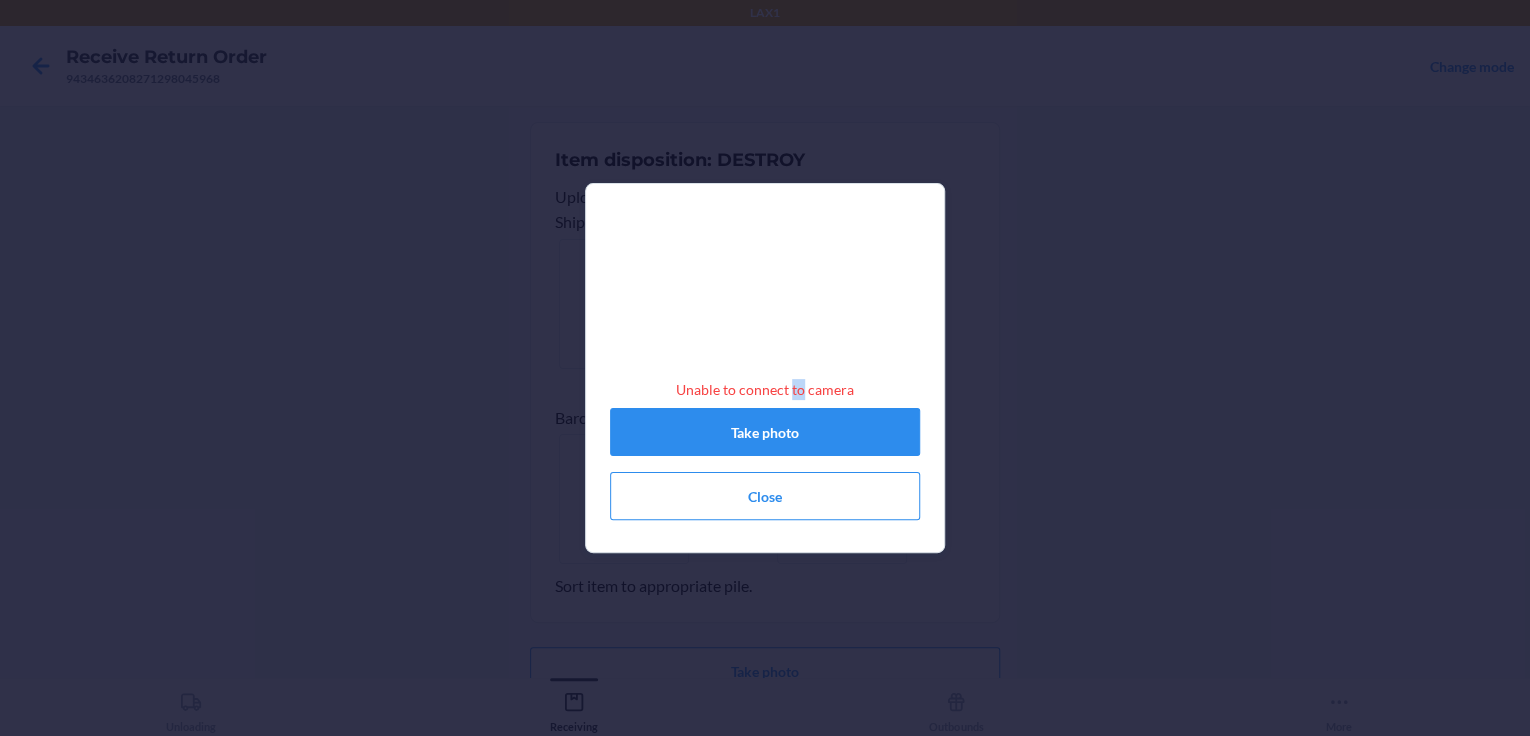 click at bounding box center [765, 301] 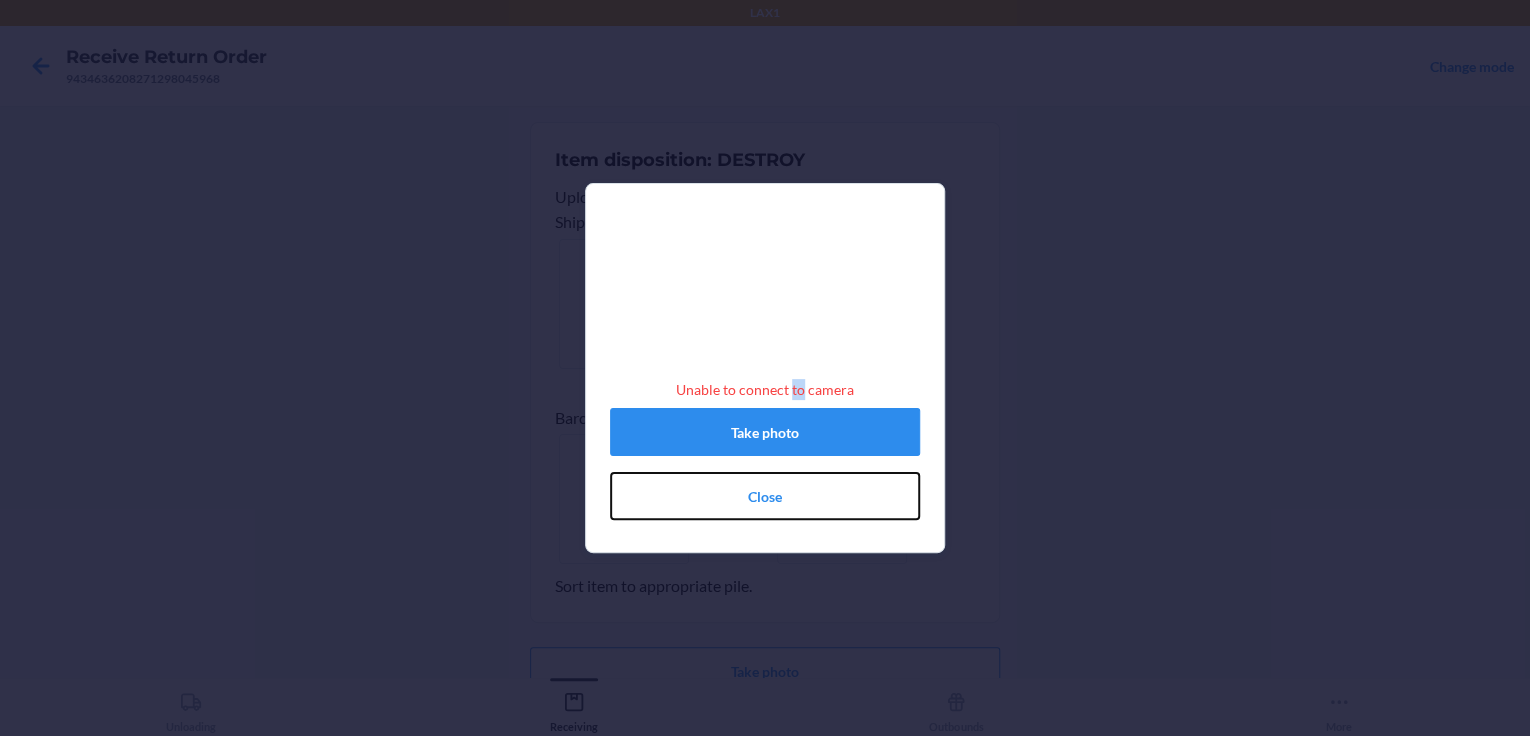 drag, startPoint x: 791, startPoint y: 512, endPoint x: 790, endPoint y: 500, distance: 12.0415945 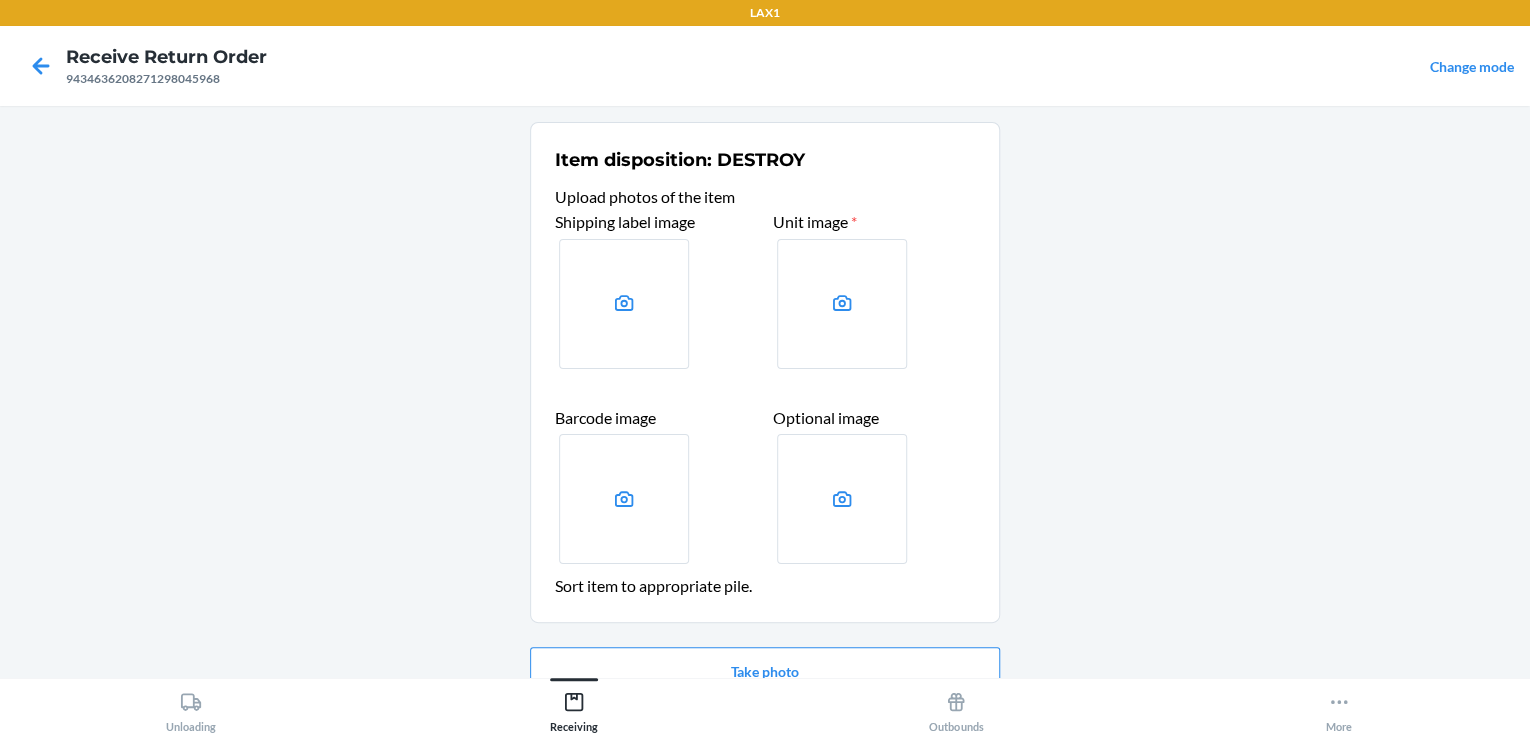 click at bounding box center (624, 304) 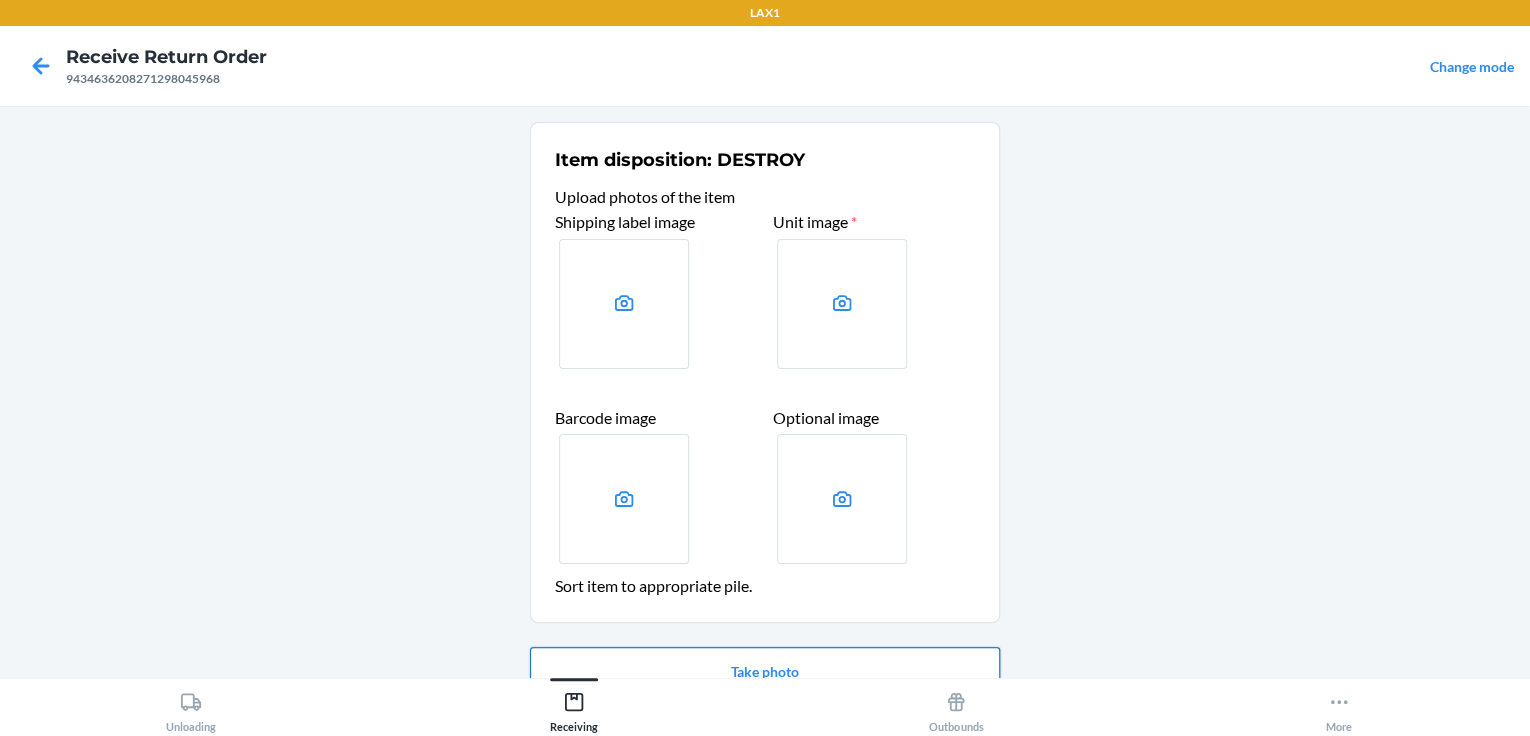 click on "Take photo" at bounding box center (765, 671) 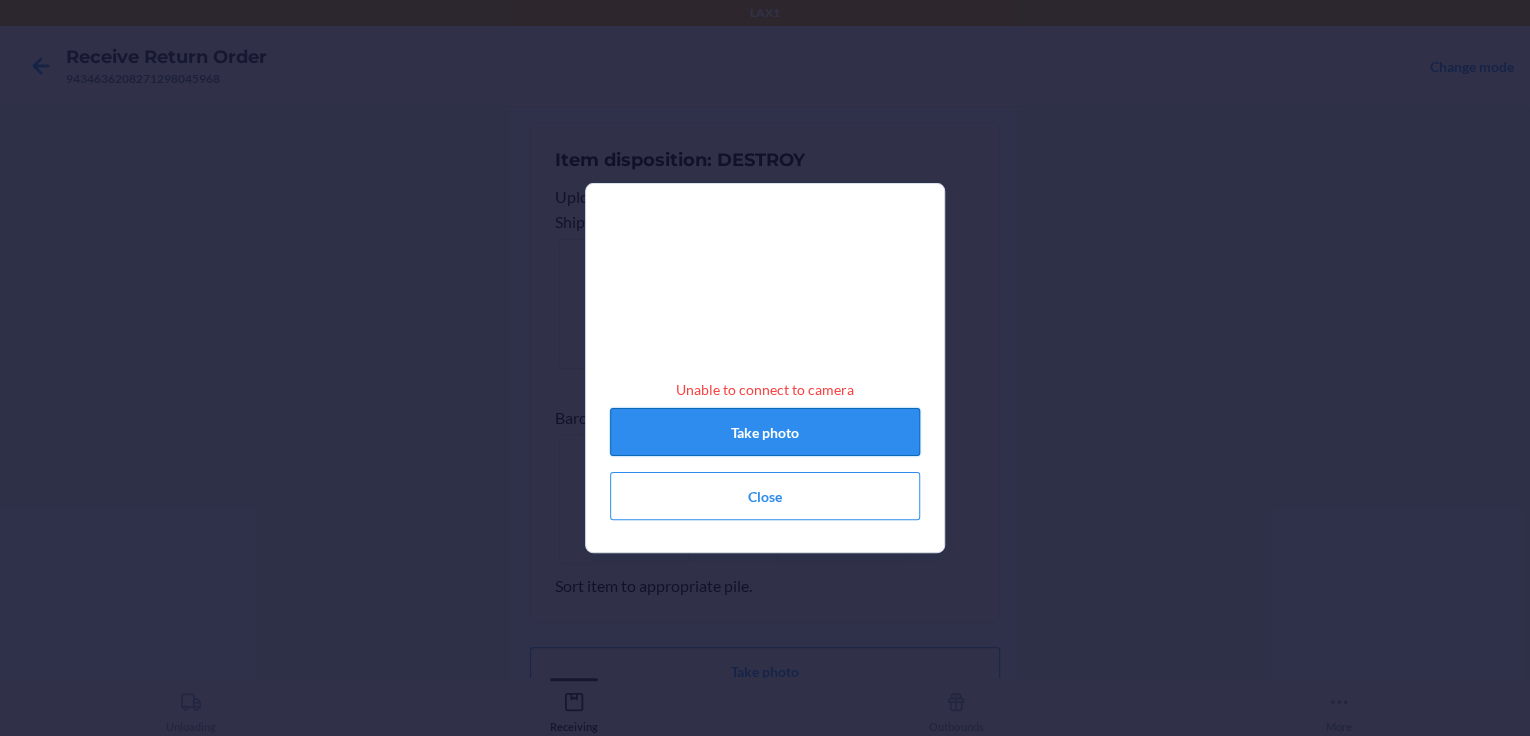 click on "Take photo" at bounding box center [765, 432] 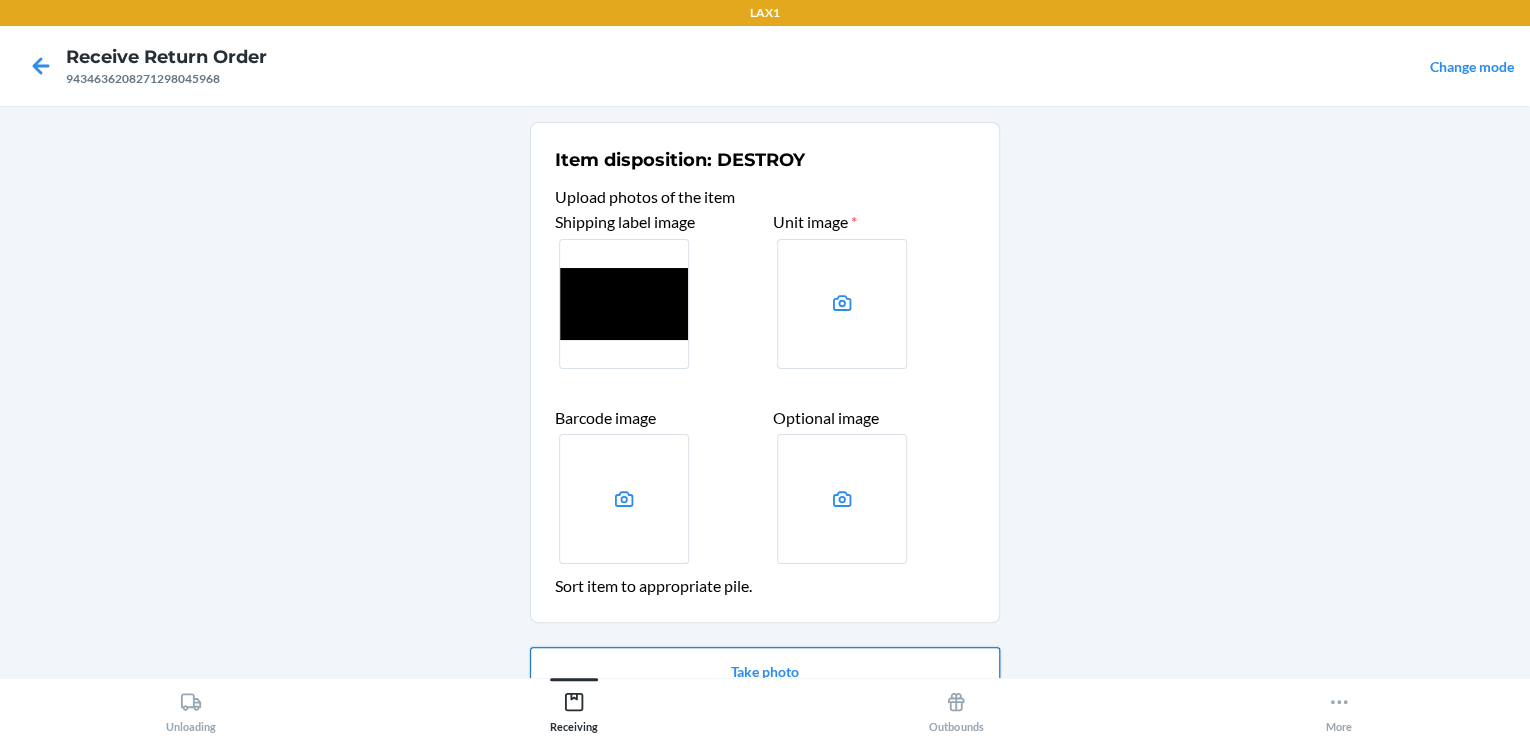 click on "Take photo" at bounding box center [765, 671] 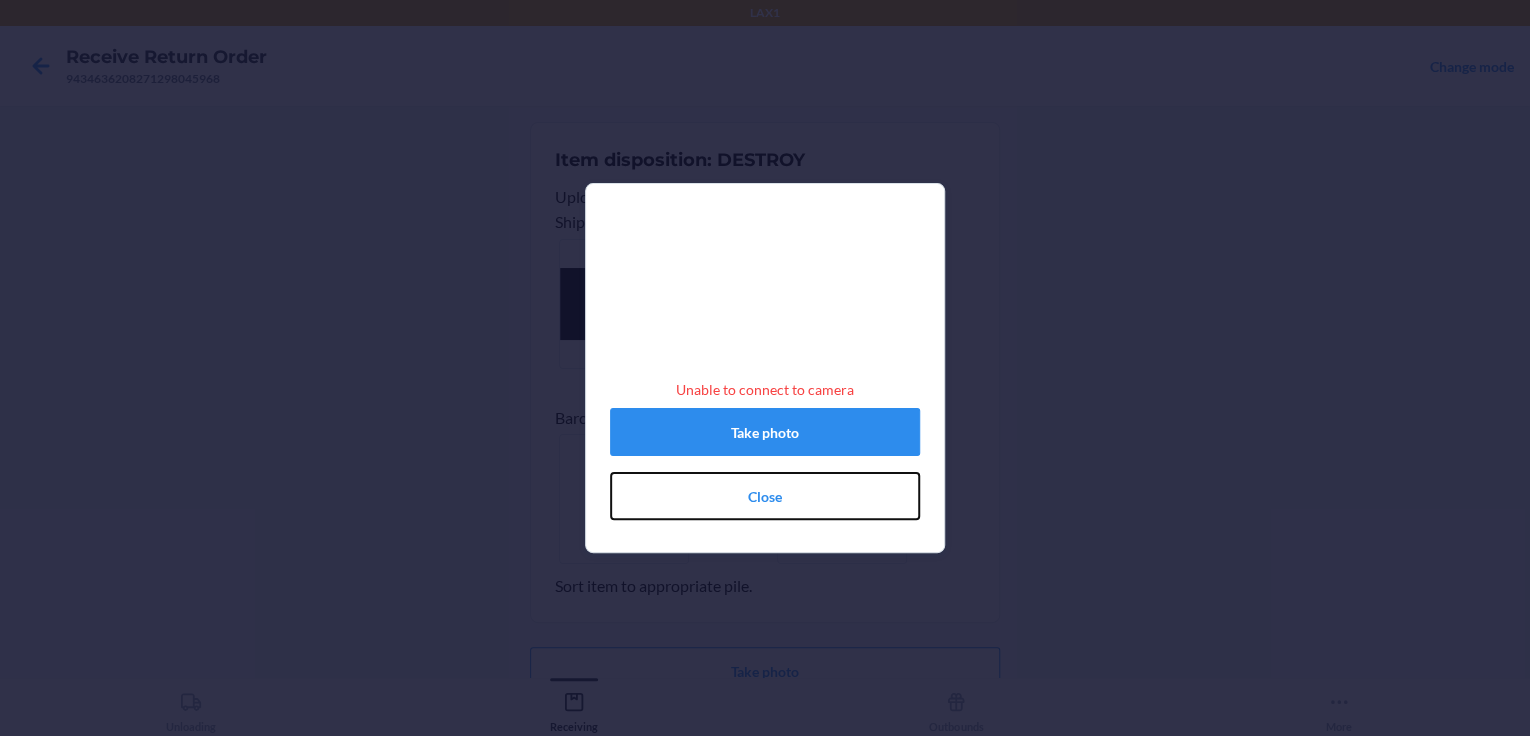 click on "Close" at bounding box center (765, 496) 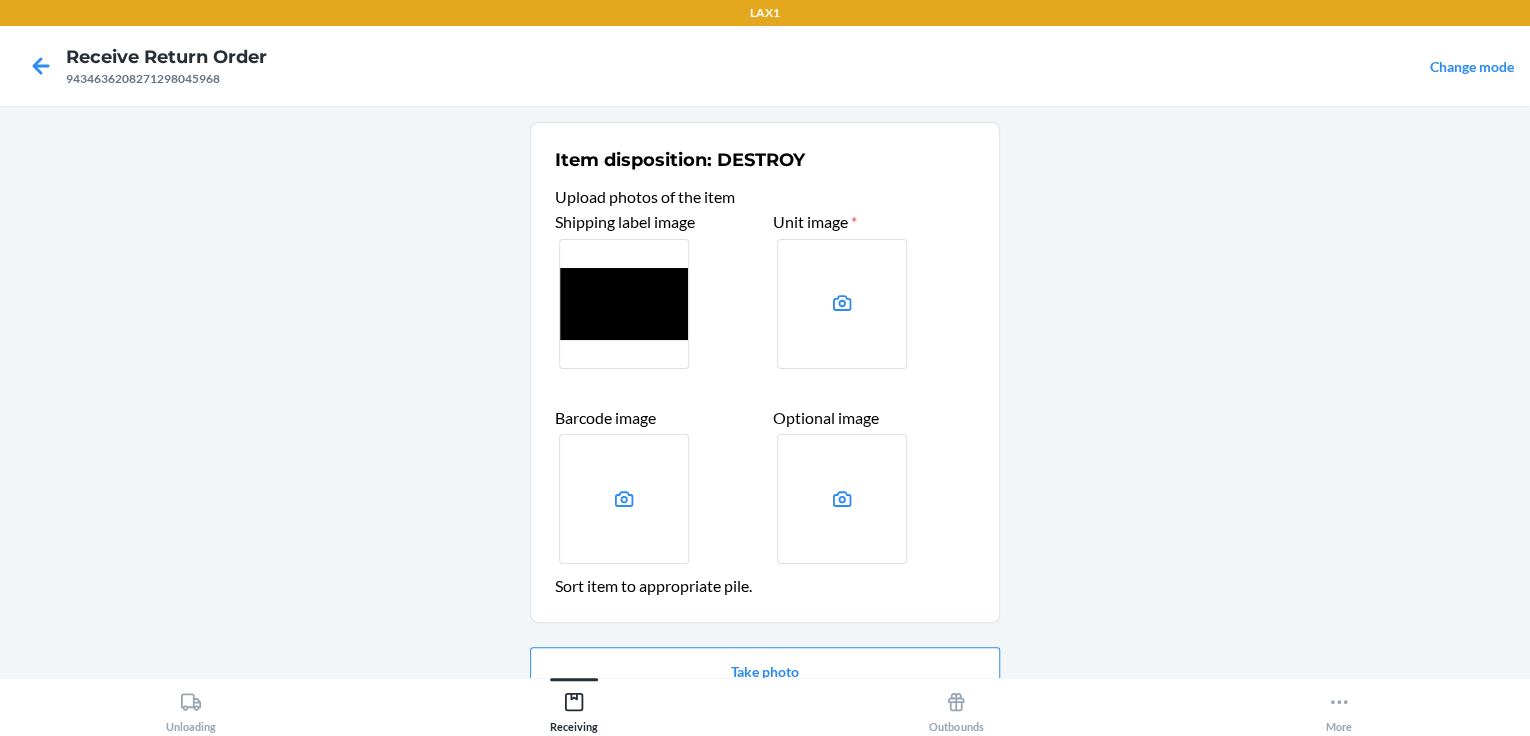 click on "Item disposition: DESTROY Upload photos of the item Shipping label image Unit image   * Barcode image Optional image Sort item to appropriate pile. Take photo Confirm" at bounding box center [765, 391] 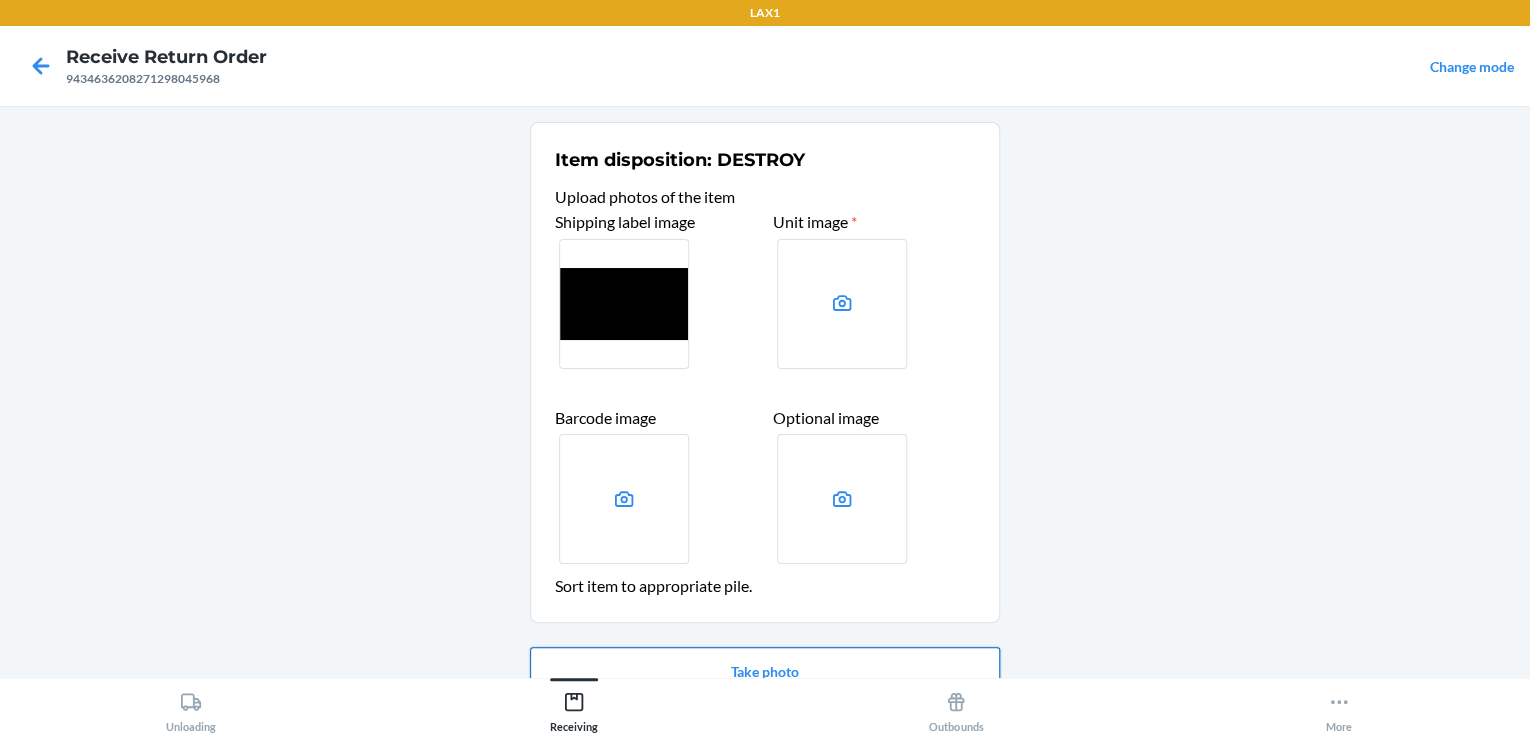 click on "Take photo" at bounding box center (765, 671) 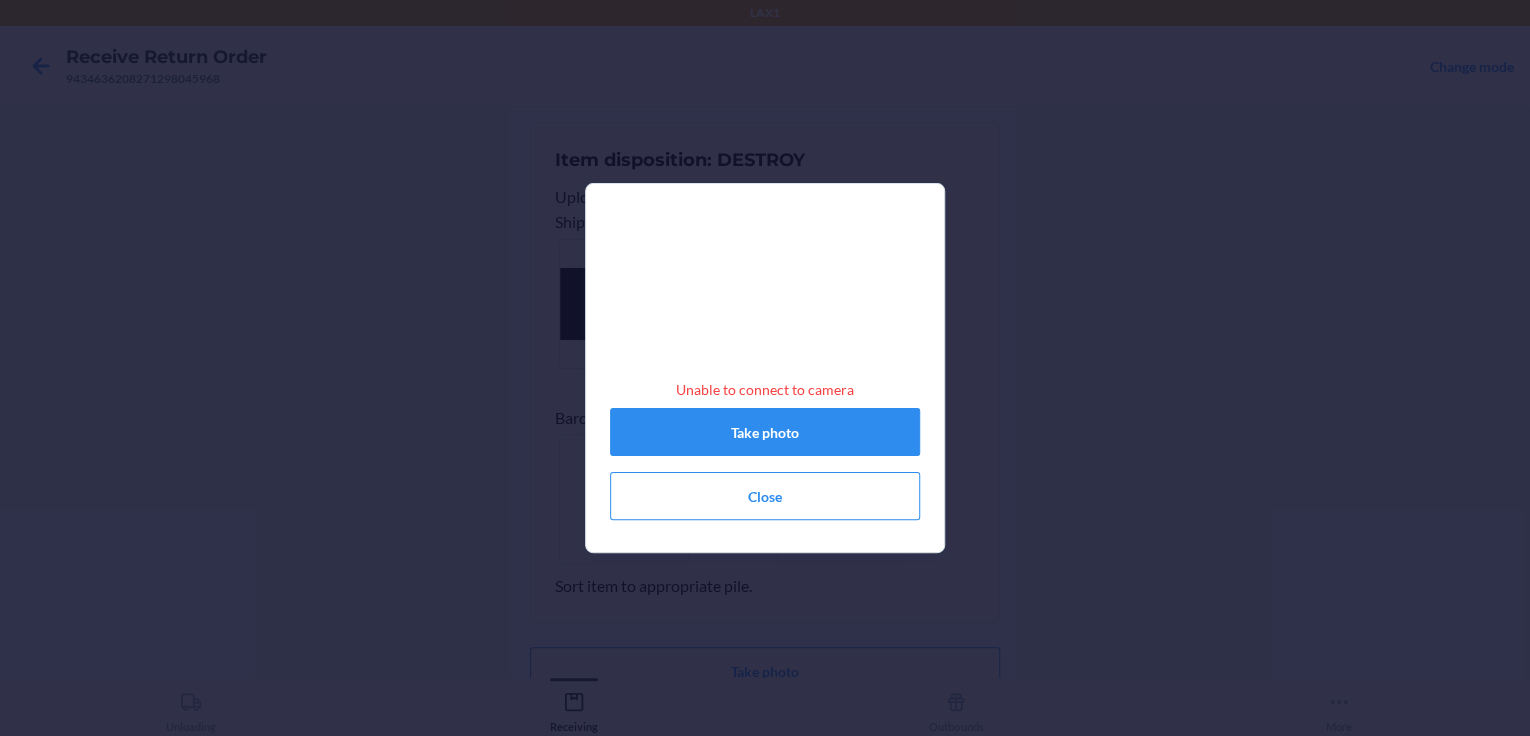 drag, startPoint x: 662, startPoint y: 383, endPoint x: 930, endPoint y: 396, distance: 268.31512 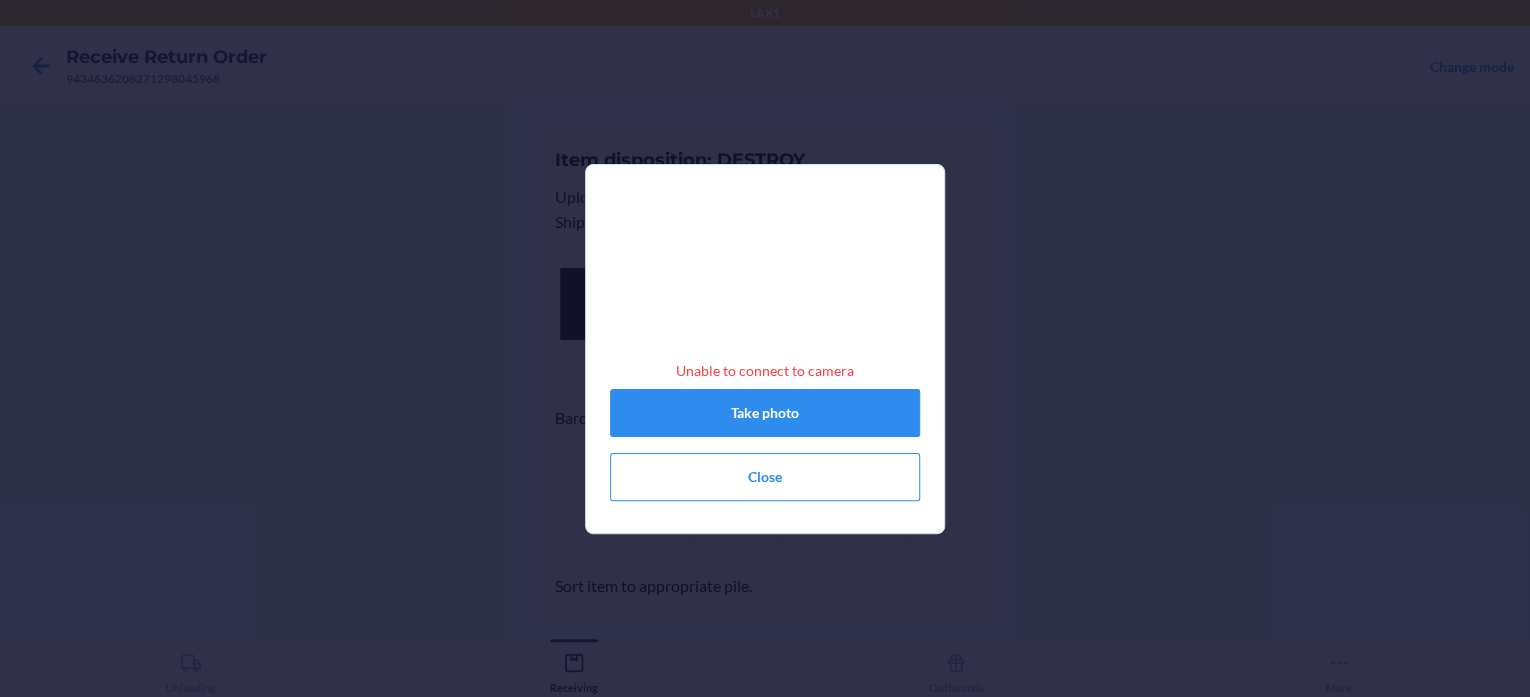 drag, startPoint x: 744, startPoint y: 511, endPoint x: 740, endPoint y: 500, distance: 11.7046995 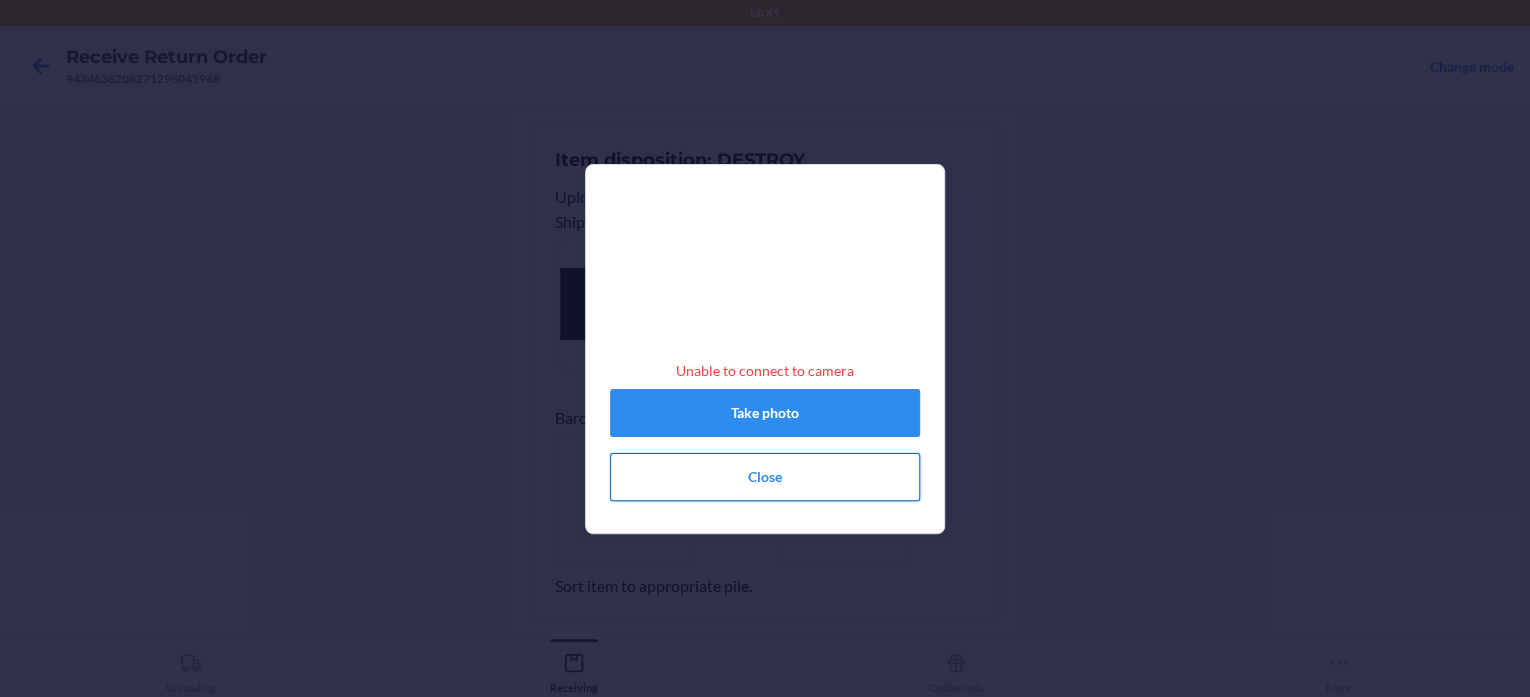 click on "Close" at bounding box center [765, 477] 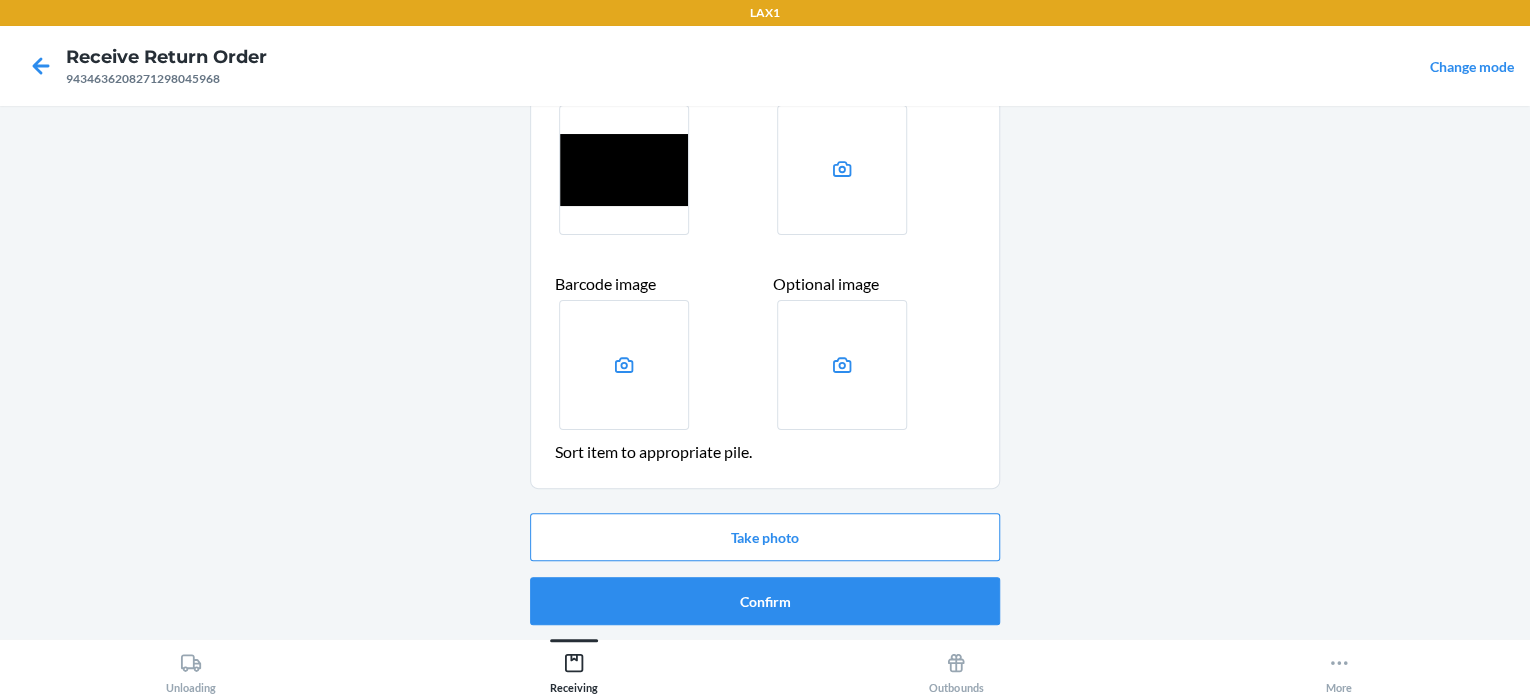 scroll, scrollTop: 136, scrollLeft: 0, axis: vertical 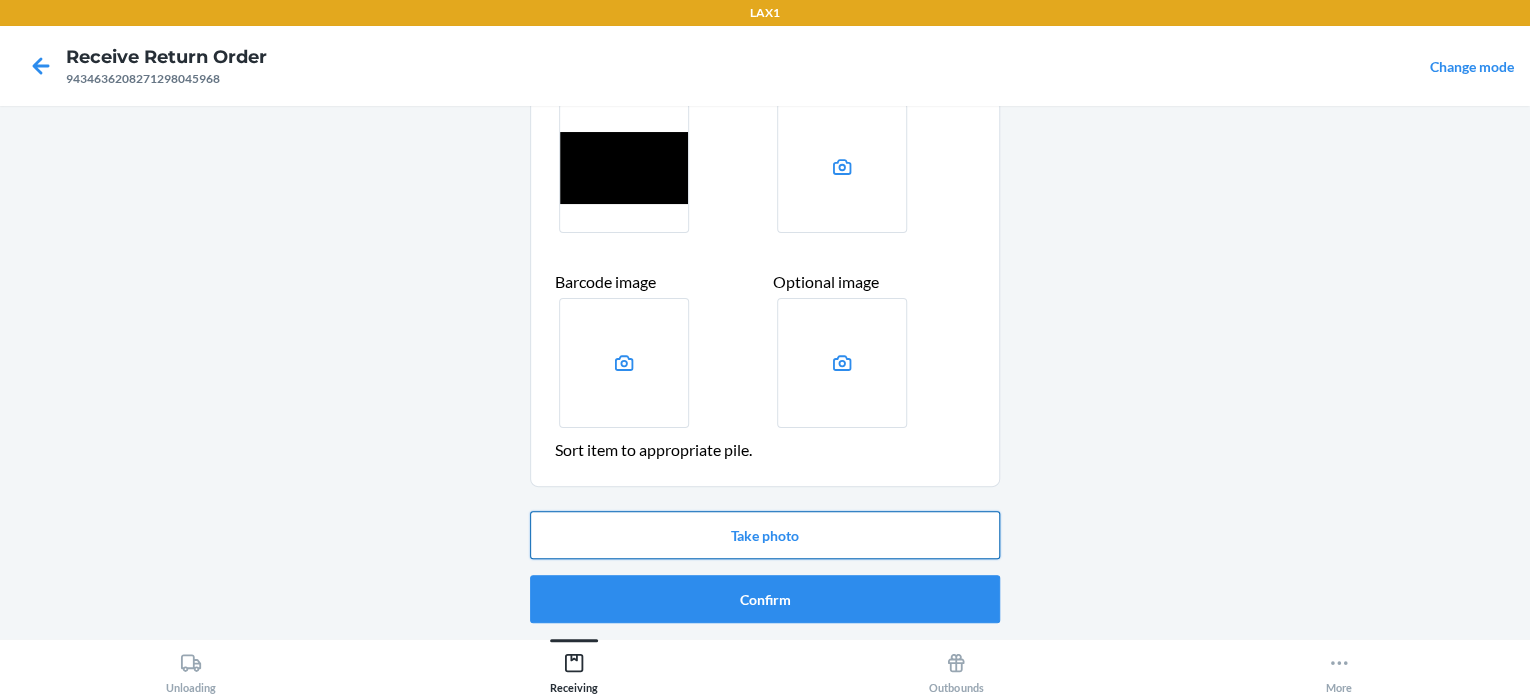 click on "Take photo" at bounding box center (765, 535) 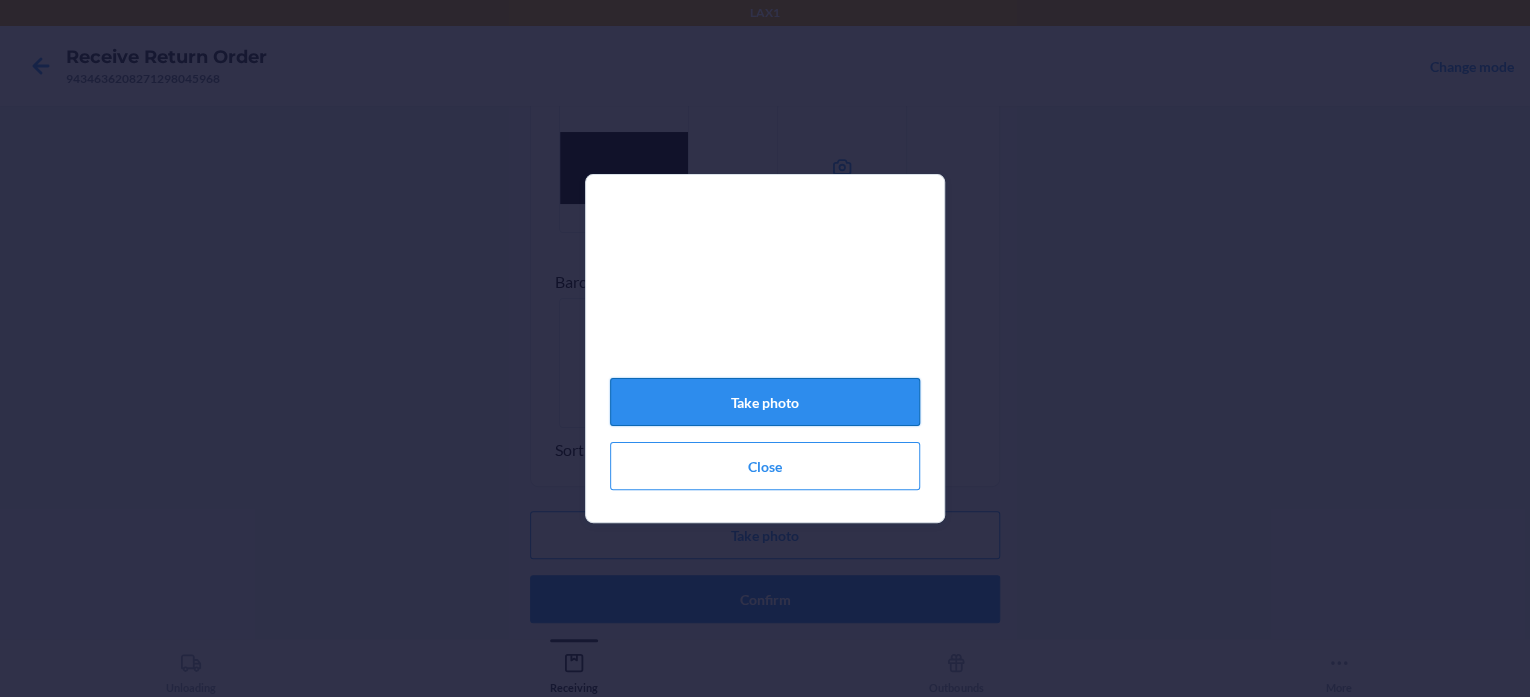 click on "Take photo" 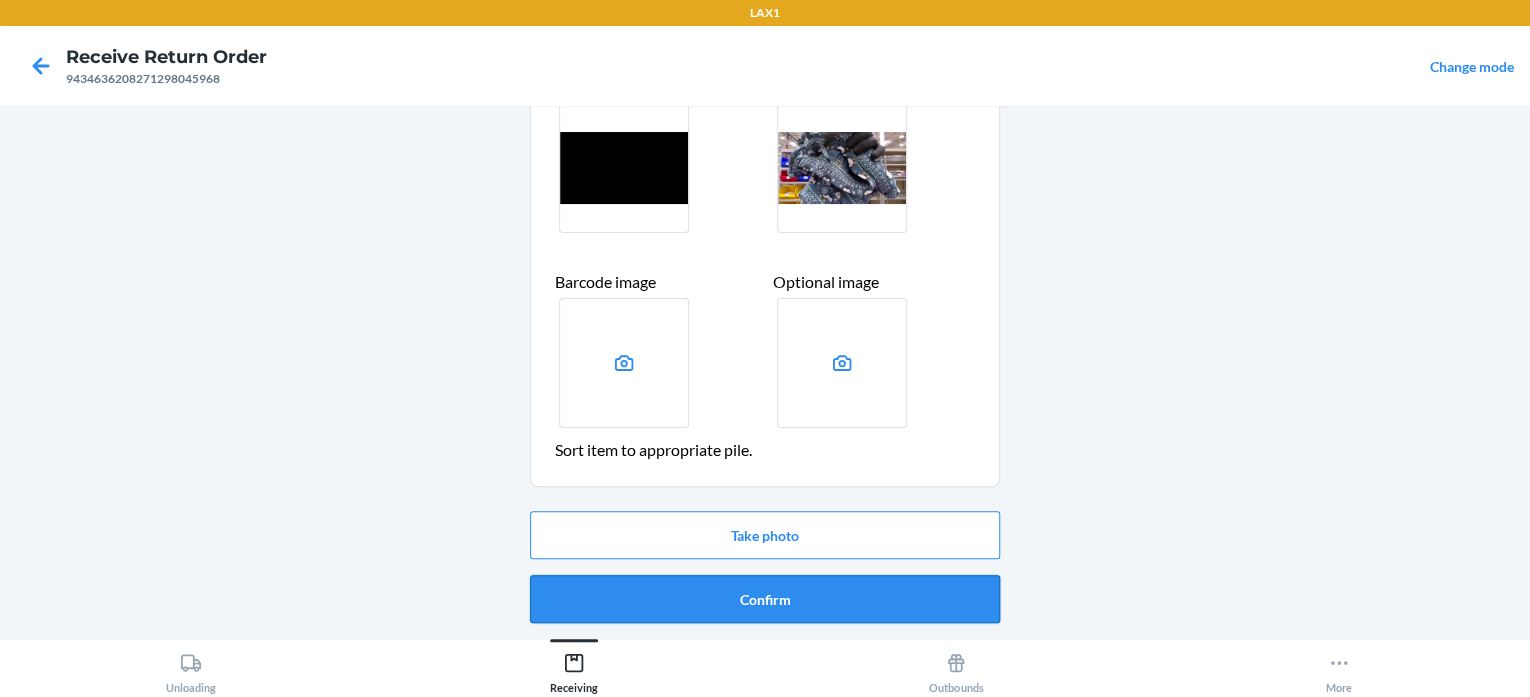 click on "Confirm" at bounding box center [765, 599] 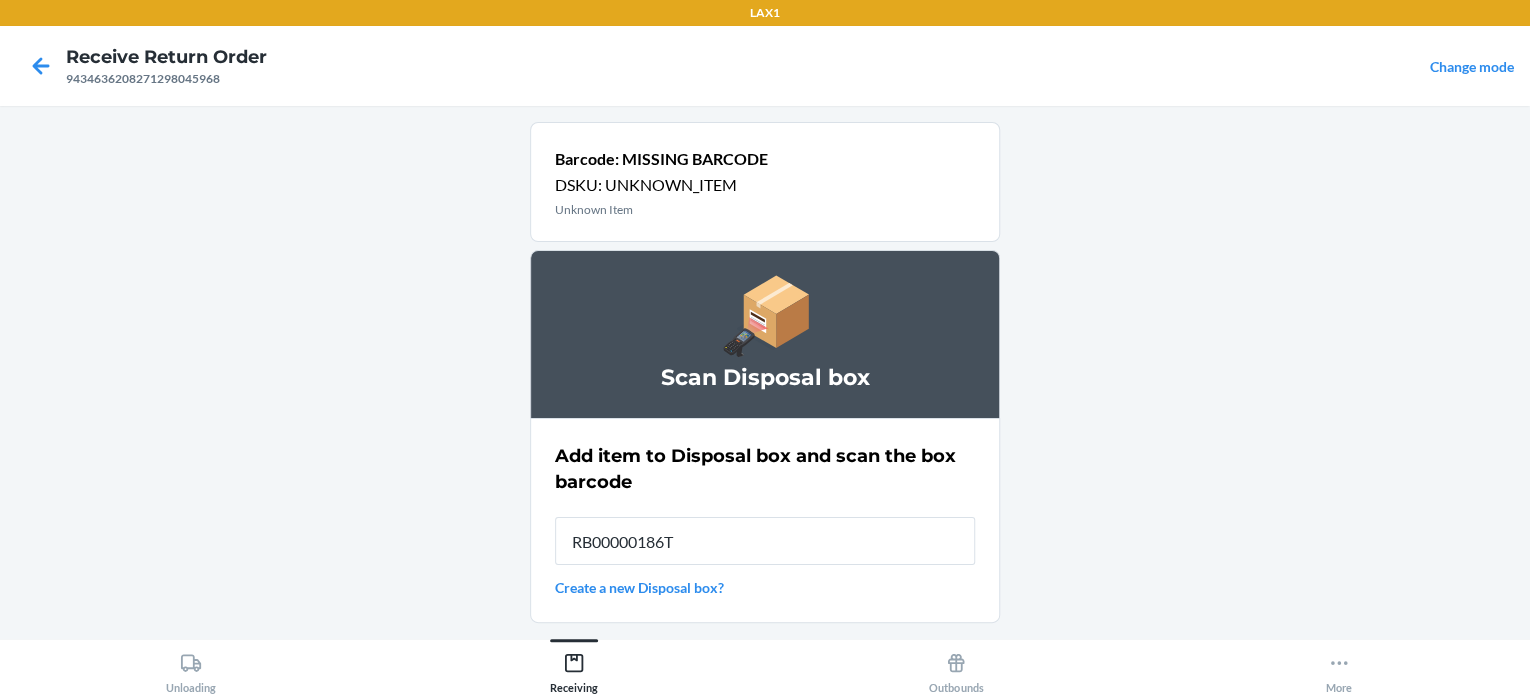 type on "RB00000186T" 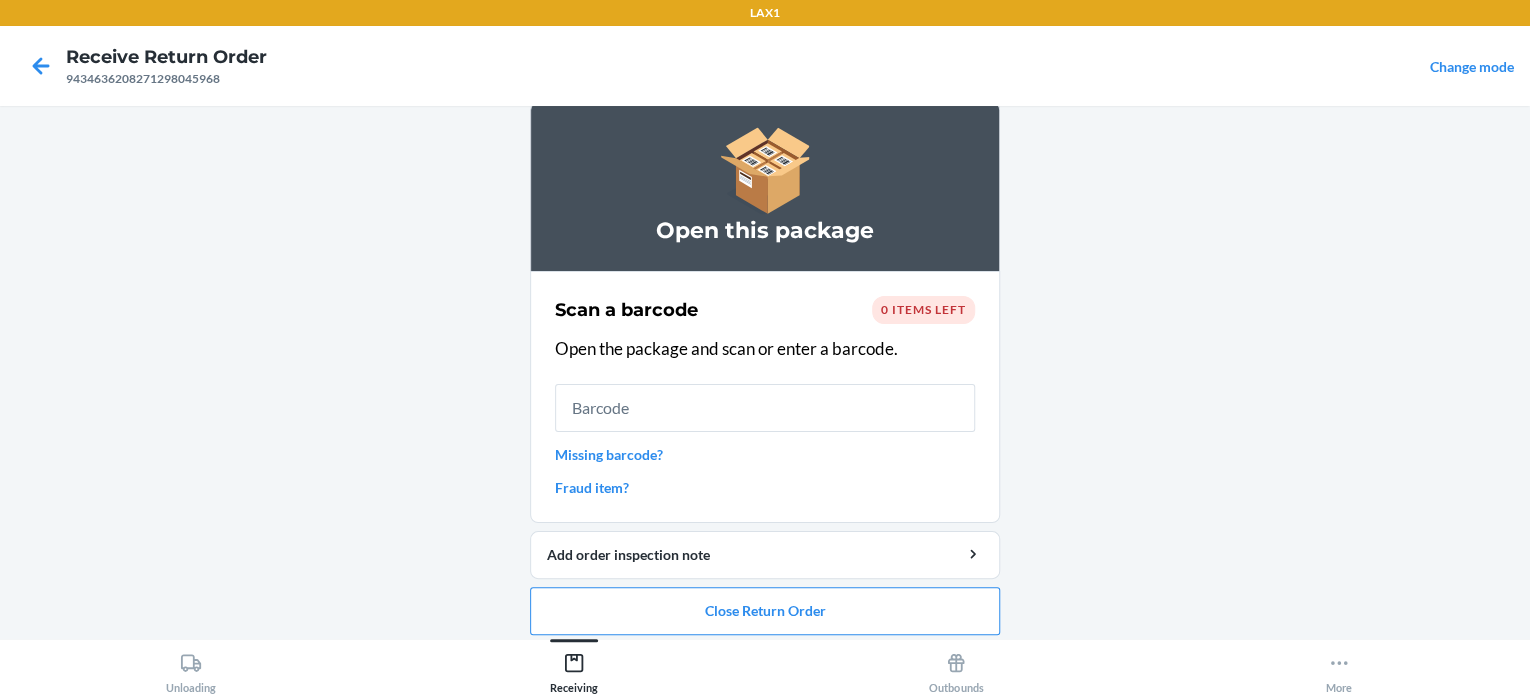 scroll, scrollTop: 31, scrollLeft: 0, axis: vertical 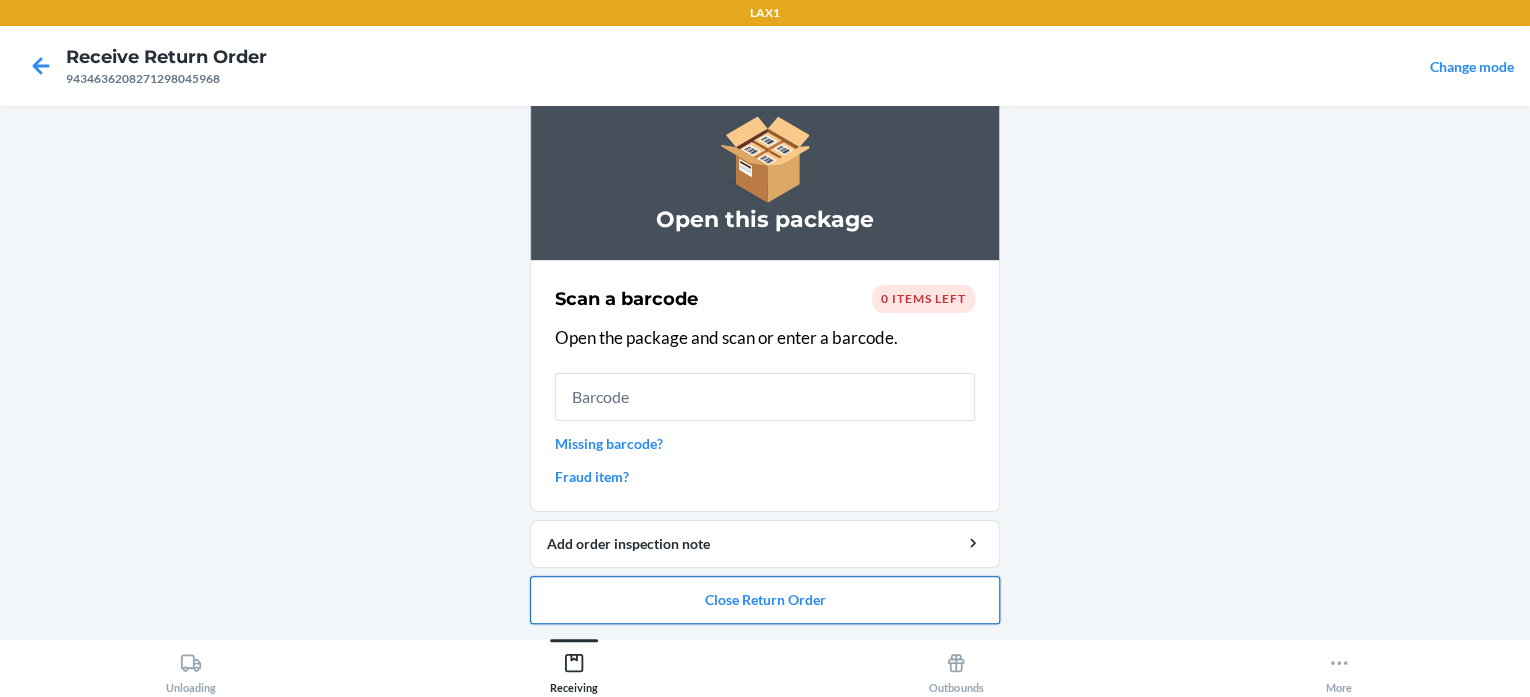 click on "Close Return Order" at bounding box center (765, 600) 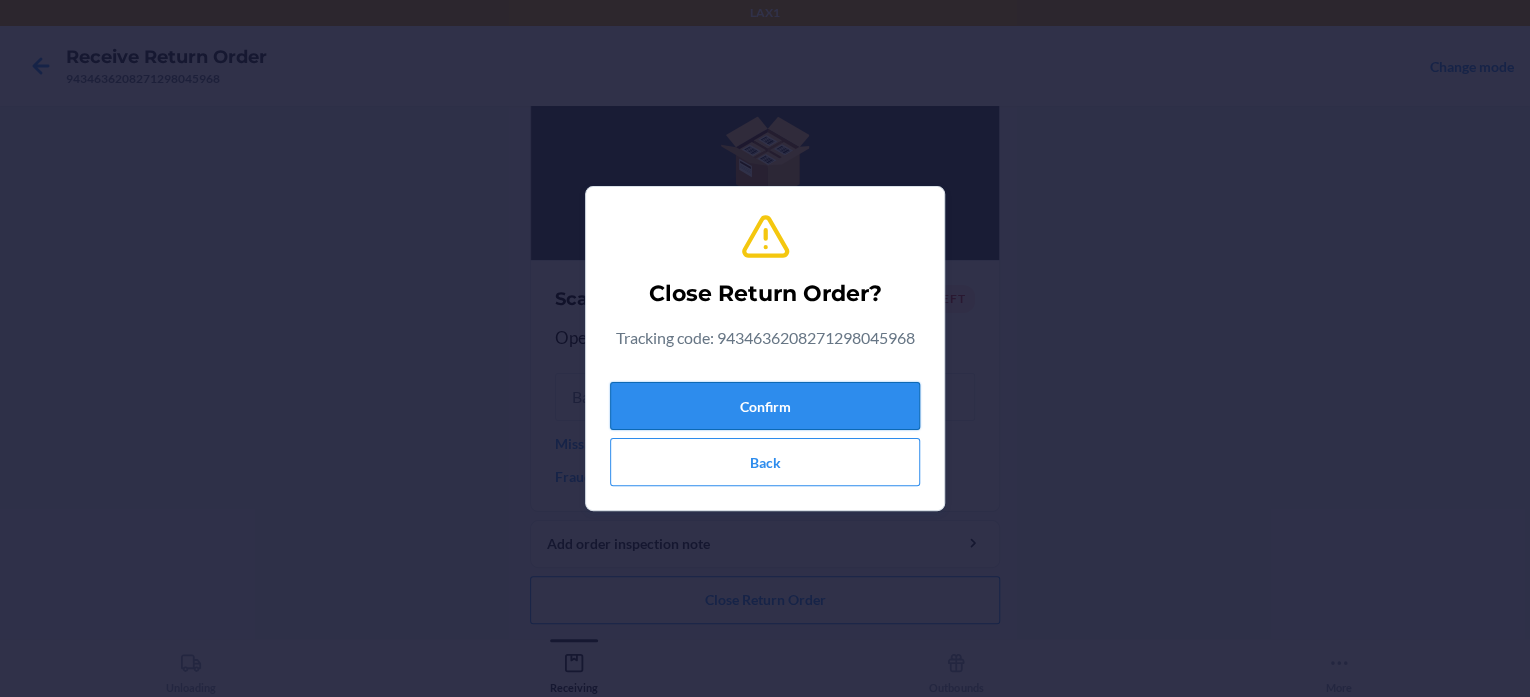 click on "Confirm" at bounding box center [765, 406] 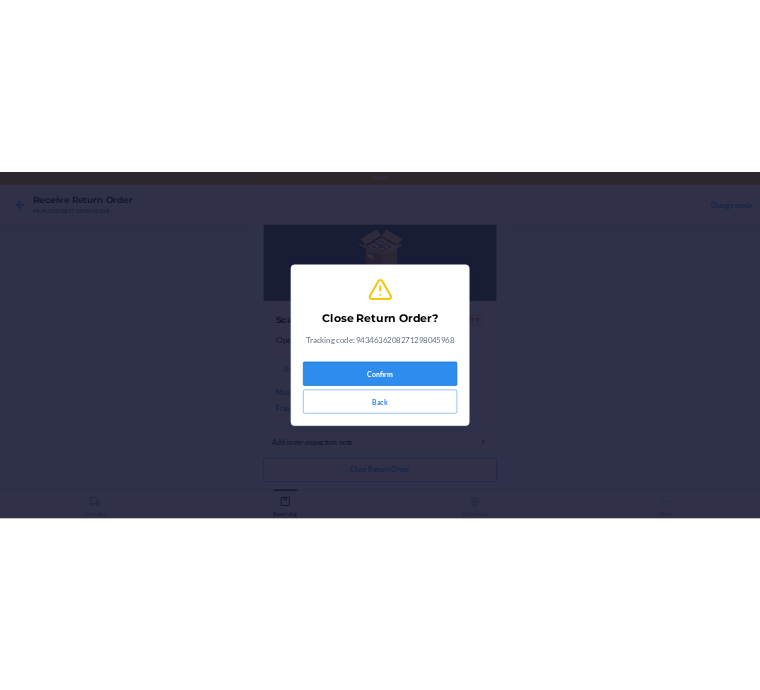 scroll, scrollTop: 0, scrollLeft: 0, axis: both 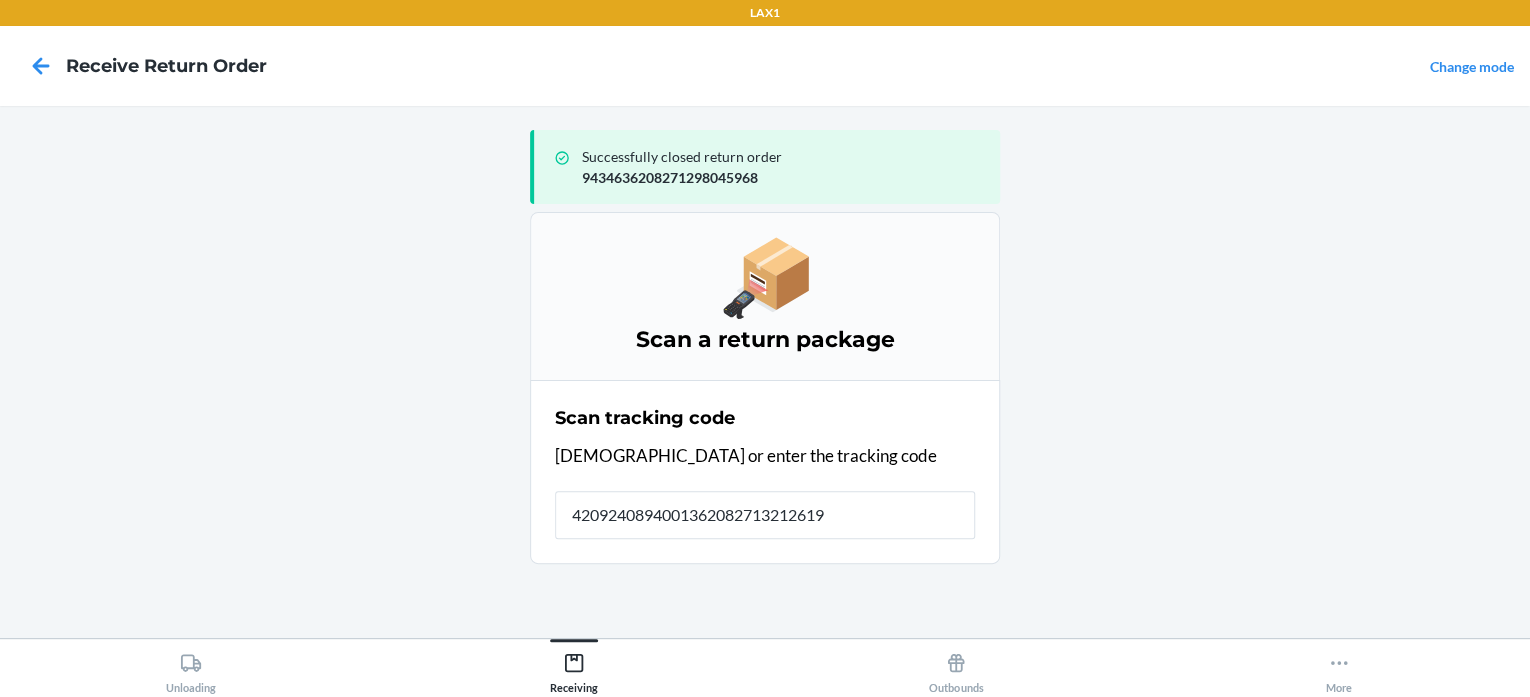 type on "42092408940013620827132126193" 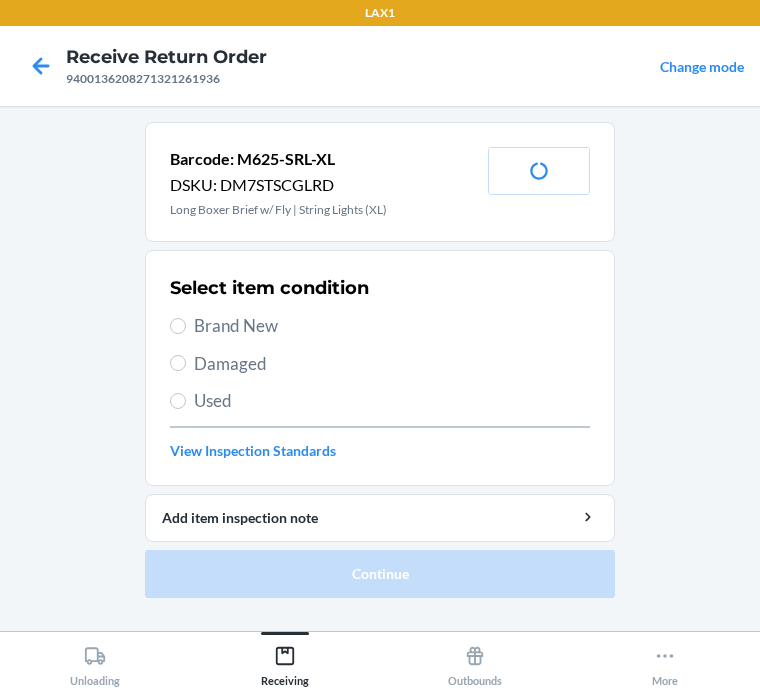 click on "Brand New" at bounding box center [392, 326] 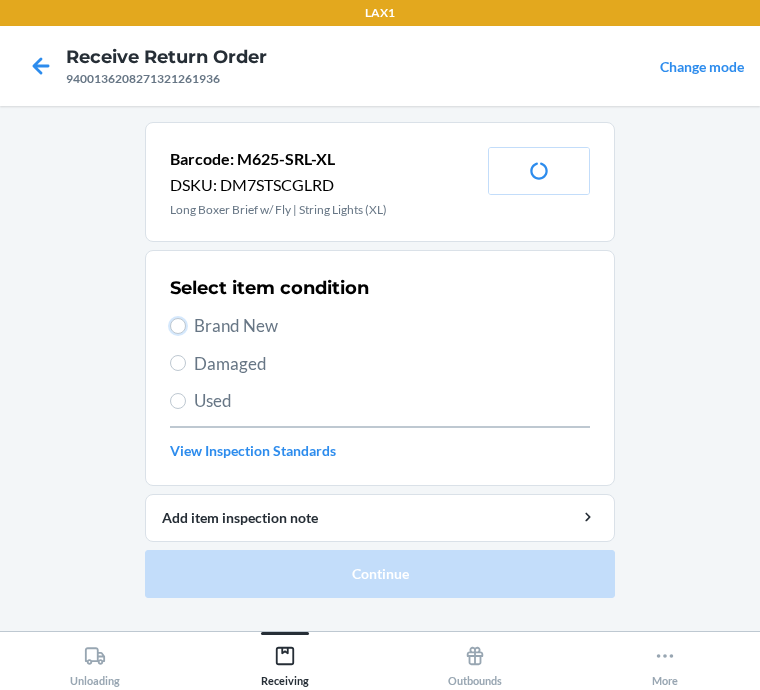 click on "Brand New" at bounding box center (178, 326) 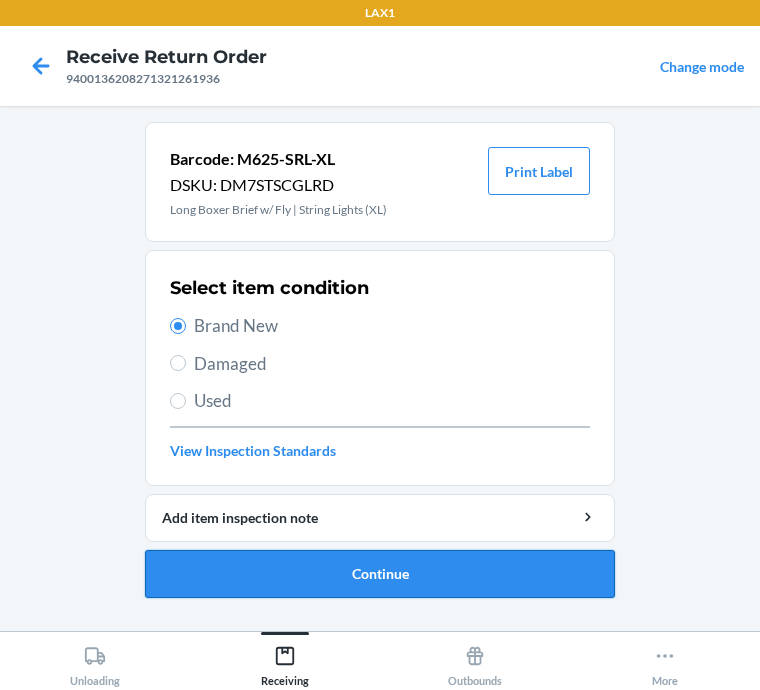 click on "Continue" at bounding box center [380, 574] 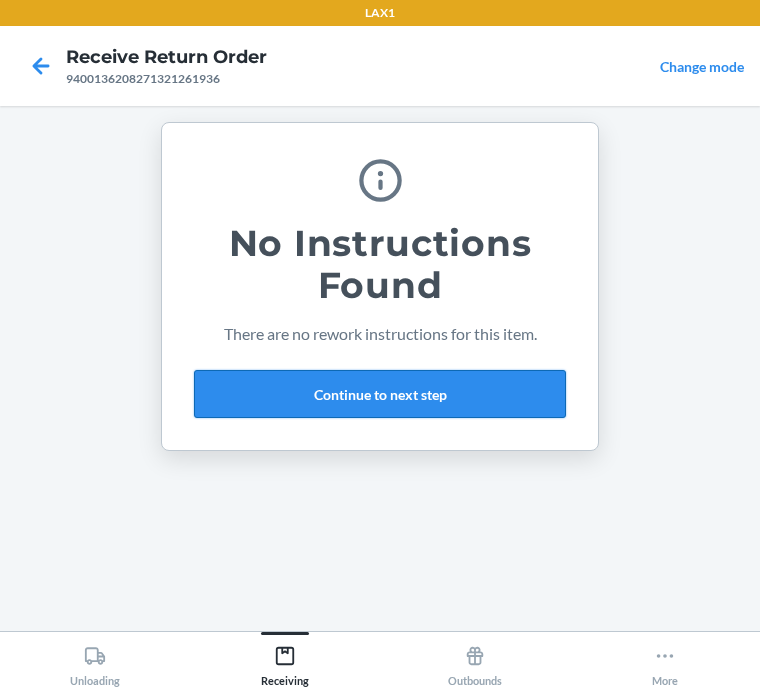 click on "Continue to next step" at bounding box center (380, 394) 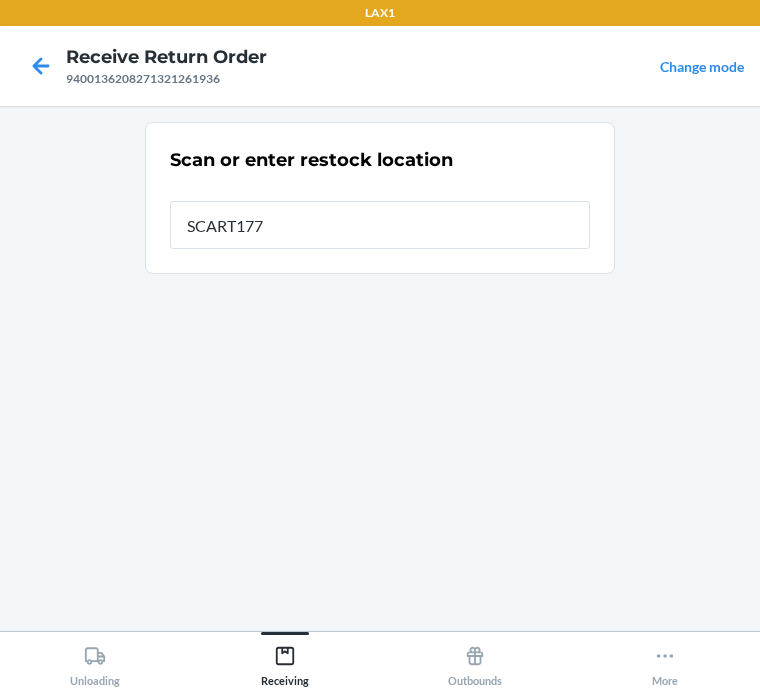 type on "SCART177" 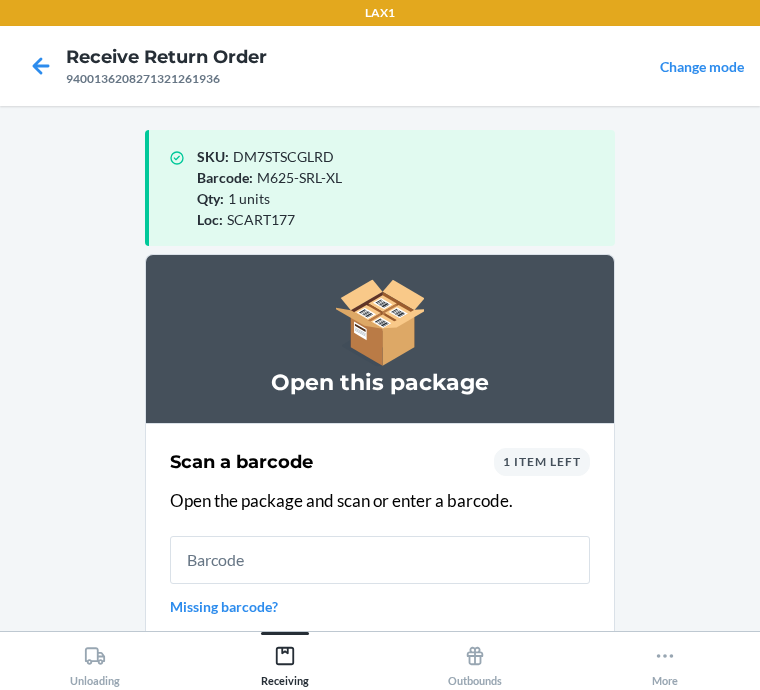 drag, startPoint x: 281, startPoint y: 301, endPoint x: 669, endPoint y: 295, distance: 388.0464 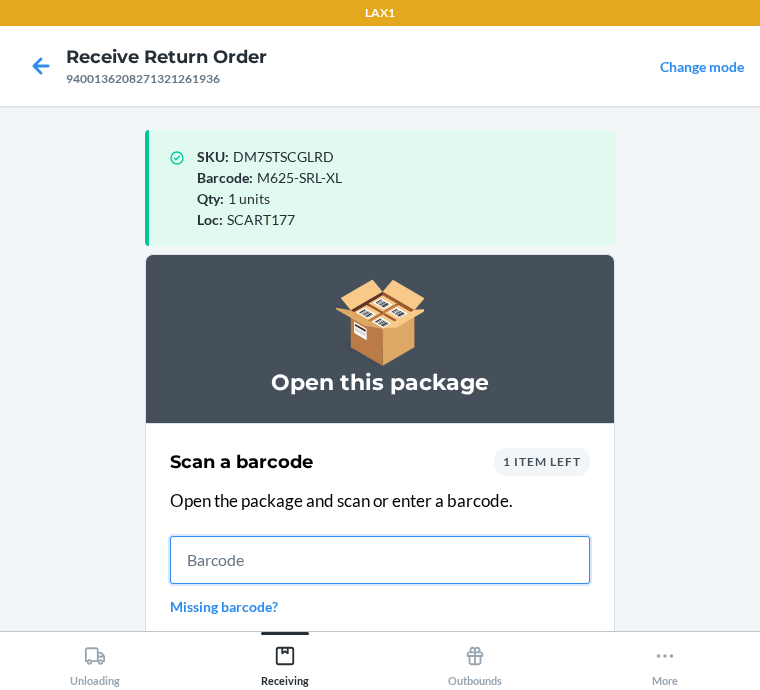 click at bounding box center [380, 560] 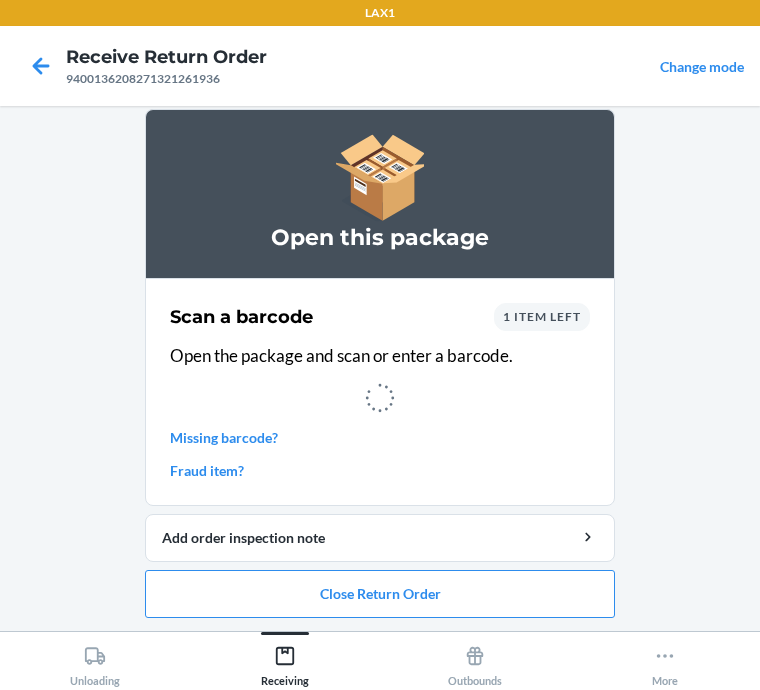 scroll, scrollTop: 0, scrollLeft: 0, axis: both 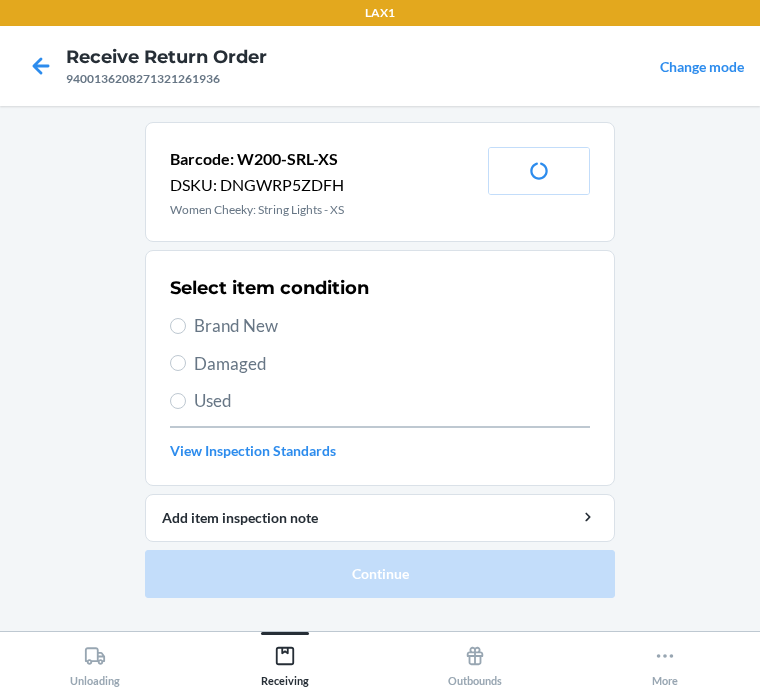 click on "Brand New" at bounding box center [392, 326] 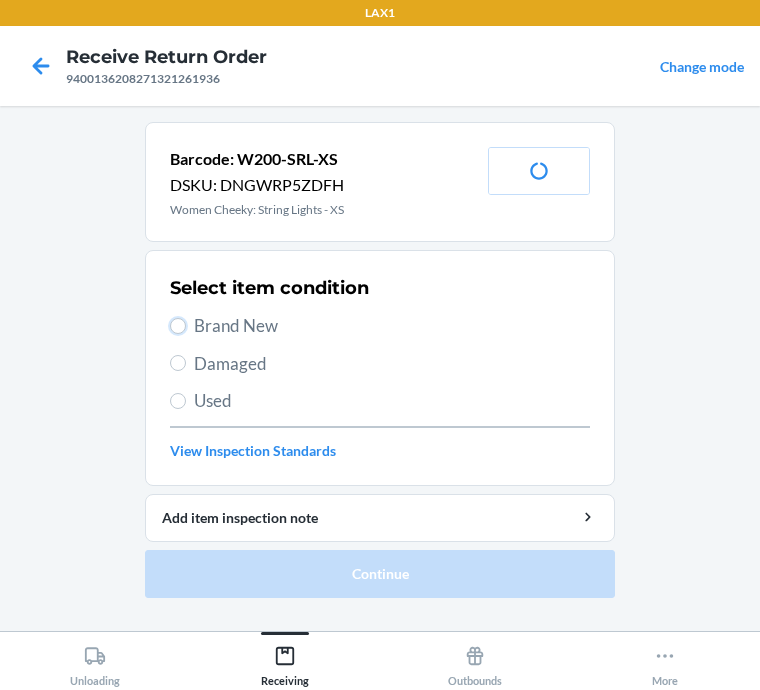 click on "Brand New" at bounding box center (178, 326) 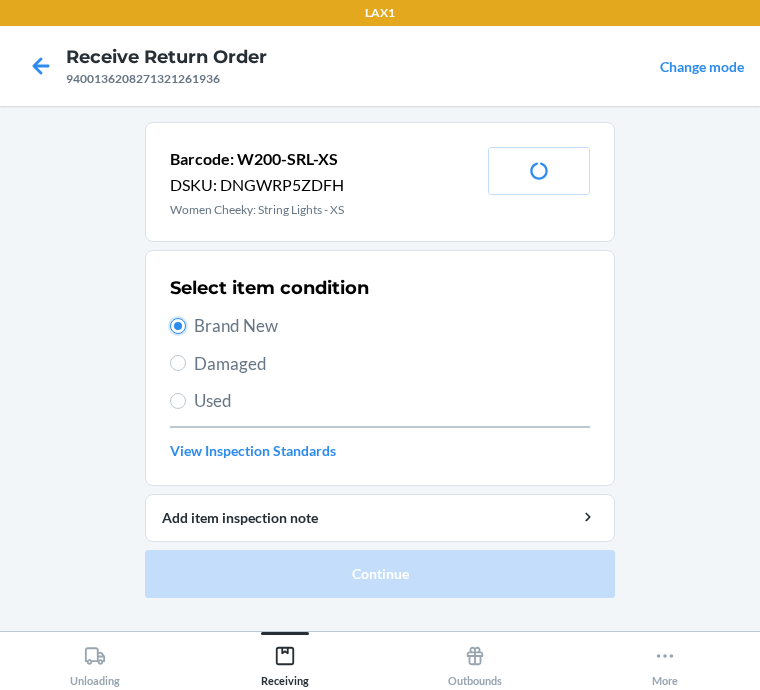radio on "true" 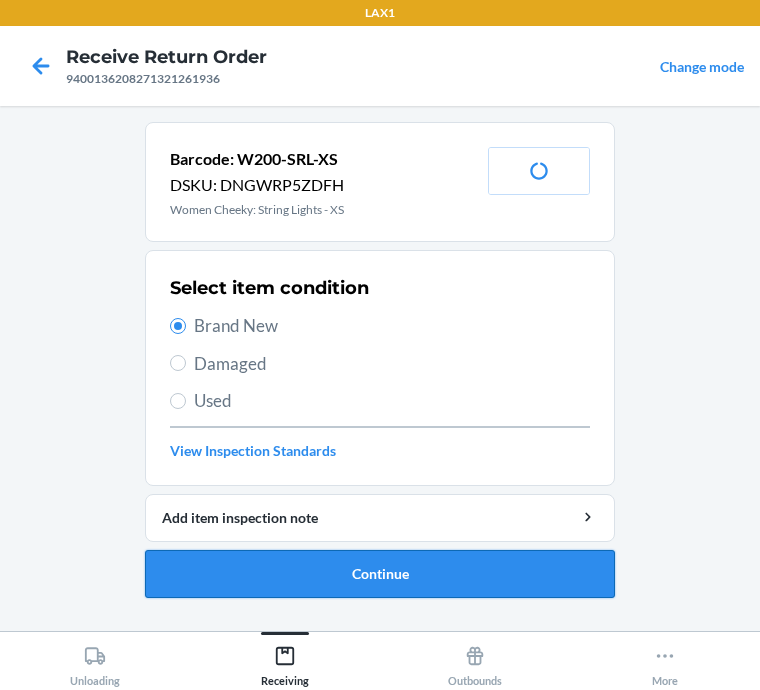 click on "Continue" at bounding box center [380, 574] 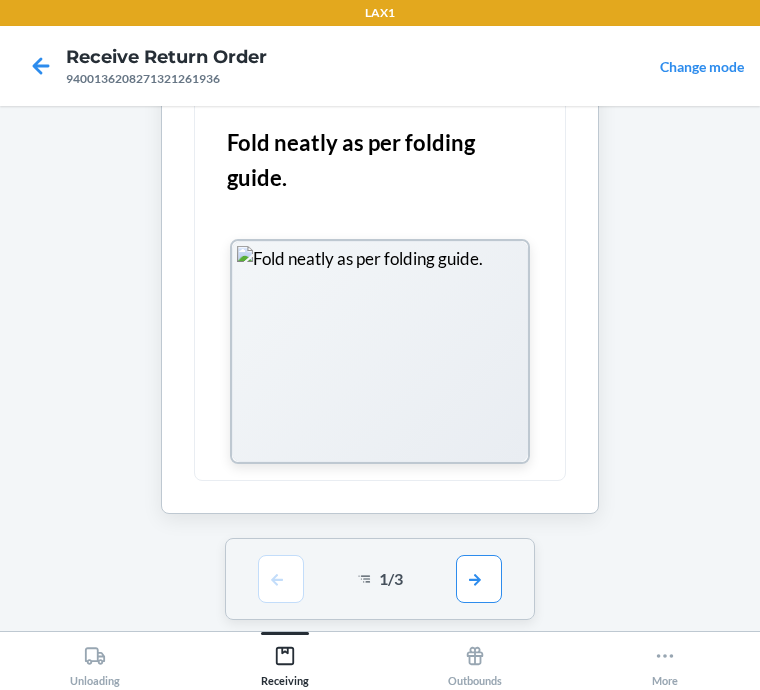 scroll, scrollTop: 210, scrollLeft: 0, axis: vertical 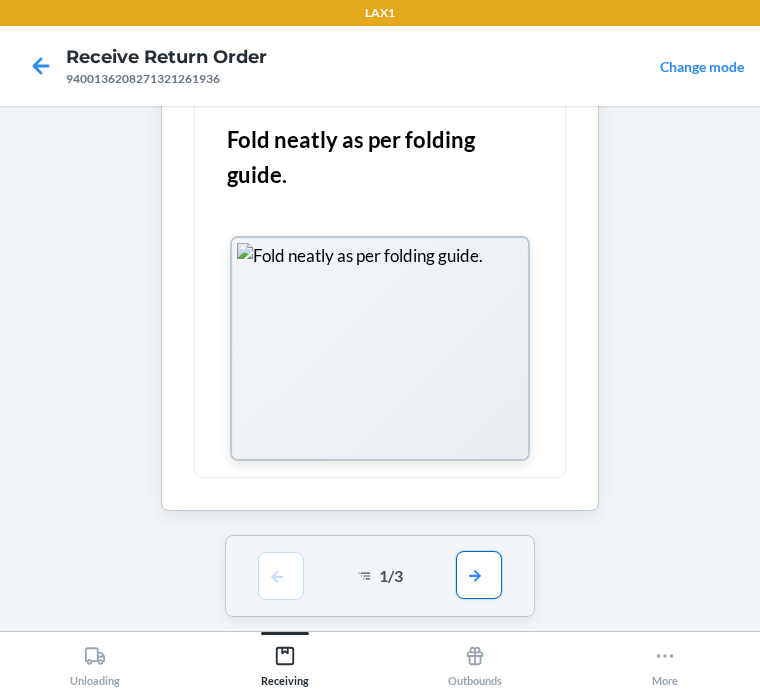 click at bounding box center [479, 575] 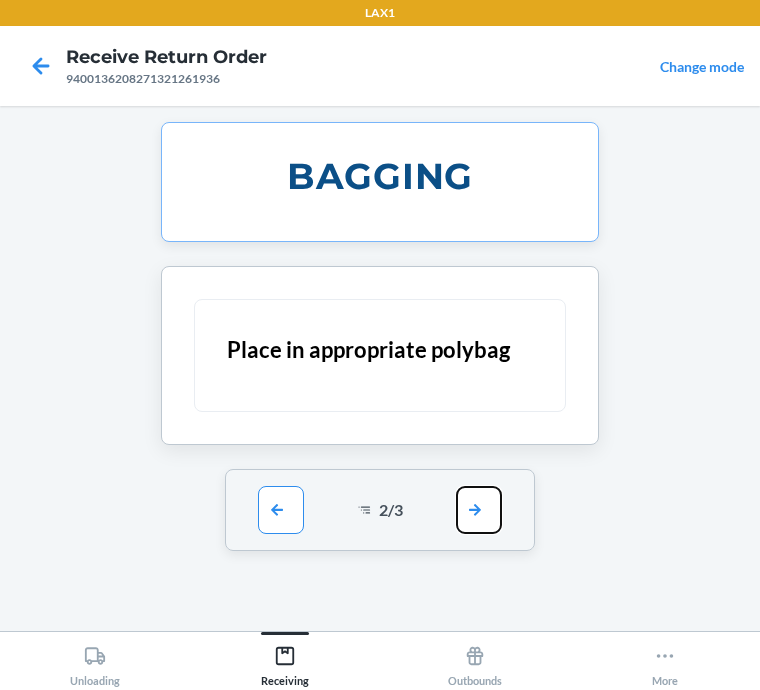 scroll, scrollTop: 0, scrollLeft: 0, axis: both 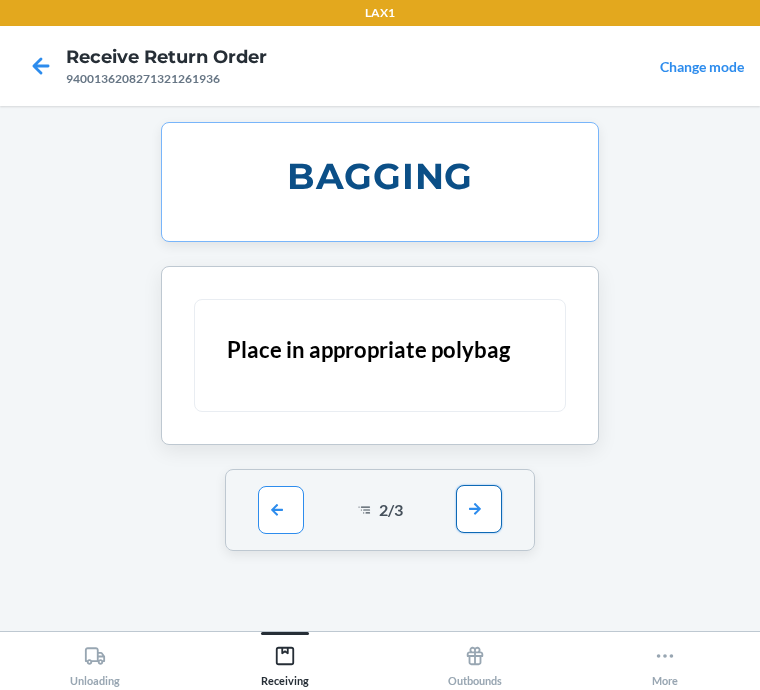 click at bounding box center (479, 509) 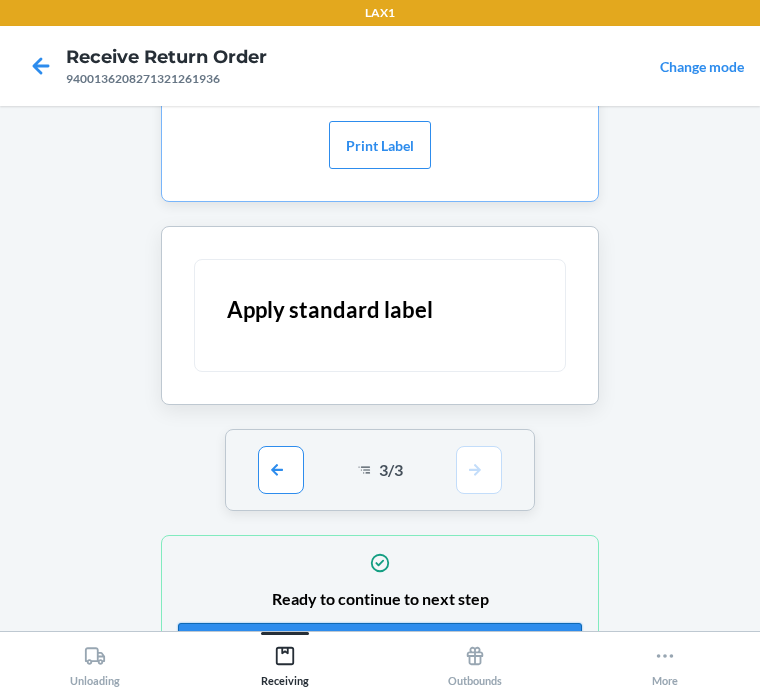 scroll, scrollTop: 158, scrollLeft: 0, axis: vertical 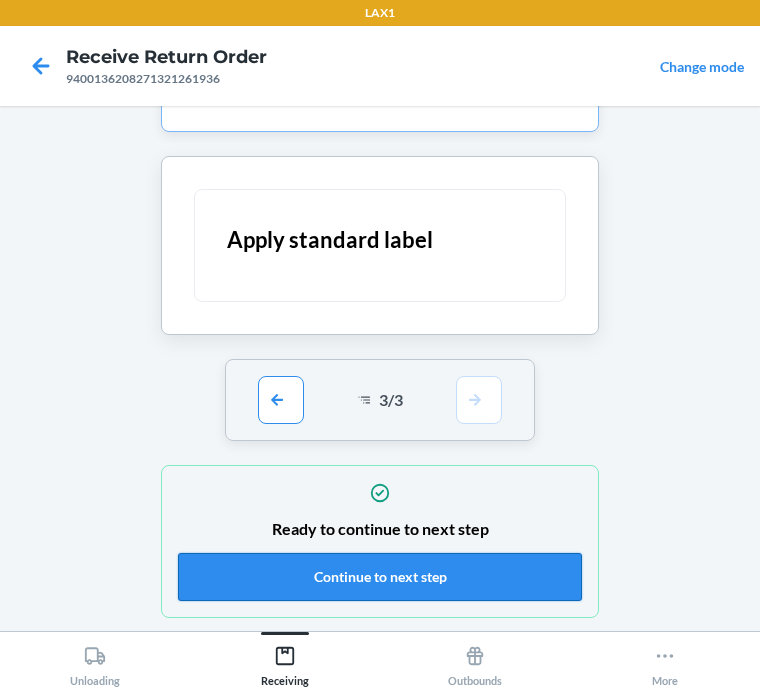 click on "Continue to next step" at bounding box center (380, 577) 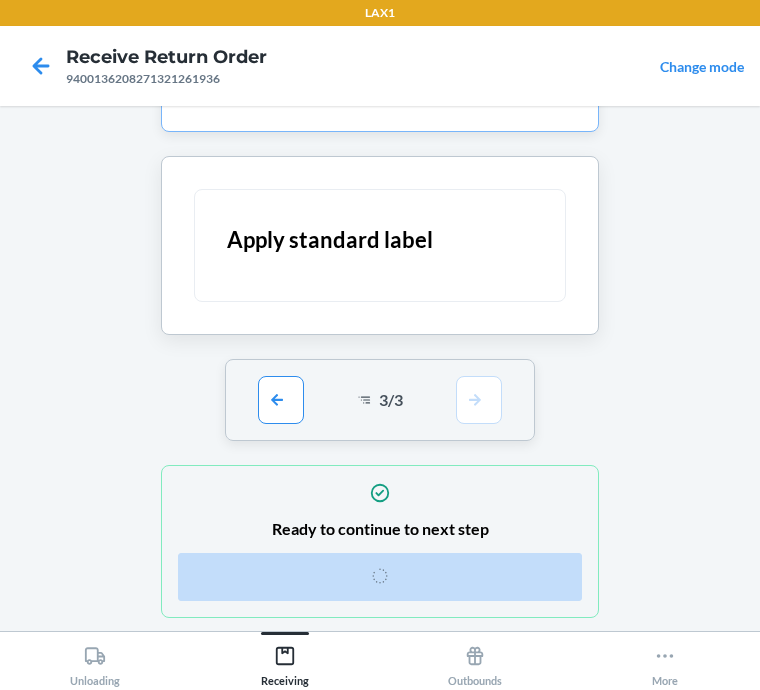 scroll, scrollTop: 0, scrollLeft: 0, axis: both 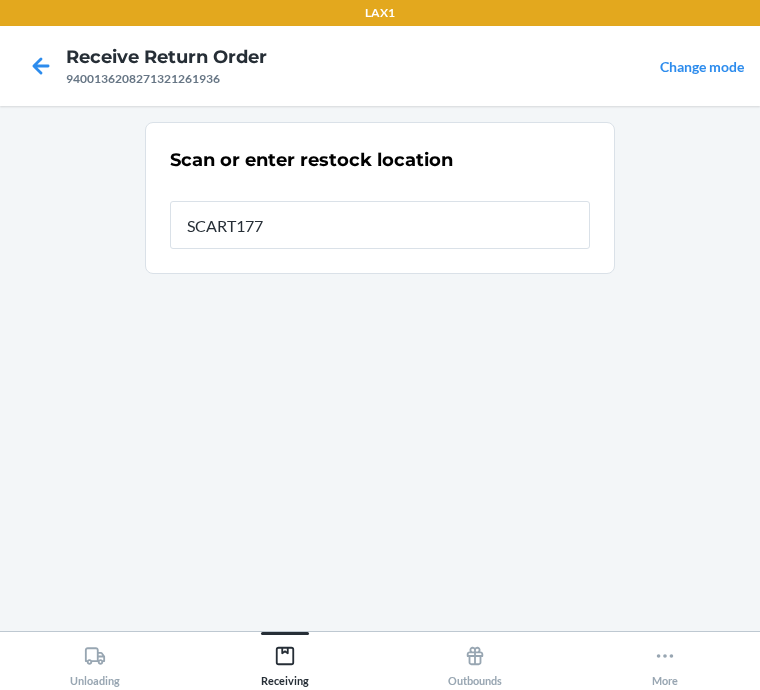 type on "SCART177" 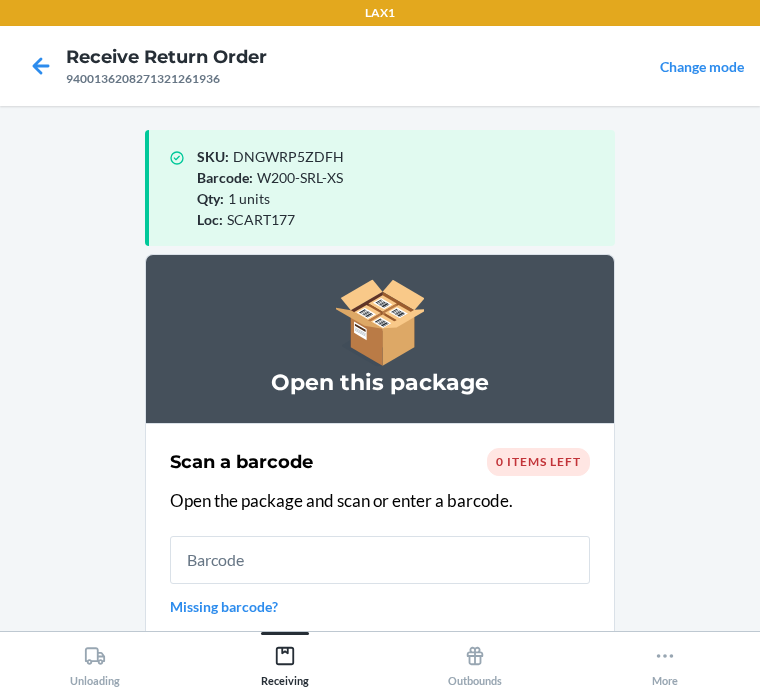 scroll, scrollTop: 169, scrollLeft: 0, axis: vertical 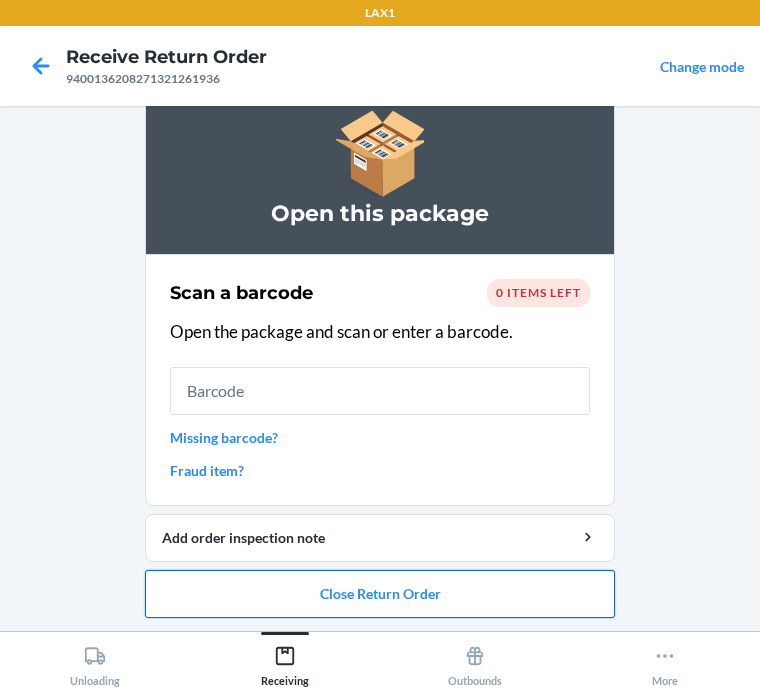 click on "Close Return Order" at bounding box center (380, 594) 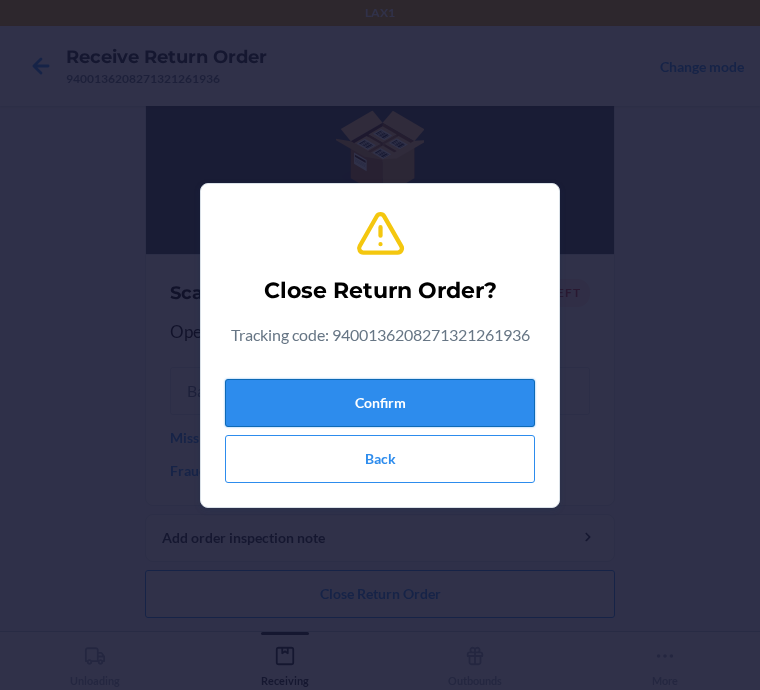 click on "Confirm" at bounding box center [380, 403] 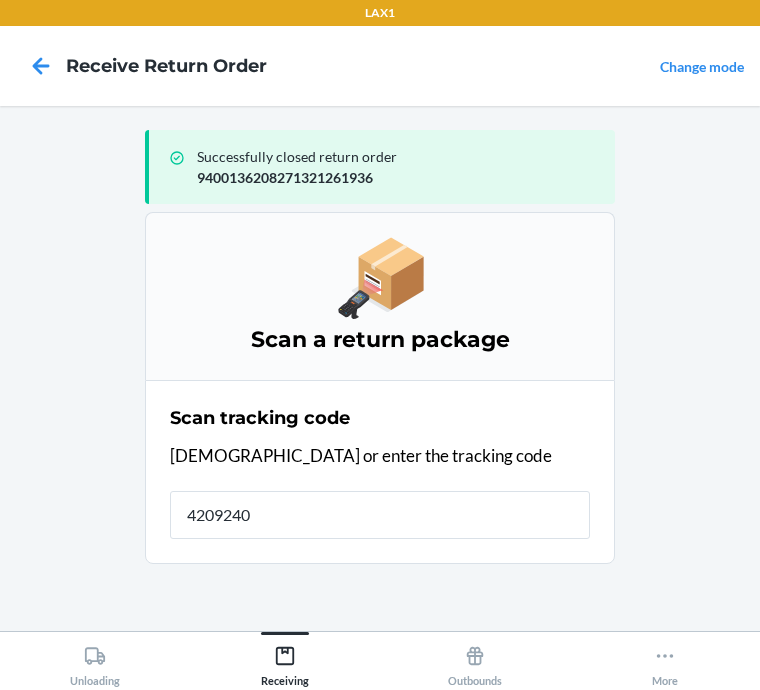 type on "42092408" 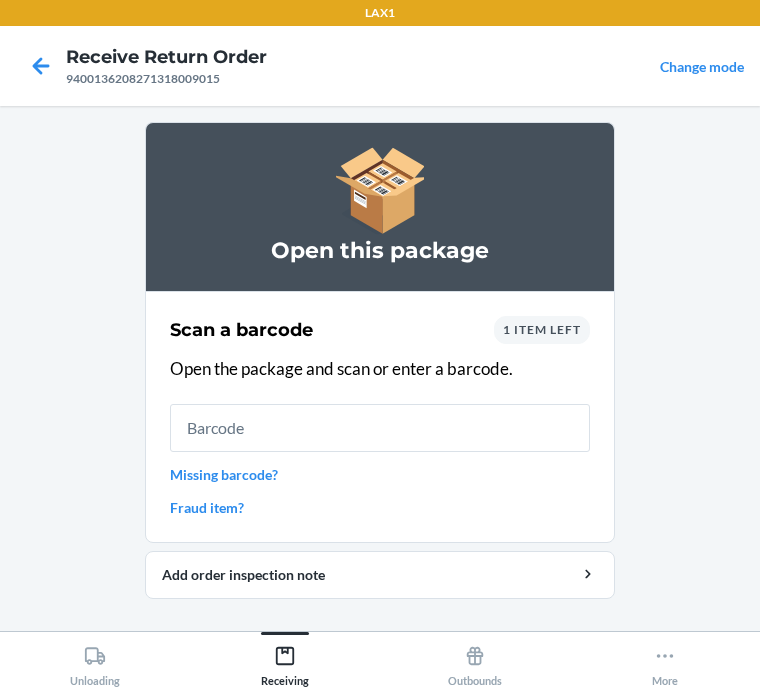 drag, startPoint x: 32, startPoint y: 188, endPoint x: -360, endPoint y: -39, distance: 452.98233 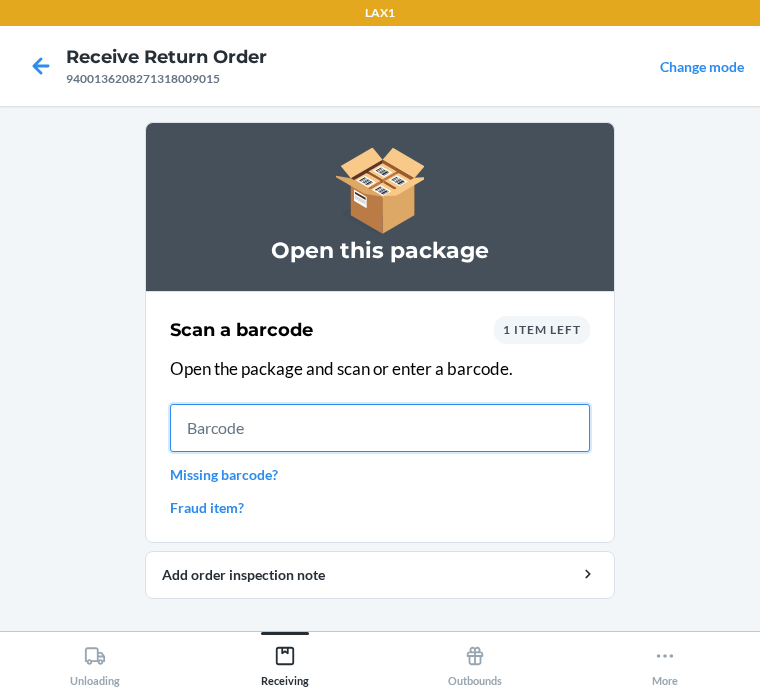 click at bounding box center (380, 428) 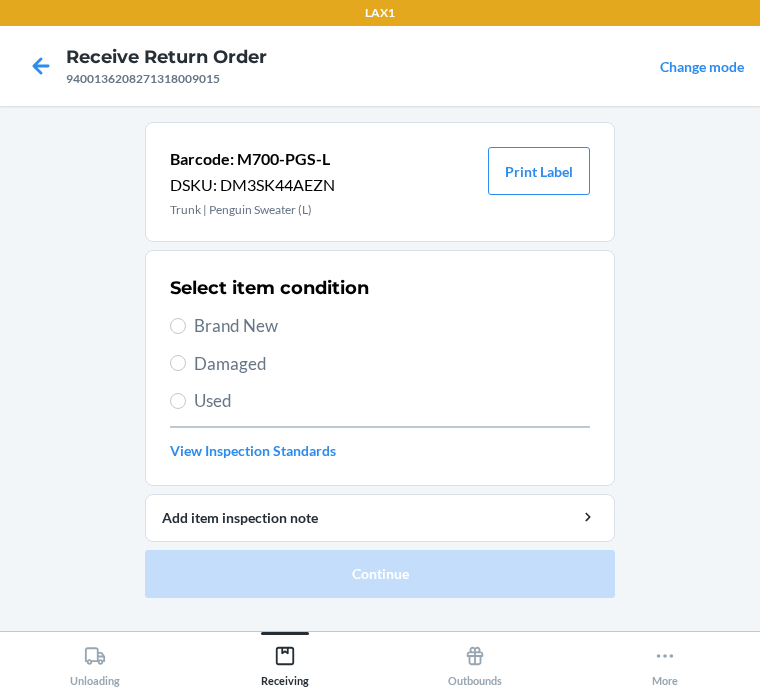click on "Brand New" at bounding box center (392, 326) 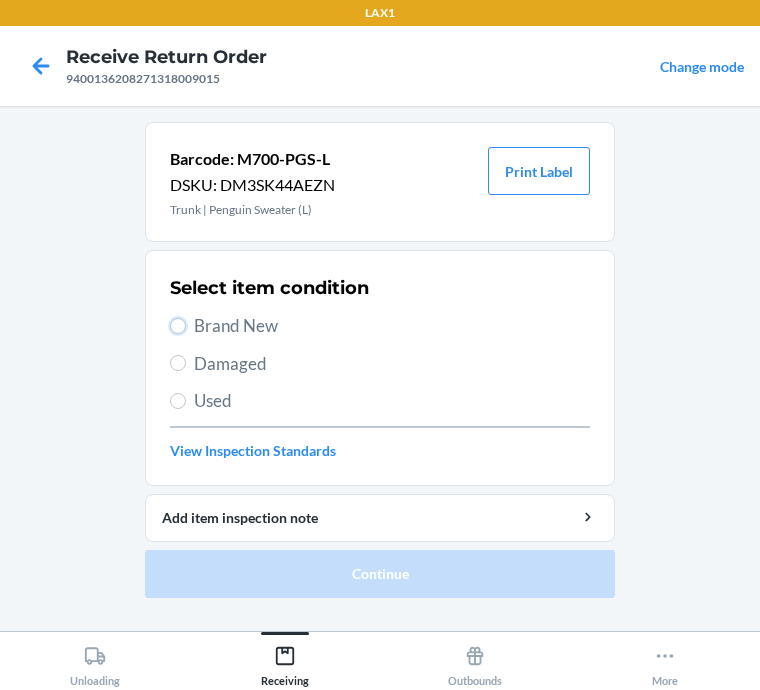 click on "Brand New" at bounding box center [178, 326] 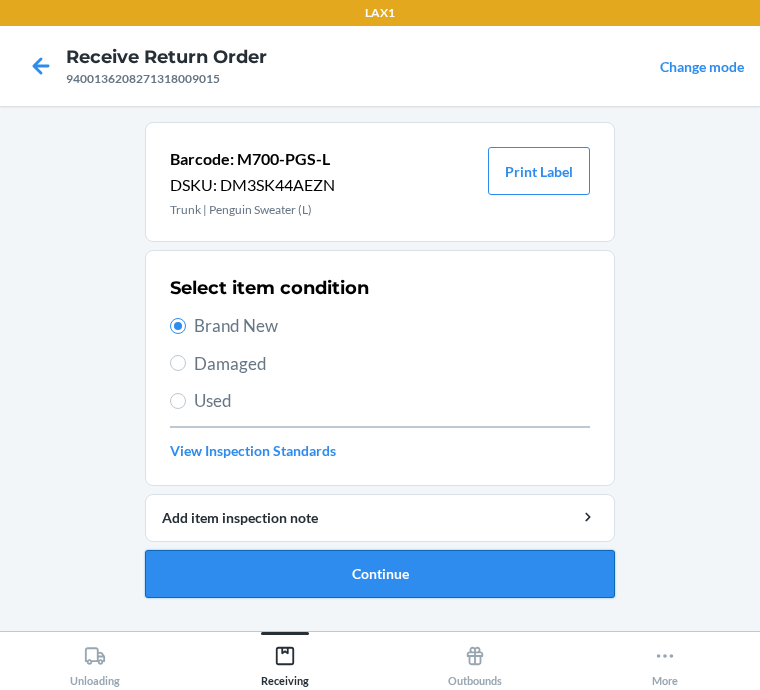 click on "Continue" at bounding box center [380, 574] 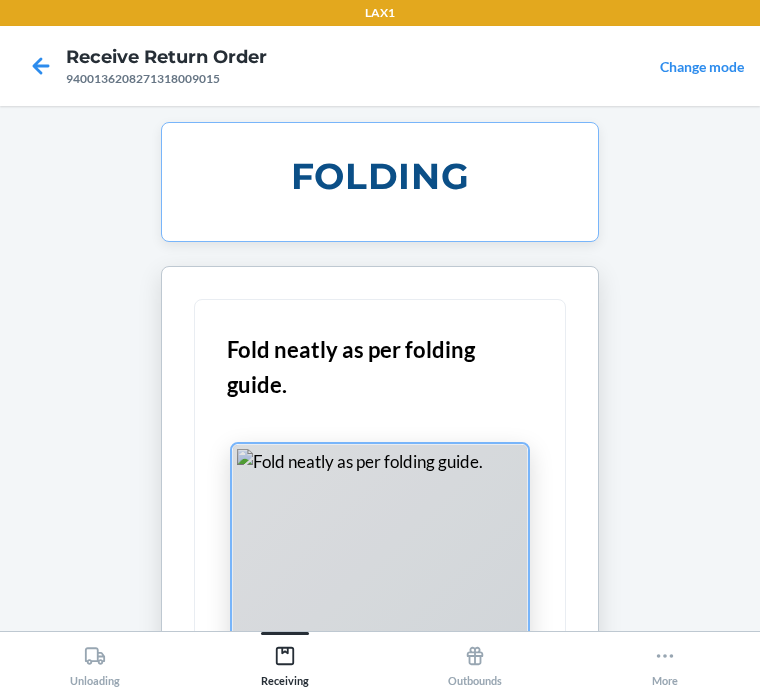 scroll, scrollTop: 210, scrollLeft: 0, axis: vertical 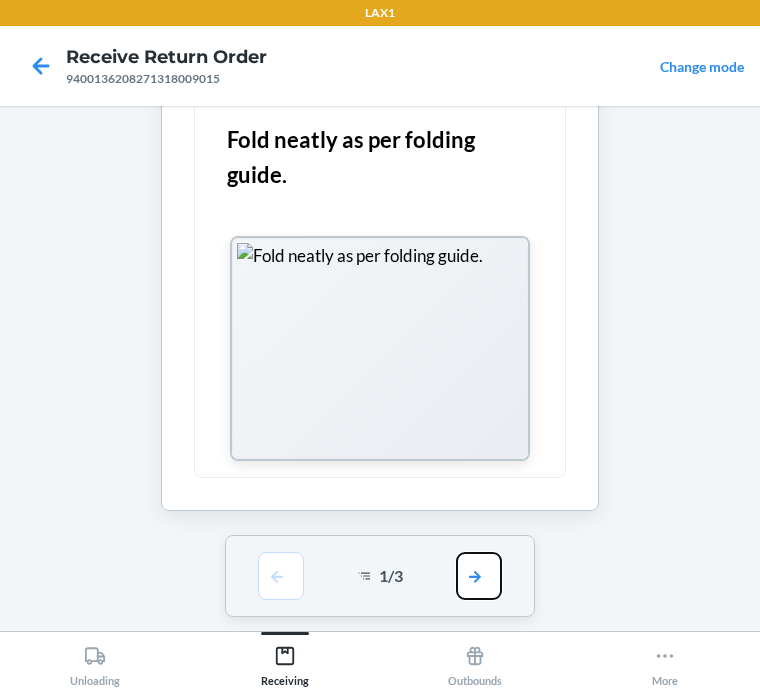 click at bounding box center (479, 576) 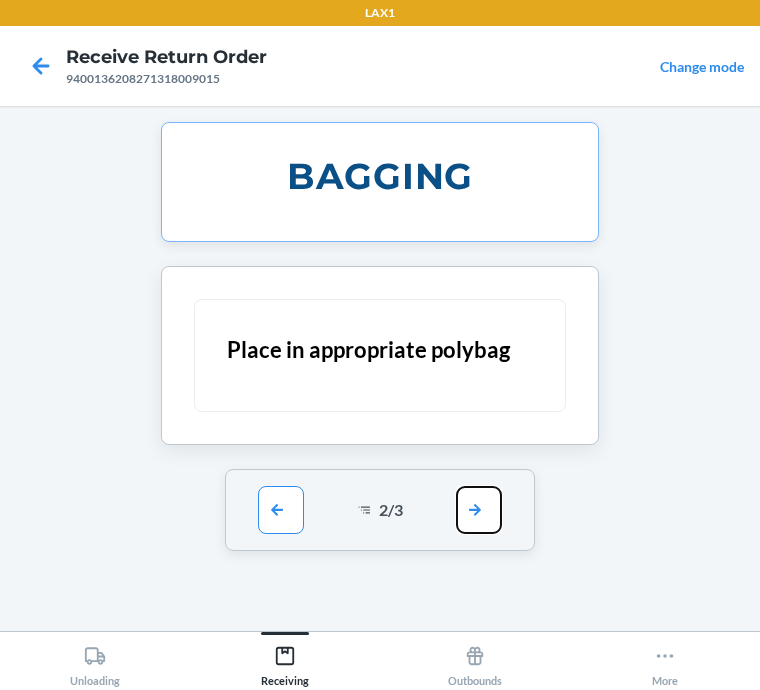 scroll, scrollTop: 0, scrollLeft: 0, axis: both 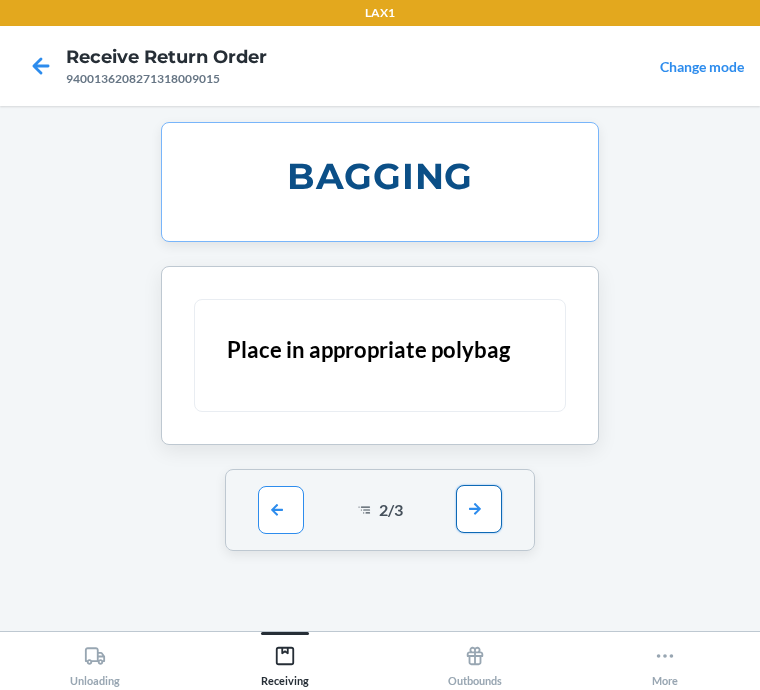 click at bounding box center (479, 509) 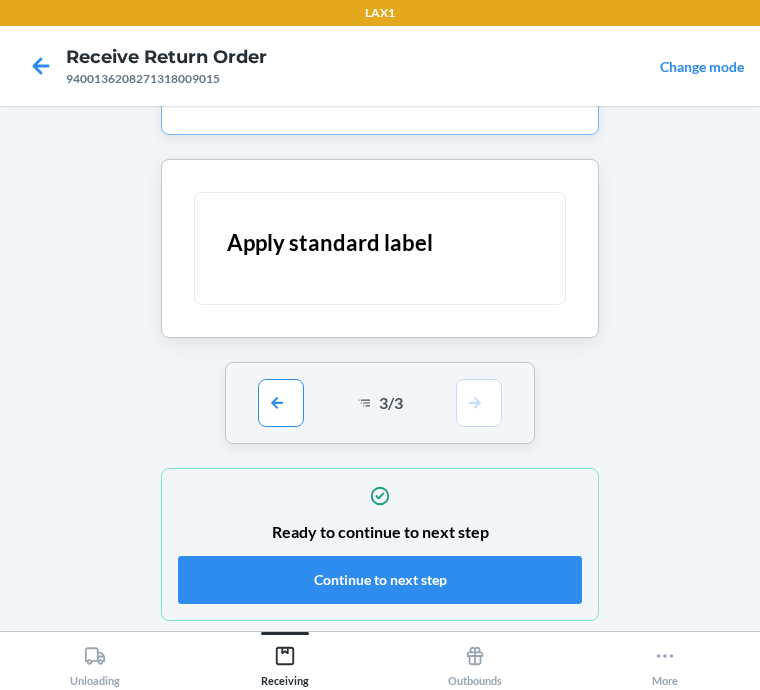 scroll, scrollTop: 158, scrollLeft: 0, axis: vertical 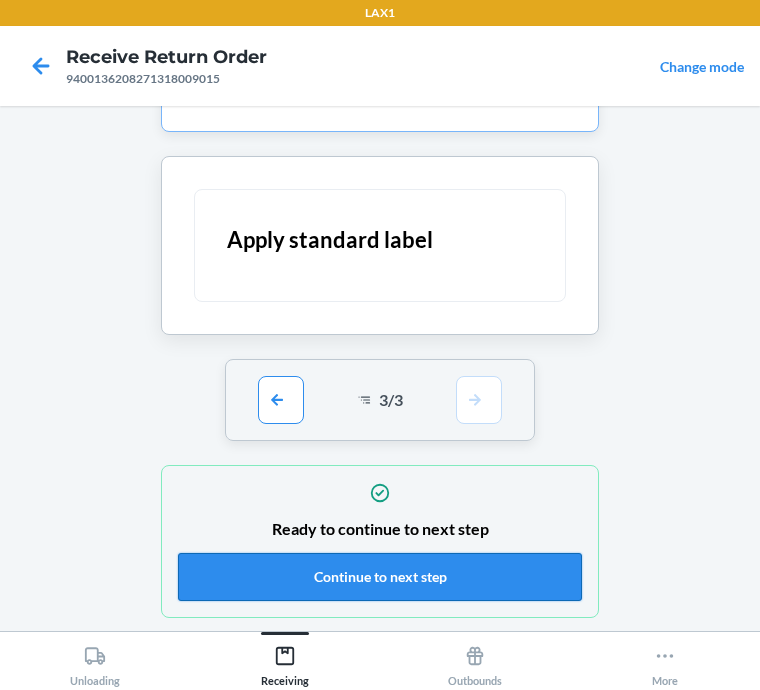 click on "Continue to next step" at bounding box center (380, 577) 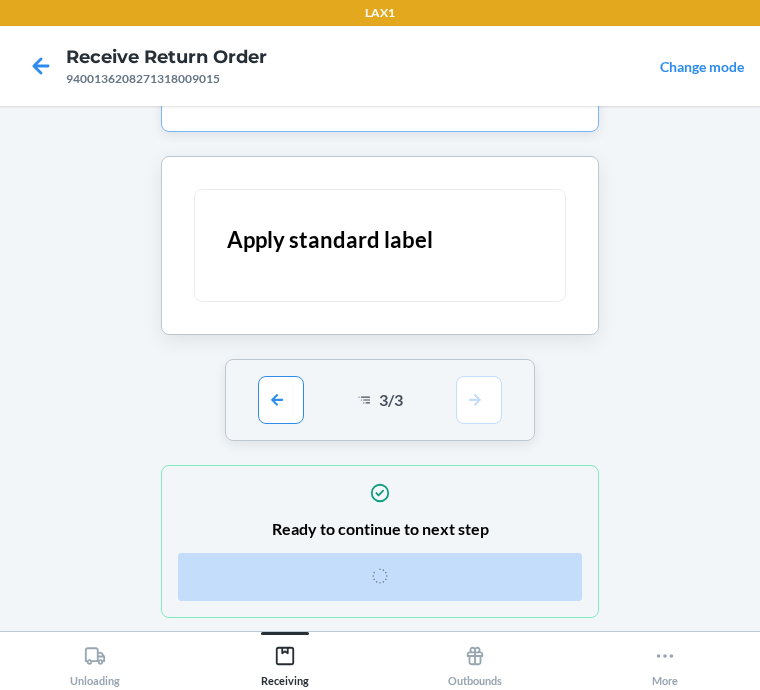 scroll, scrollTop: 0, scrollLeft: 0, axis: both 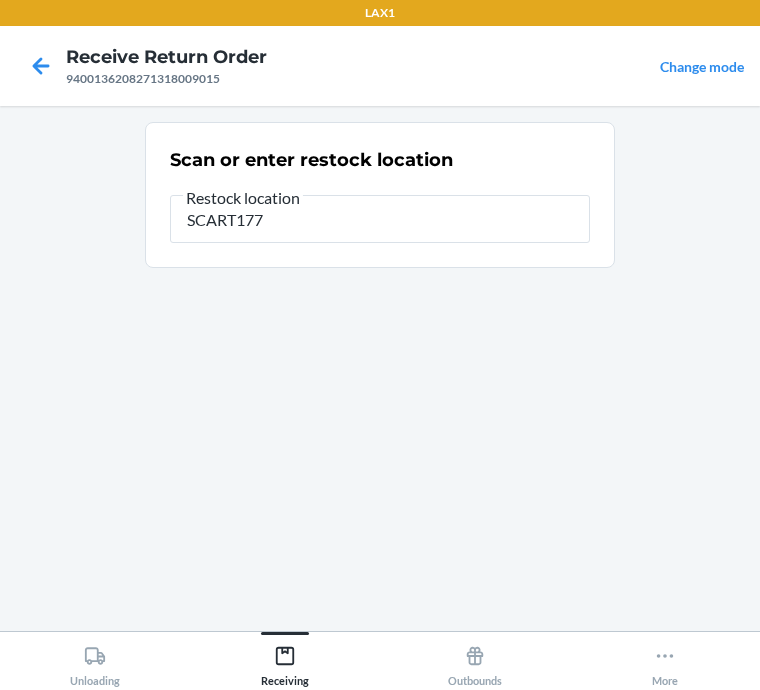 type on "SCART177" 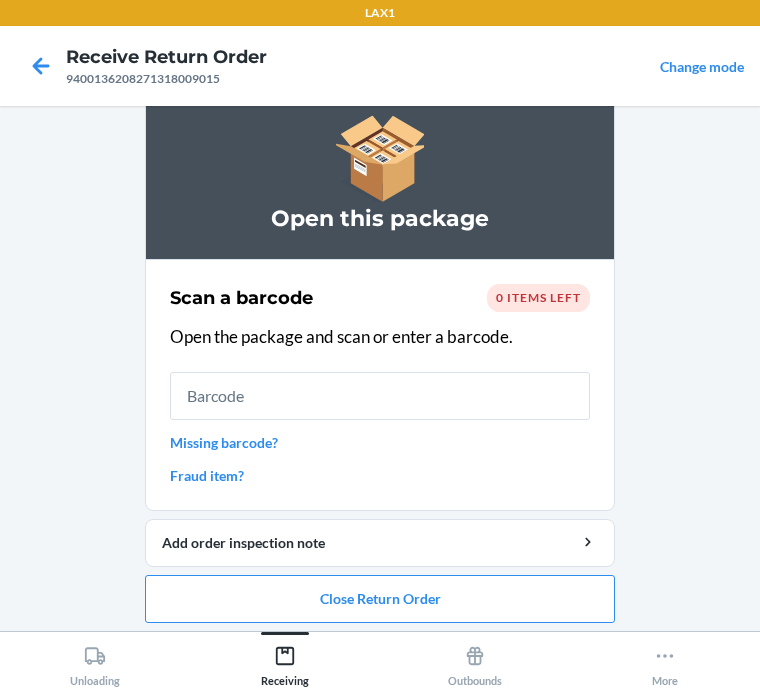 scroll, scrollTop: 169, scrollLeft: 0, axis: vertical 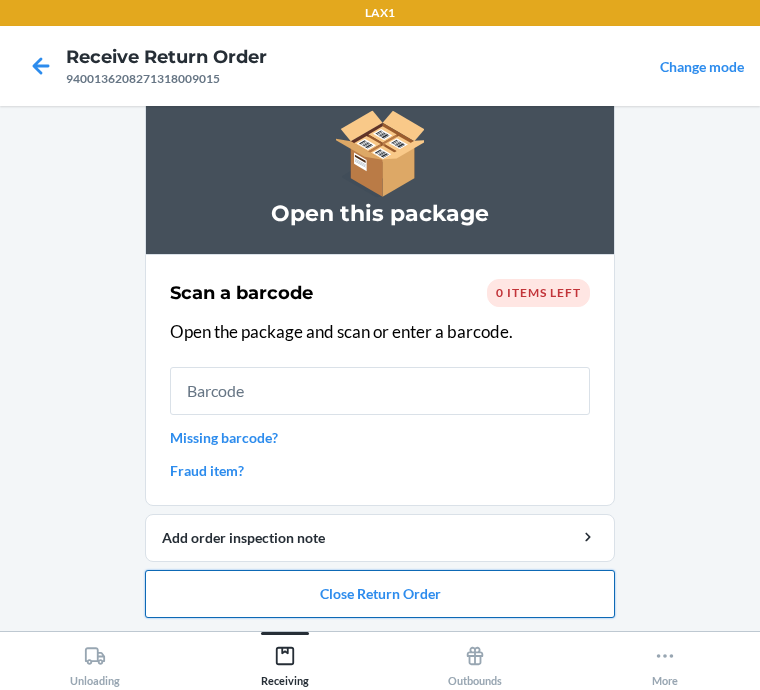 click on "Close Return Order" at bounding box center (380, 594) 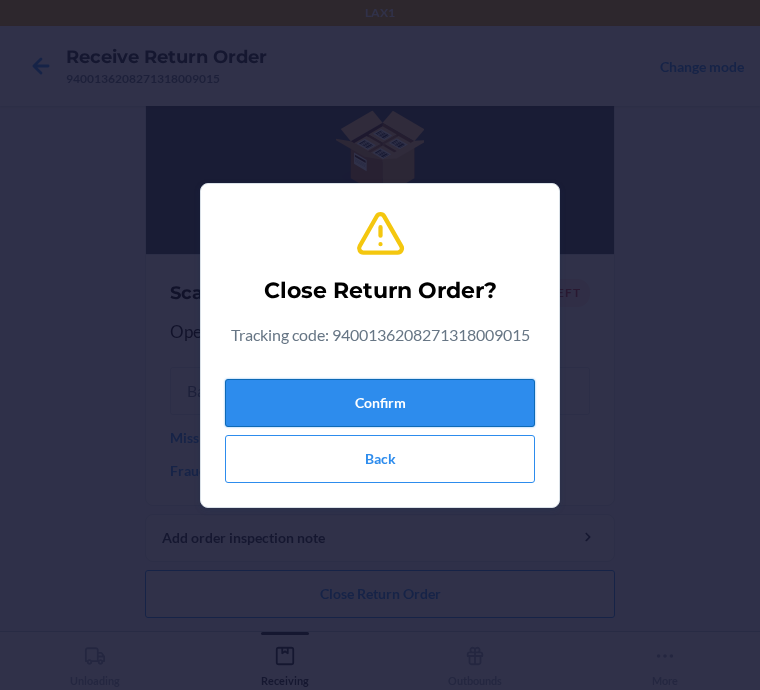 click on "Confirm" at bounding box center (380, 403) 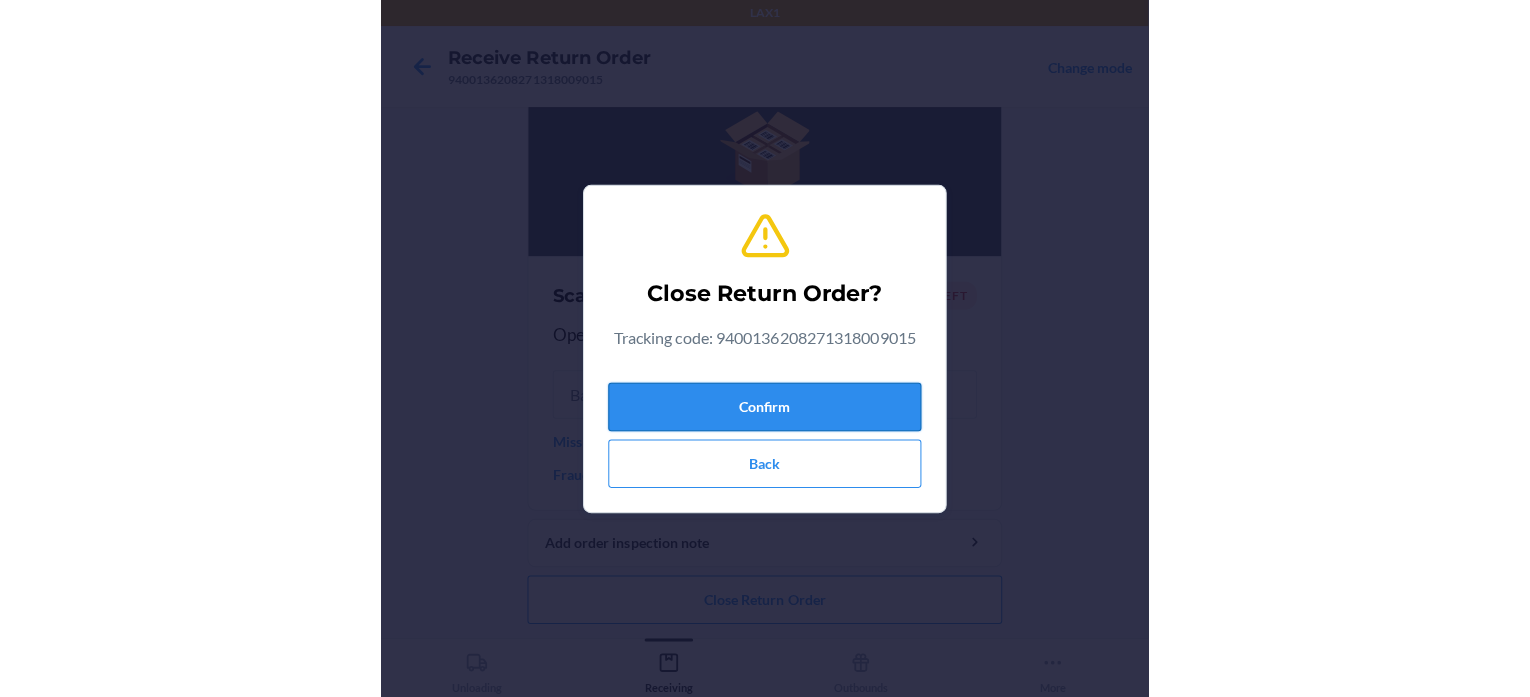scroll, scrollTop: 0, scrollLeft: 0, axis: both 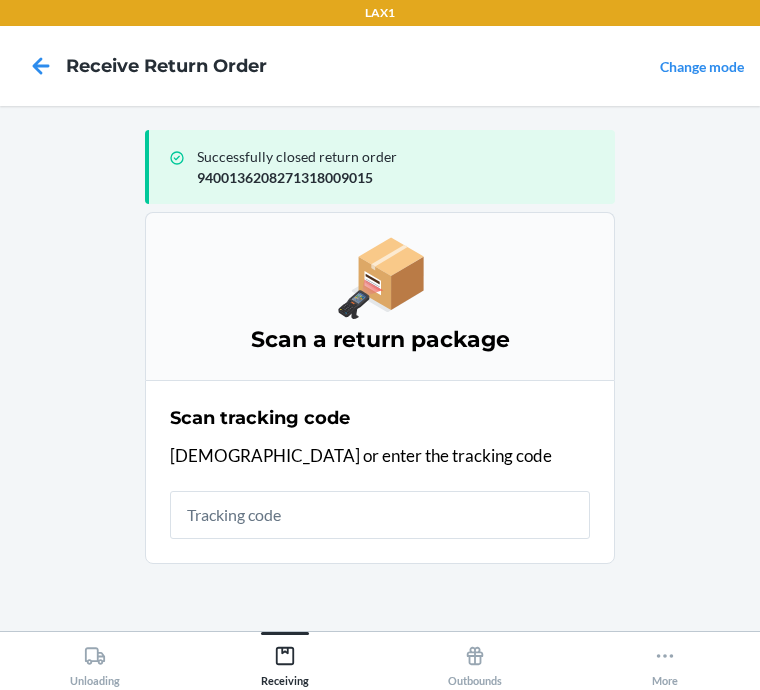 click at bounding box center (380, 515) 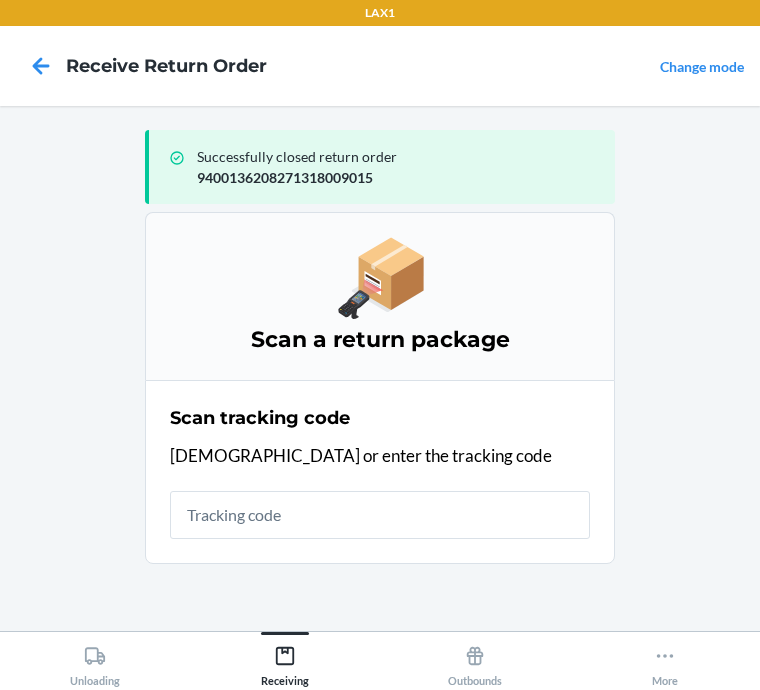 drag, startPoint x: 1, startPoint y: 152, endPoint x: -15, endPoint y: 156, distance: 16.492422 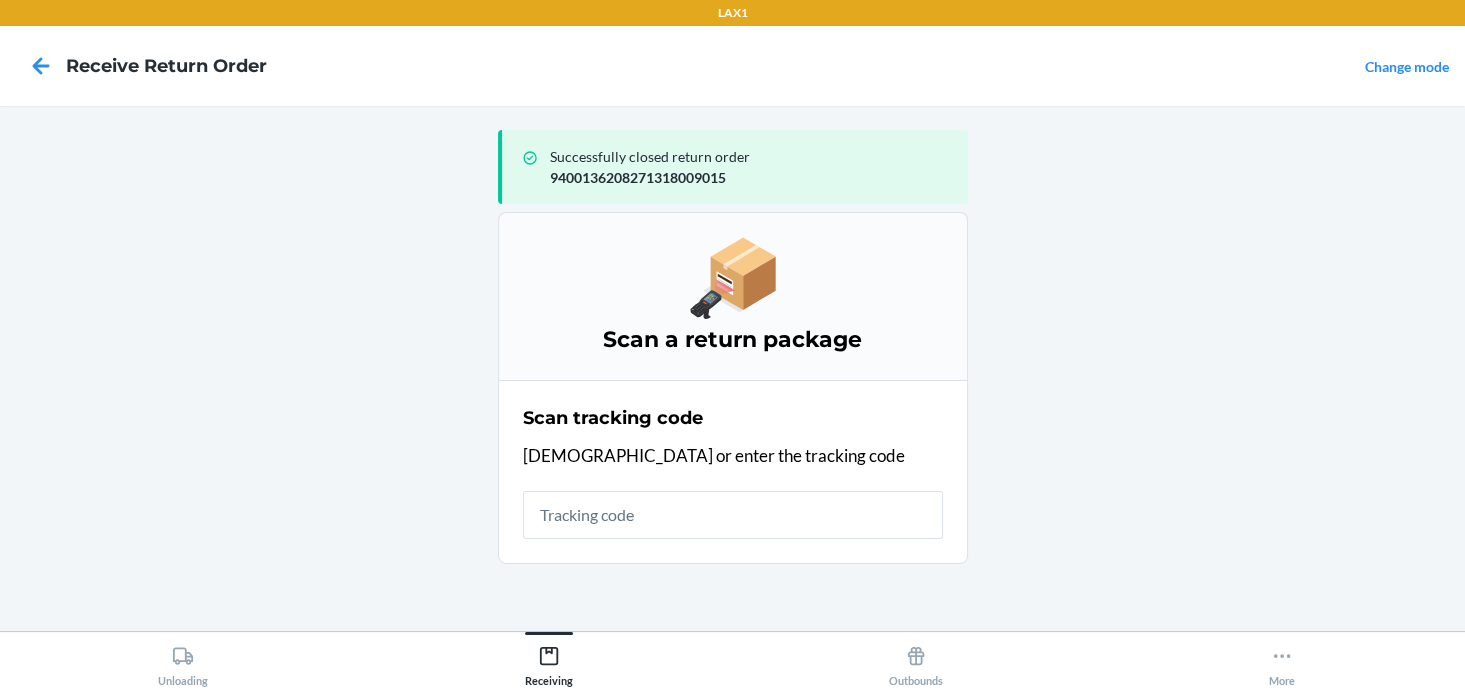 drag, startPoint x: 0, startPoint y: 516, endPoint x: -12, endPoint y: 516, distance: 12 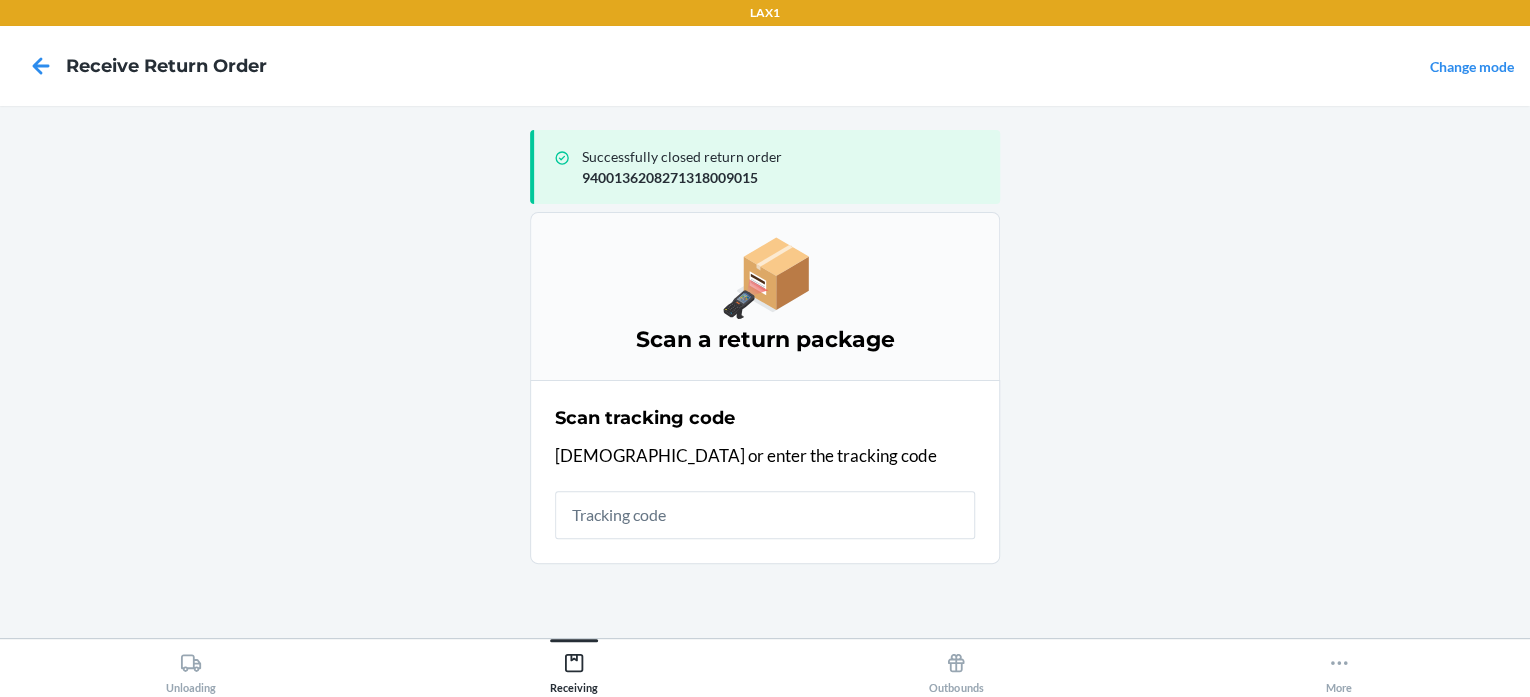 drag, startPoint x: 503, startPoint y: 252, endPoint x: 452, endPoint y: 211, distance: 65.43699 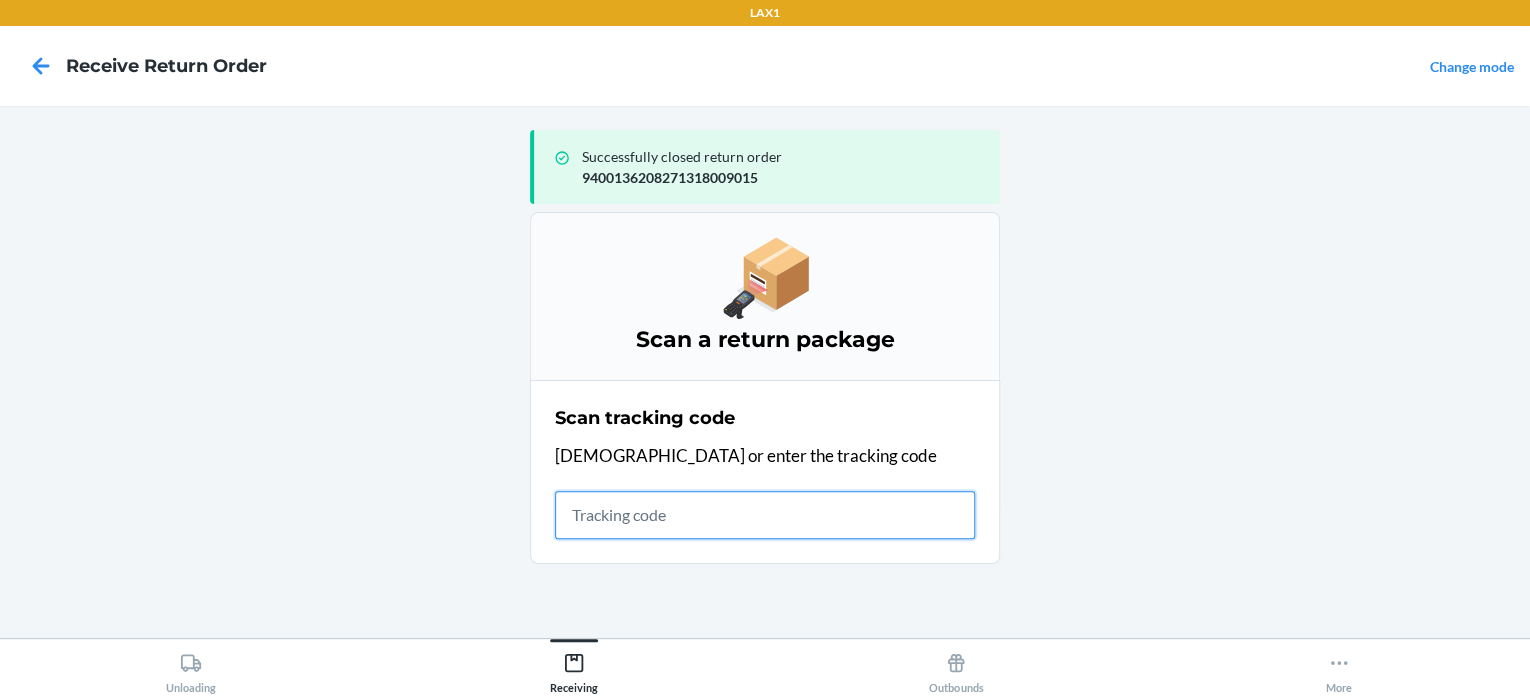 click at bounding box center [765, 515] 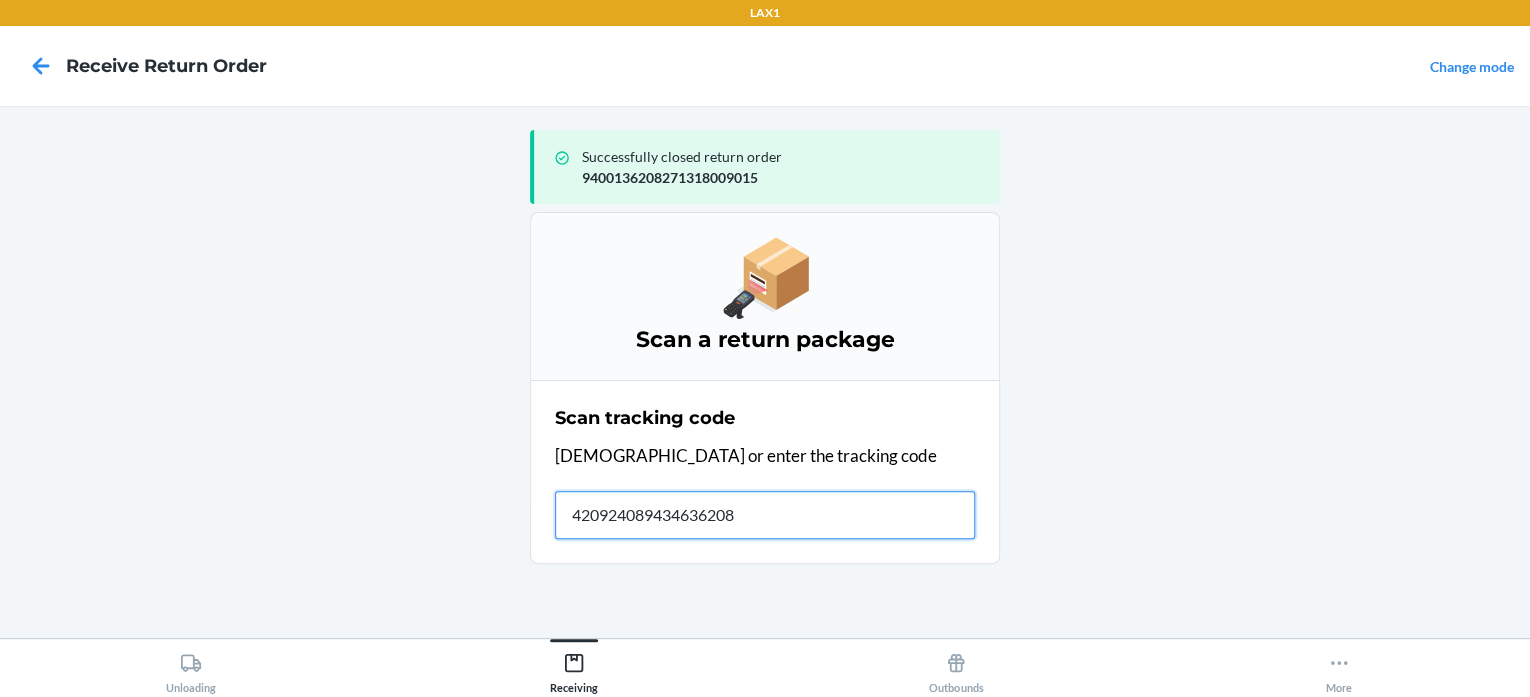 type on "4209240894346362082" 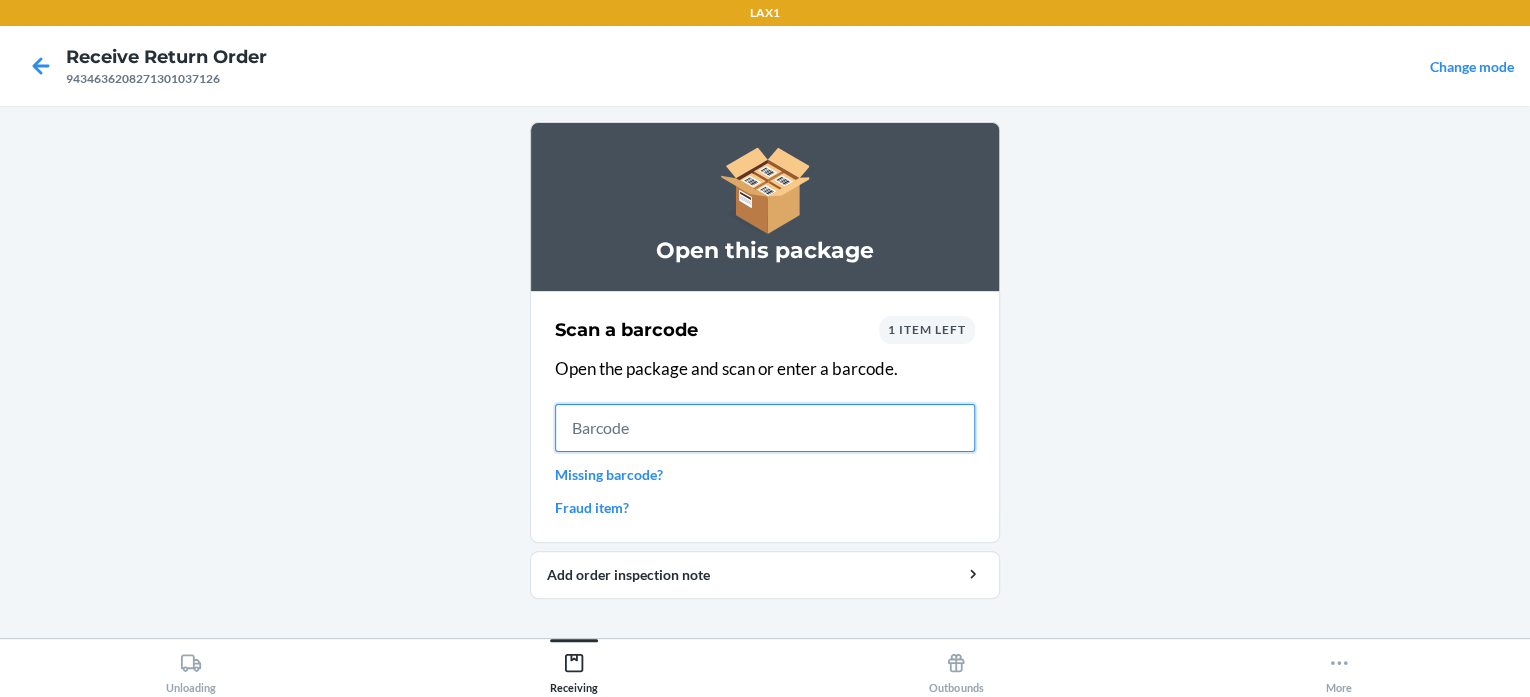 drag, startPoint x: 679, startPoint y: 418, endPoint x: 670, endPoint y: 425, distance: 11.401754 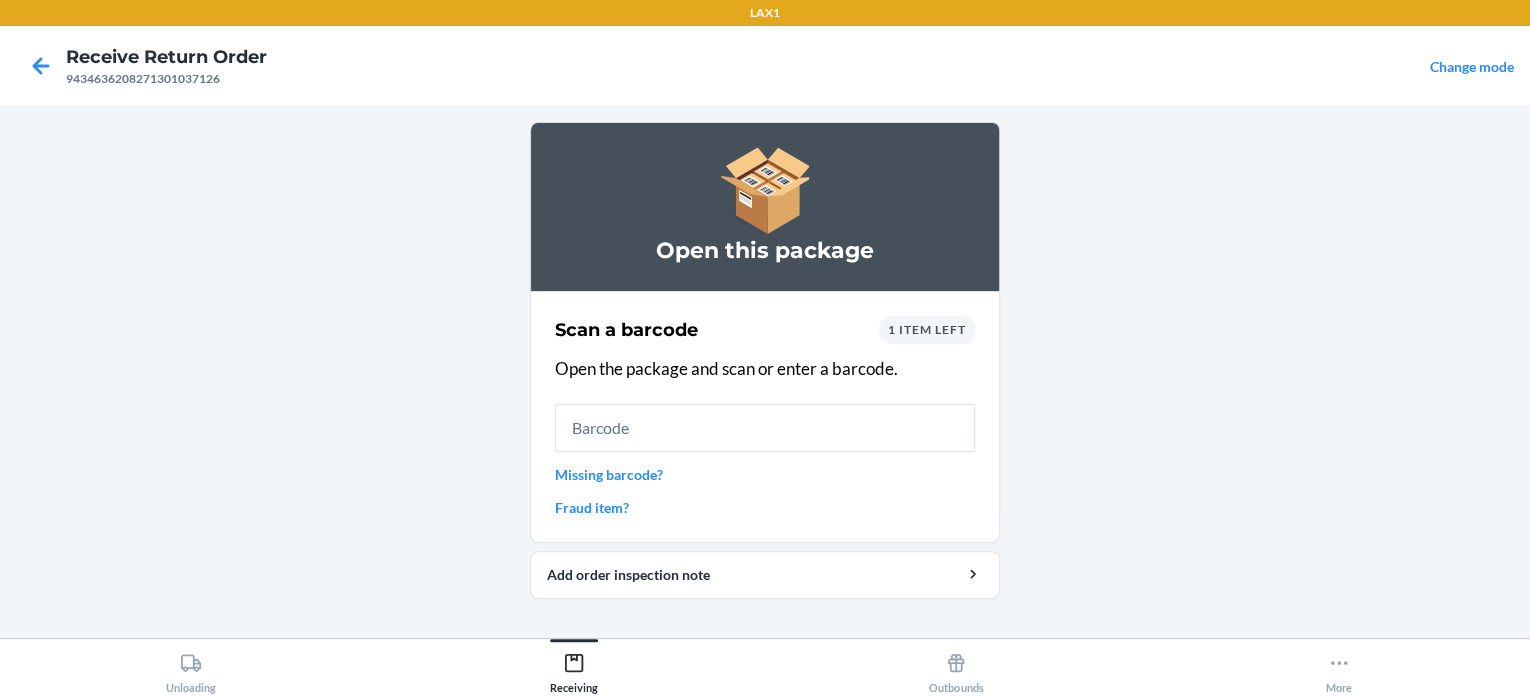 click on "Missing barcode?" at bounding box center [765, 474] 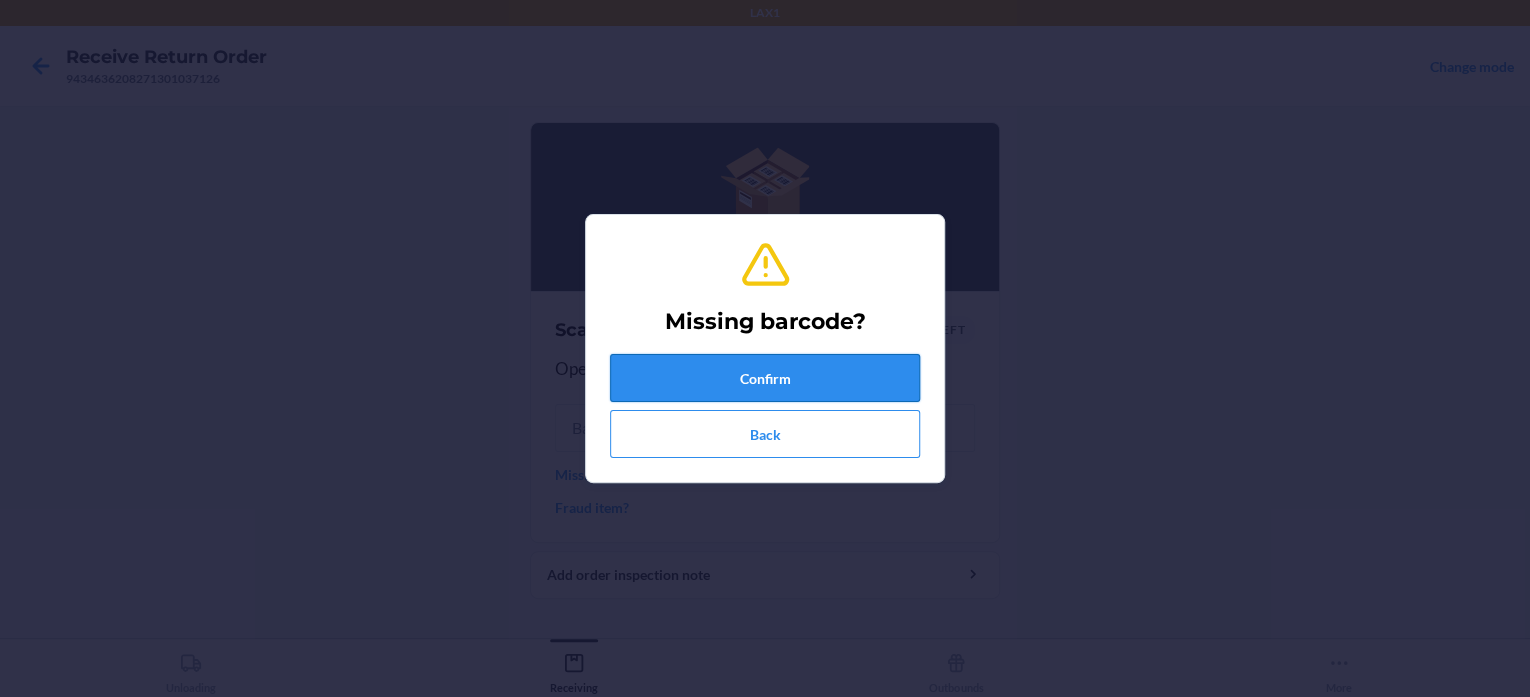 click on "Confirm" at bounding box center [765, 378] 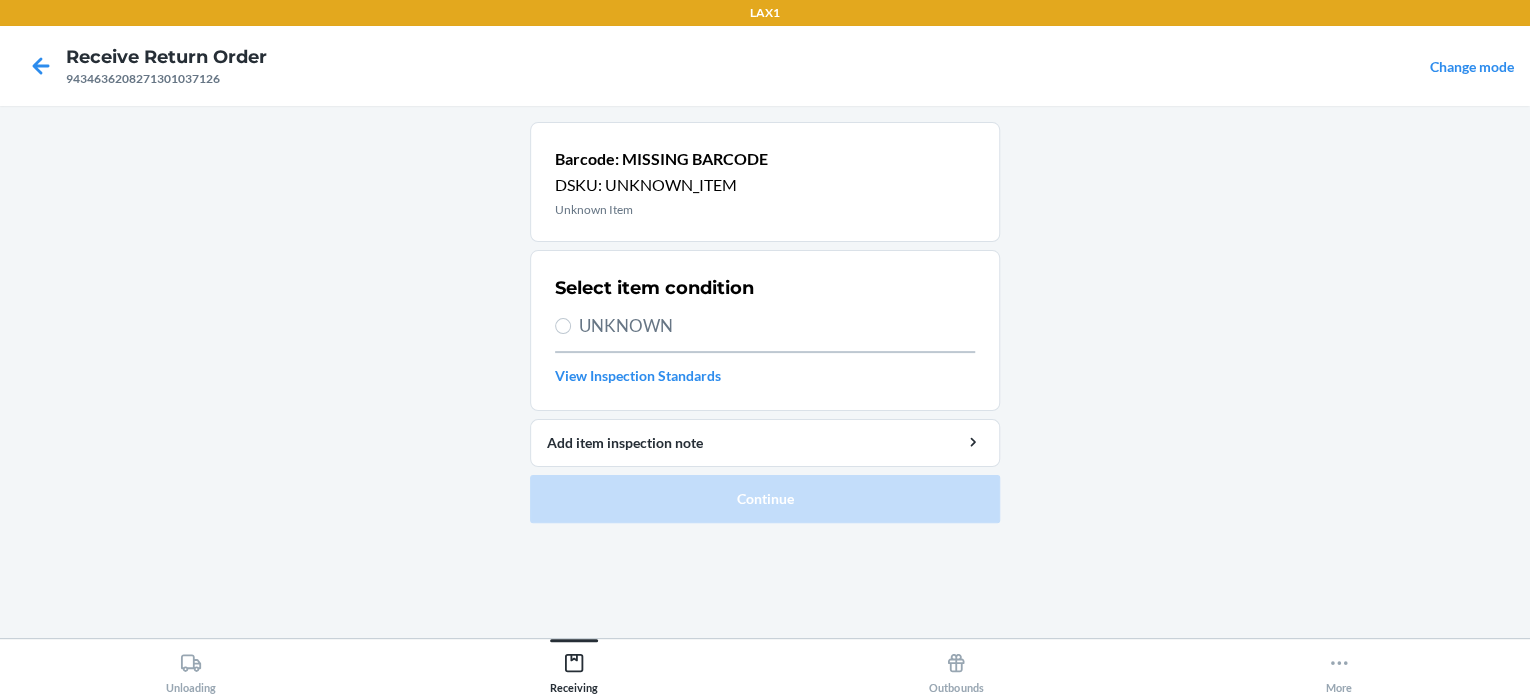 click on "UNKNOWN" at bounding box center (777, 326) 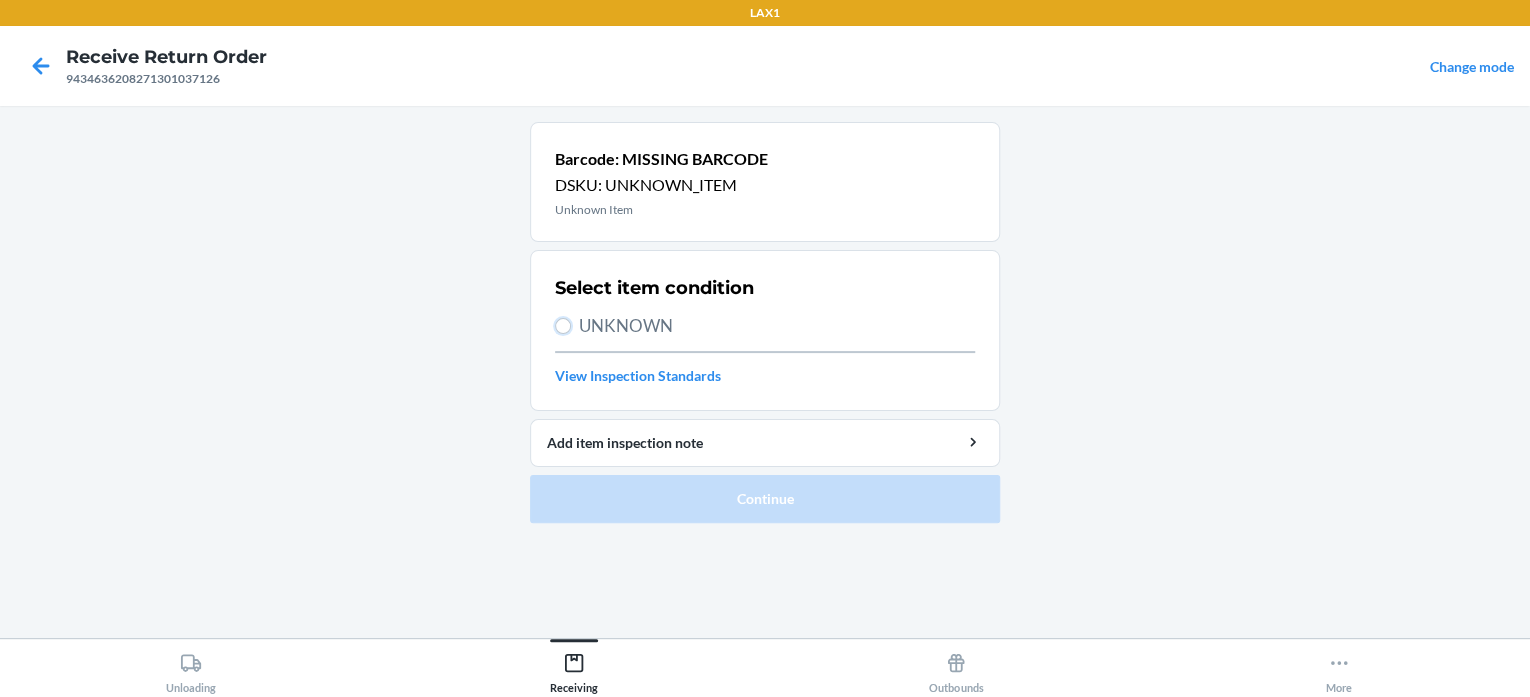 click on "UNKNOWN" at bounding box center [563, 326] 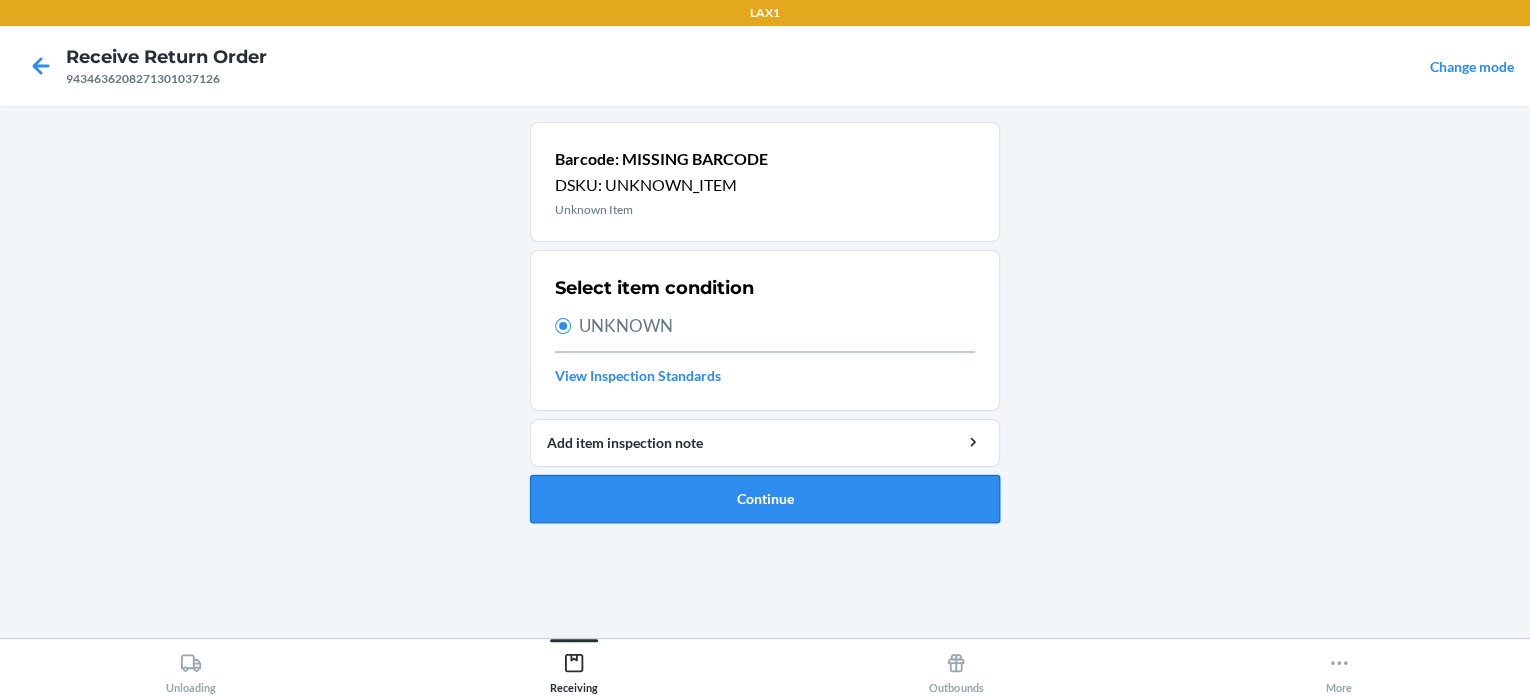 click on "Continue" at bounding box center [765, 499] 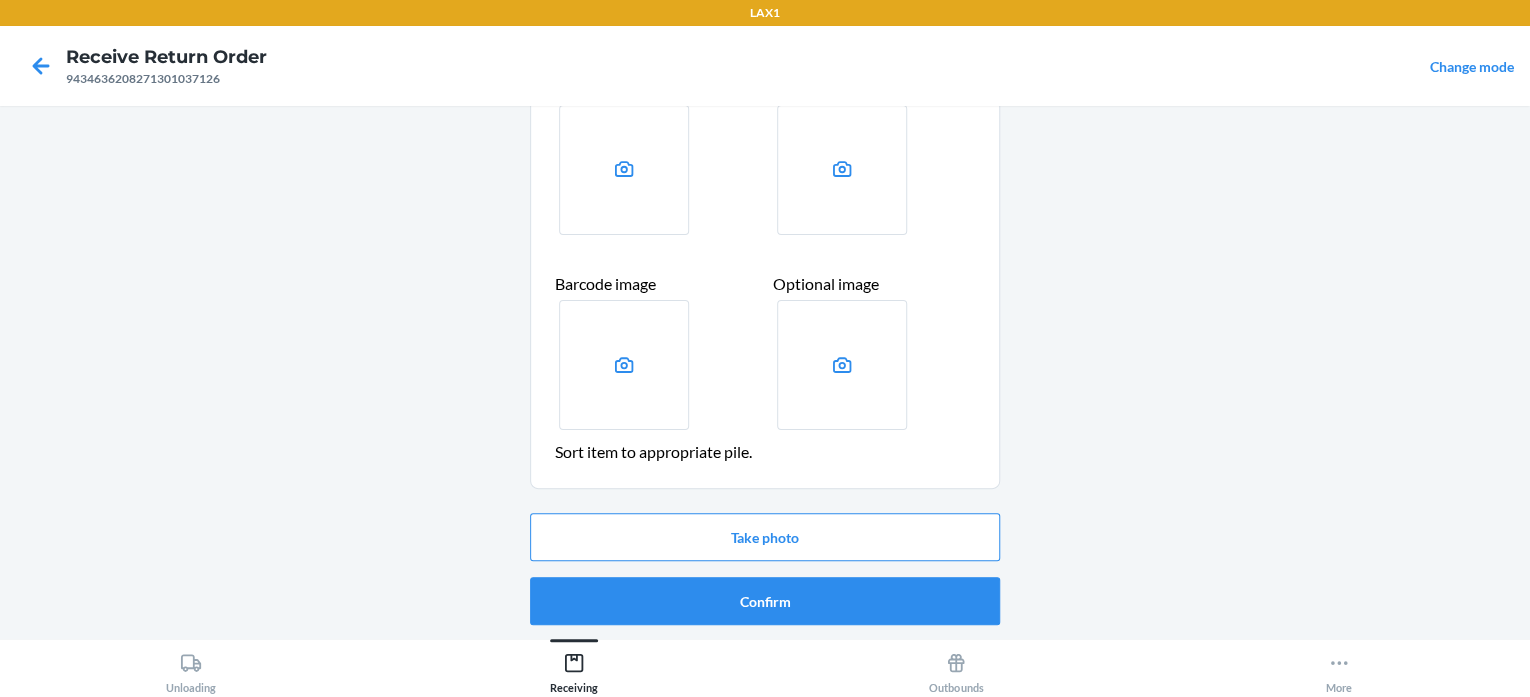 scroll, scrollTop: 136, scrollLeft: 0, axis: vertical 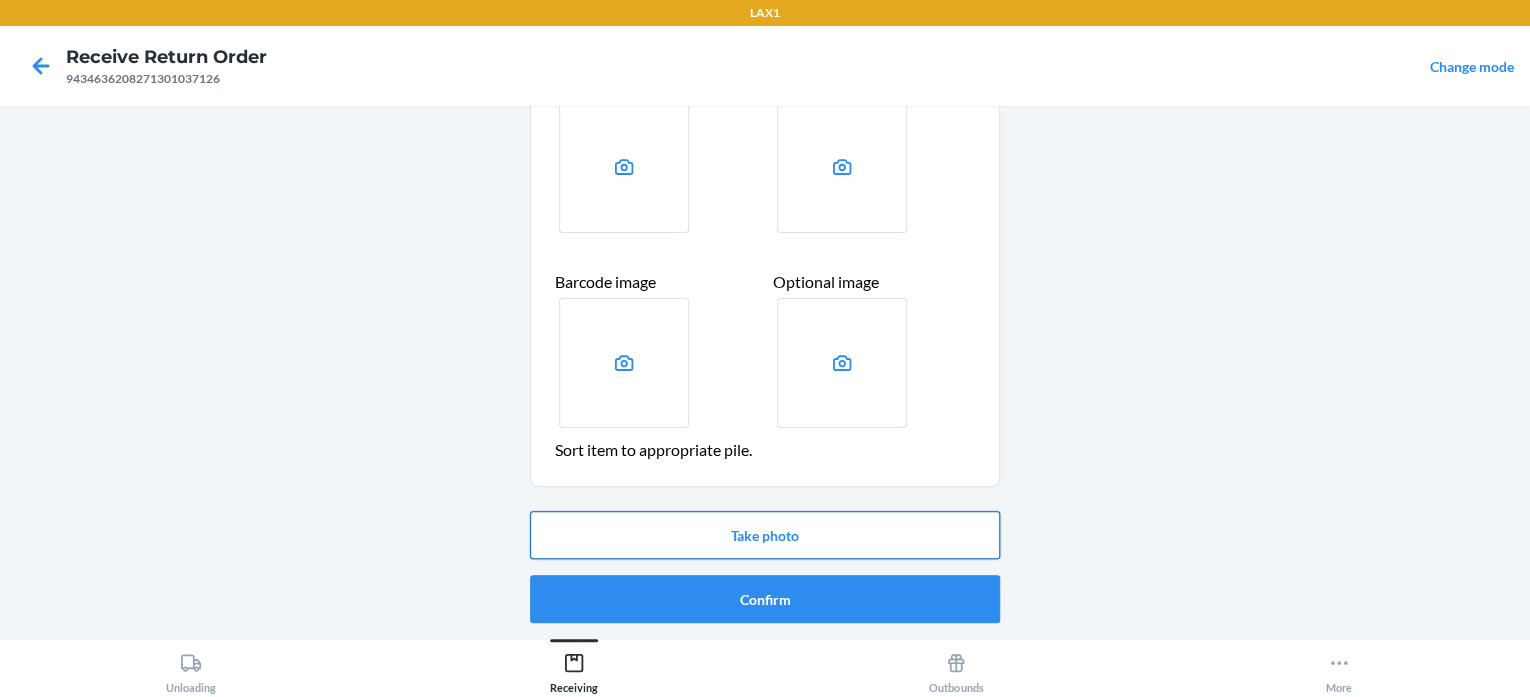 click on "Take photo" at bounding box center (765, 535) 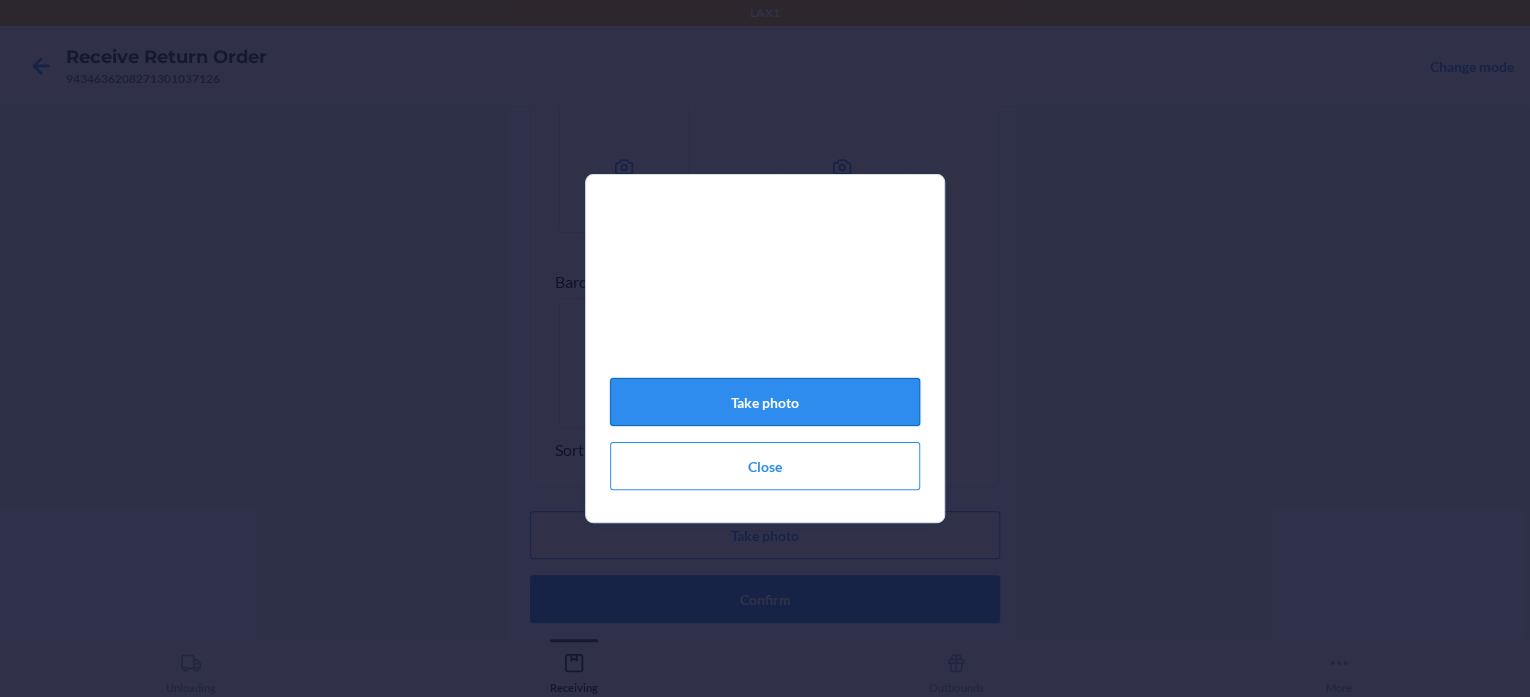 click on "Take photo" 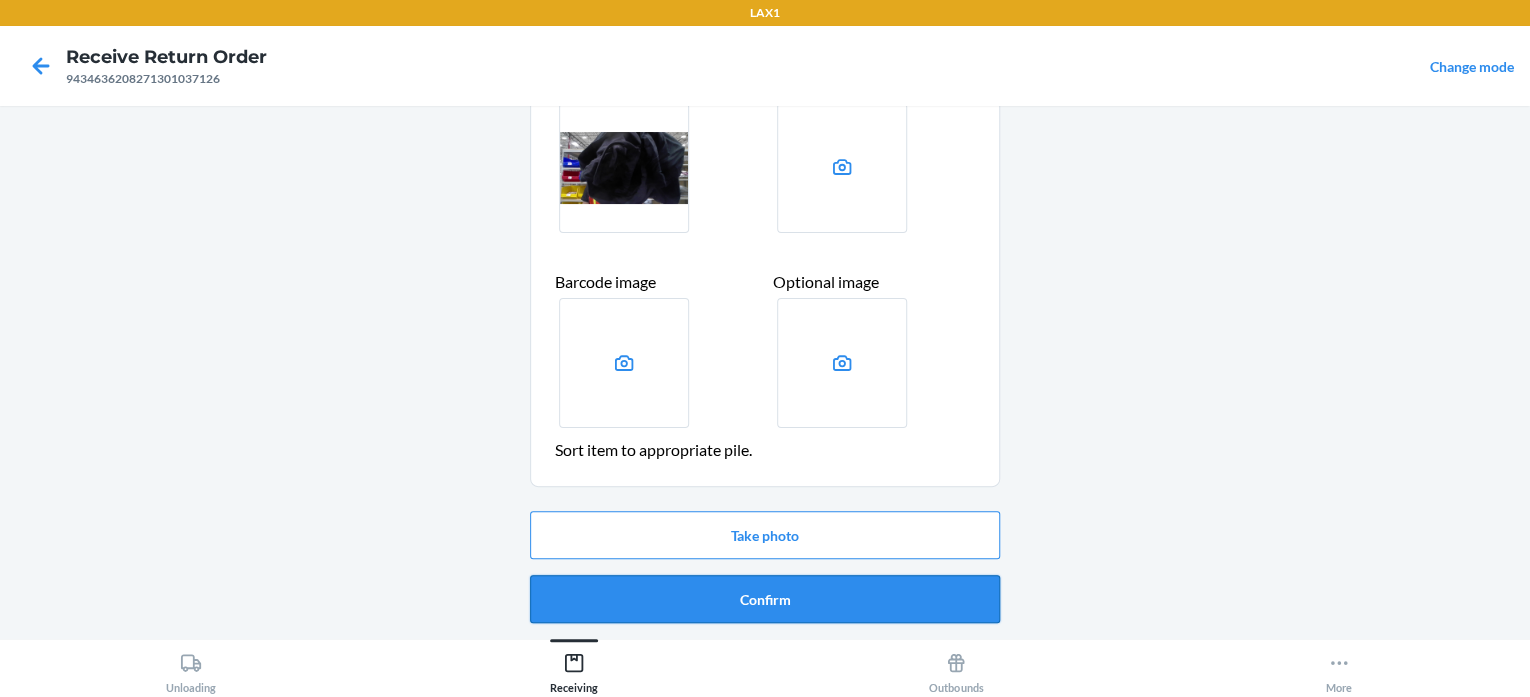 click on "Confirm" at bounding box center [765, 599] 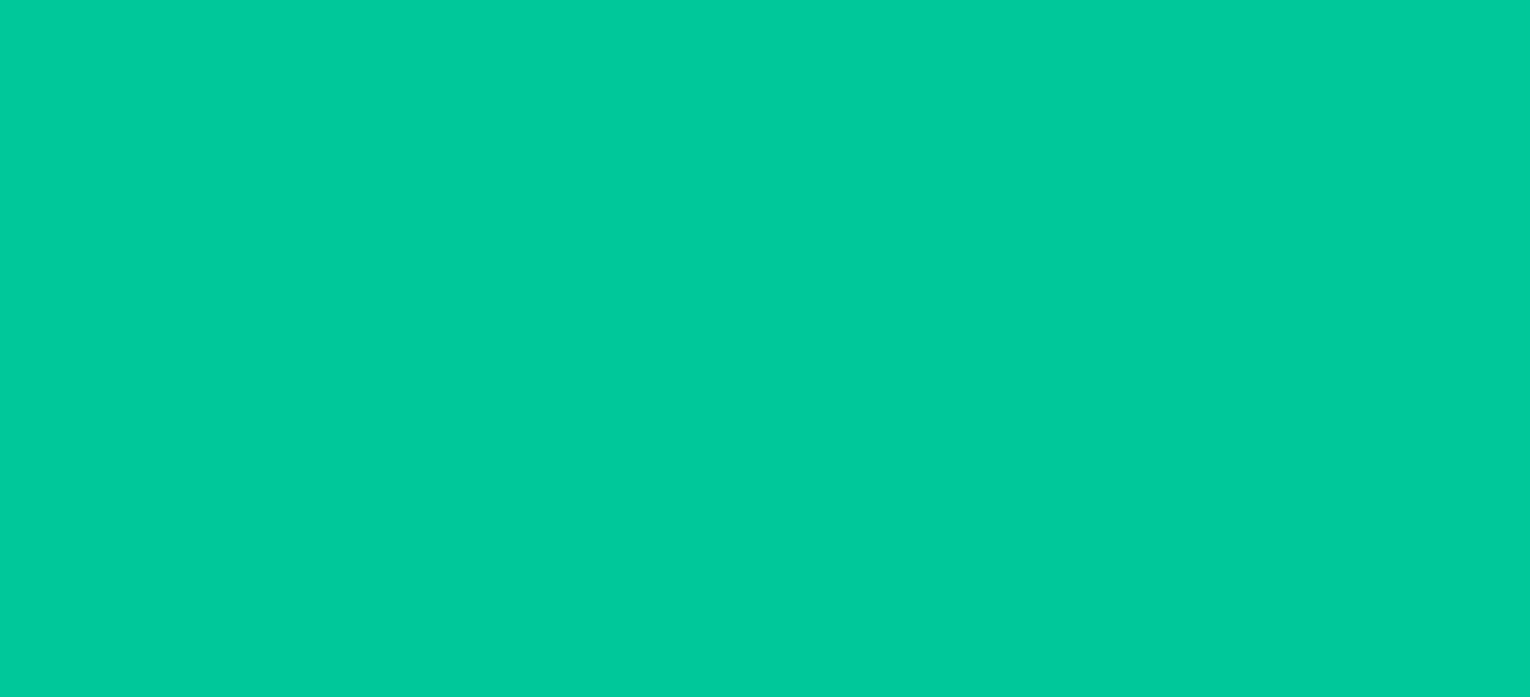 scroll, scrollTop: 0, scrollLeft: 0, axis: both 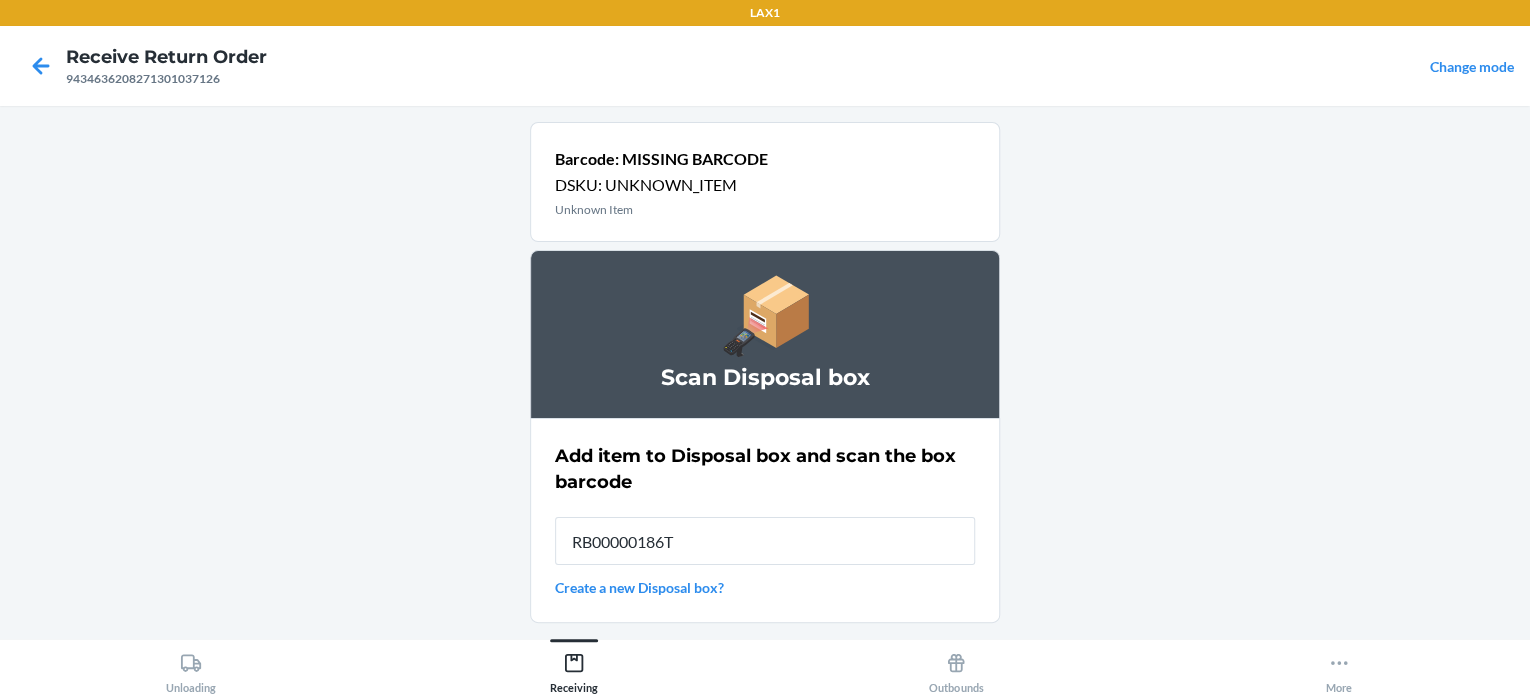 type on "RB00000186T" 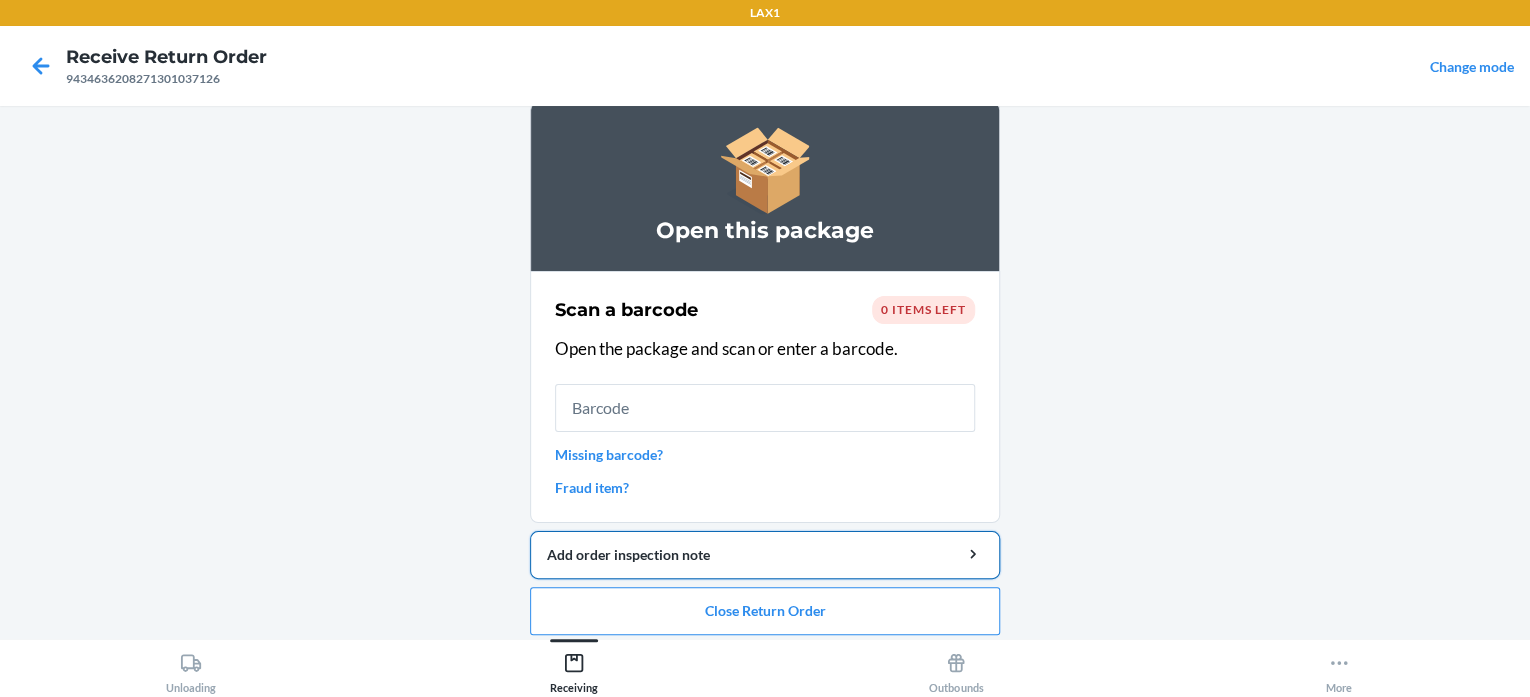 scroll, scrollTop: 31, scrollLeft: 0, axis: vertical 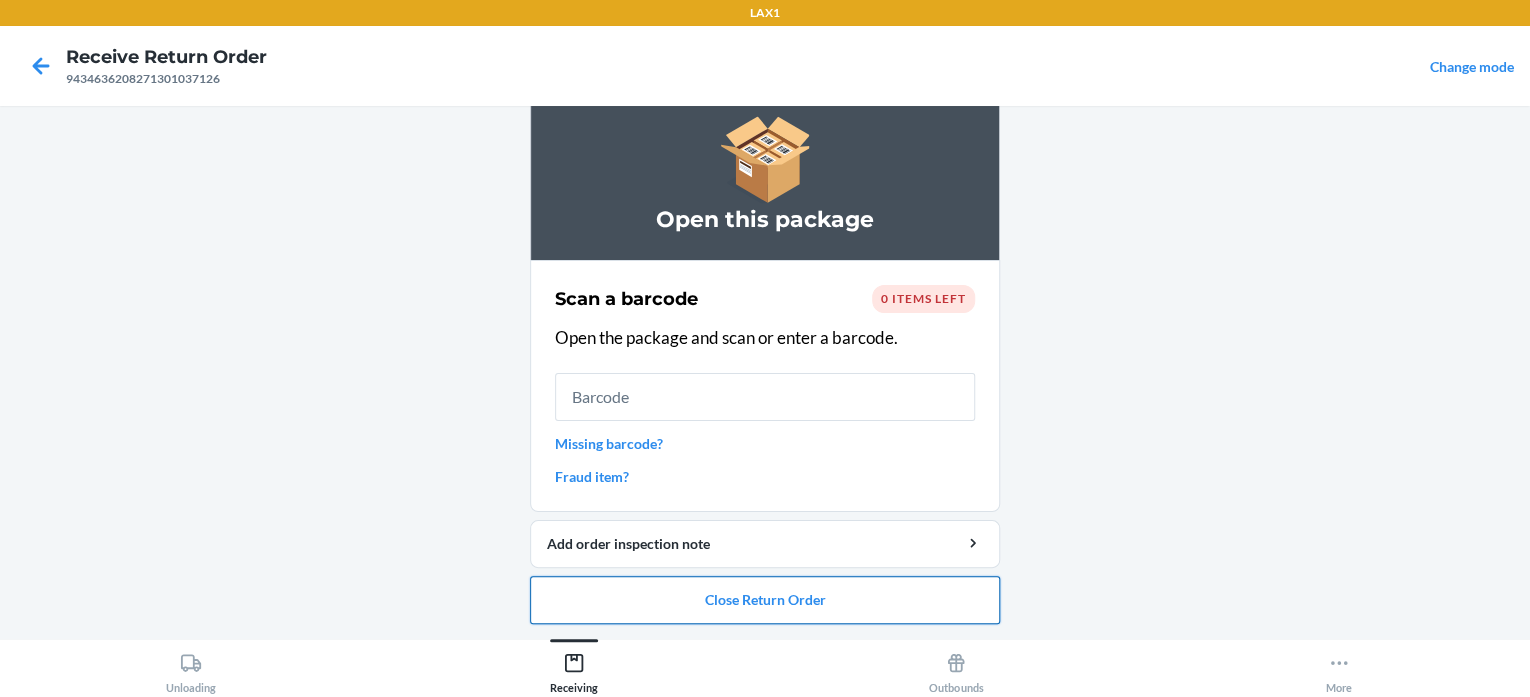 click on "Close Return Order" at bounding box center (765, 600) 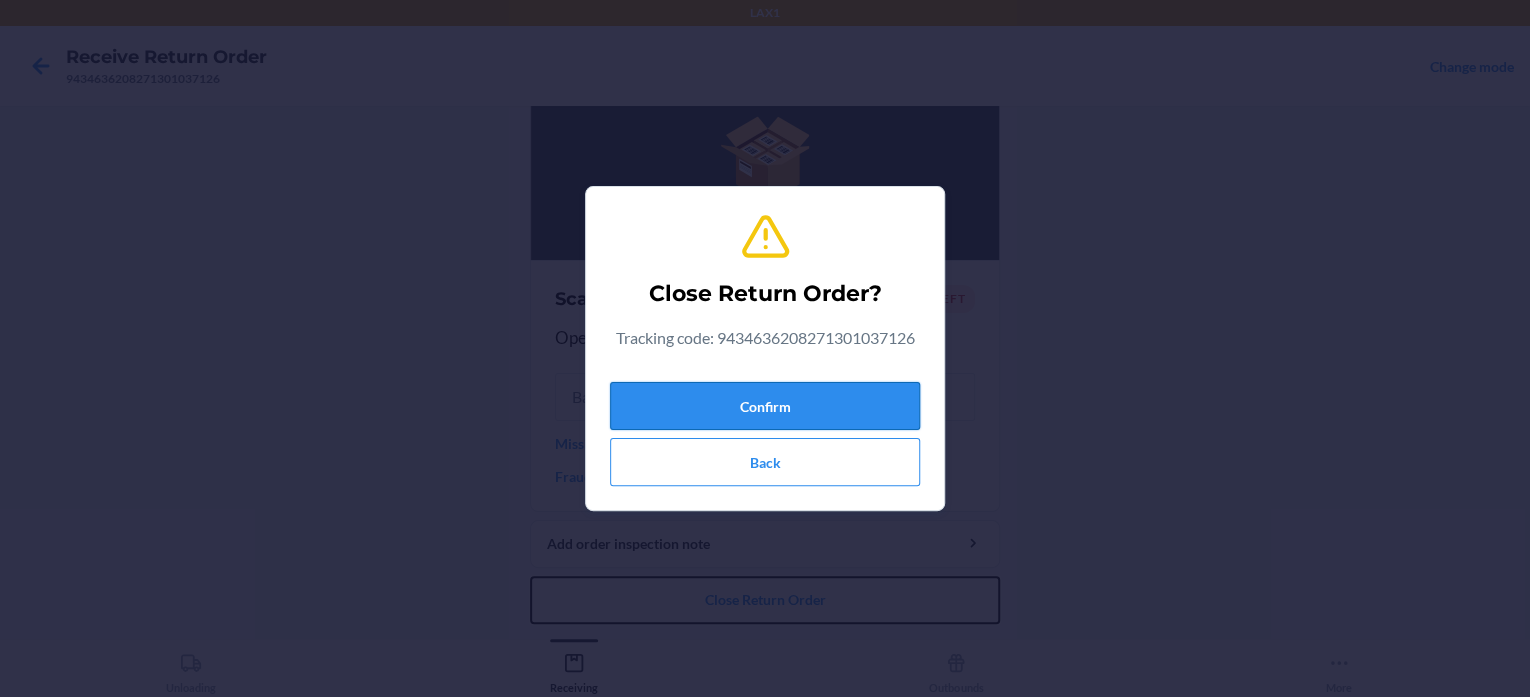 type 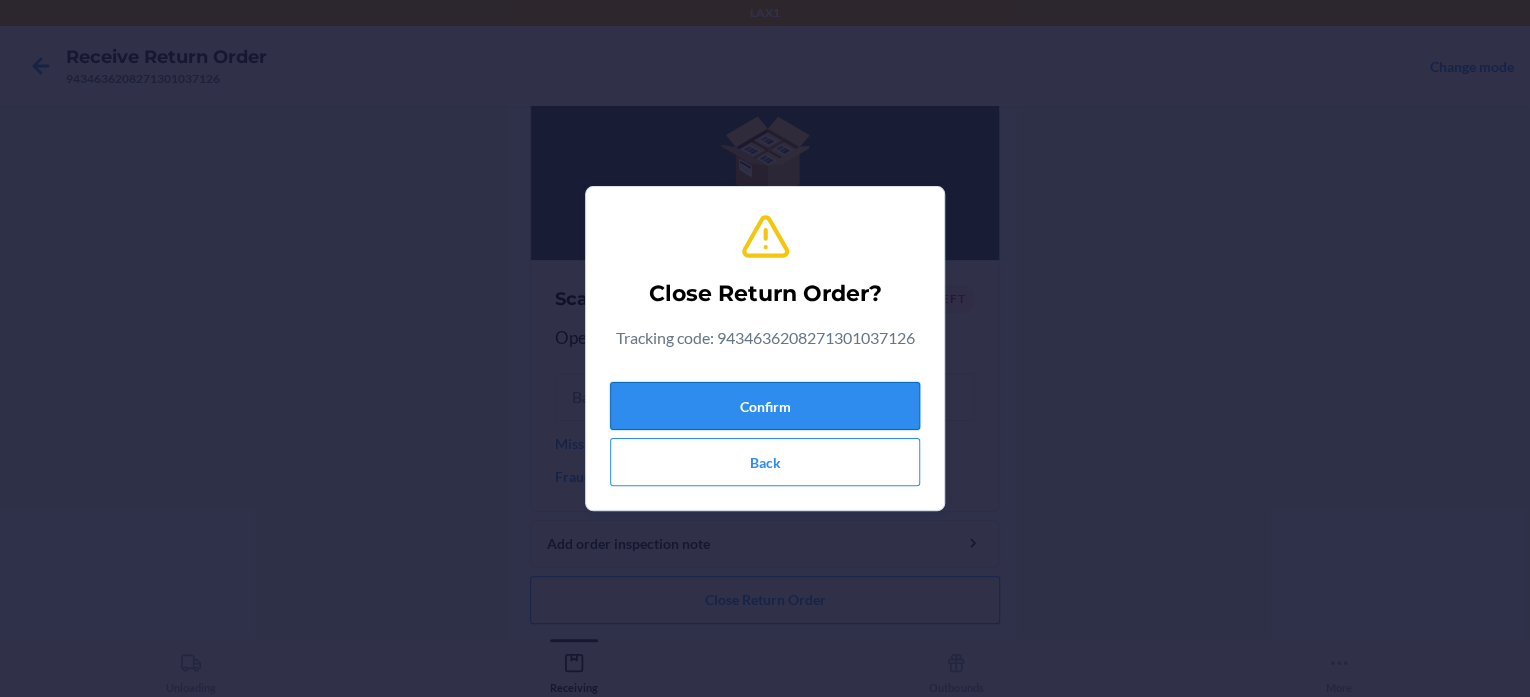 click on "Confirm" at bounding box center (765, 406) 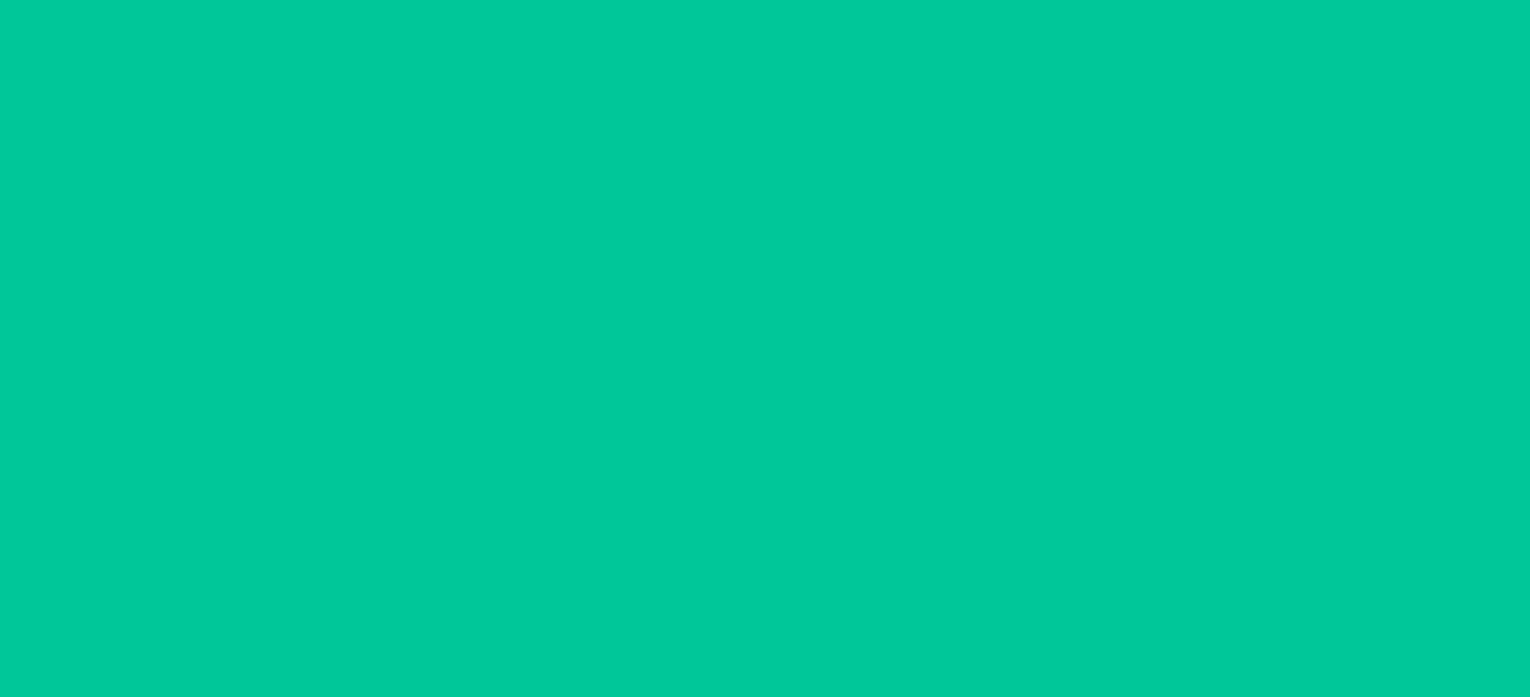 scroll, scrollTop: 0, scrollLeft: 0, axis: both 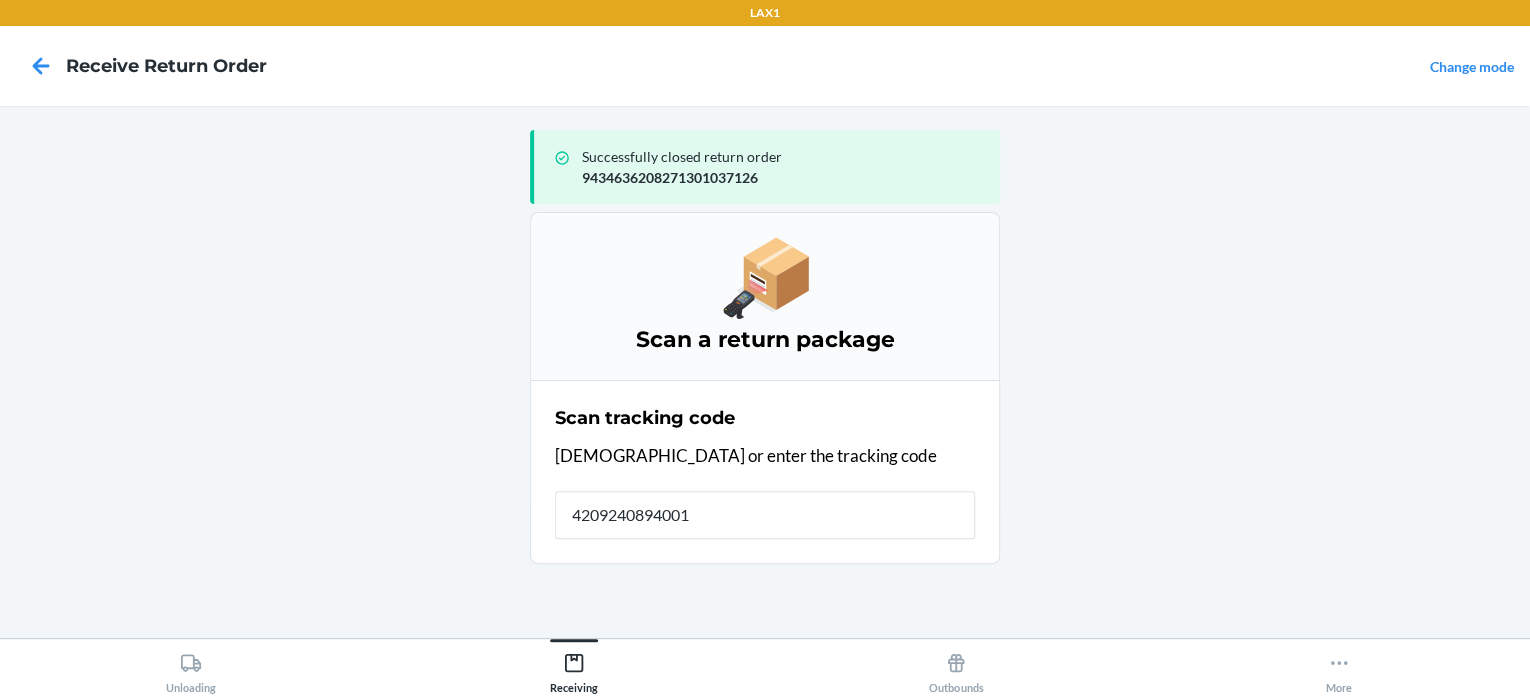 type on "42092408940013" 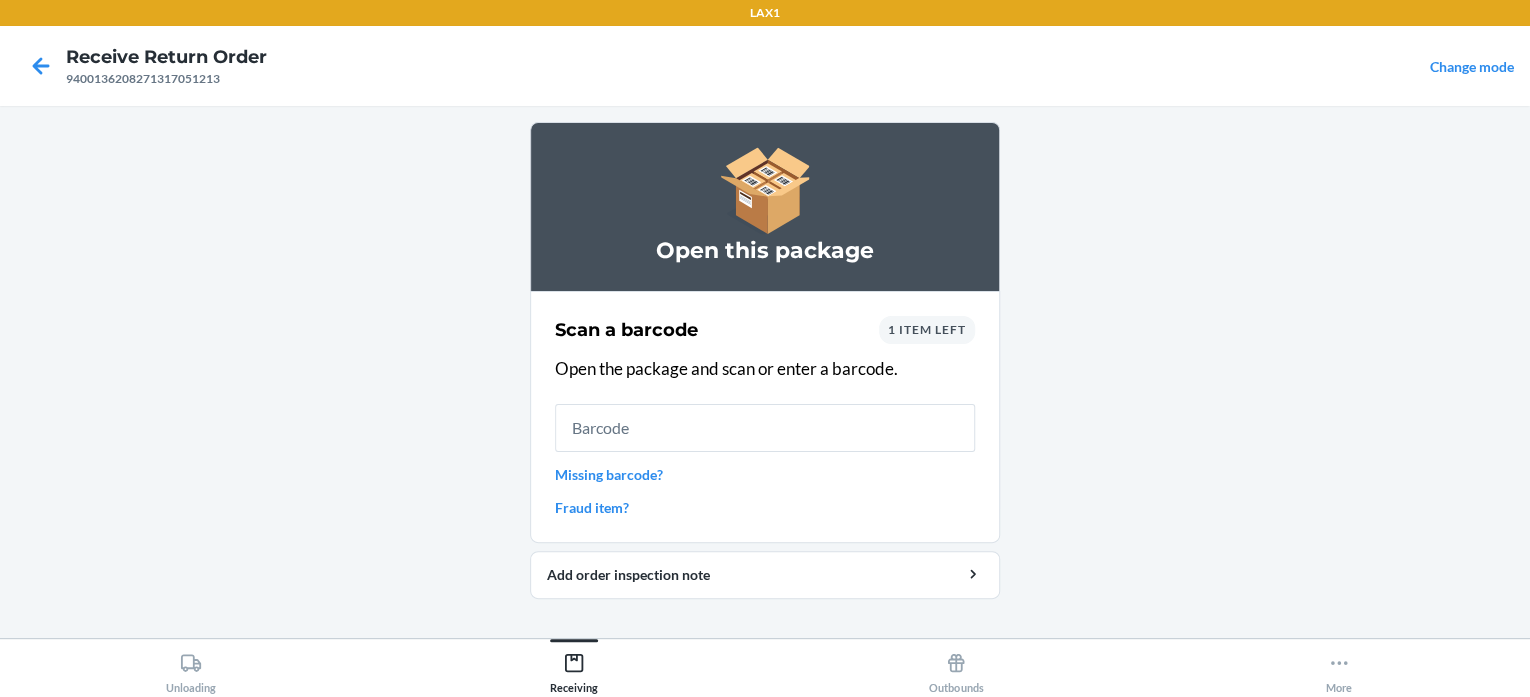 click on "Missing barcode?" at bounding box center (765, 474) 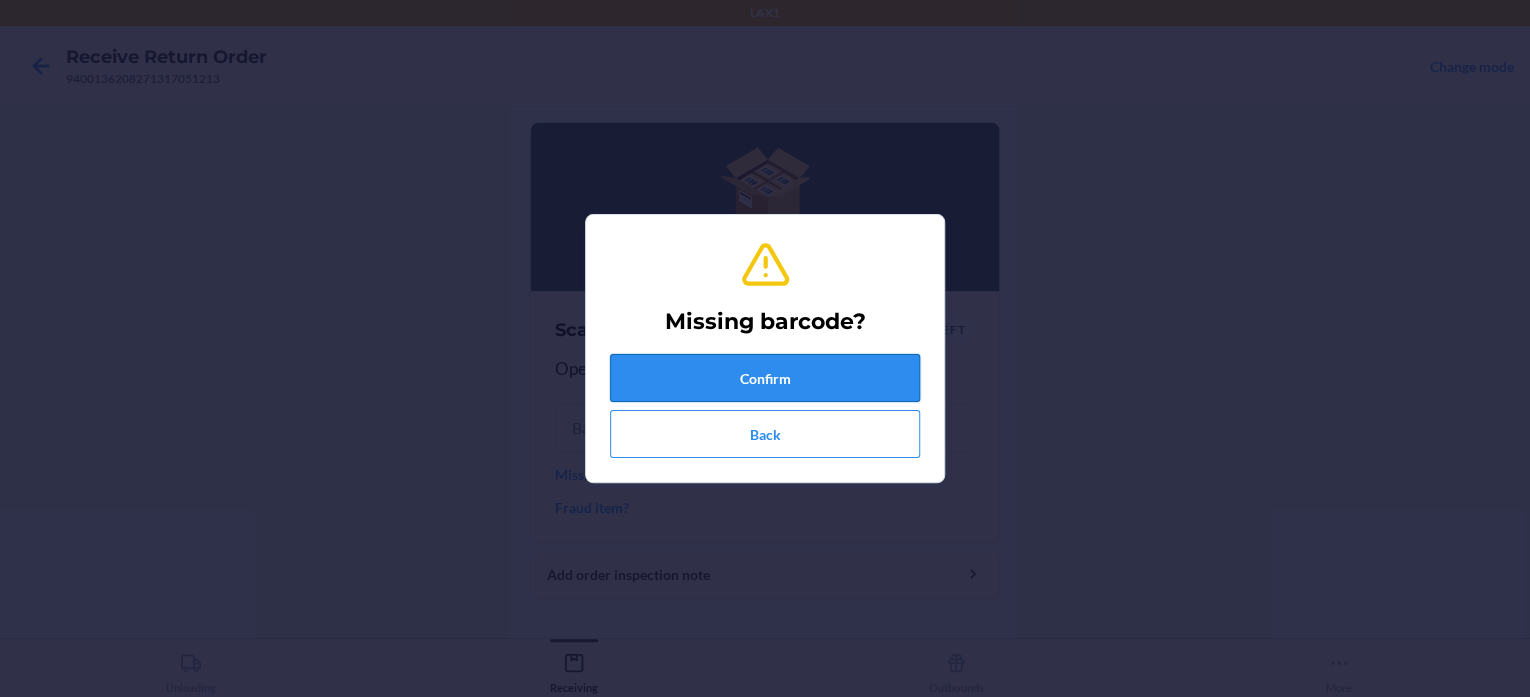 click on "Confirm" at bounding box center (765, 378) 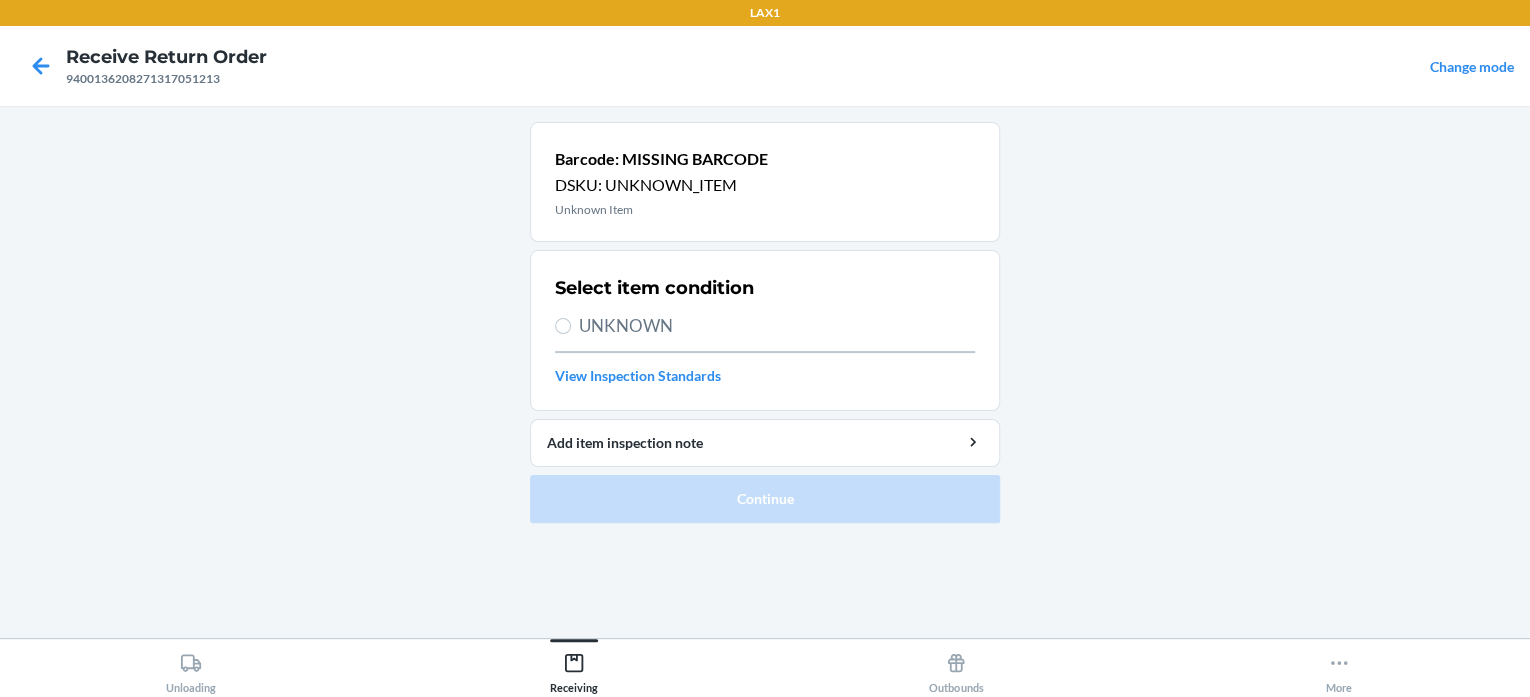 click on "UNKNOWN" at bounding box center (777, 326) 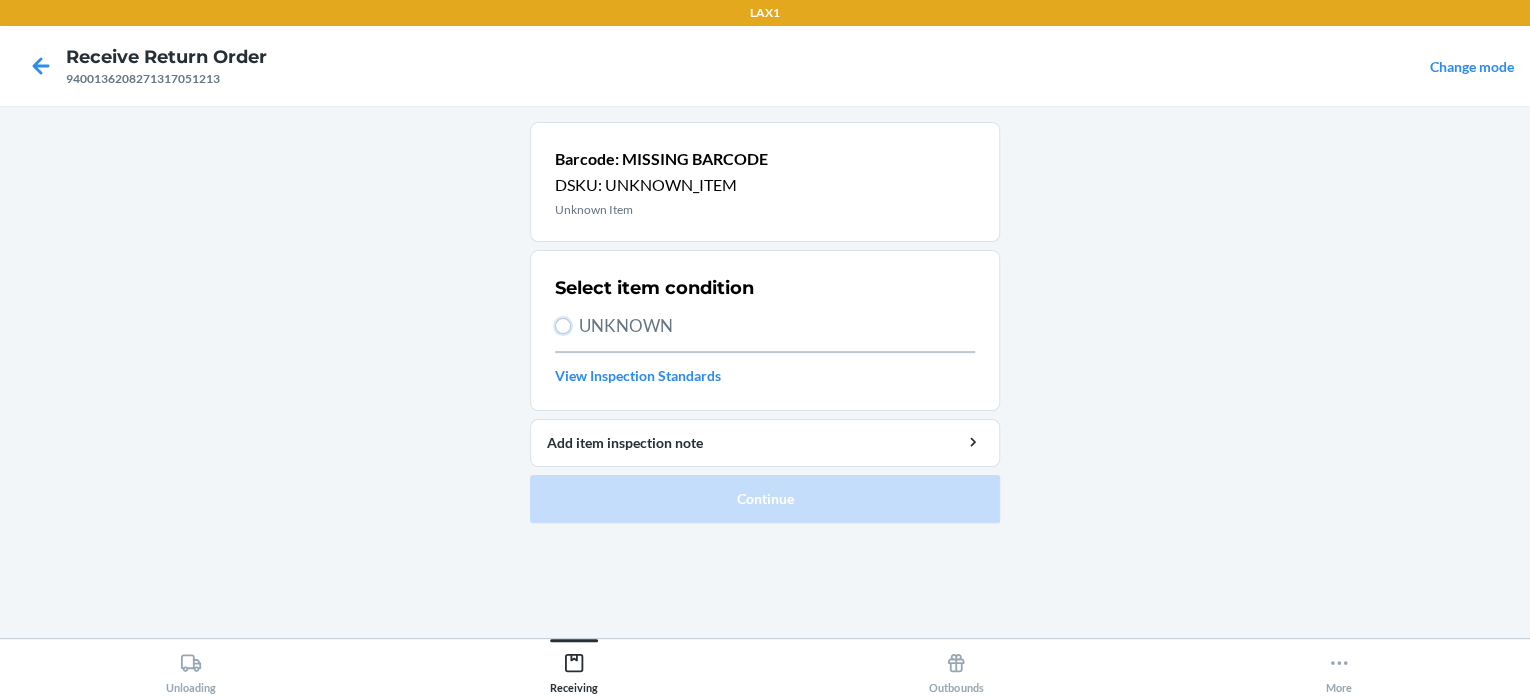 click on "UNKNOWN" at bounding box center (563, 326) 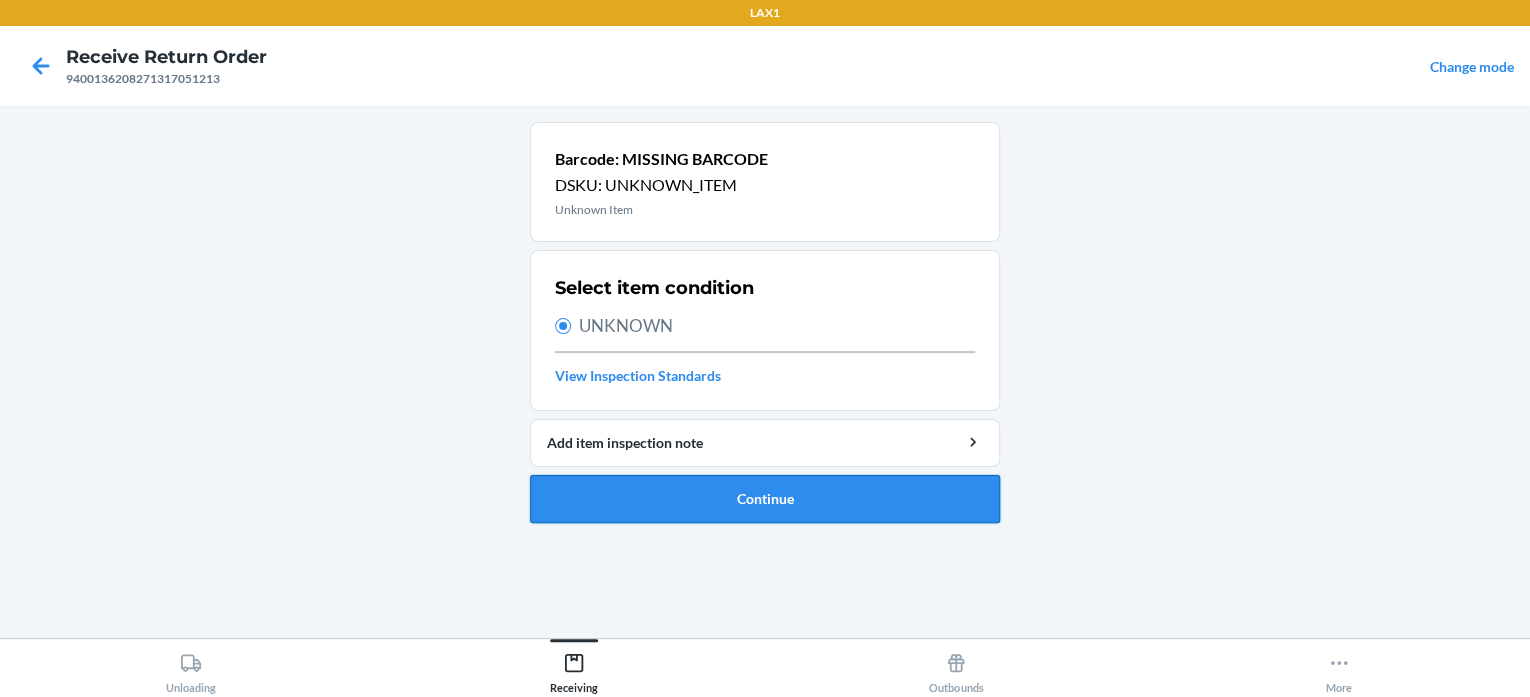 click on "Continue" at bounding box center [765, 499] 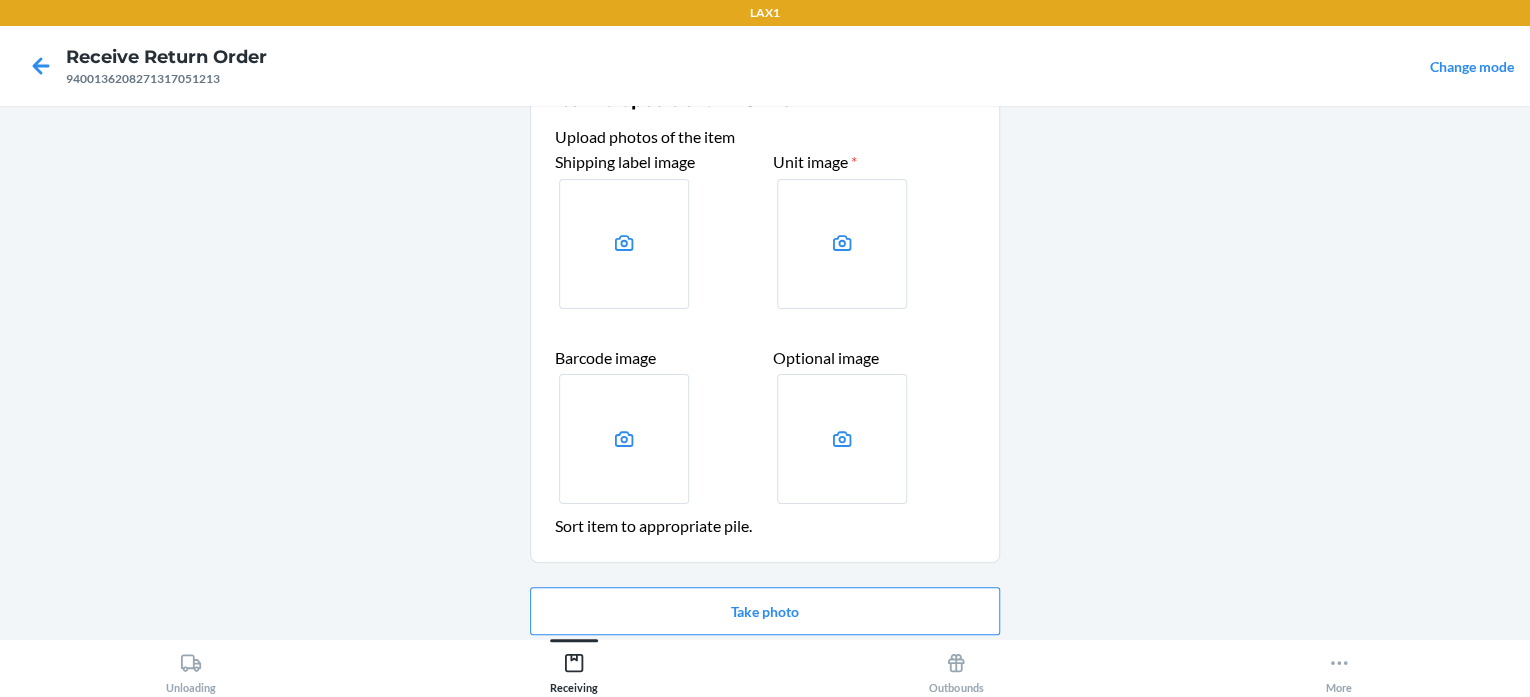 scroll, scrollTop: 136, scrollLeft: 0, axis: vertical 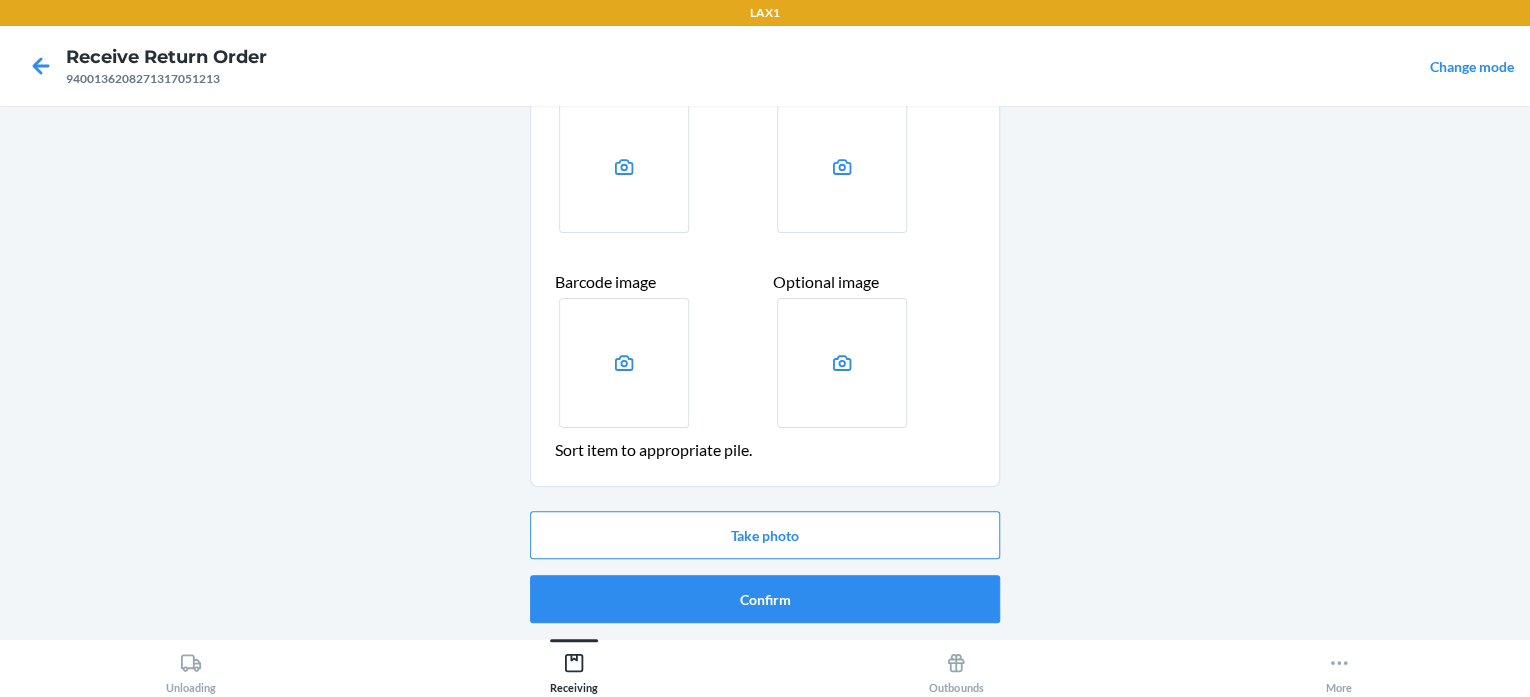click on "Take photo Confirm" at bounding box center [765, 567] 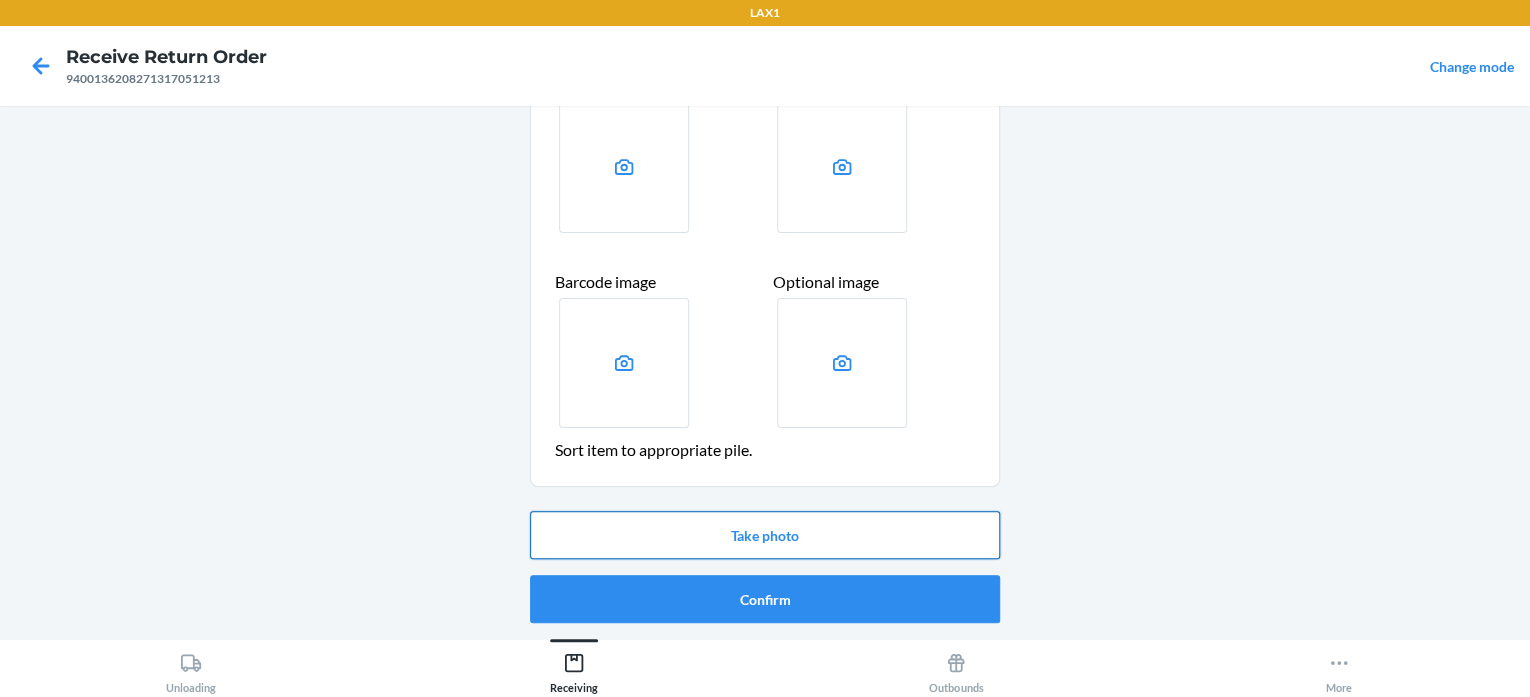 click on "Take photo" at bounding box center [765, 535] 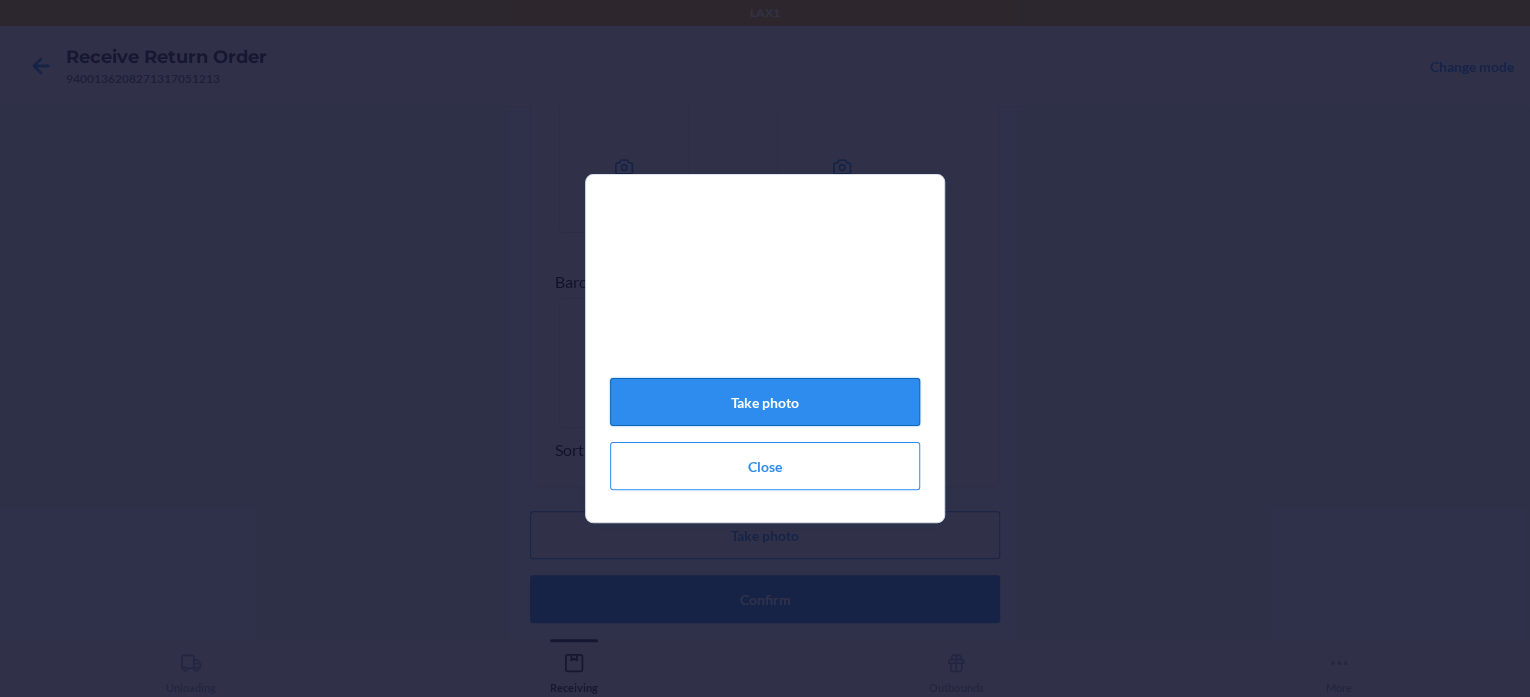 click on "Take photo" 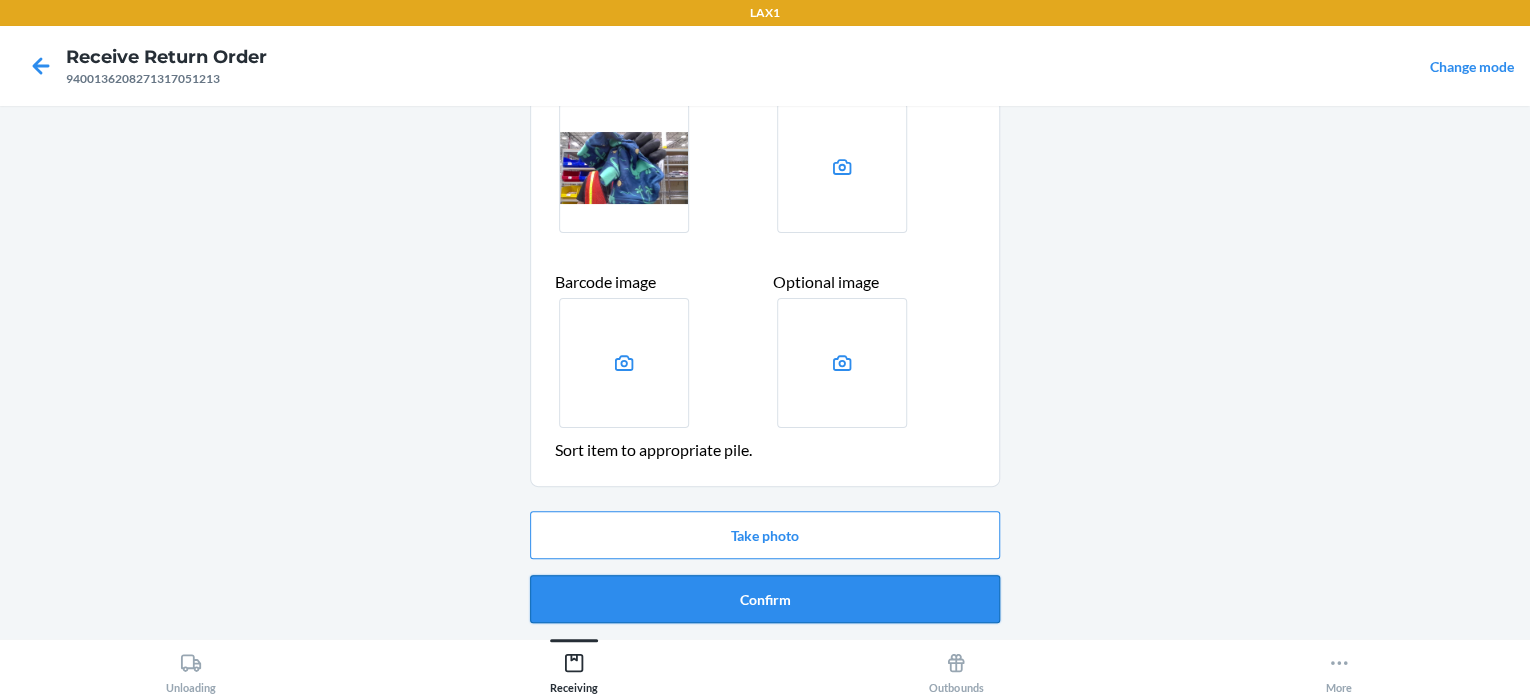click on "Confirm" at bounding box center [765, 599] 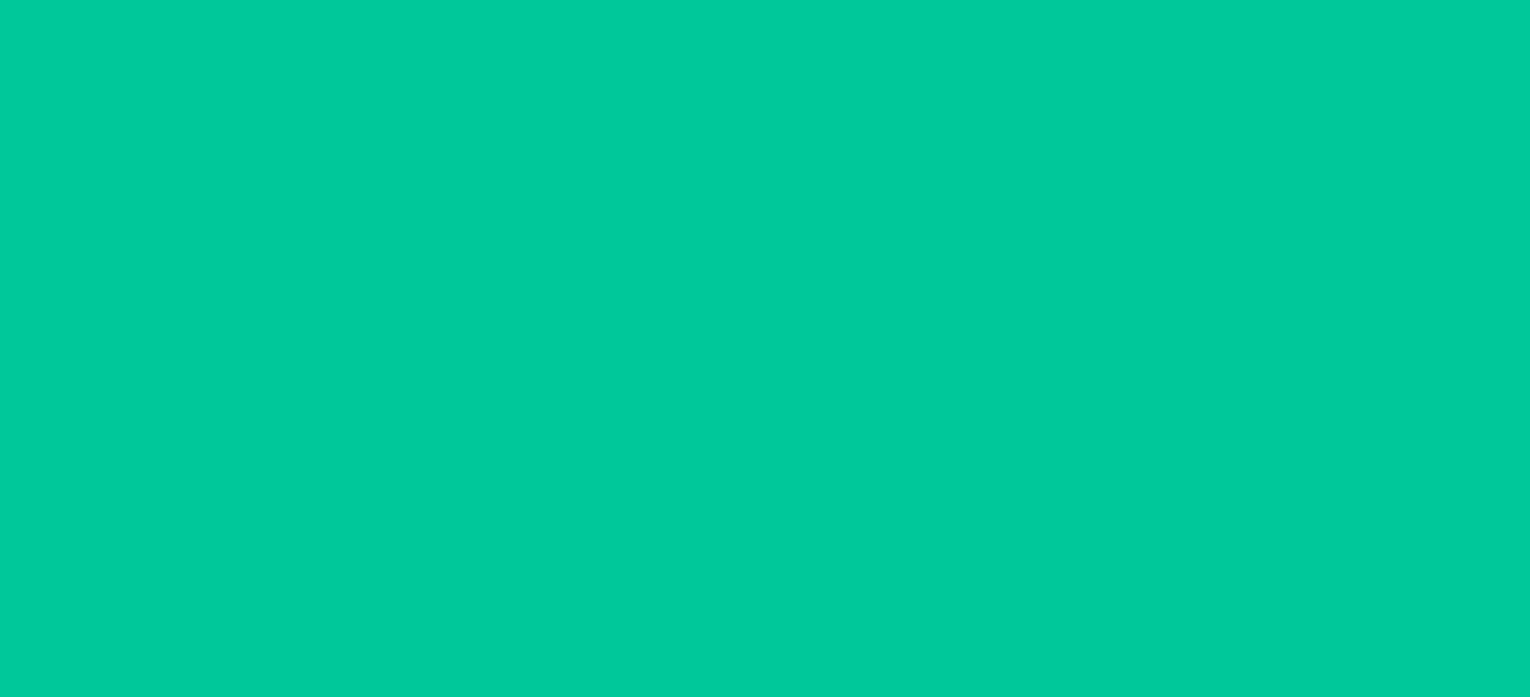 scroll, scrollTop: 0, scrollLeft: 0, axis: both 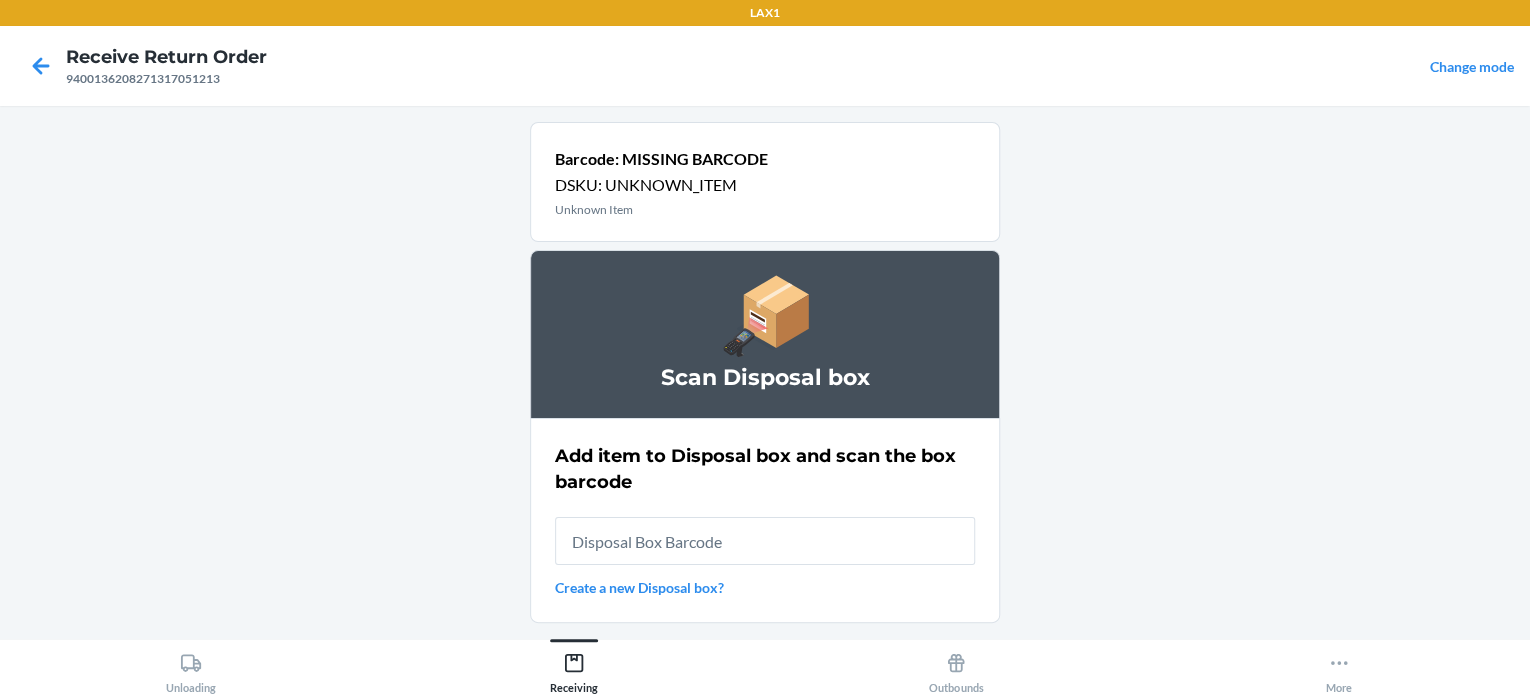 click on "Add item to Disposal box and scan the box barcode Create a new Disposal box?" at bounding box center [765, 520] 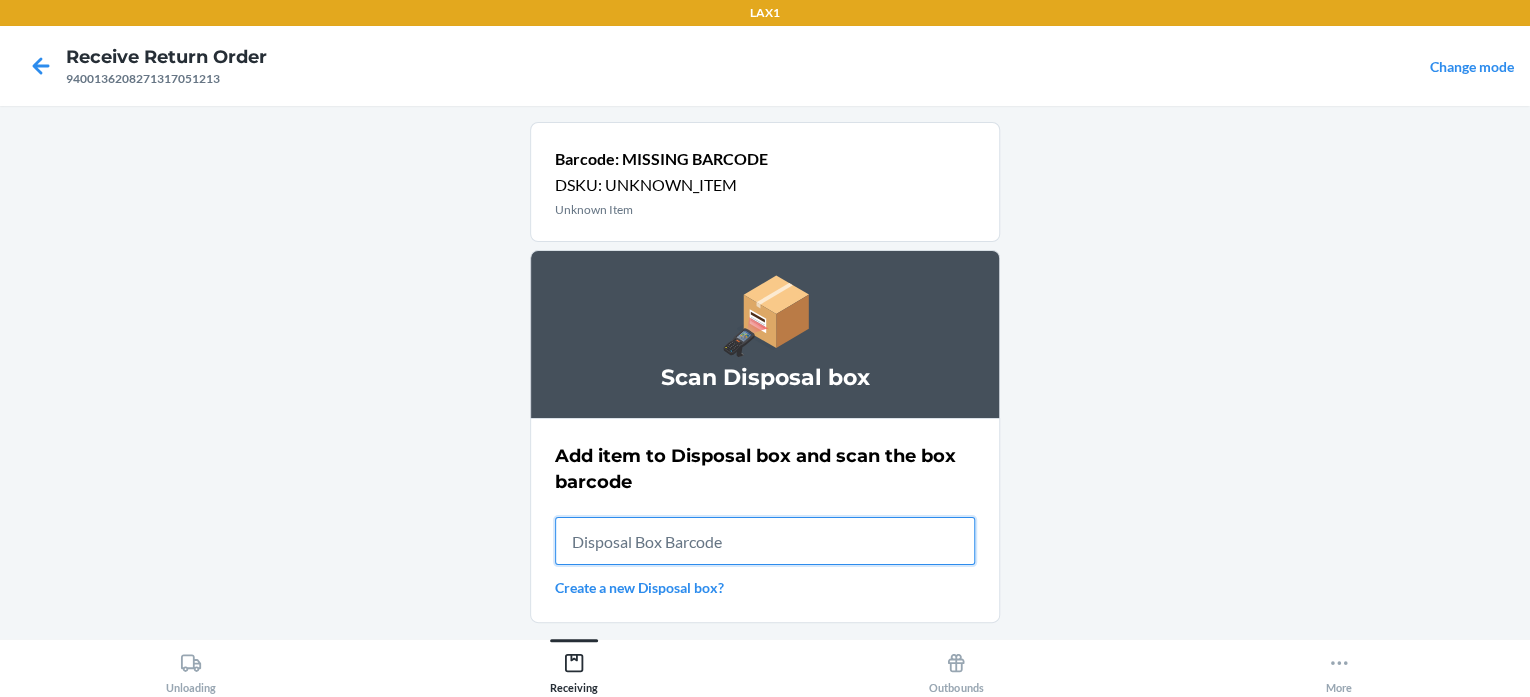 click at bounding box center [765, 541] 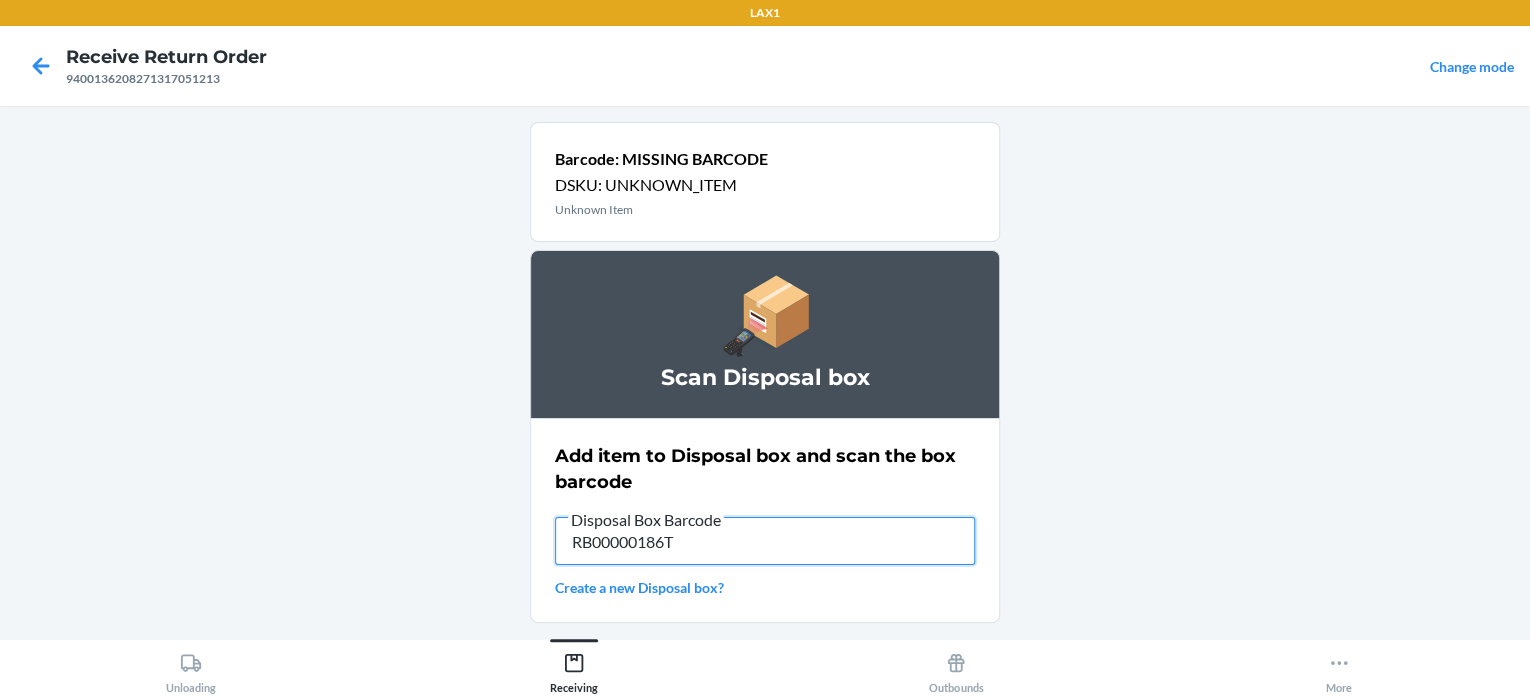 type on "RB00000186T" 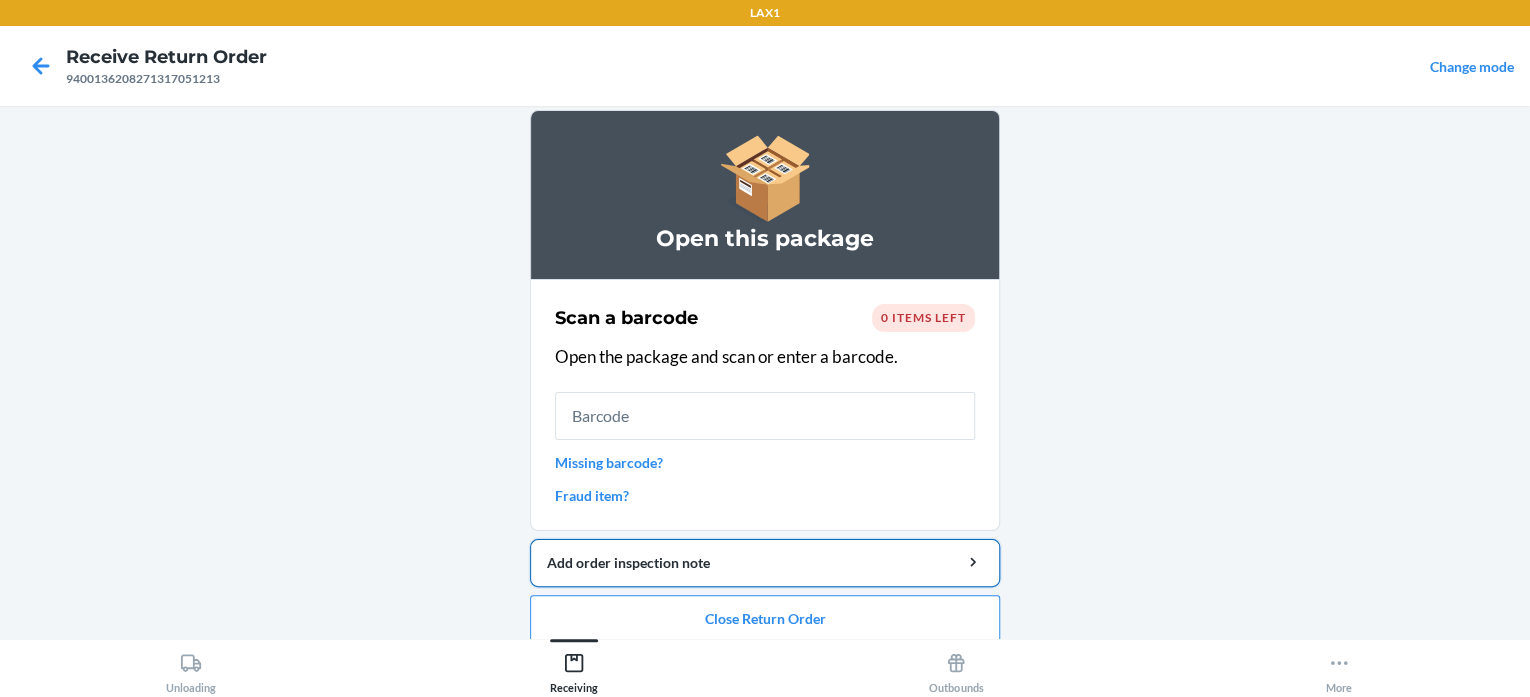 scroll, scrollTop: 31, scrollLeft: 0, axis: vertical 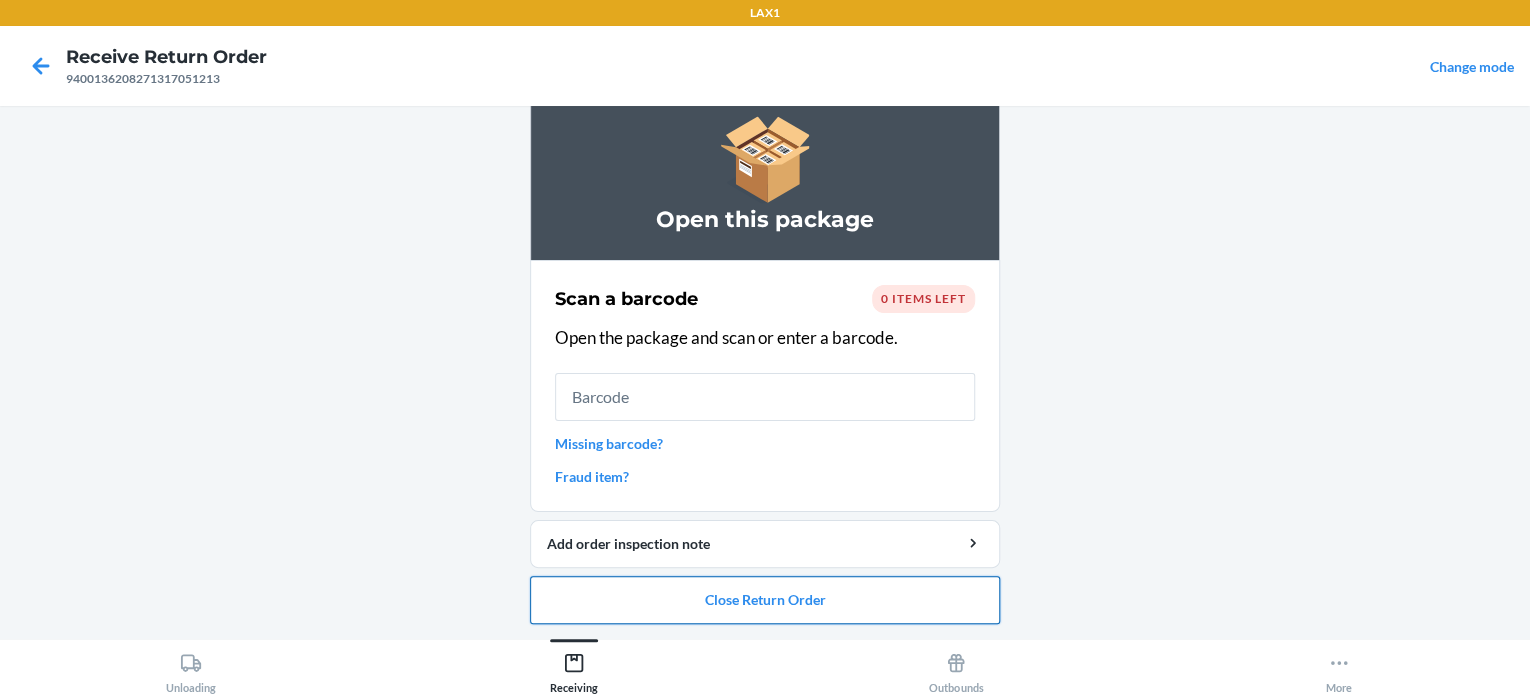 click on "Close Return Order" at bounding box center (765, 600) 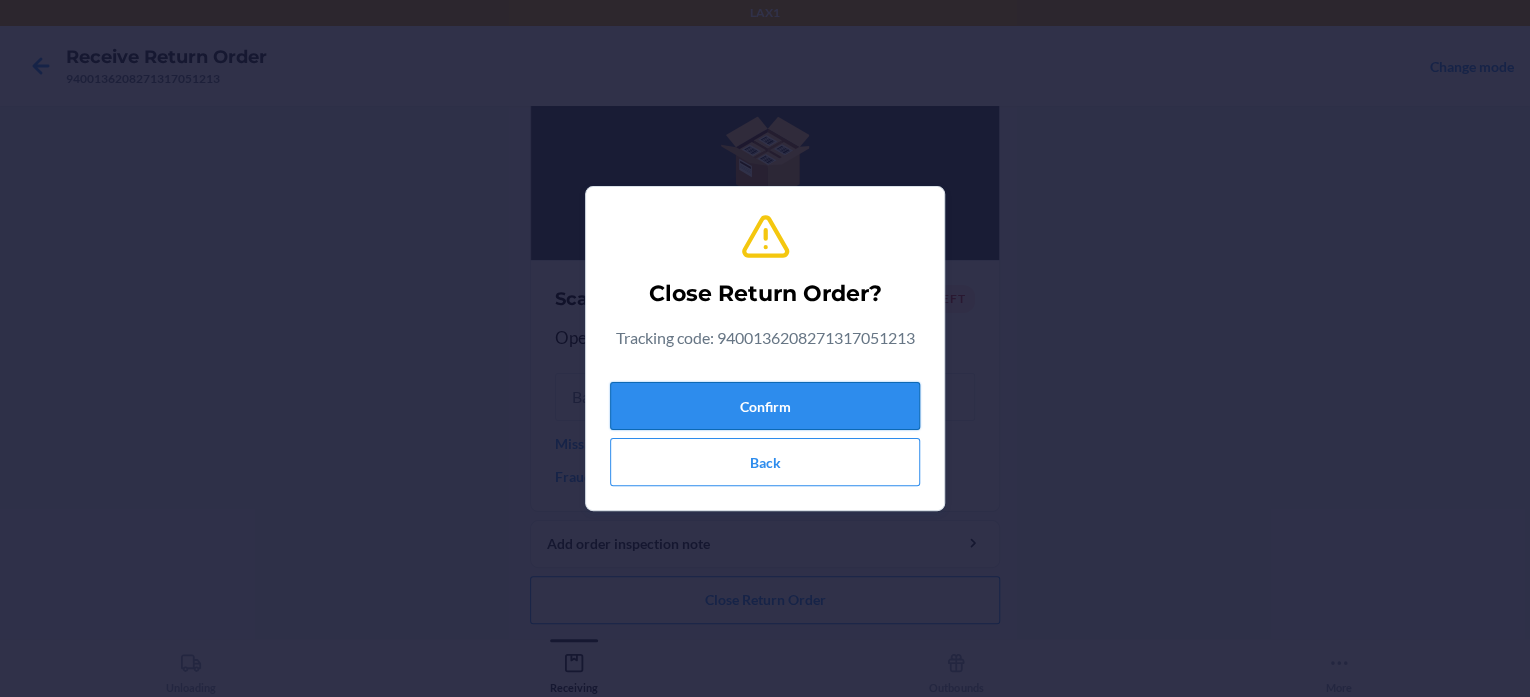 click on "Confirm" at bounding box center (765, 406) 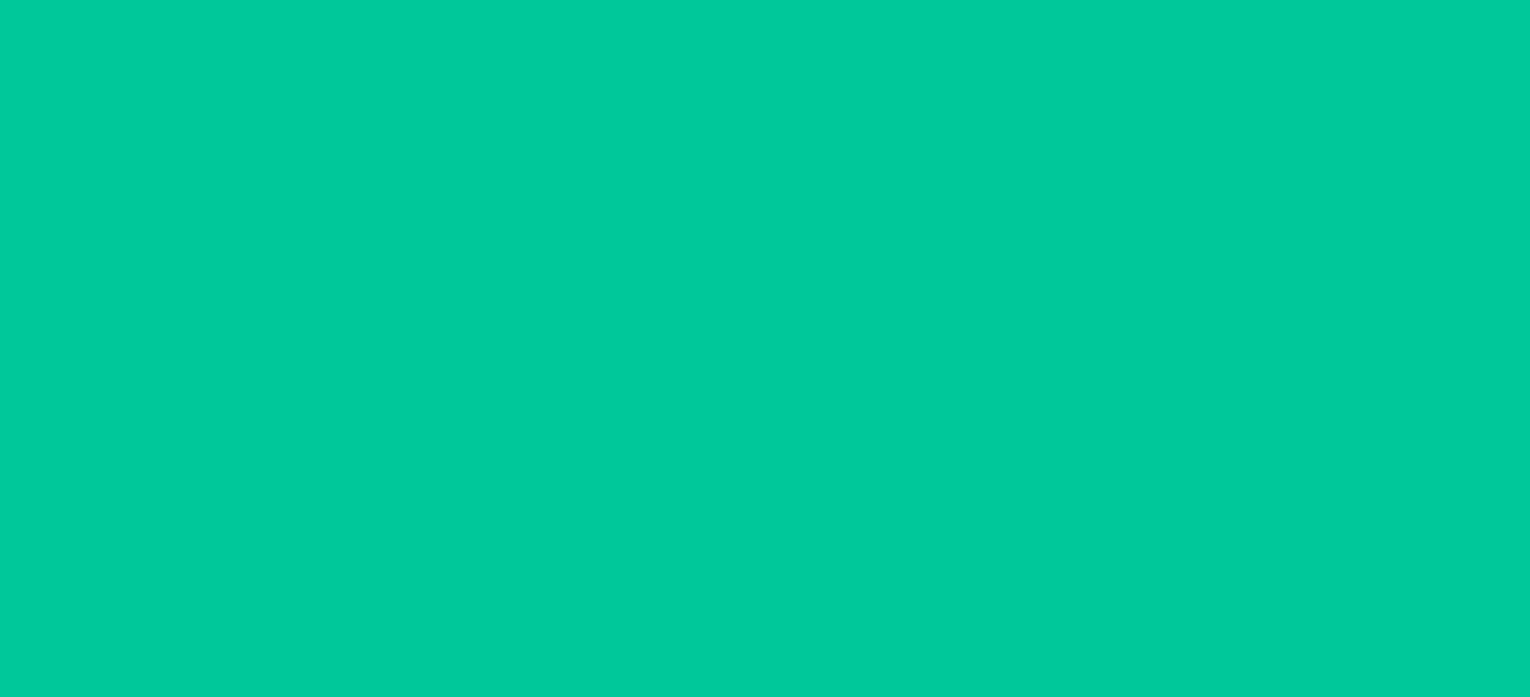 scroll, scrollTop: 0, scrollLeft: 0, axis: both 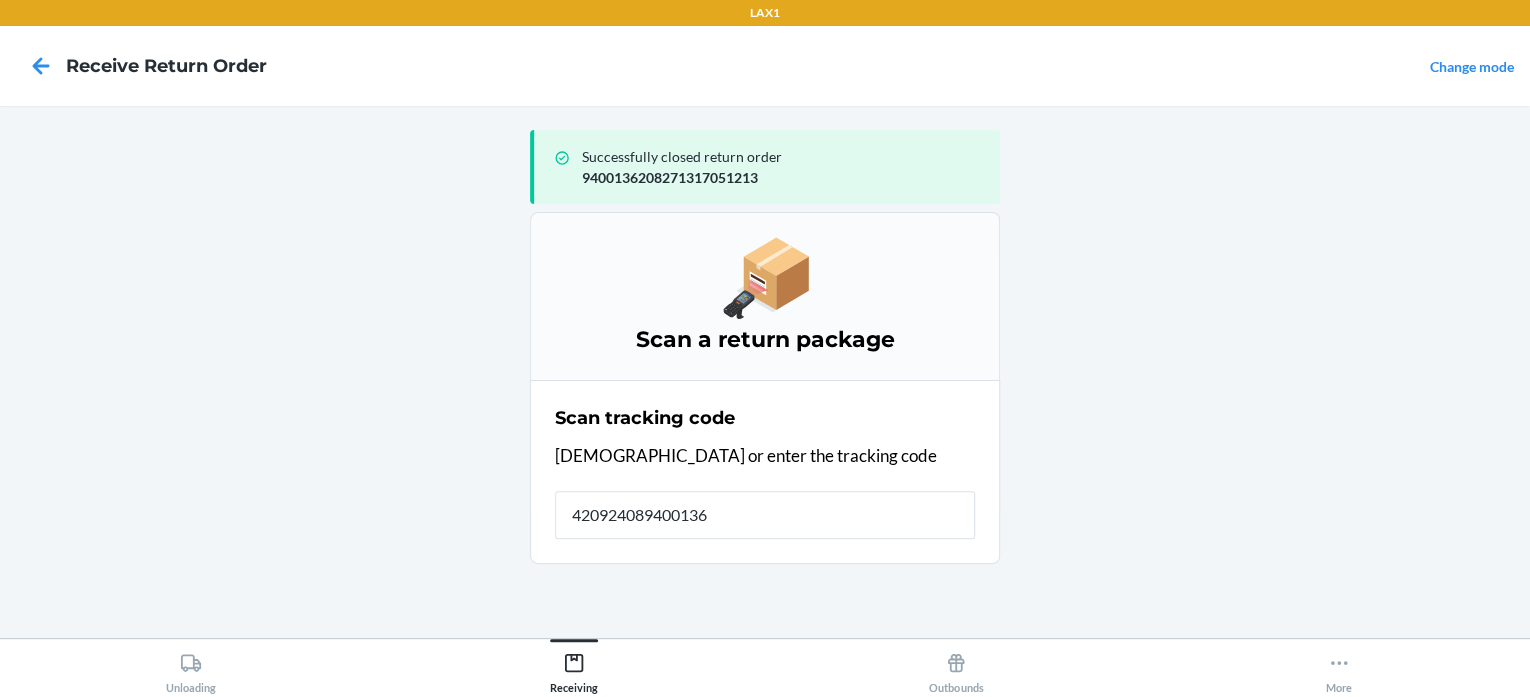 type on "4209240894001362" 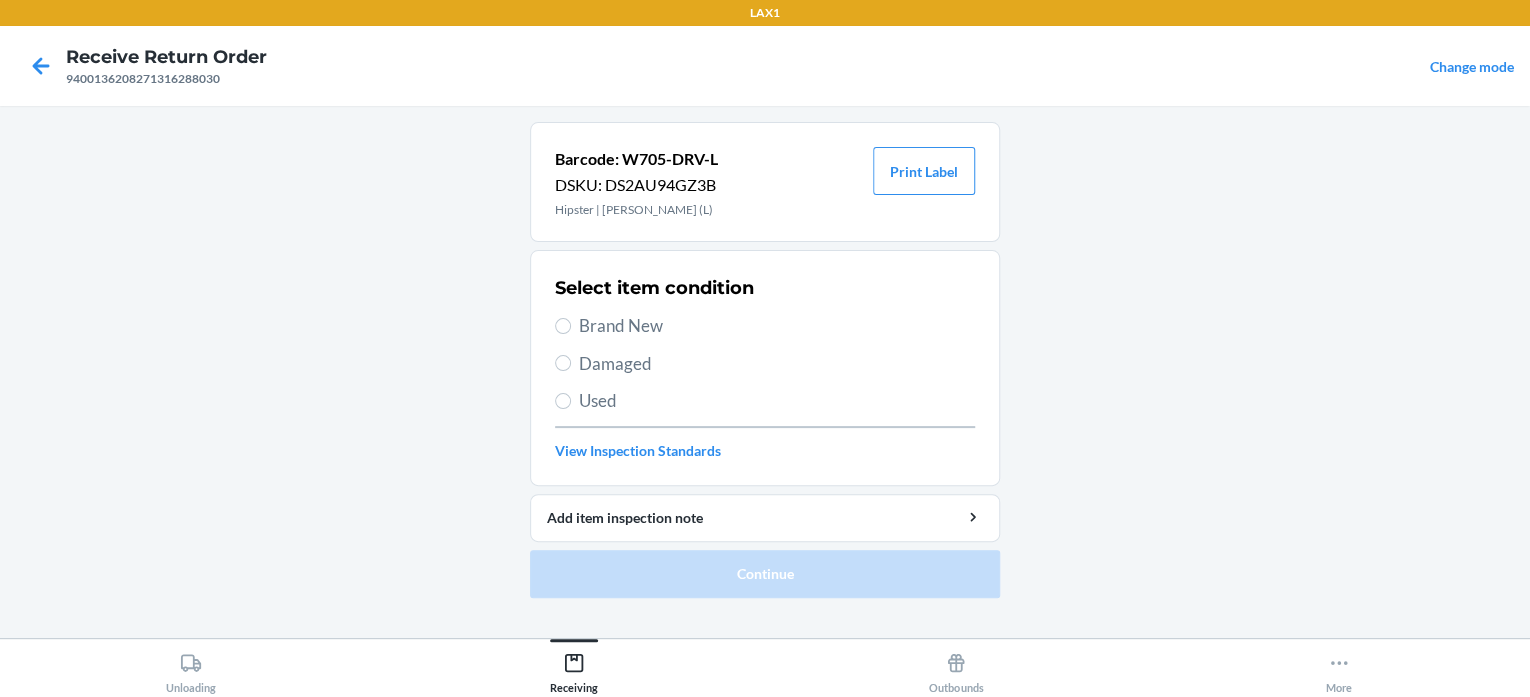 drag, startPoint x: 270, startPoint y: 374, endPoint x: 505, endPoint y: 254, distance: 263.8655 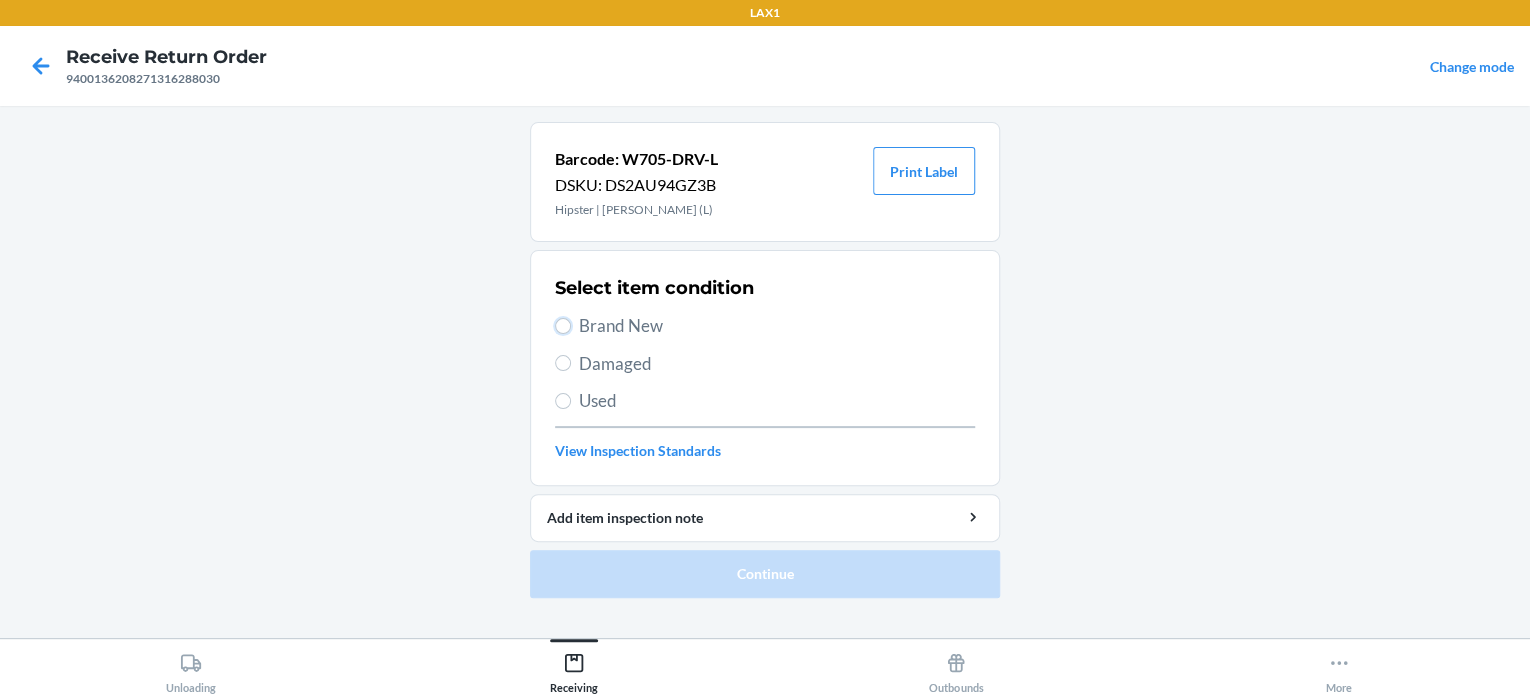 click on "Brand New" at bounding box center (563, 326) 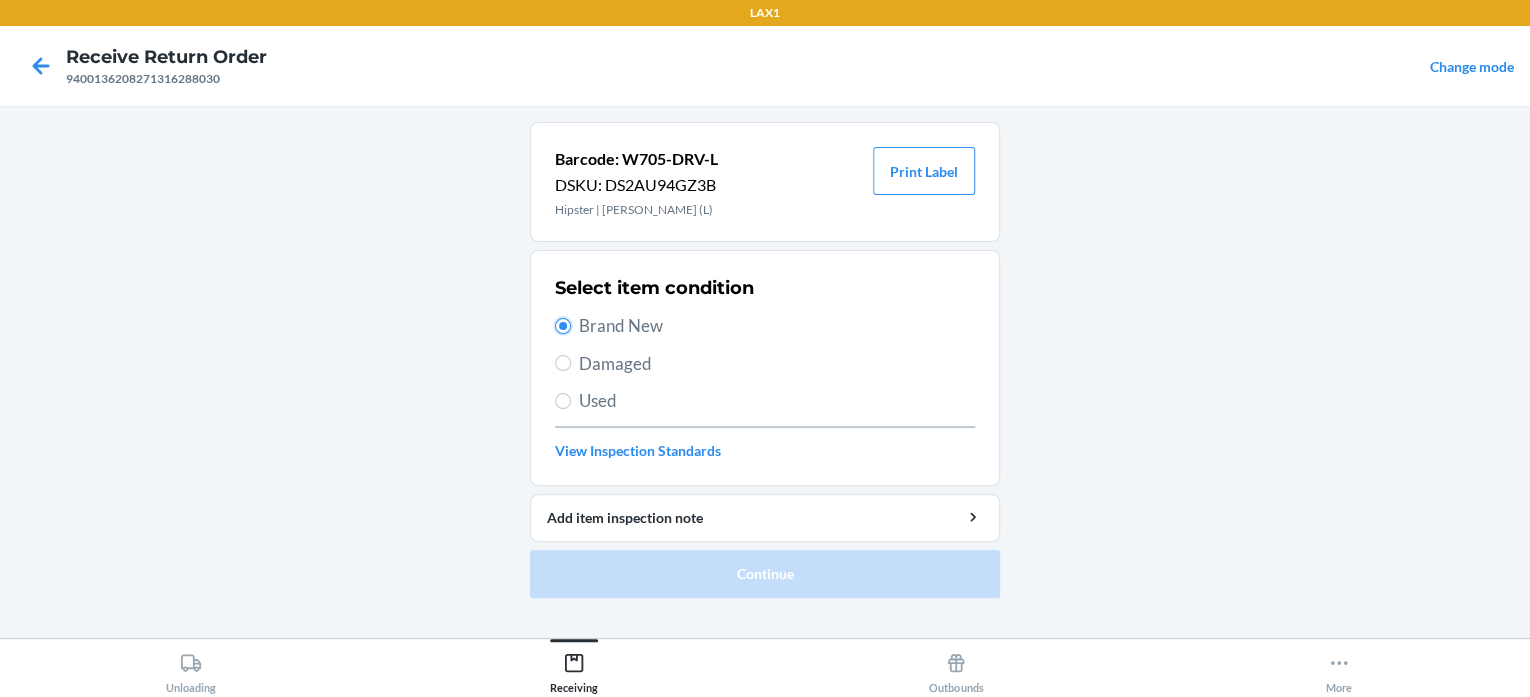radio on "true" 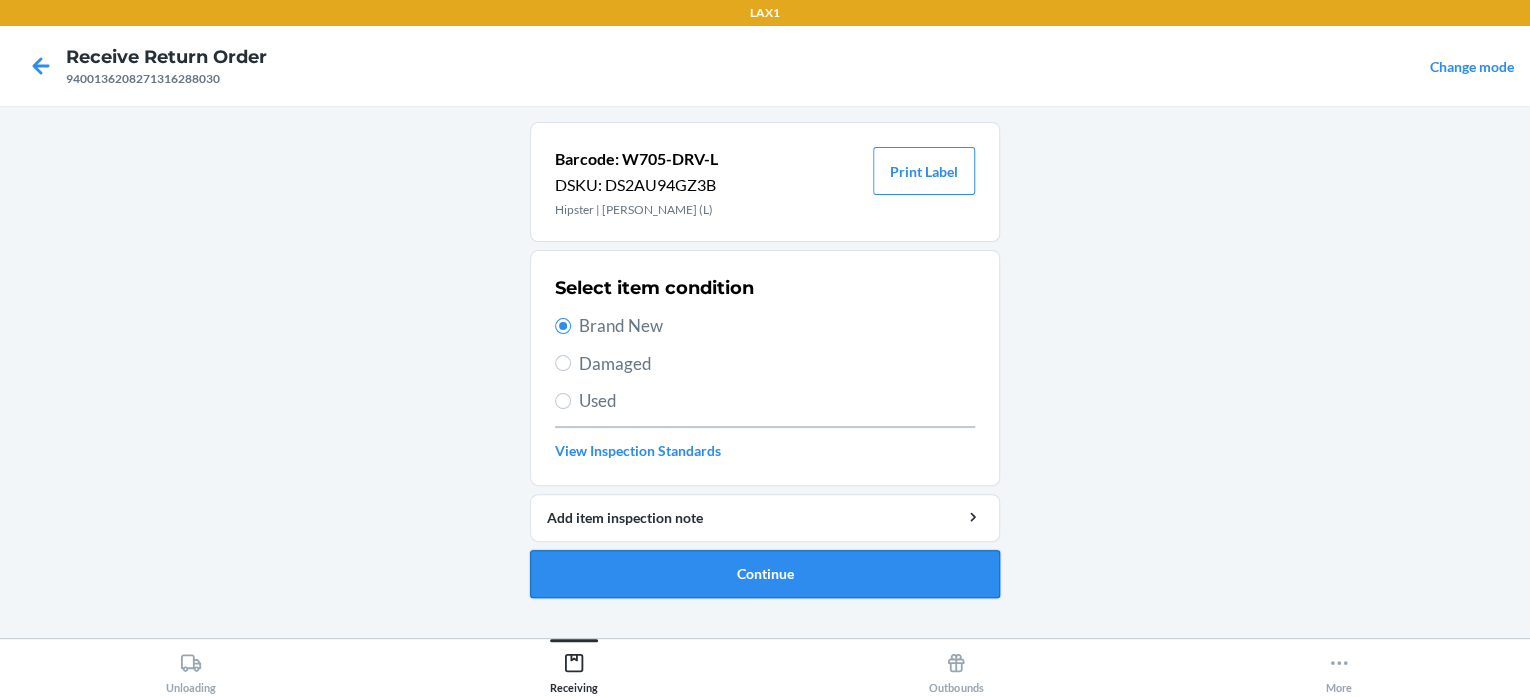 drag, startPoint x: 684, startPoint y: 580, endPoint x: 684, endPoint y: 563, distance: 17 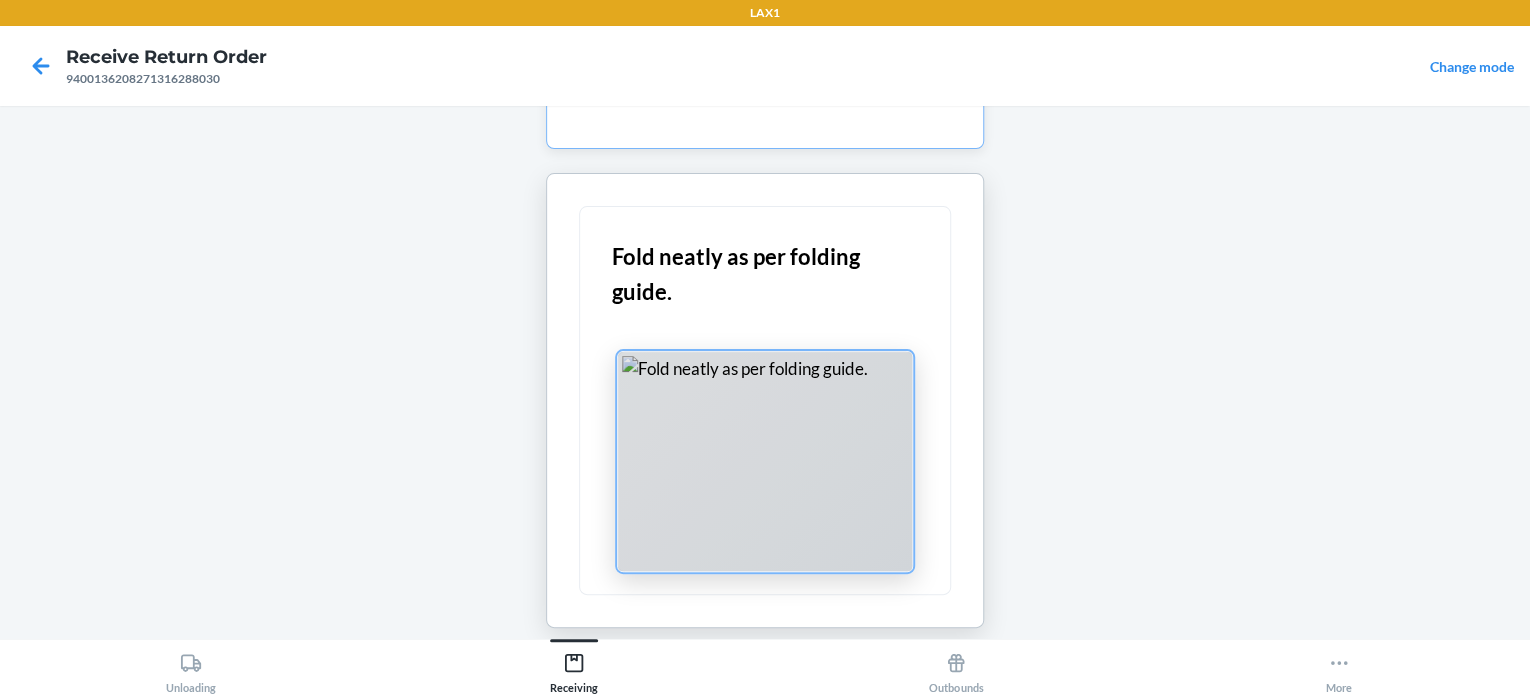 scroll, scrollTop: 204, scrollLeft: 0, axis: vertical 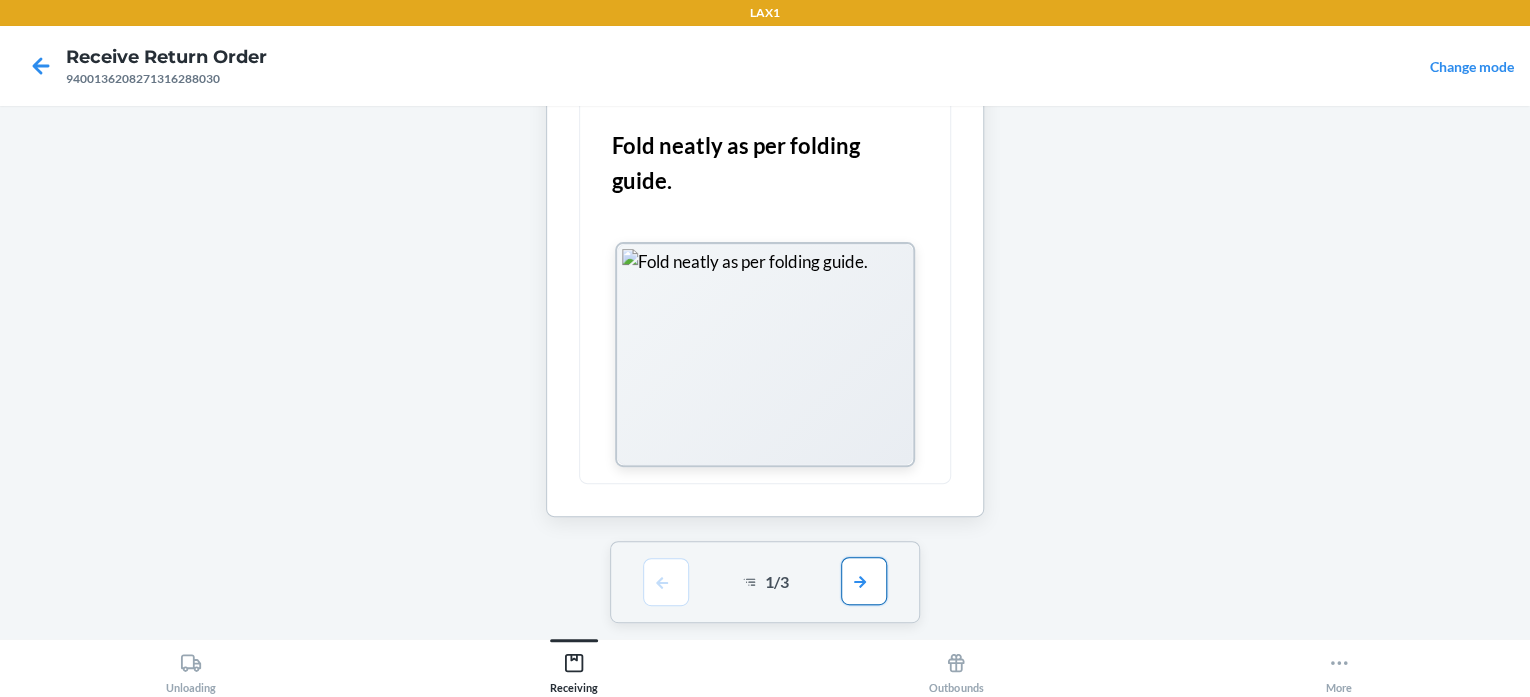 click at bounding box center [864, 581] 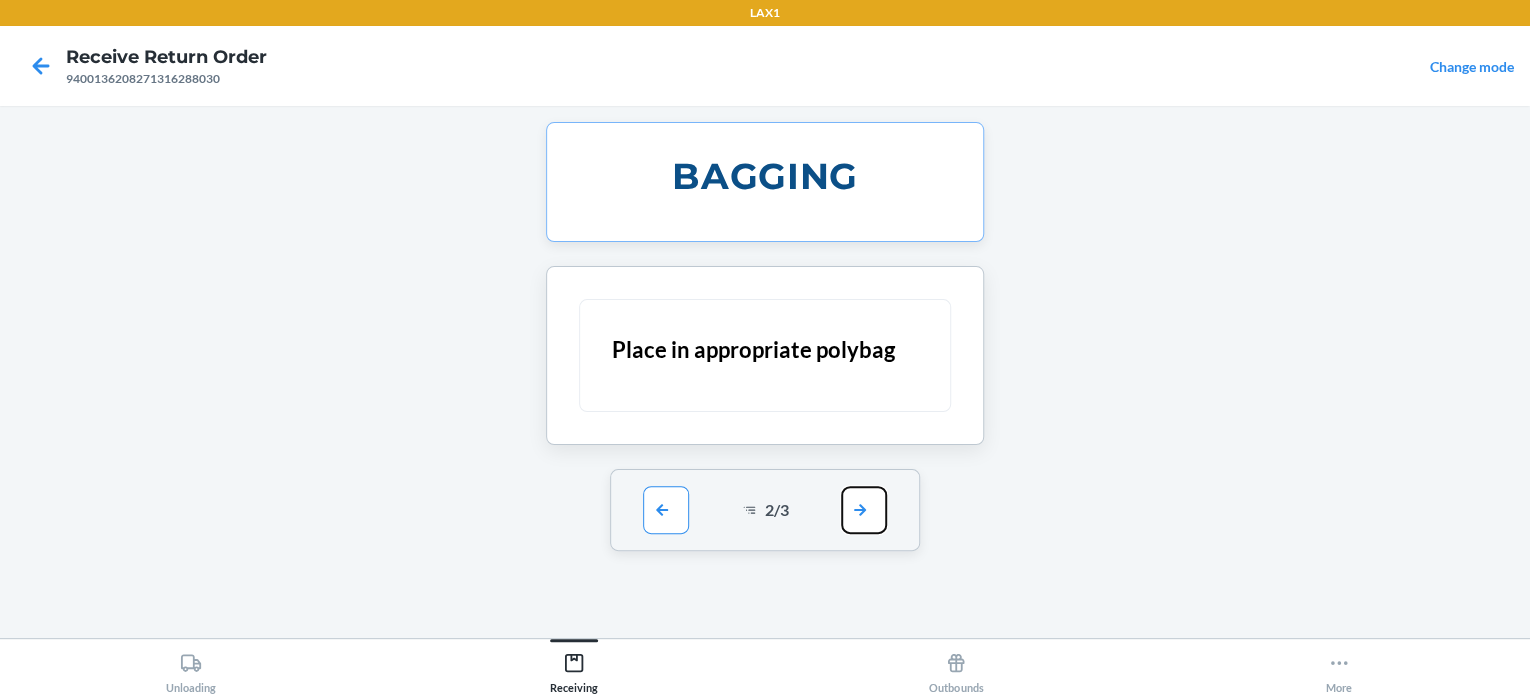 scroll, scrollTop: 0, scrollLeft: 0, axis: both 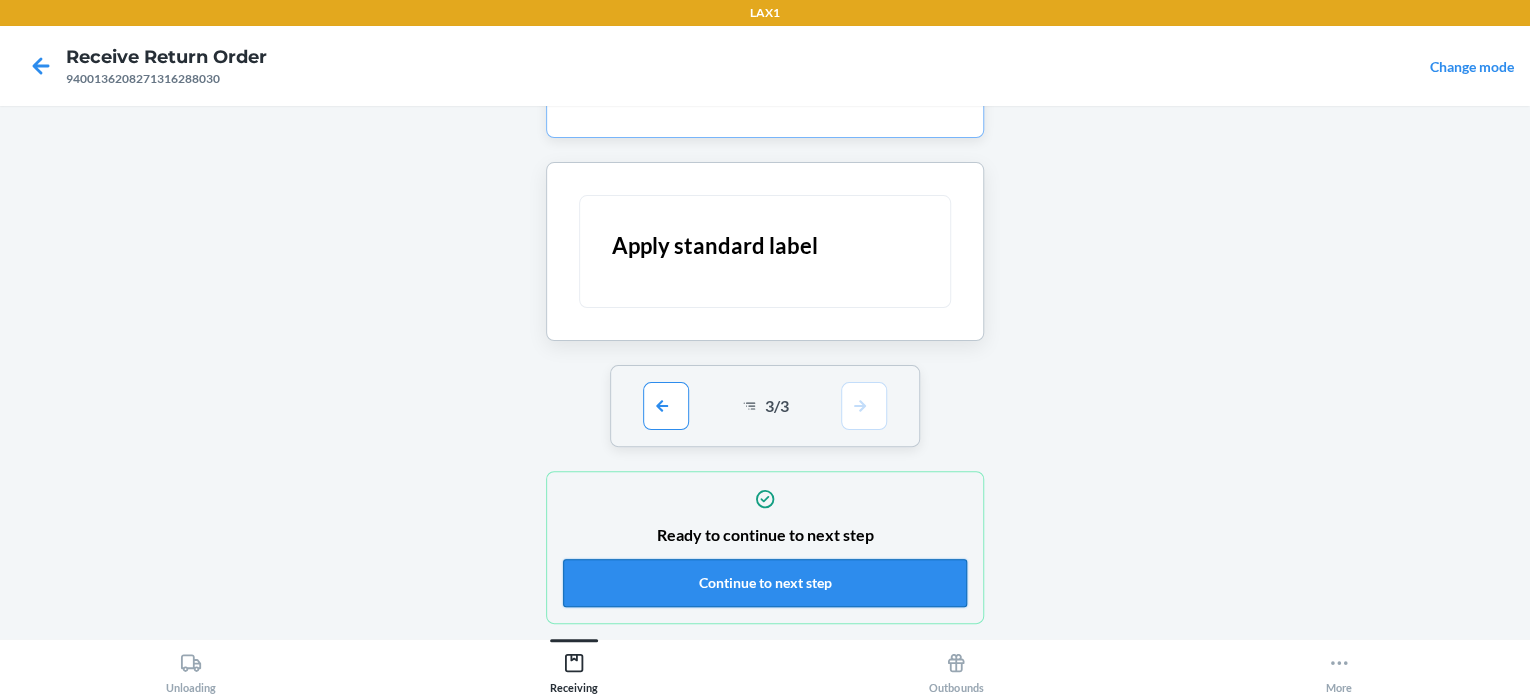 click on "Continue to next step" at bounding box center (765, 583) 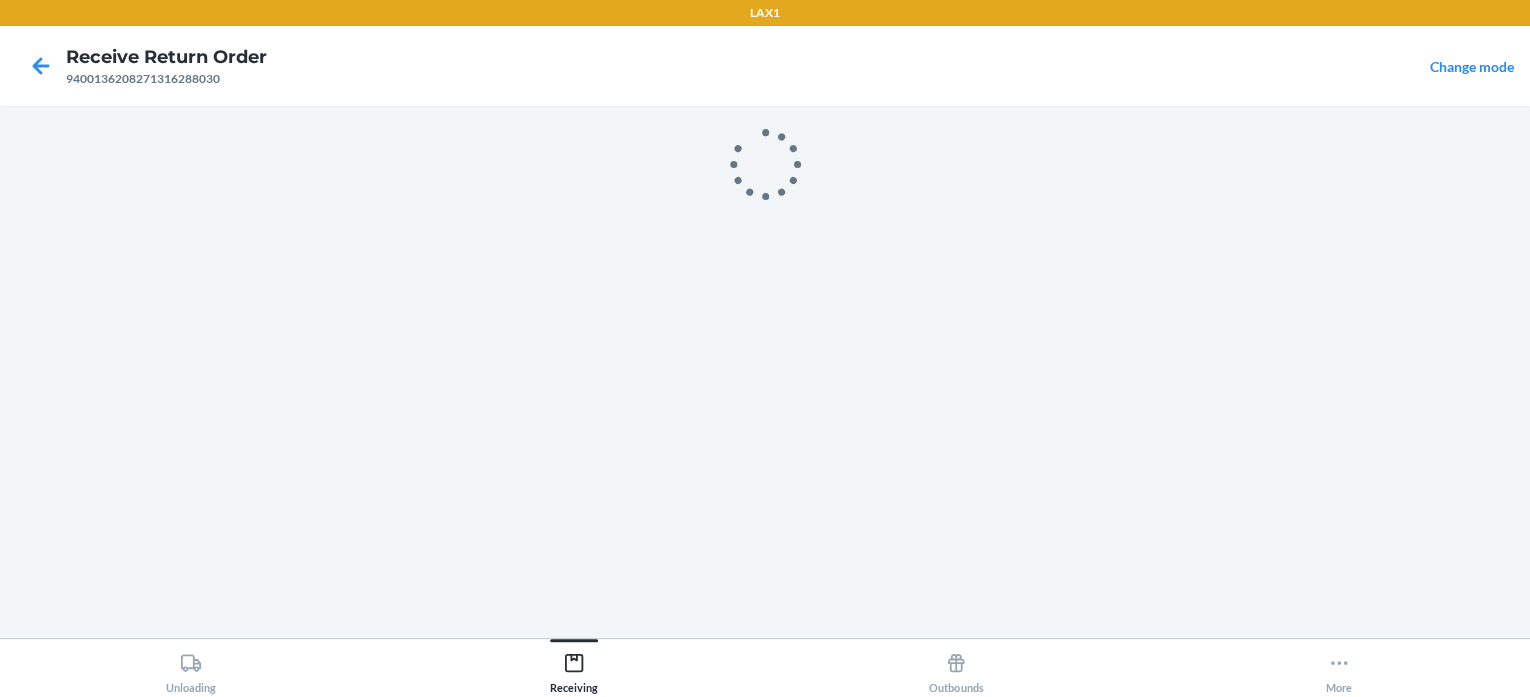 scroll, scrollTop: 0, scrollLeft: 0, axis: both 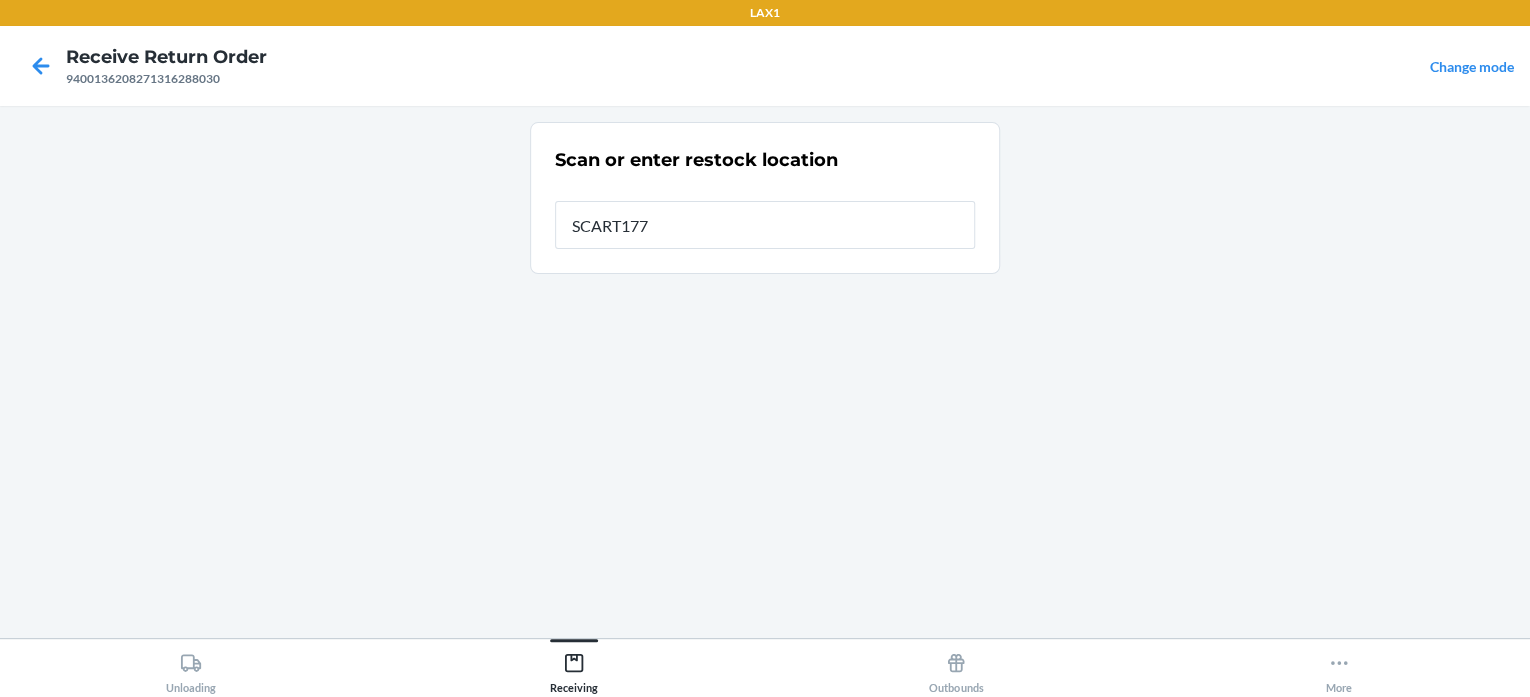 type on "SCART177" 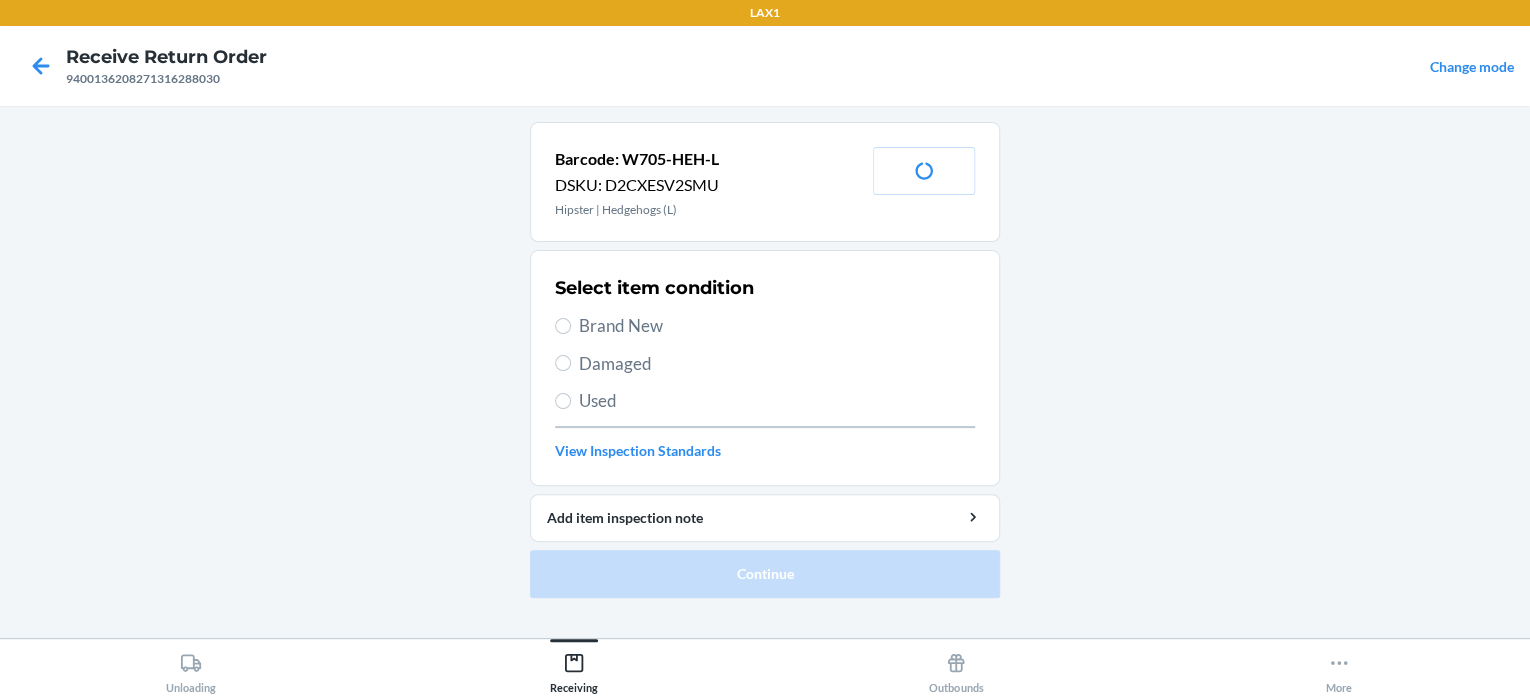 click on "Brand New" at bounding box center [777, 326] 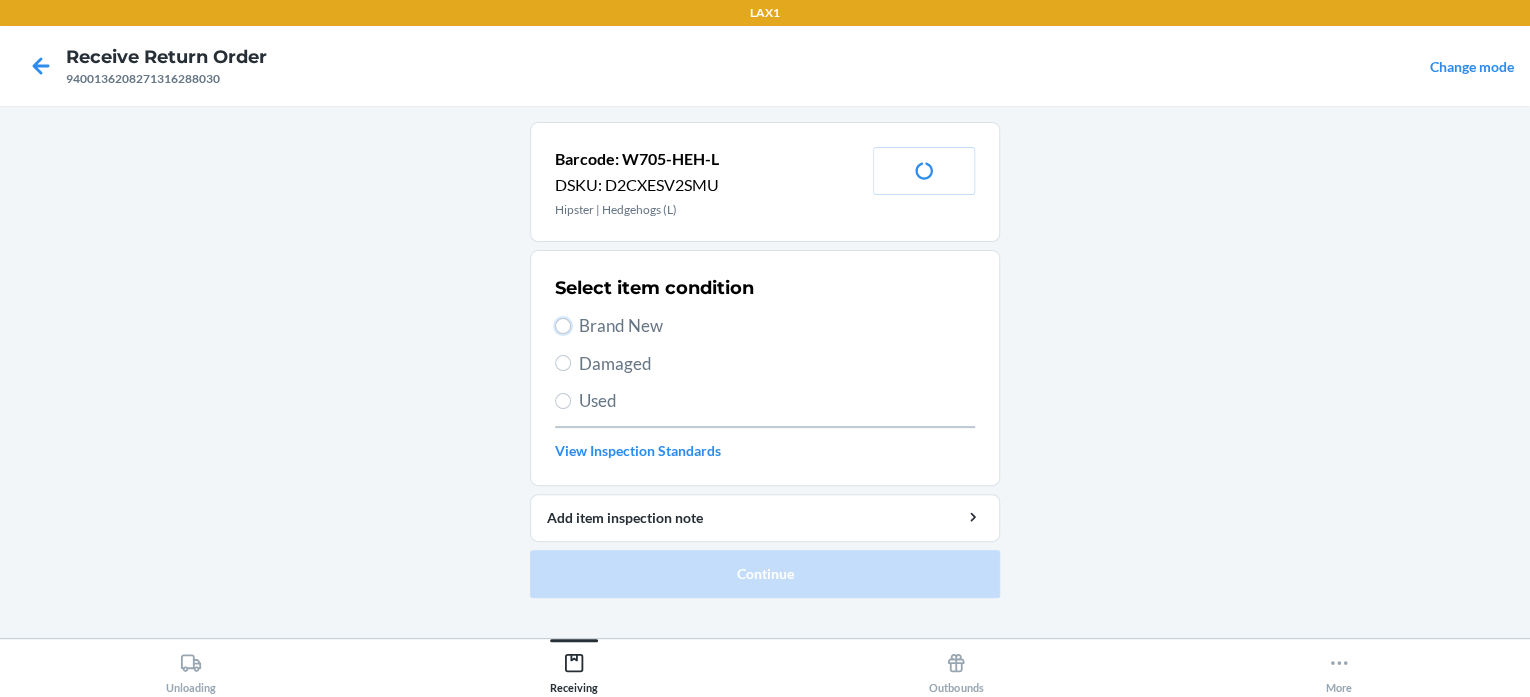 click on "Brand New" at bounding box center (563, 326) 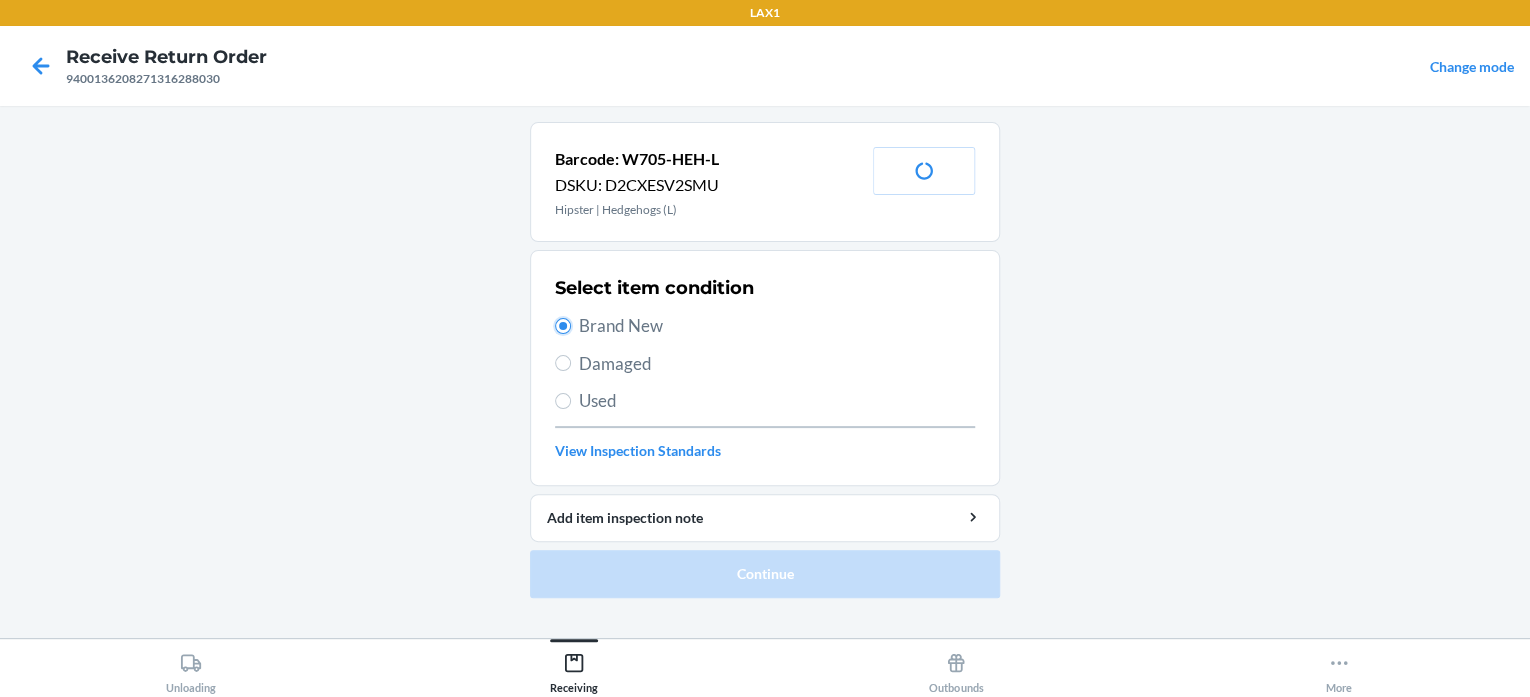 radio on "true" 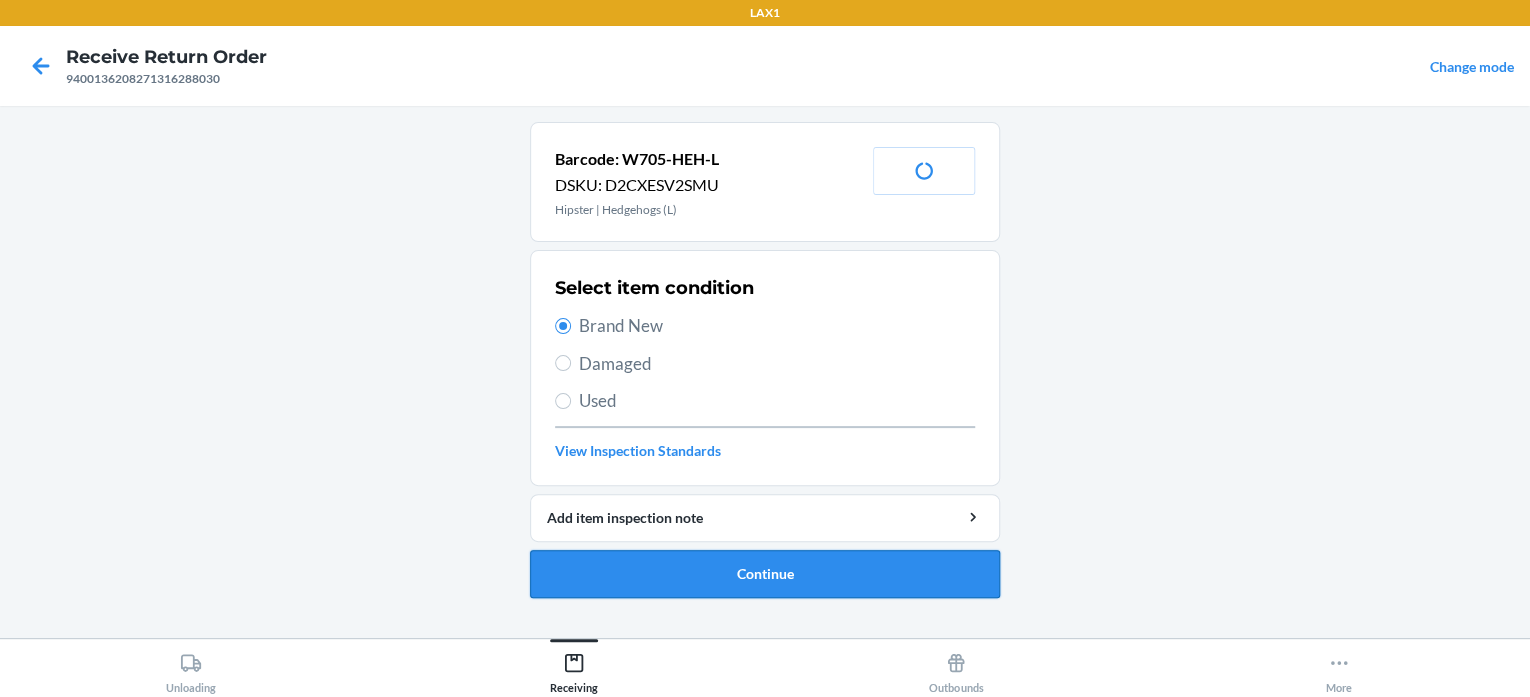 click on "Continue" at bounding box center [765, 574] 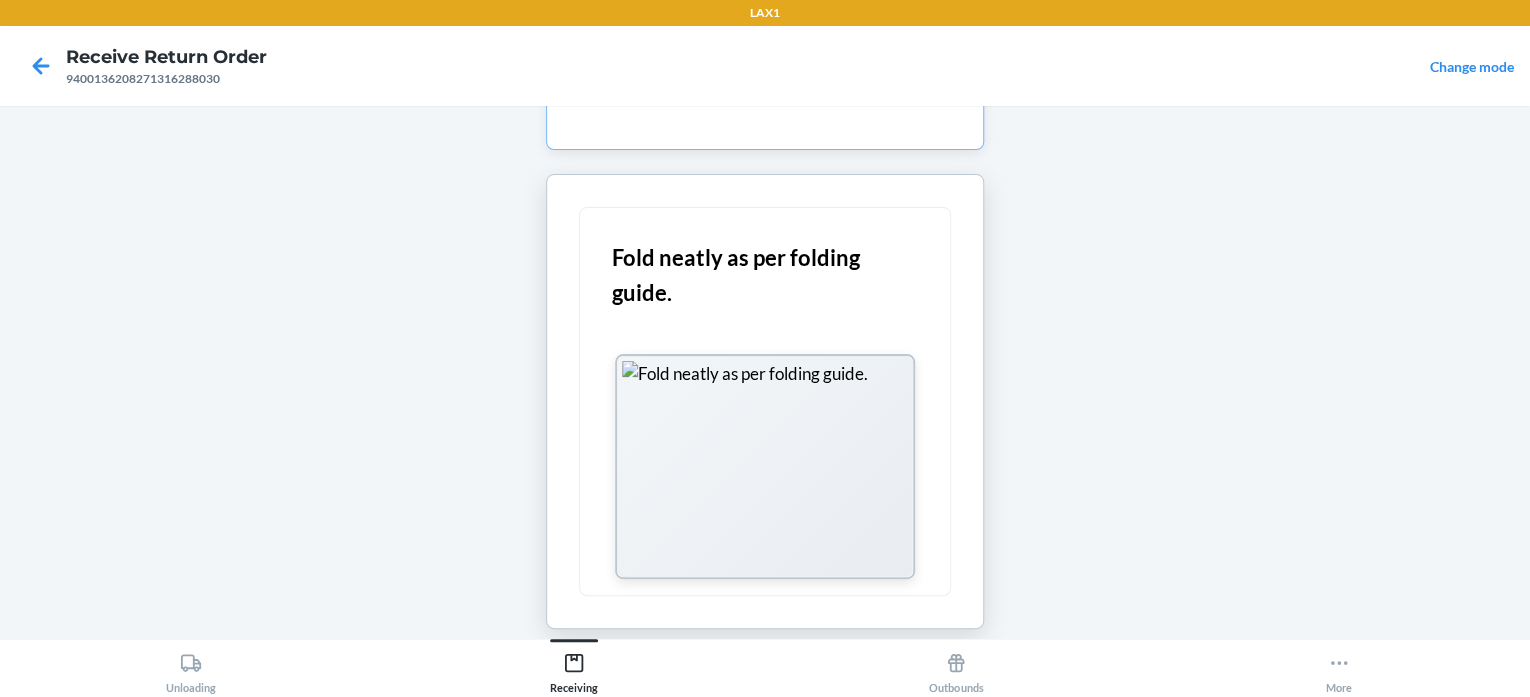 scroll, scrollTop: 204, scrollLeft: 0, axis: vertical 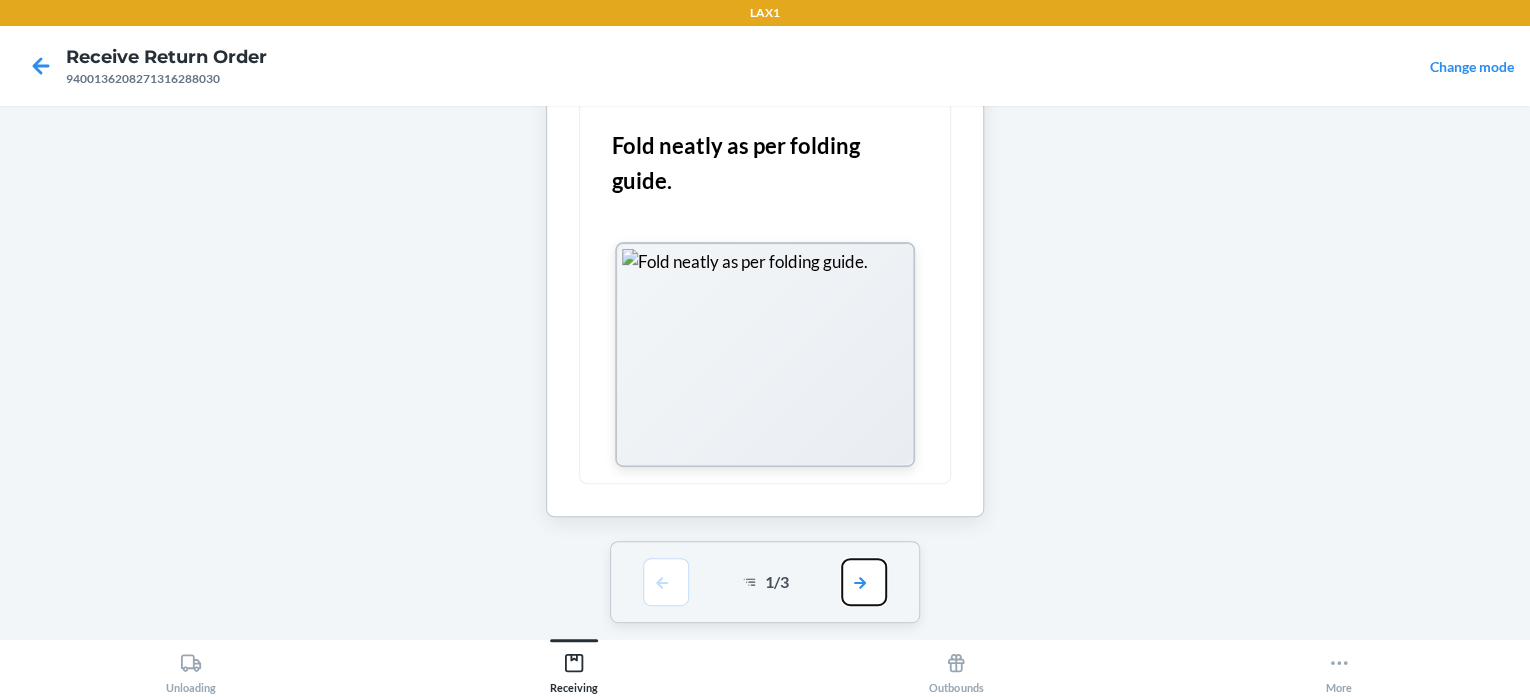 click at bounding box center [864, 582] 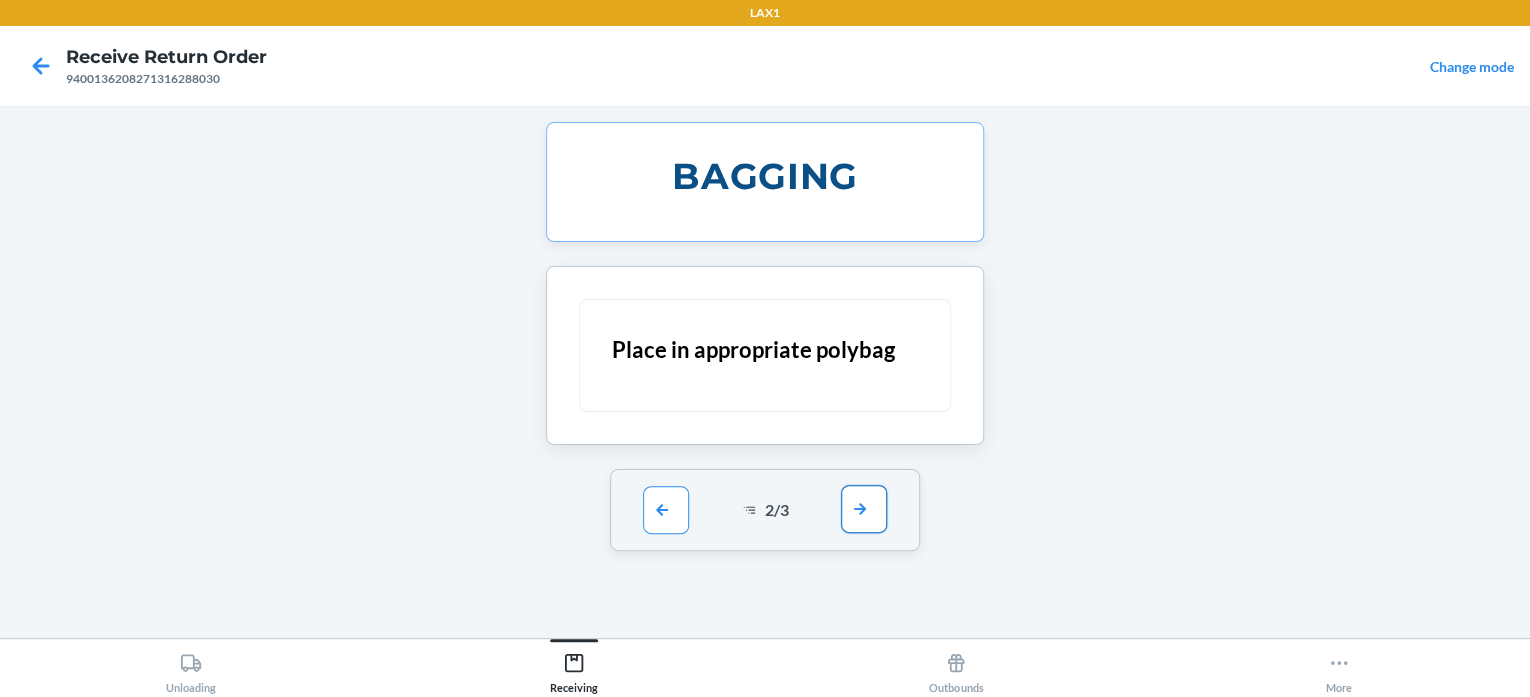 click at bounding box center [864, 509] 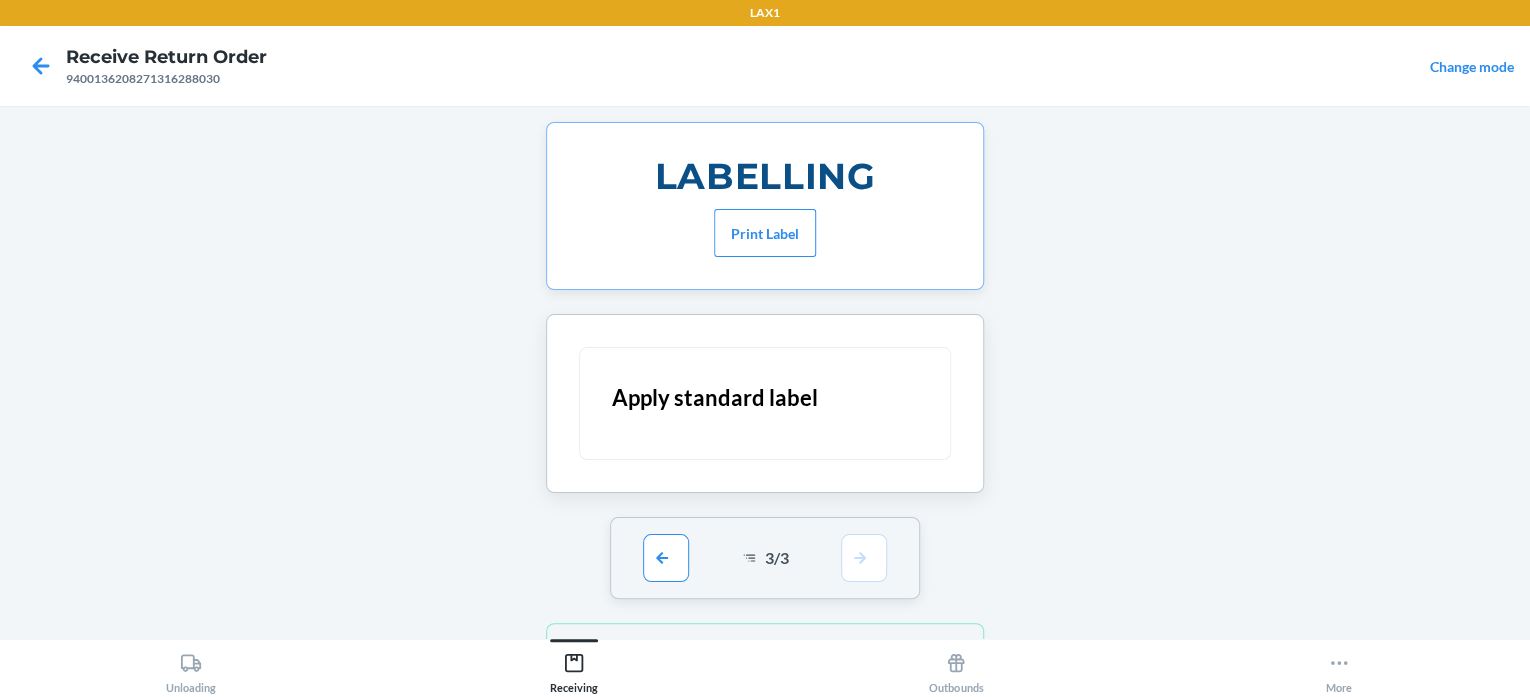 scroll, scrollTop: 152, scrollLeft: 0, axis: vertical 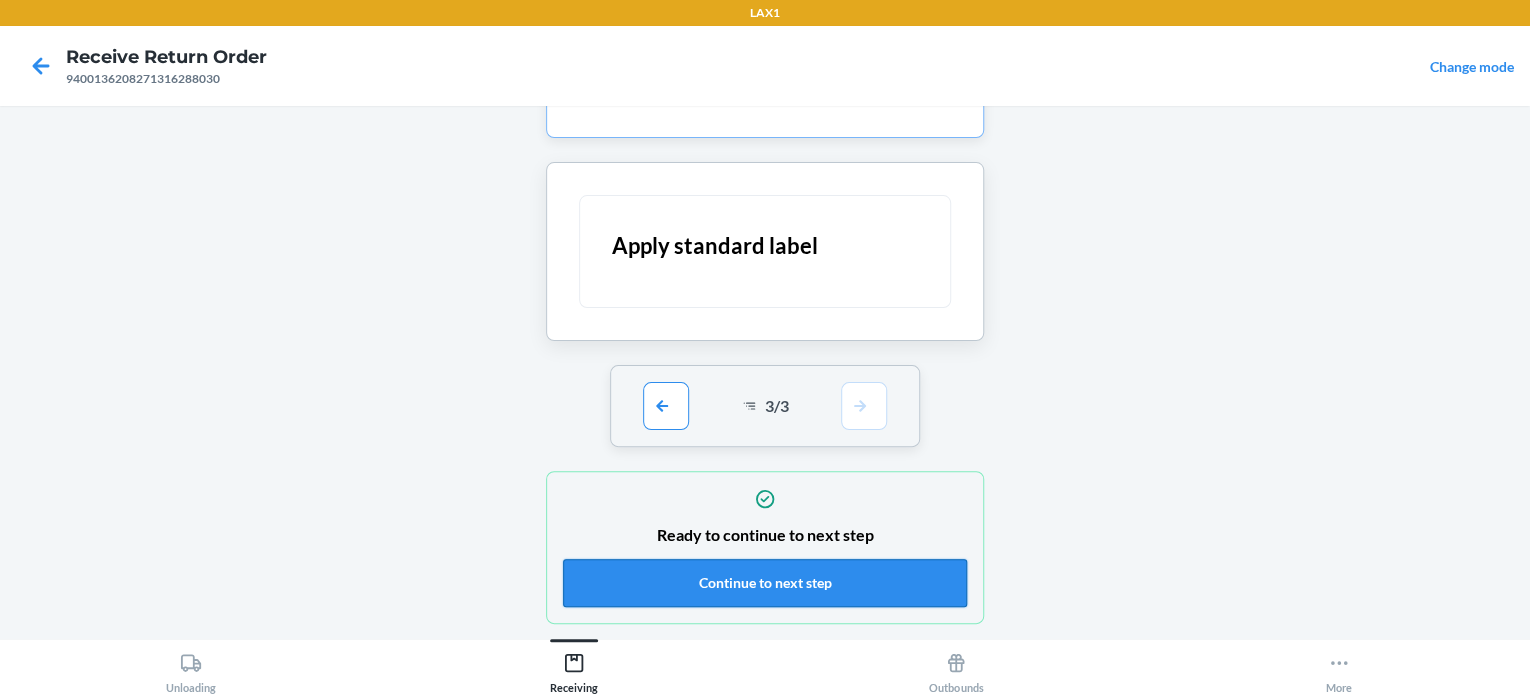 click on "Continue to next step" at bounding box center [765, 583] 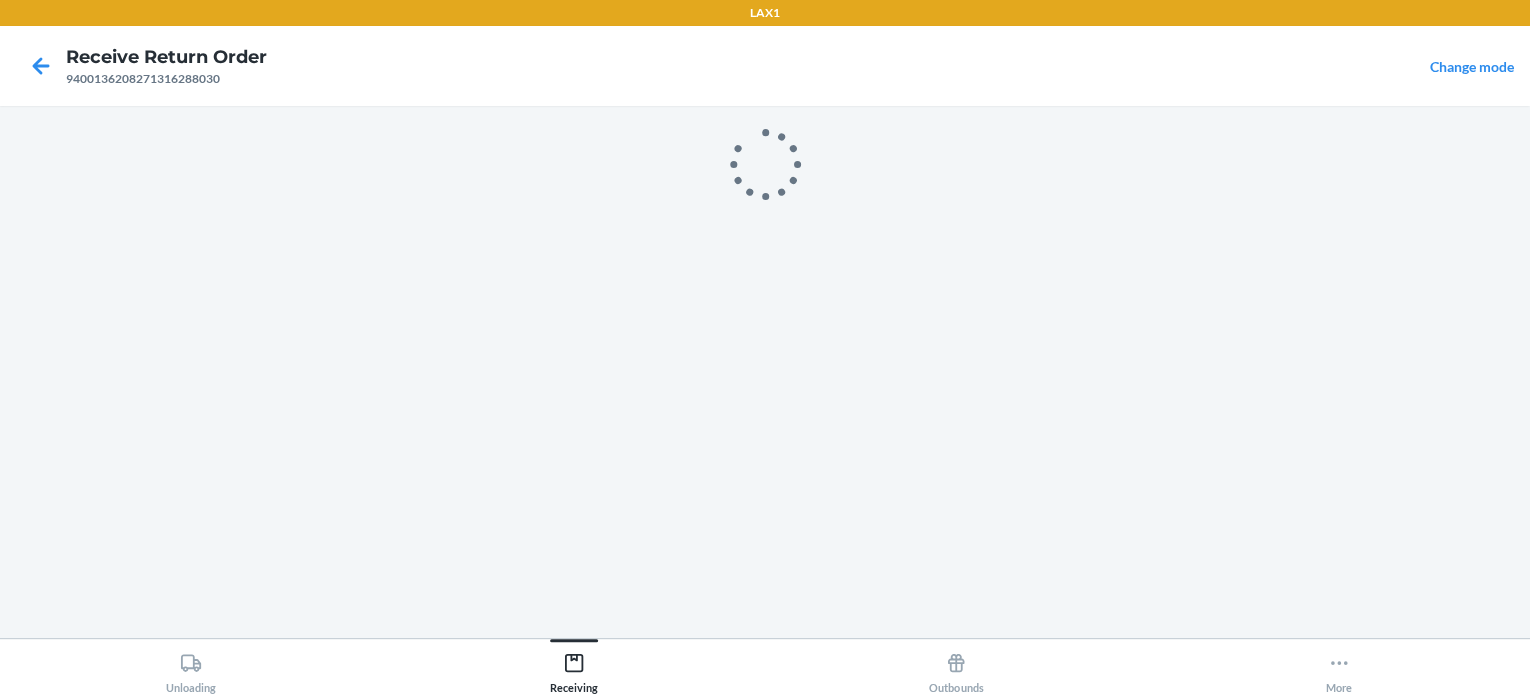 scroll, scrollTop: 0, scrollLeft: 0, axis: both 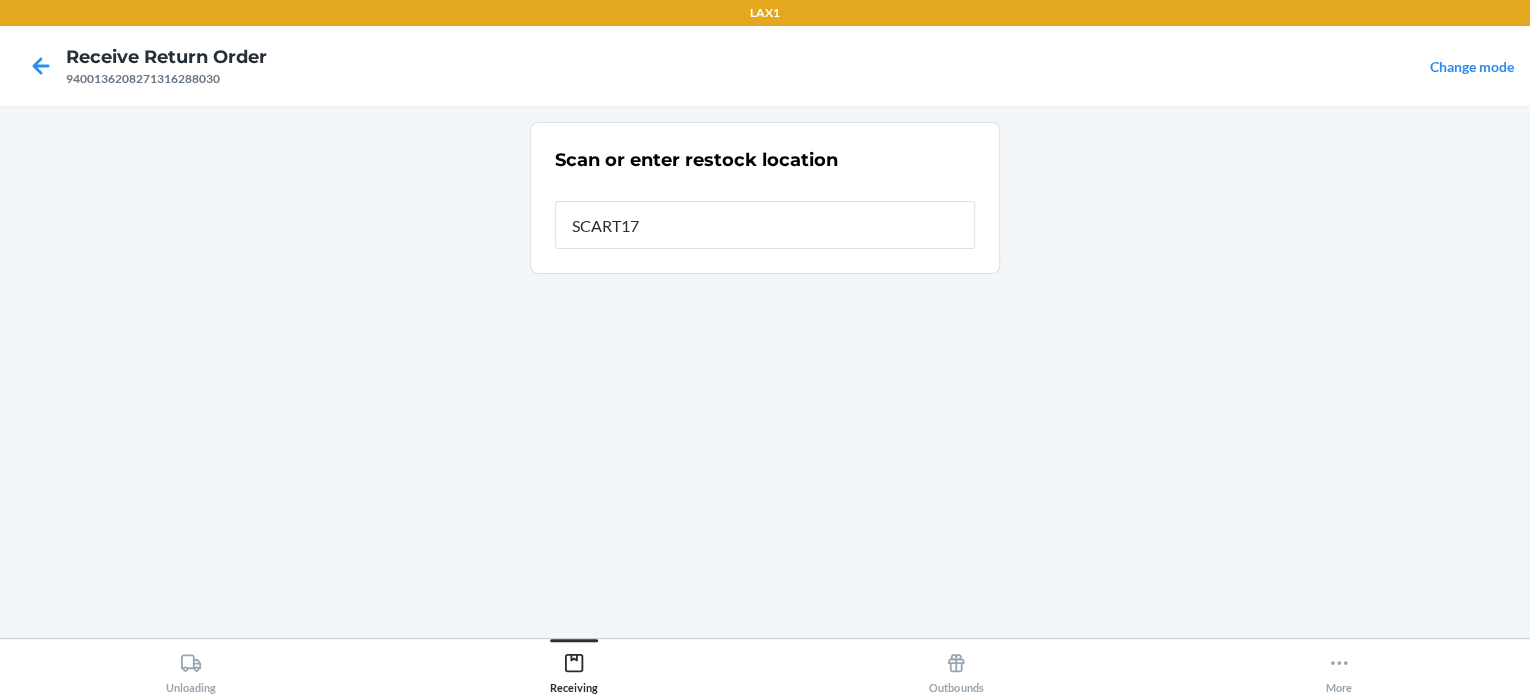 type on "SCART177" 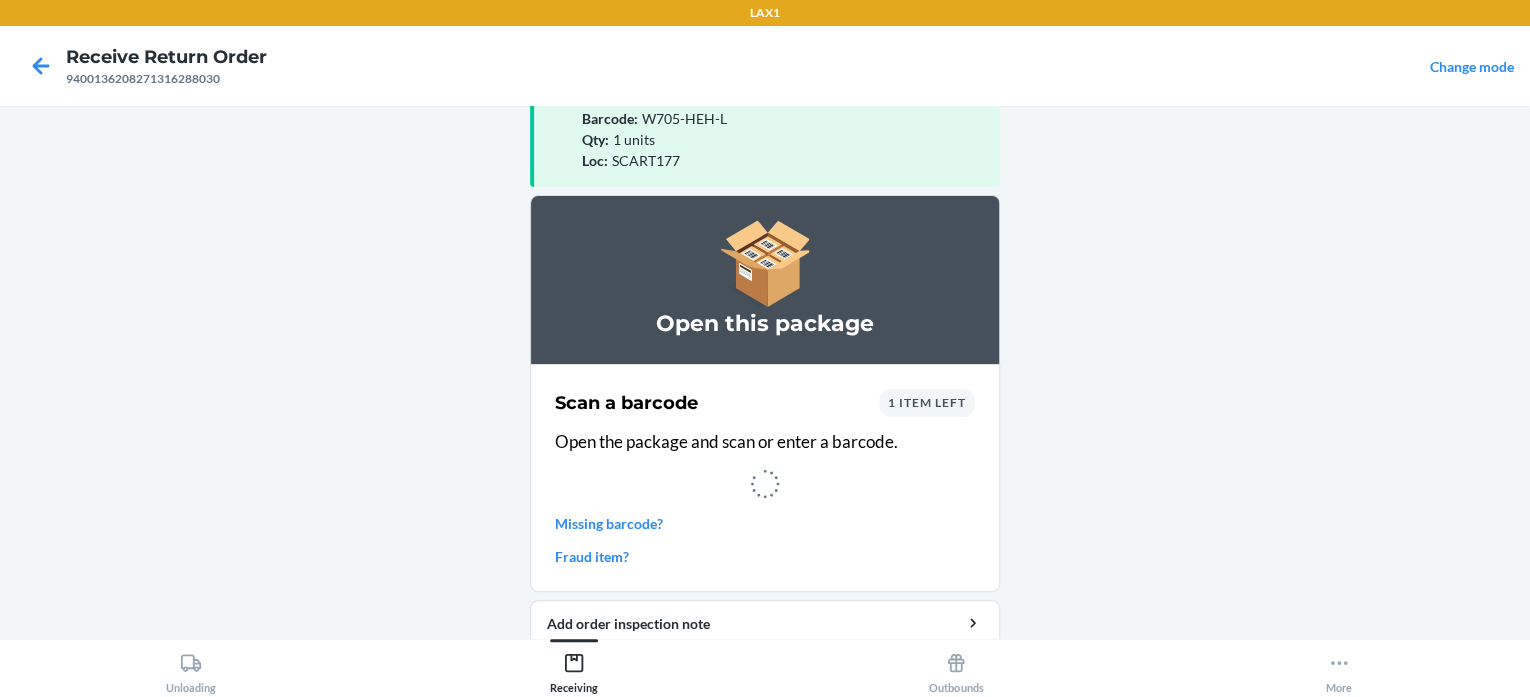 scroll, scrollTop: 139, scrollLeft: 0, axis: vertical 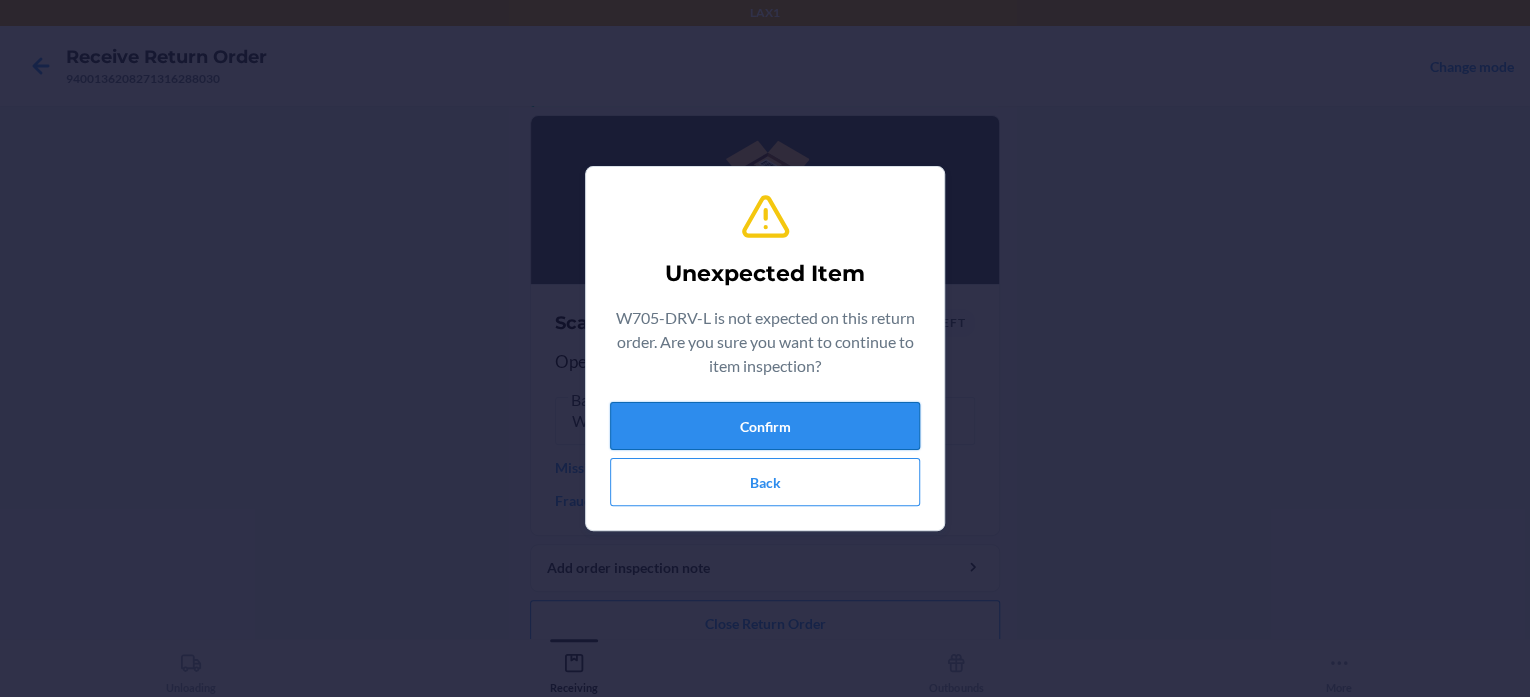 click on "Confirm" at bounding box center [765, 426] 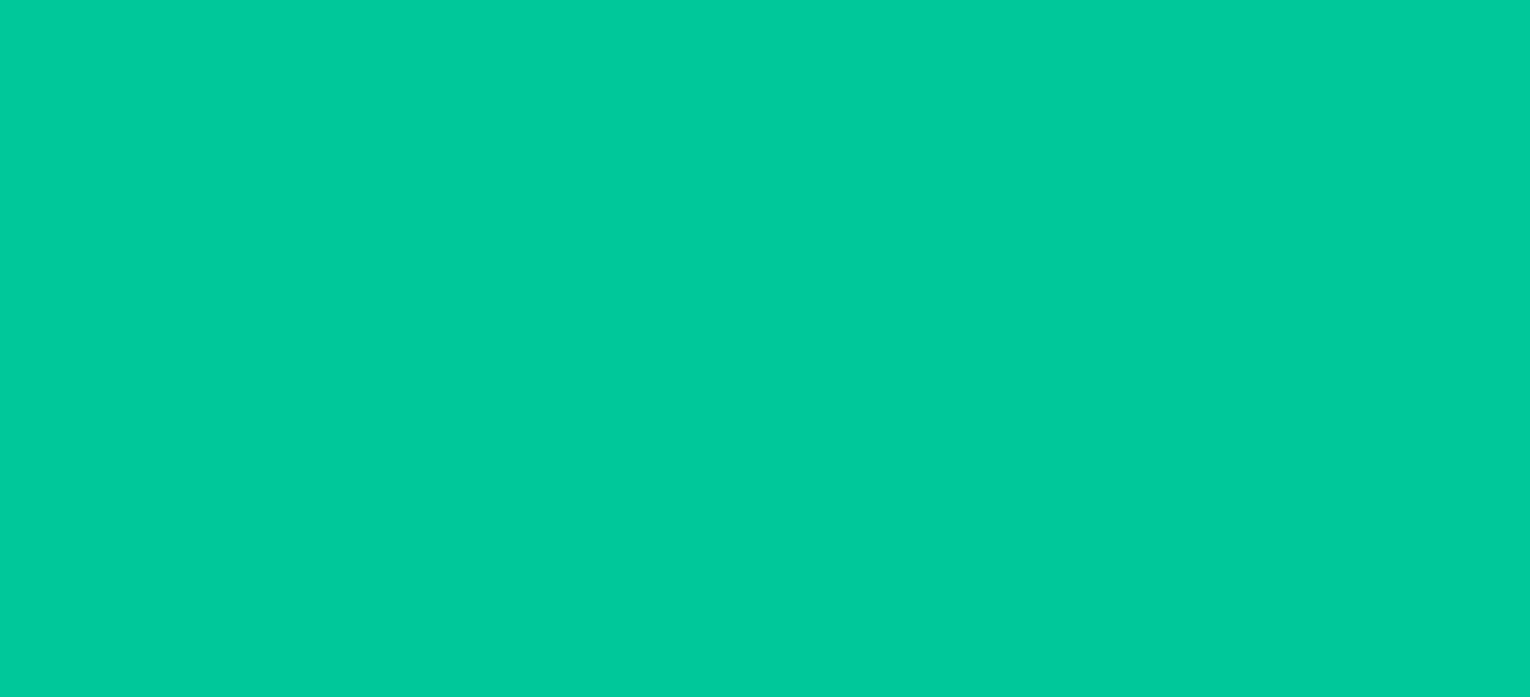 scroll, scrollTop: 0, scrollLeft: 0, axis: both 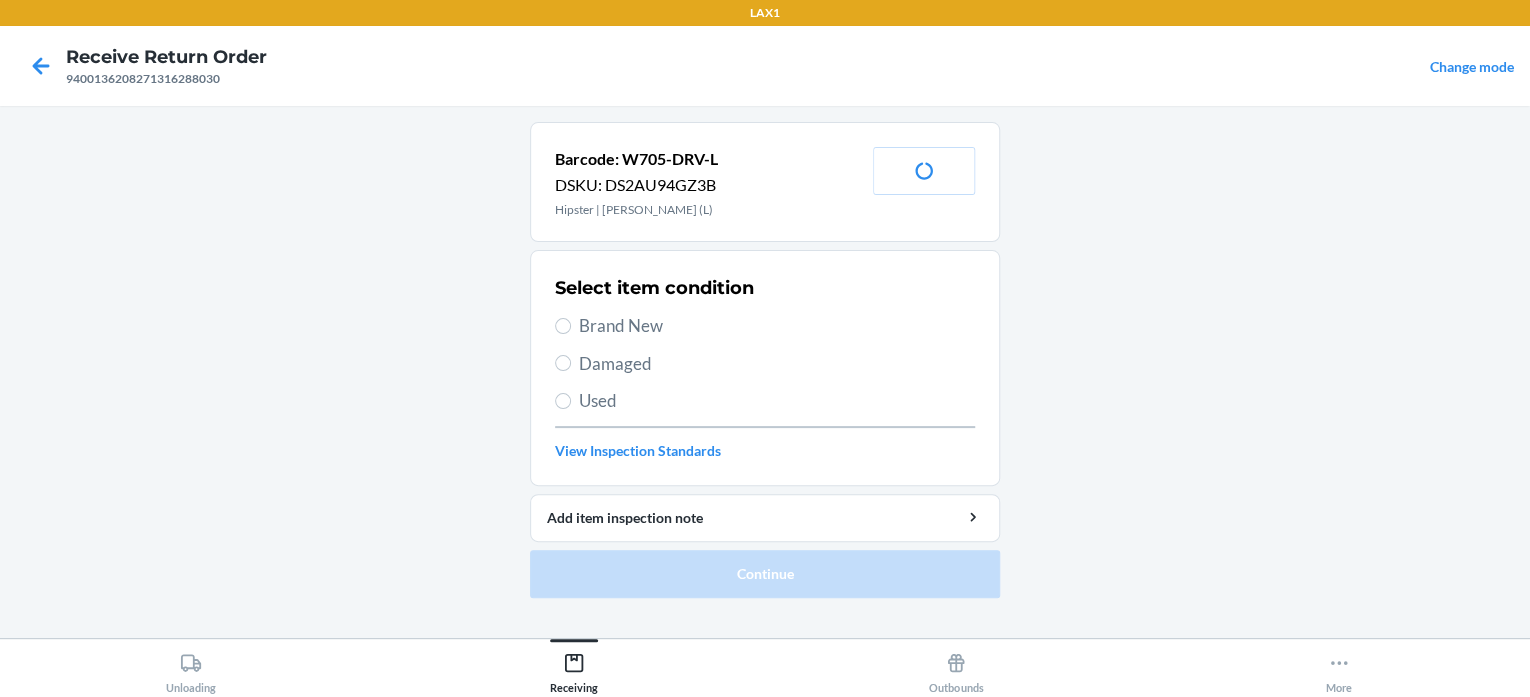 click on "Brand New" at bounding box center [777, 326] 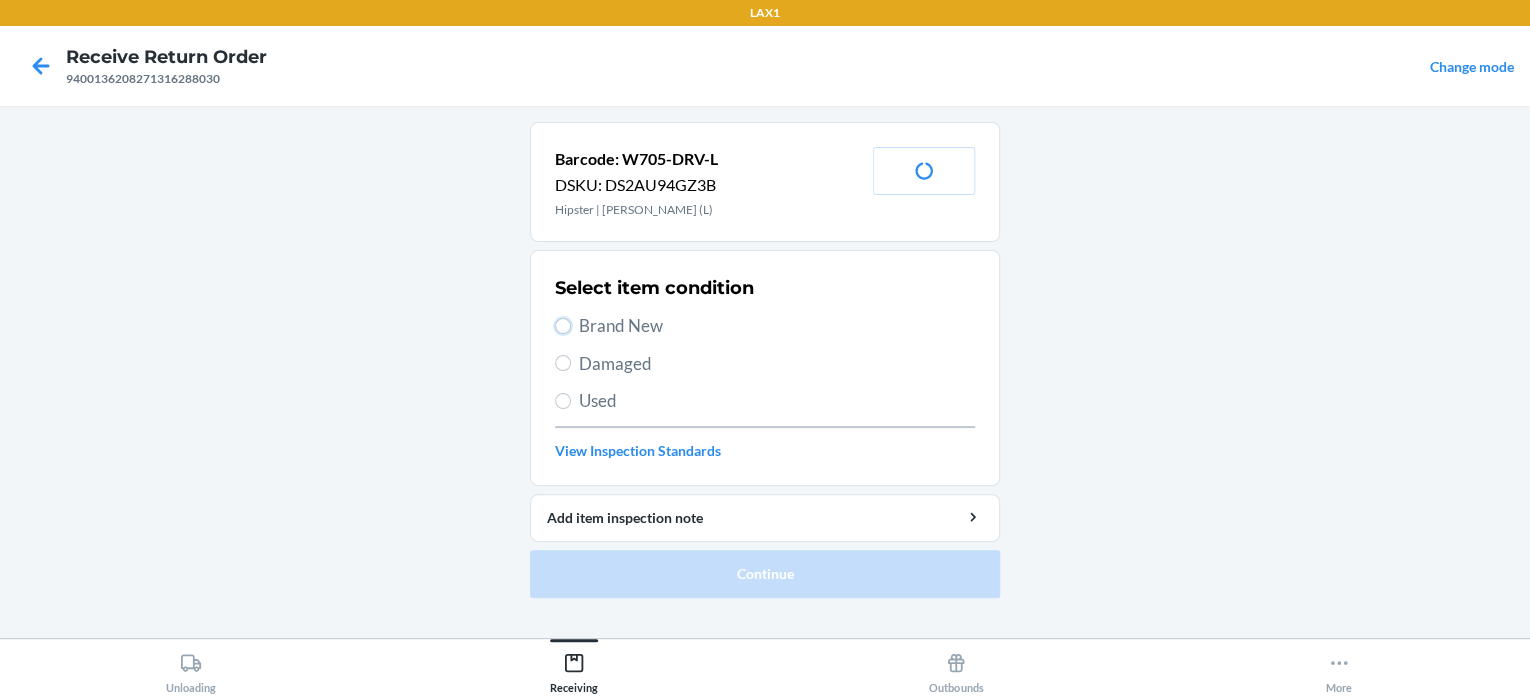 click on "Brand New" at bounding box center [563, 326] 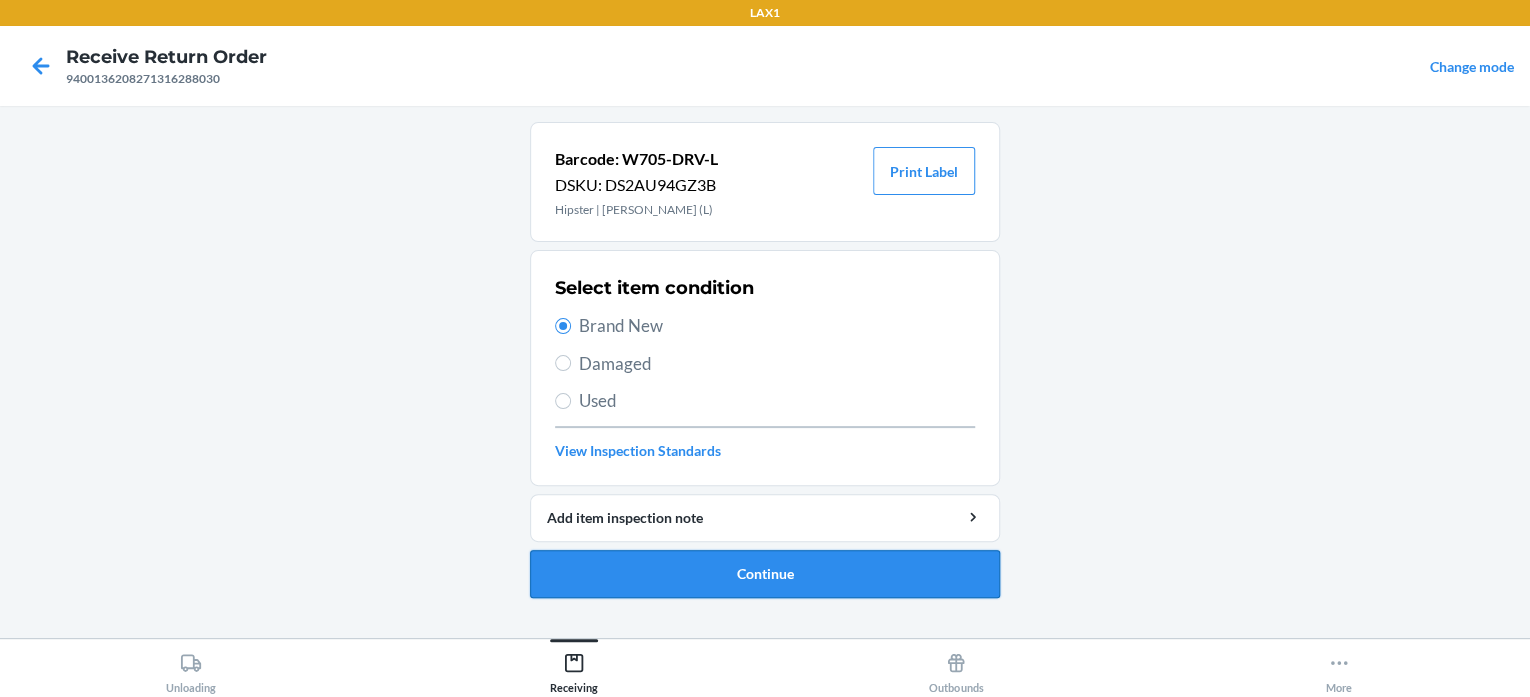 click on "Continue" at bounding box center [765, 574] 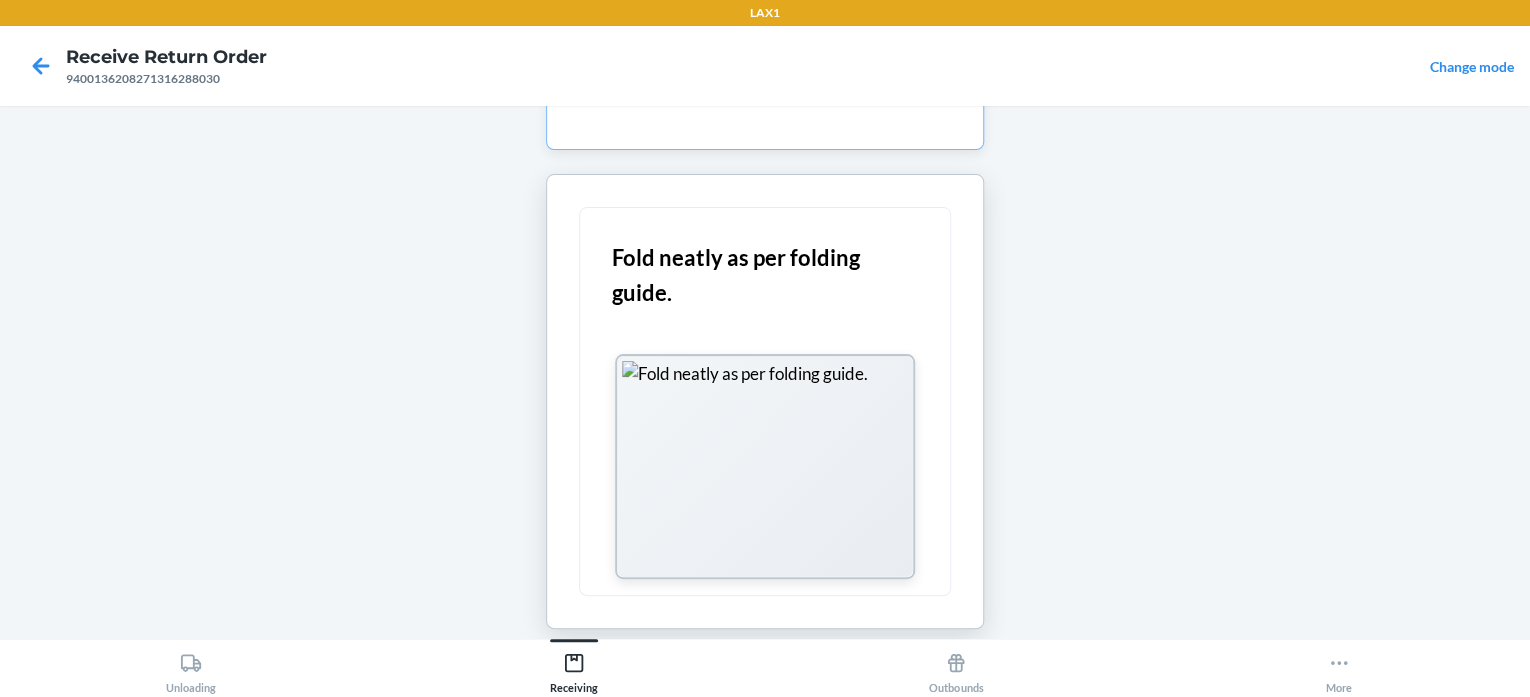 scroll, scrollTop: 204, scrollLeft: 0, axis: vertical 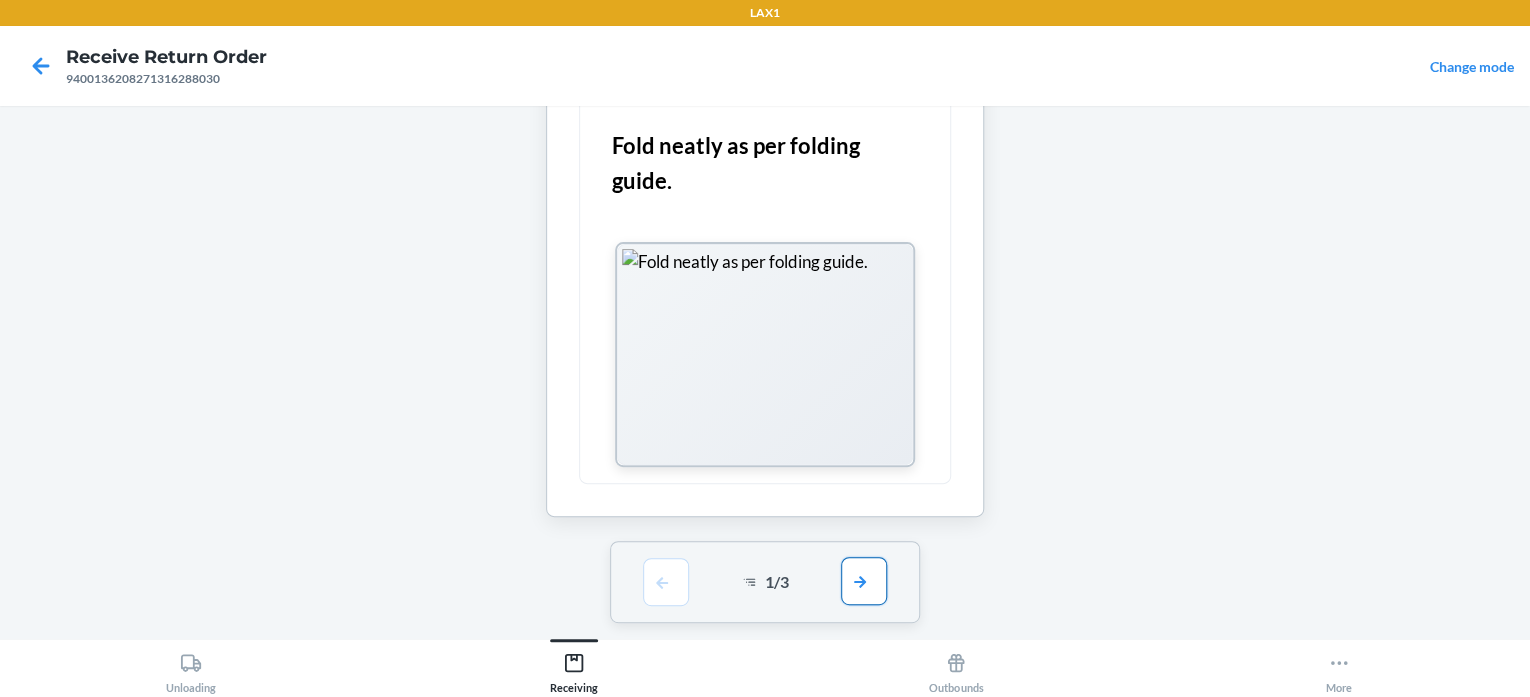click at bounding box center (864, 581) 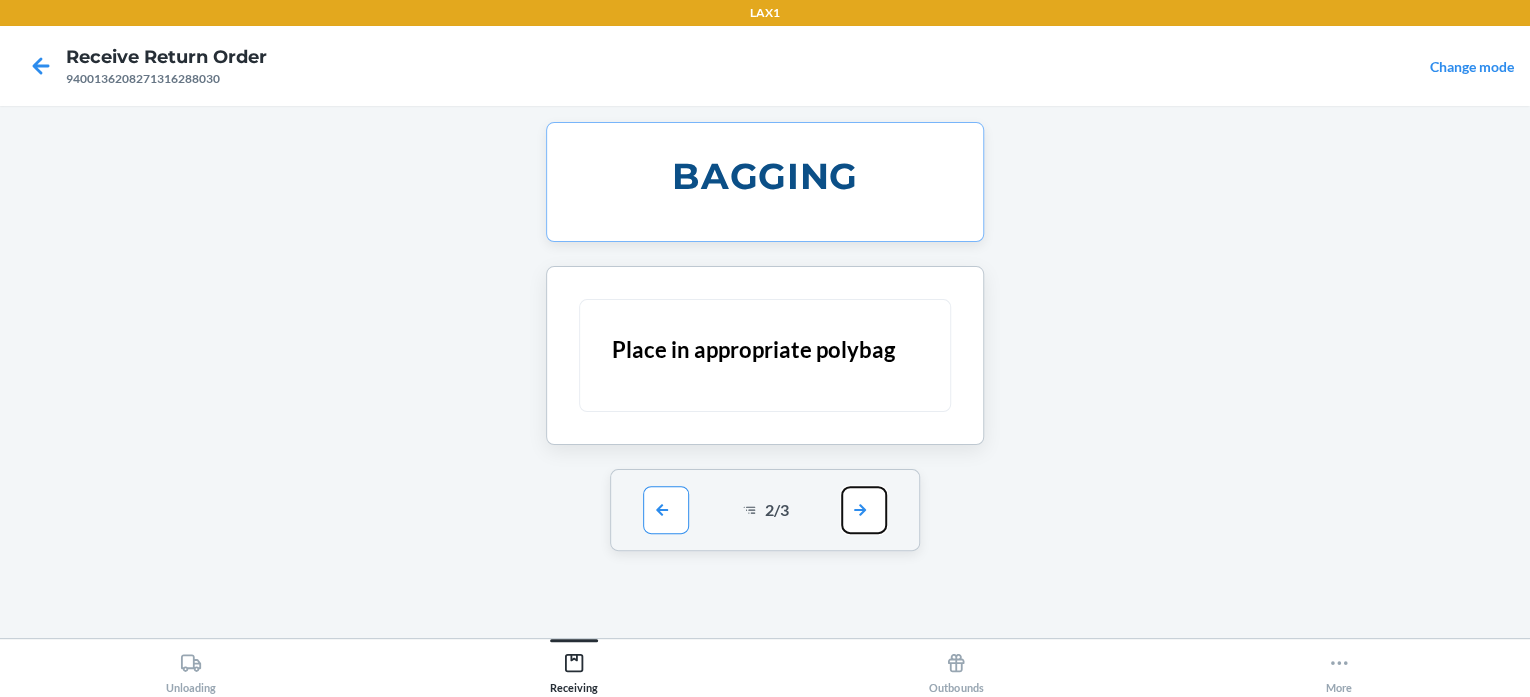 scroll, scrollTop: 0, scrollLeft: 0, axis: both 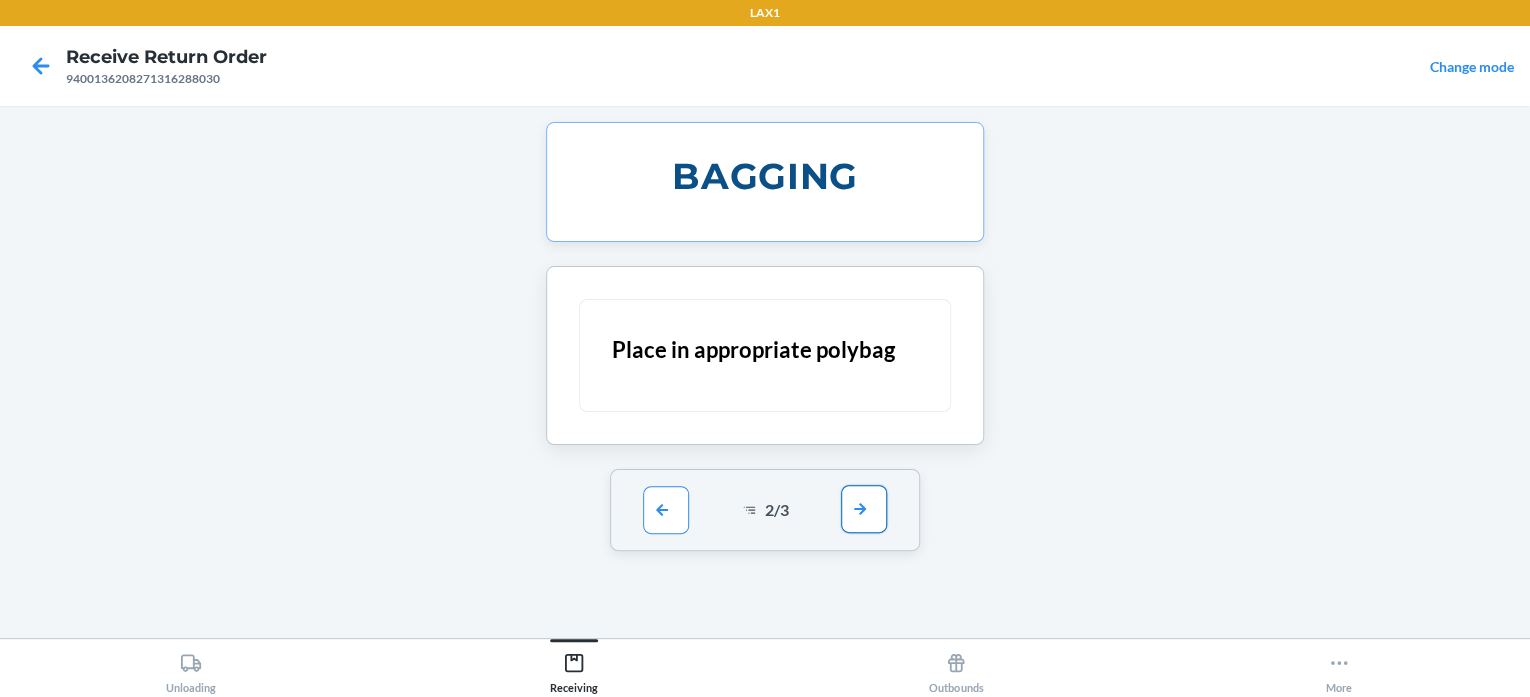 click at bounding box center (864, 509) 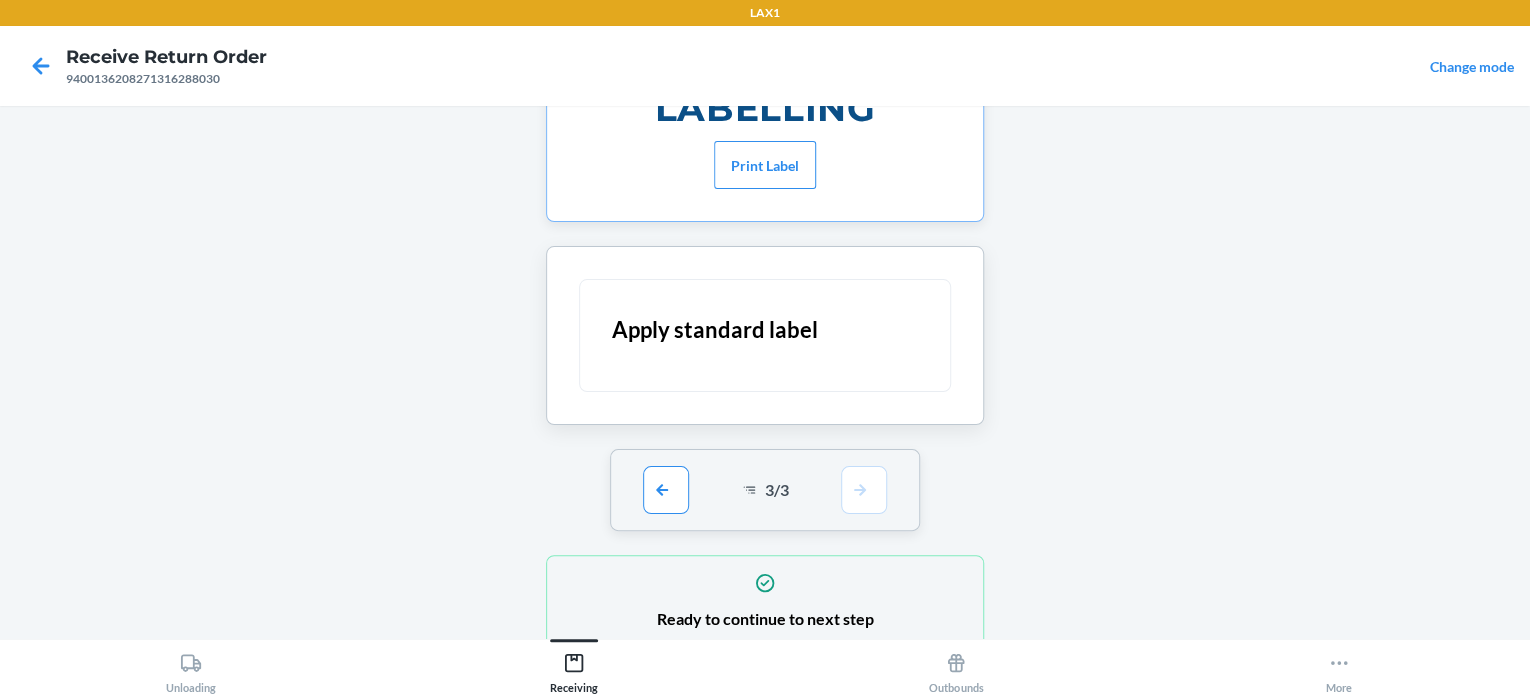 scroll, scrollTop: 152, scrollLeft: 0, axis: vertical 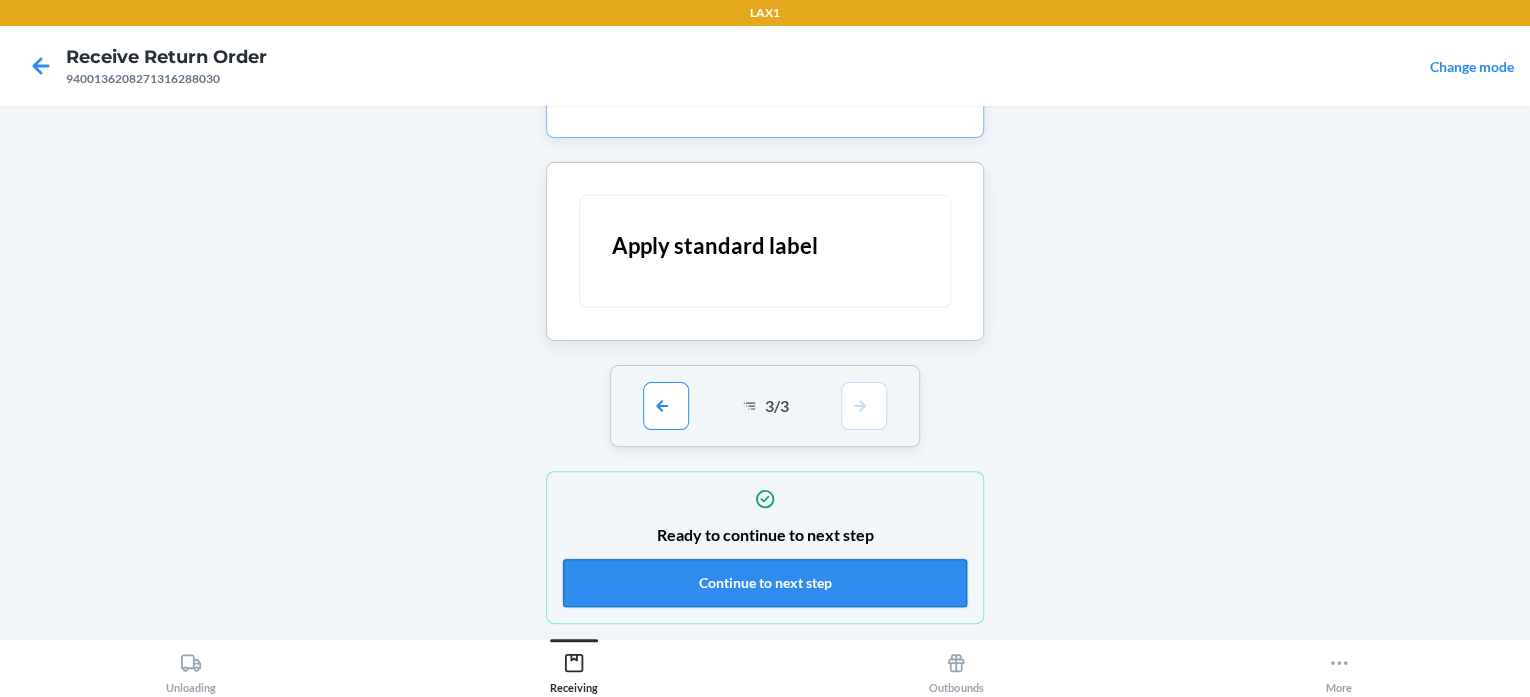 click on "Continue to next step" at bounding box center [765, 583] 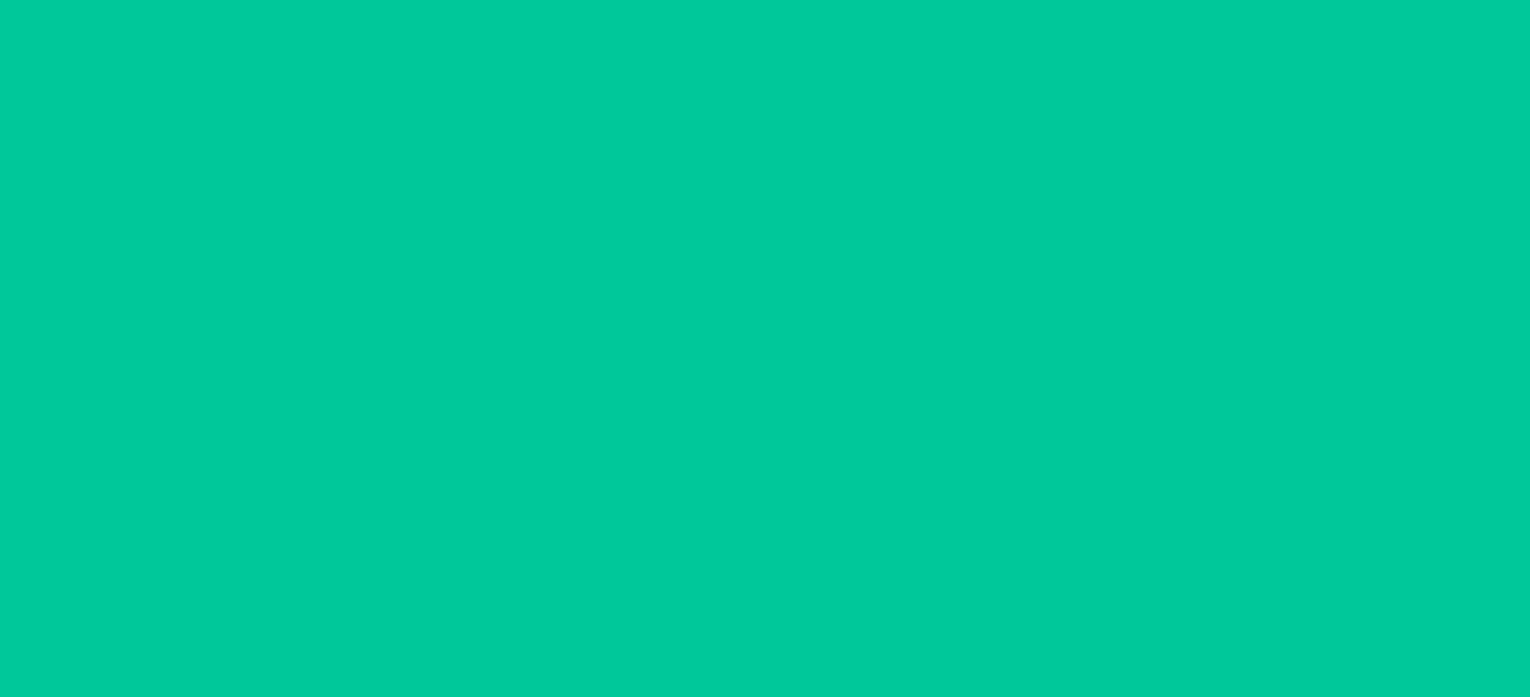 scroll, scrollTop: 0, scrollLeft: 0, axis: both 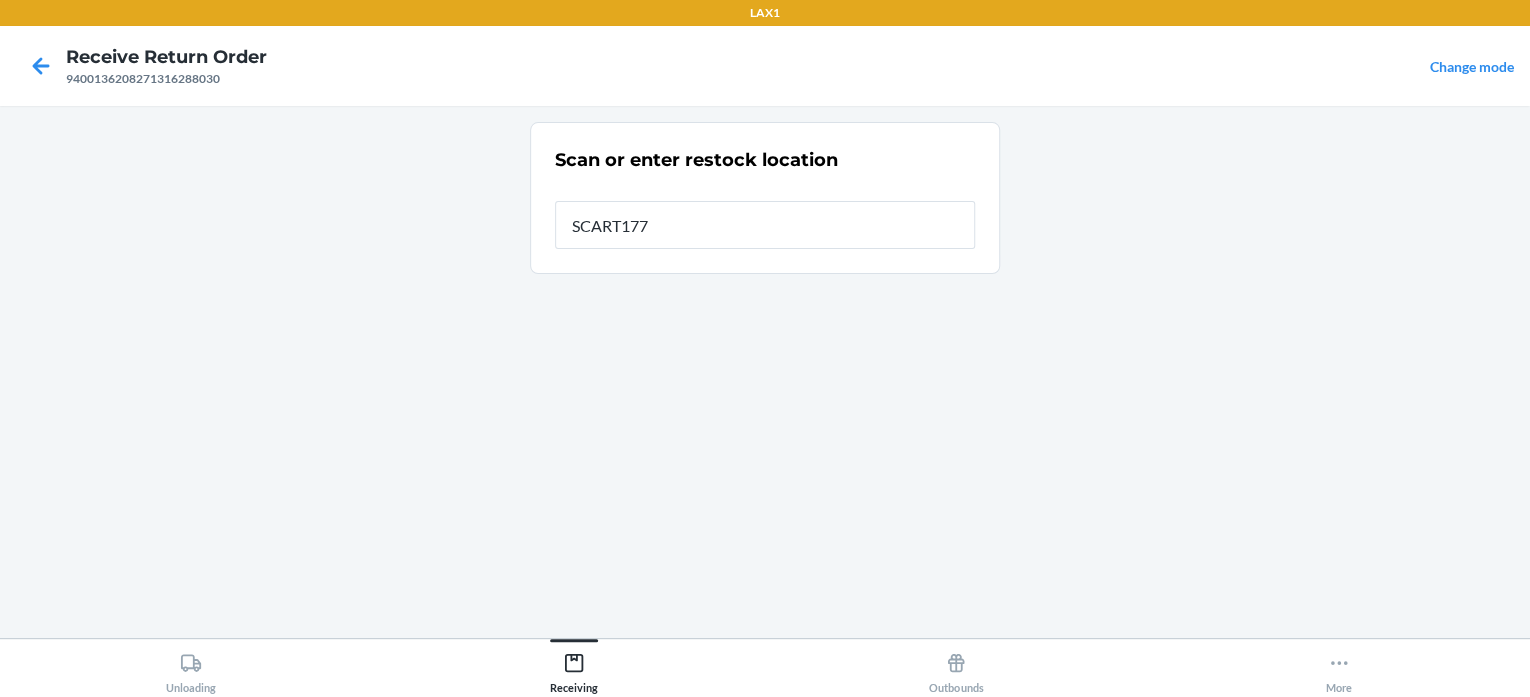 type on "SCART177" 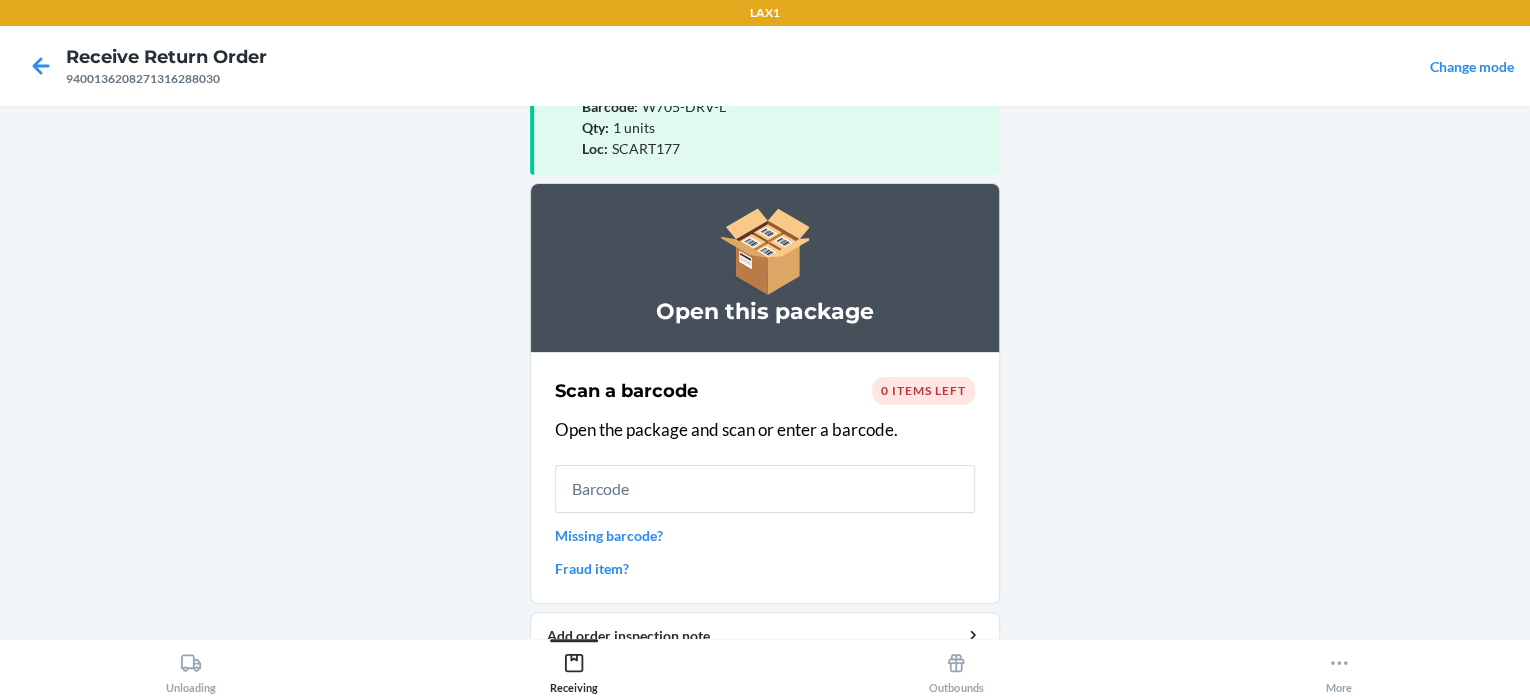scroll, scrollTop: 163, scrollLeft: 0, axis: vertical 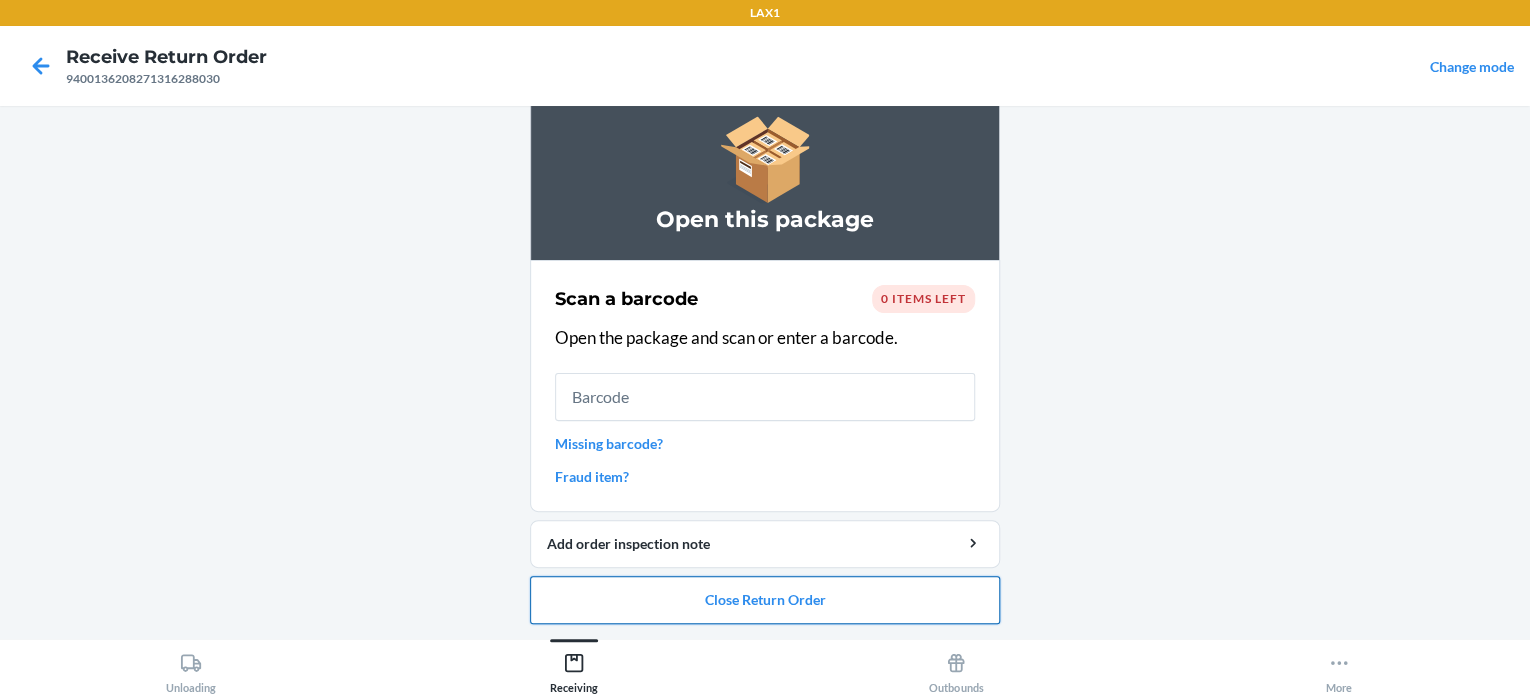 click on "Close Return Order" at bounding box center [765, 600] 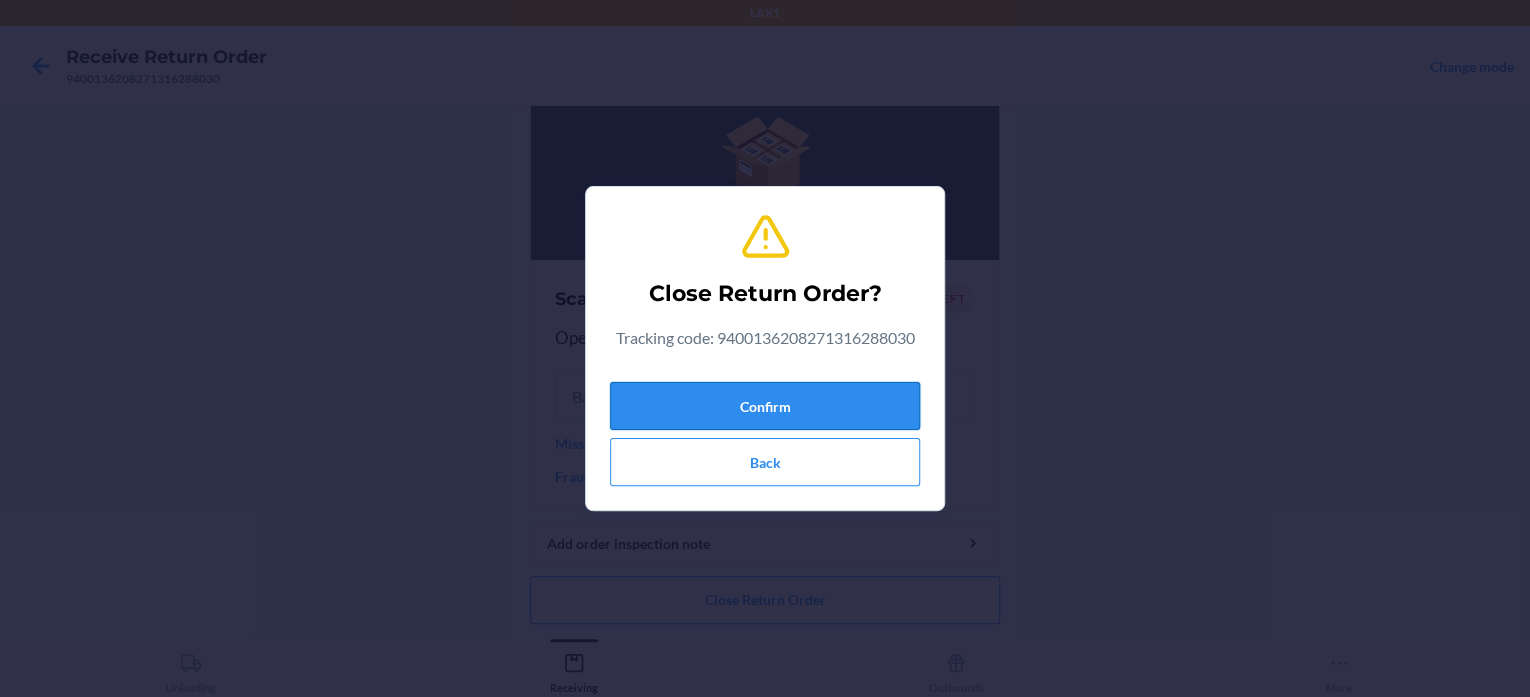 click on "Confirm" at bounding box center [765, 406] 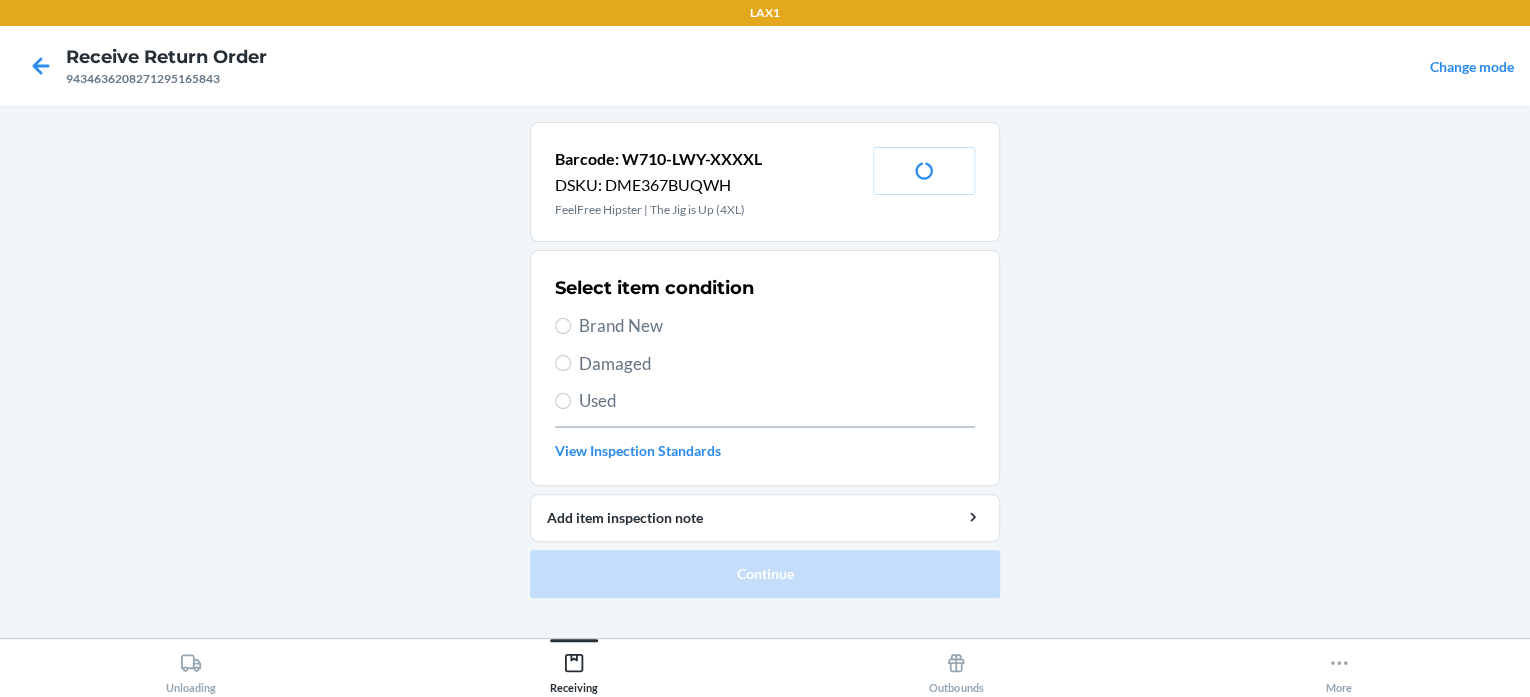 click on "Brand New" at bounding box center (777, 326) 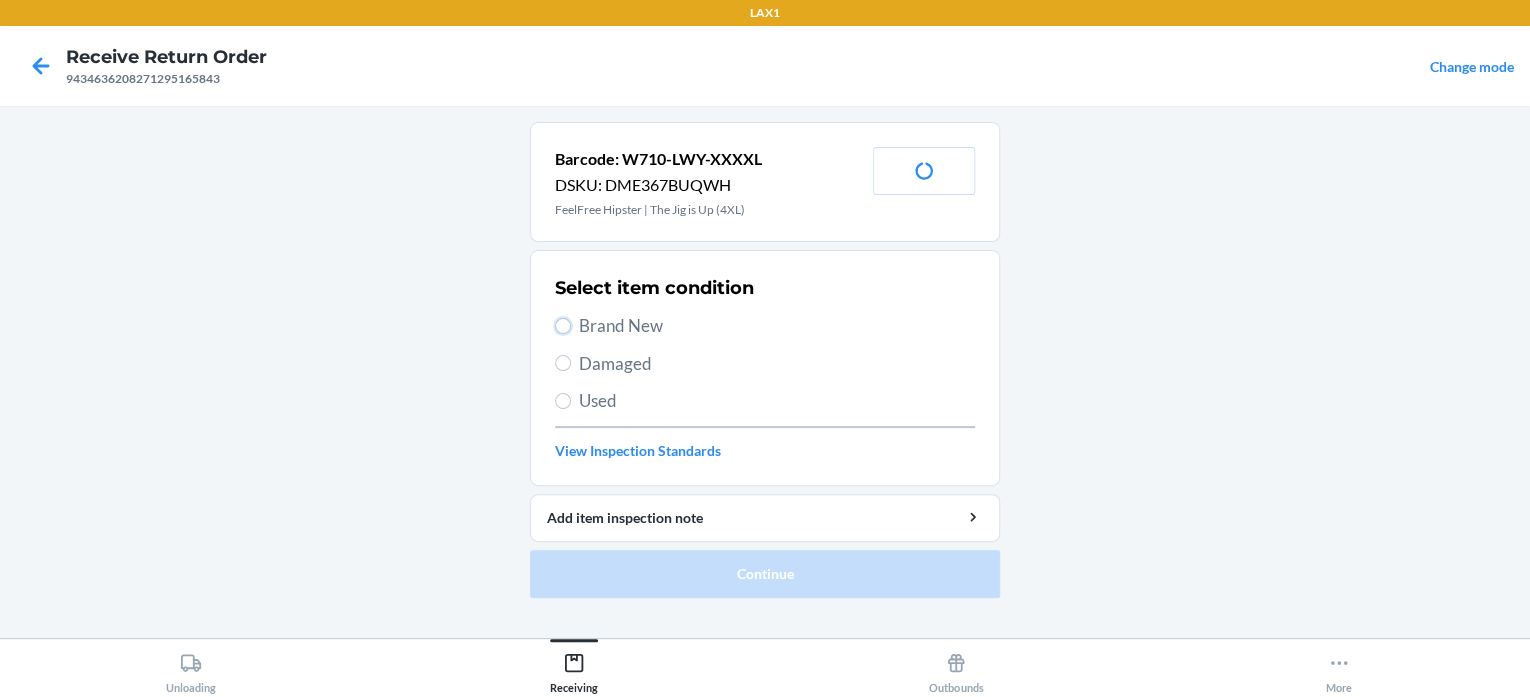 click on "Brand New" at bounding box center (563, 326) 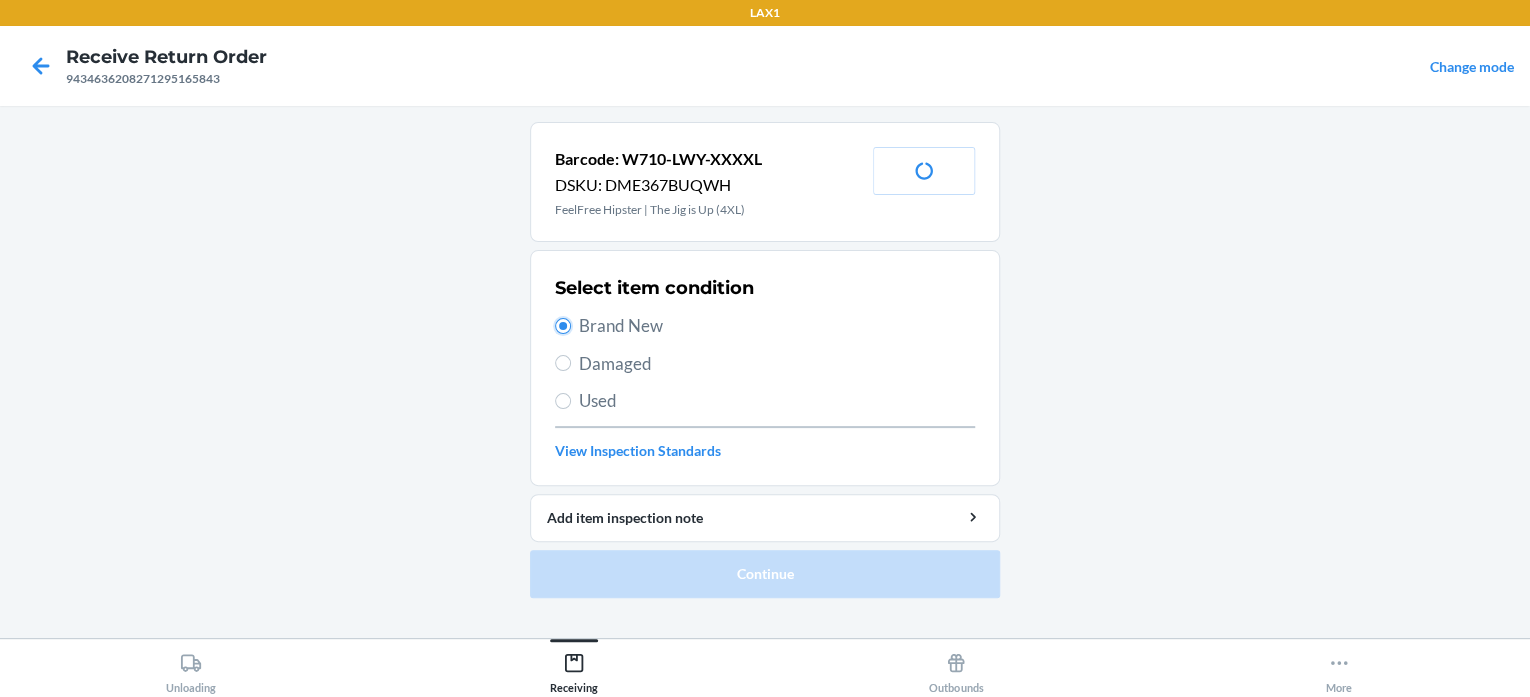 radio on "true" 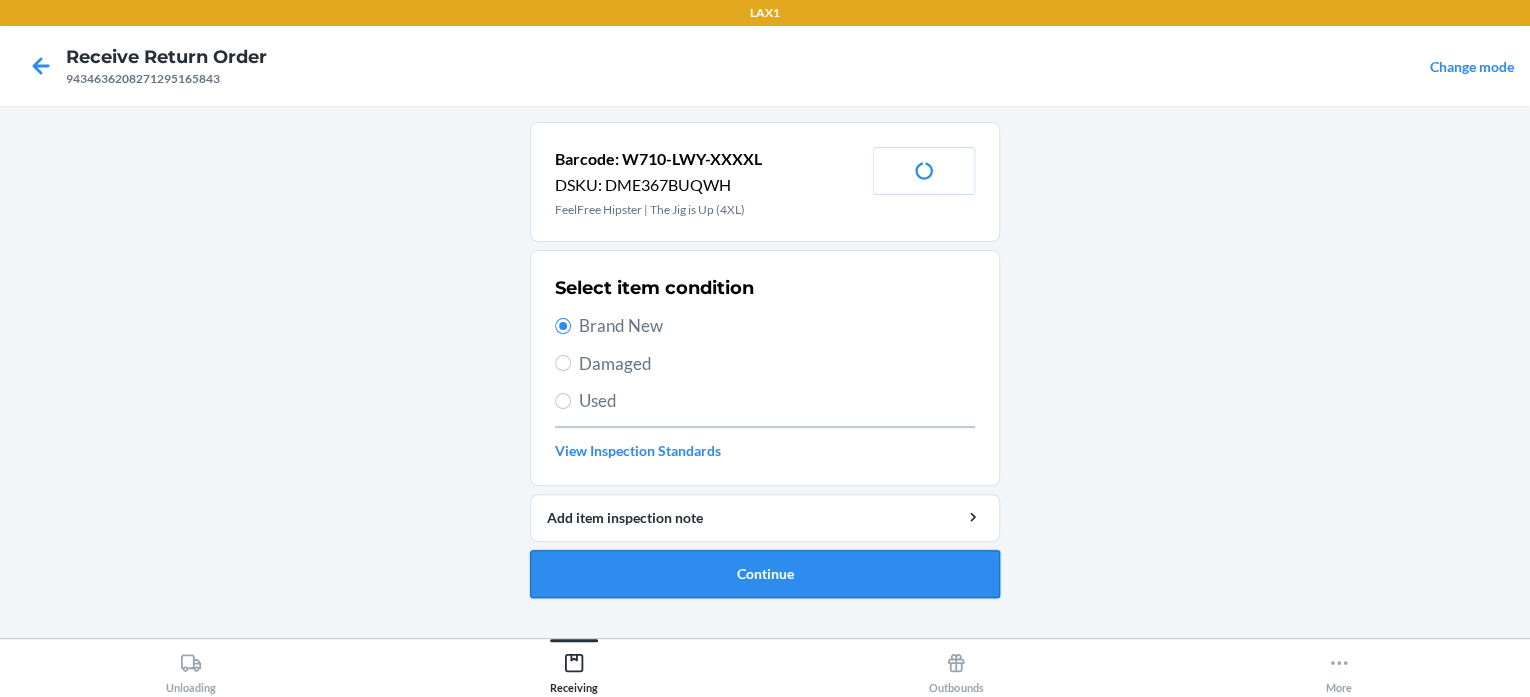 click on "Continue" at bounding box center [765, 574] 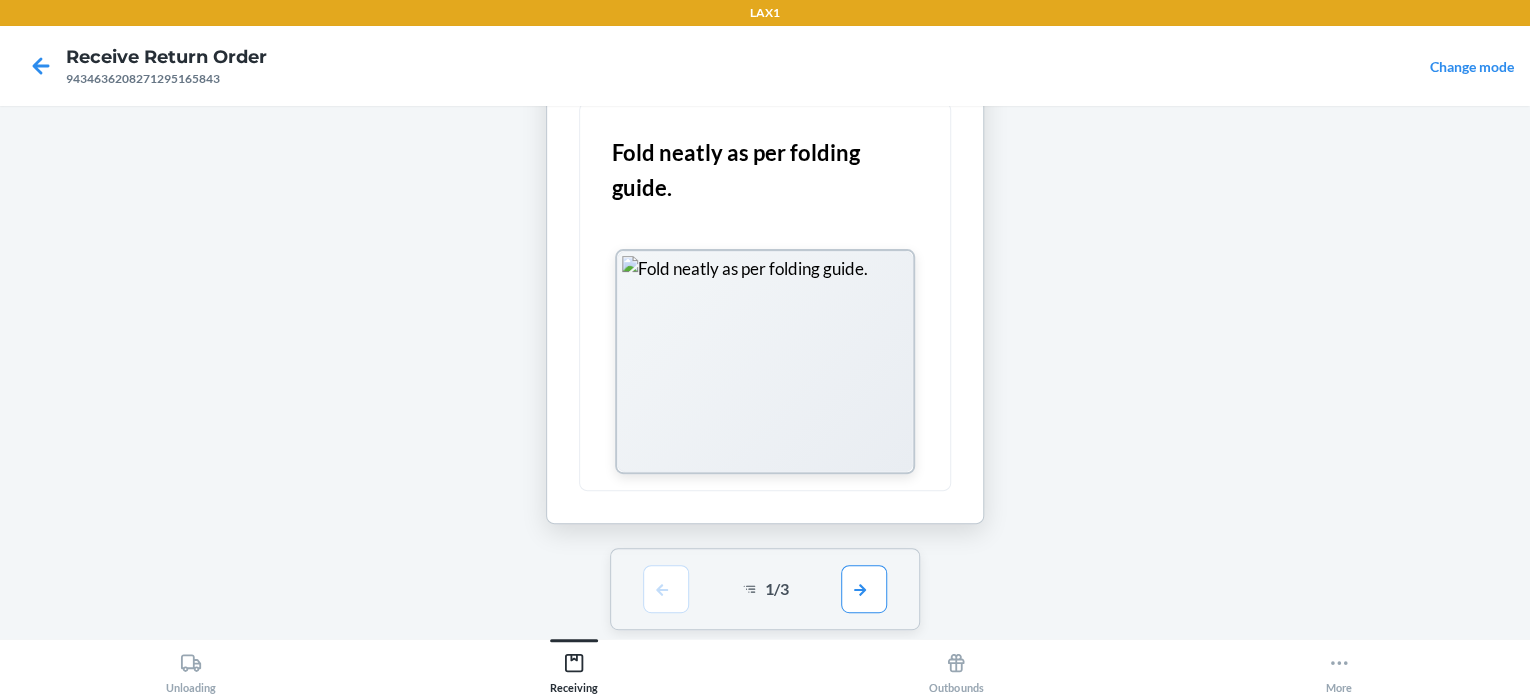 scroll, scrollTop: 204, scrollLeft: 0, axis: vertical 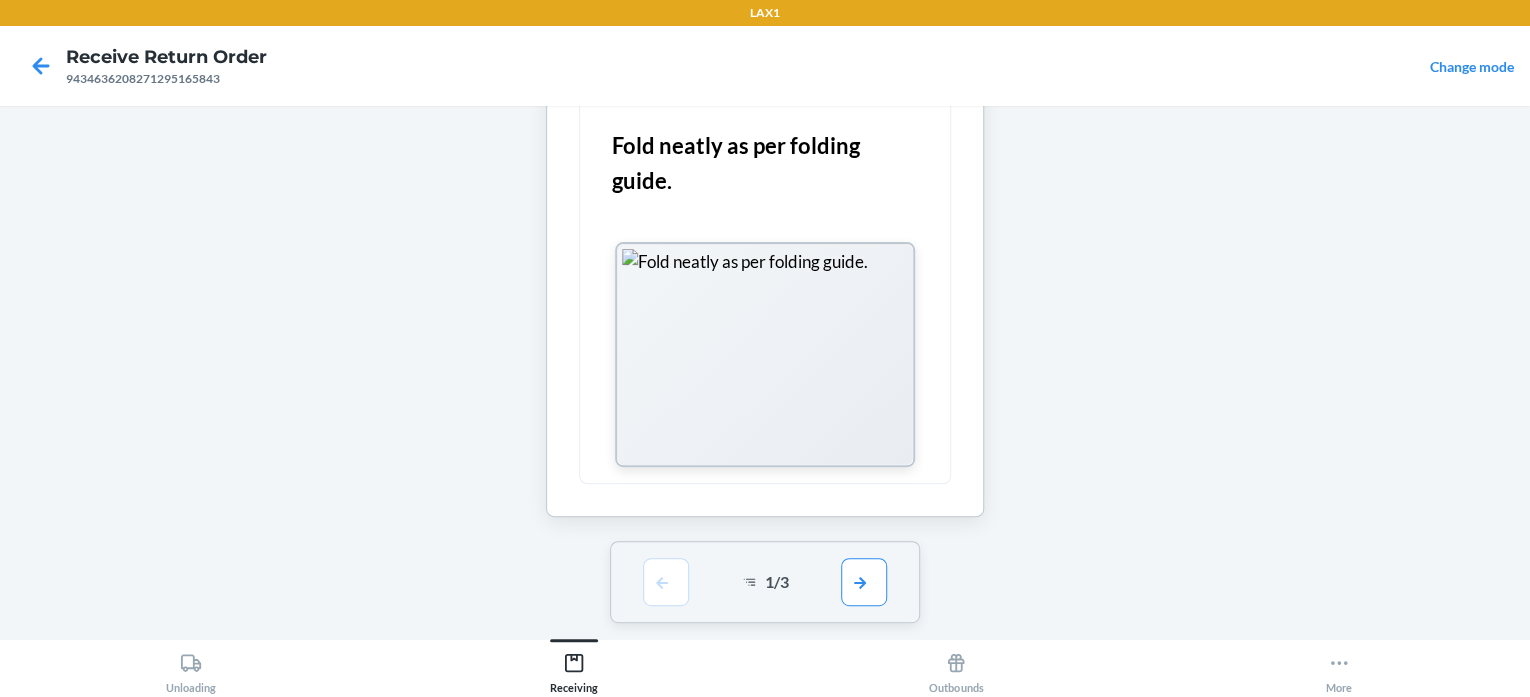 click on "1  /  3" at bounding box center (765, 582) 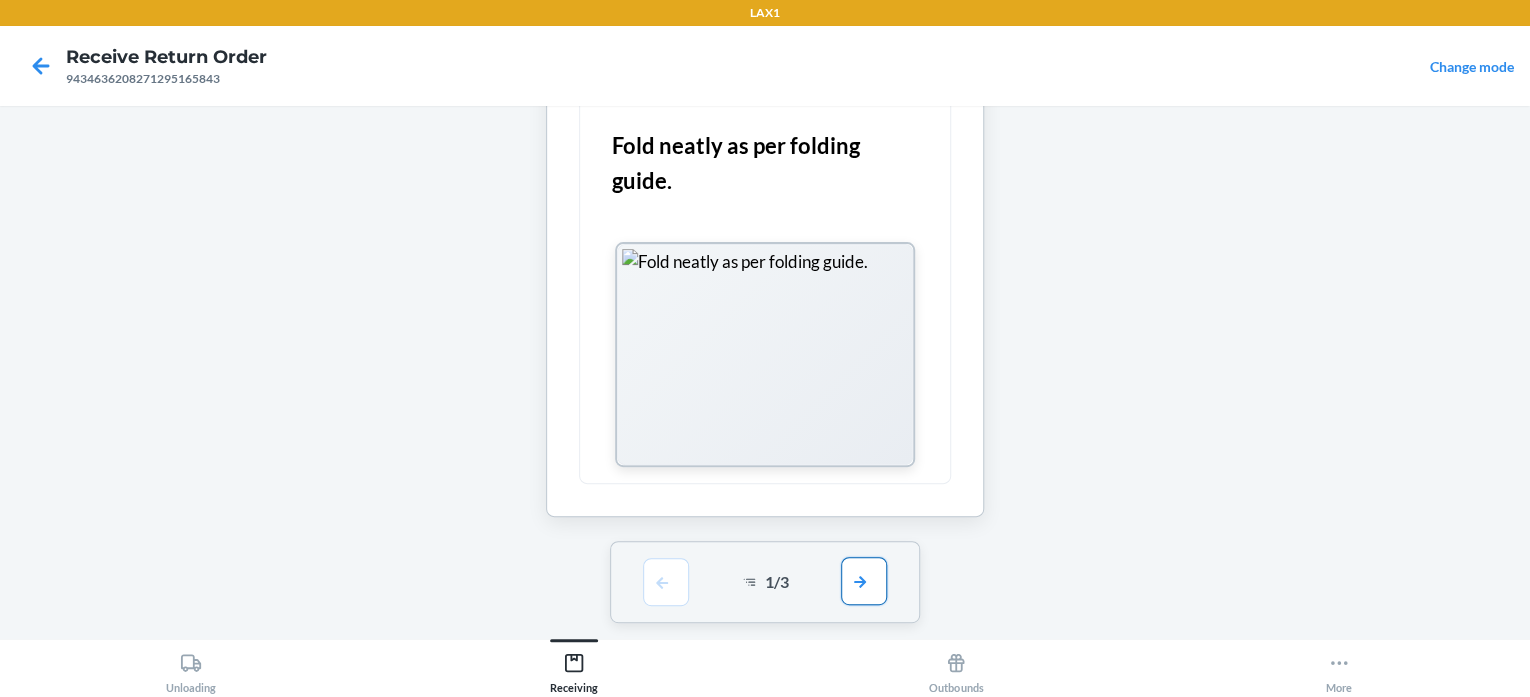 click at bounding box center (864, 581) 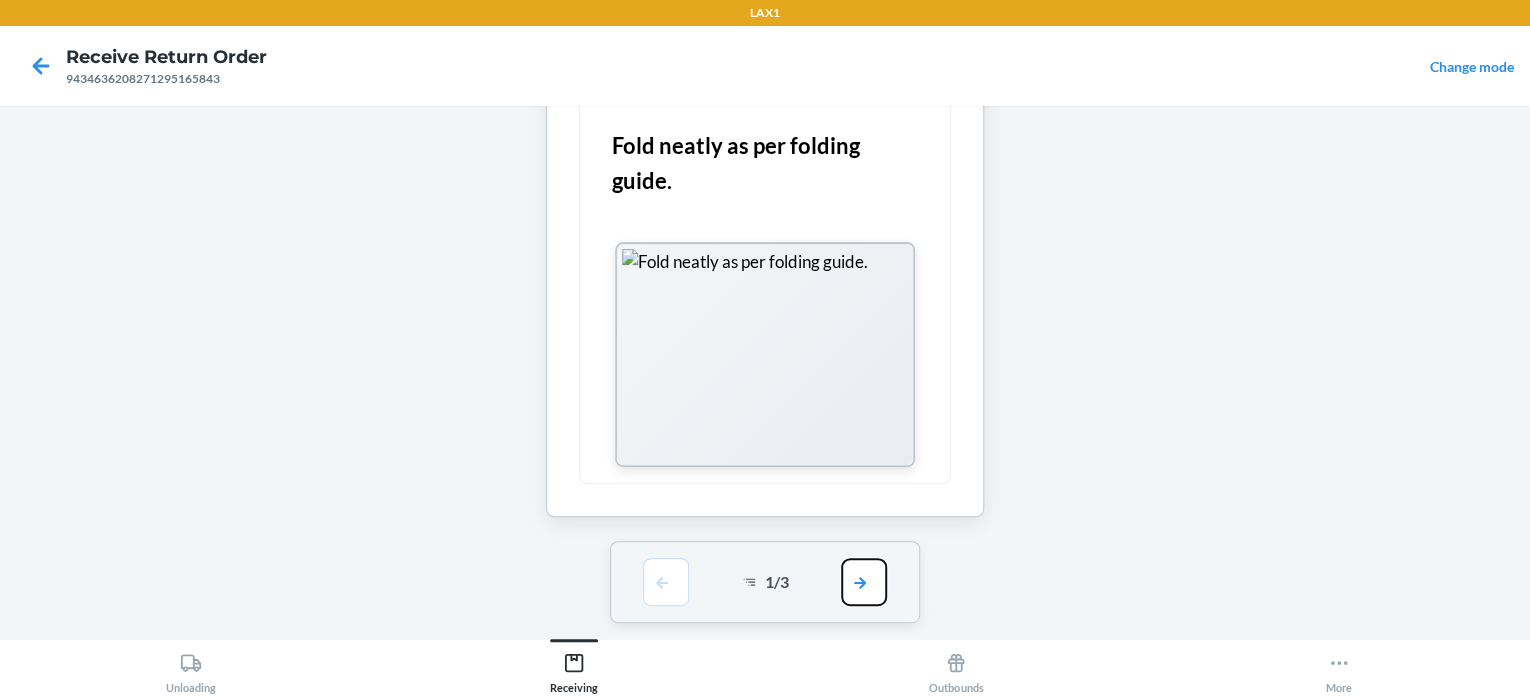 scroll, scrollTop: 0, scrollLeft: 0, axis: both 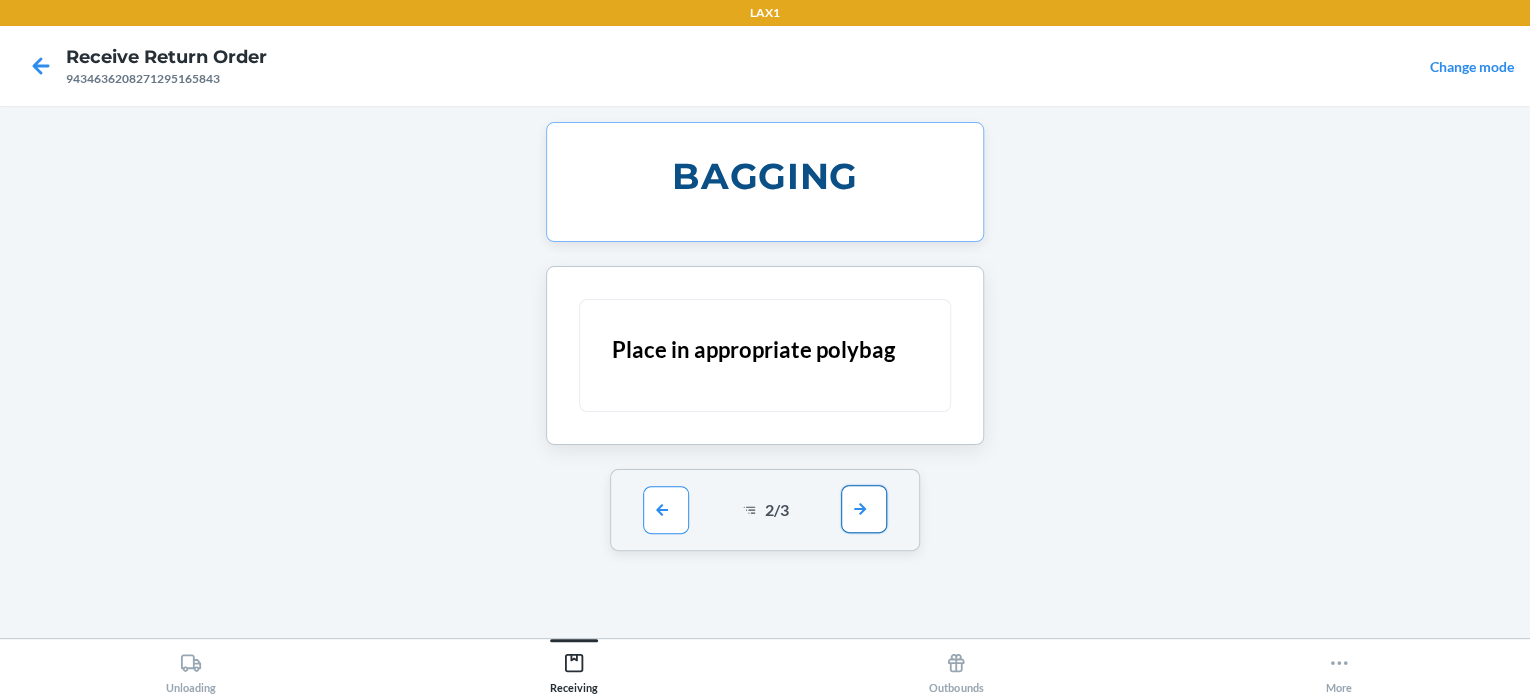 click at bounding box center (864, 509) 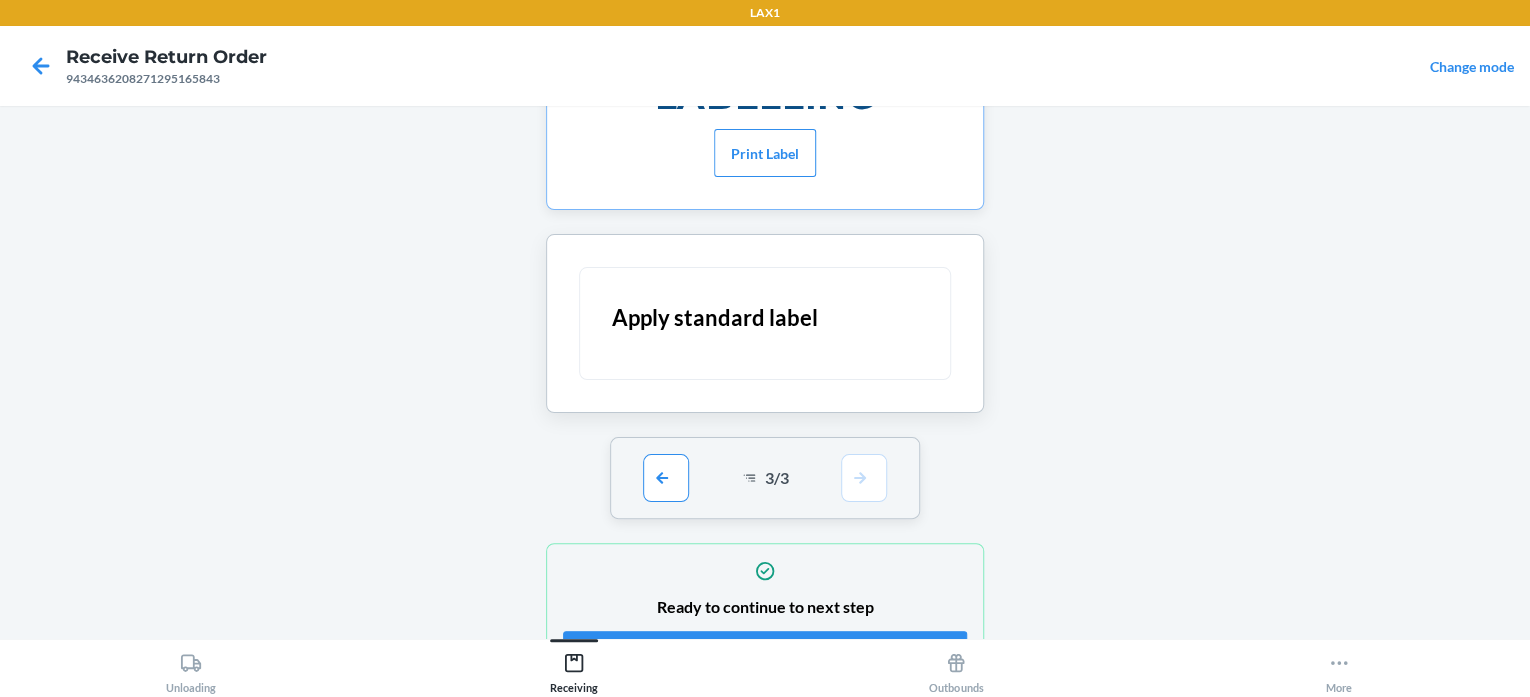 scroll, scrollTop: 152, scrollLeft: 0, axis: vertical 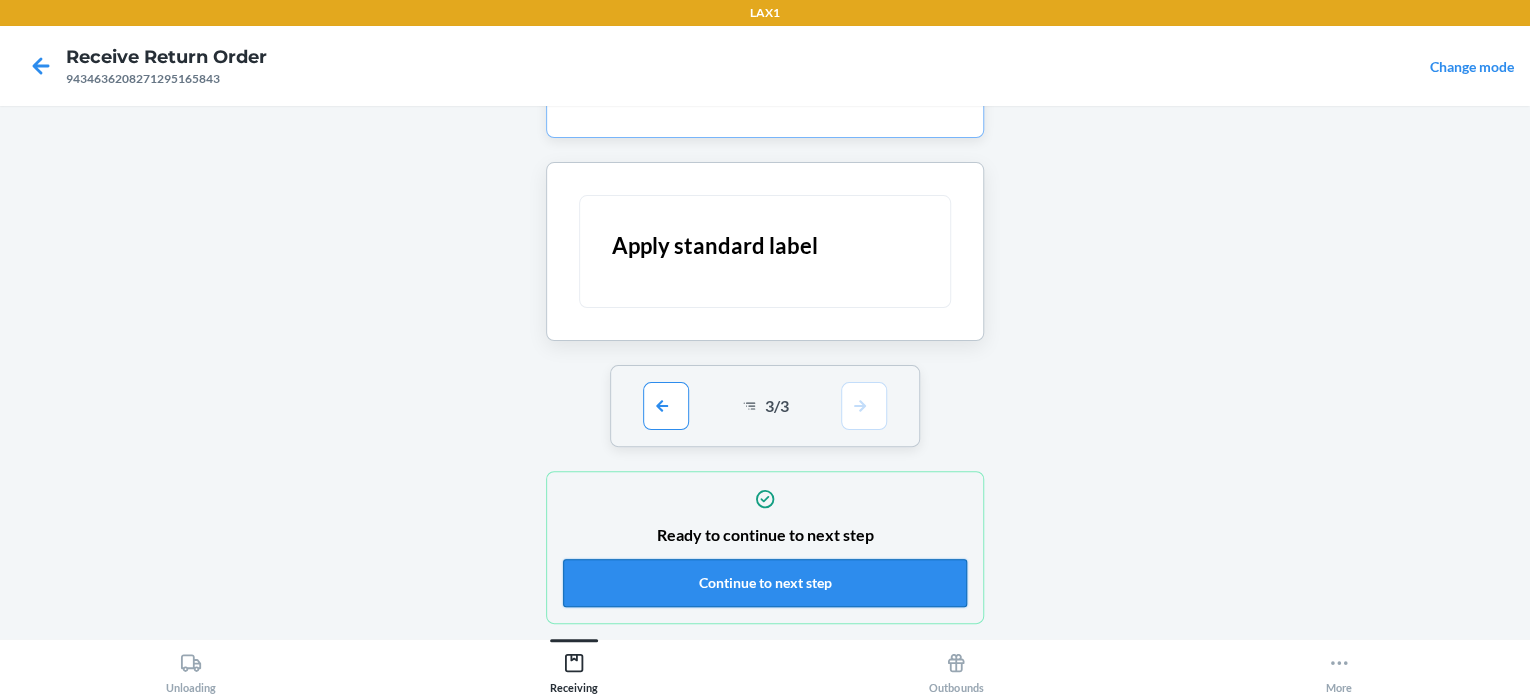 click on "Continue to next step" at bounding box center (765, 583) 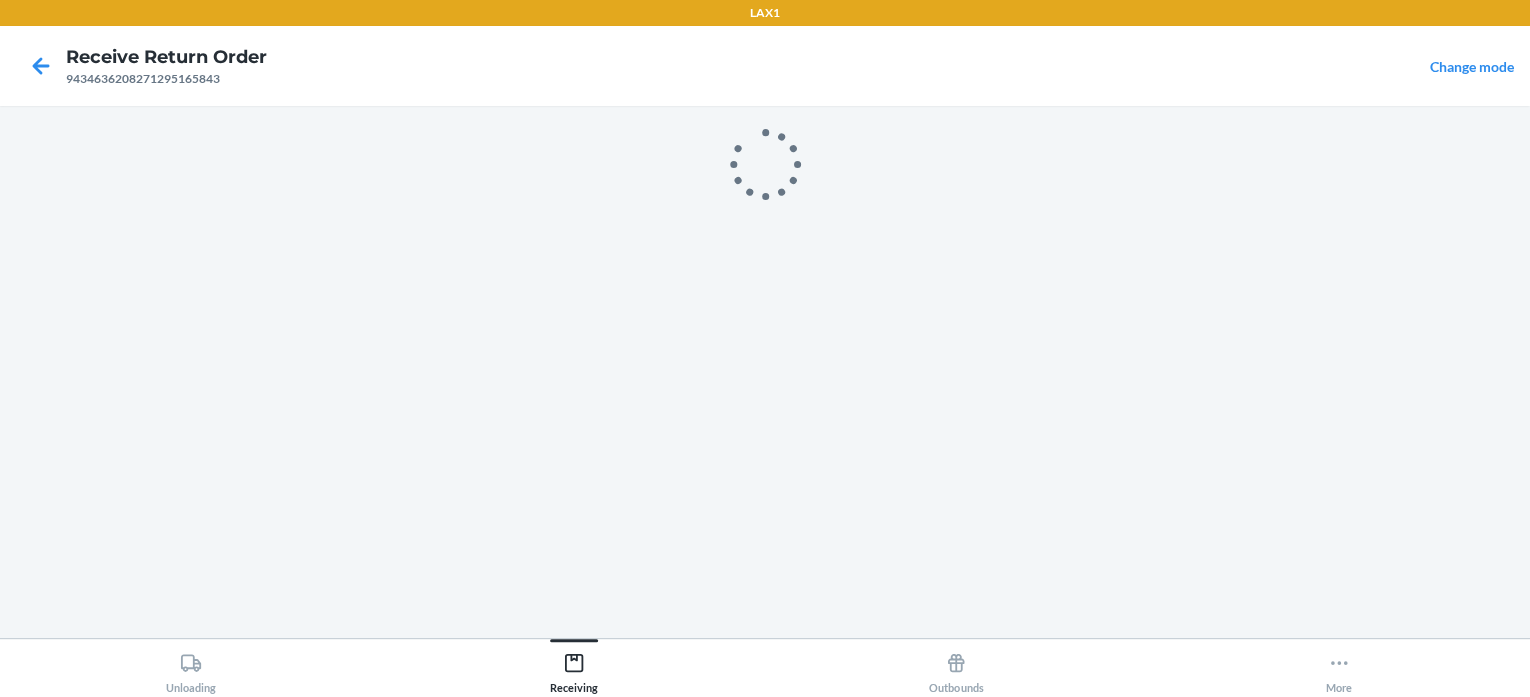 scroll, scrollTop: 0, scrollLeft: 0, axis: both 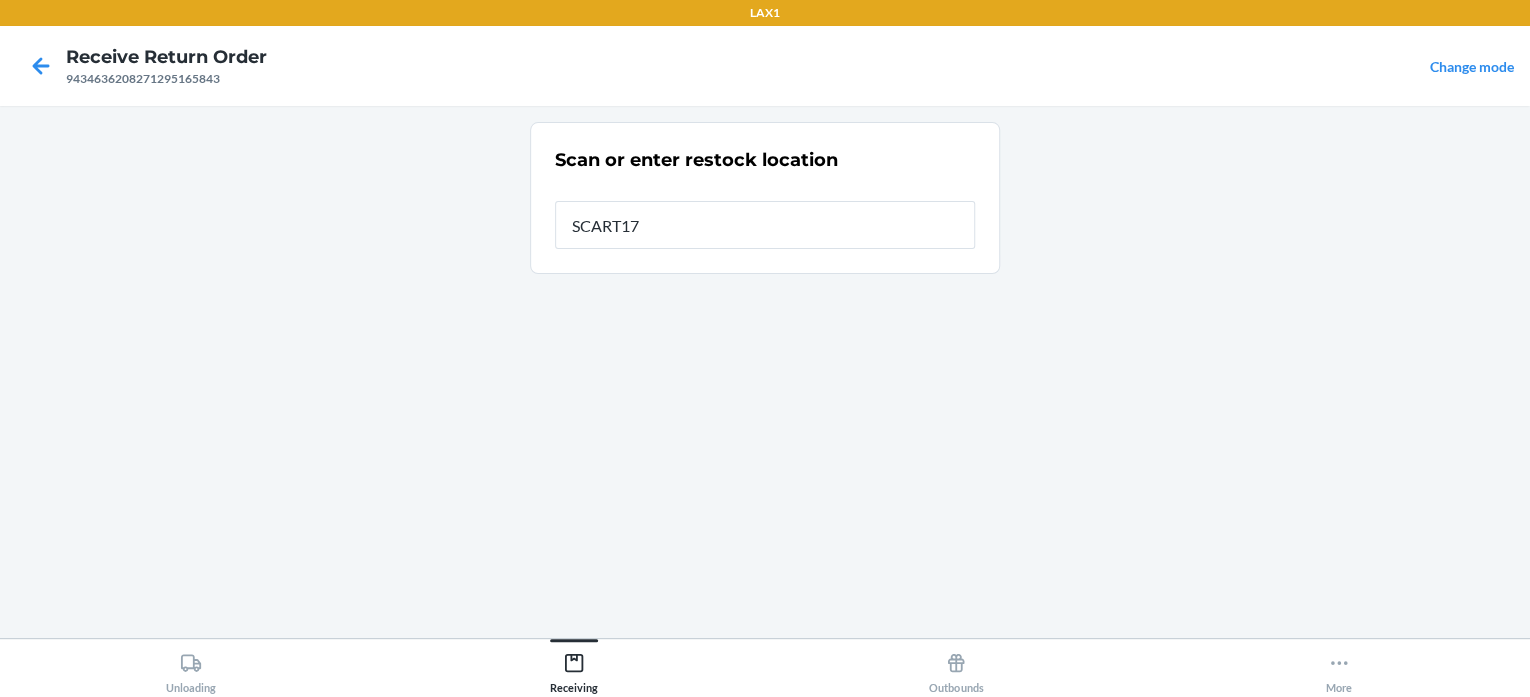 type on "SCART177" 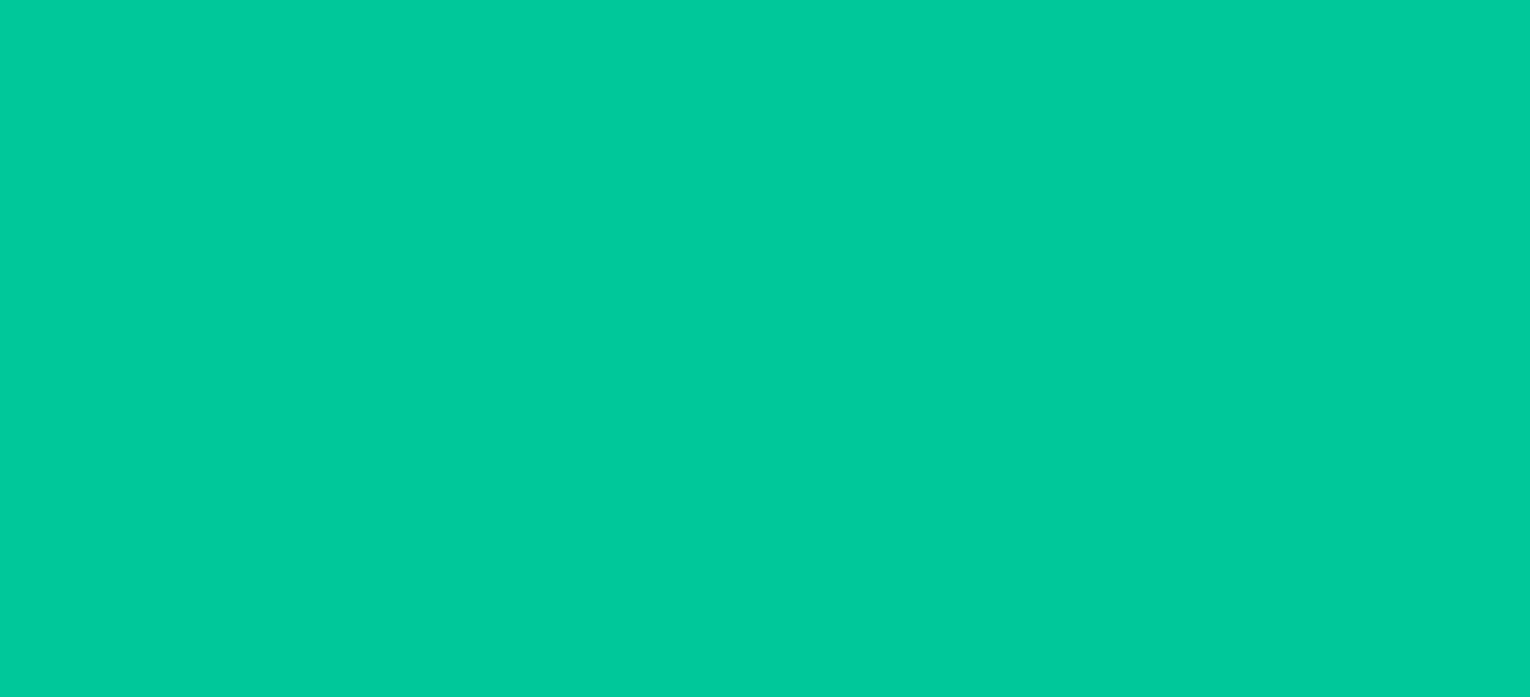 scroll, scrollTop: 0, scrollLeft: 0, axis: both 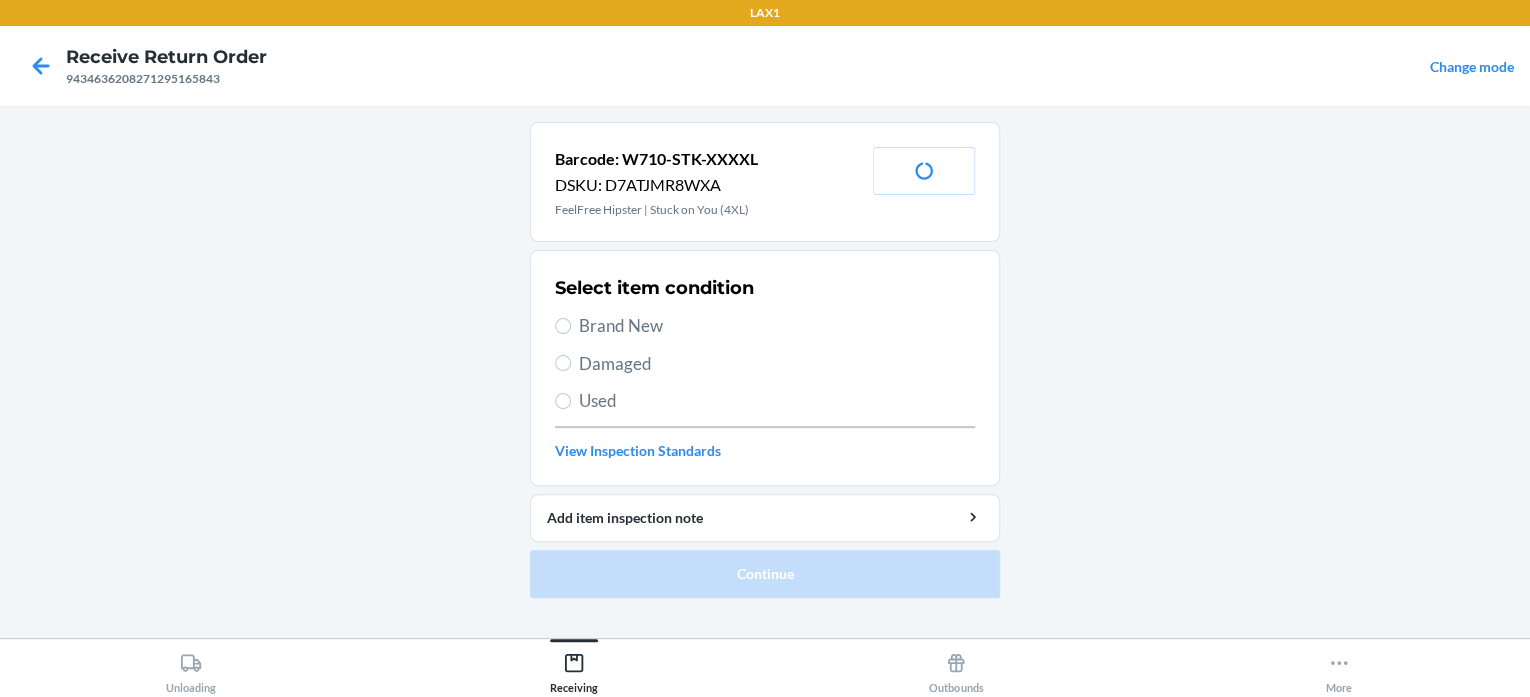 click on "Brand New" at bounding box center (777, 326) 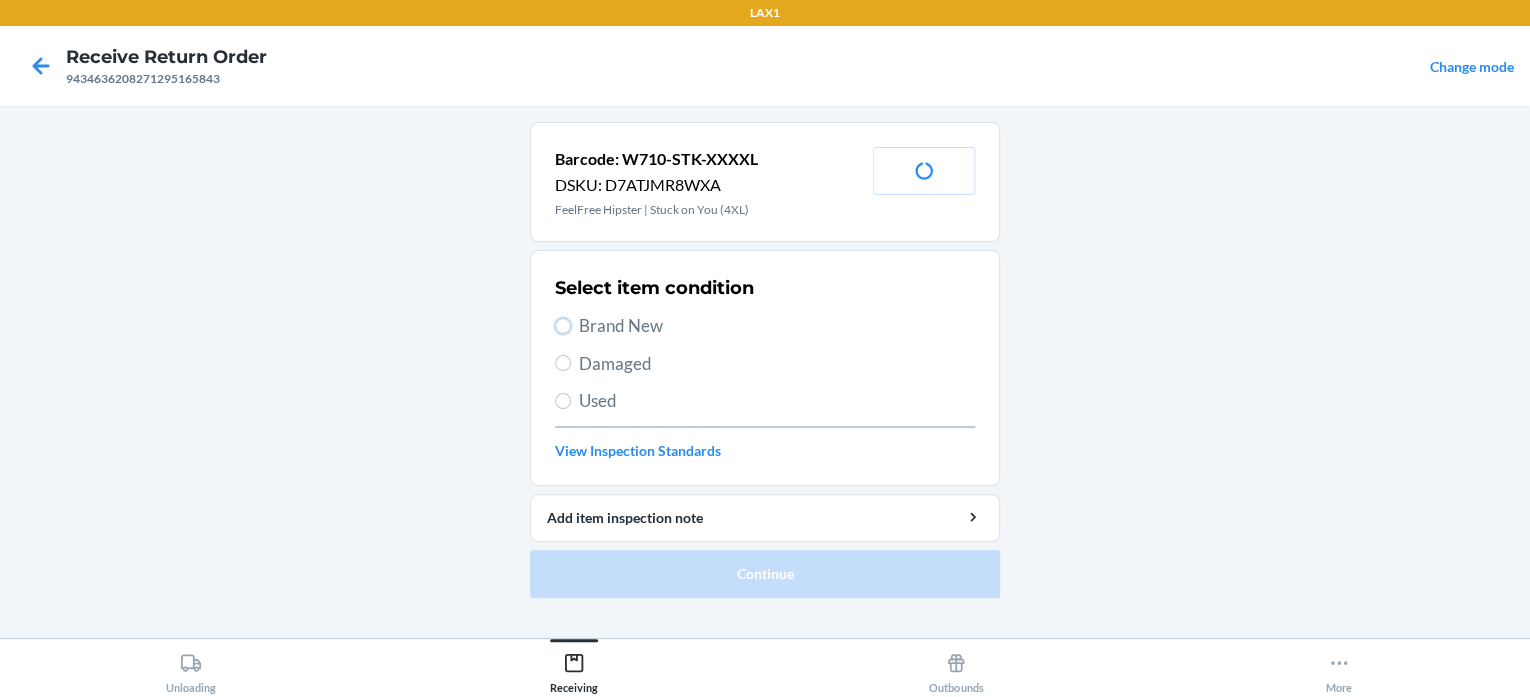 click on "Brand New" at bounding box center [563, 326] 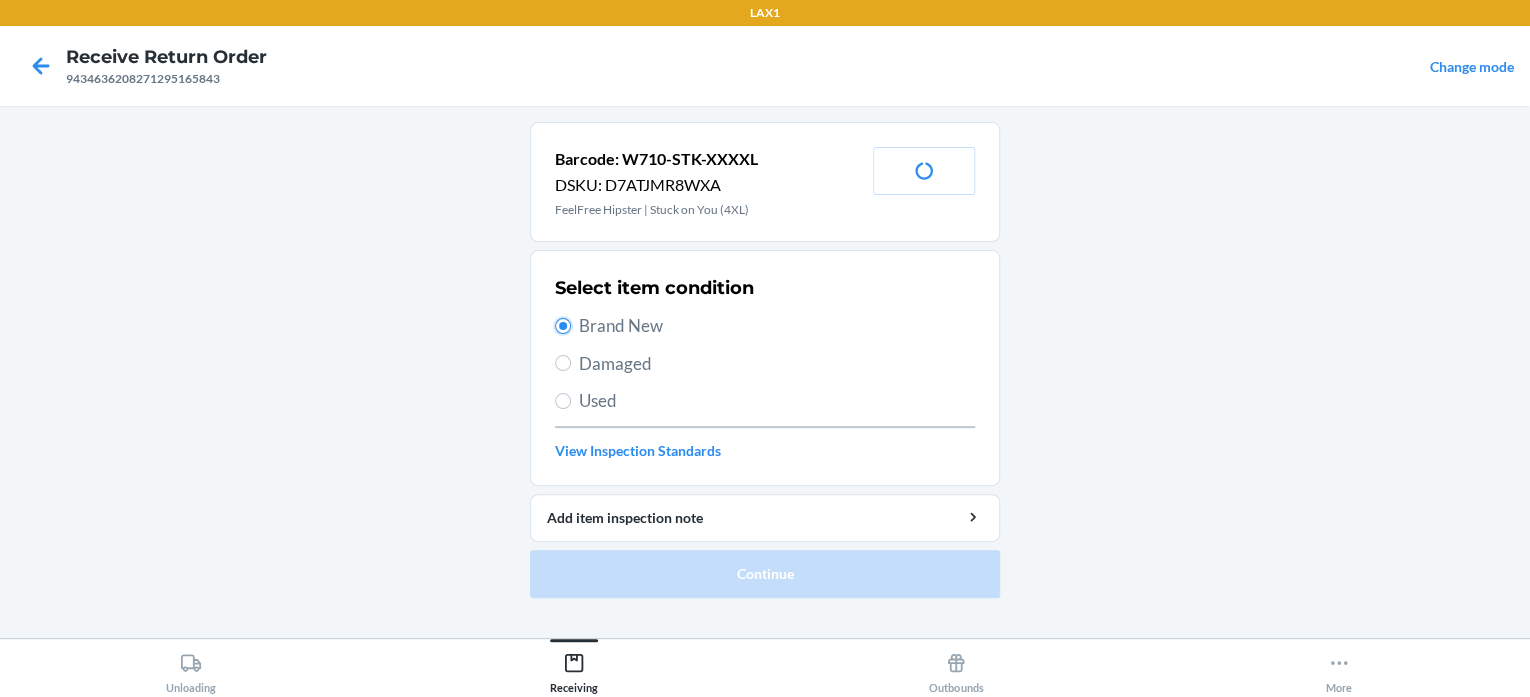 radio on "true" 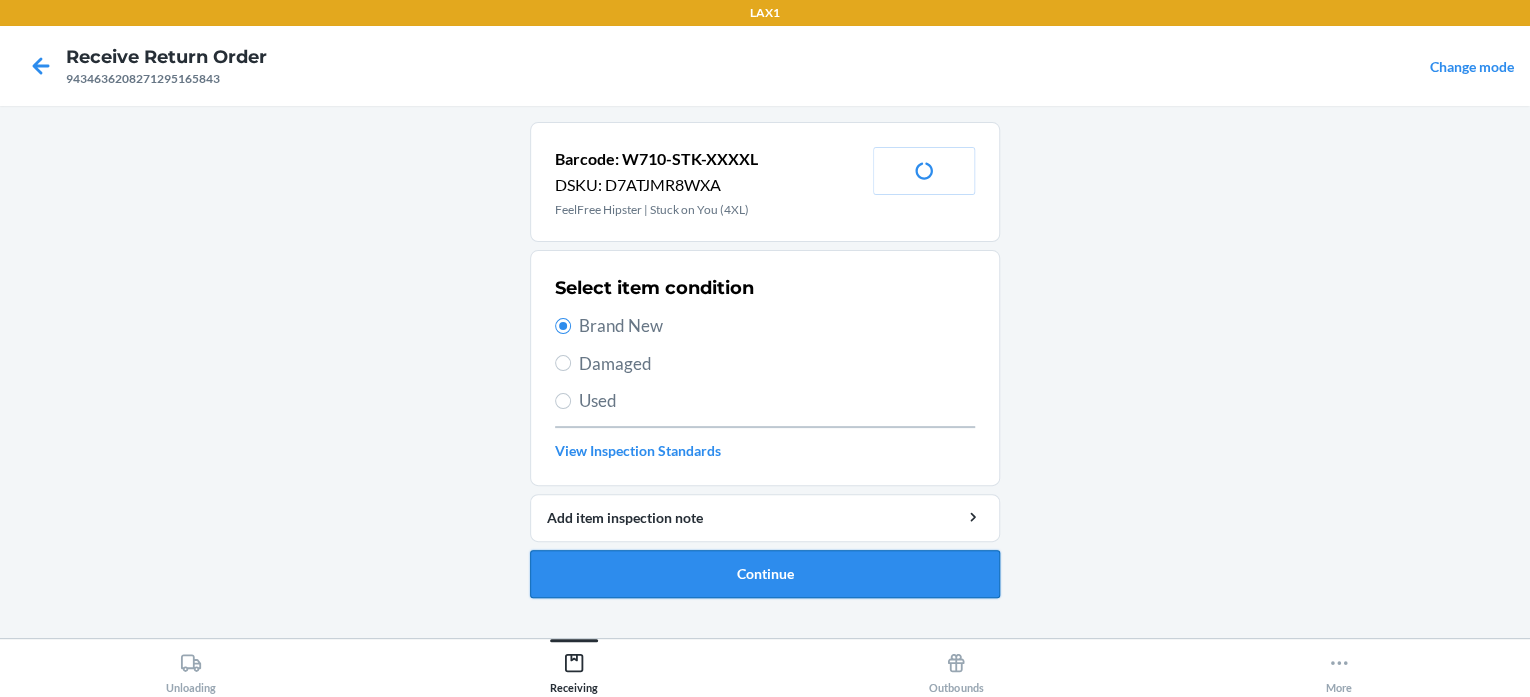 click on "Continue" at bounding box center [765, 574] 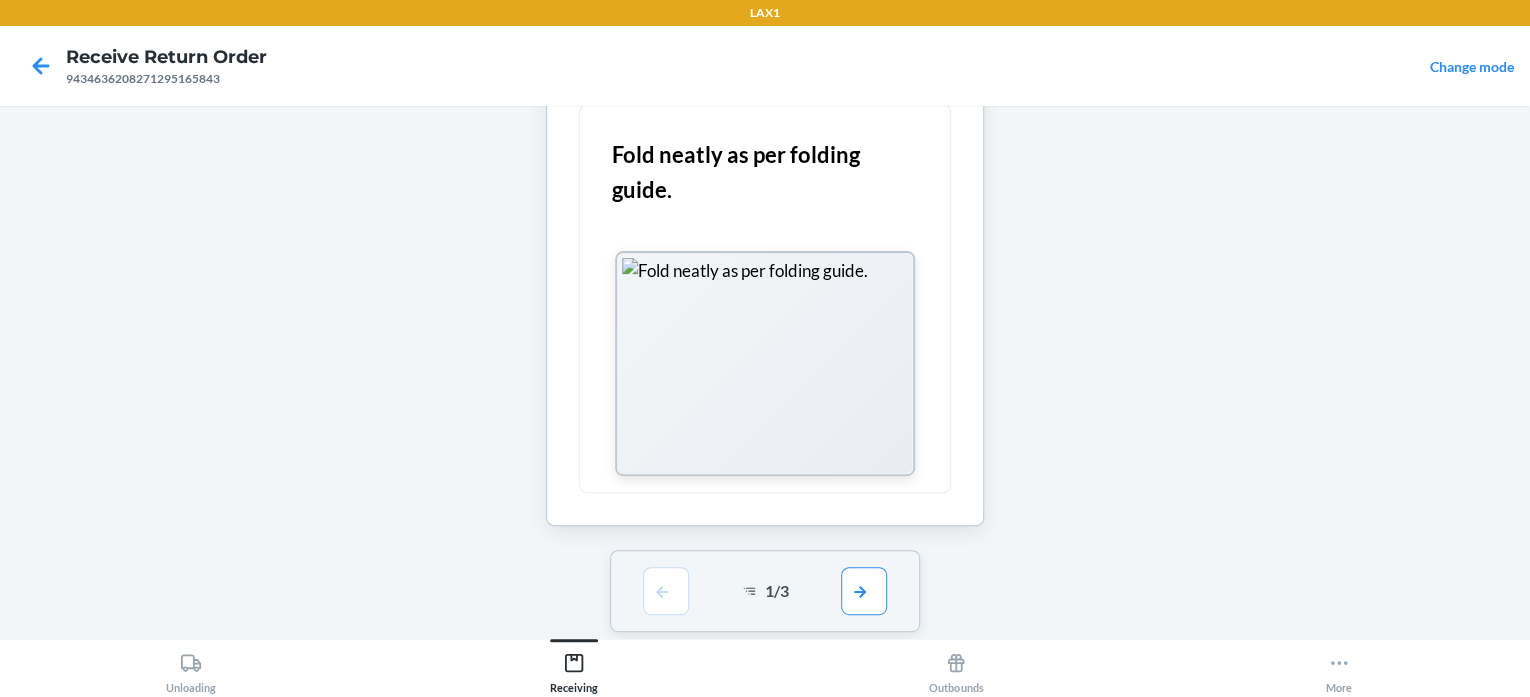 scroll, scrollTop: 204, scrollLeft: 0, axis: vertical 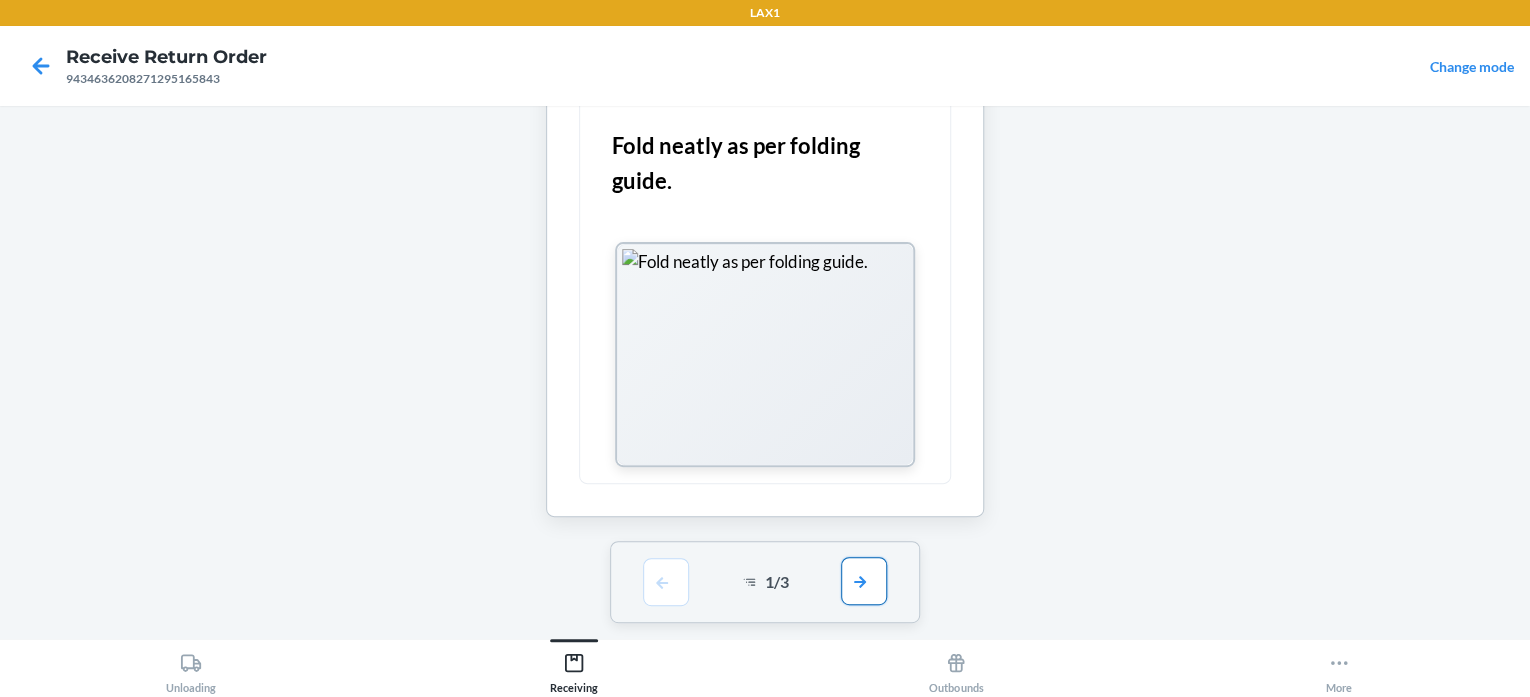 click at bounding box center (864, 581) 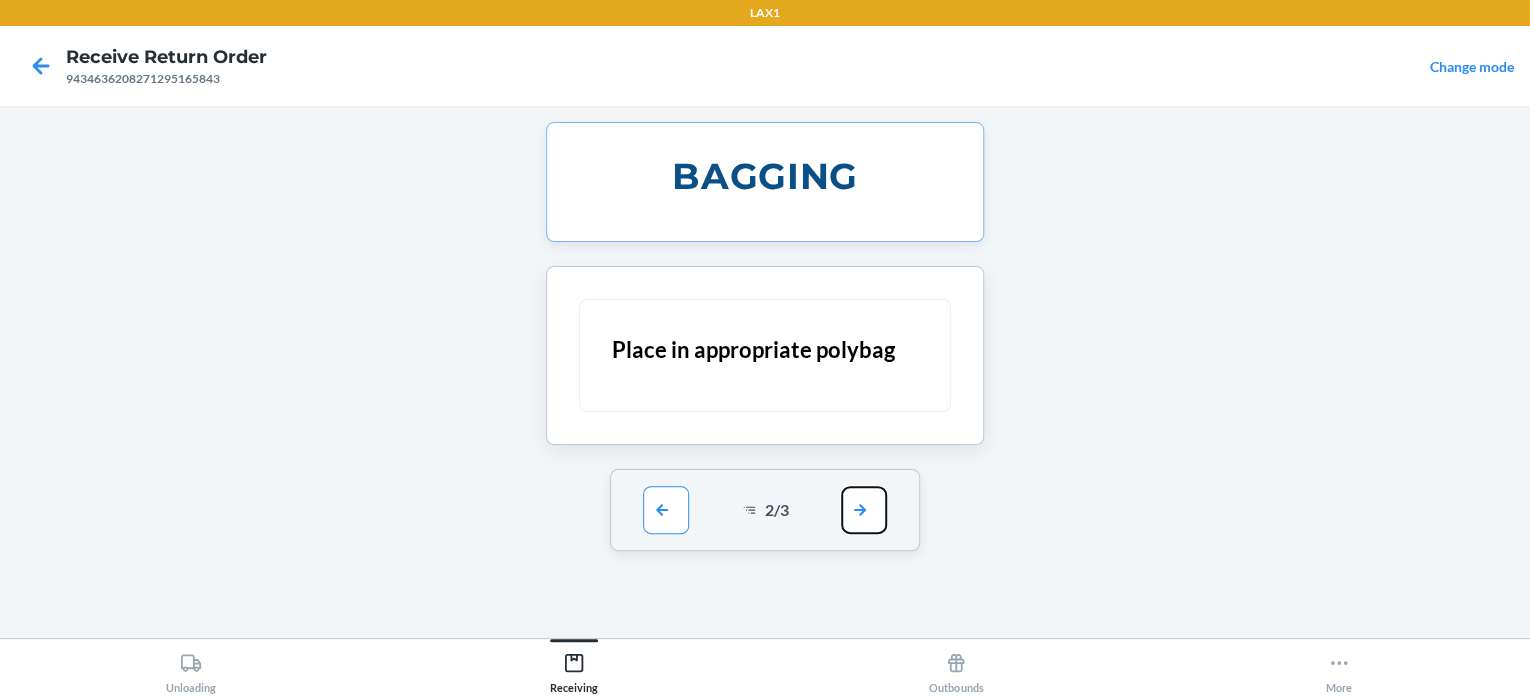 scroll, scrollTop: 0, scrollLeft: 0, axis: both 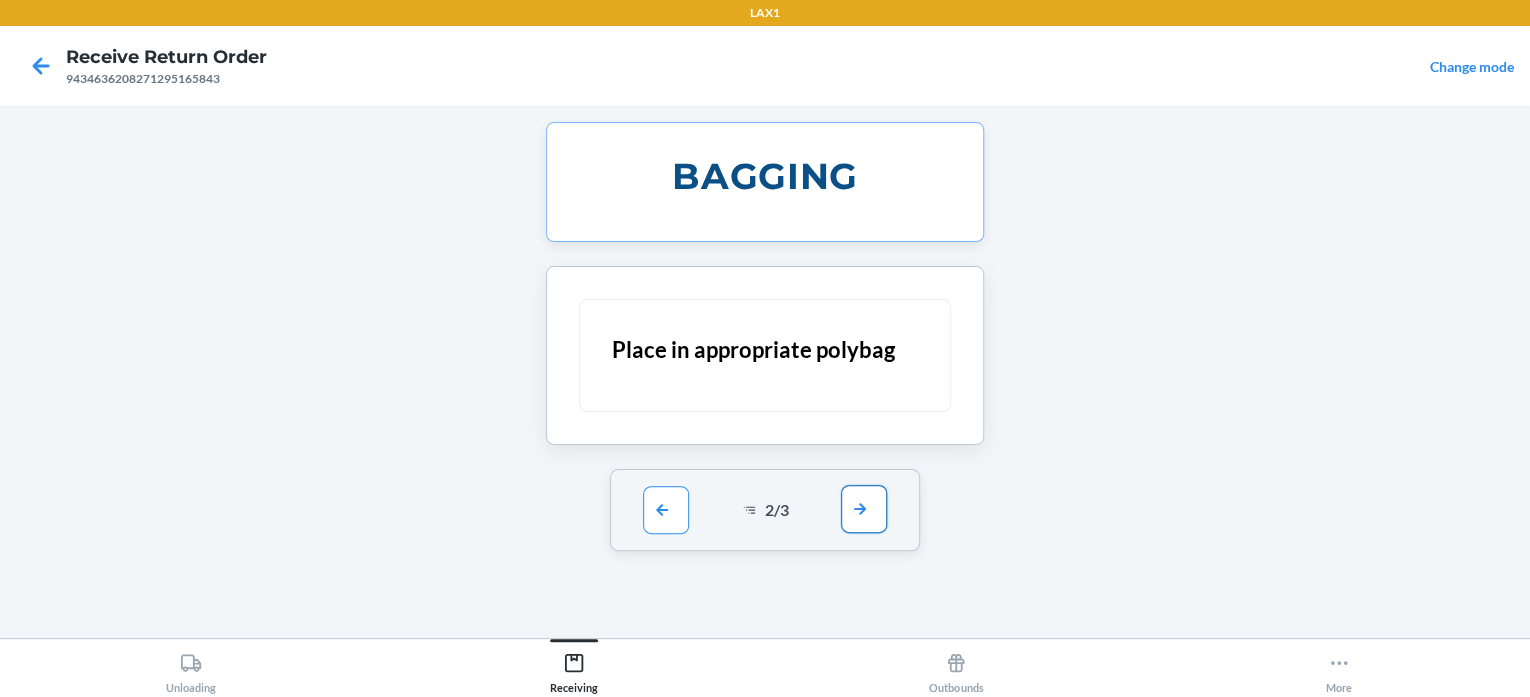 click at bounding box center (864, 509) 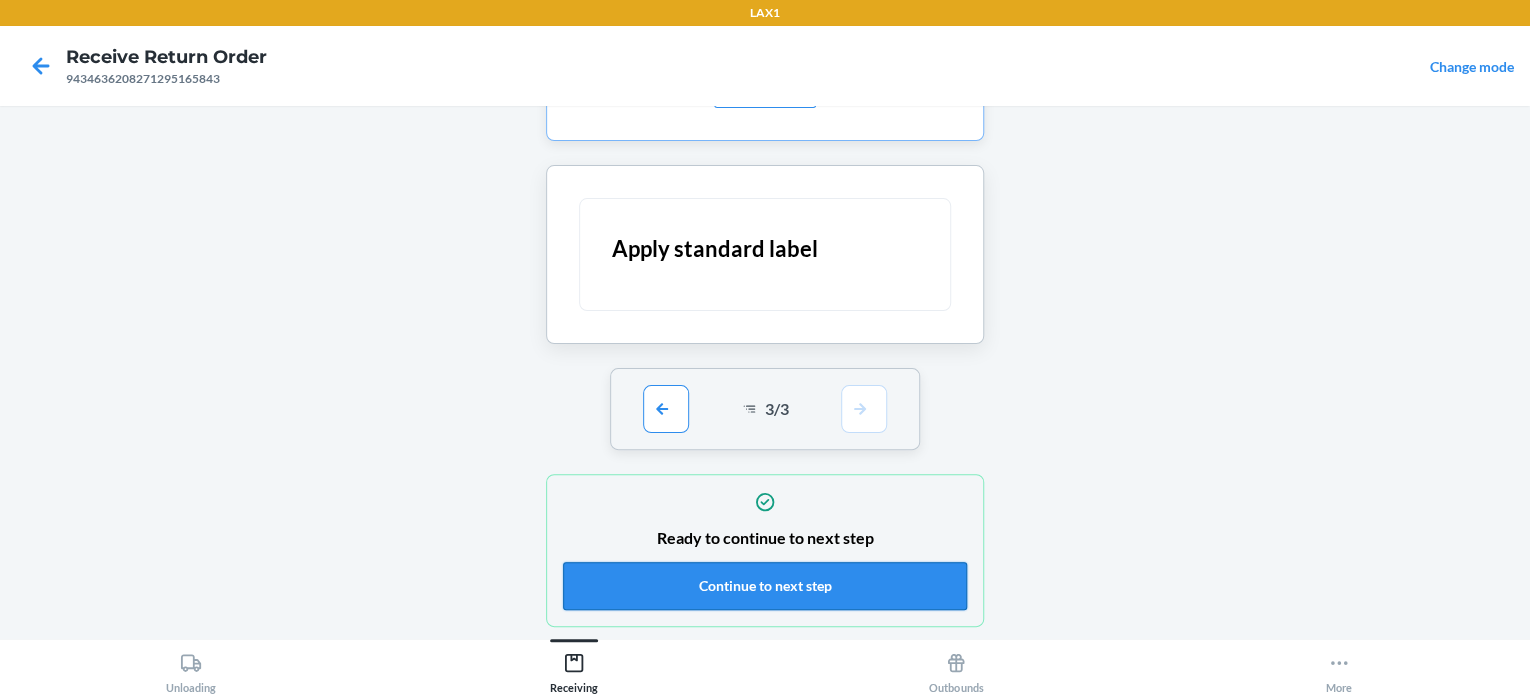 scroll, scrollTop: 152, scrollLeft: 0, axis: vertical 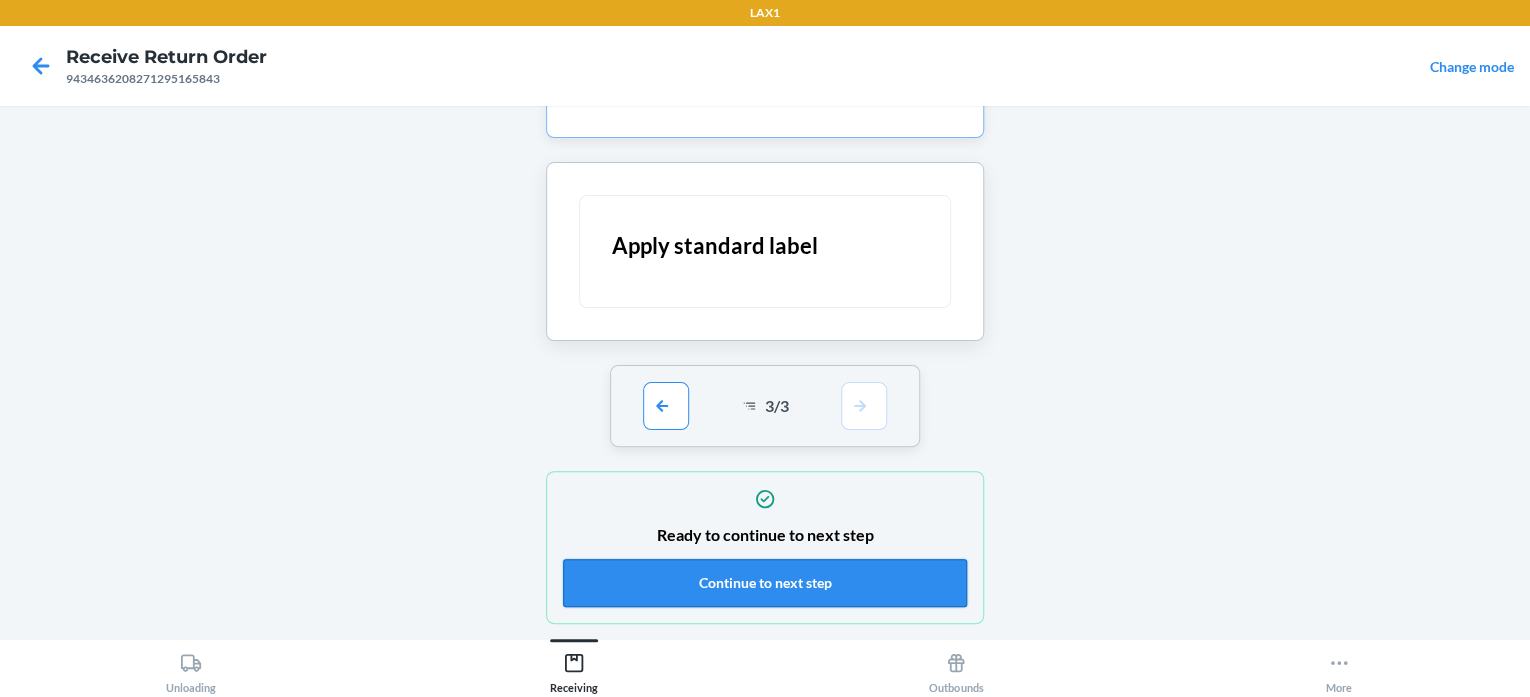 click on "Continue to next step" at bounding box center (765, 583) 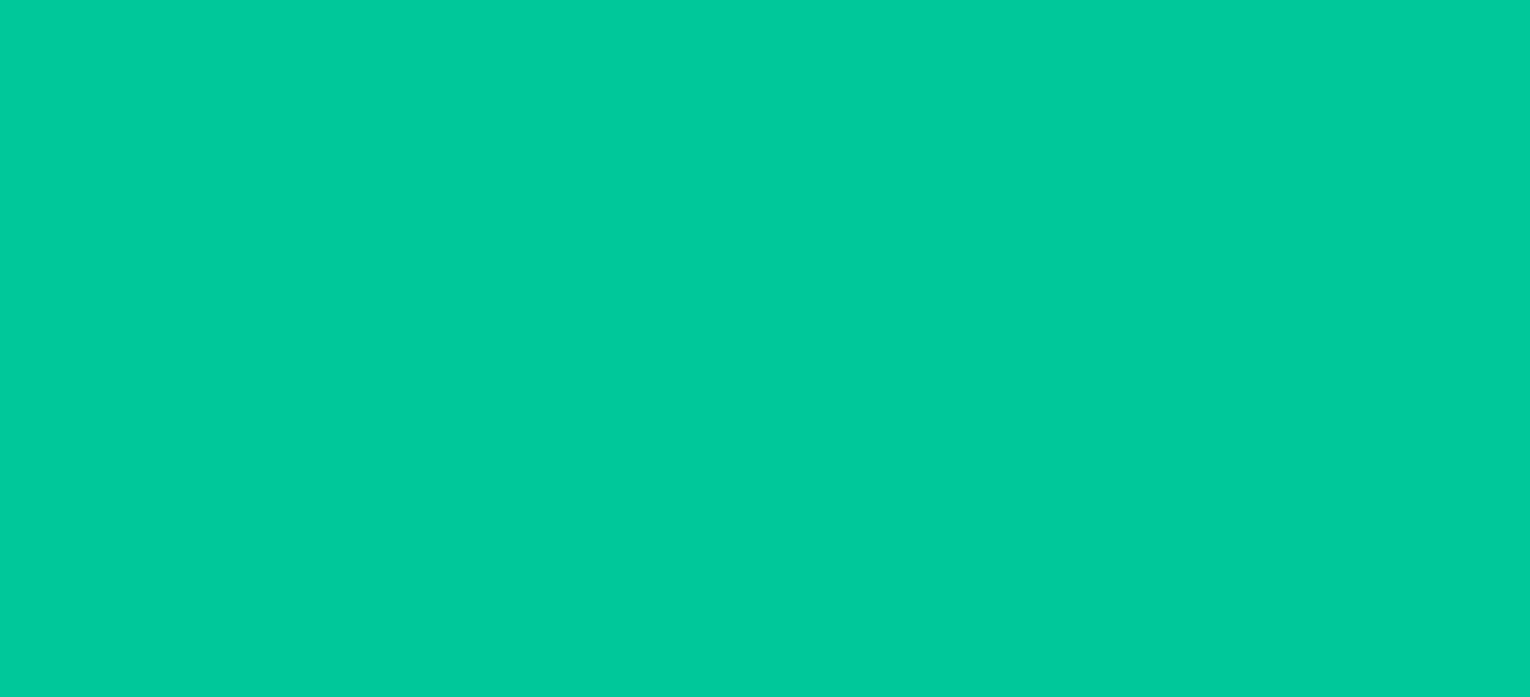 scroll, scrollTop: 0, scrollLeft: 0, axis: both 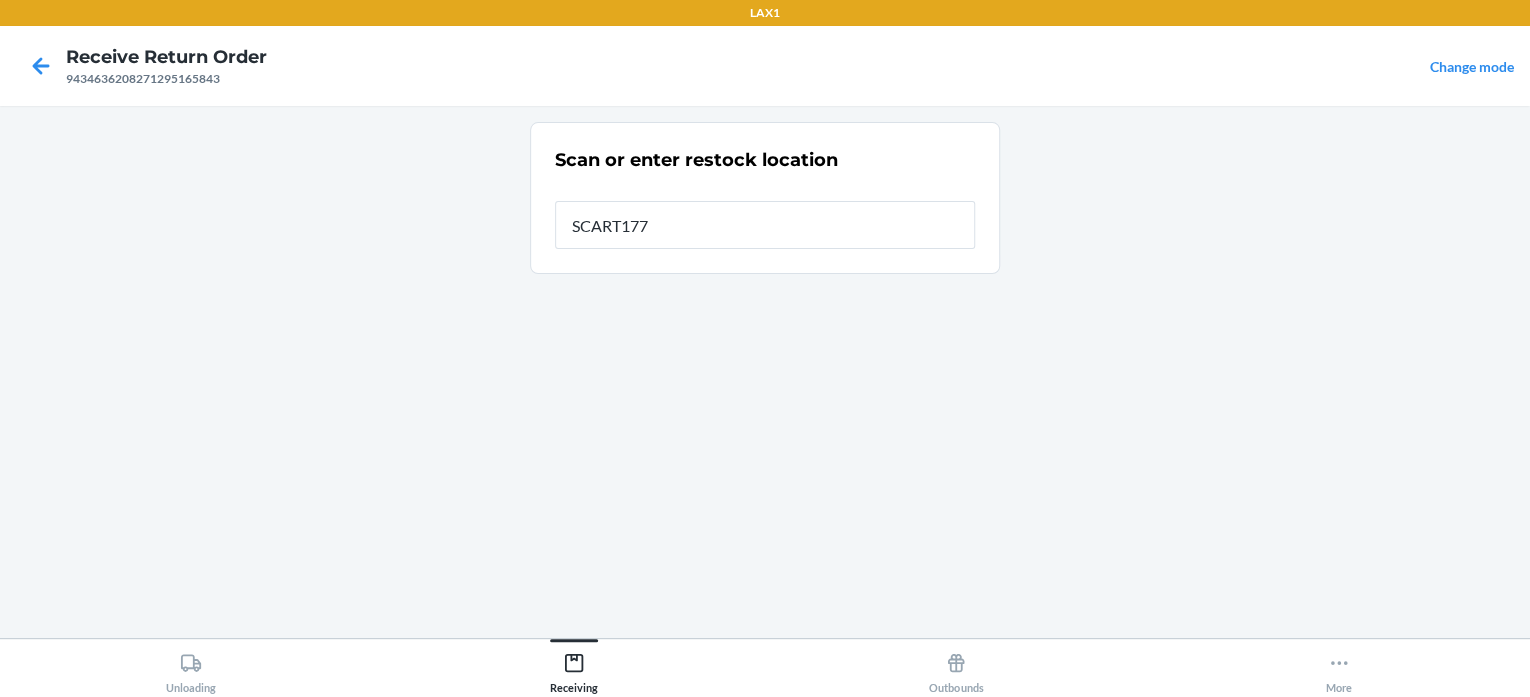 type on "SCART177" 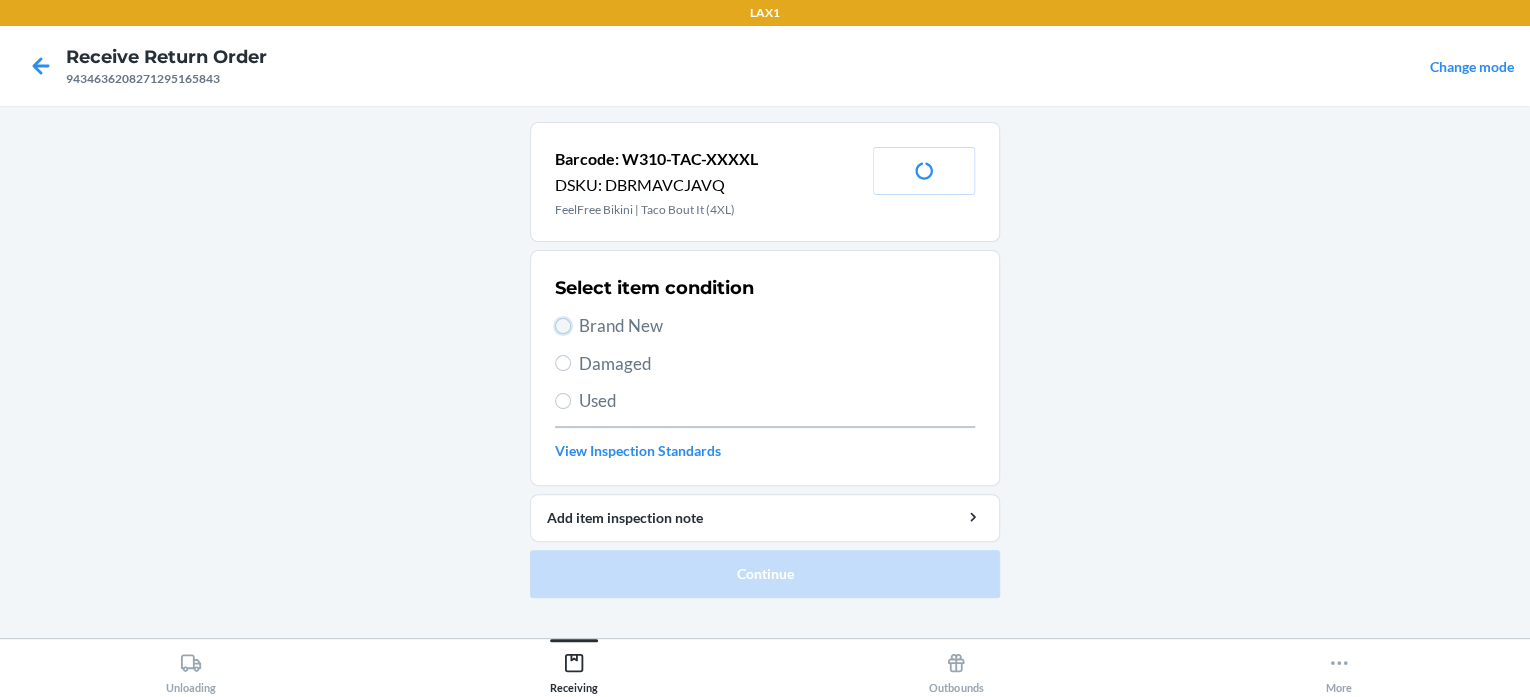 click on "Brand New" at bounding box center (563, 326) 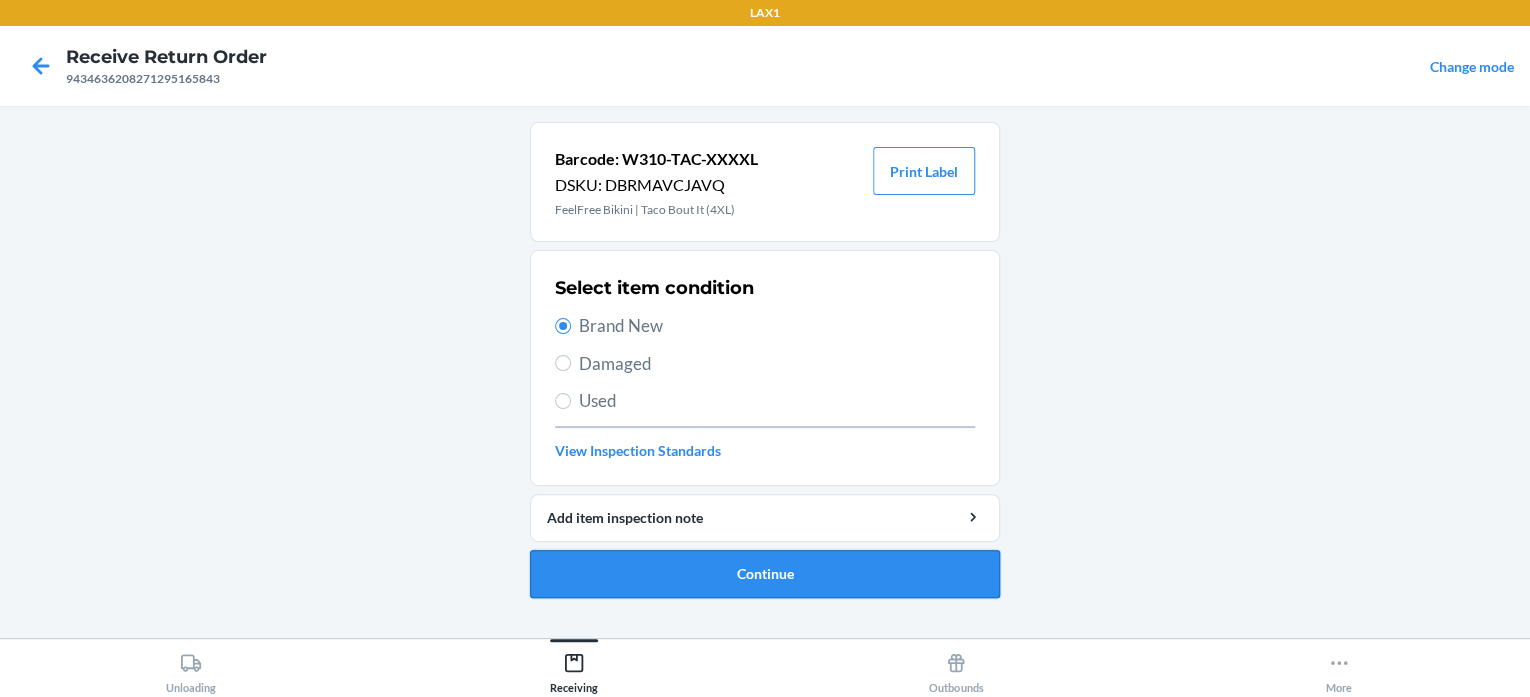 click on "Continue" at bounding box center [765, 574] 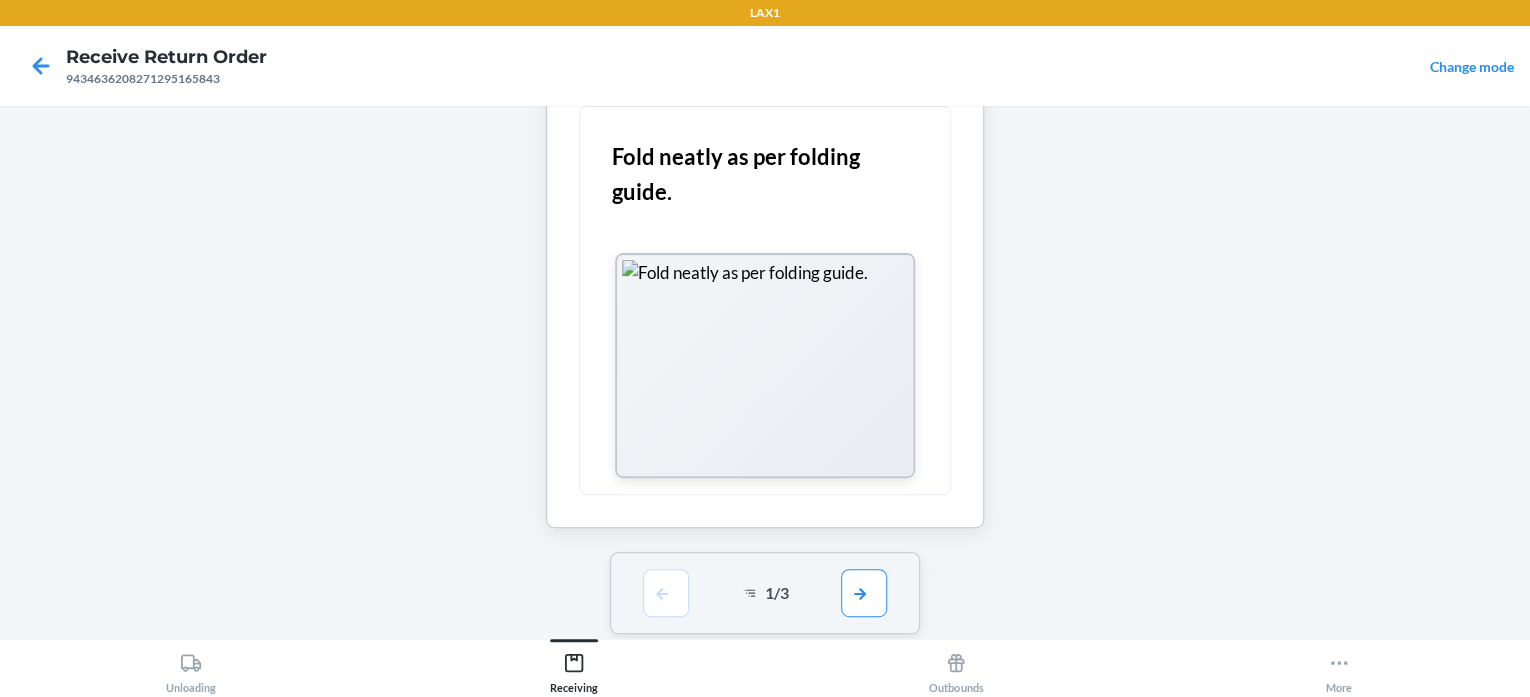 scroll, scrollTop: 204, scrollLeft: 0, axis: vertical 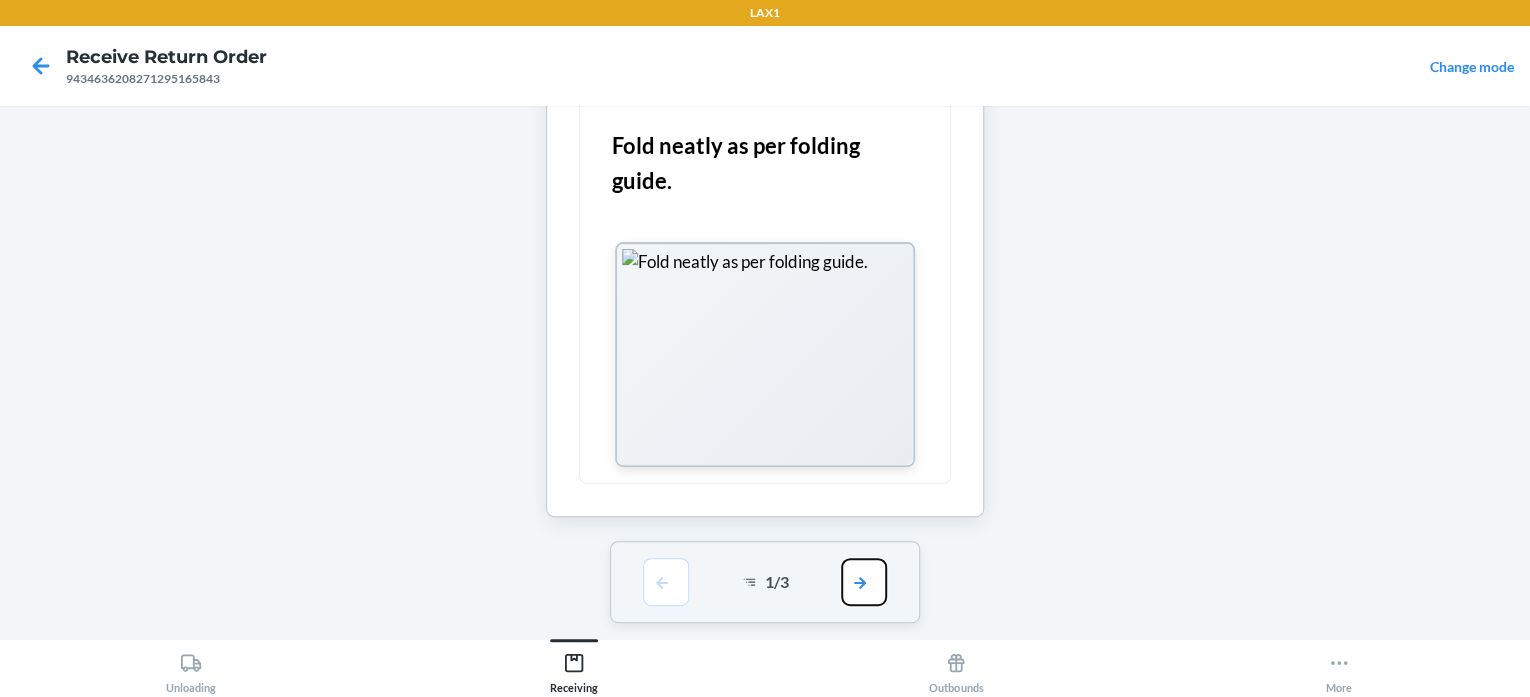 click at bounding box center [864, 582] 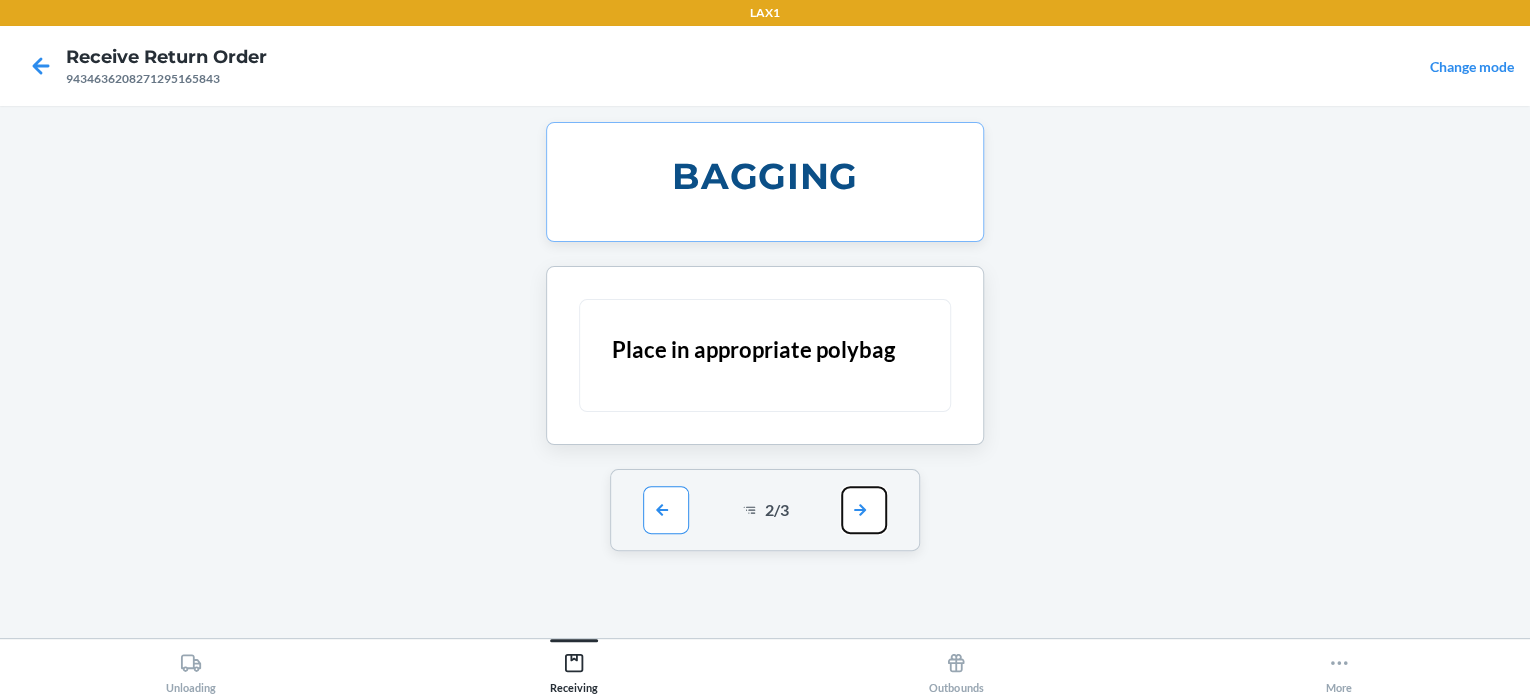 scroll, scrollTop: 0, scrollLeft: 0, axis: both 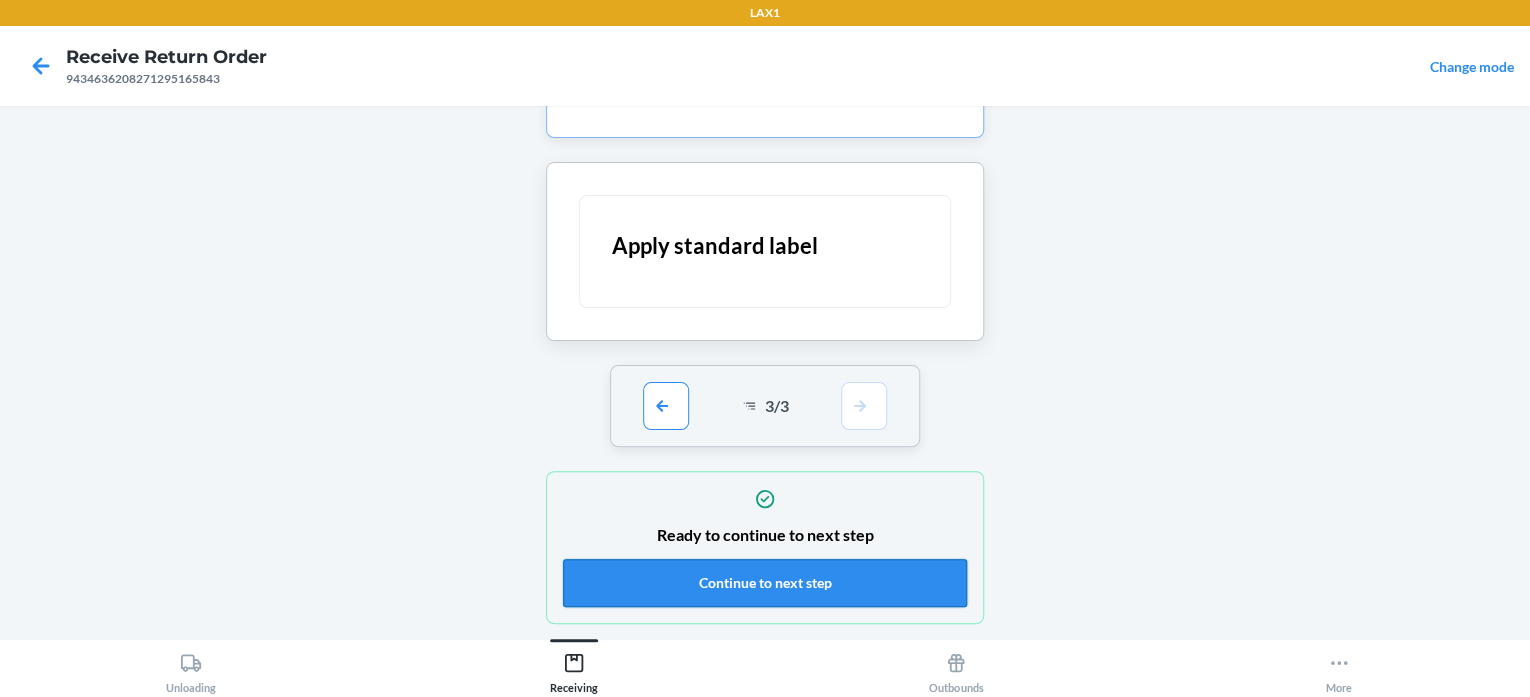 click on "Continue to next step" at bounding box center (765, 583) 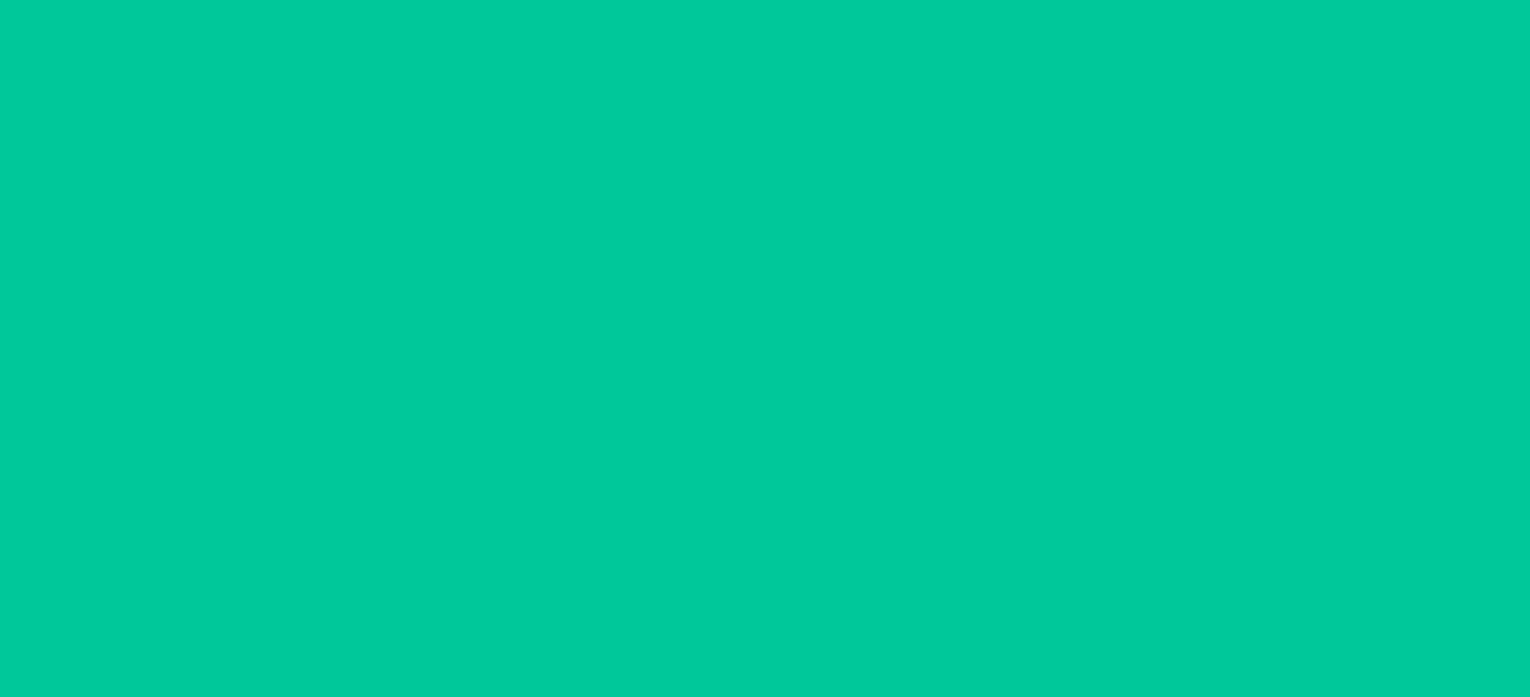 scroll, scrollTop: 0, scrollLeft: 0, axis: both 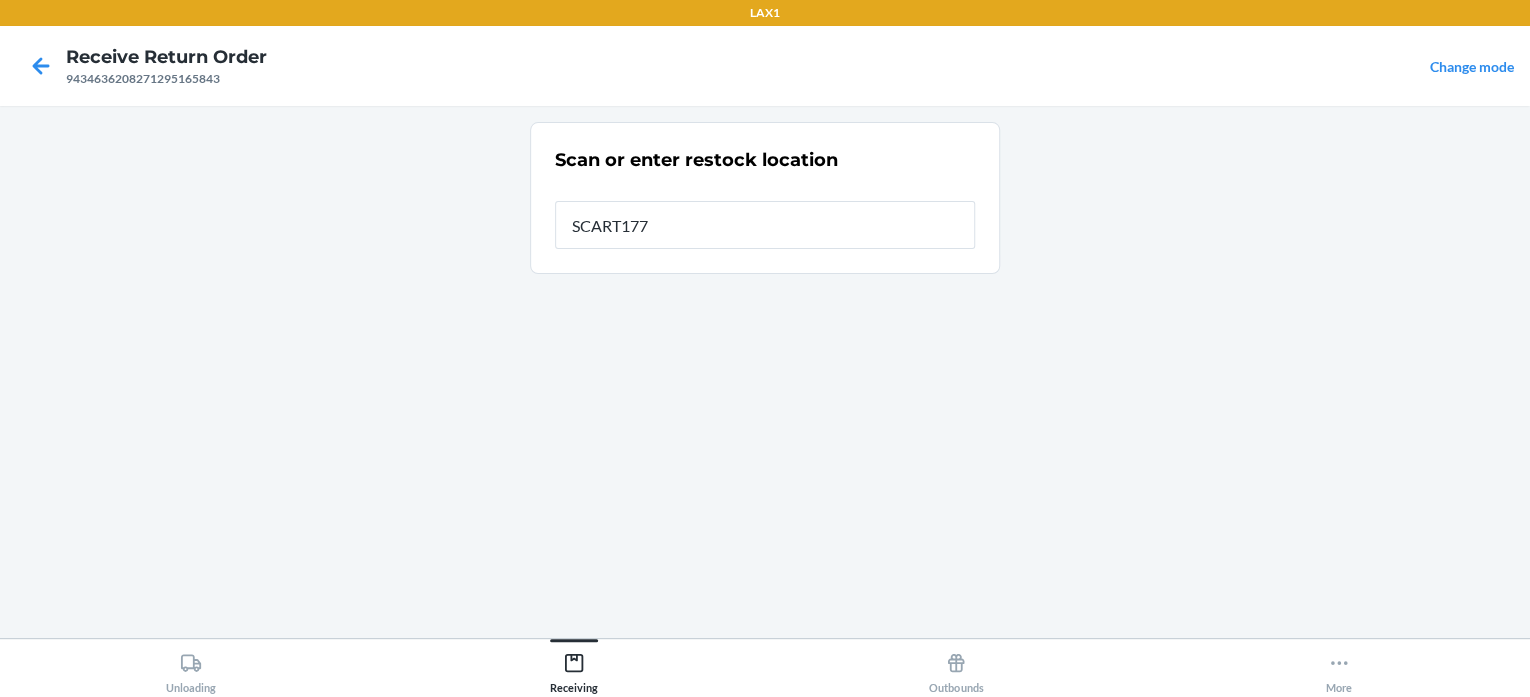 type on "SCART177" 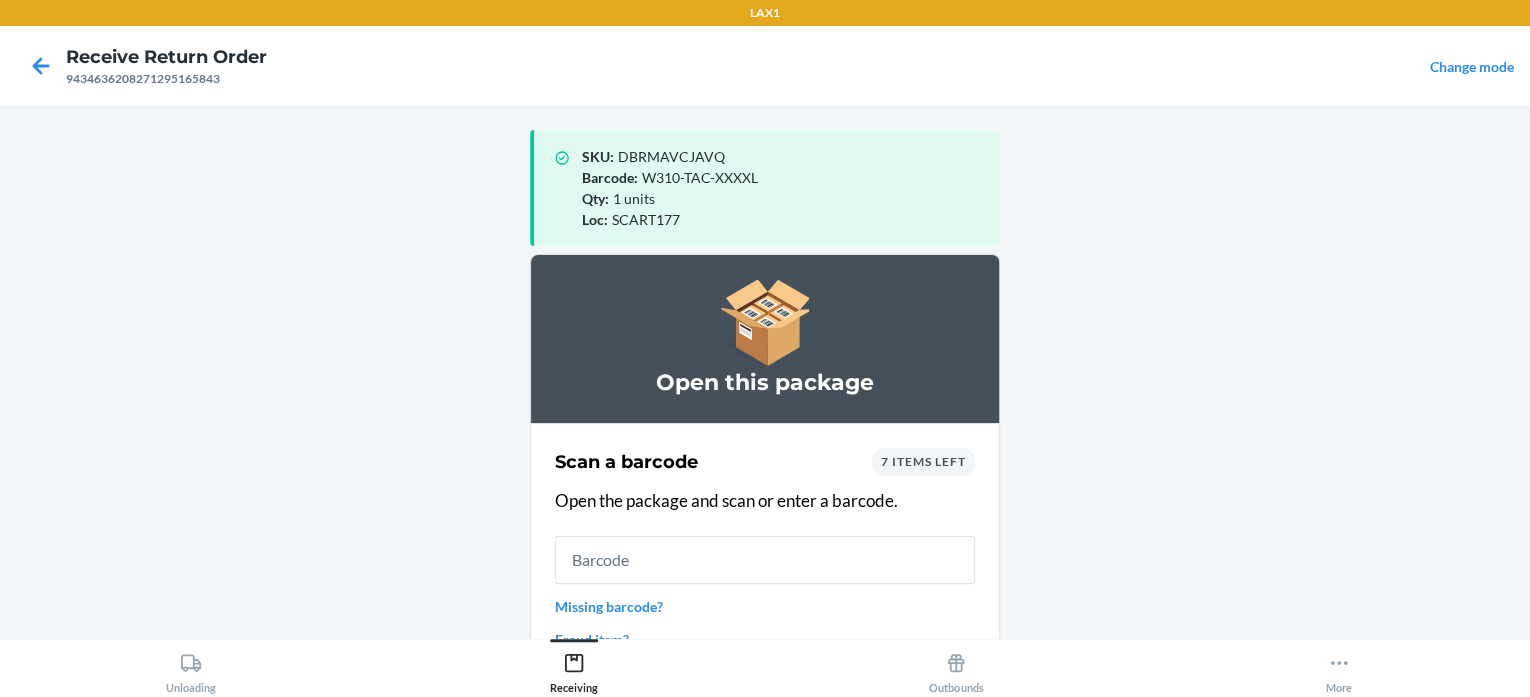 drag, startPoint x: 849, startPoint y: 492, endPoint x: 180, endPoint y: 331, distance: 688.1003 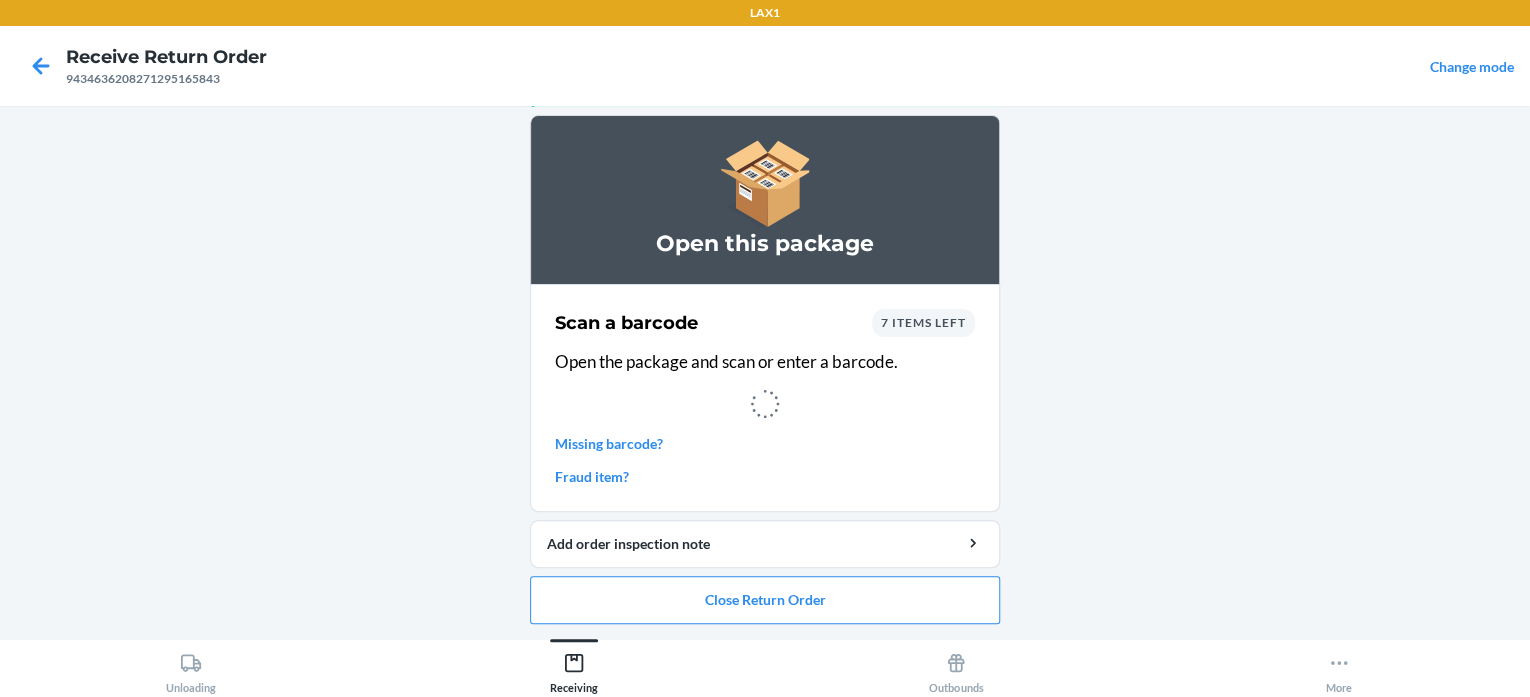 scroll, scrollTop: 0, scrollLeft: 0, axis: both 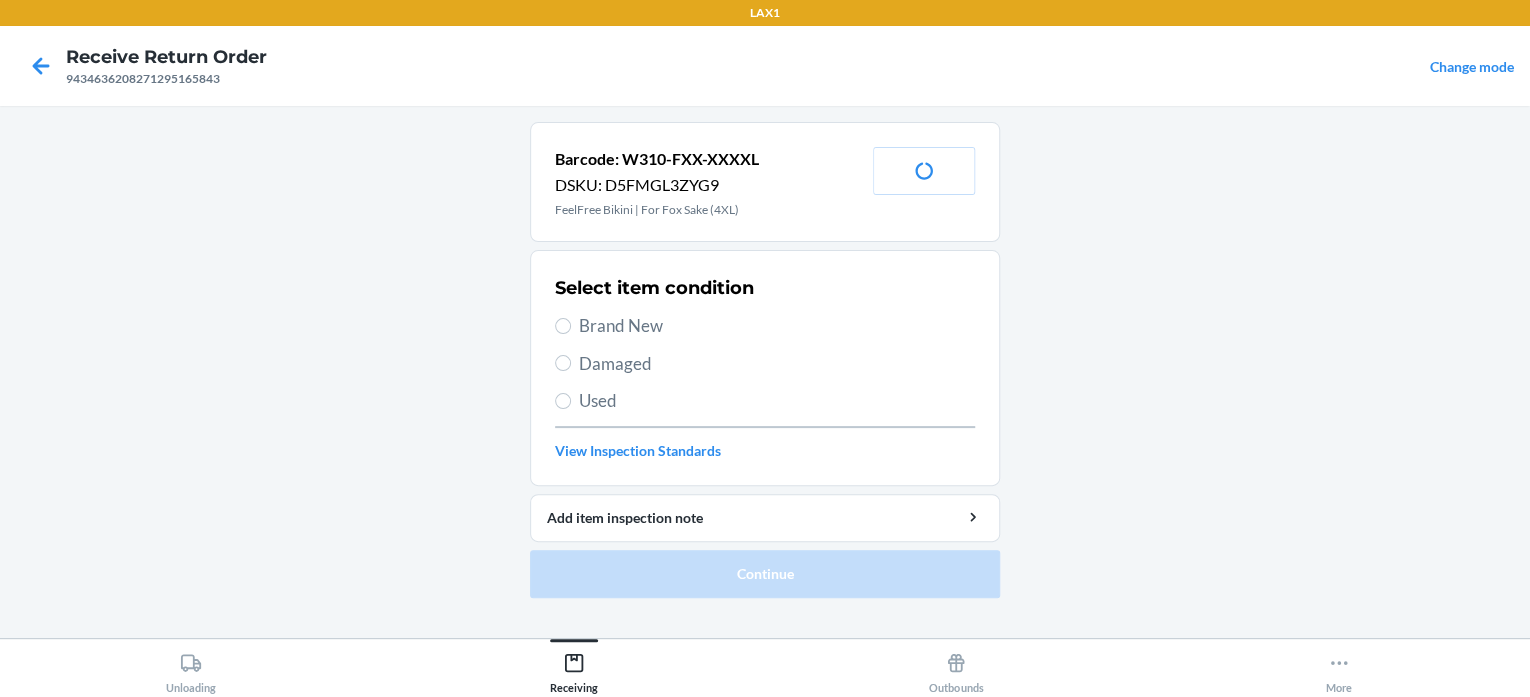 click on "Brand New" at bounding box center (777, 326) 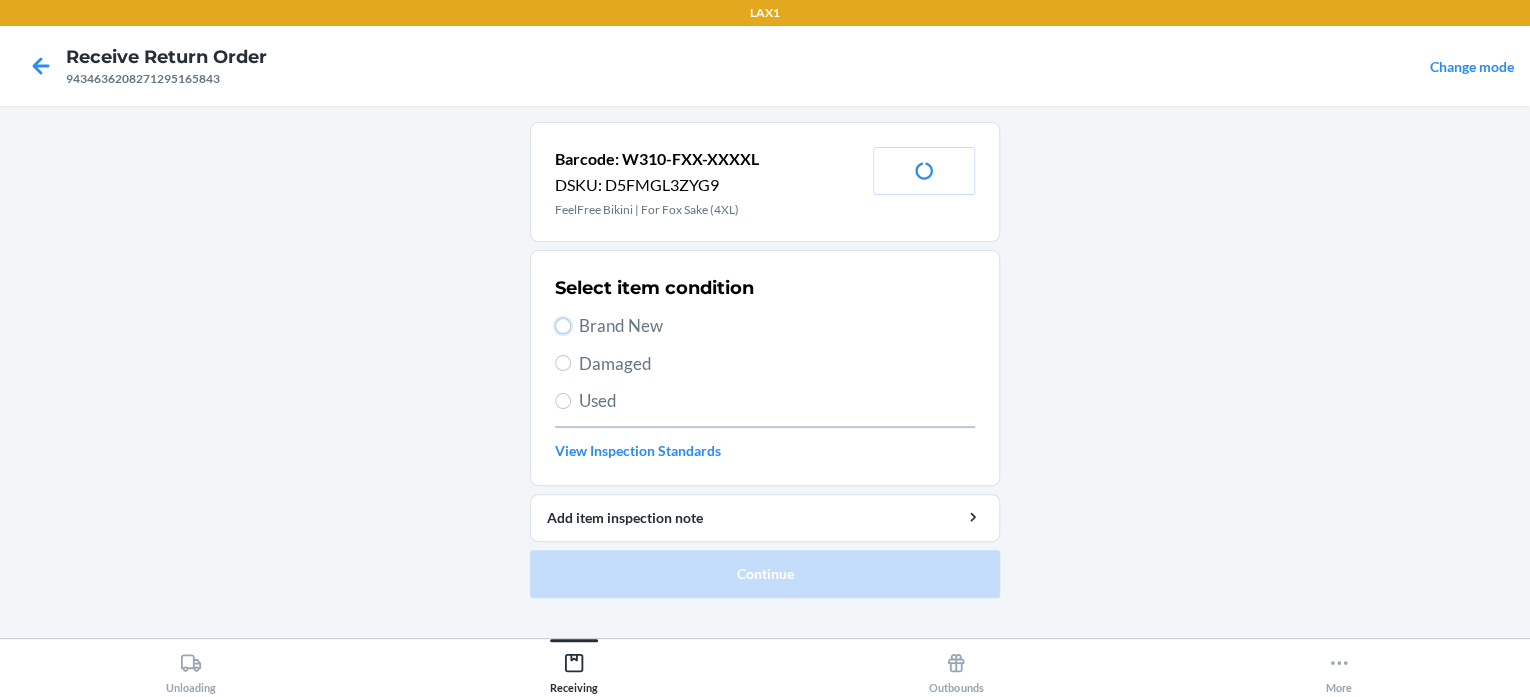 click on "Brand New" at bounding box center (563, 326) 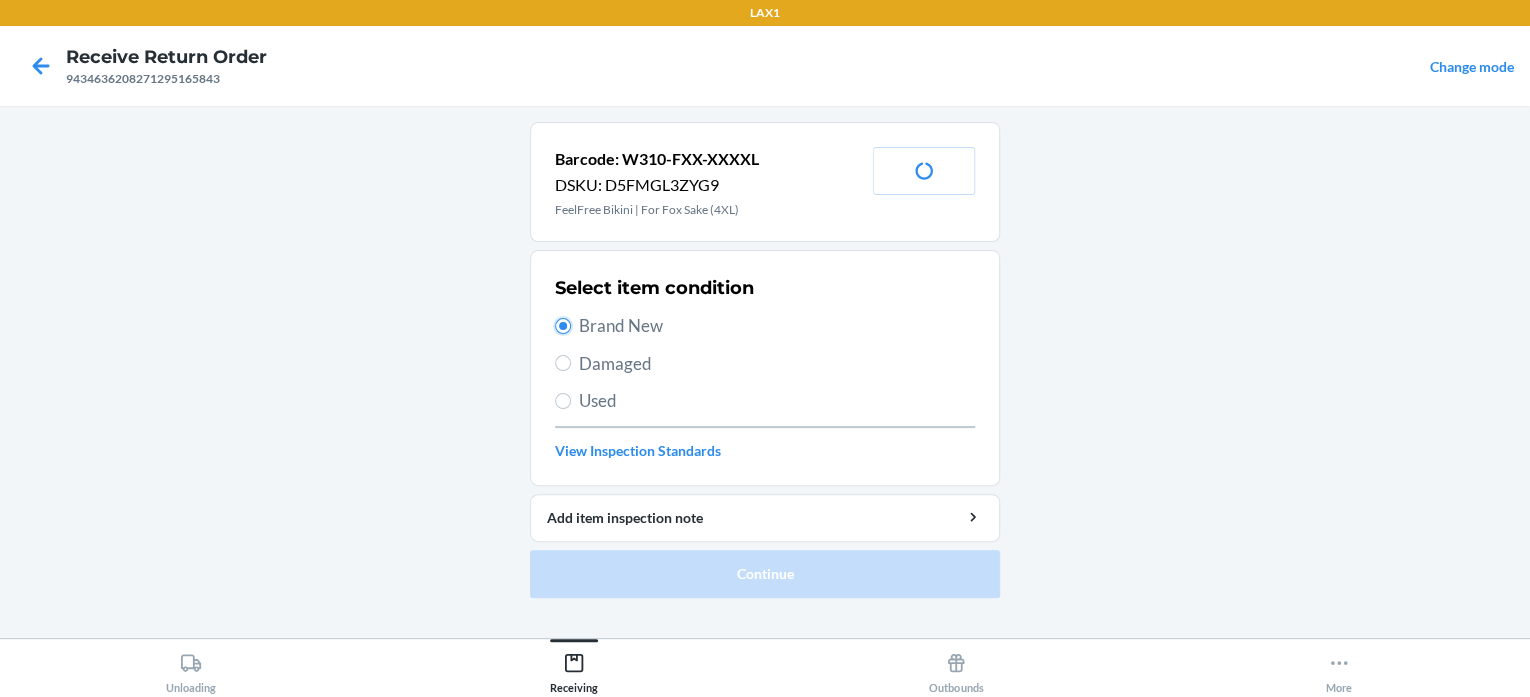 radio on "true" 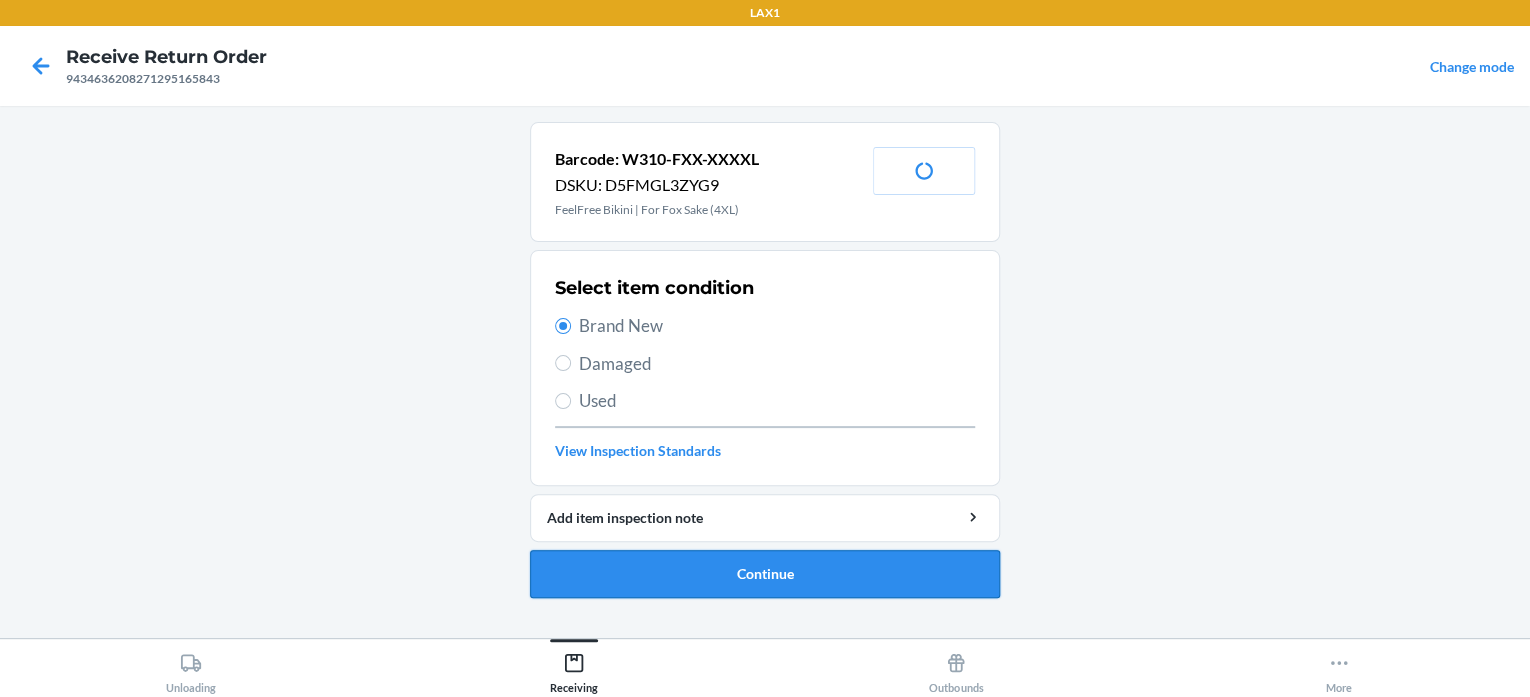 click on "Continue" at bounding box center (765, 574) 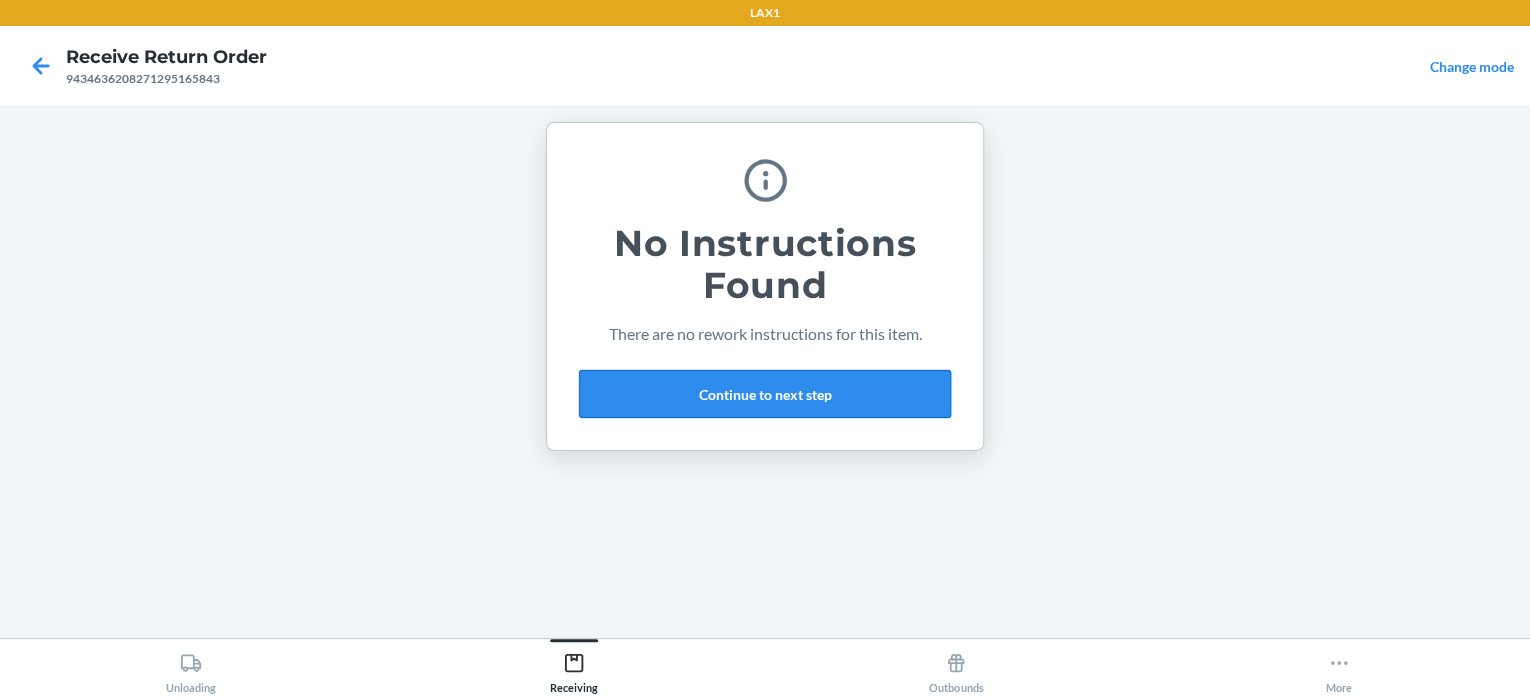 click on "Continue to next step" at bounding box center [765, 394] 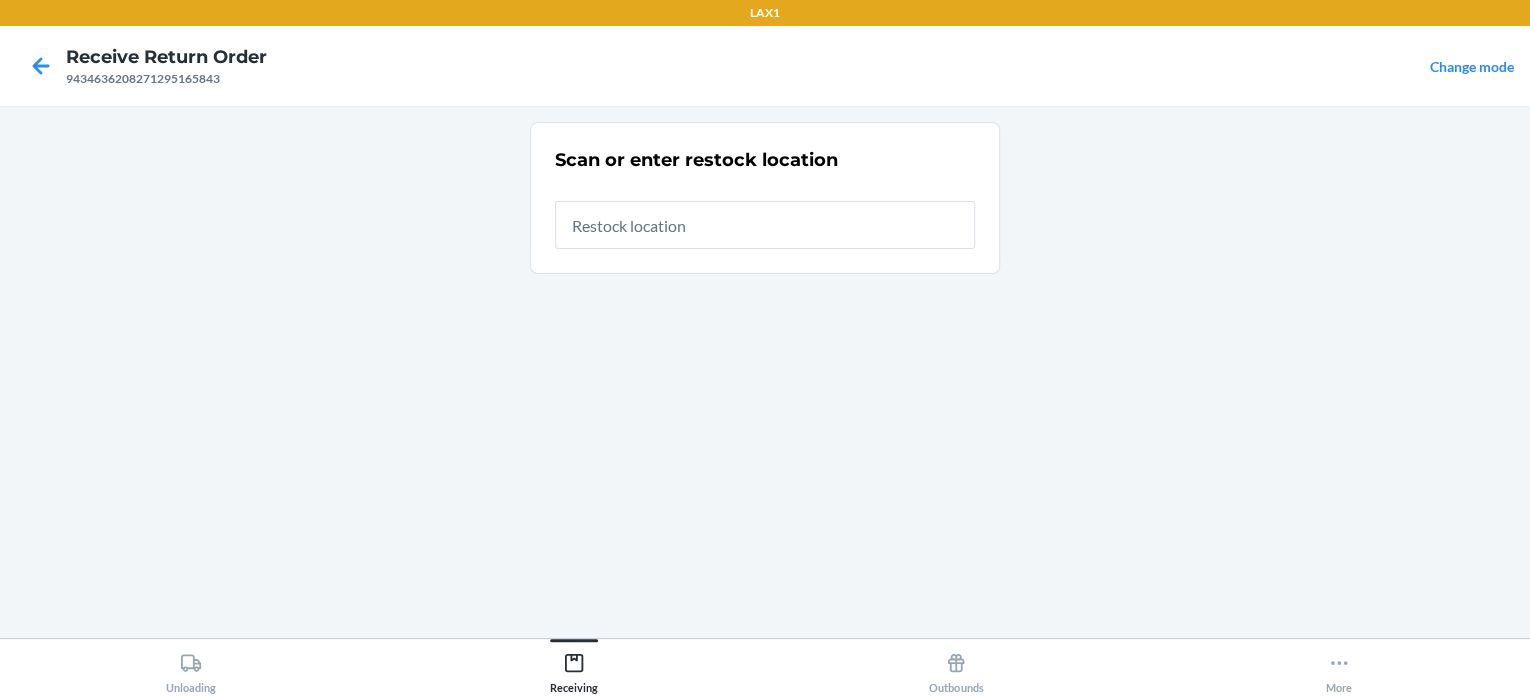click at bounding box center [765, 225] 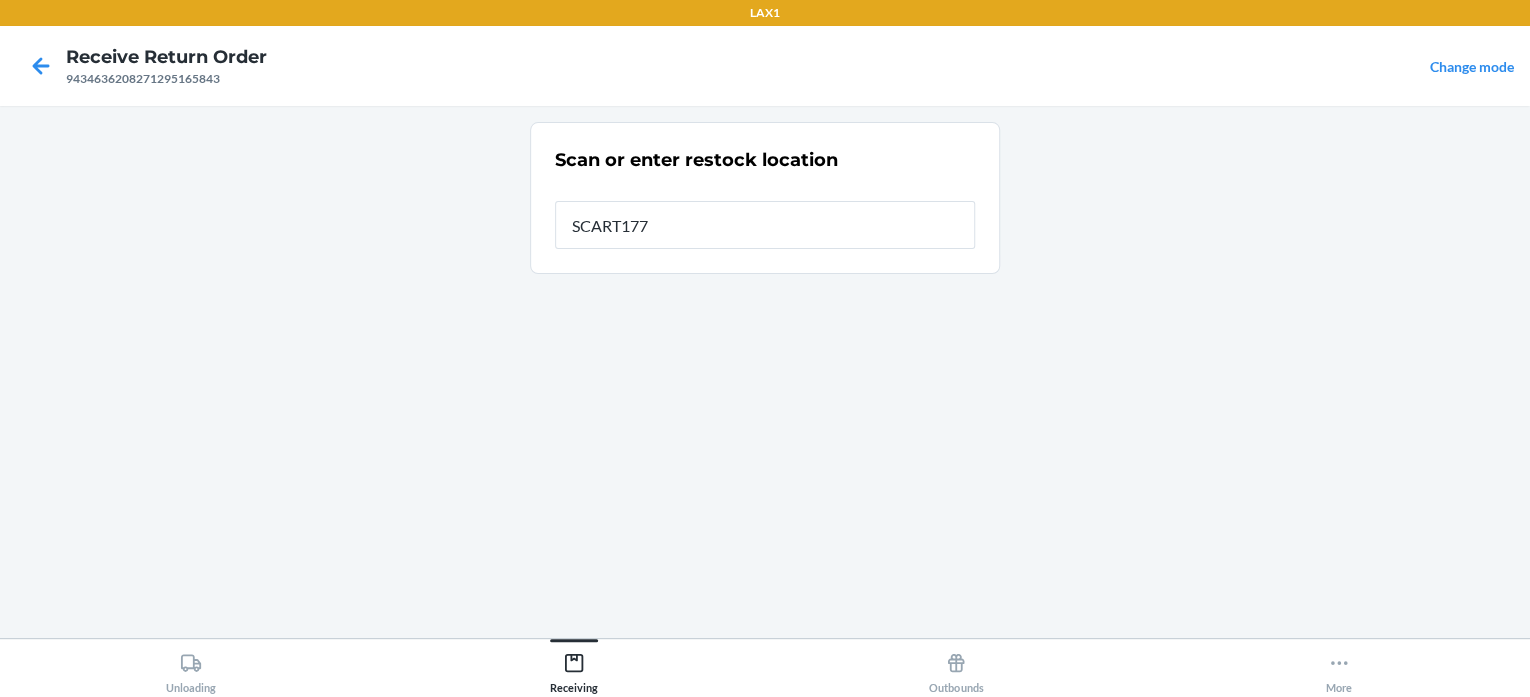 type on "SCART177" 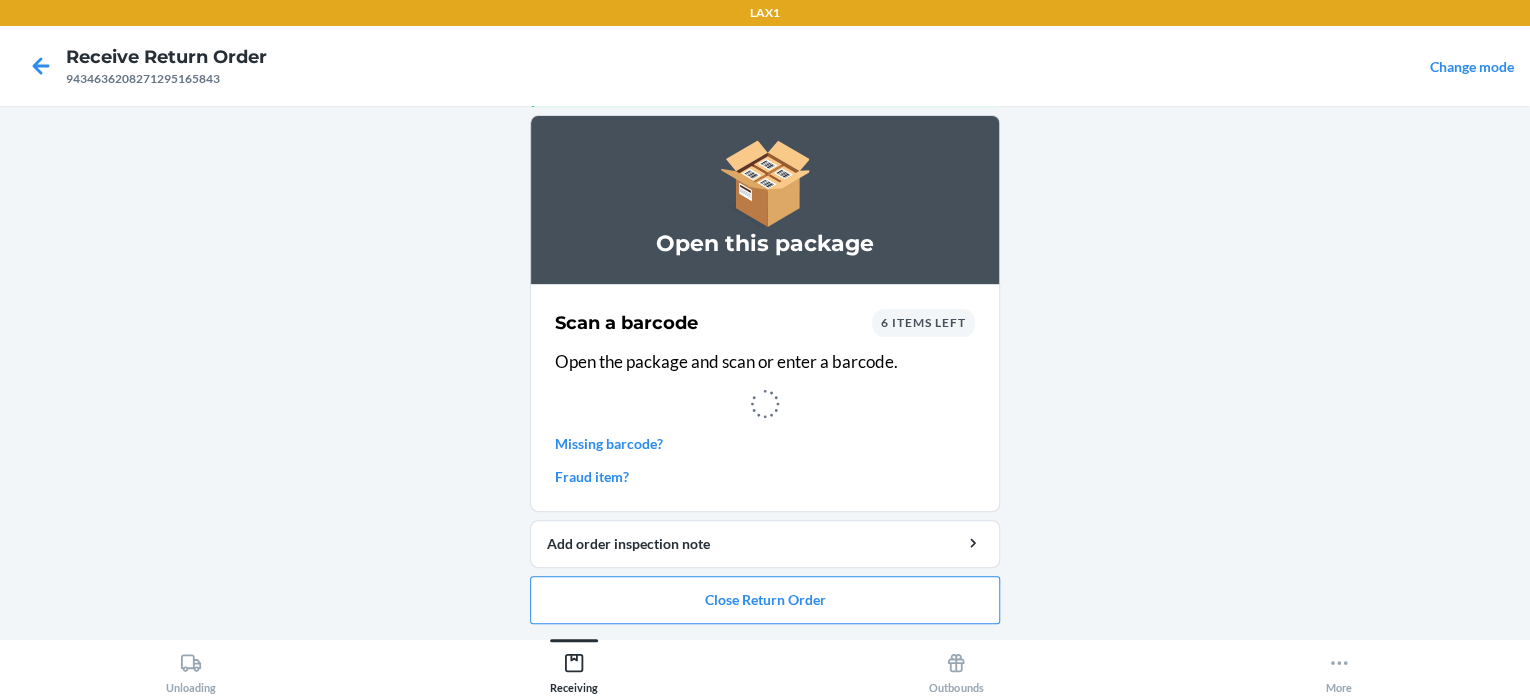 scroll, scrollTop: 0, scrollLeft: 0, axis: both 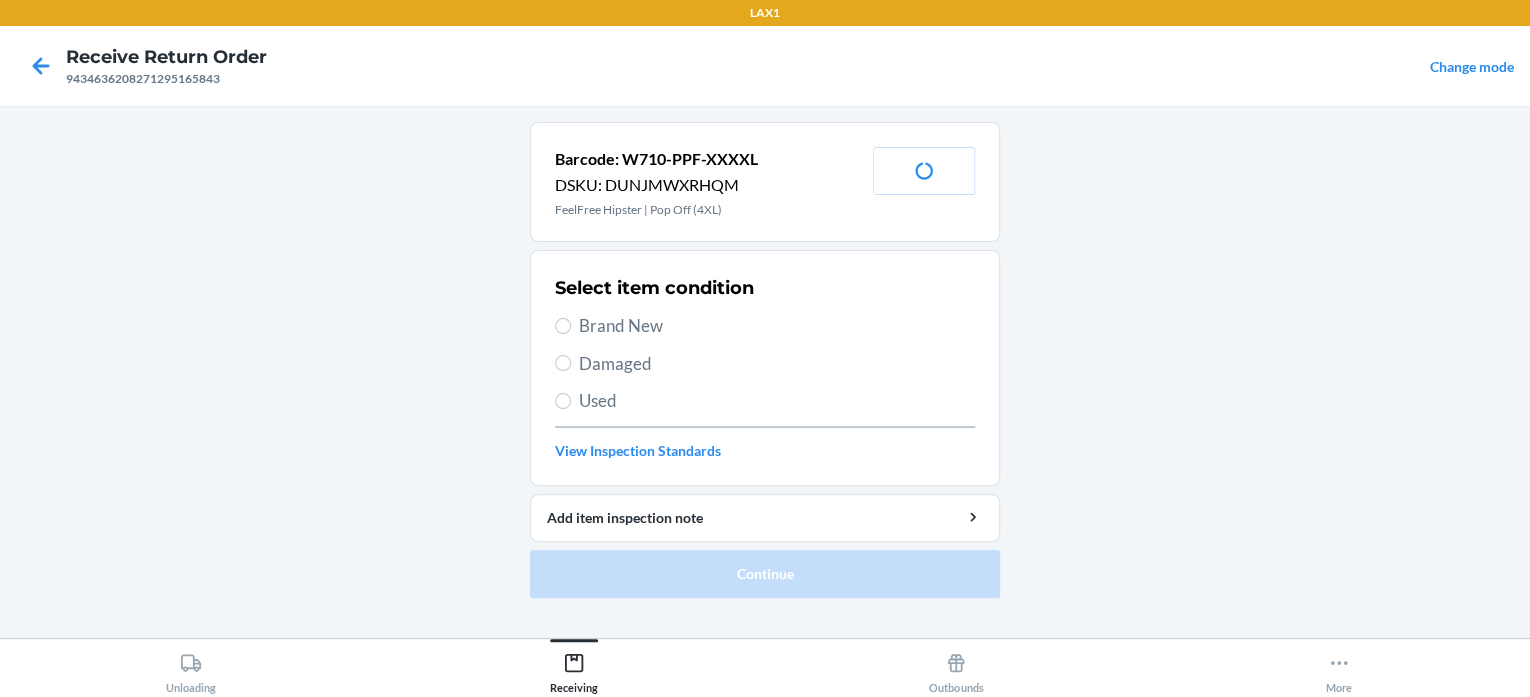 click on "Brand New" at bounding box center [777, 326] 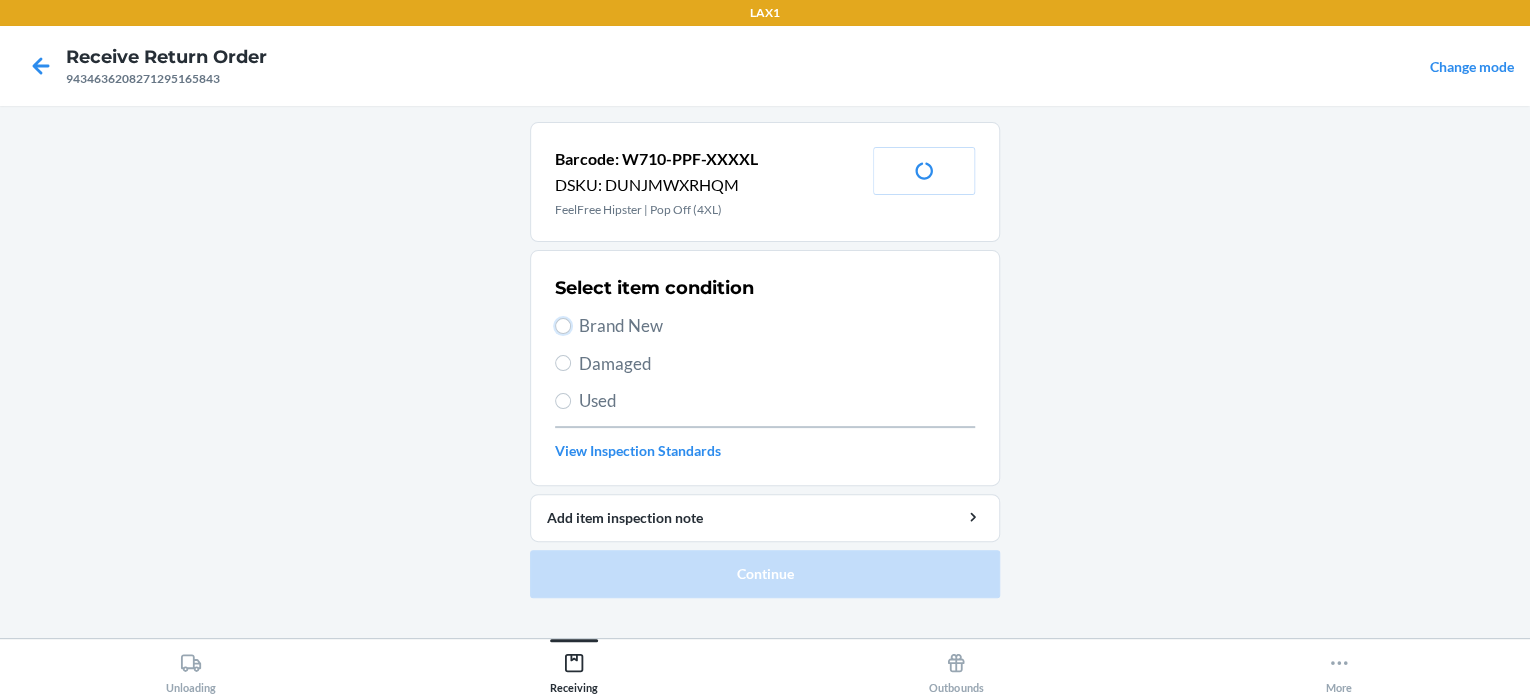 click on "Brand New" at bounding box center (563, 326) 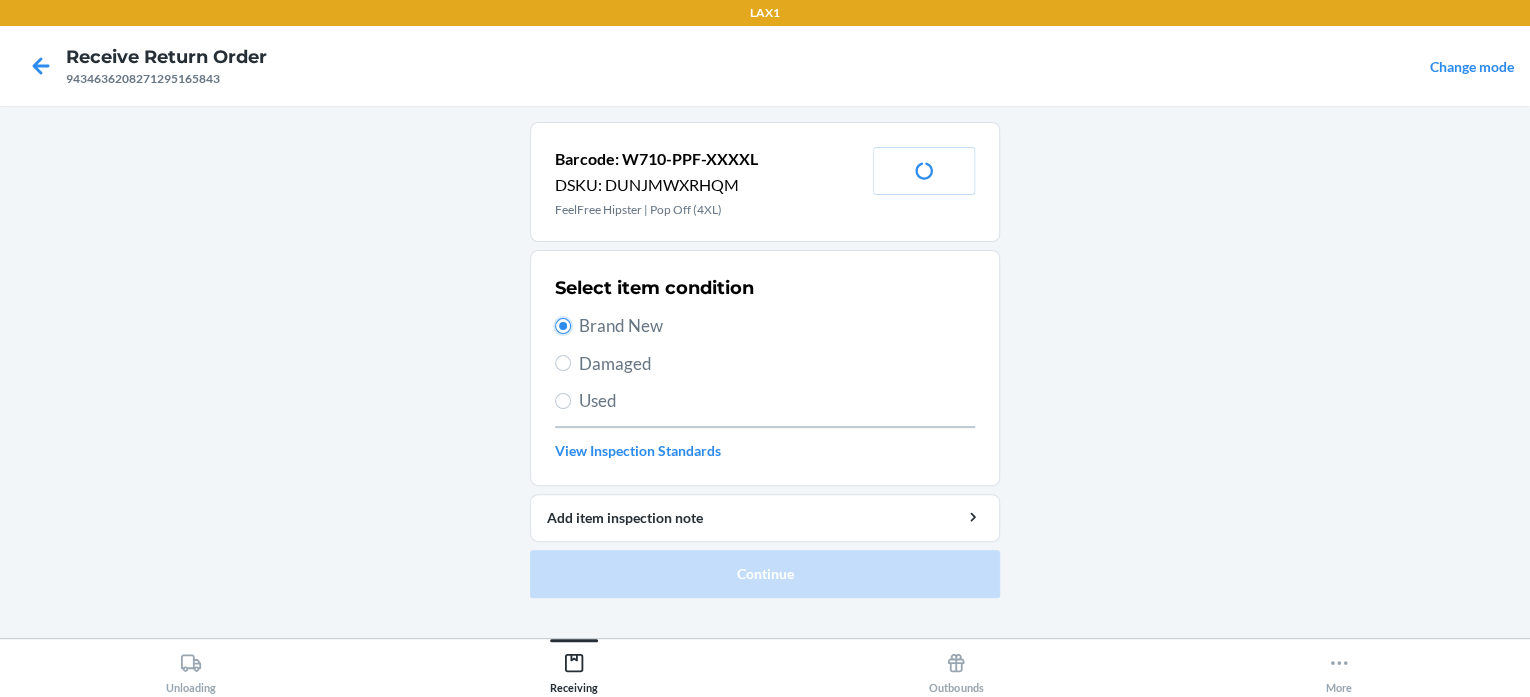 radio on "true" 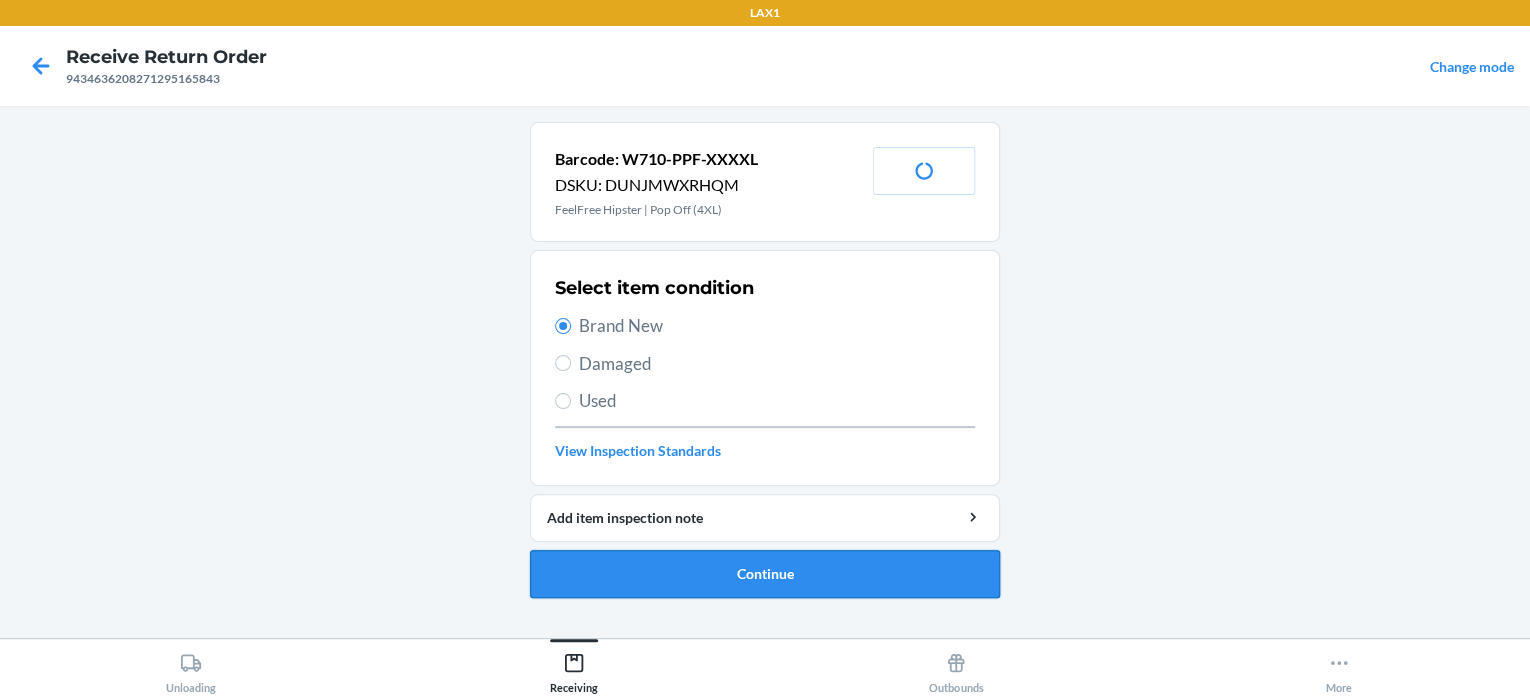 click on "Continue" at bounding box center [765, 574] 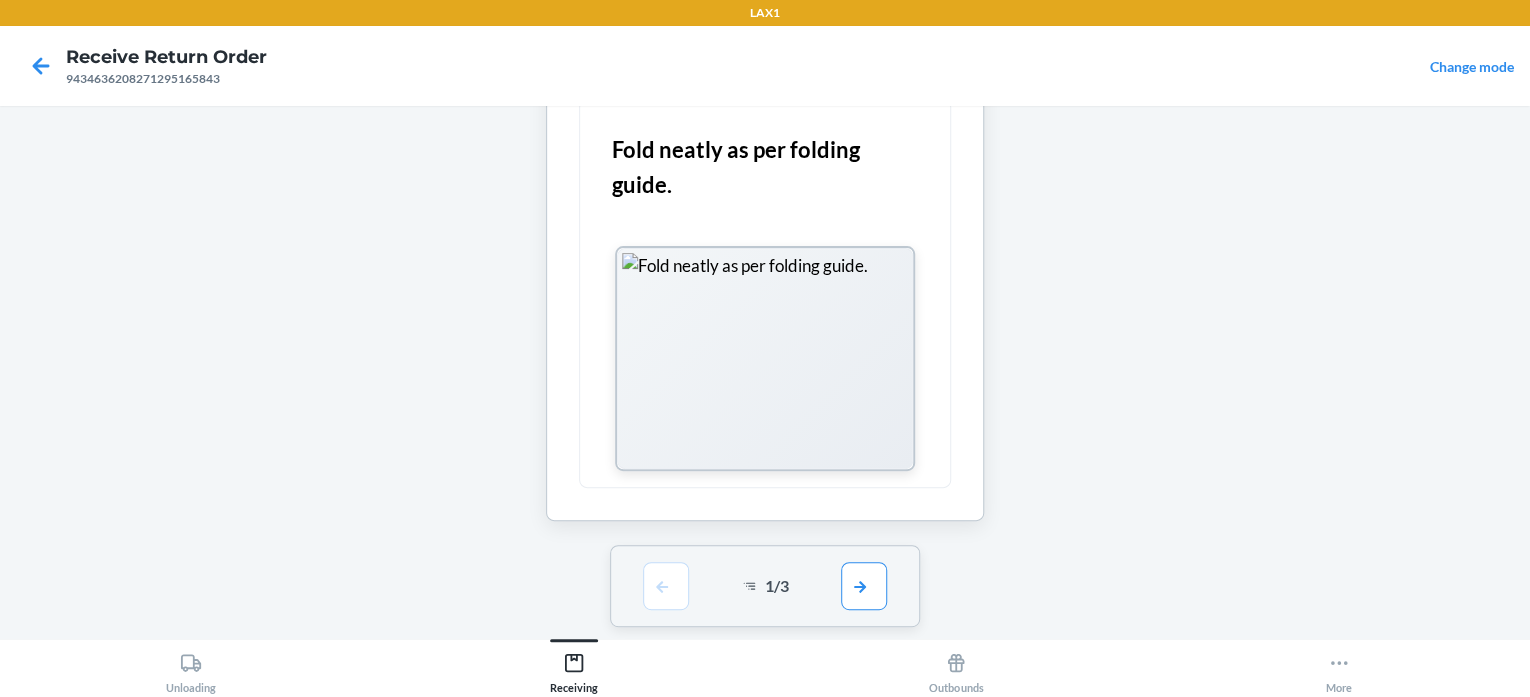 scroll, scrollTop: 204, scrollLeft: 0, axis: vertical 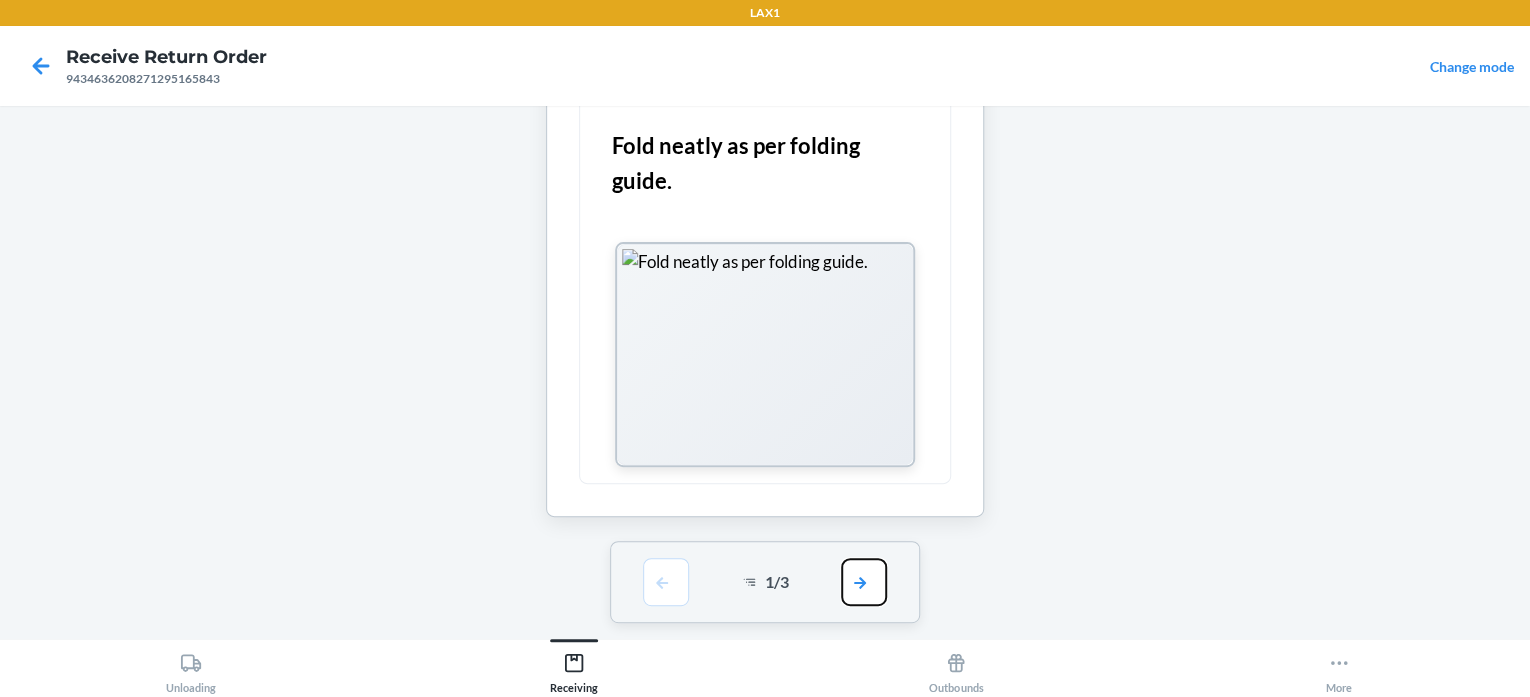 click at bounding box center [864, 582] 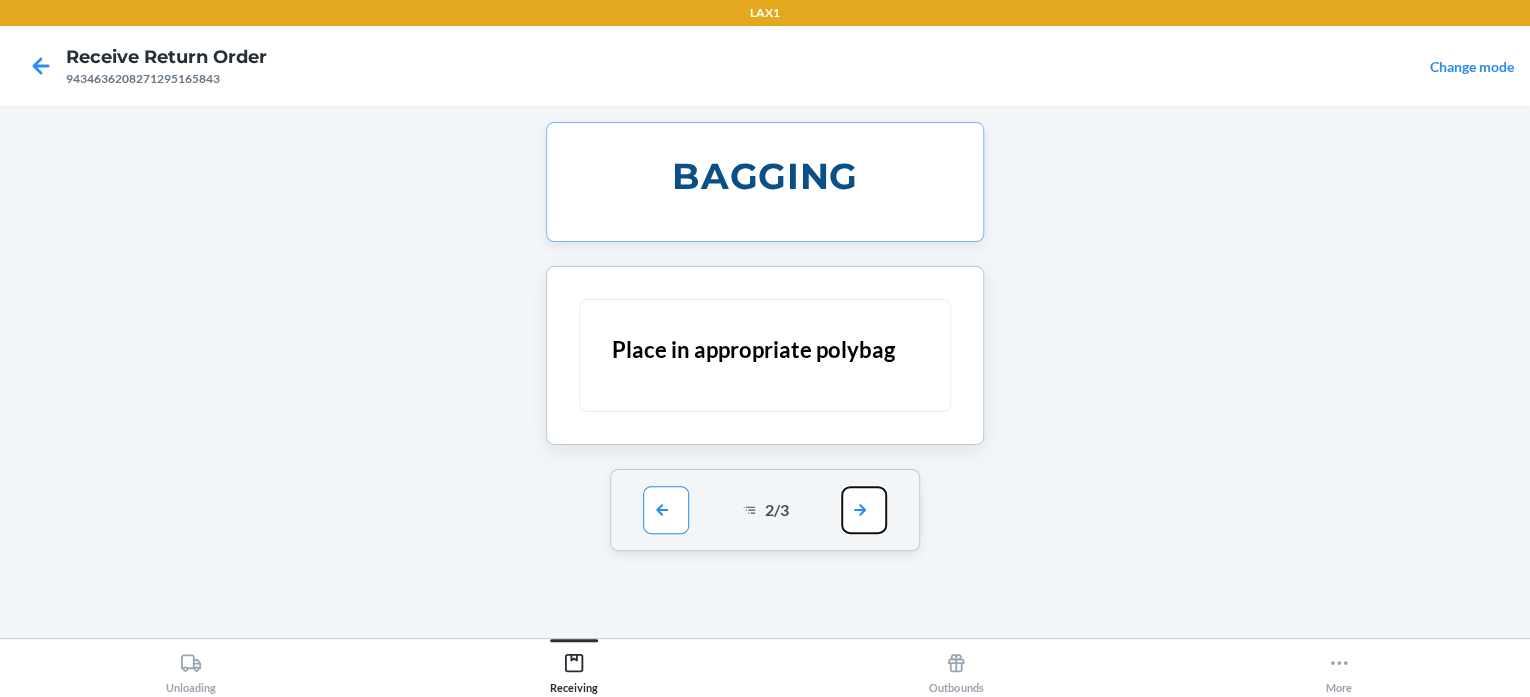 click at bounding box center [864, 510] 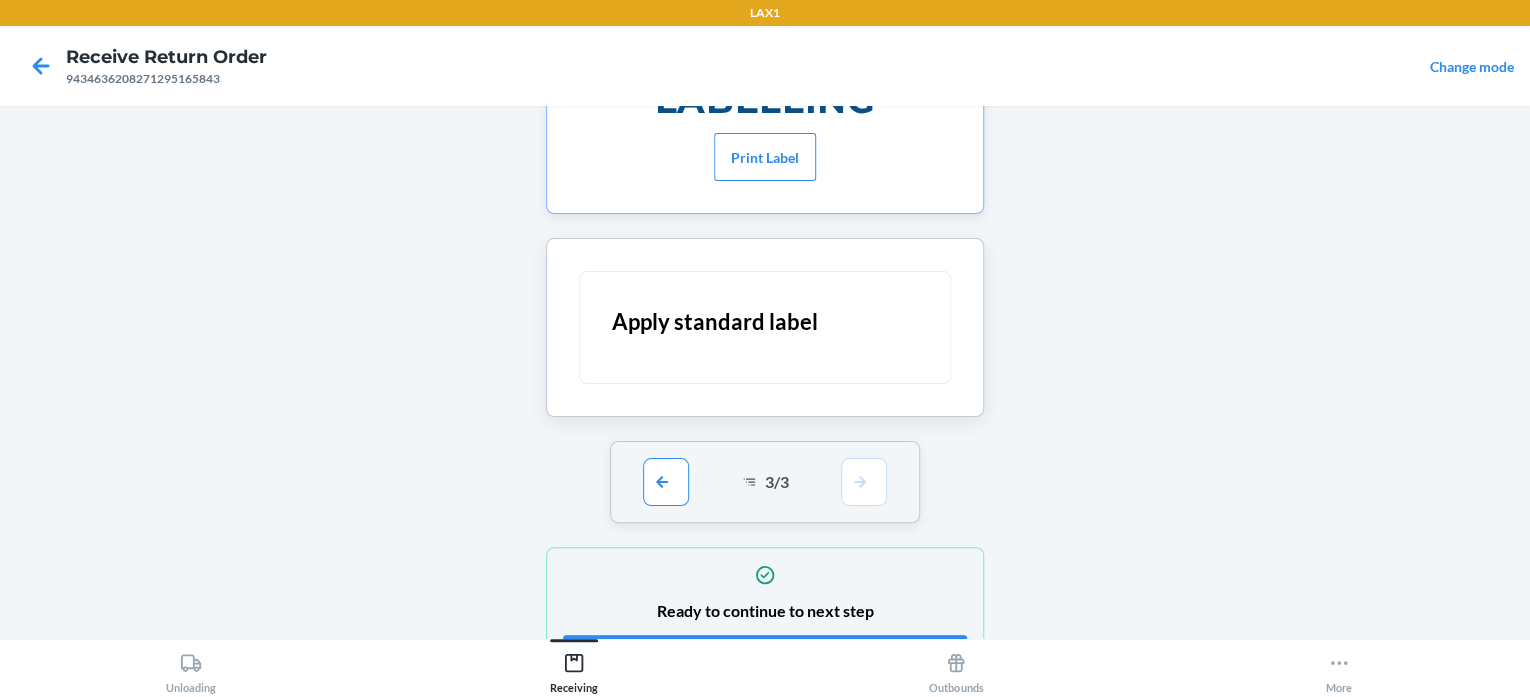 scroll, scrollTop: 152, scrollLeft: 0, axis: vertical 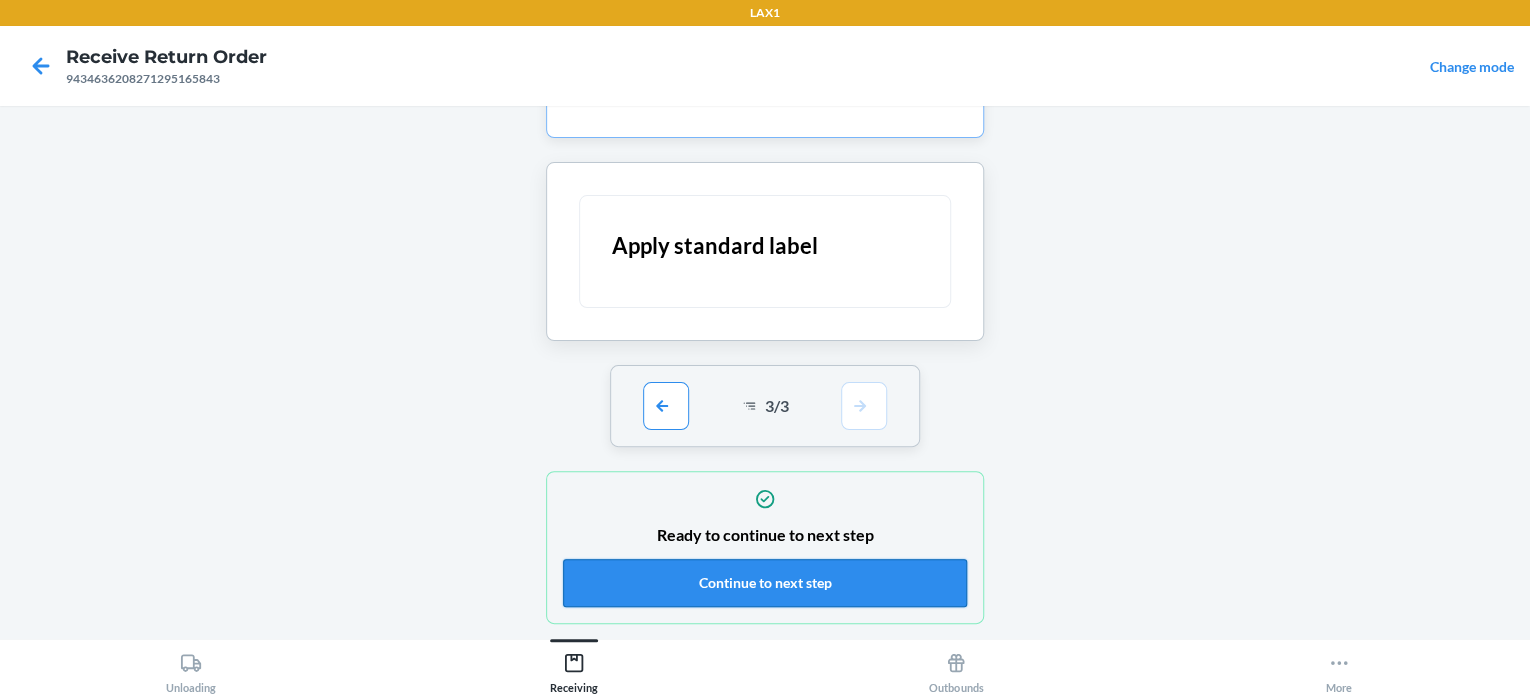 click on "Continue to next step" at bounding box center [765, 583] 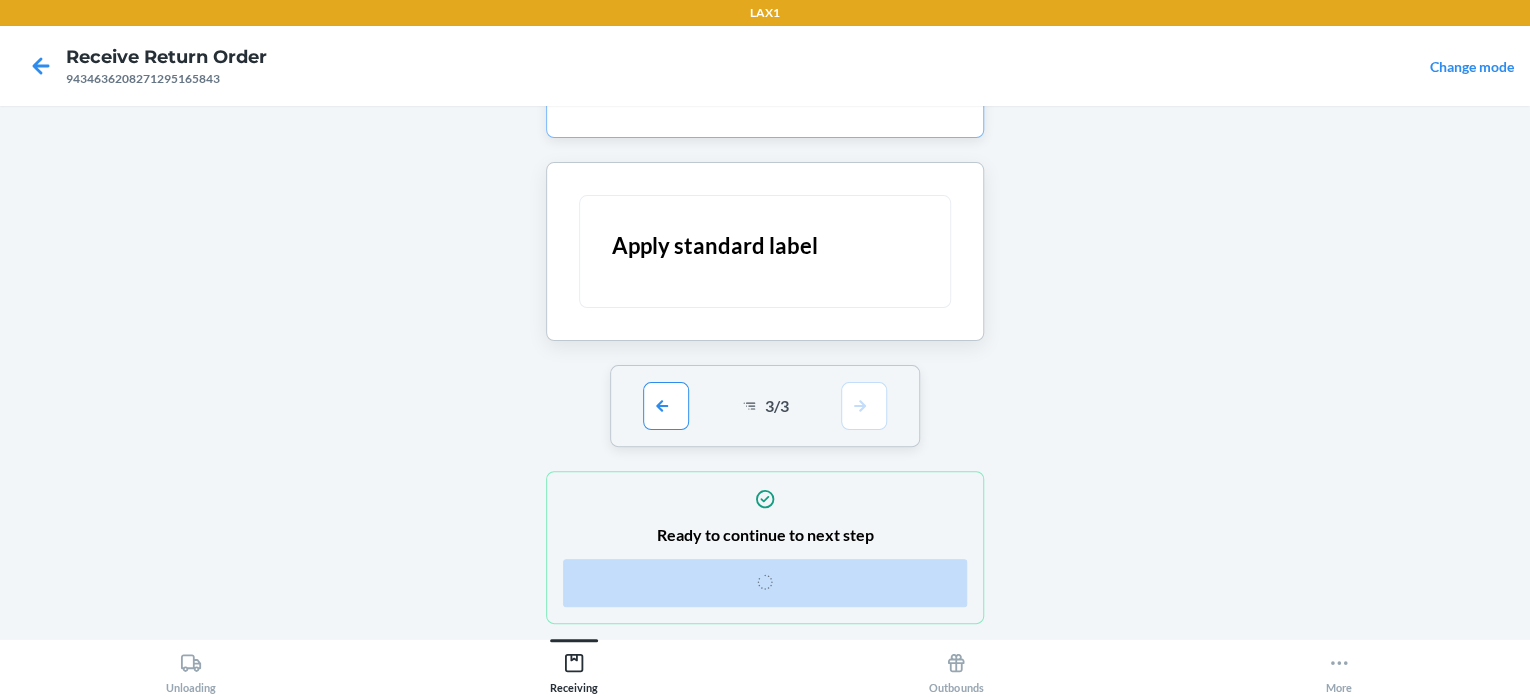 scroll, scrollTop: 0, scrollLeft: 0, axis: both 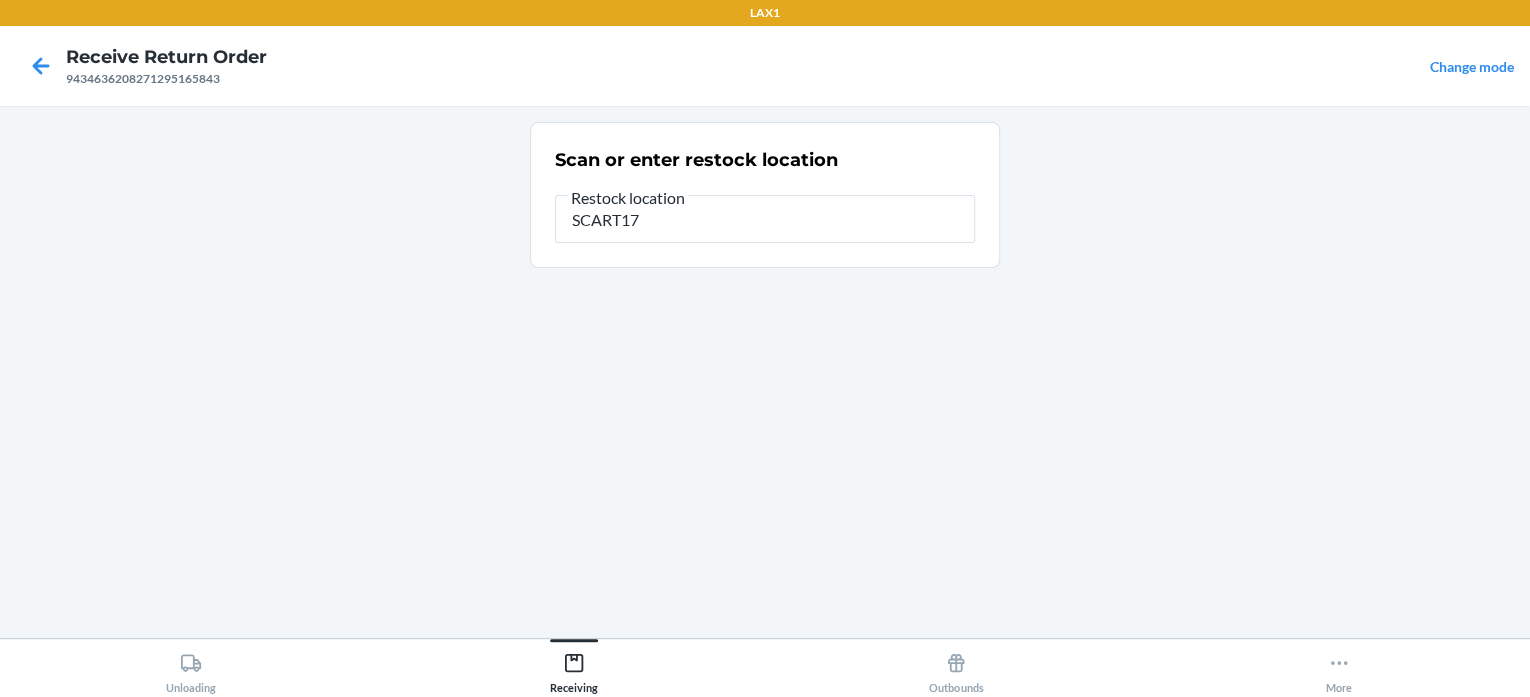 type on "SCART177" 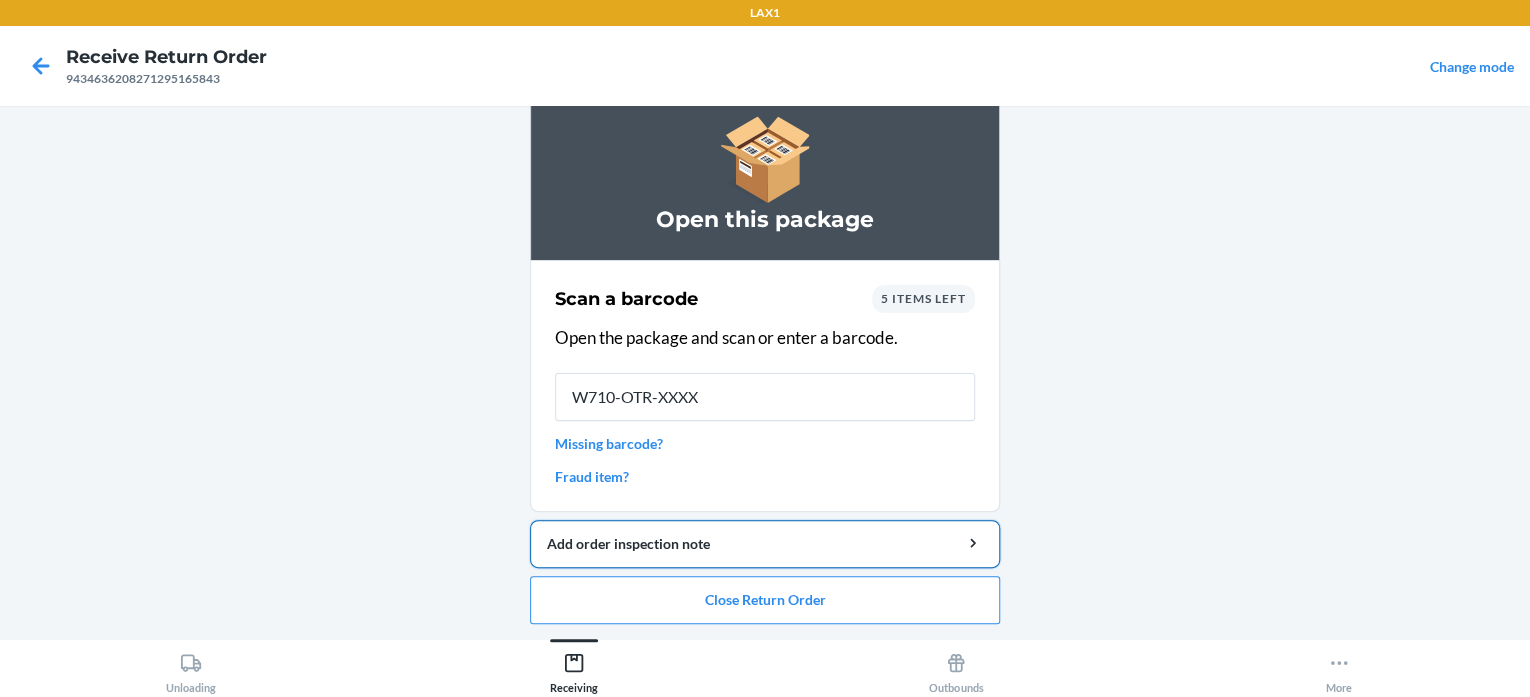 type on "W710-OTR-XXXXL" 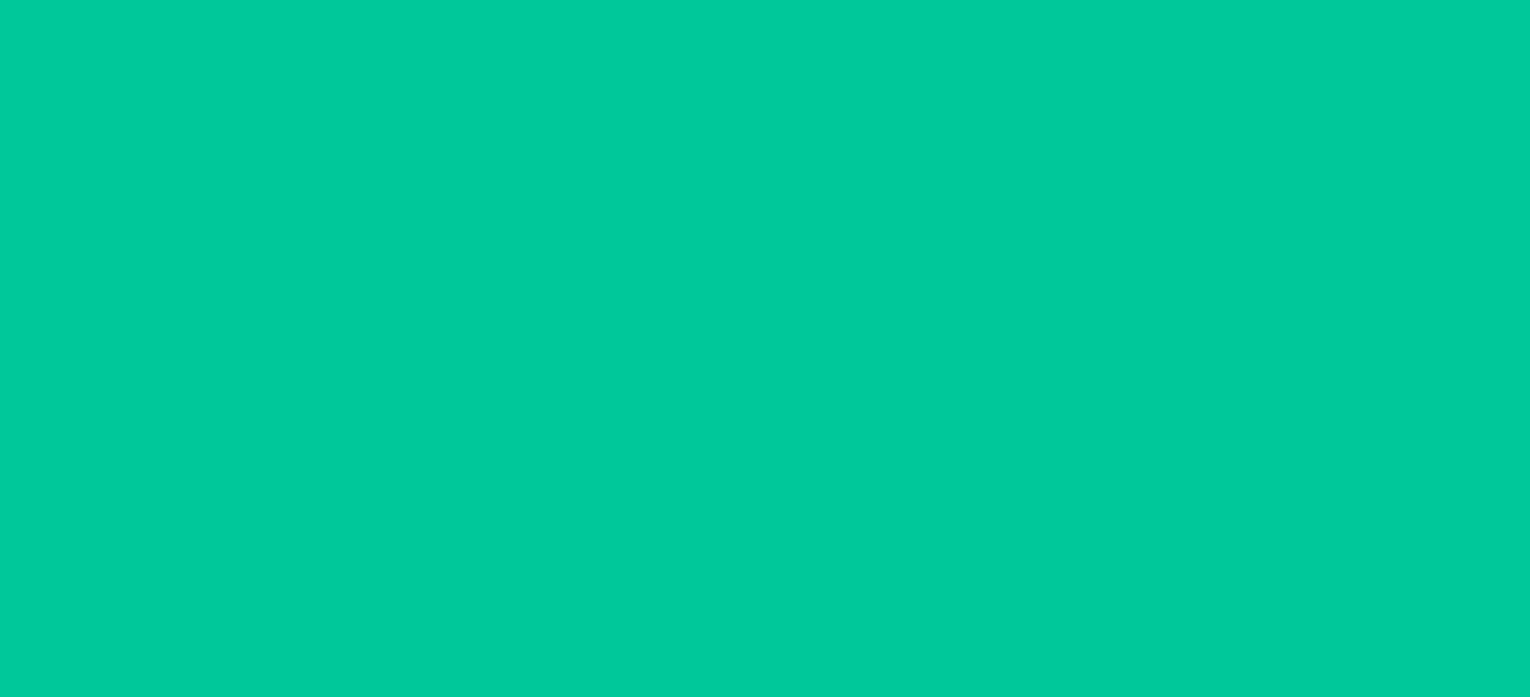 scroll, scrollTop: 0, scrollLeft: 0, axis: both 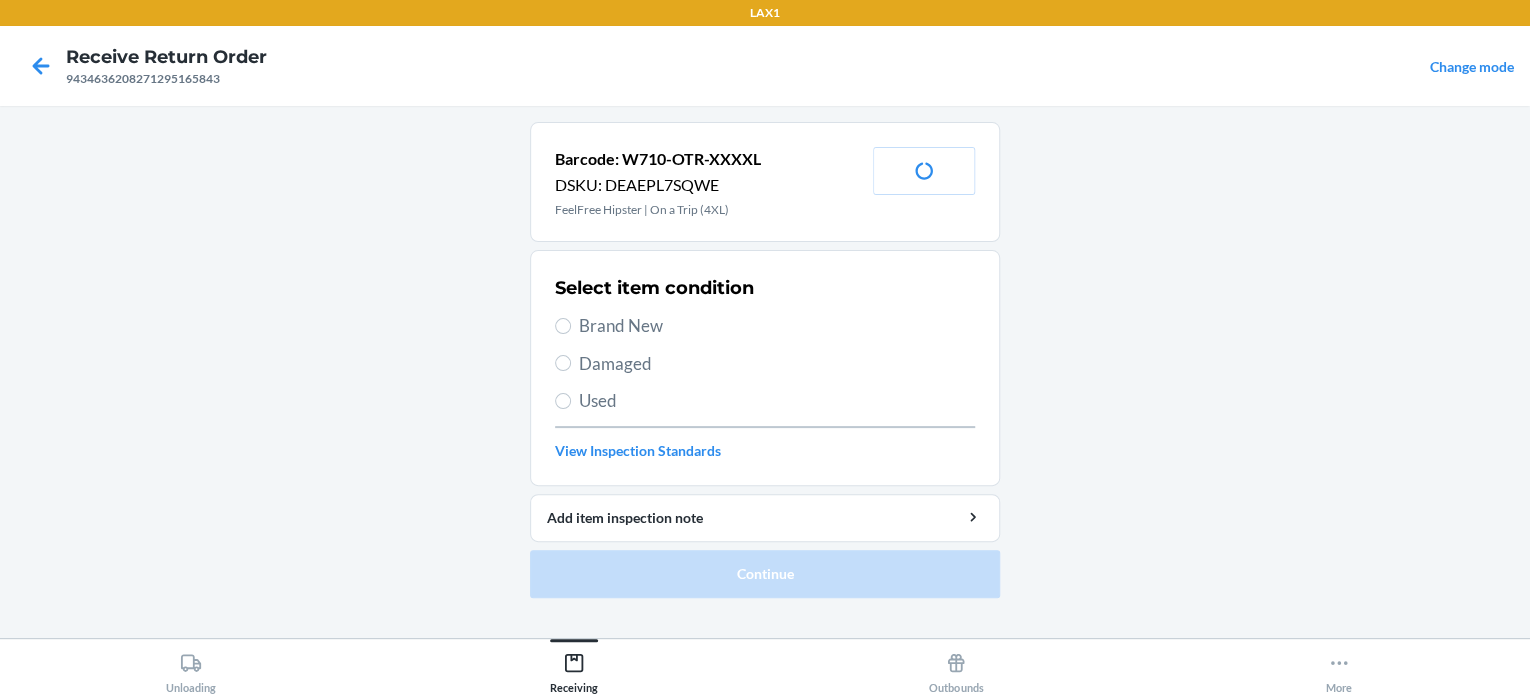 click on "Brand New" at bounding box center (777, 326) 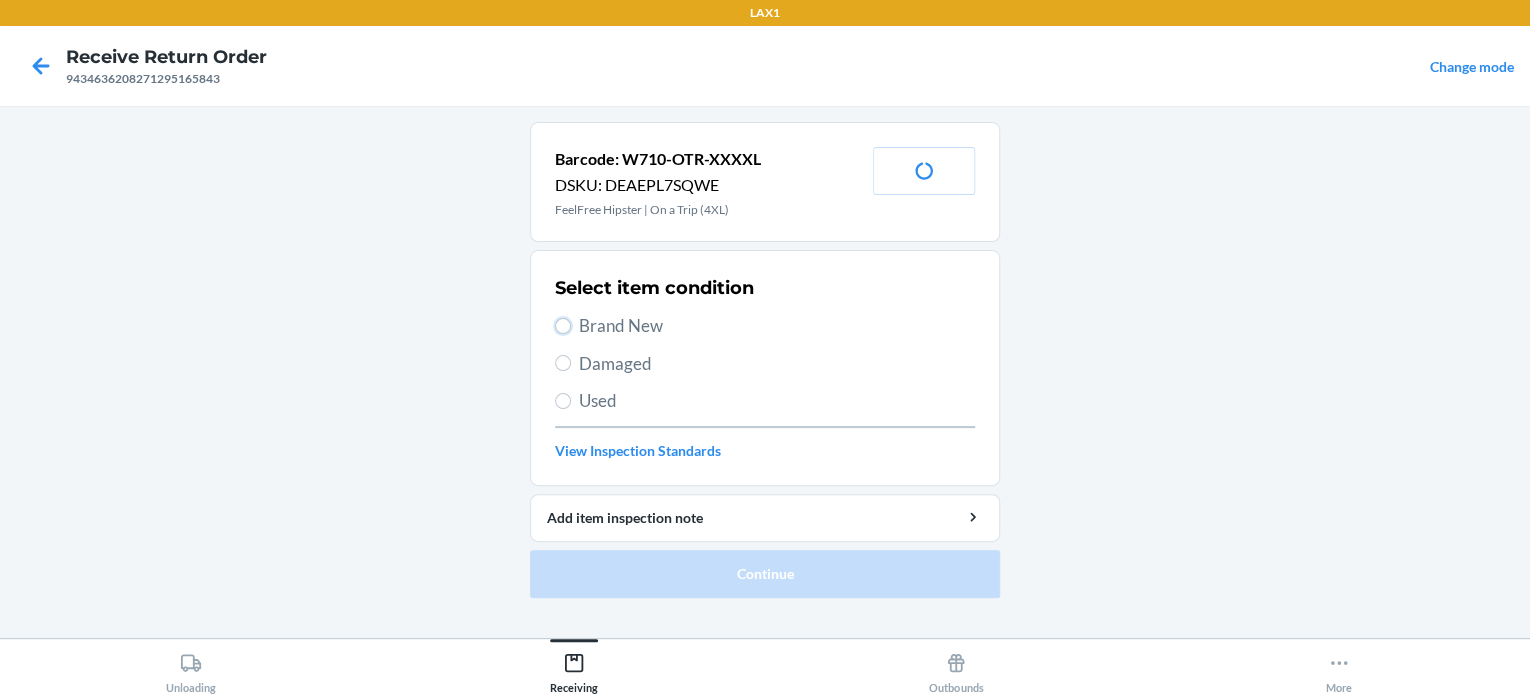 click on "Brand New" at bounding box center (563, 326) 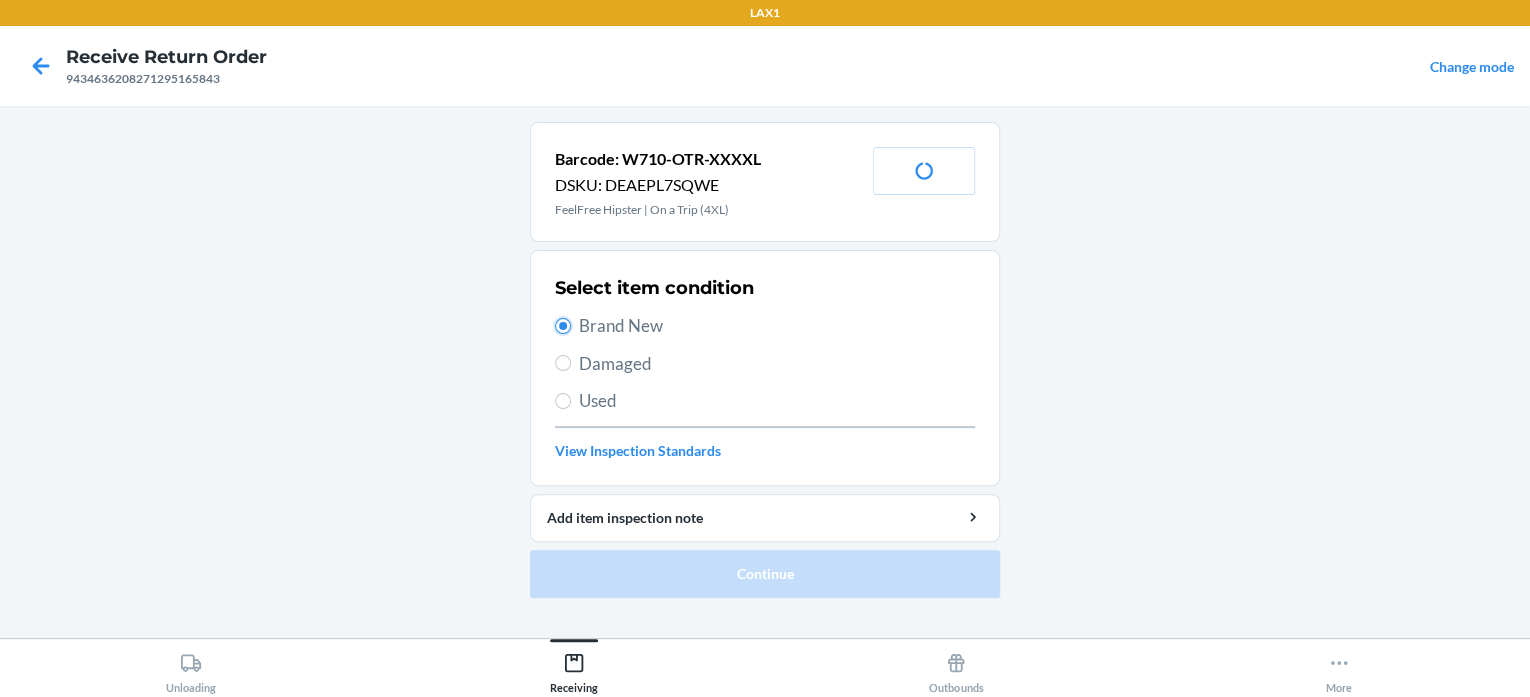 radio on "true" 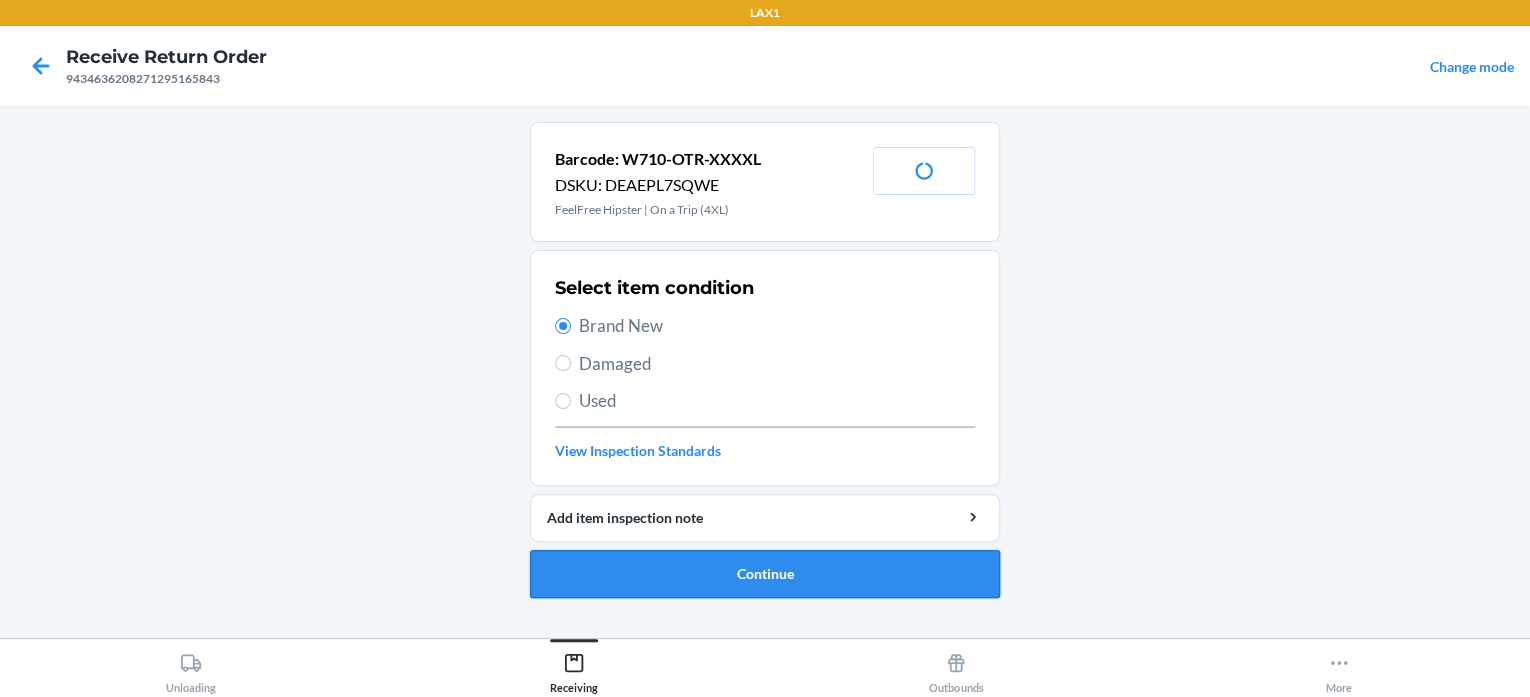 click on "Continue" at bounding box center (765, 574) 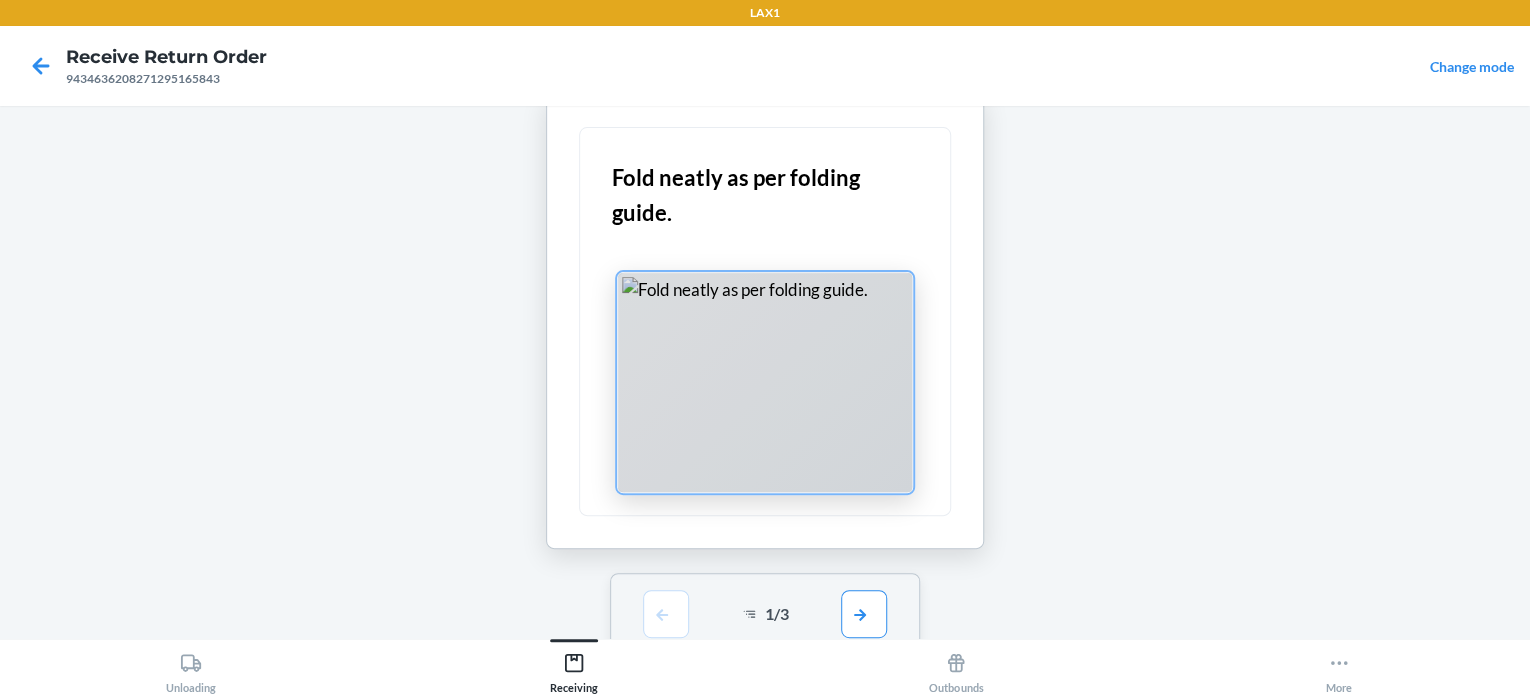 scroll, scrollTop: 204, scrollLeft: 0, axis: vertical 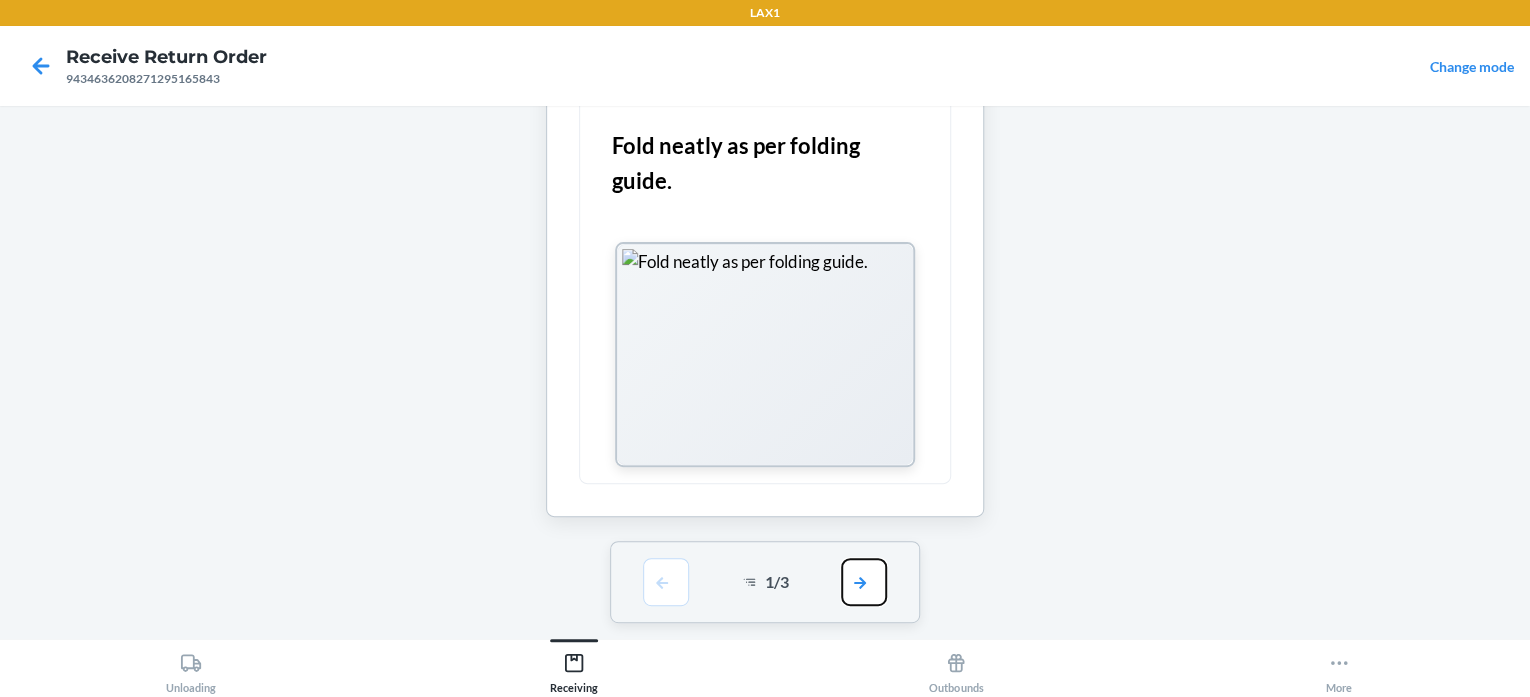 click at bounding box center [864, 582] 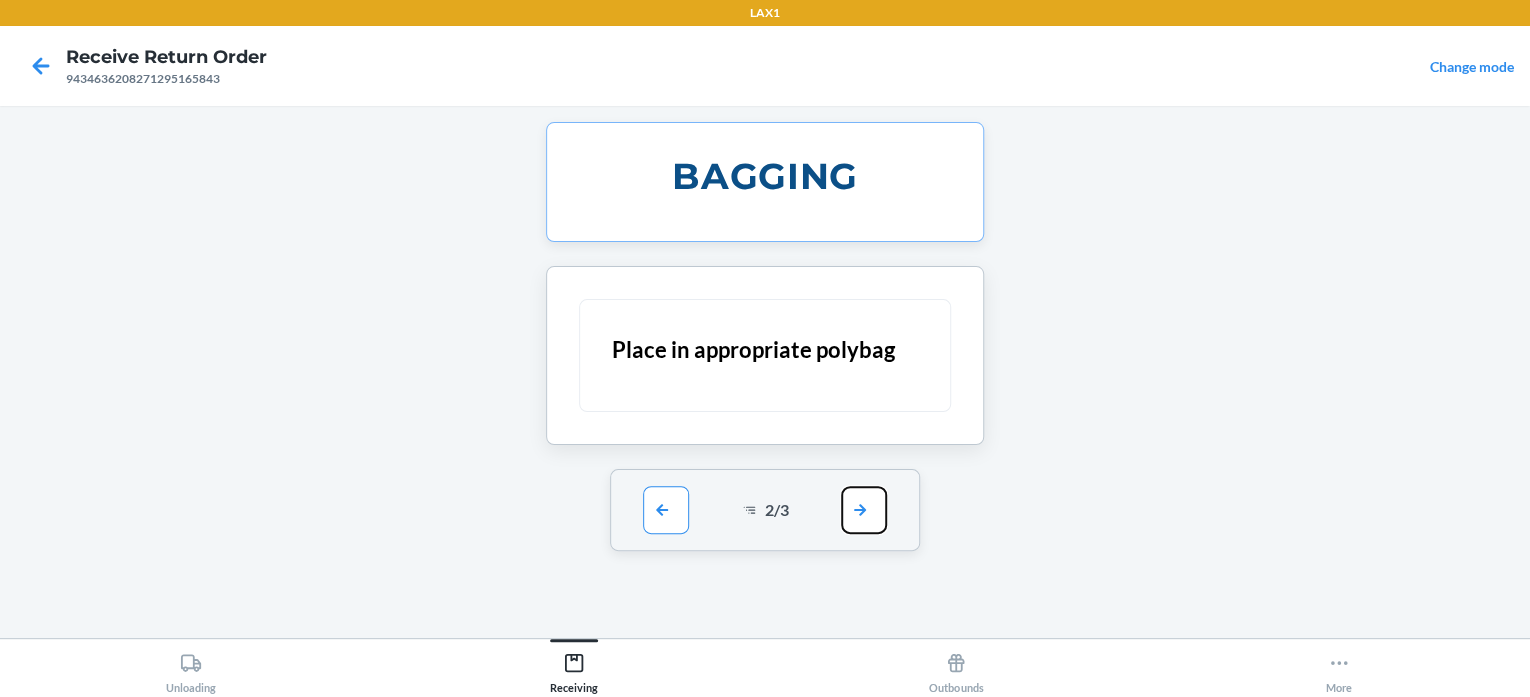 click at bounding box center (864, 510) 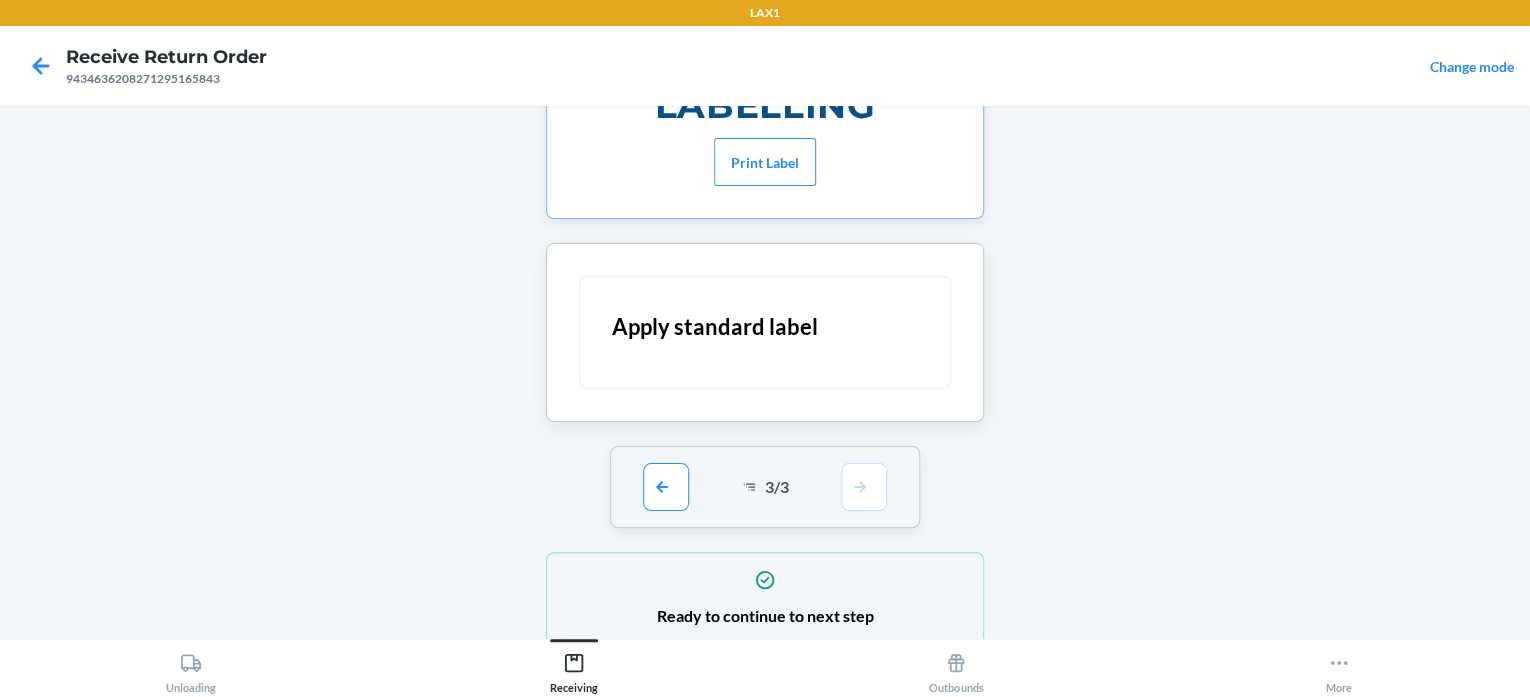 scroll, scrollTop: 152, scrollLeft: 0, axis: vertical 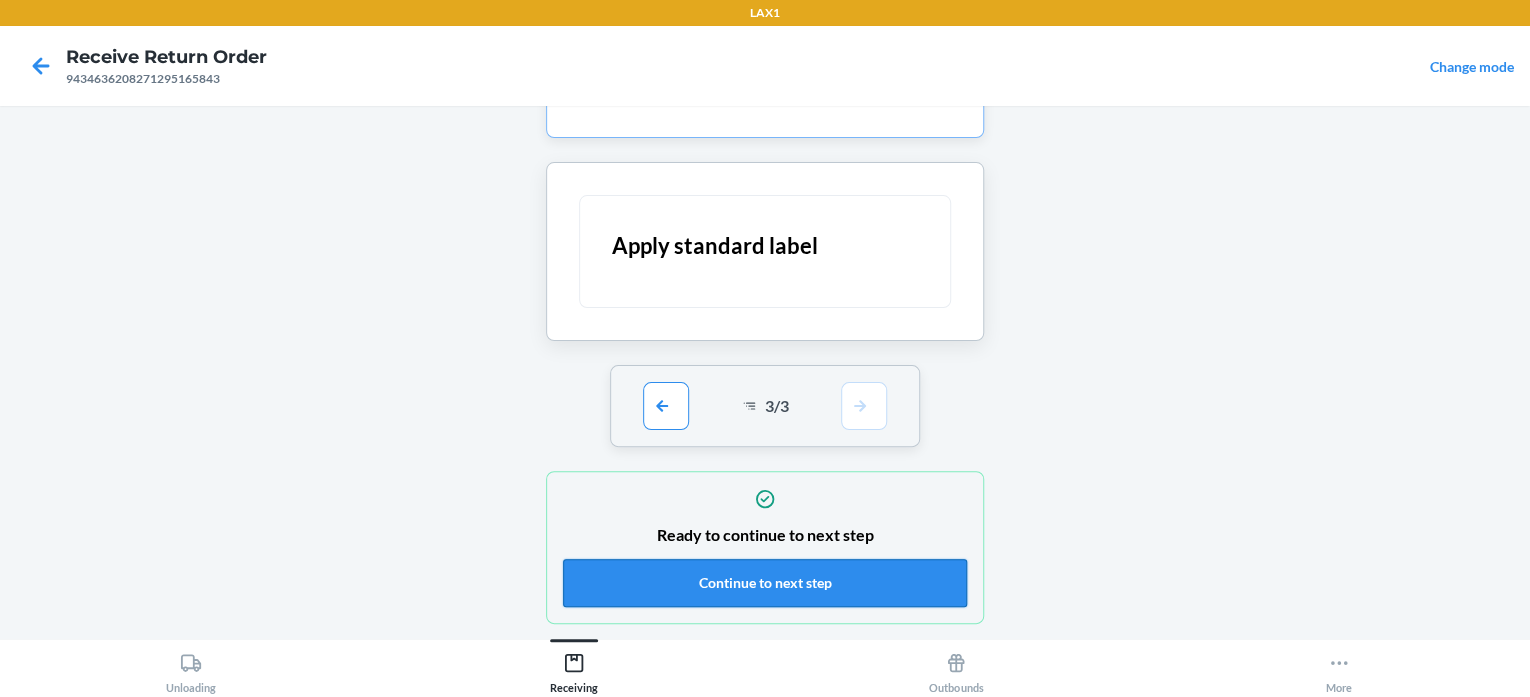 click on "Continue to next step" at bounding box center (765, 583) 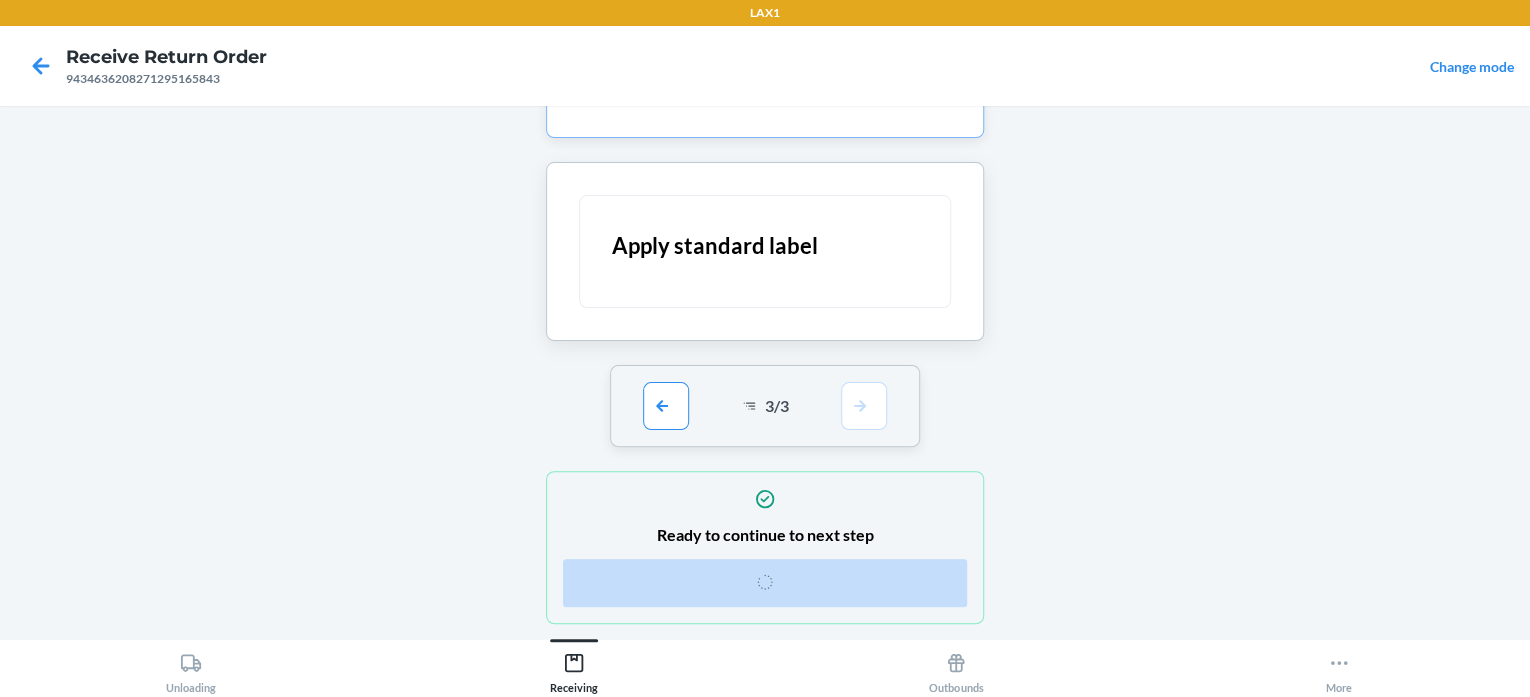scroll, scrollTop: 0, scrollLeft: 0, axis: both 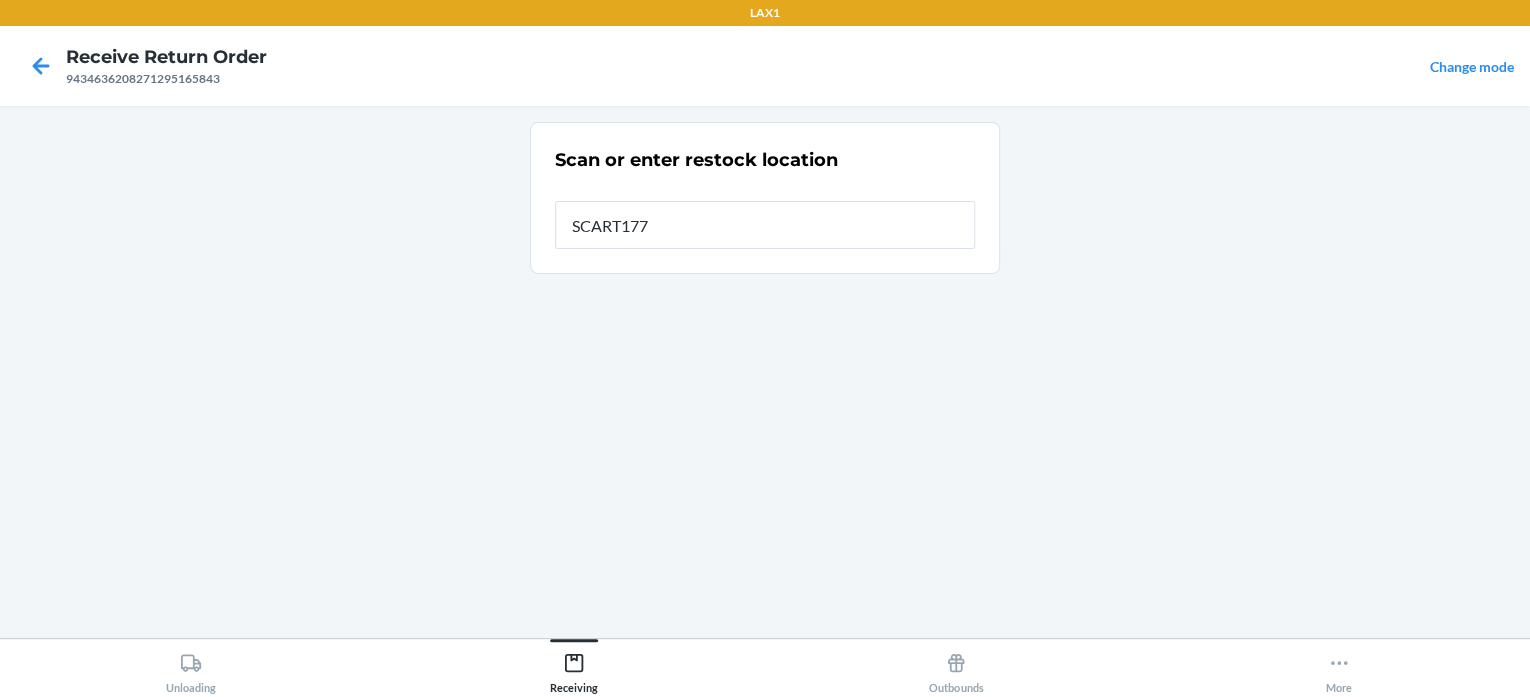 type on "SCART177" 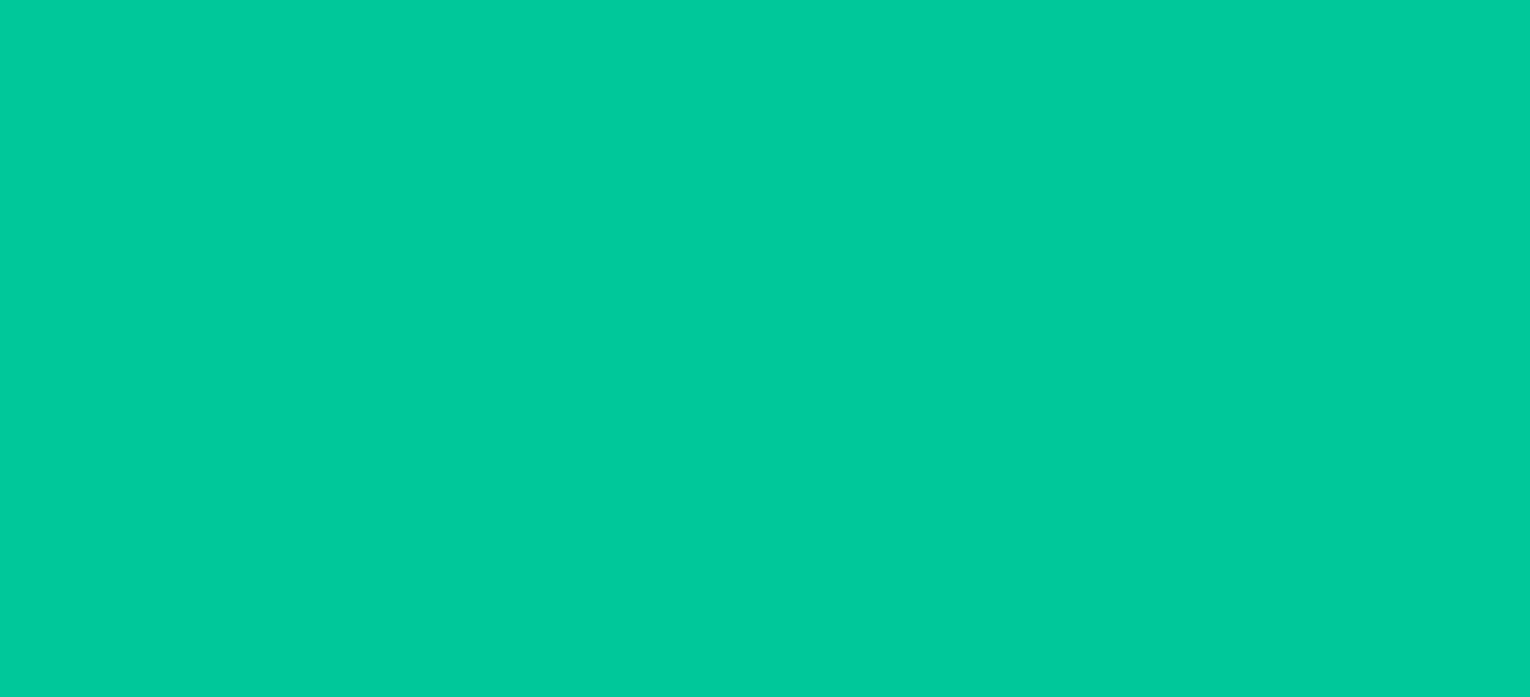 drag, startPoint x: 779, startPoint y: 520, endPoint x: 243, endPoint y: 332, distance: 568.0141 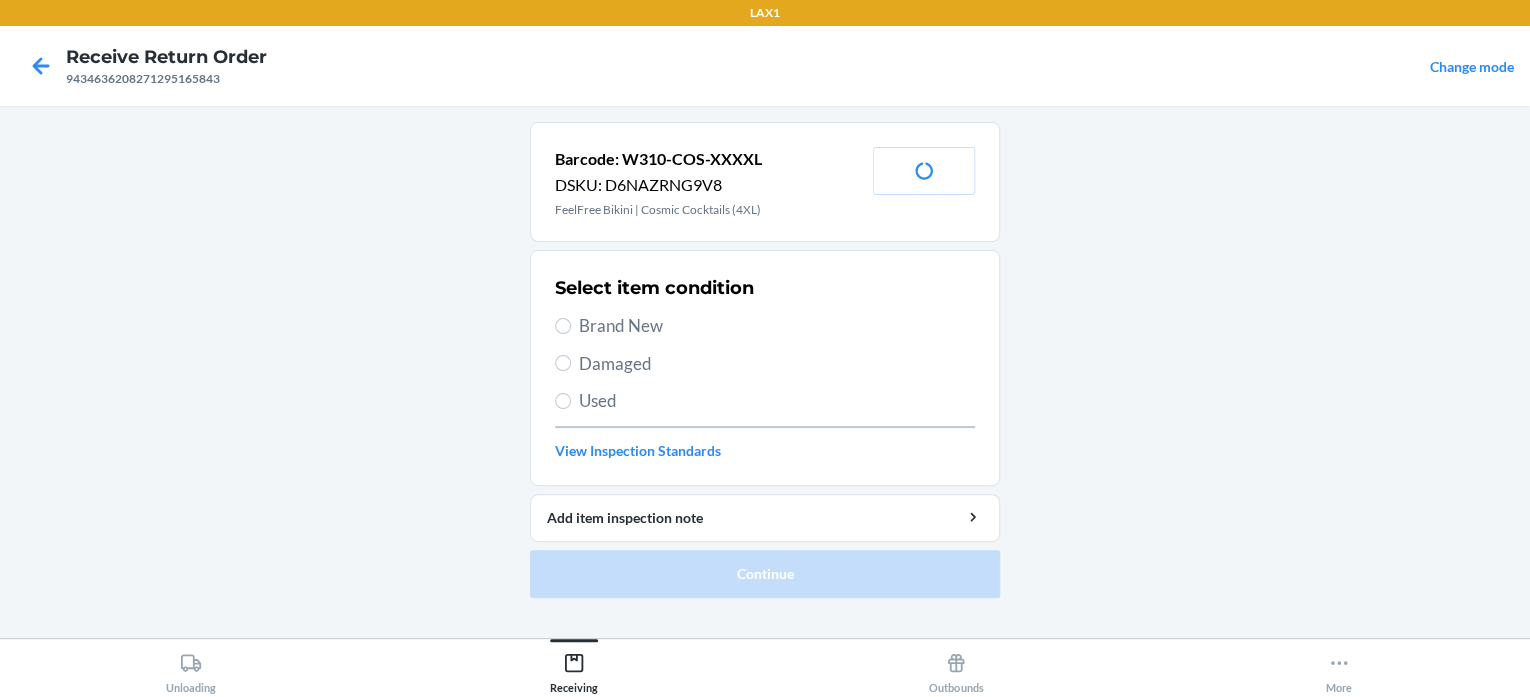 click on "Brand New" at bounding box center [777, 326] 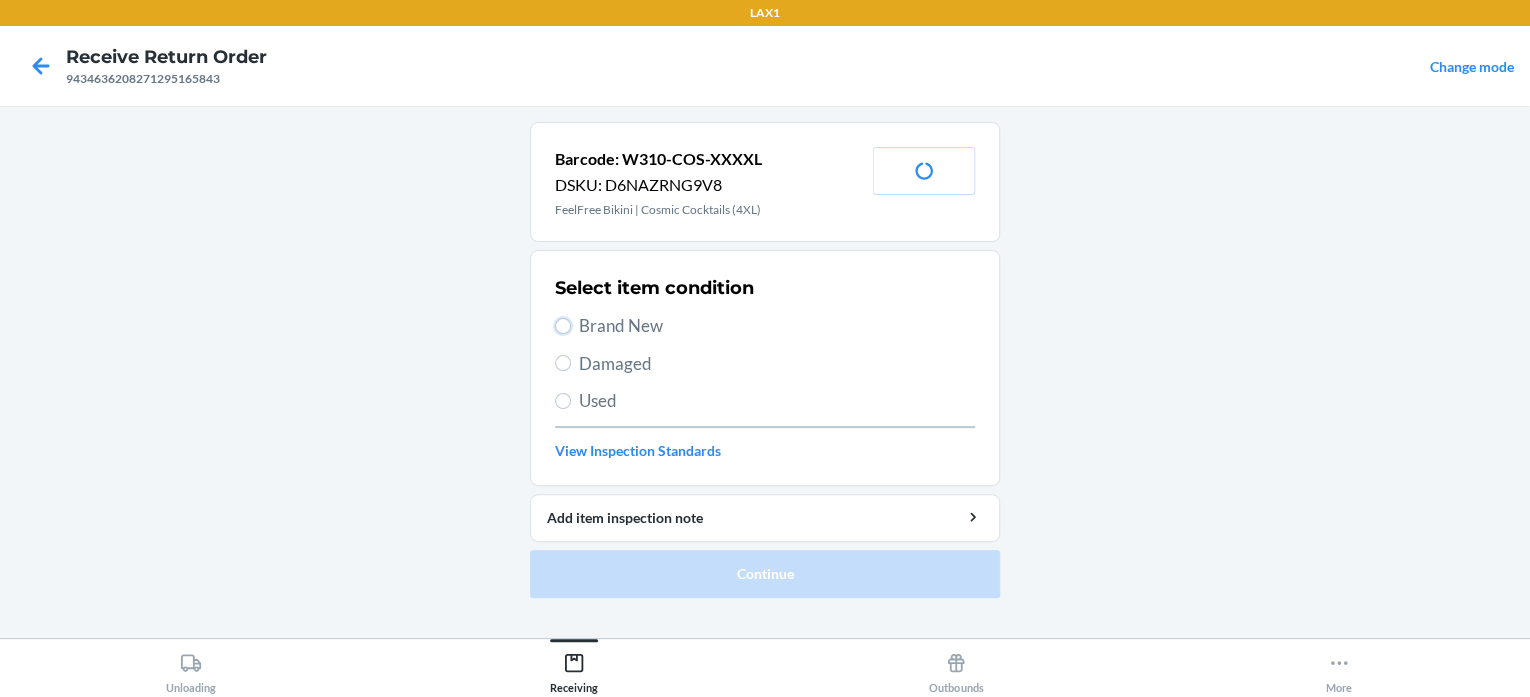 click on "Brand New" at bounding box center (563, 326) 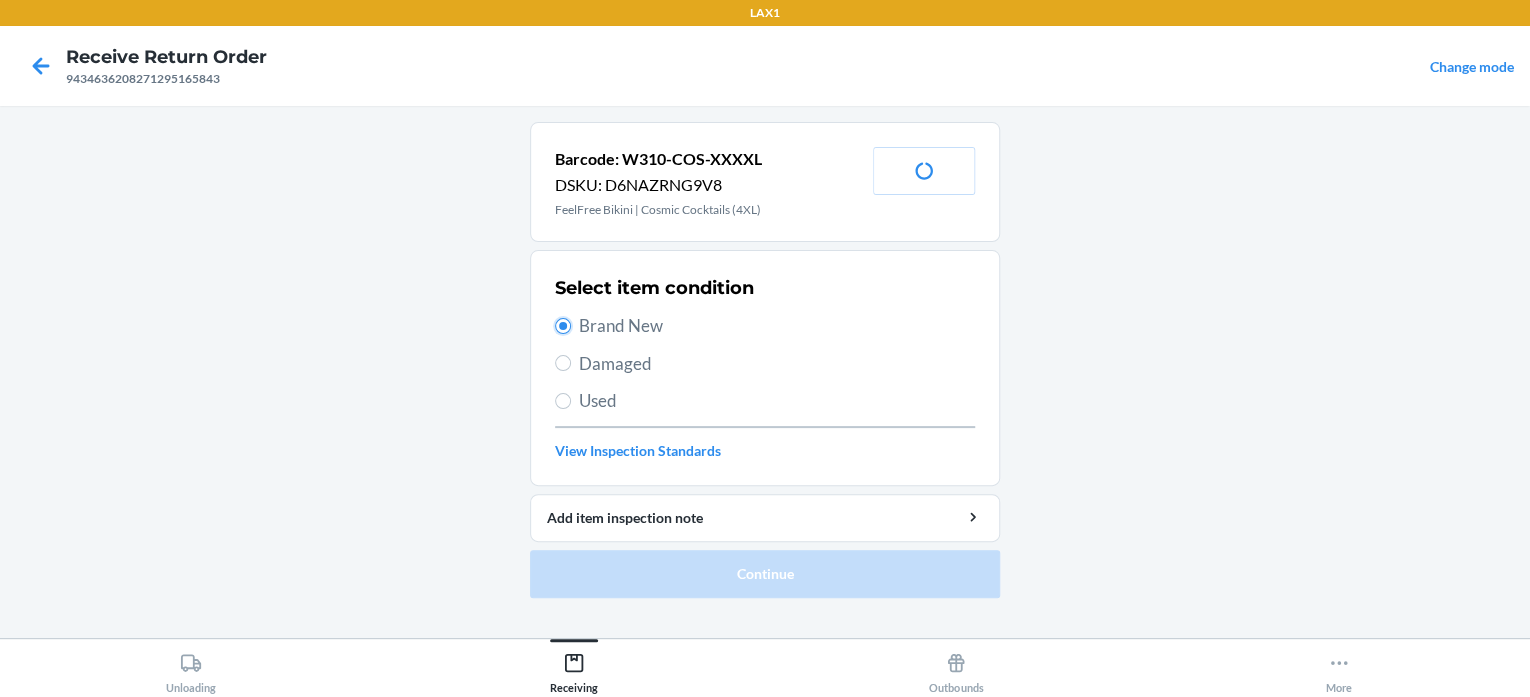 radio on "true" 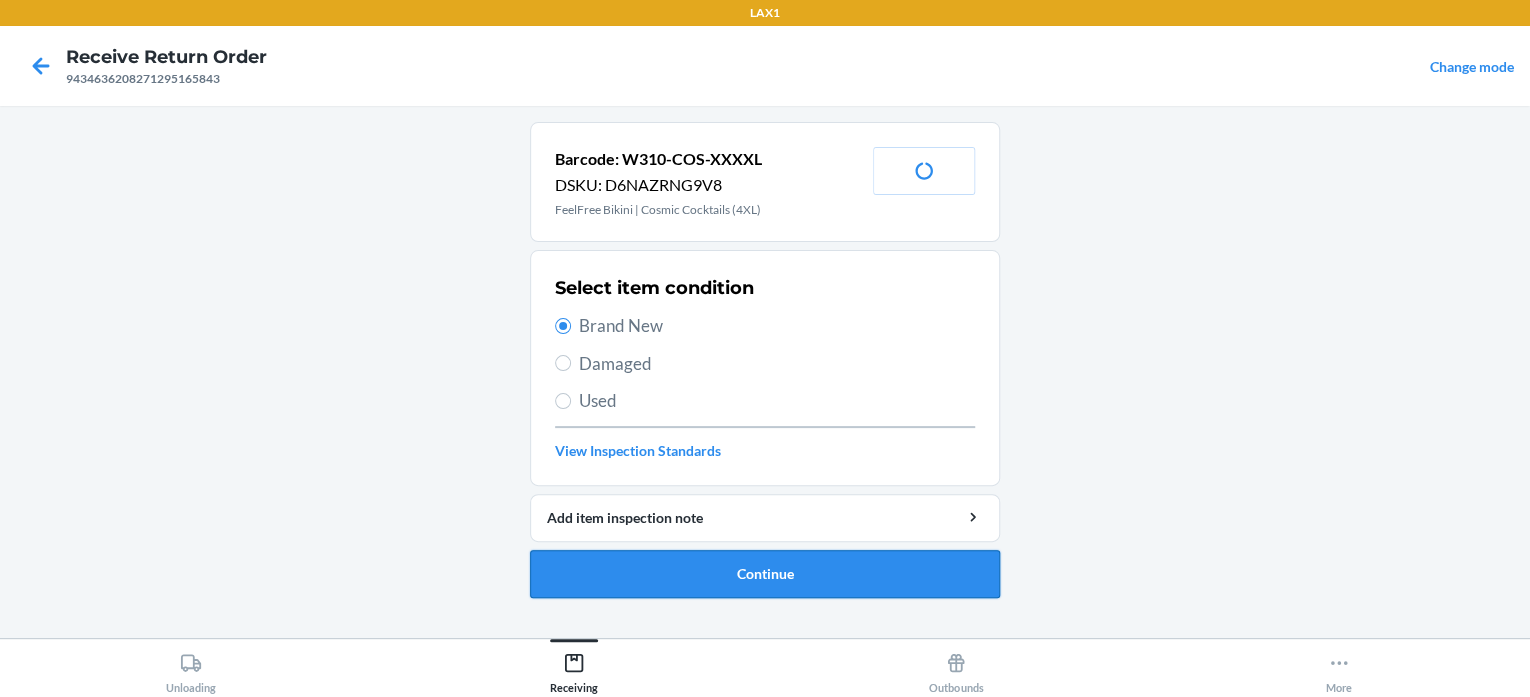 click on "Continue" at bounding box center [765, 574] 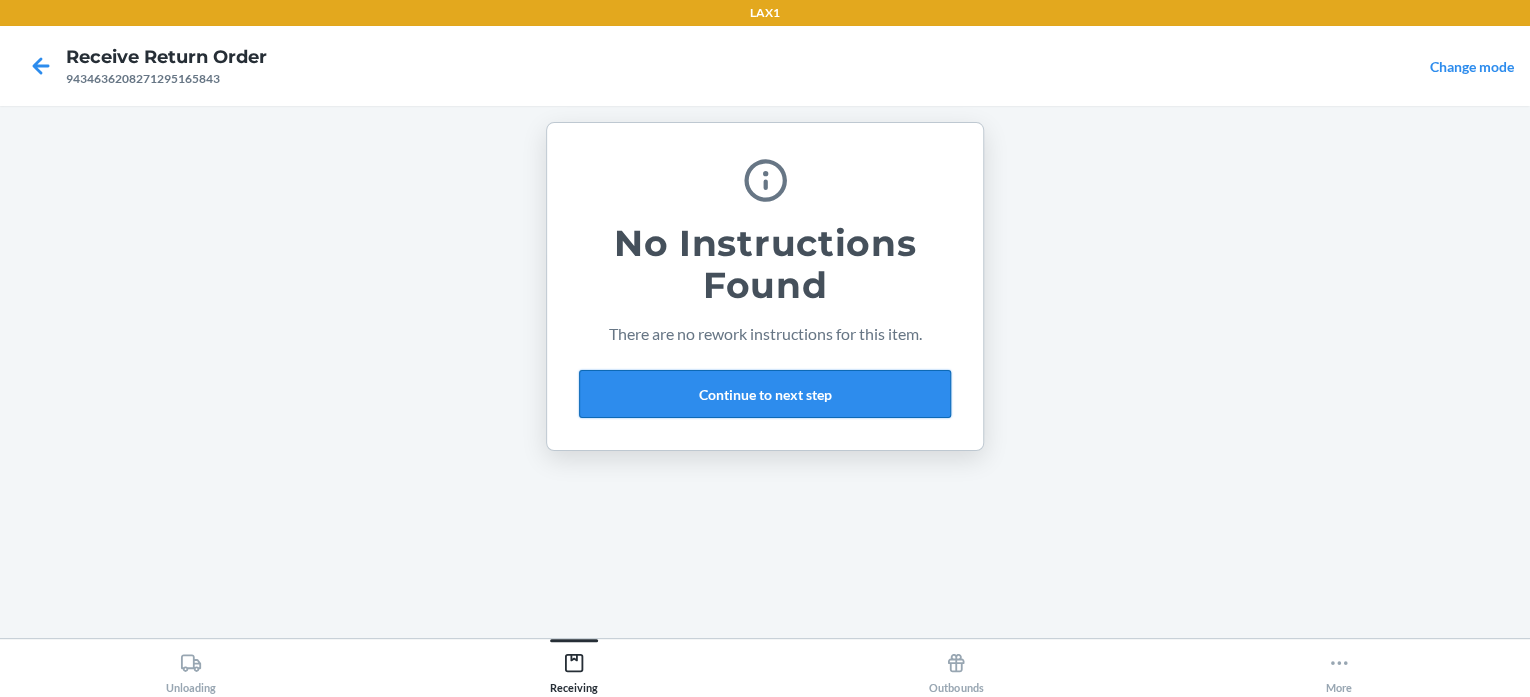 click on "Continue to next step" at bounding box center (765, 394) 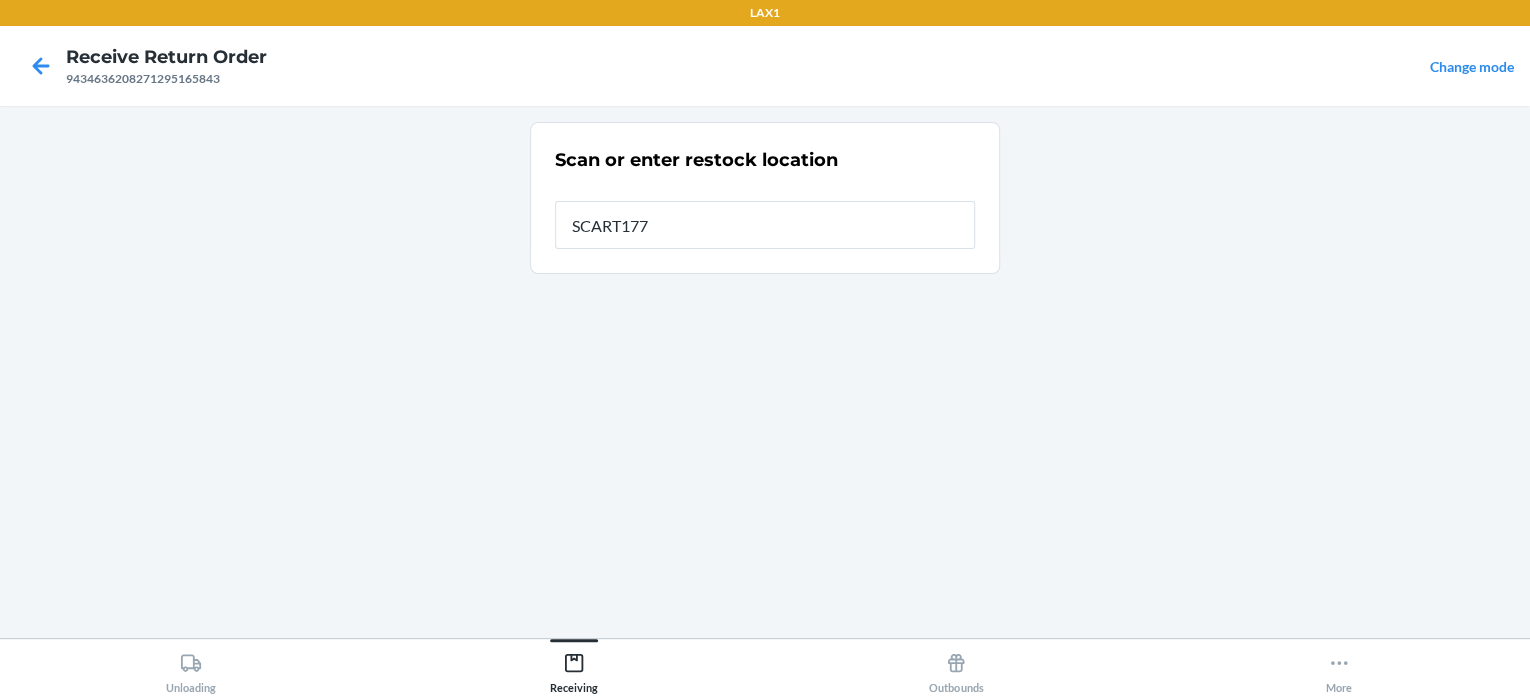 type on "SCART177" 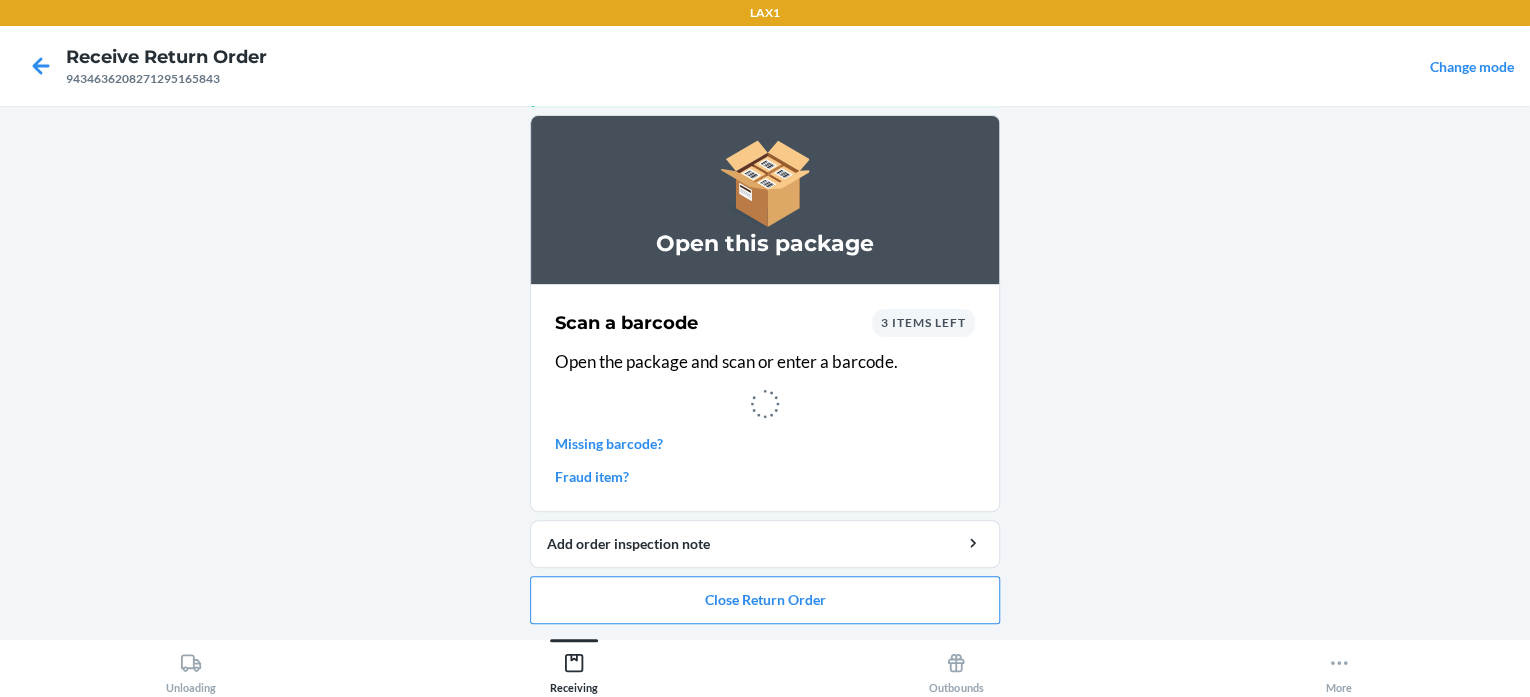 scroll, scrollTop: 0, scrollLeft: 0, axis: both 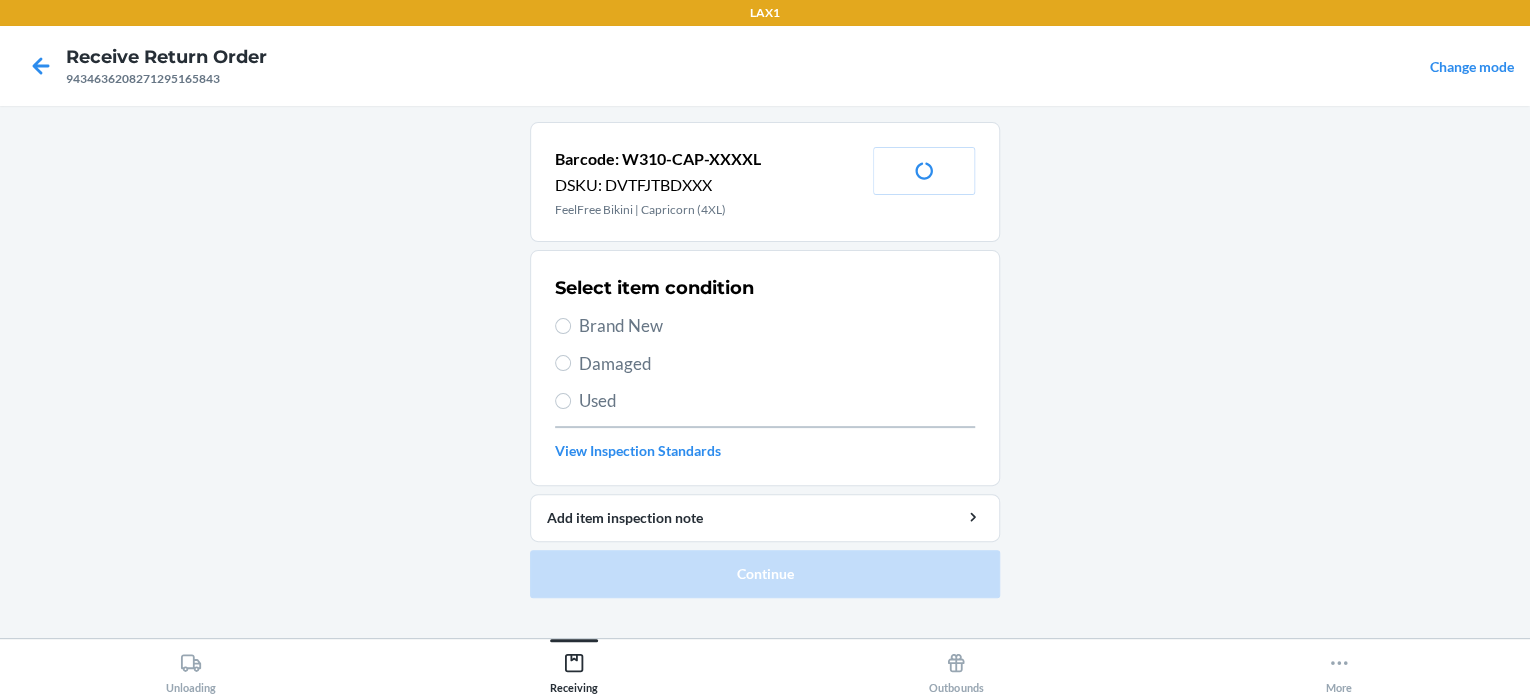 click on "Select item condition Brand New Damaged Used View Inspection Standards" at bounding box center [765, 368] 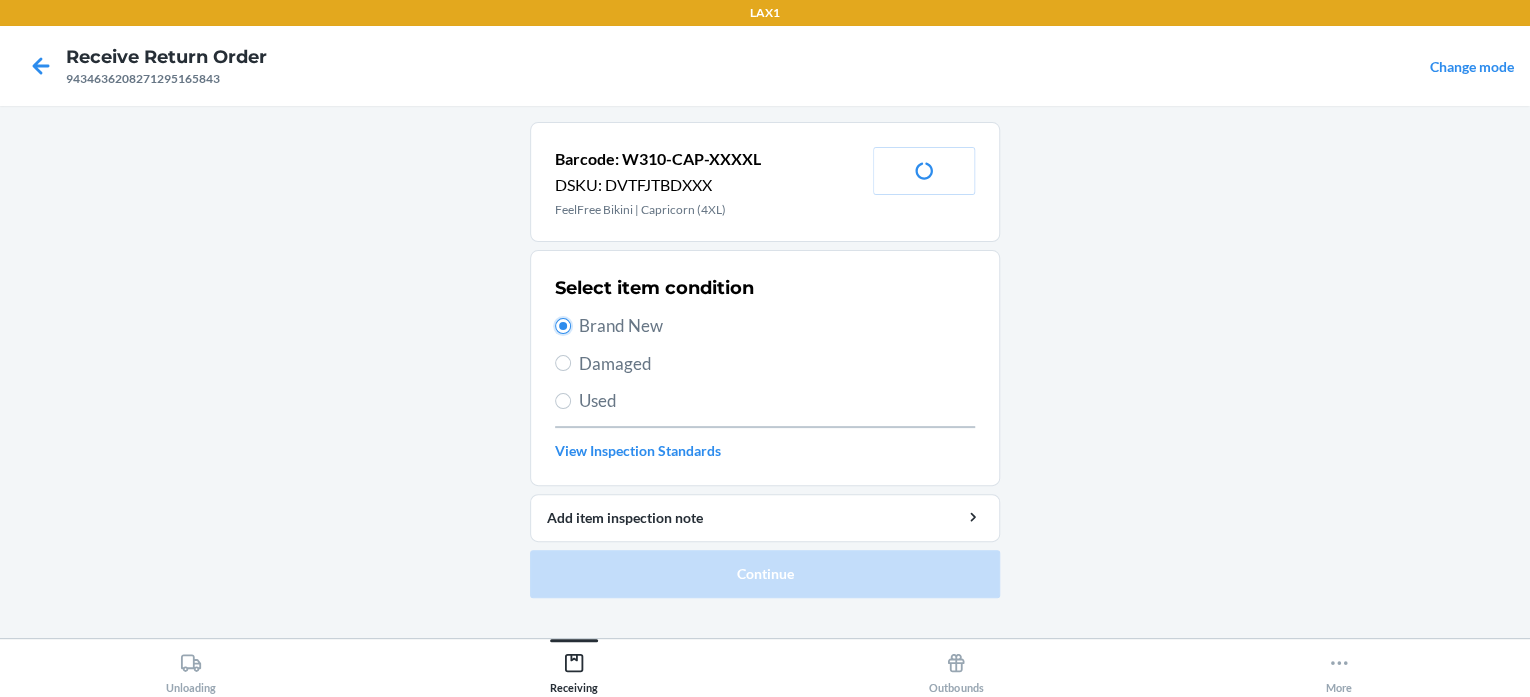 radio on "true" 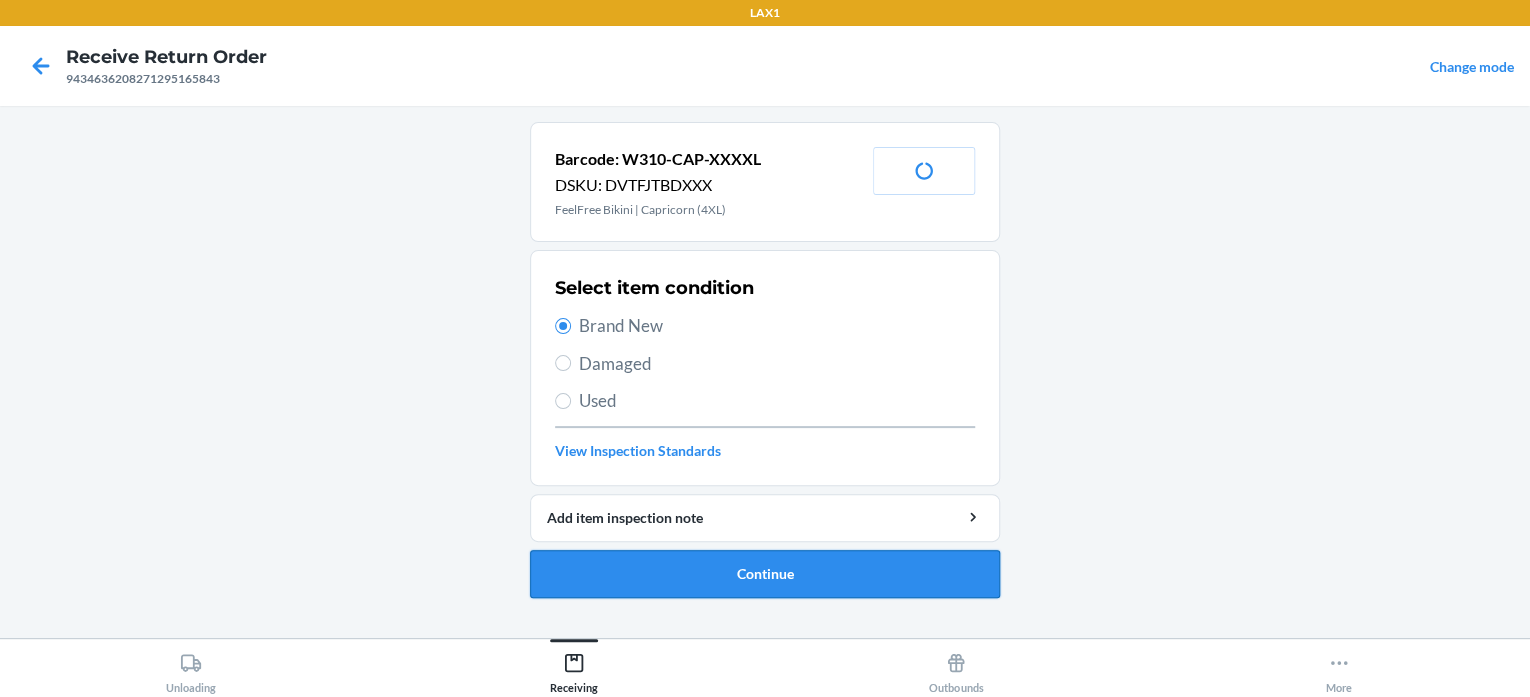 click on "Continue" at bounding box center [765, 574] 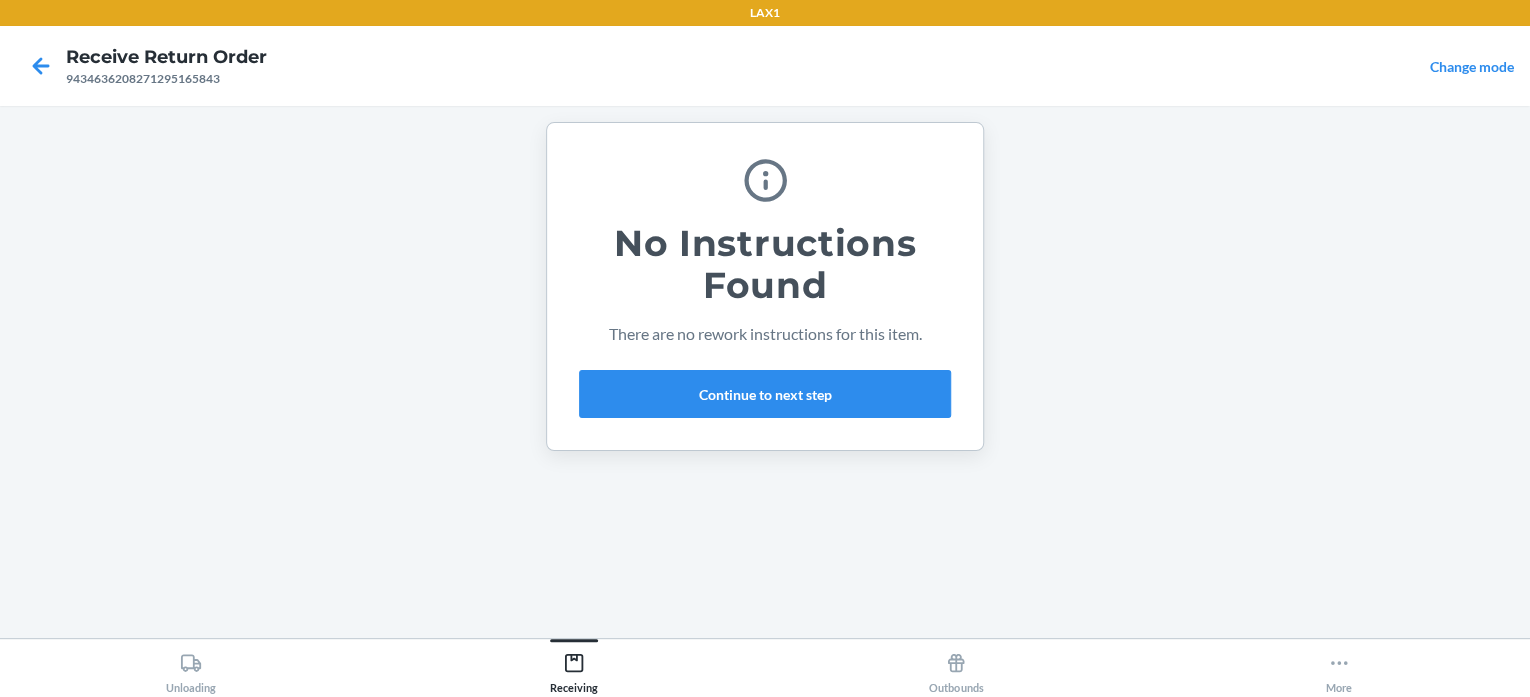 drag, startPoint x: 662, startPoint y: 484, endPoint x: 700, endPoint y: 459, distance: 45.486263 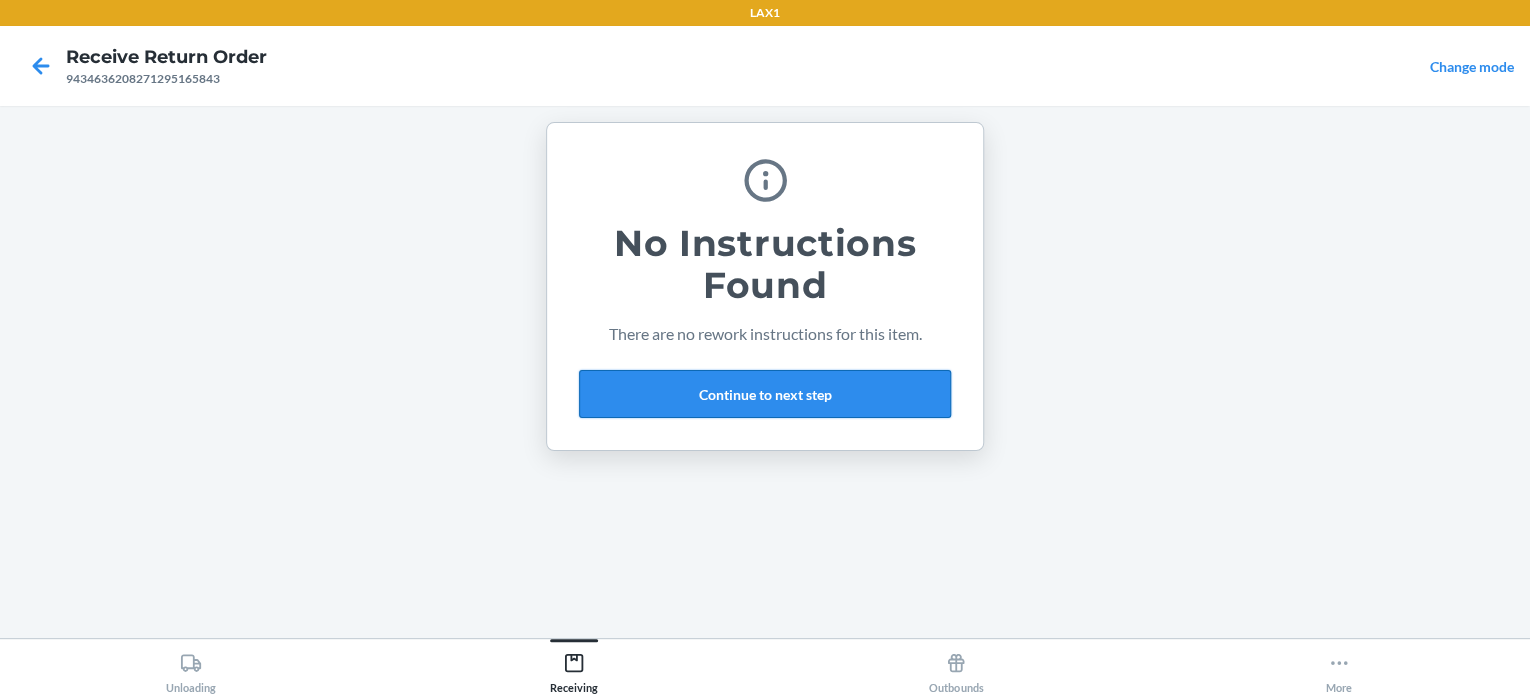 click on "Continue to next step" at bounding box center [765, 394] 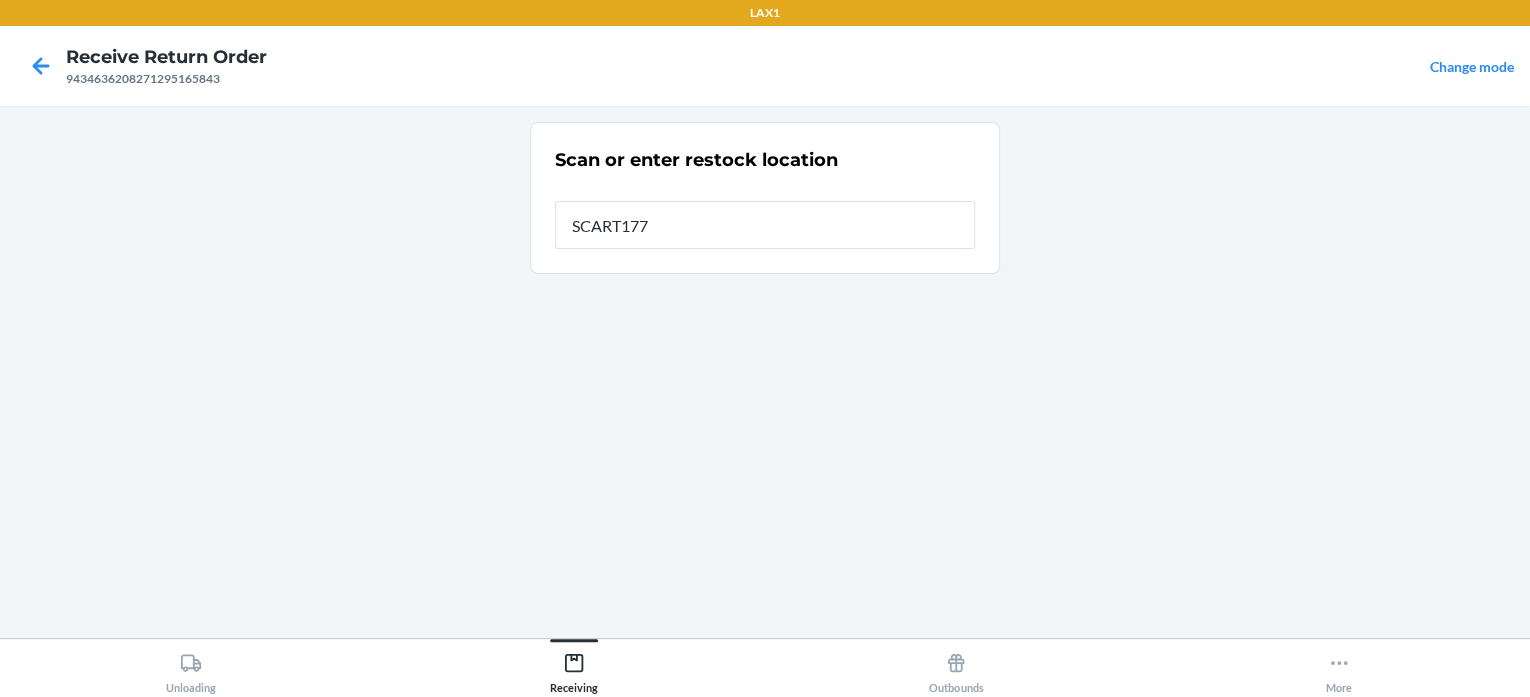 type on "SCART177" 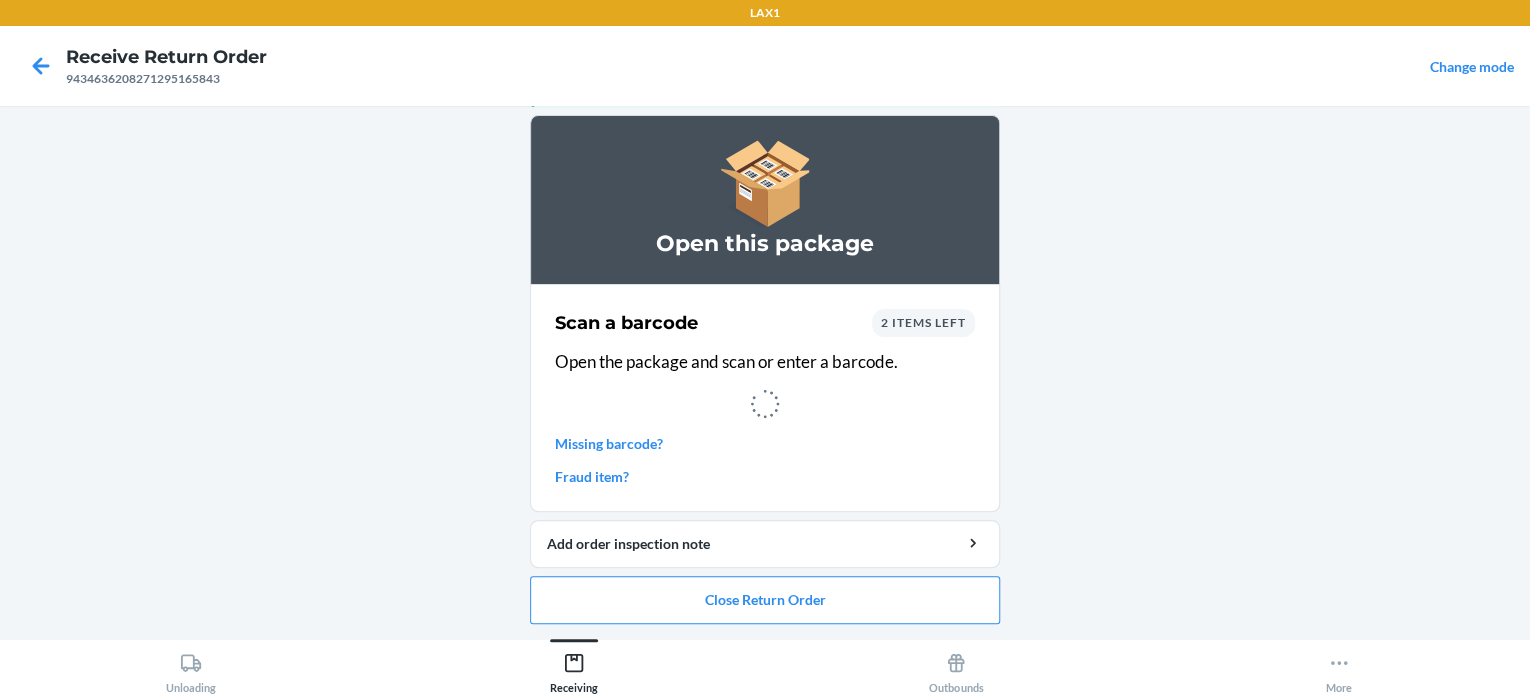 scroll, scrollTop: 0, scrollLeft: 0, axis: both 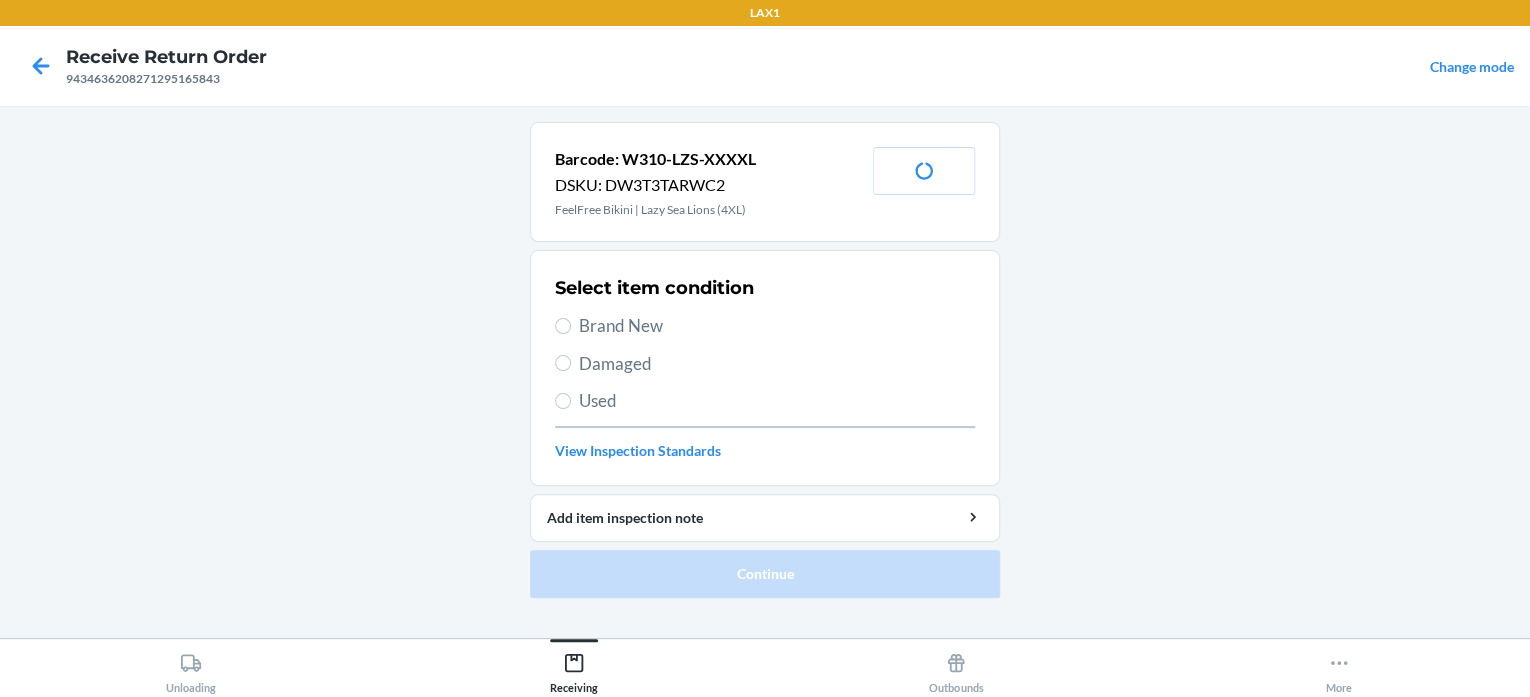 click on "Brand New" at bounding box center (777, 326) 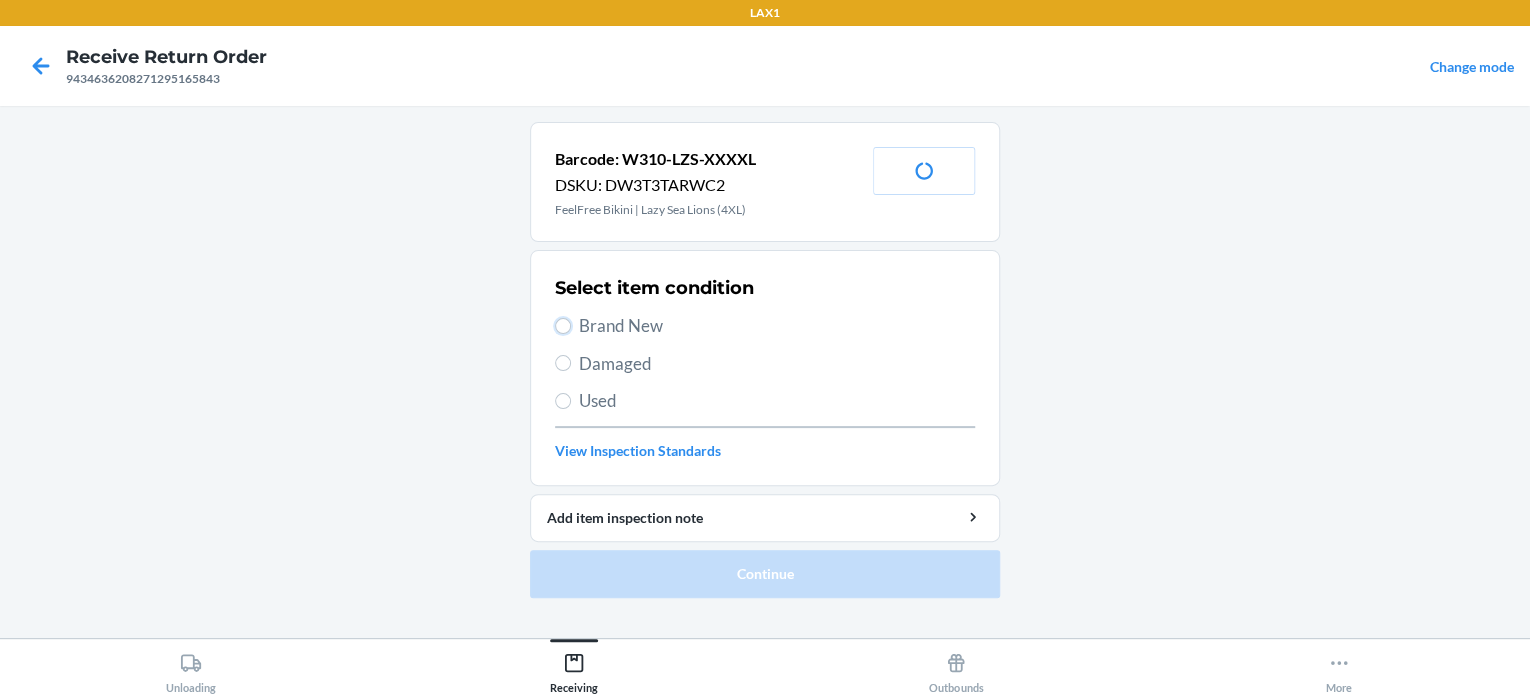 click on "Brand New" at bounding box center [563, 326] 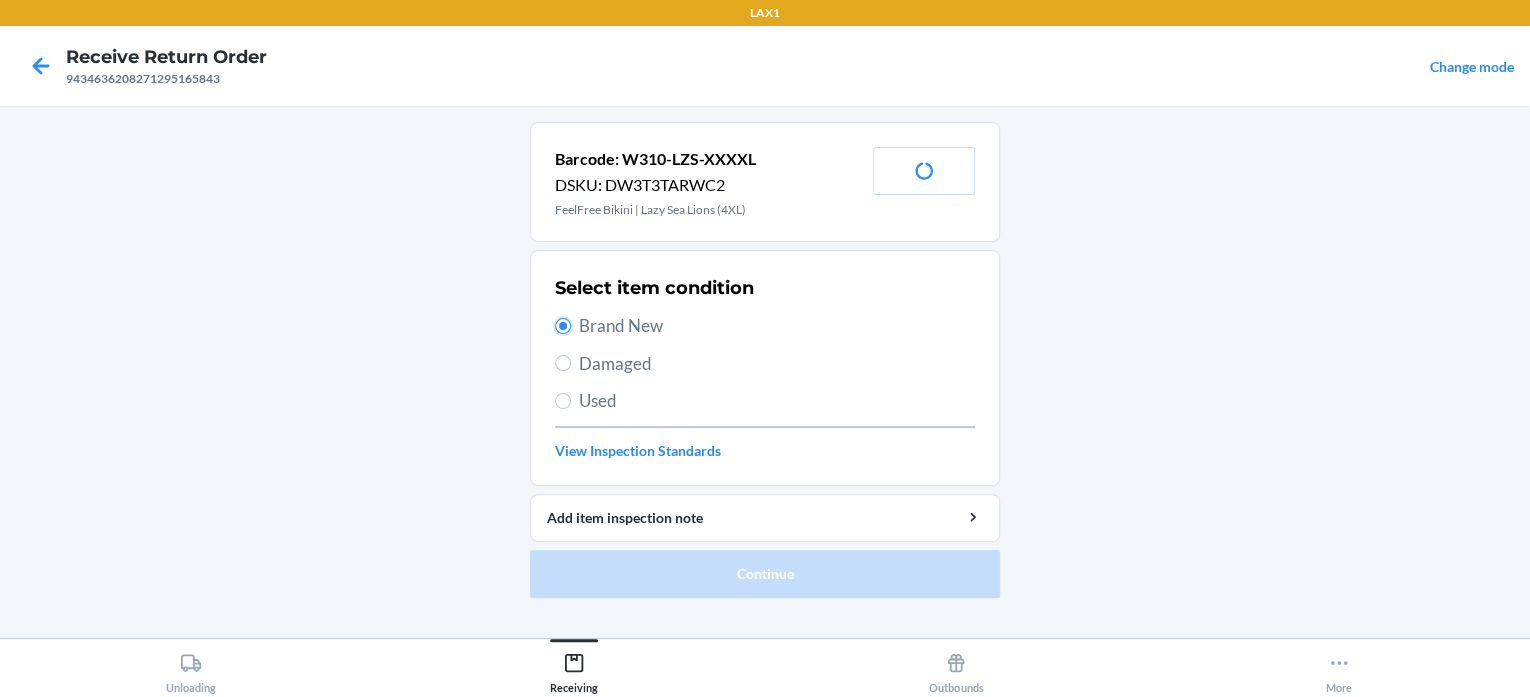radio on "true" 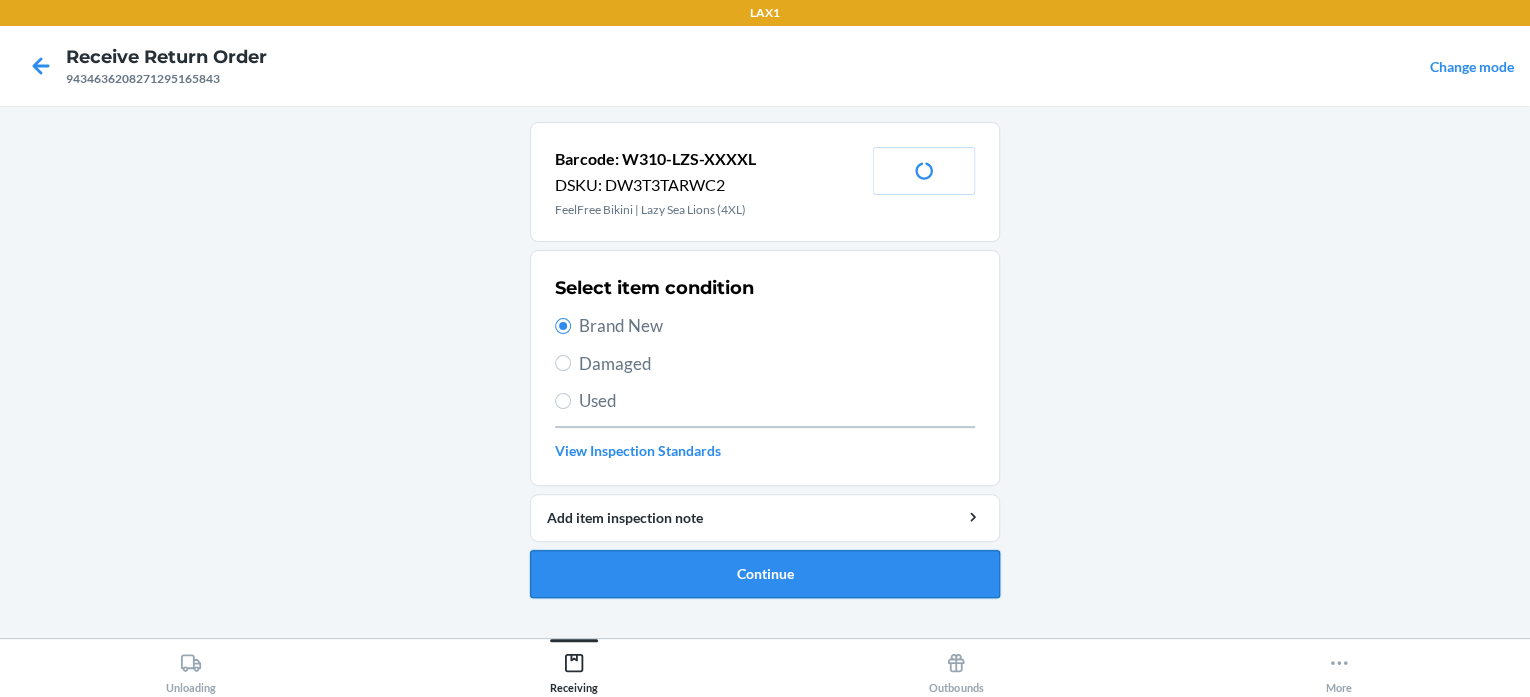 click on "Continue" at bounding box center [765, 574] 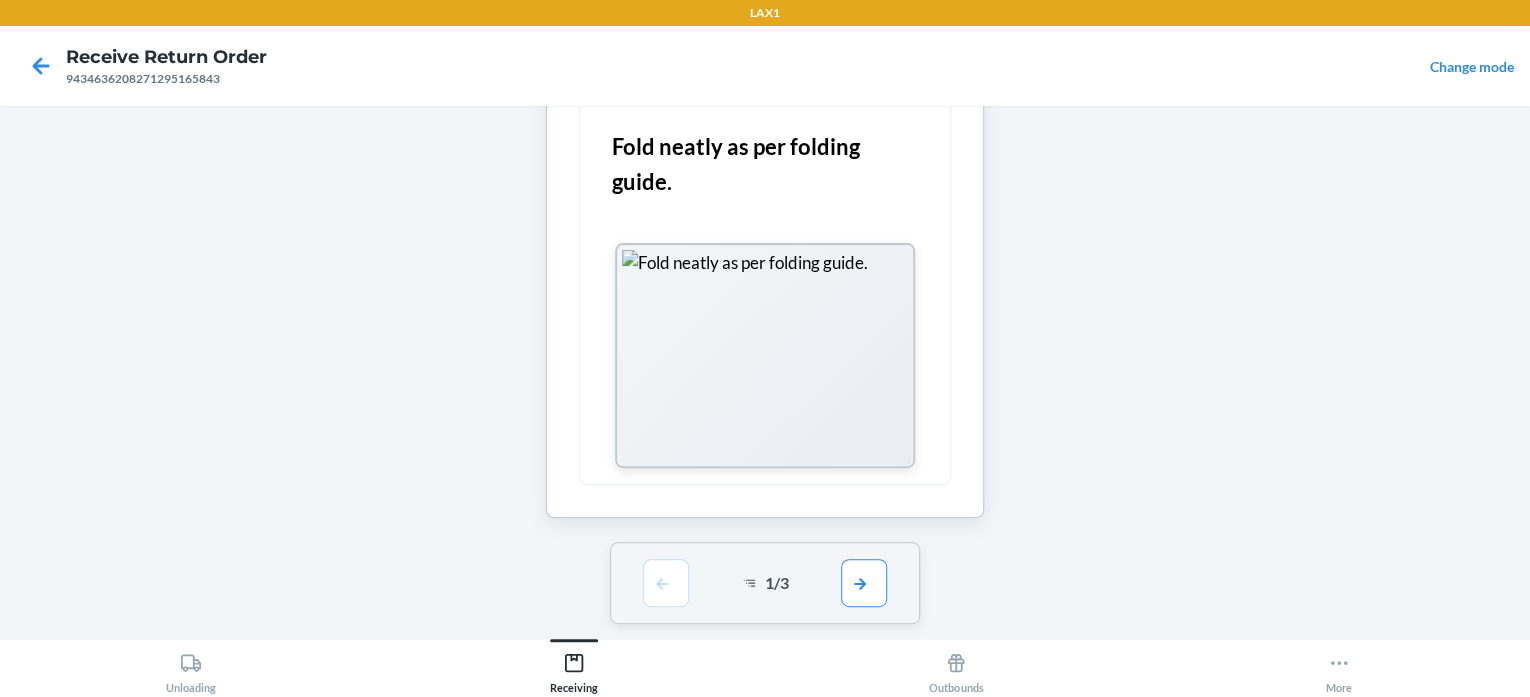 scroll, scrollTop: 204, scrollLeft: 0, axis: vertical 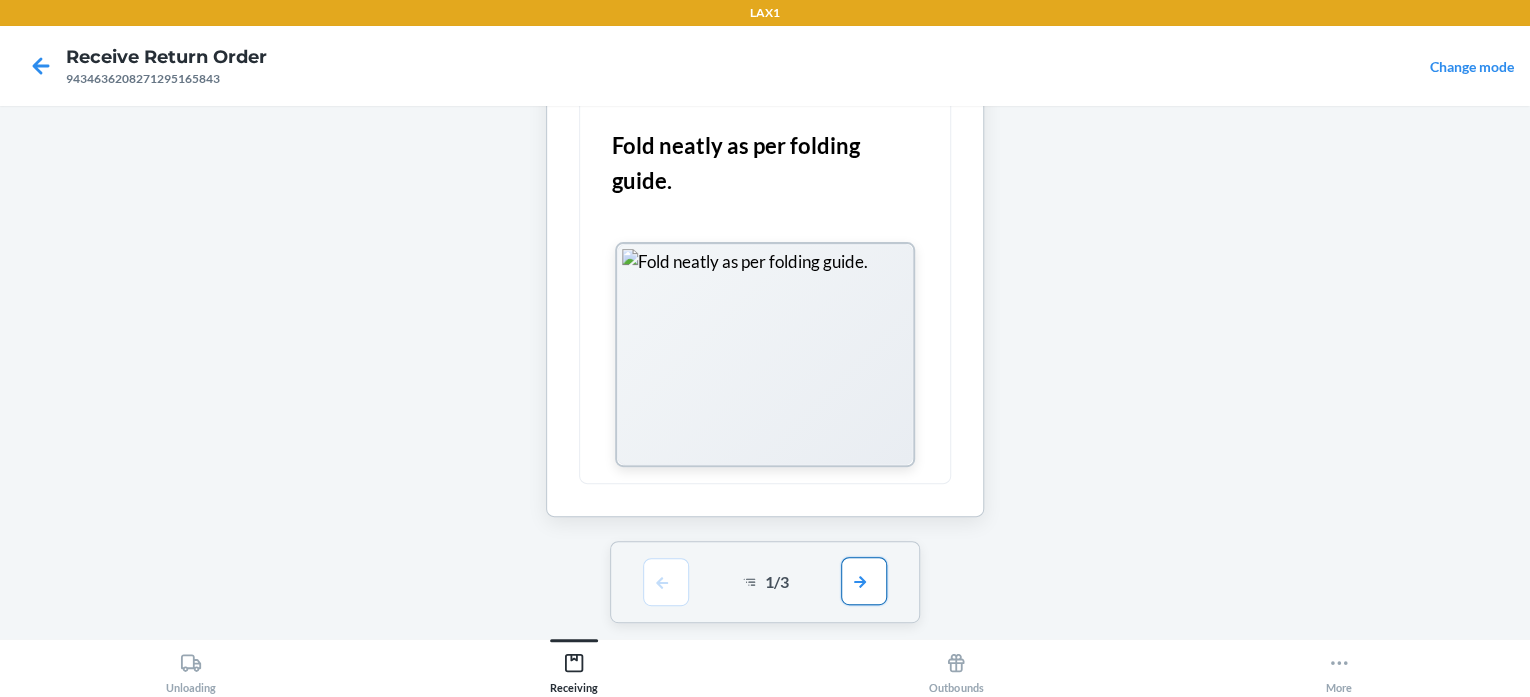 click at bounding box center (864, 581) 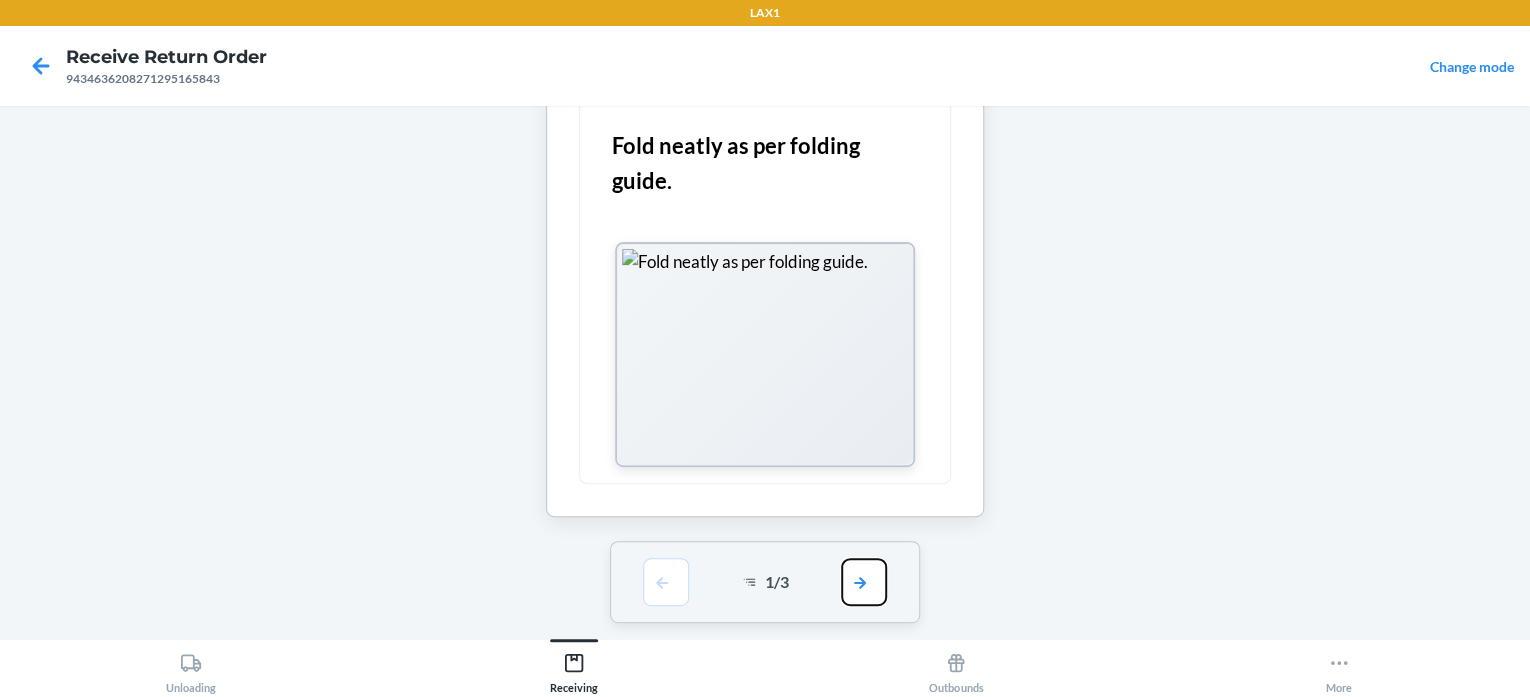 scroll, scrollTop: 0, scrollLeft: 0, axis: both 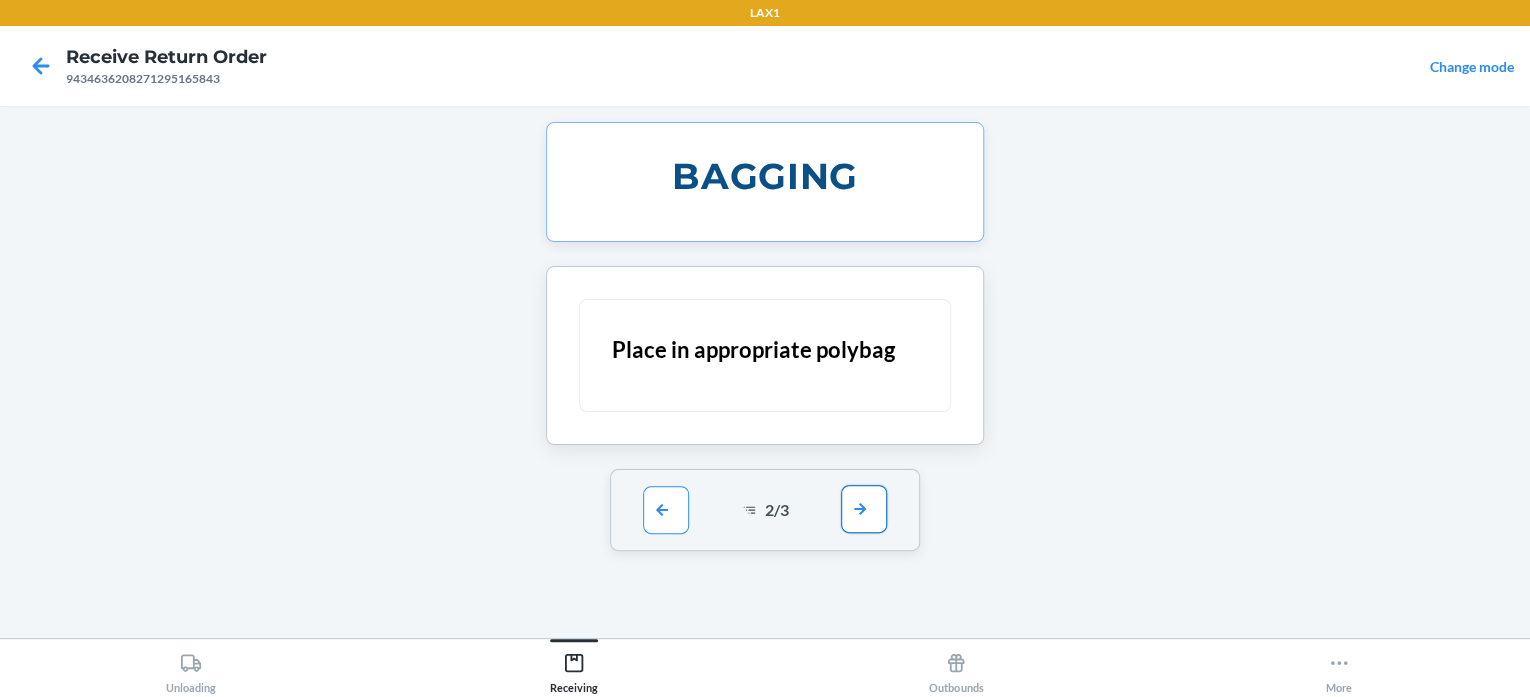 click at bounding box center (864, 509) 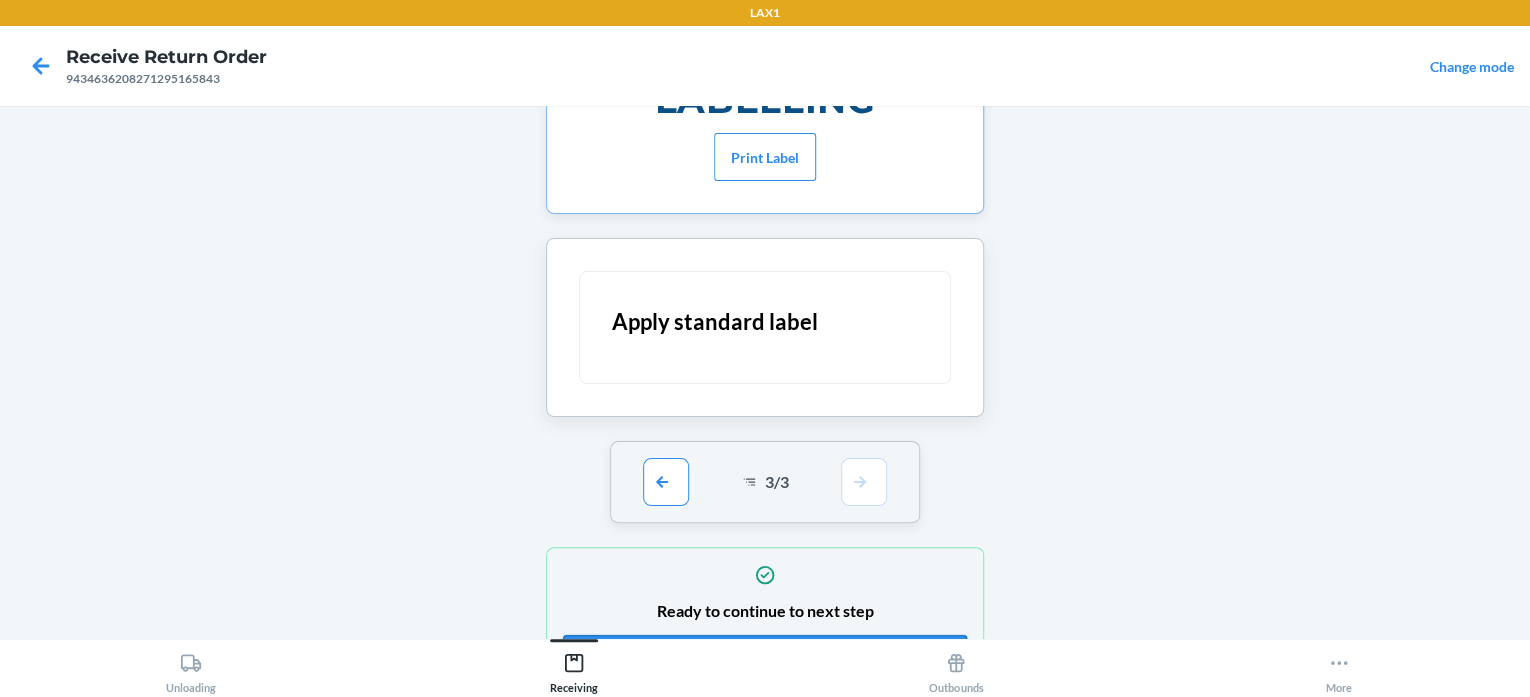 scroll, scrollTop: 152, scrollLeft: 0, axis: vertical 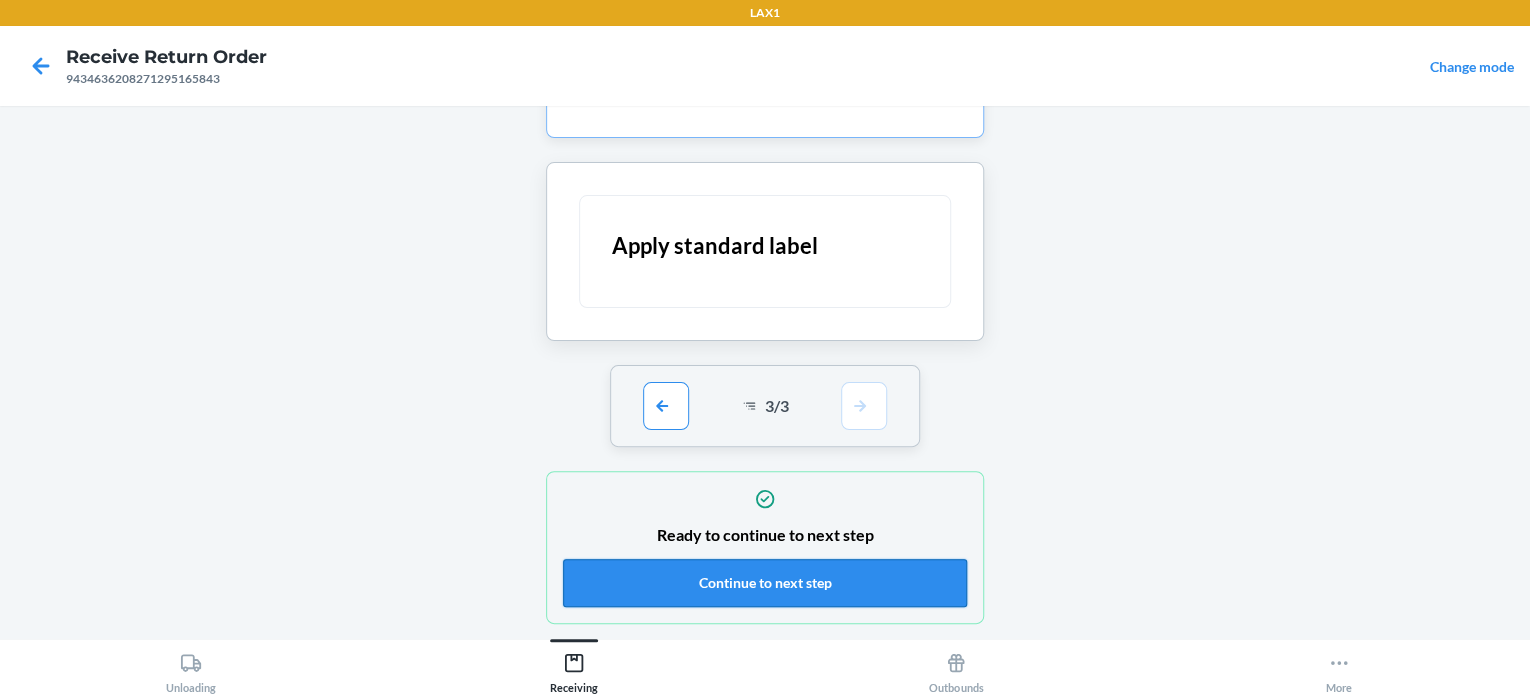 click on "Continue to next step" at bounding box center (765, 583) 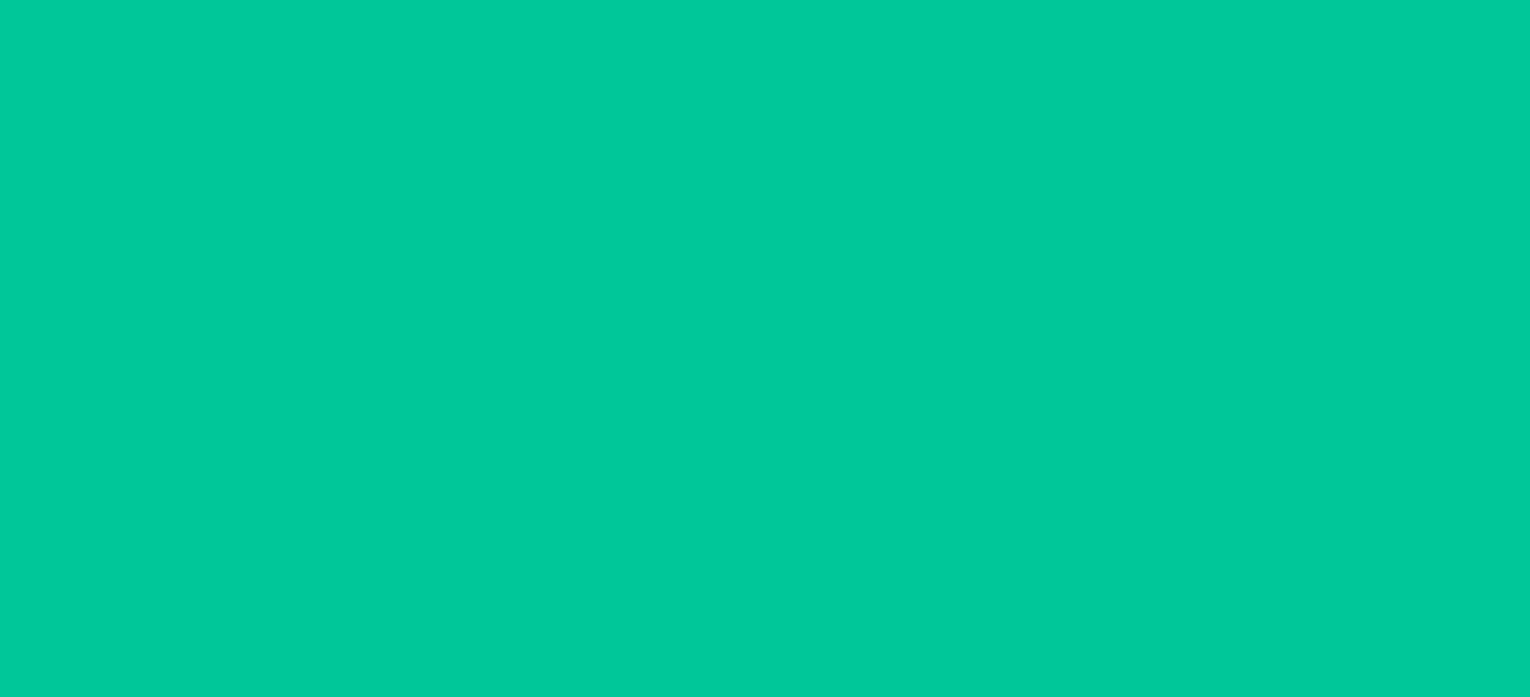 scroll, scrollTop: 0, scrollLeft: 0, axis: both 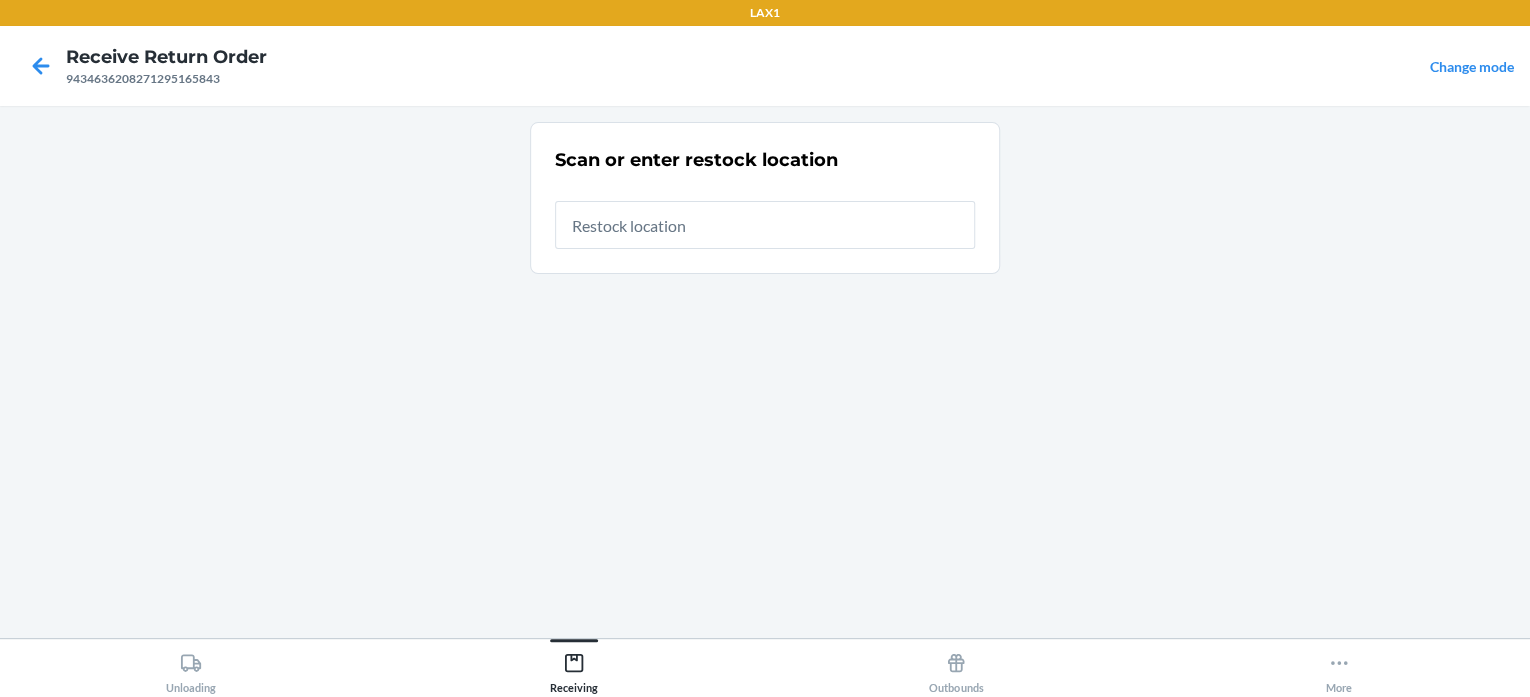 drag, startPoint x: 816, startPoint y: 564, endPoint x: 620, endPoint y: 200, distance: 413.41504 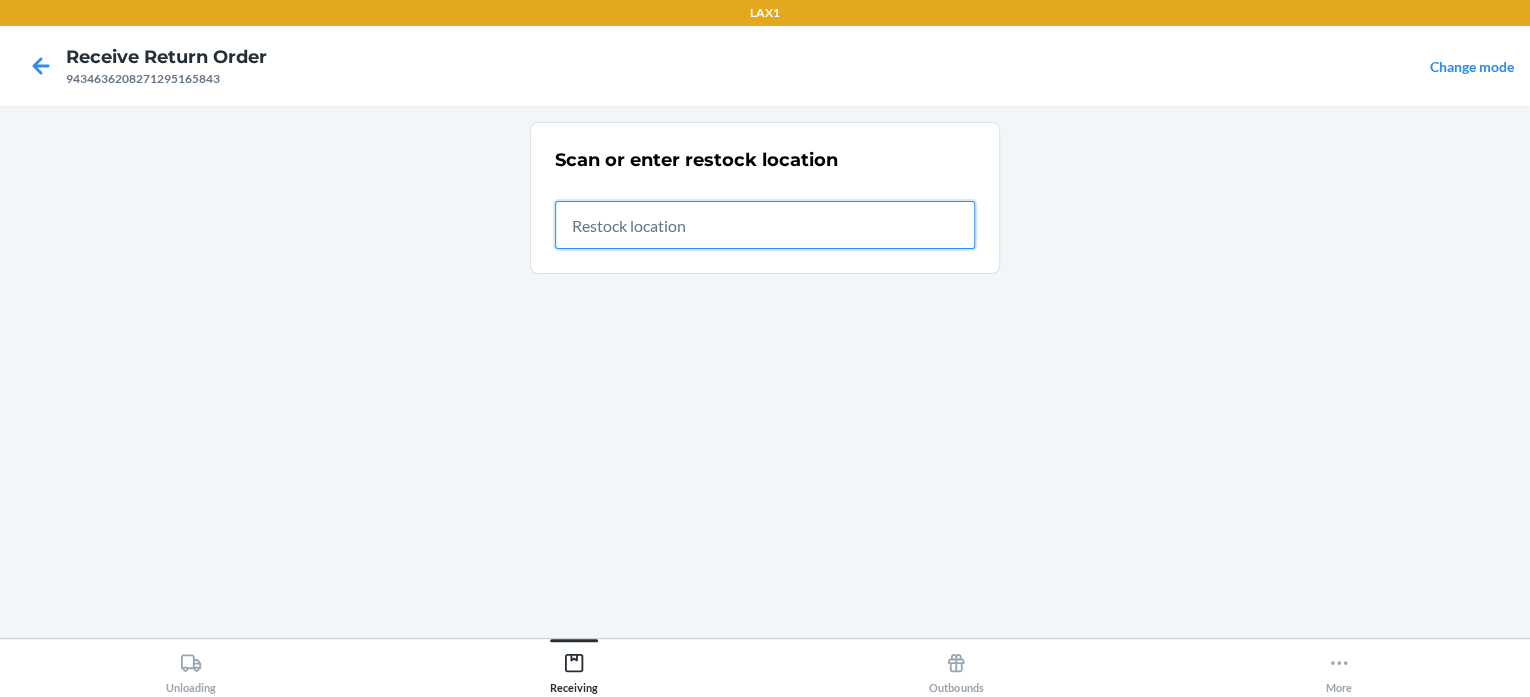 click at bounding box center (765, 225) 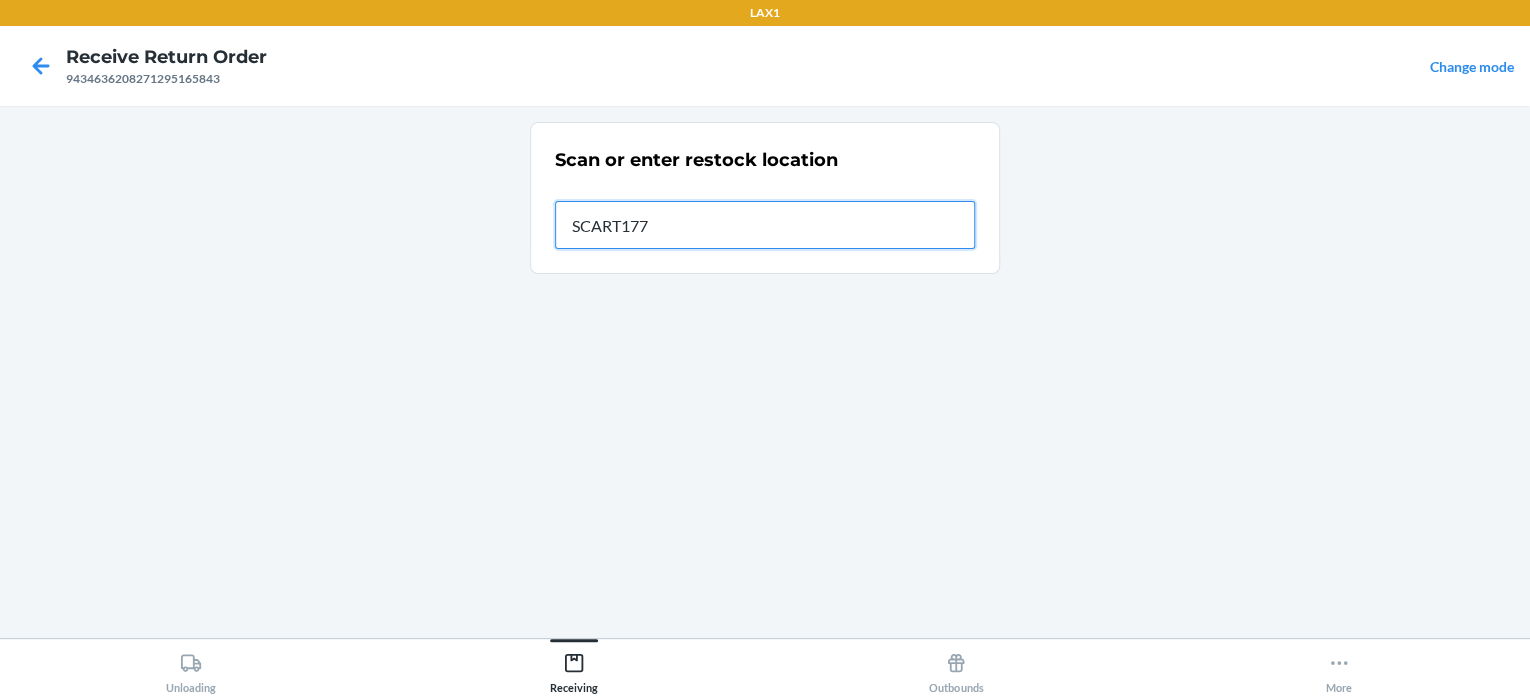 type on "SCART177" 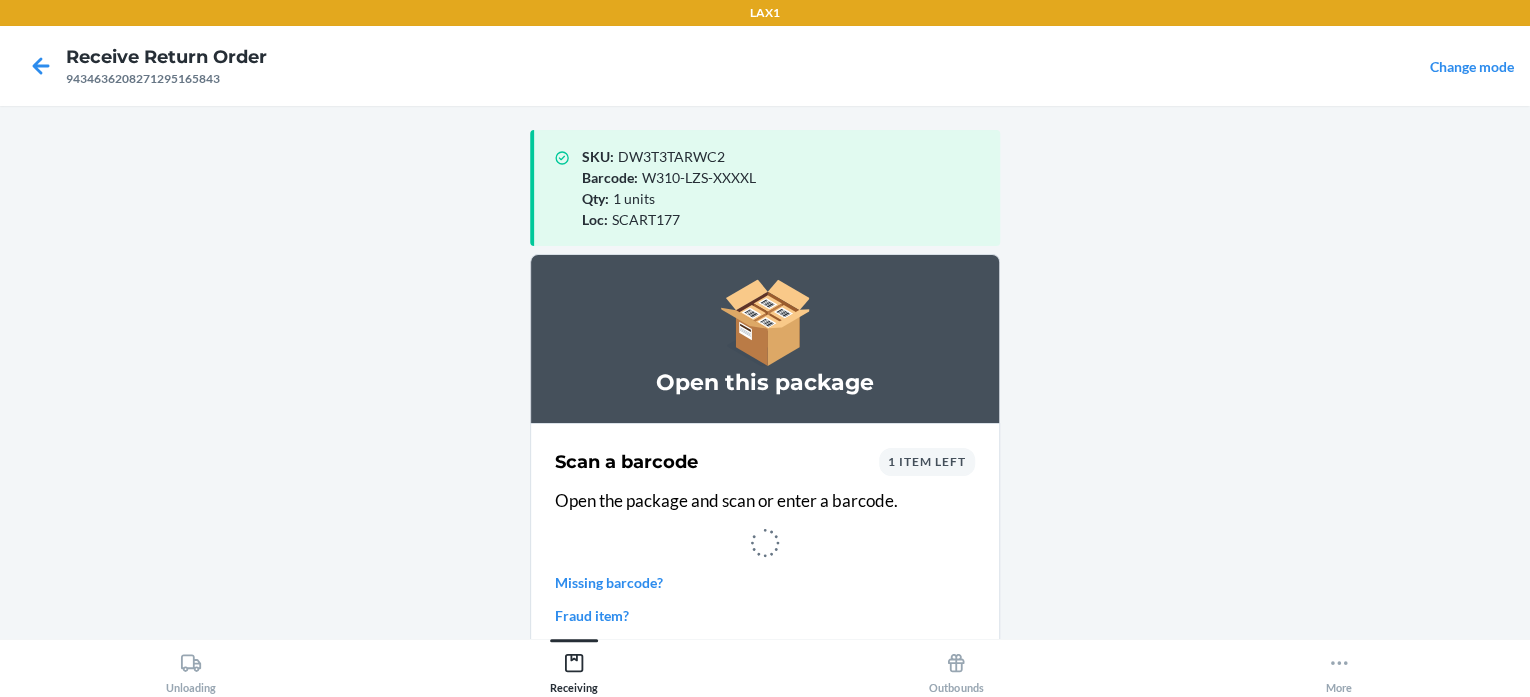 scroll, scrollTop: 0, scrollLeft: 0, axis: both 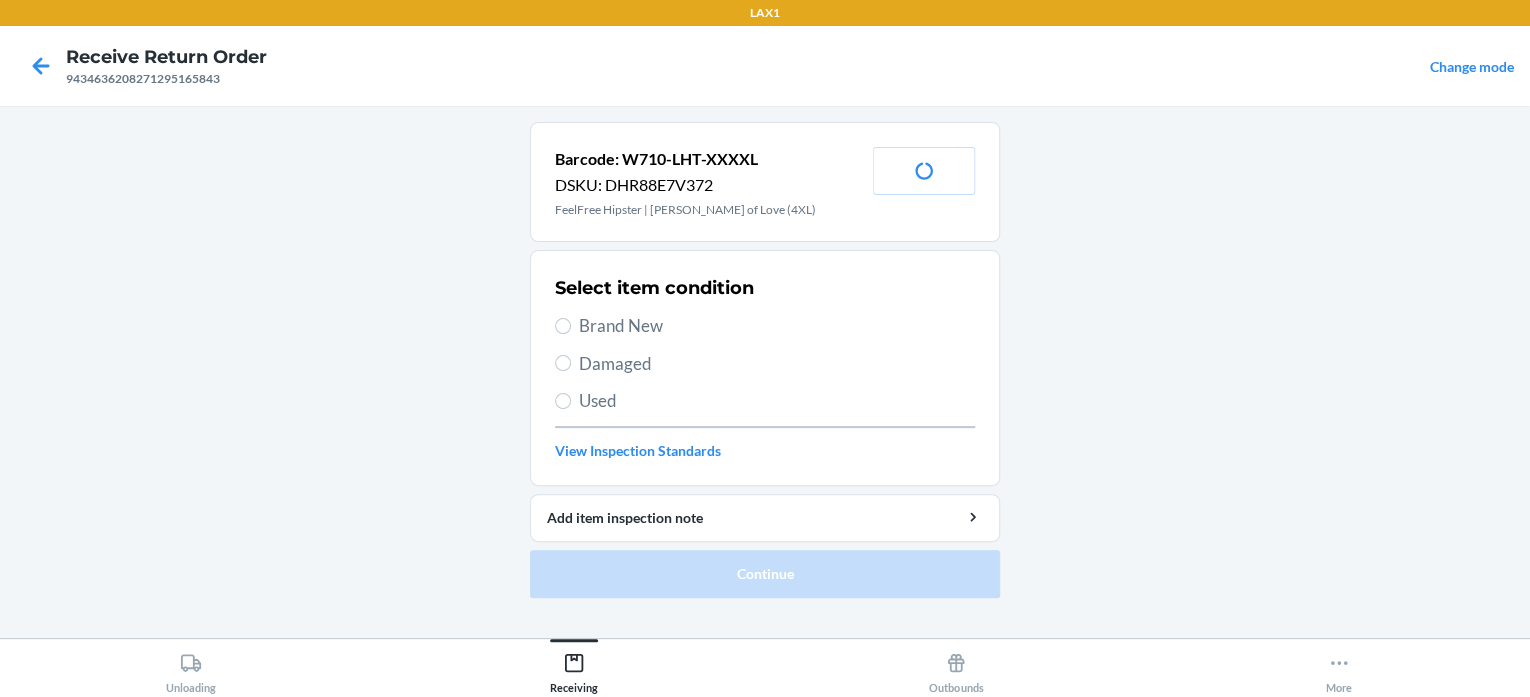 click on "Brand New" at bounding box center (777, 326) 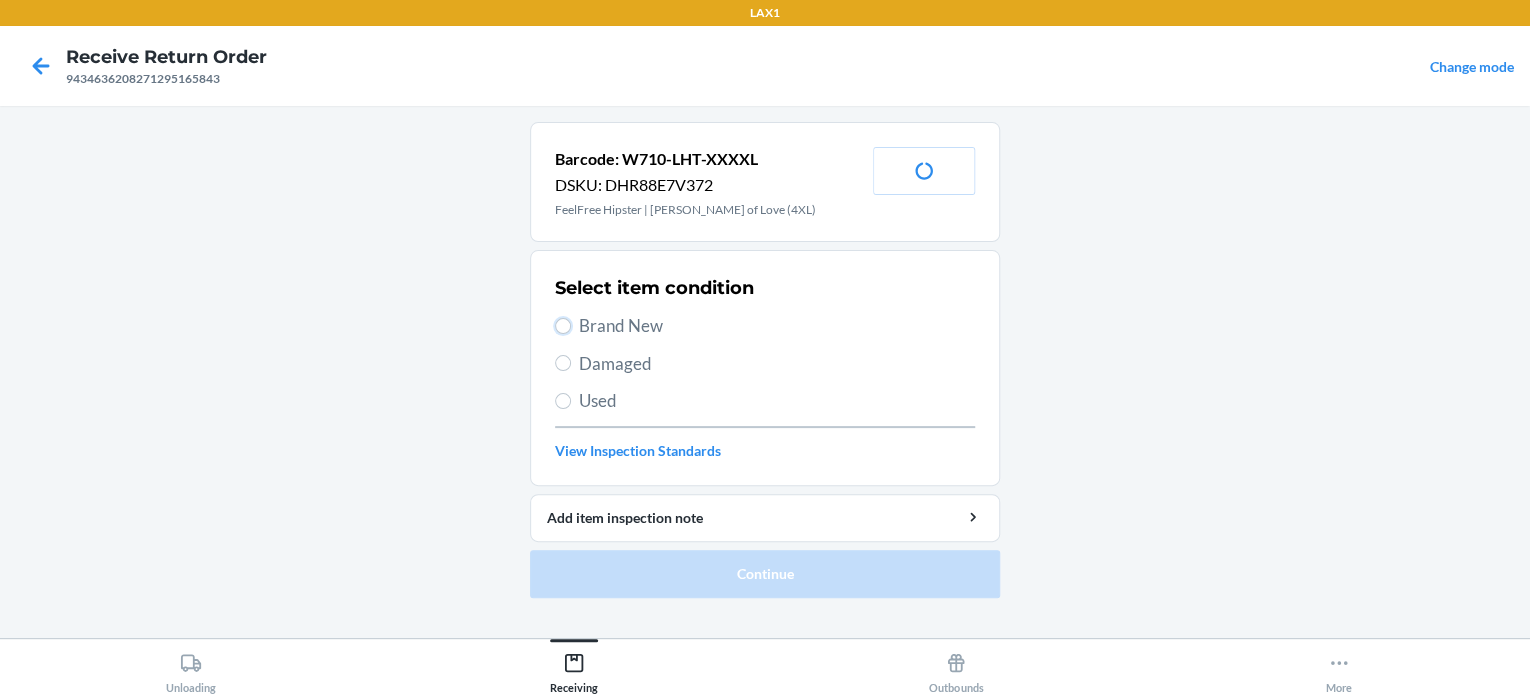 click on "Brand New" at bounding box center (563, 326) 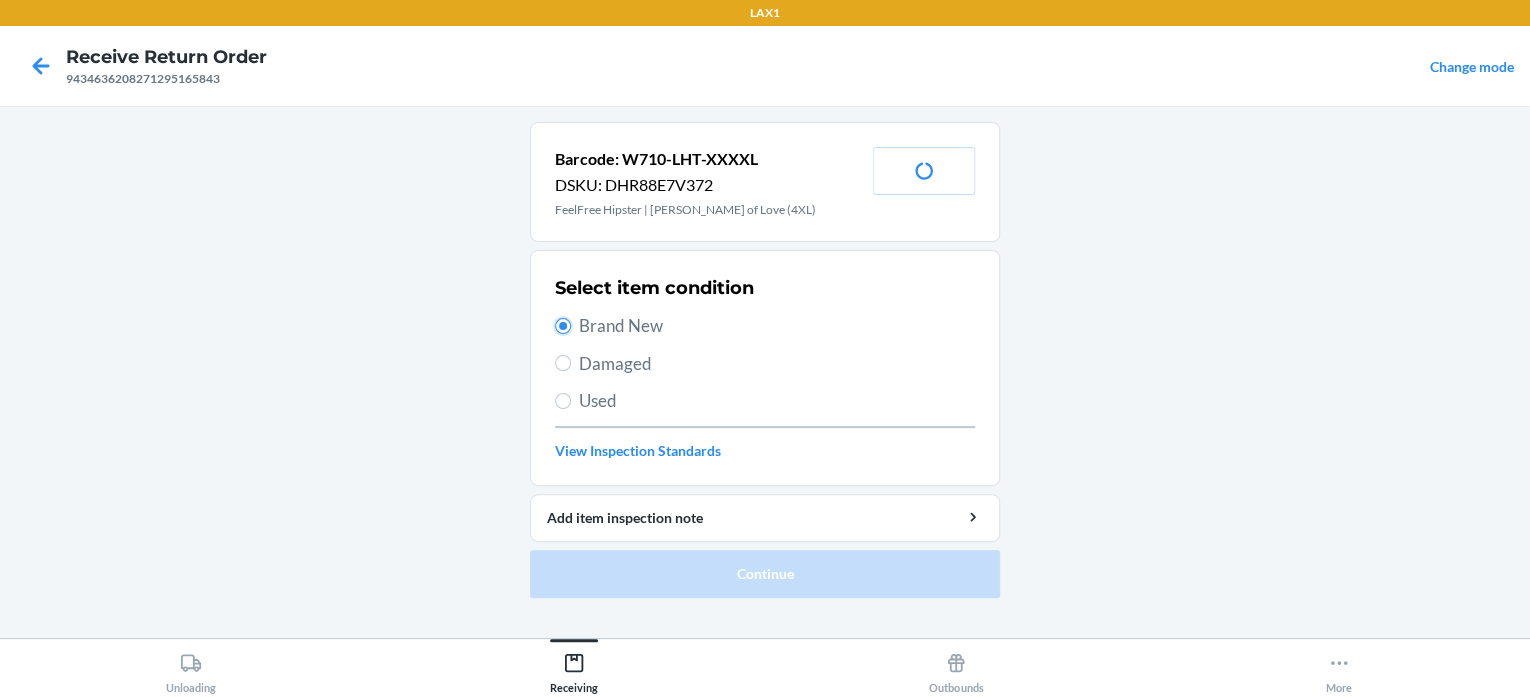 radio on "true" 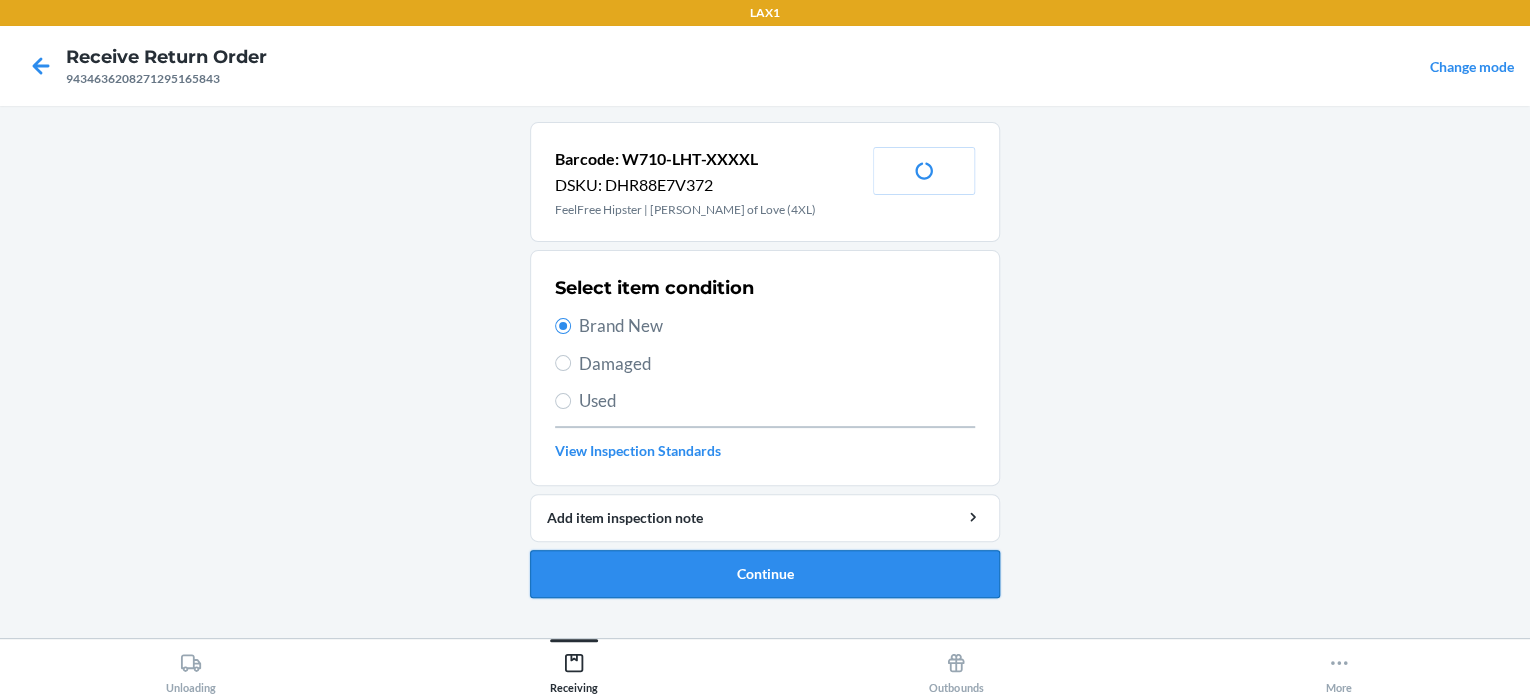 click on "Continue" at bounding box center (765, 574) 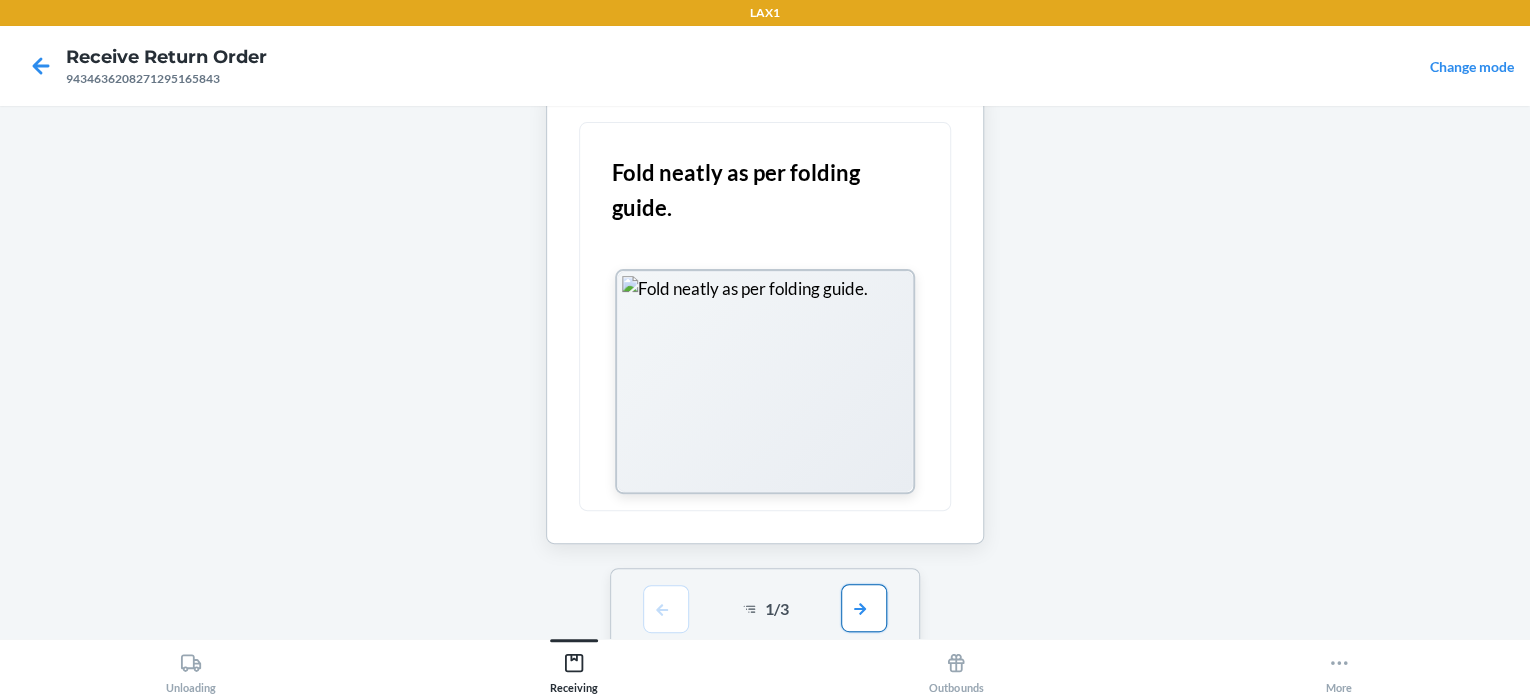scroll, scrollTop: 199, scrollLeft: 0, axis: vertical 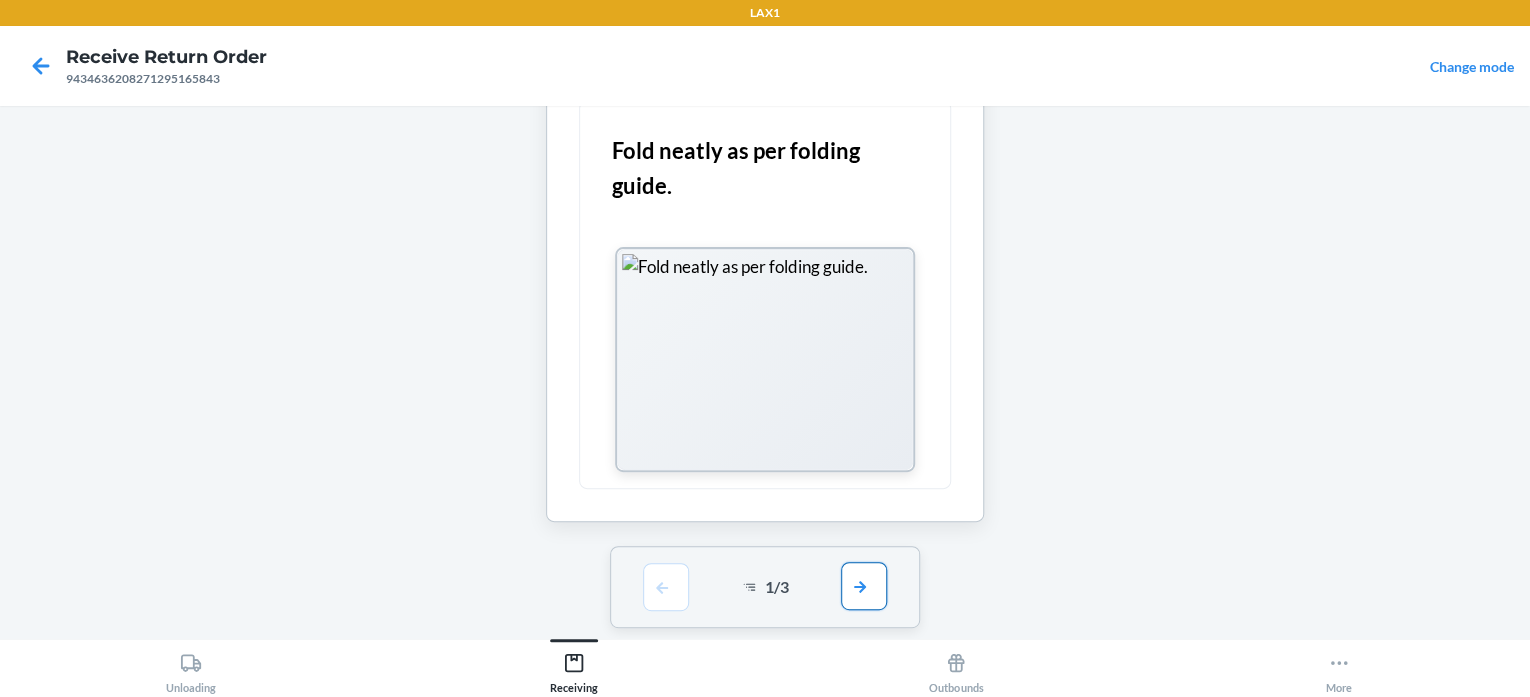 click at bounding box center [864, 586] 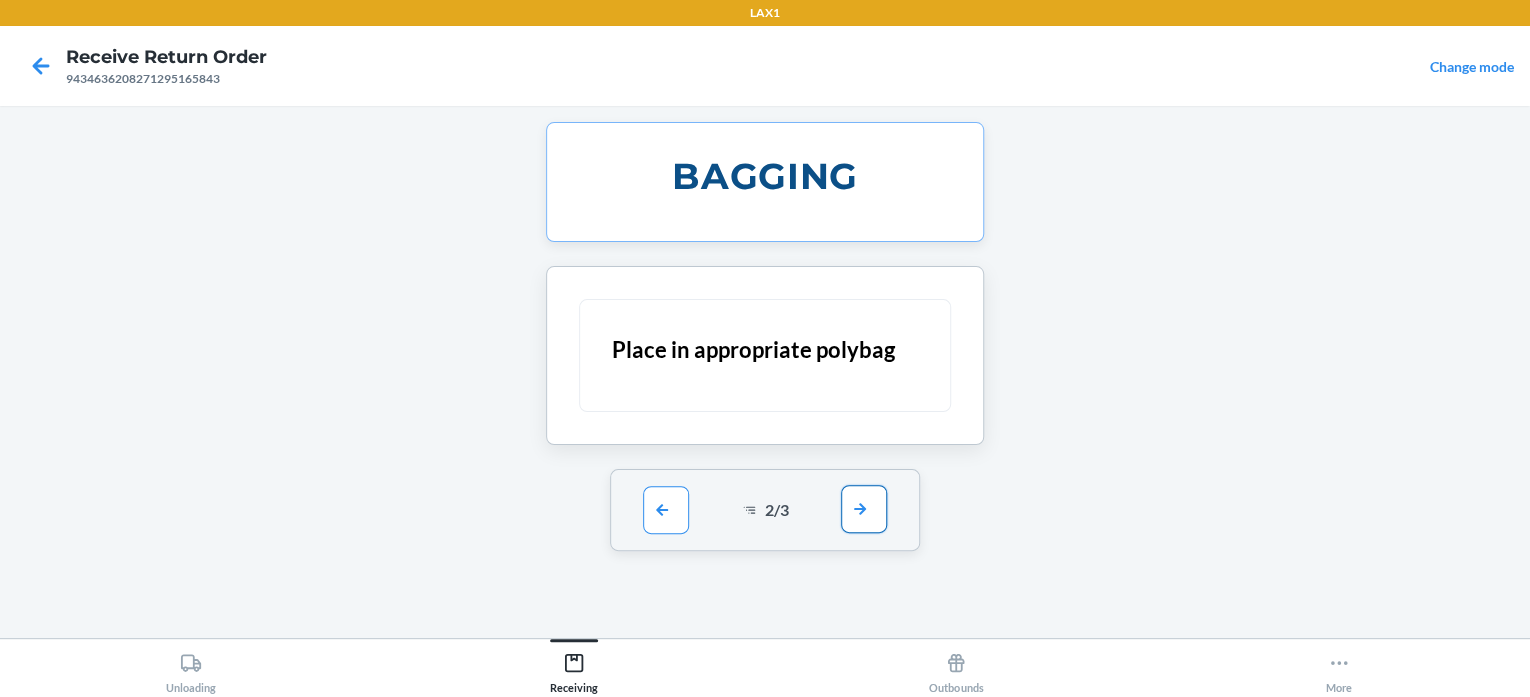 click at bounding box center [864, 509] 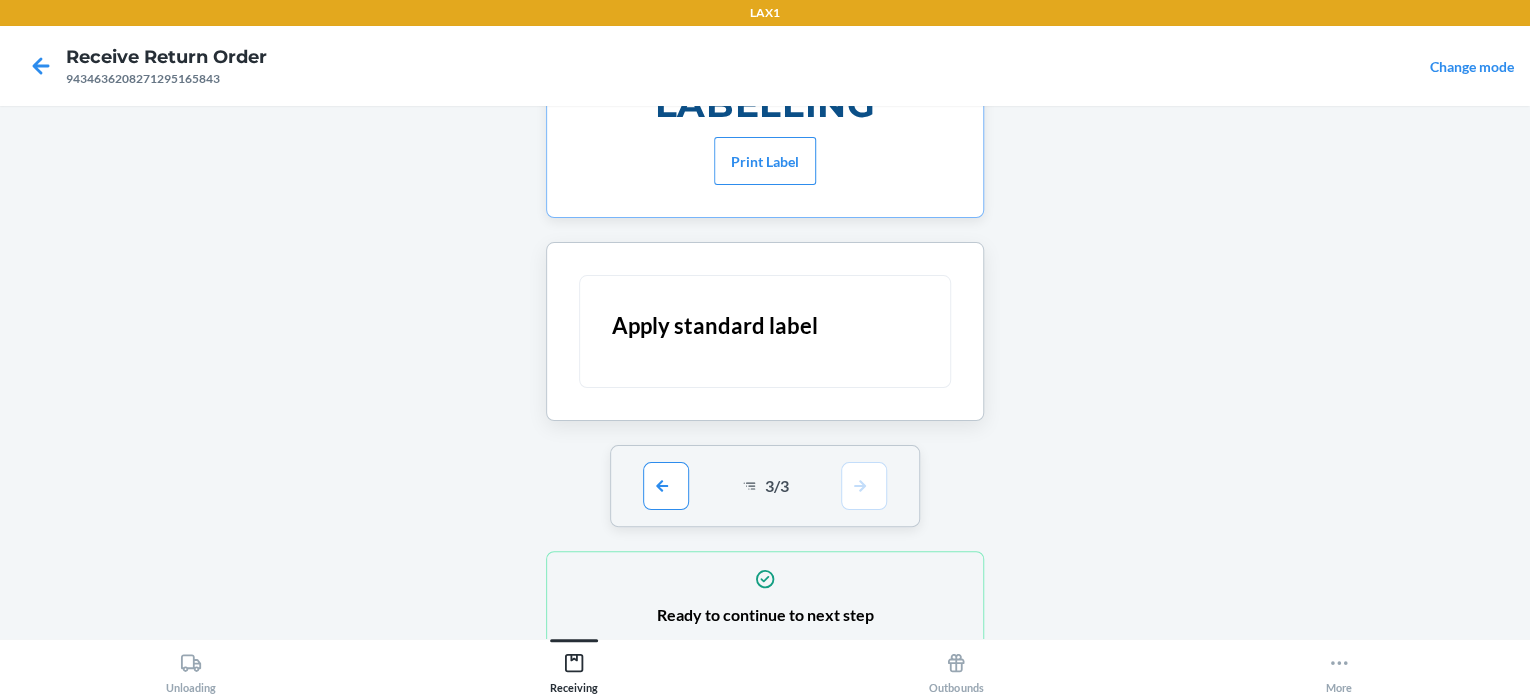 scroll, scrollTop: 152, scrollLeft: 0, axis: vertical 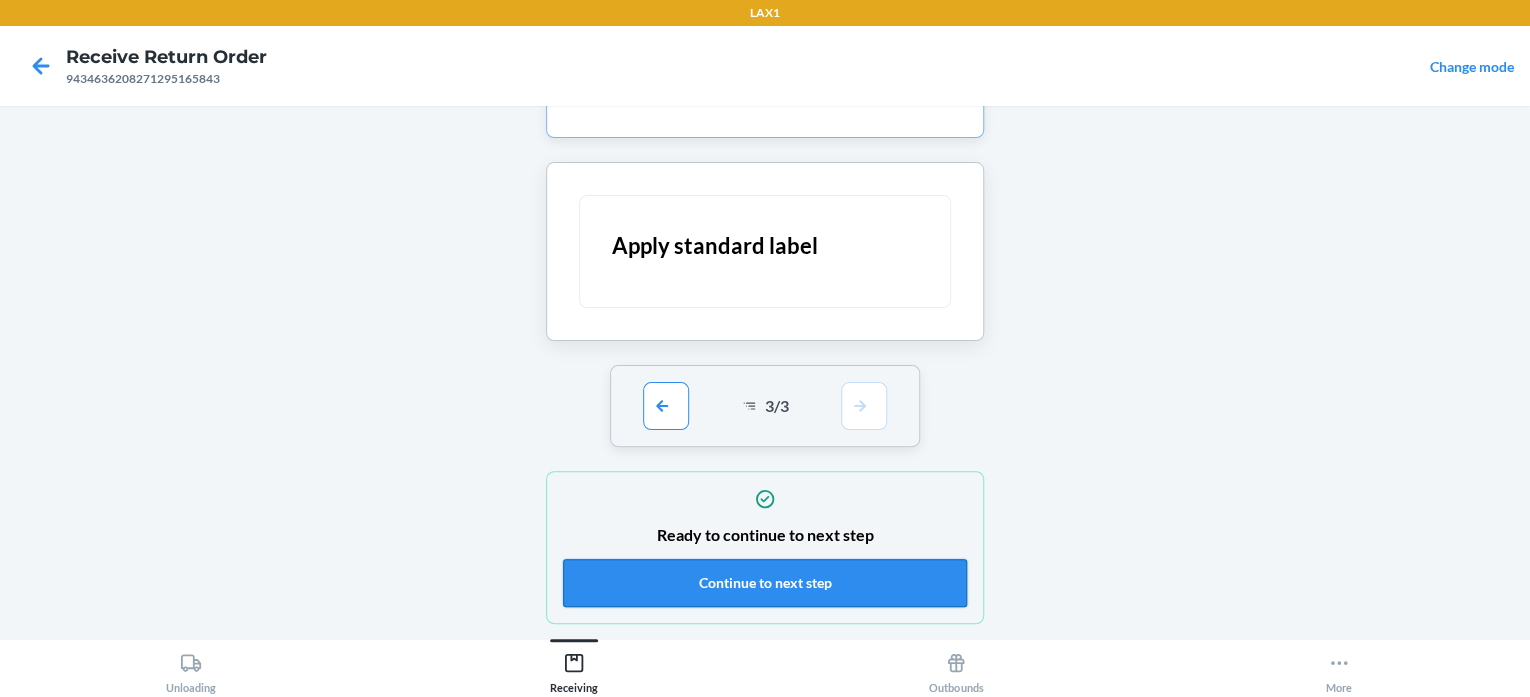 click on "Continue to next step" at bounding box center [765, 583] 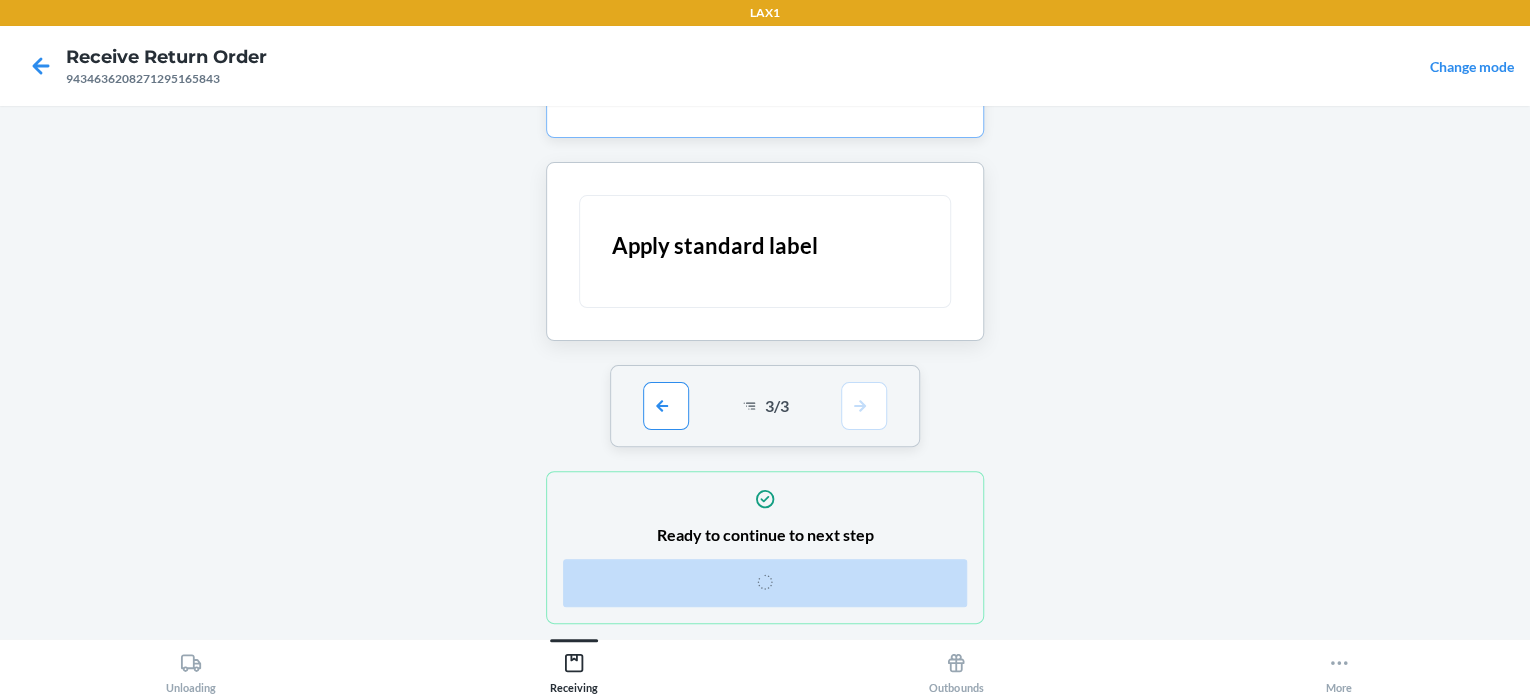 scroll, scrollTop: 0, scrollLeft: 0, axis: both 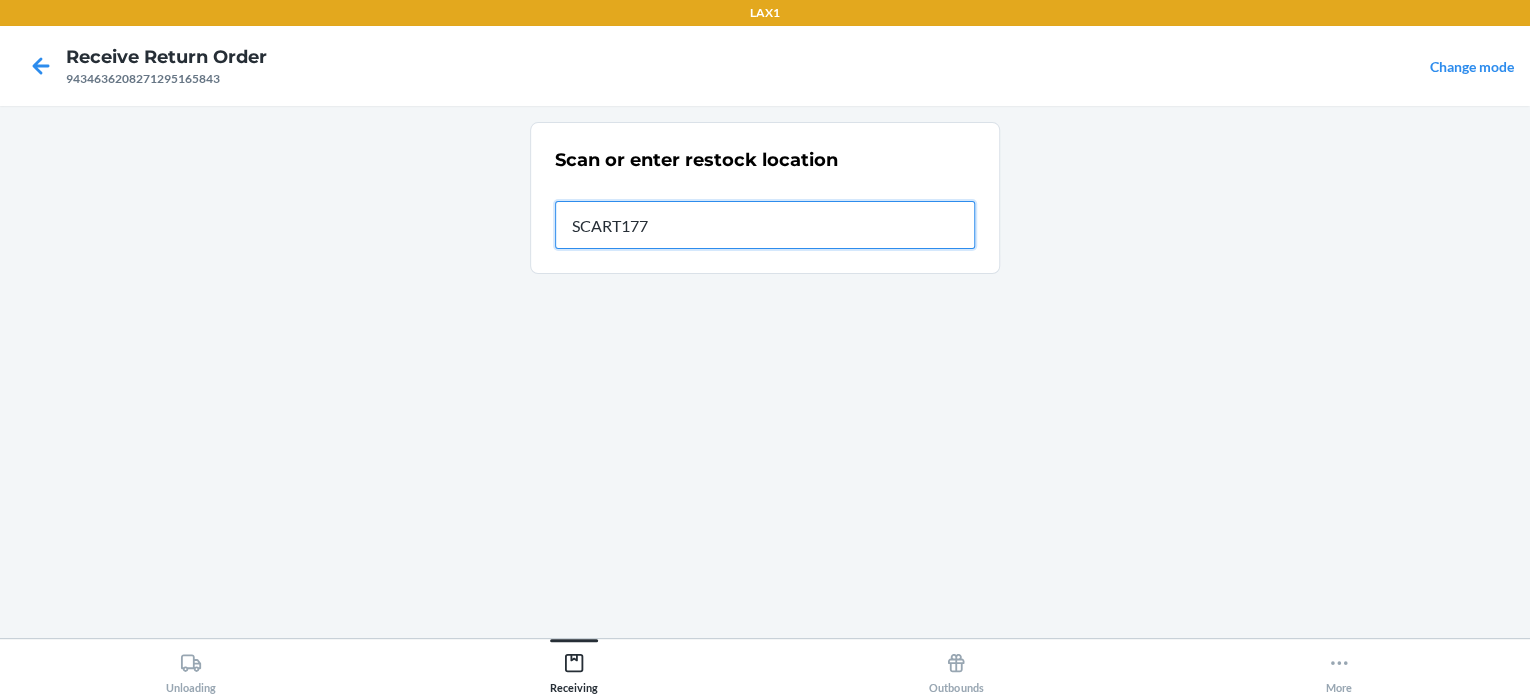 type on "SCART177" 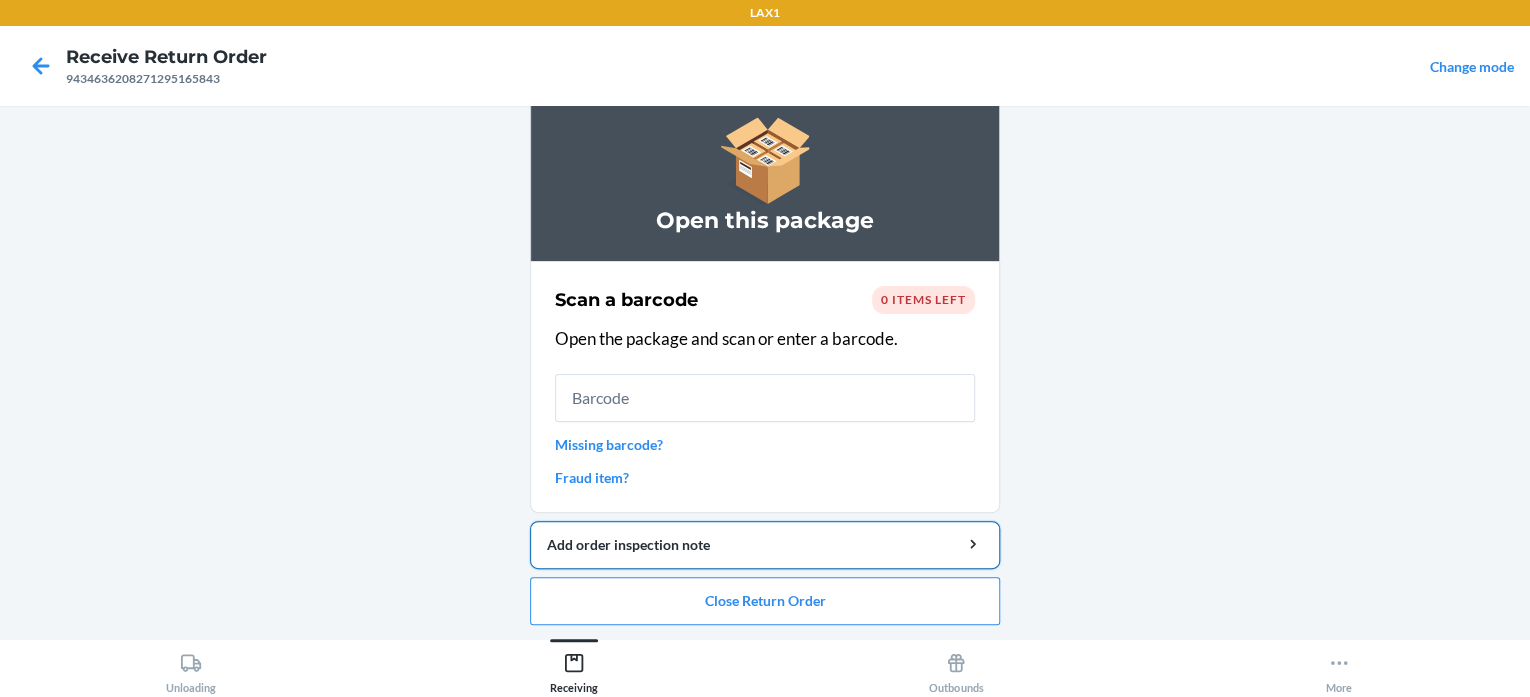 scroll, scrollTop: 163, scrollLeft: 0, axis: vertical 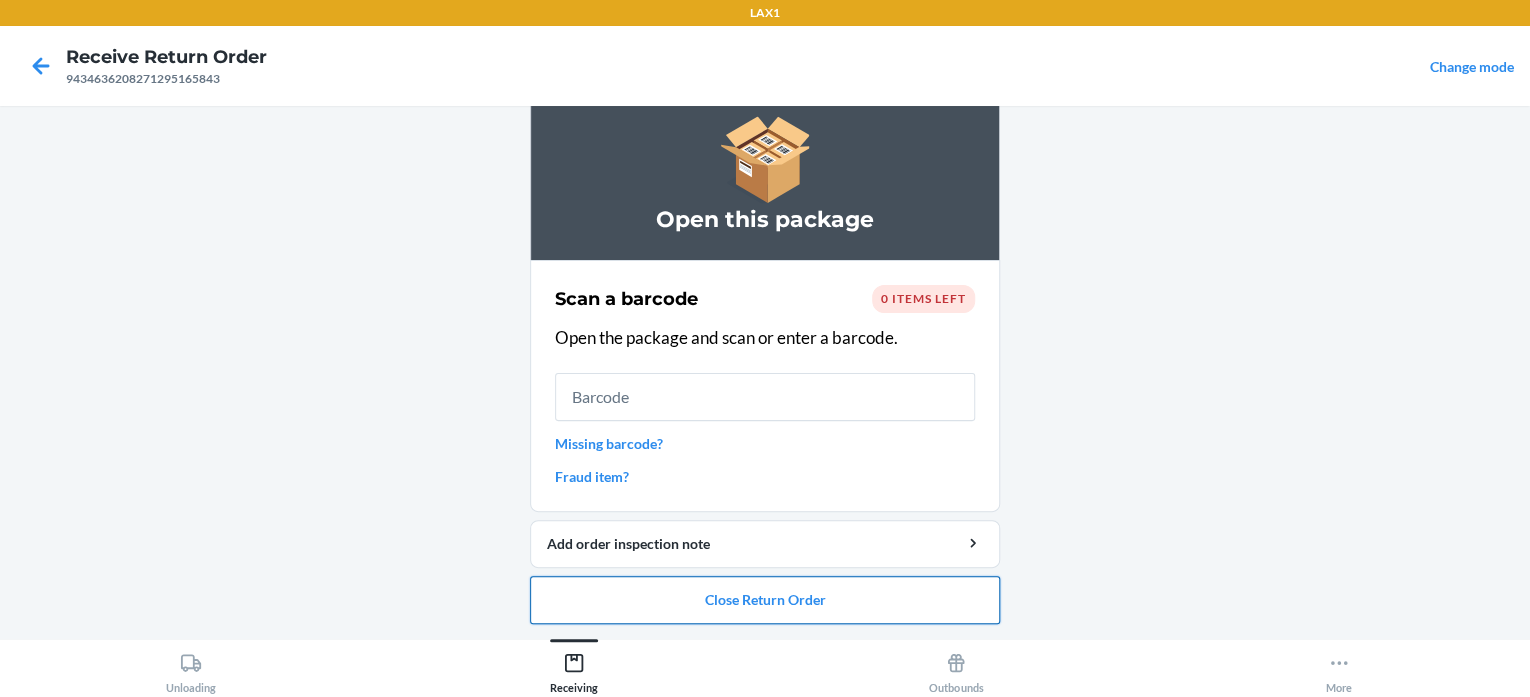 click on "Close Return Order" at bounding box center (765, 600) 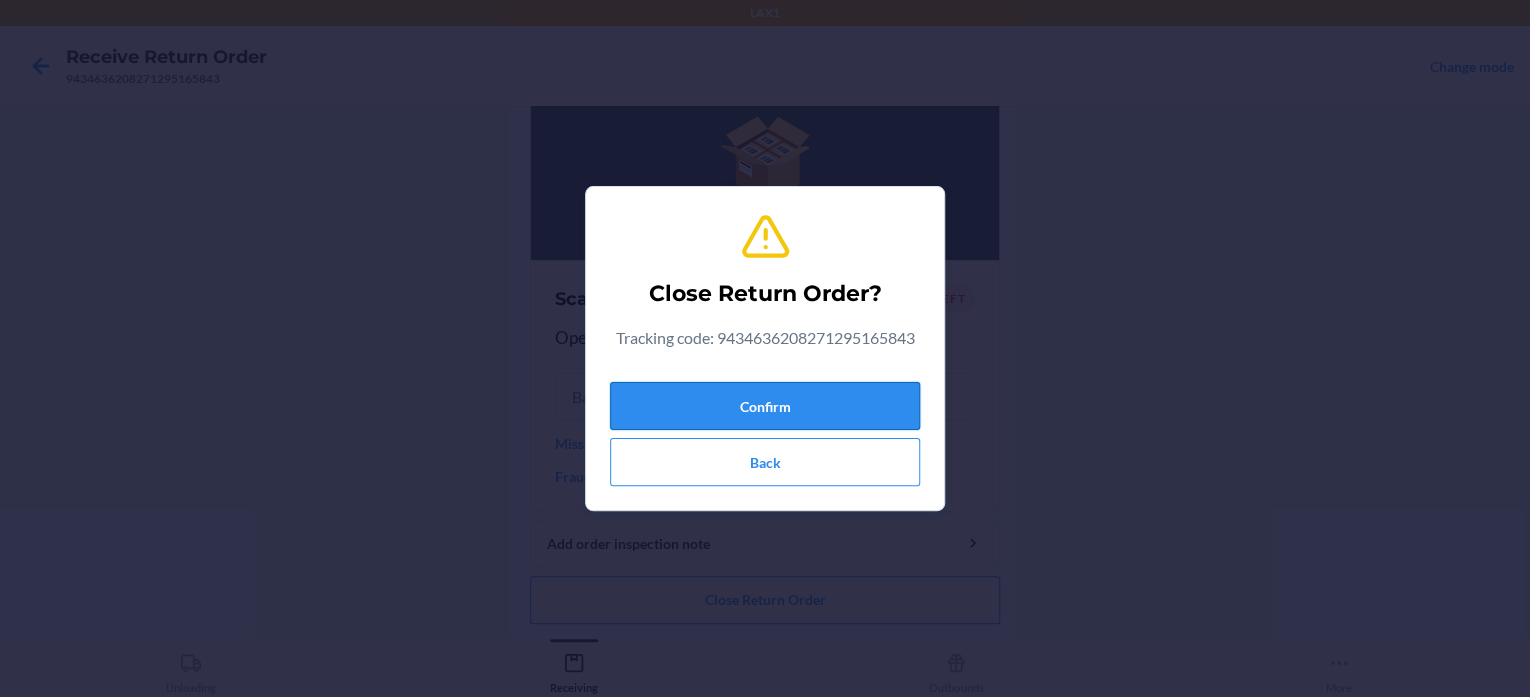 click on "Confirm" at bounding box center (765, 406) 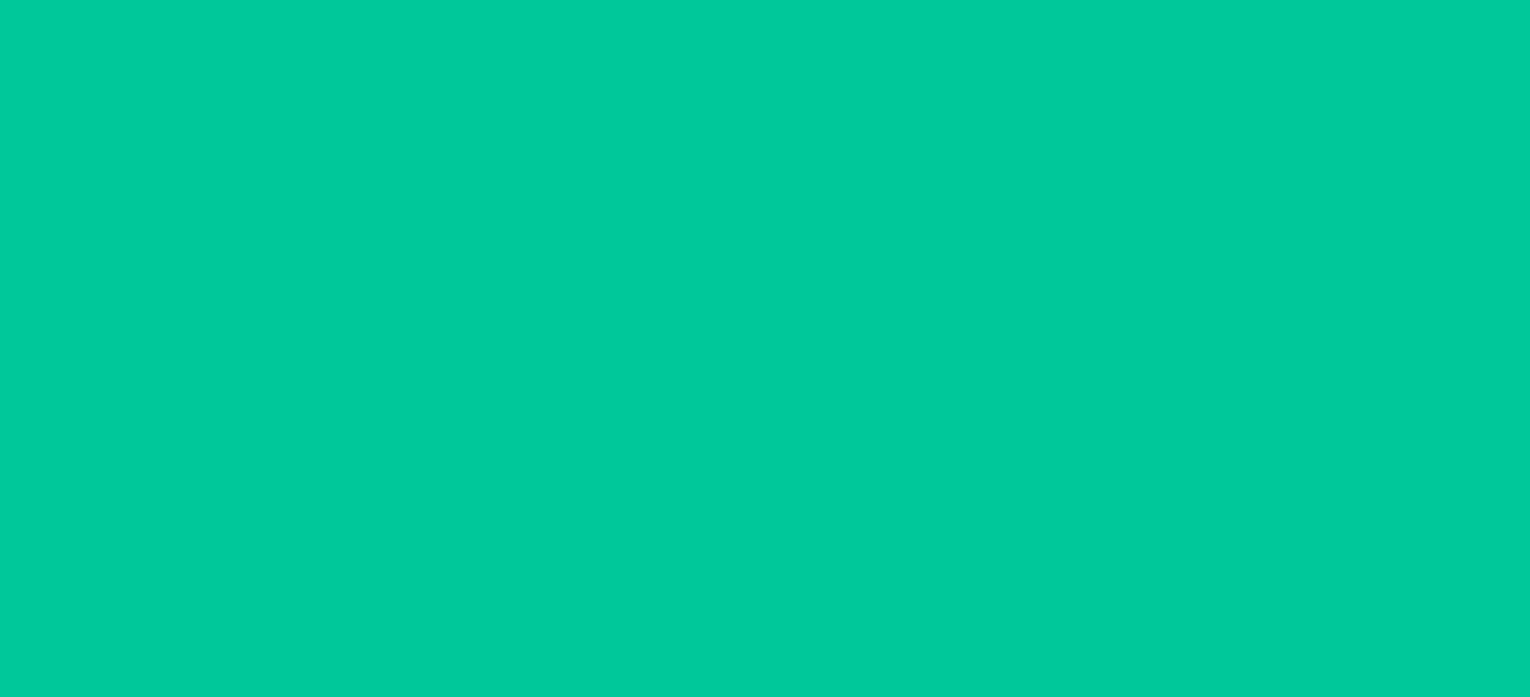 scroll, scrollTop: 0, scrollLeft: 0, axis: both 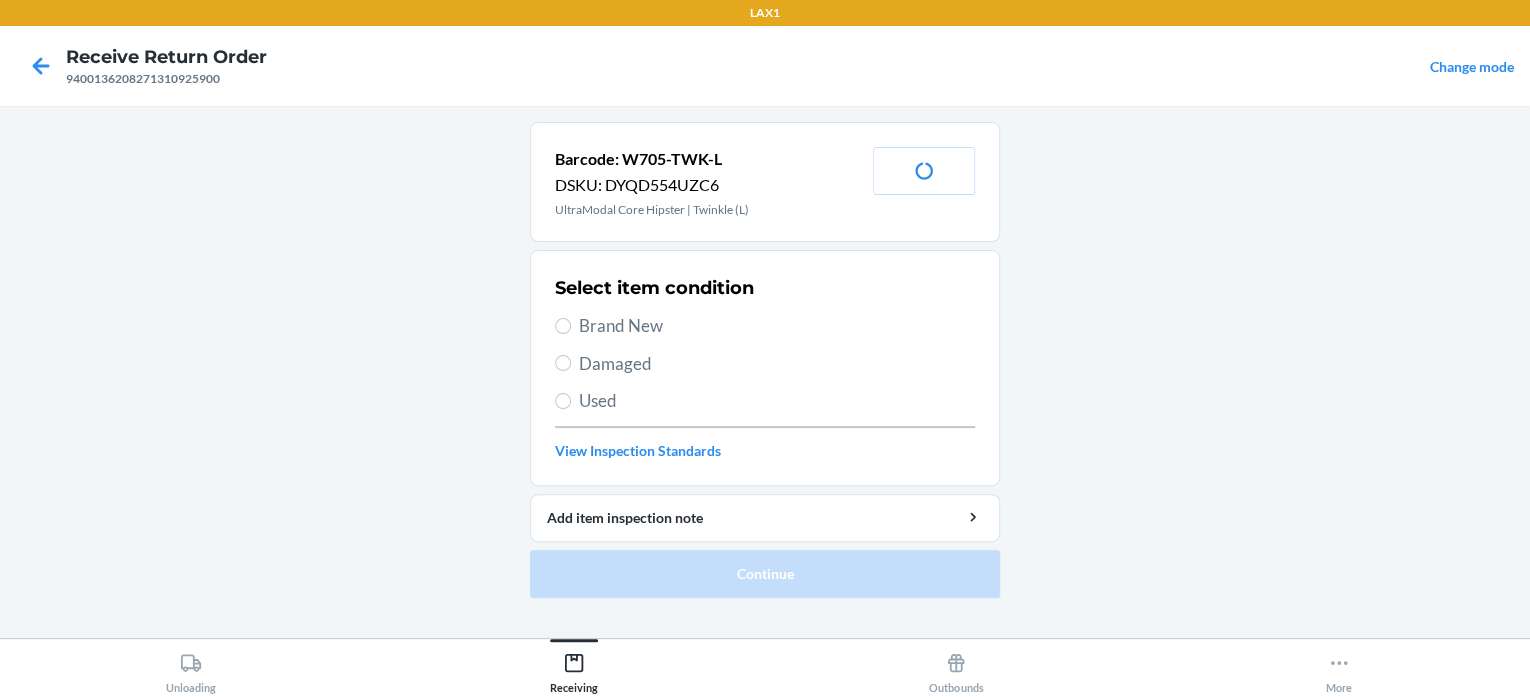 click on "Brand New" at bounding box center [777, 326] 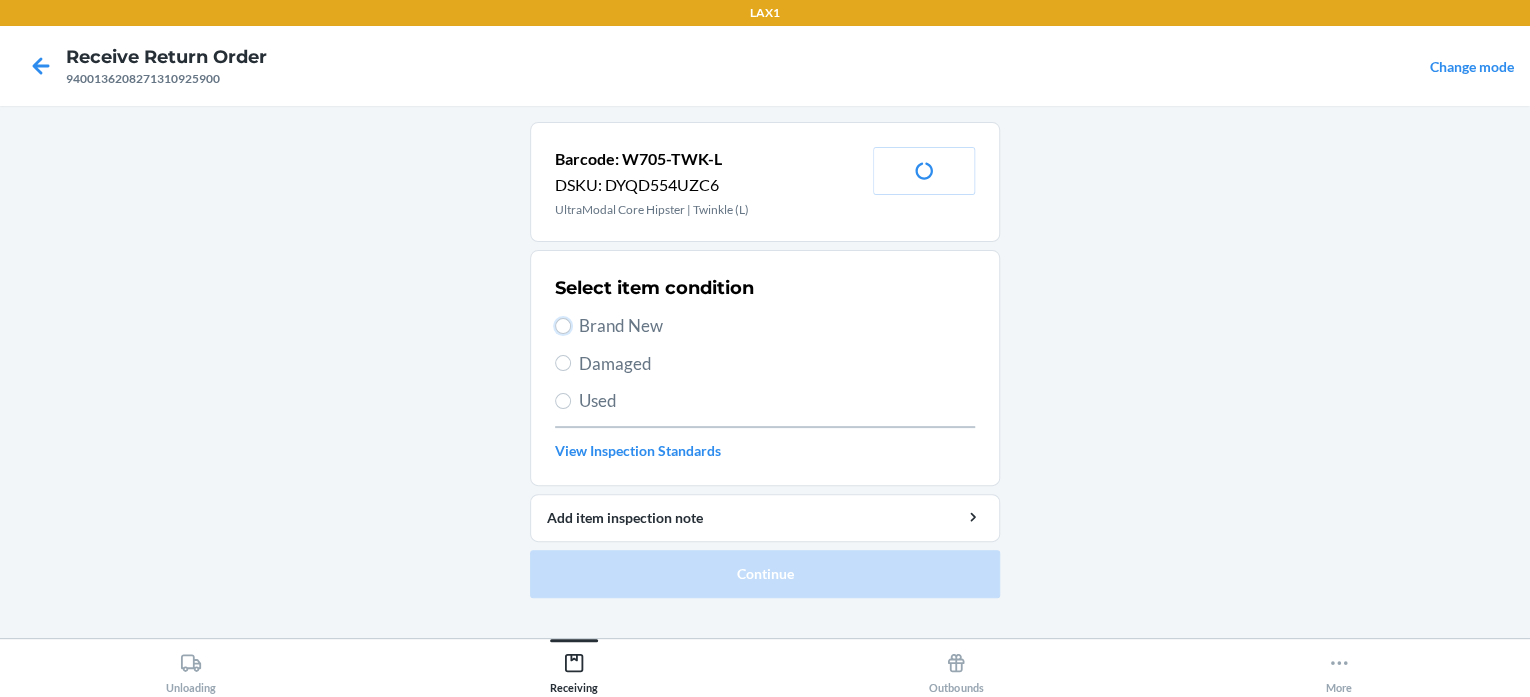 click on "Brand New" at bounding box center (563, 326) 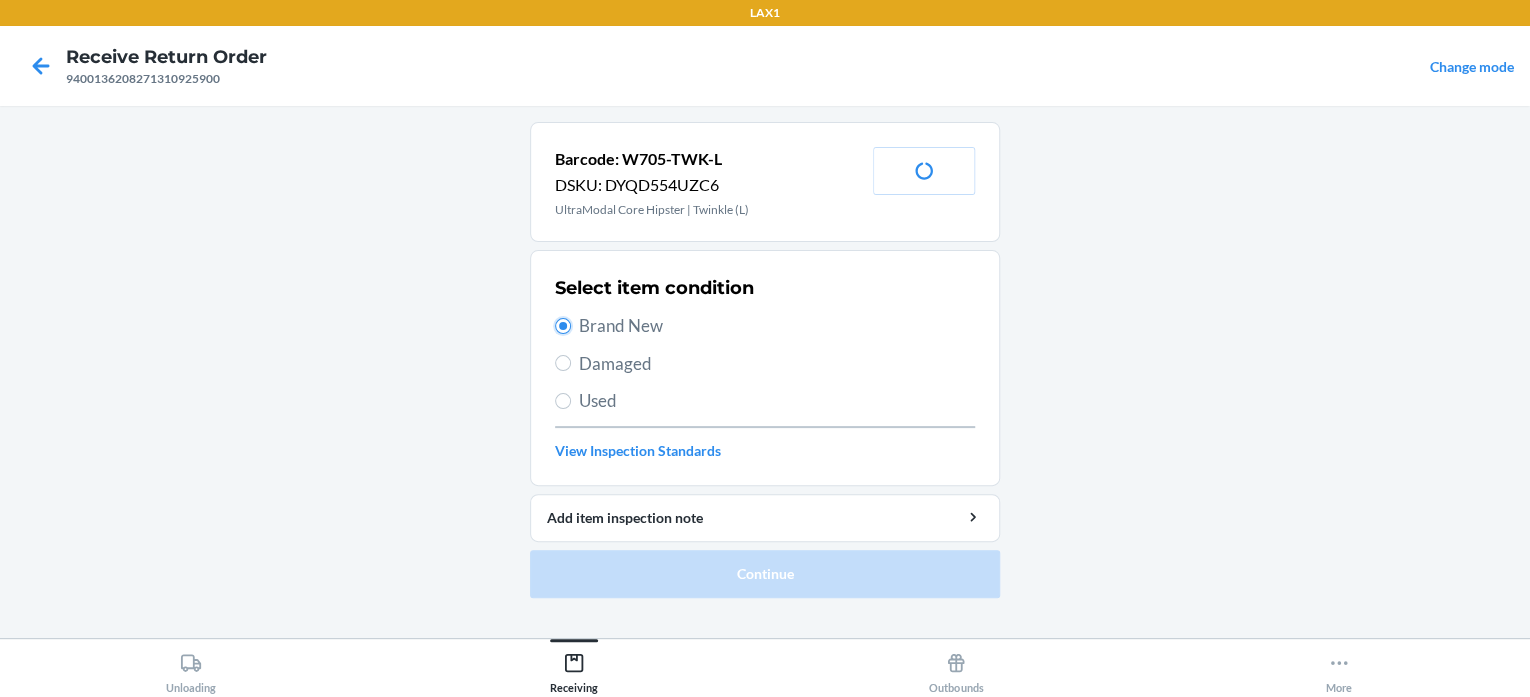 radio on "true" 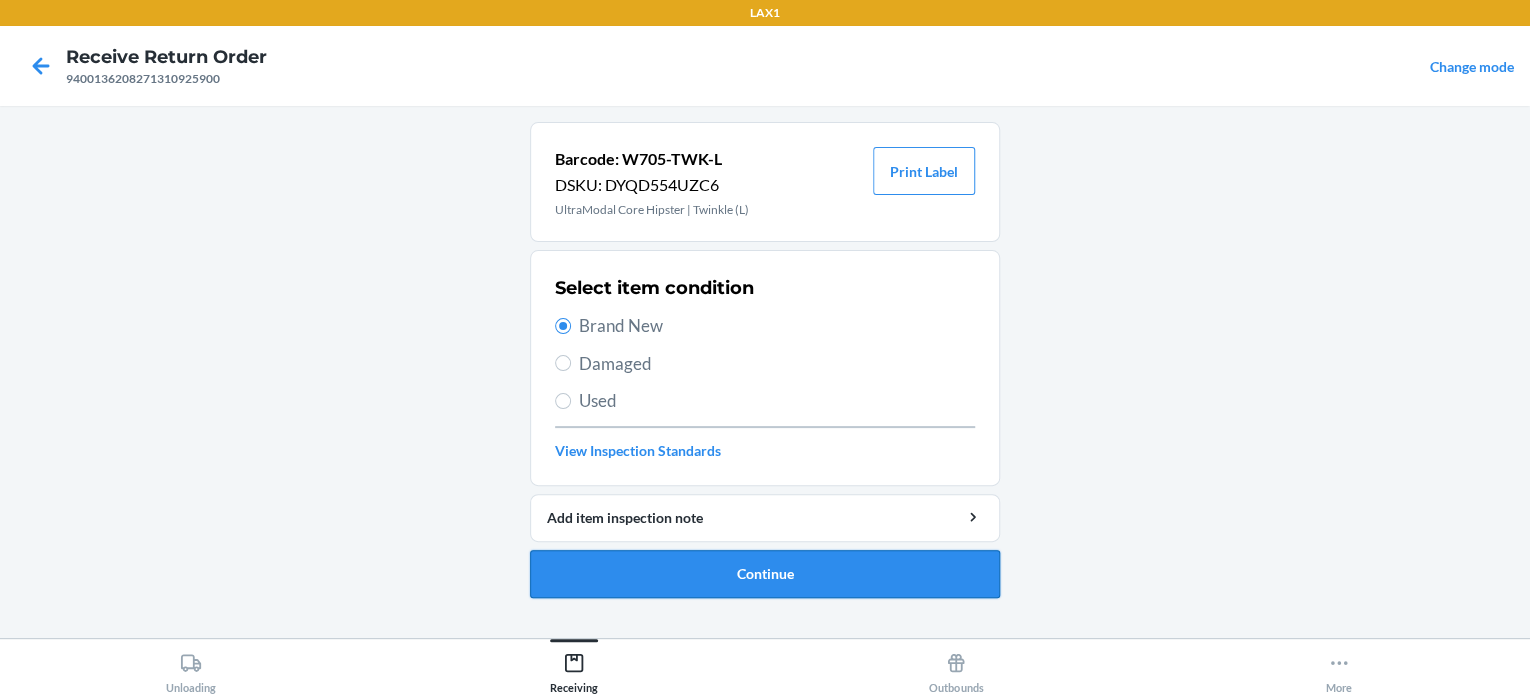 click on "Continue" at bounding box center (765, 574) 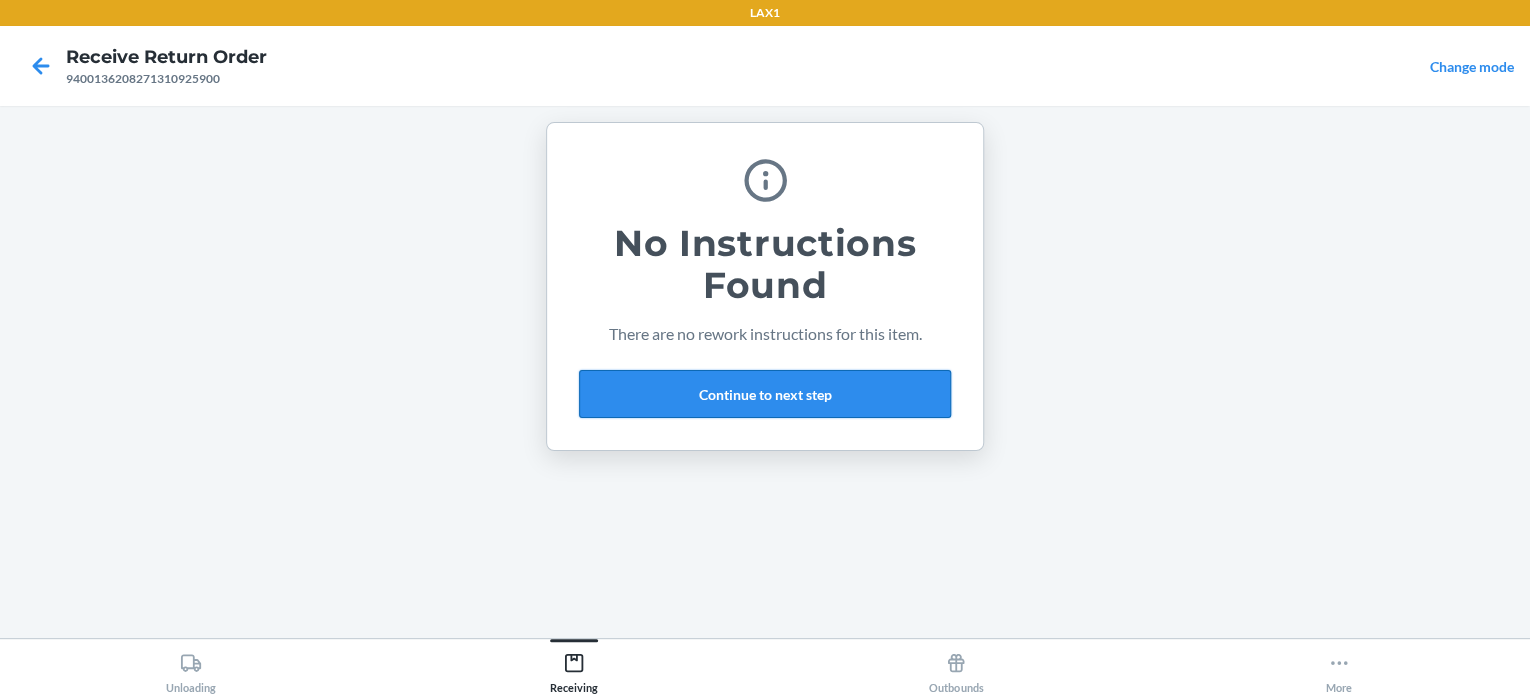 click on "Continue to next step" at bounding box center (765, 394) 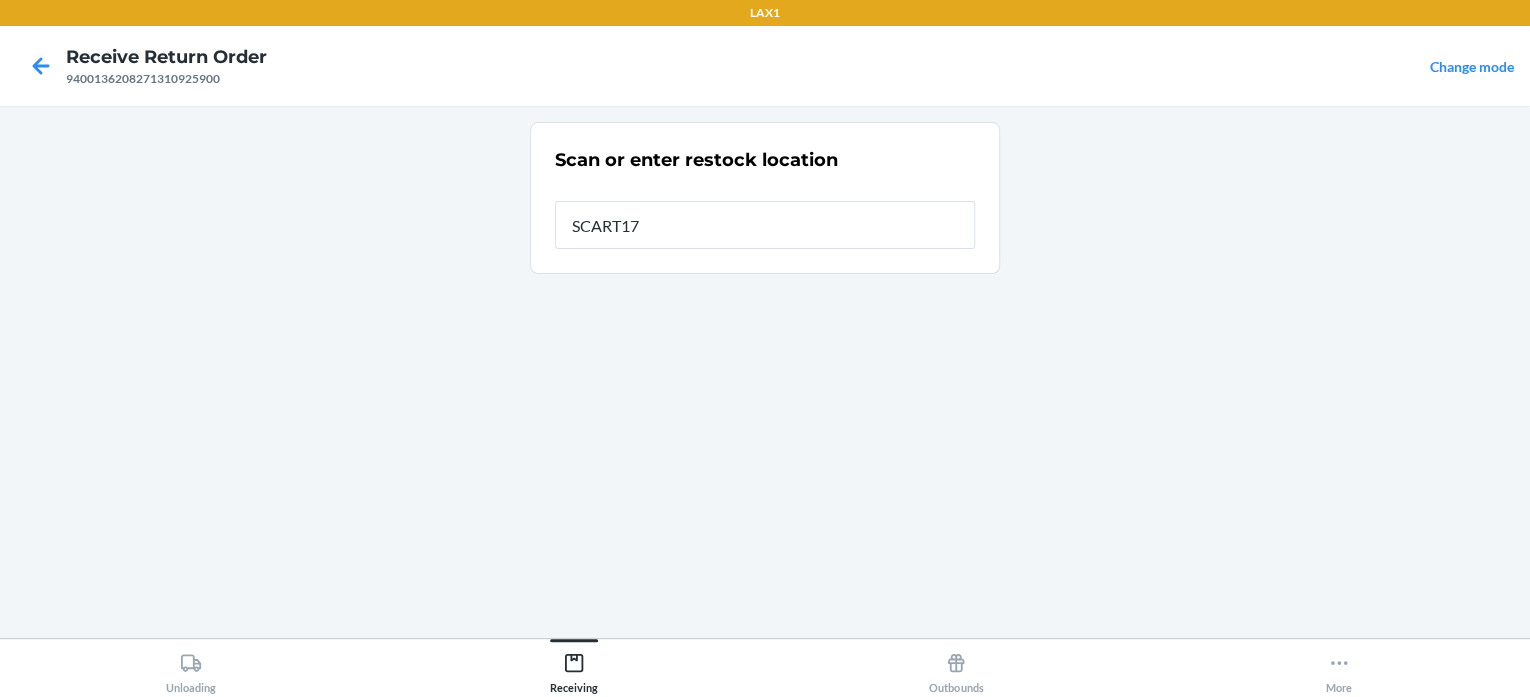 type on "SCART177" 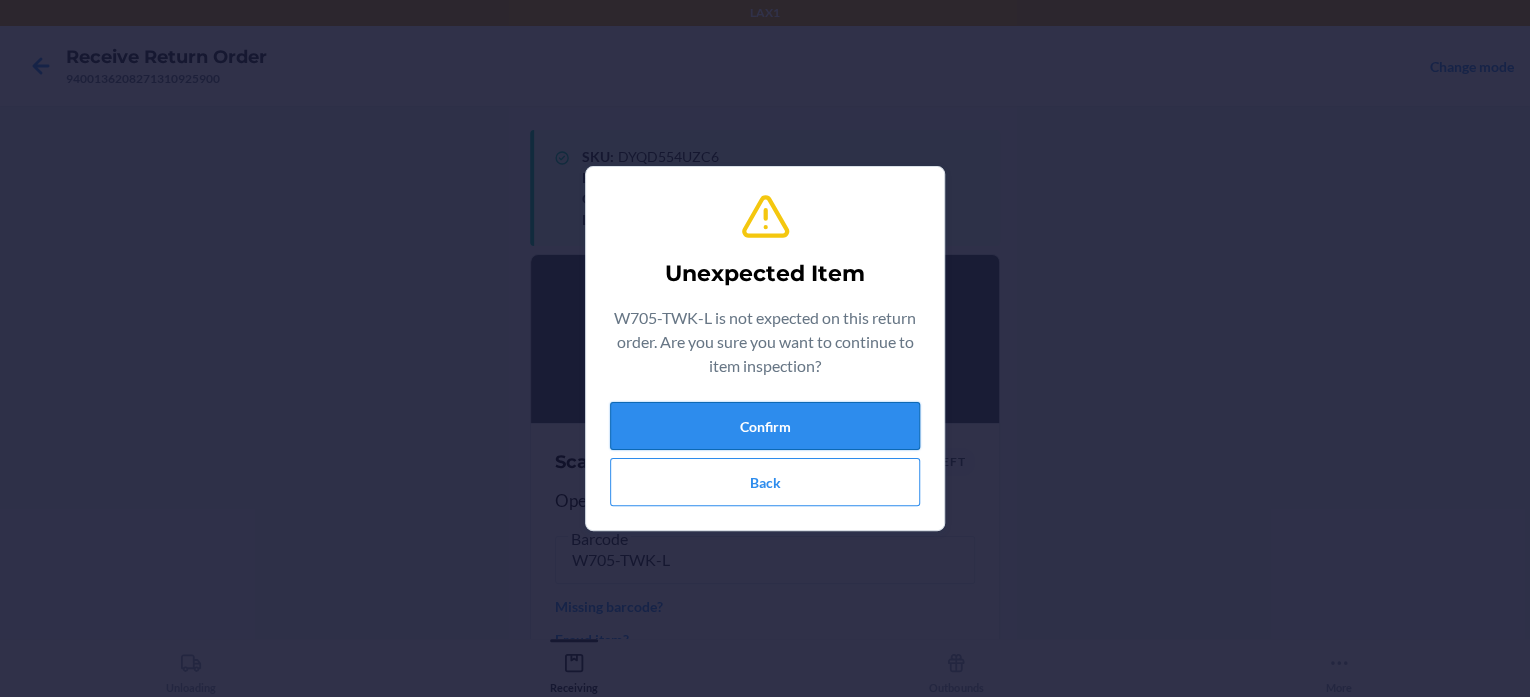 click on "Confirm" at bounding box center [765, 426] 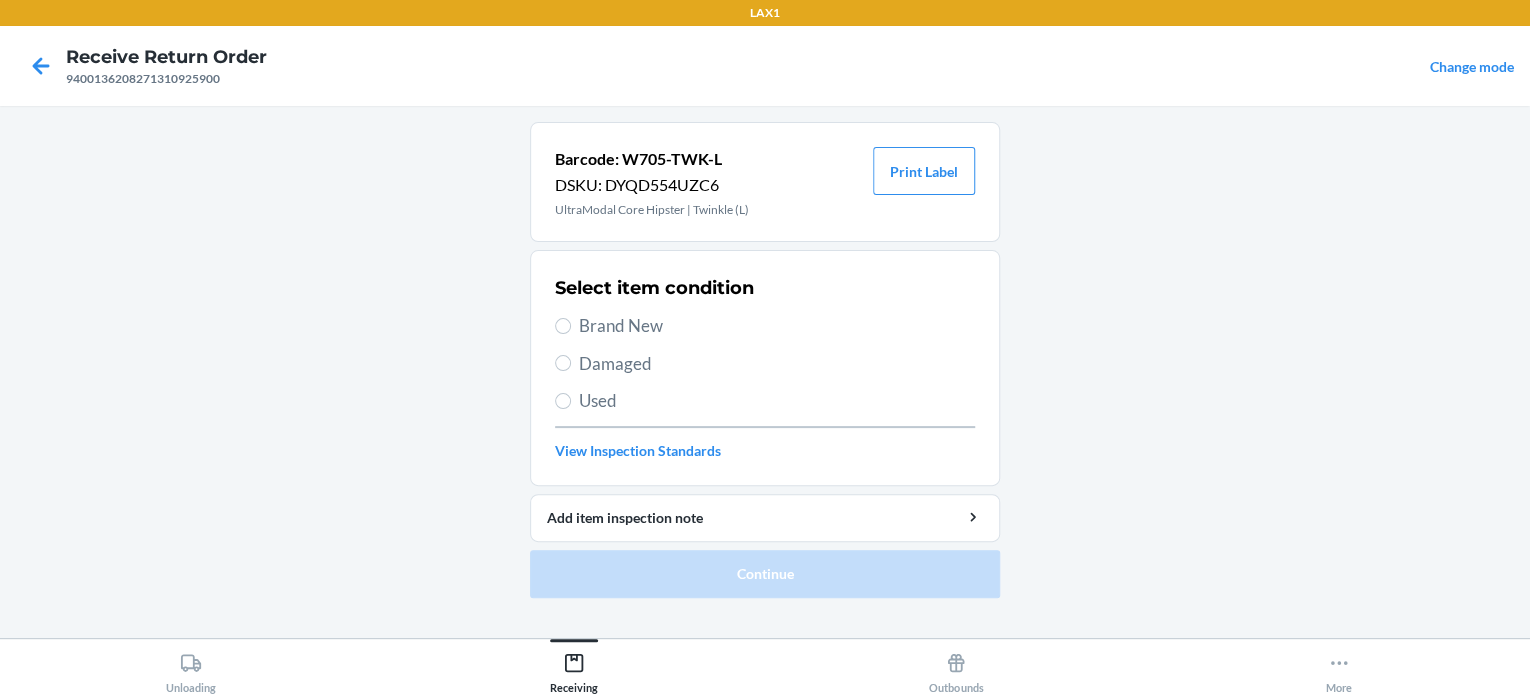 click on "Brand New" at bounding box center [777, 326] 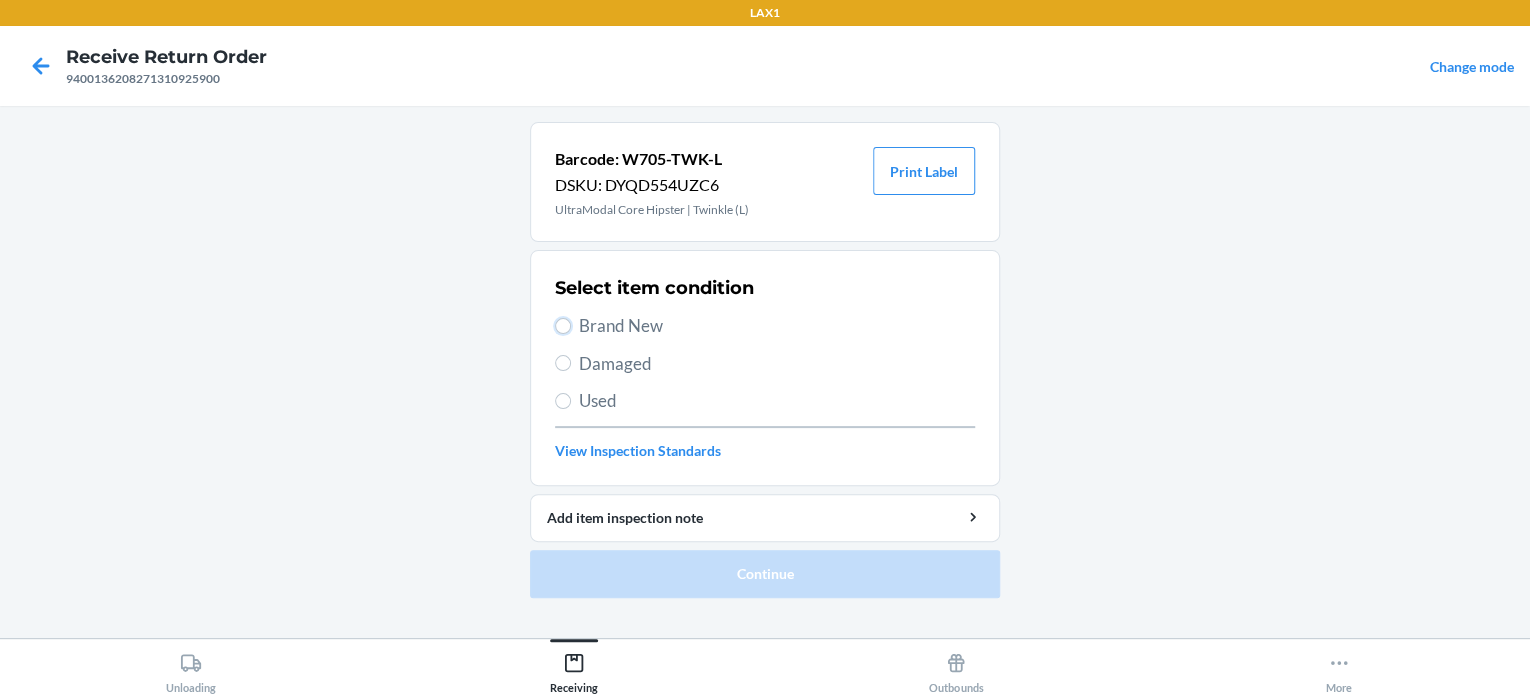 click on "Brand New" at bounding box center (563, 326) 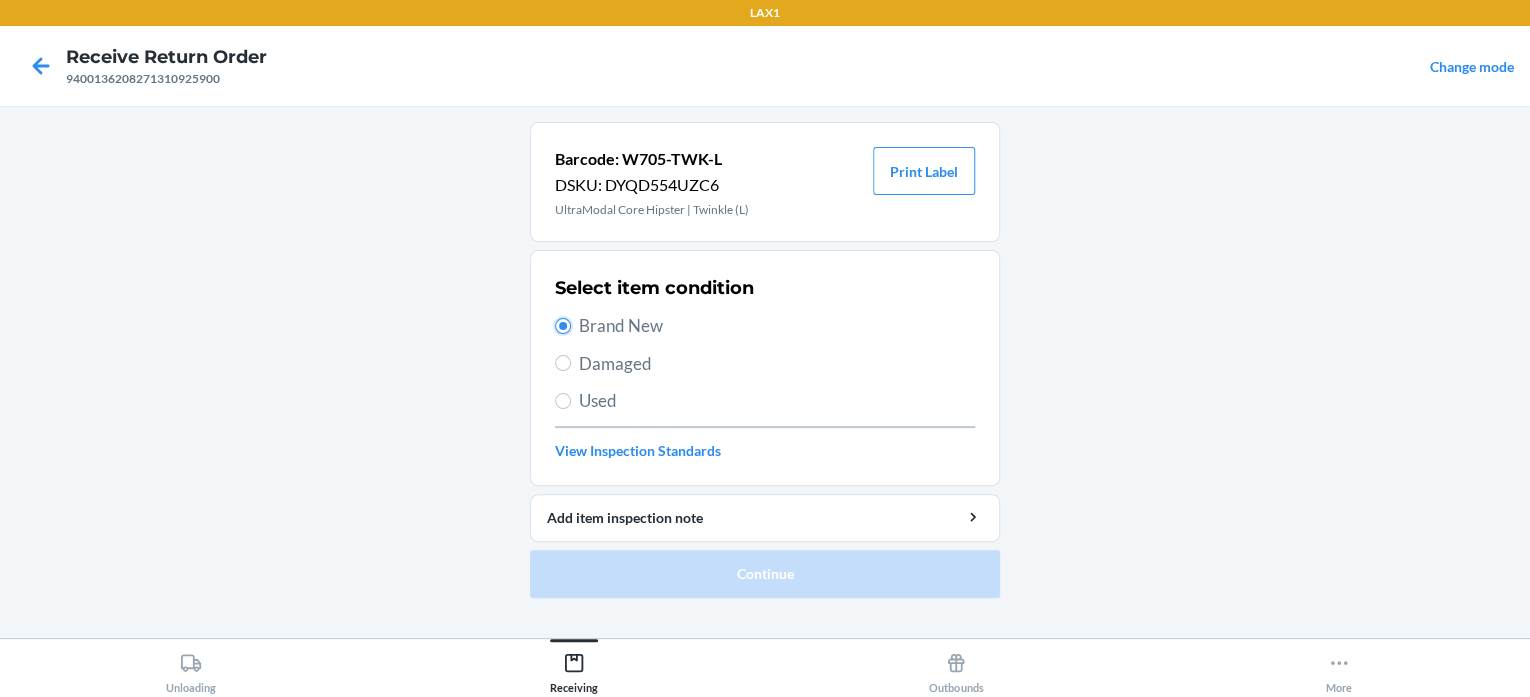 radio on "true" 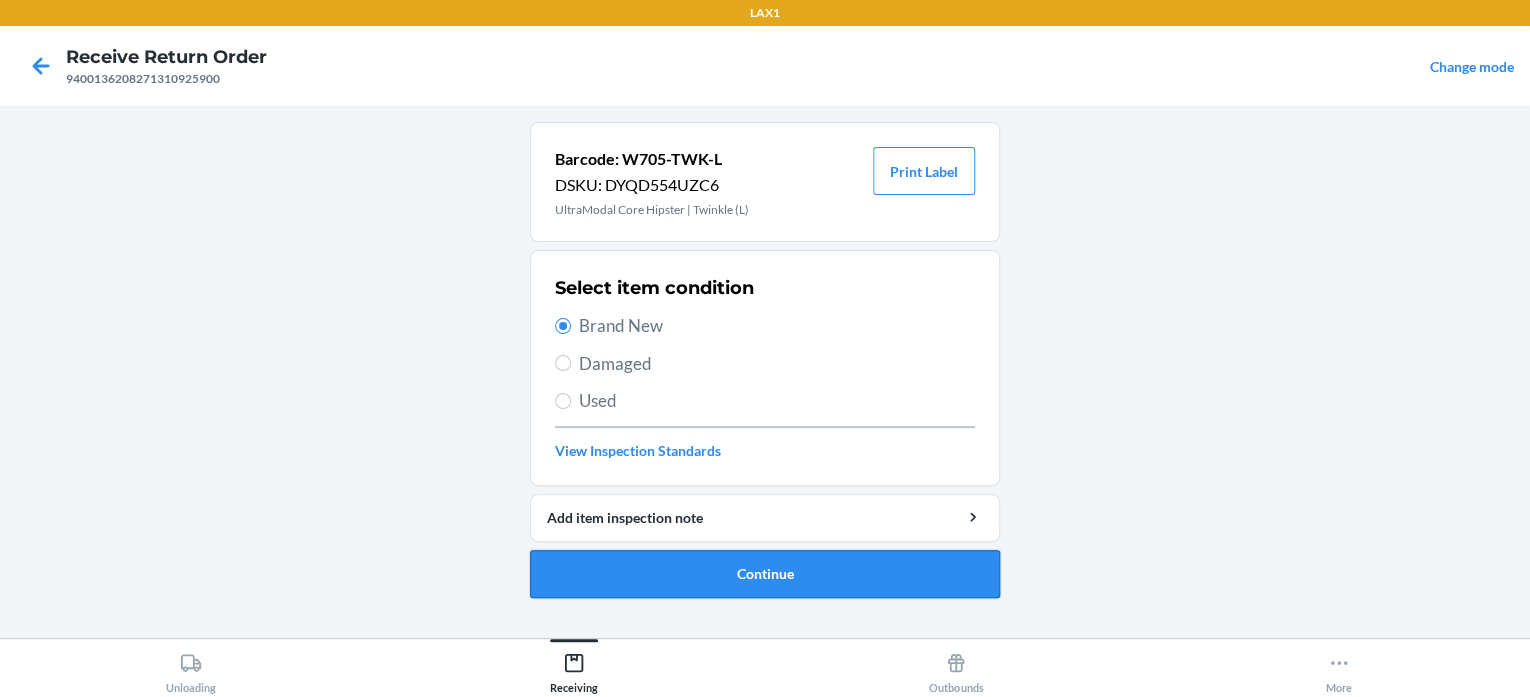 click on "Continue" at bounding box center [765, 574] 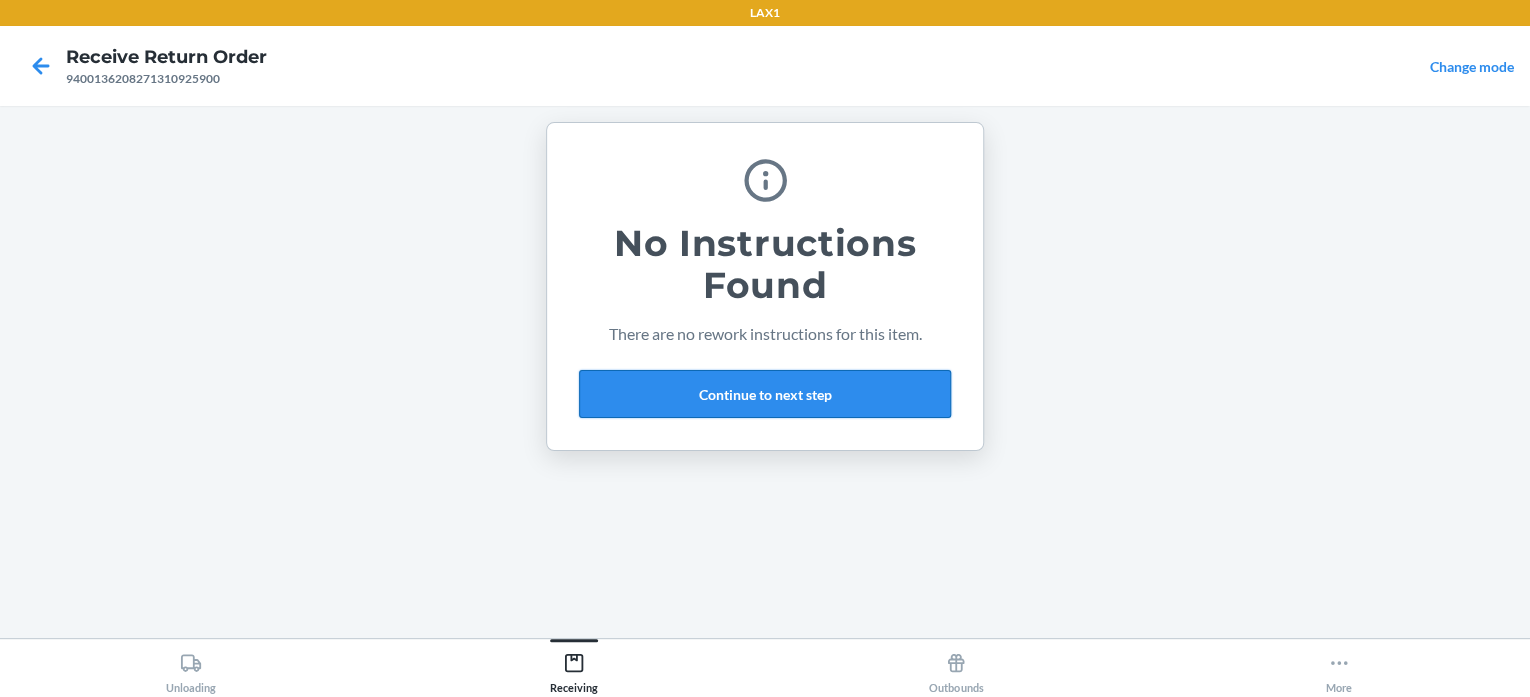 click on "Continue to next step" at bounding box center (765, 394) 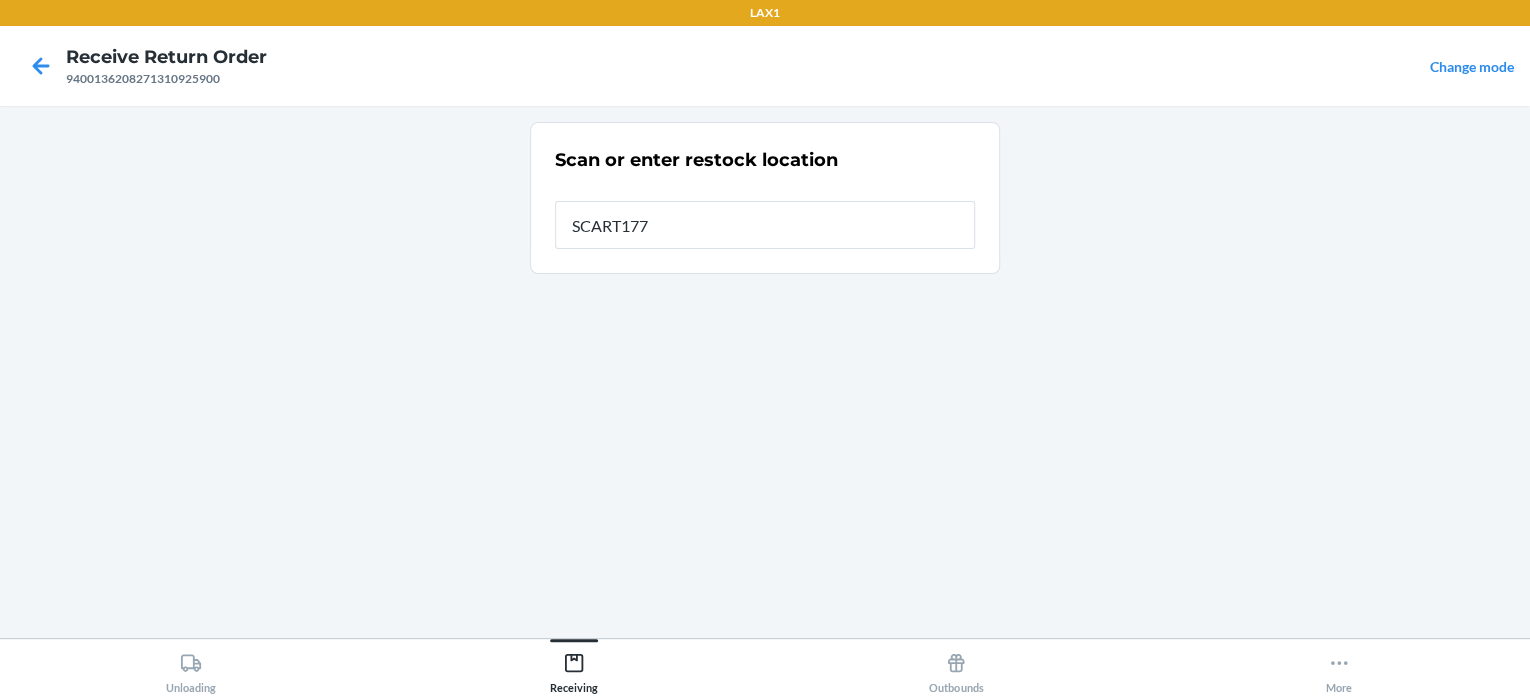 type on "SCART177" 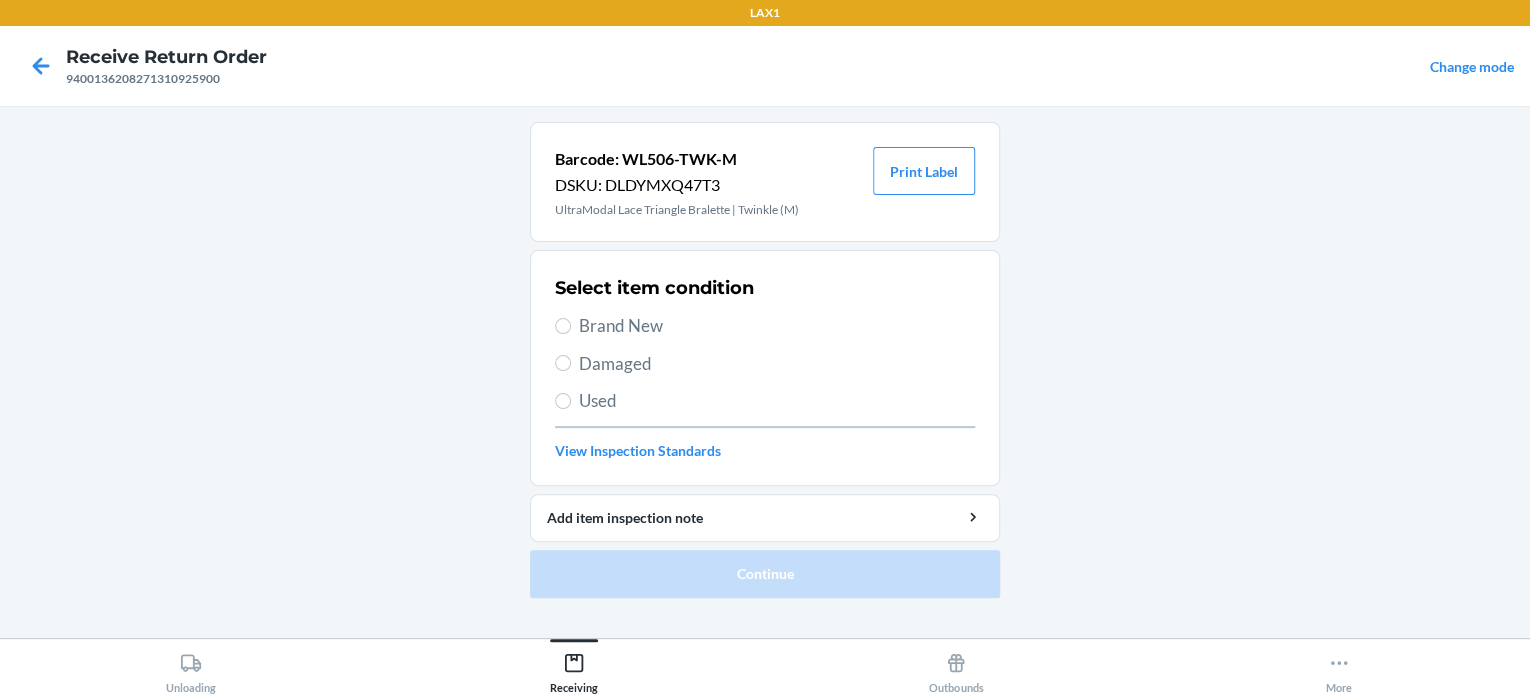 click on "Brand New" at bounding box center [765, 326] 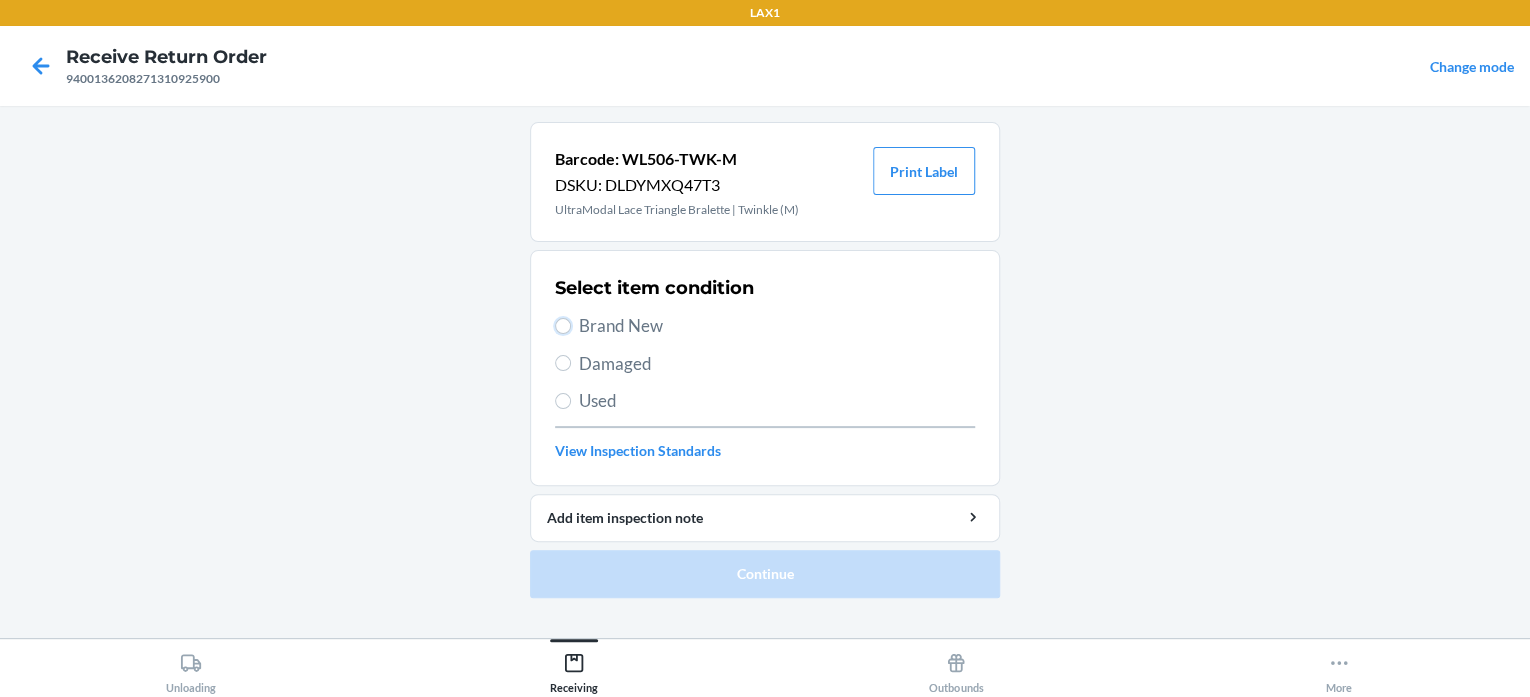 click on "Brand New" at bounding box center (563, 326) 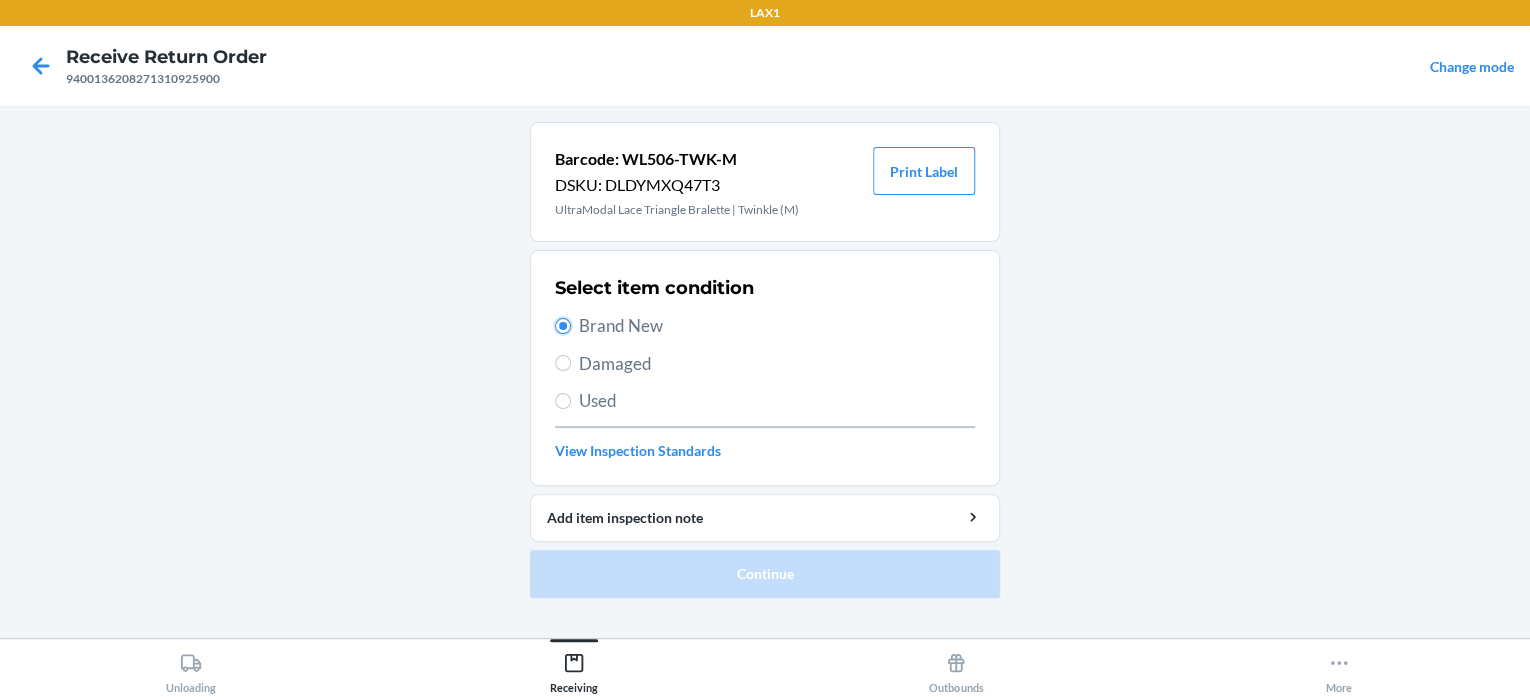 radio on "true" 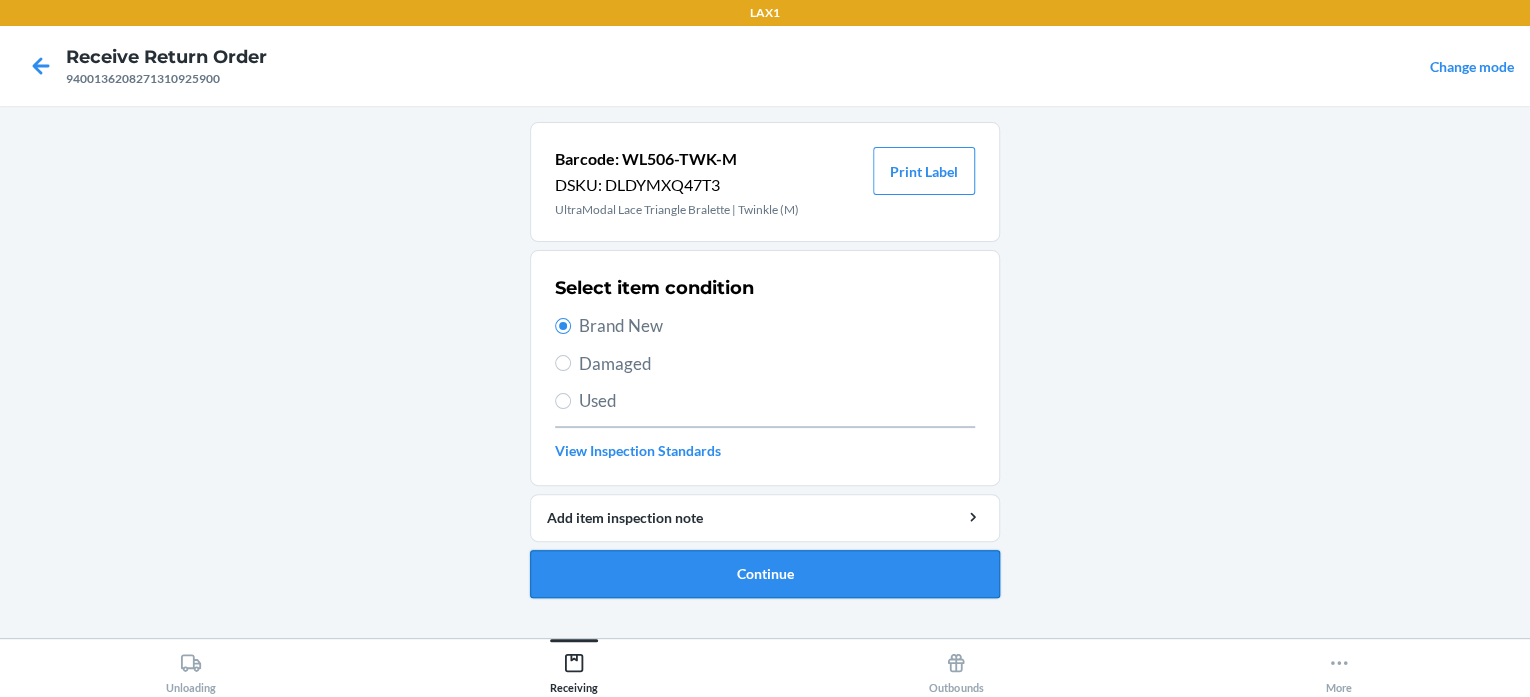 click on "Continue" at bounding box center (765, 574) 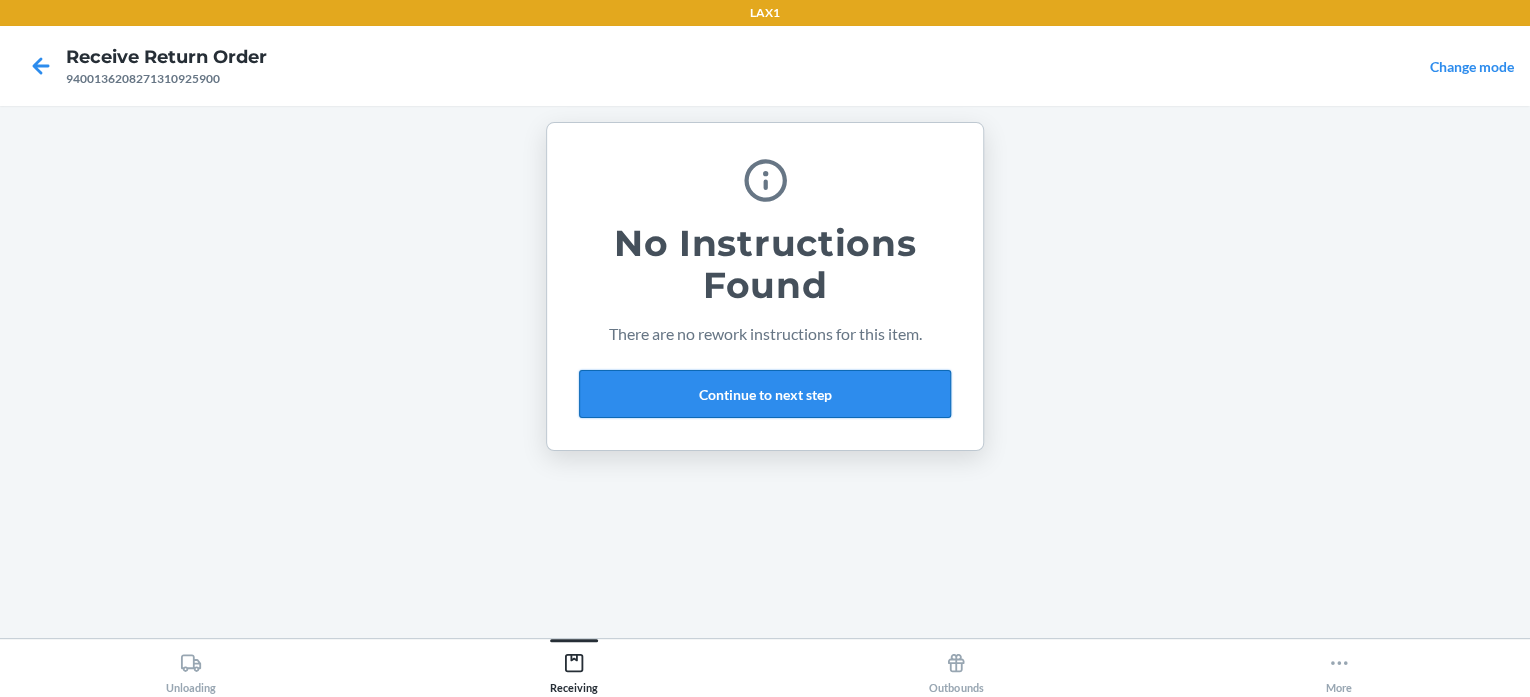 click on "Continue to next step" at bounding box center [765, 394] 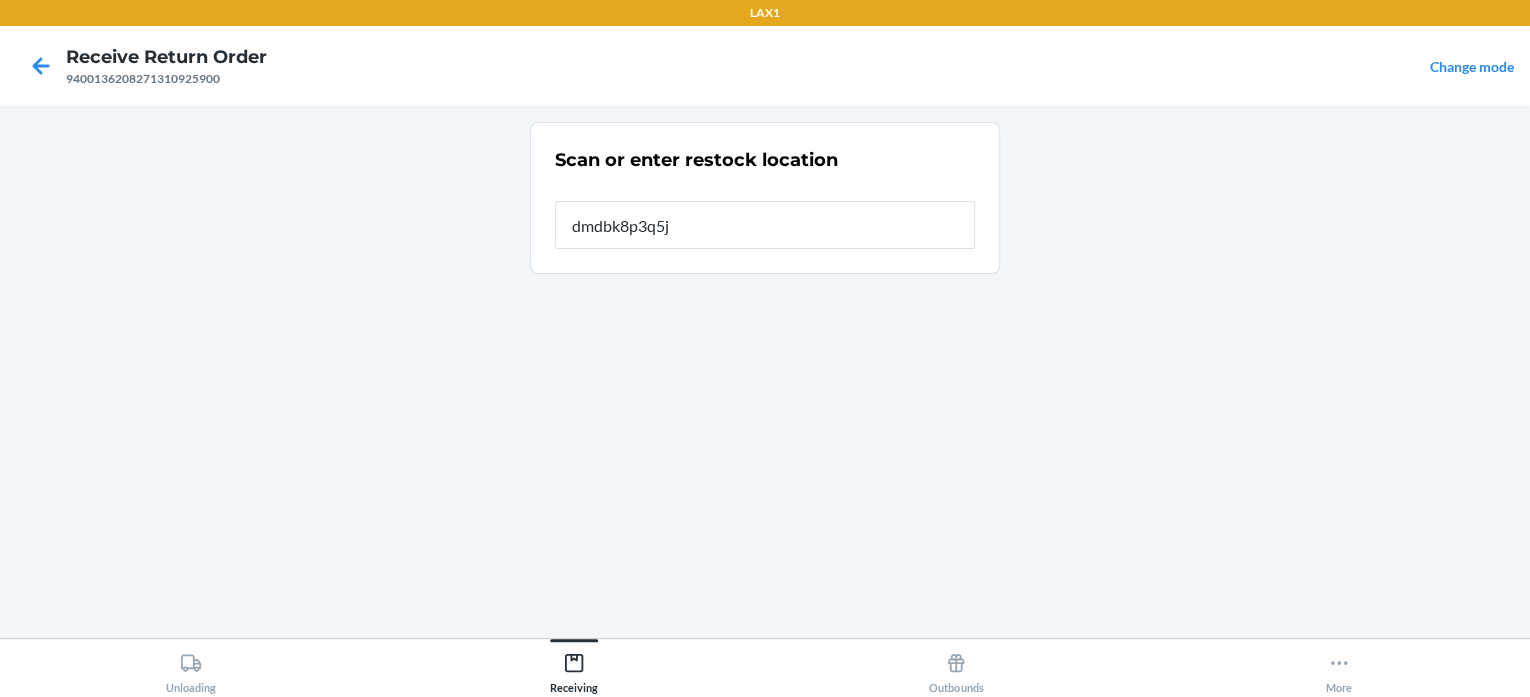 type on "RT177" 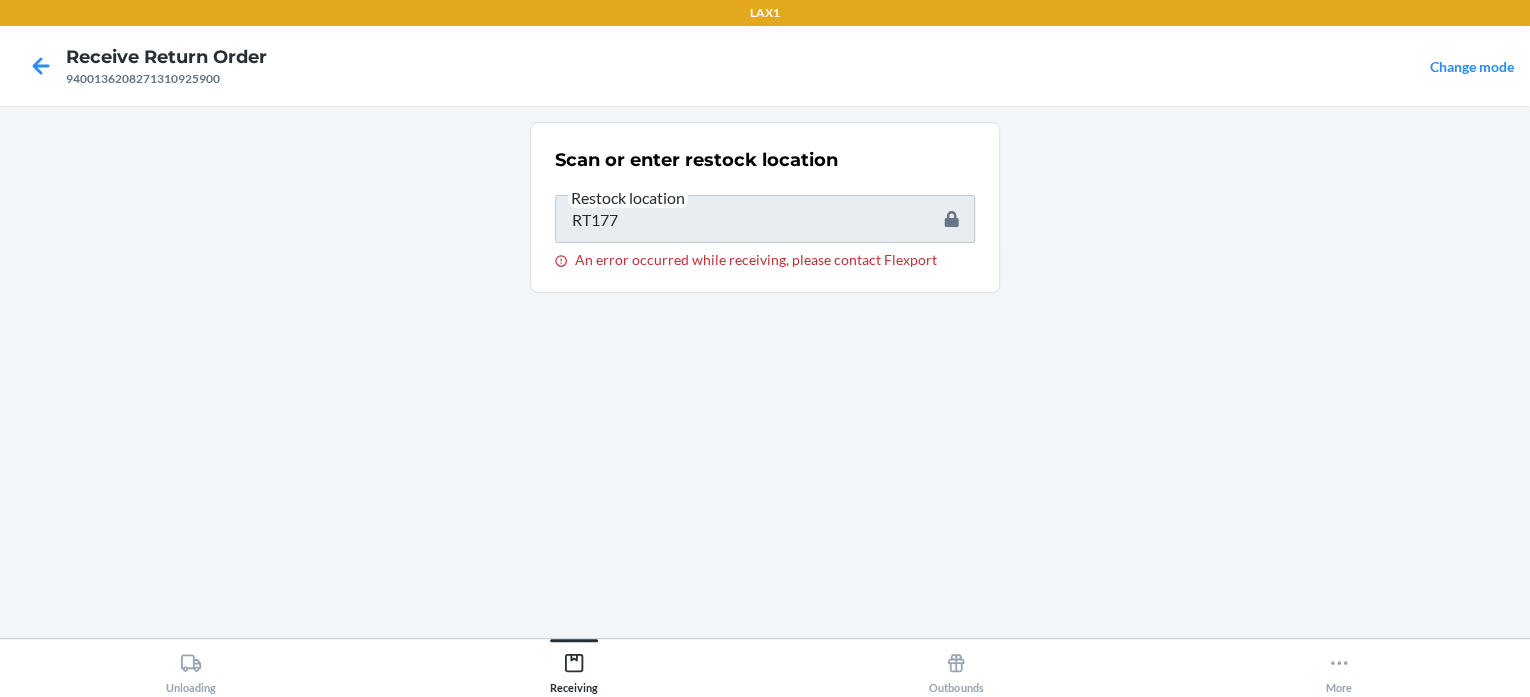 click on "Scan or enter restock location Restock location RT177   An error occurred while receiving, please contact Flexport" at bounding box center [765, 372] 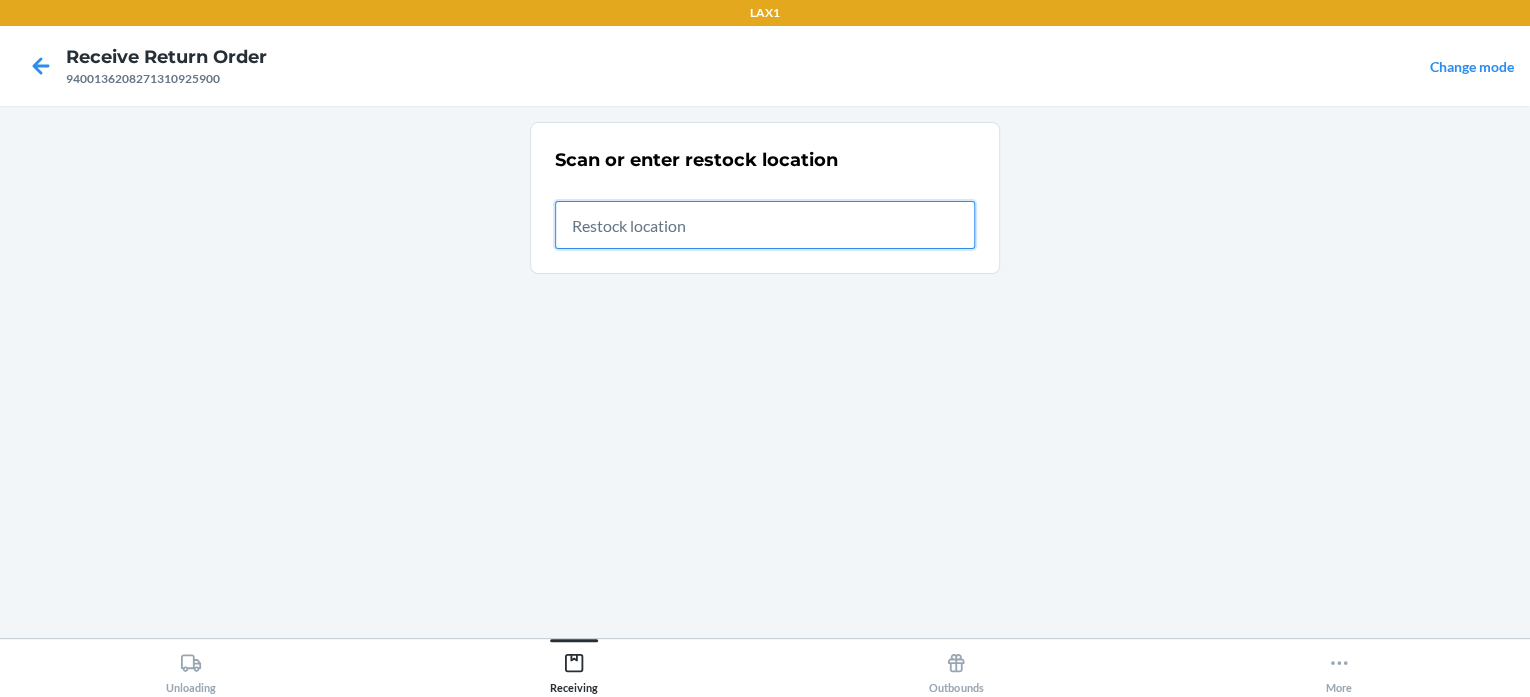 click at bounding box center (765, 225) 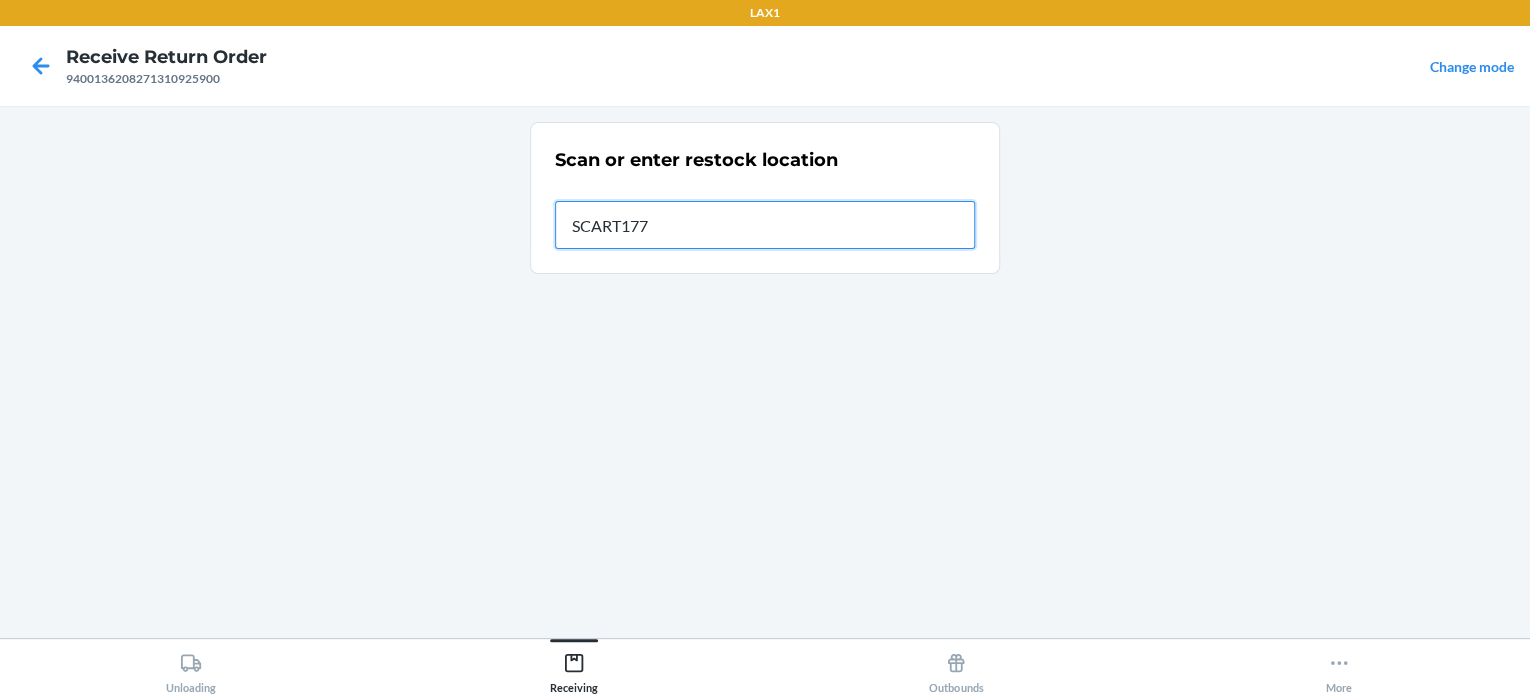type on "SCART177" 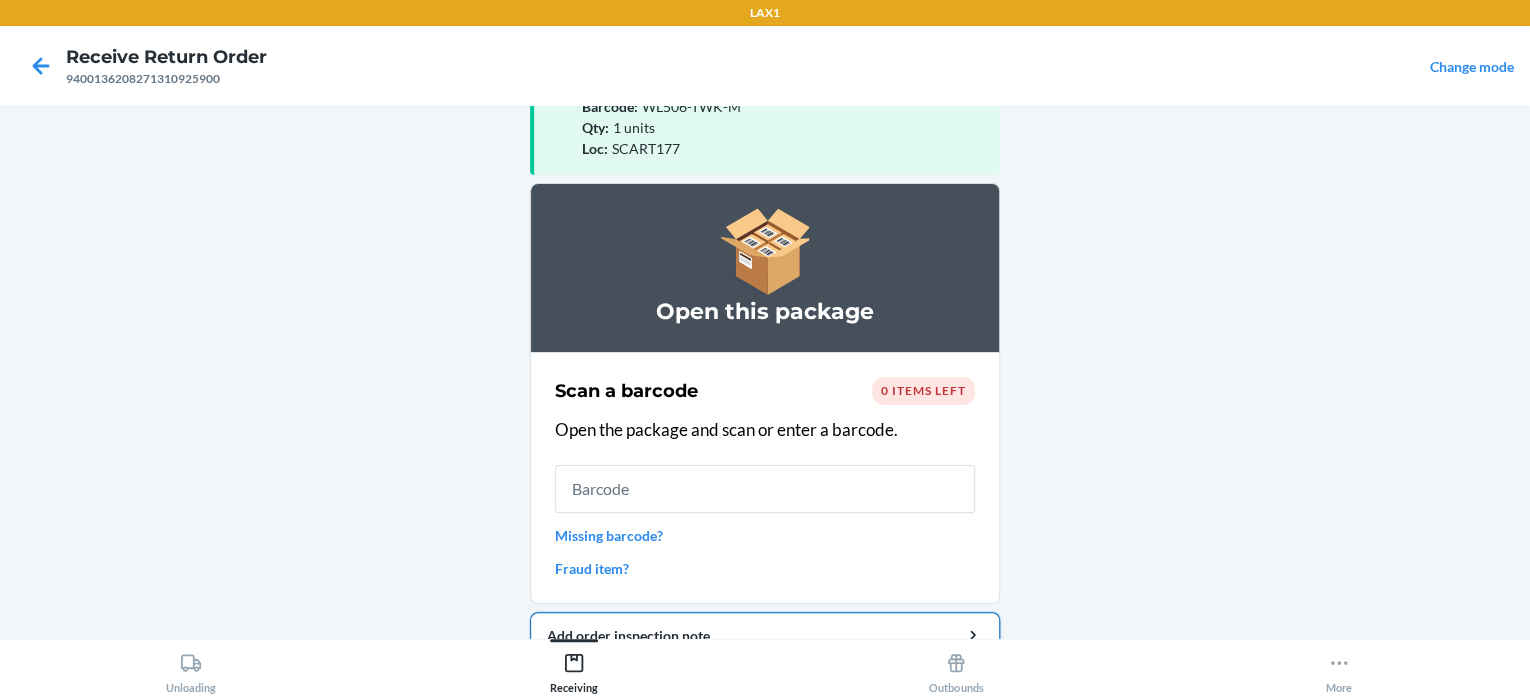 scroll, scrollTop: 163, scrollLeft: 0, axis: vertical 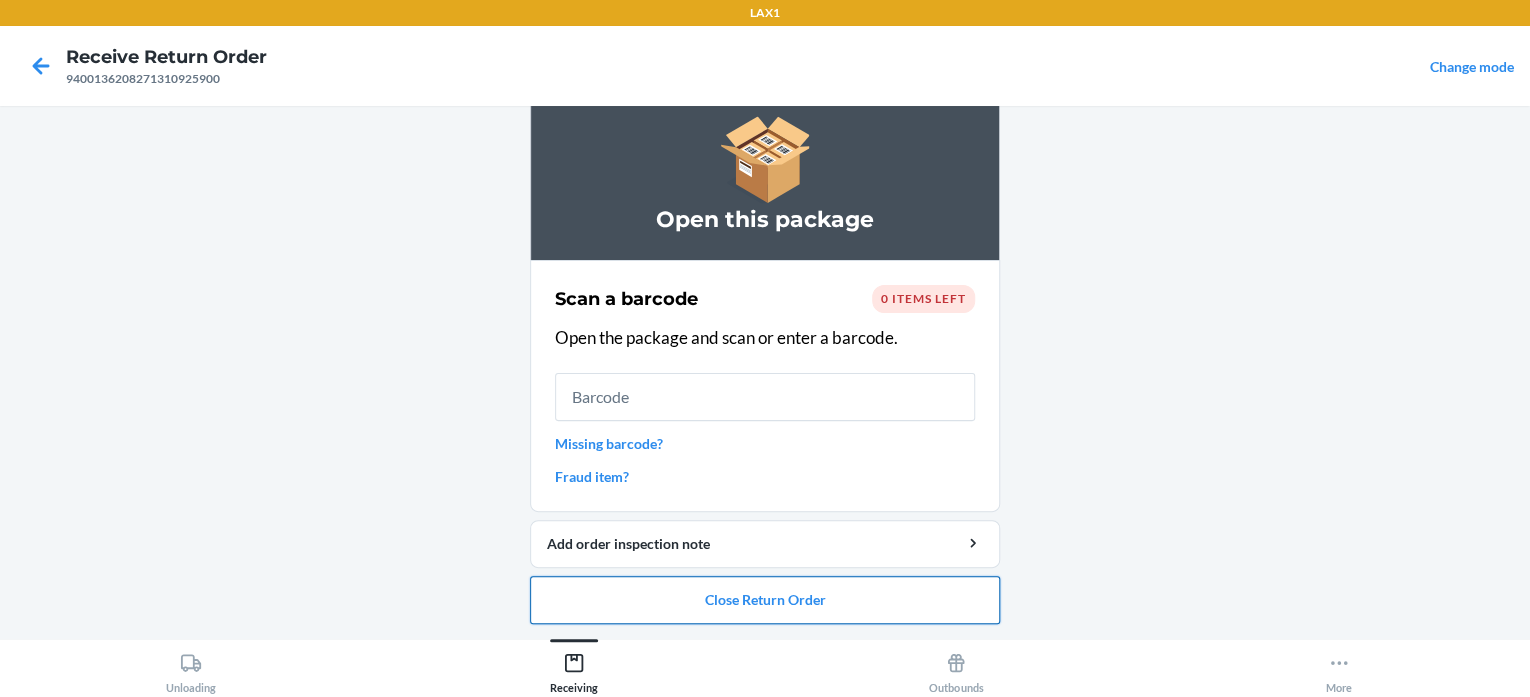 click on "Close Return Order" at bounding box center [765, 600] 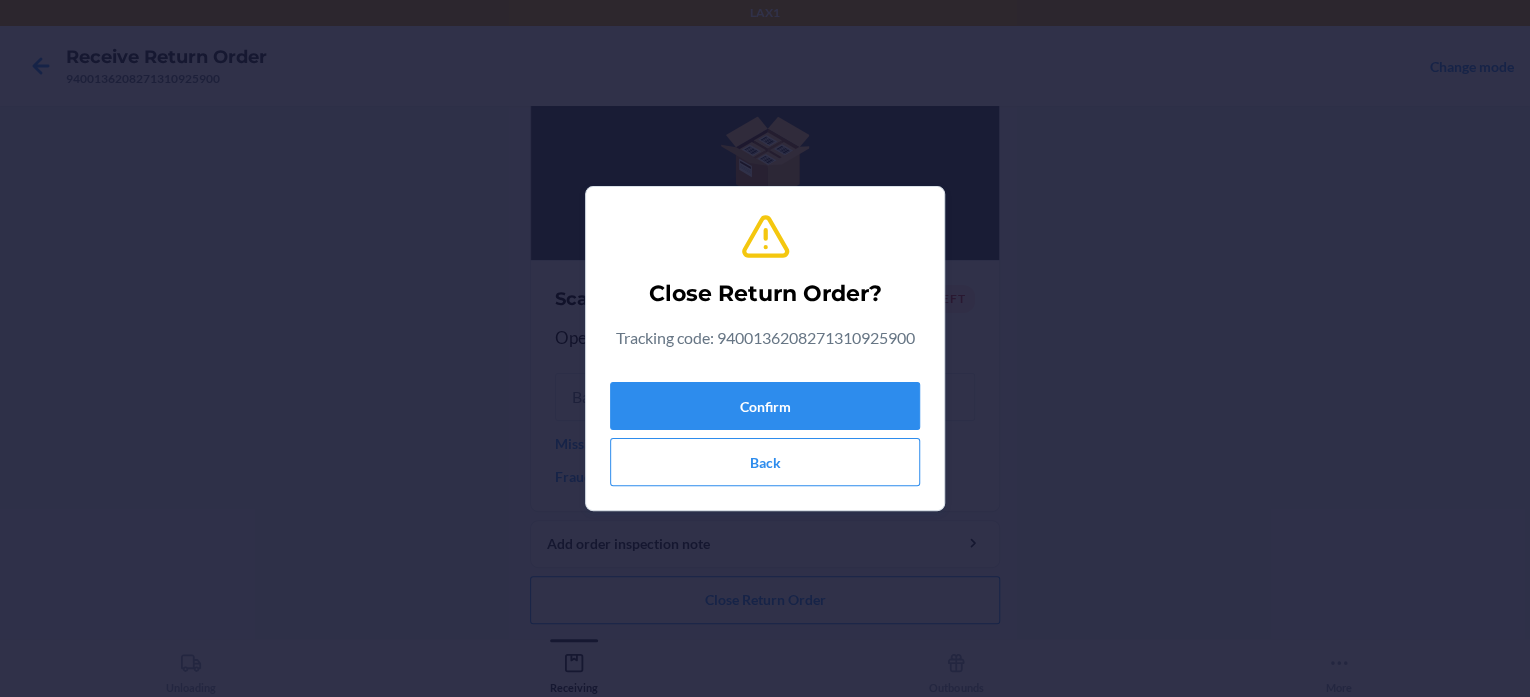 click on "Close Return Order? Tracking code: 9400136208271310925900 Confirm Back" at bounding box center [765, 348] 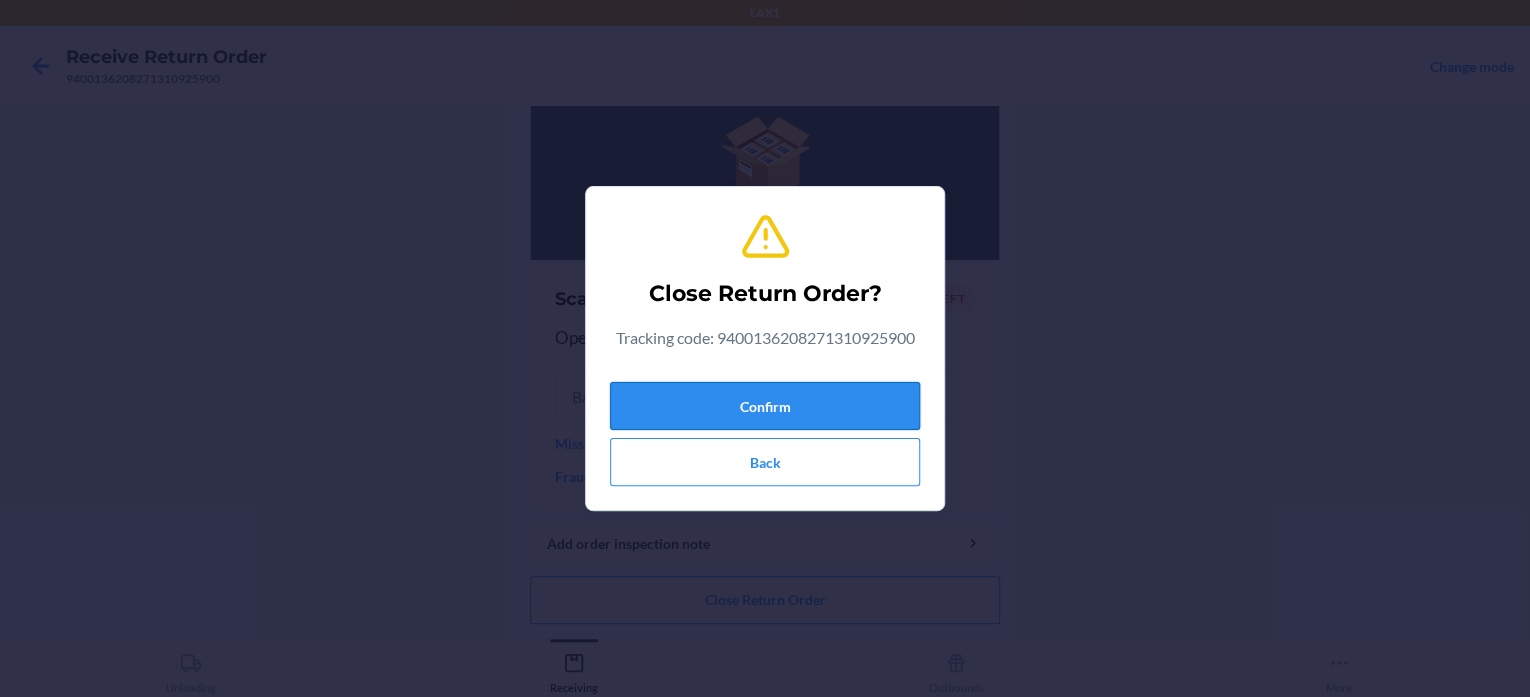 click on "Confirm" at bounding box center [765, 406] 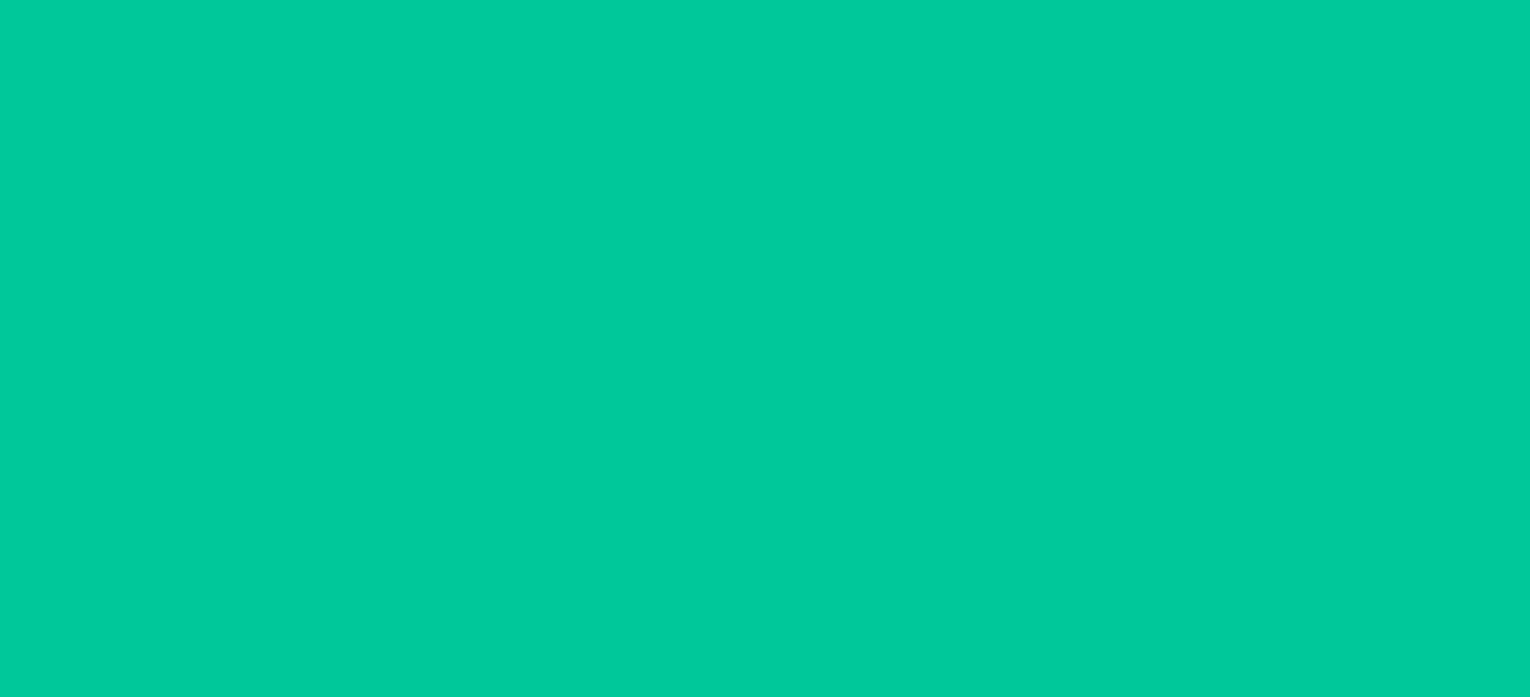 scroll, scrollTop: 0, scrollLeft: 0, axis: both 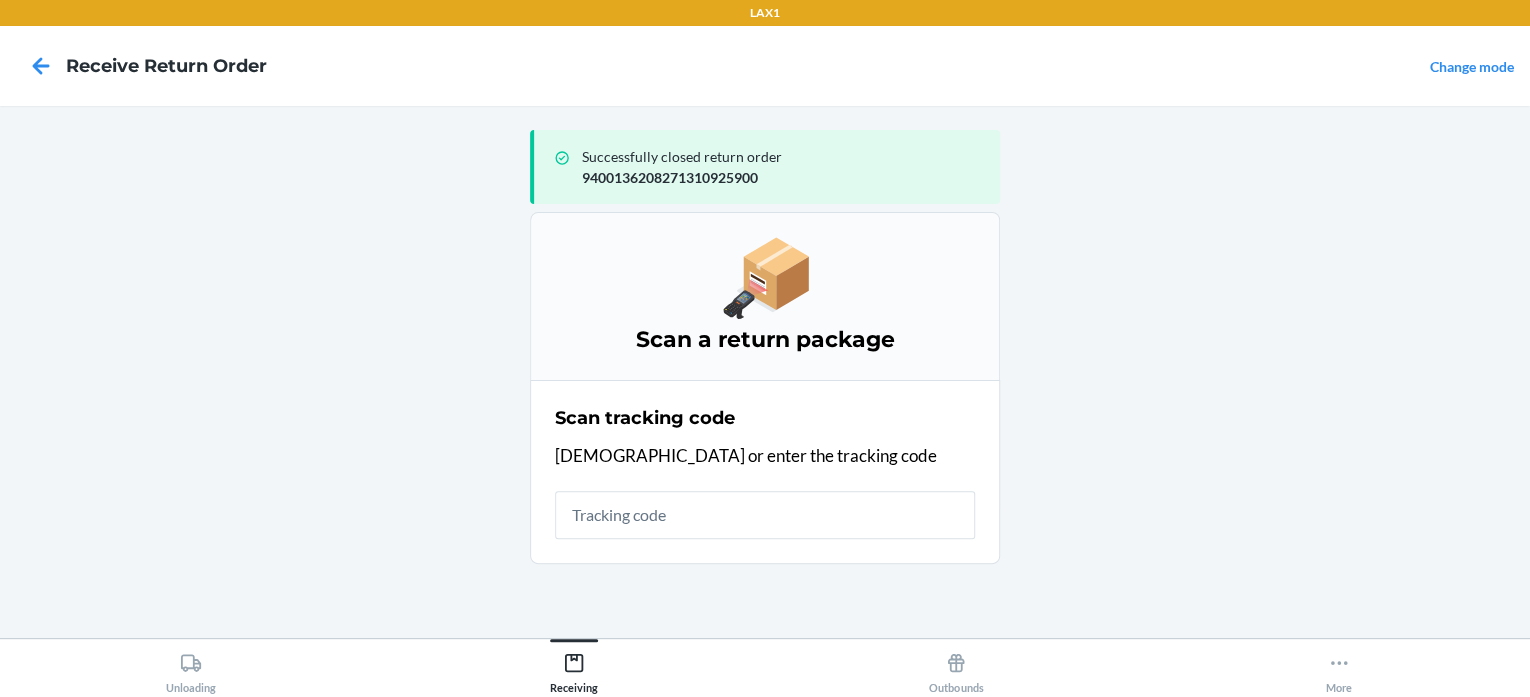 click on "Scan tracking code Scan or enter the tracking code" at bounding box center [765, 472] 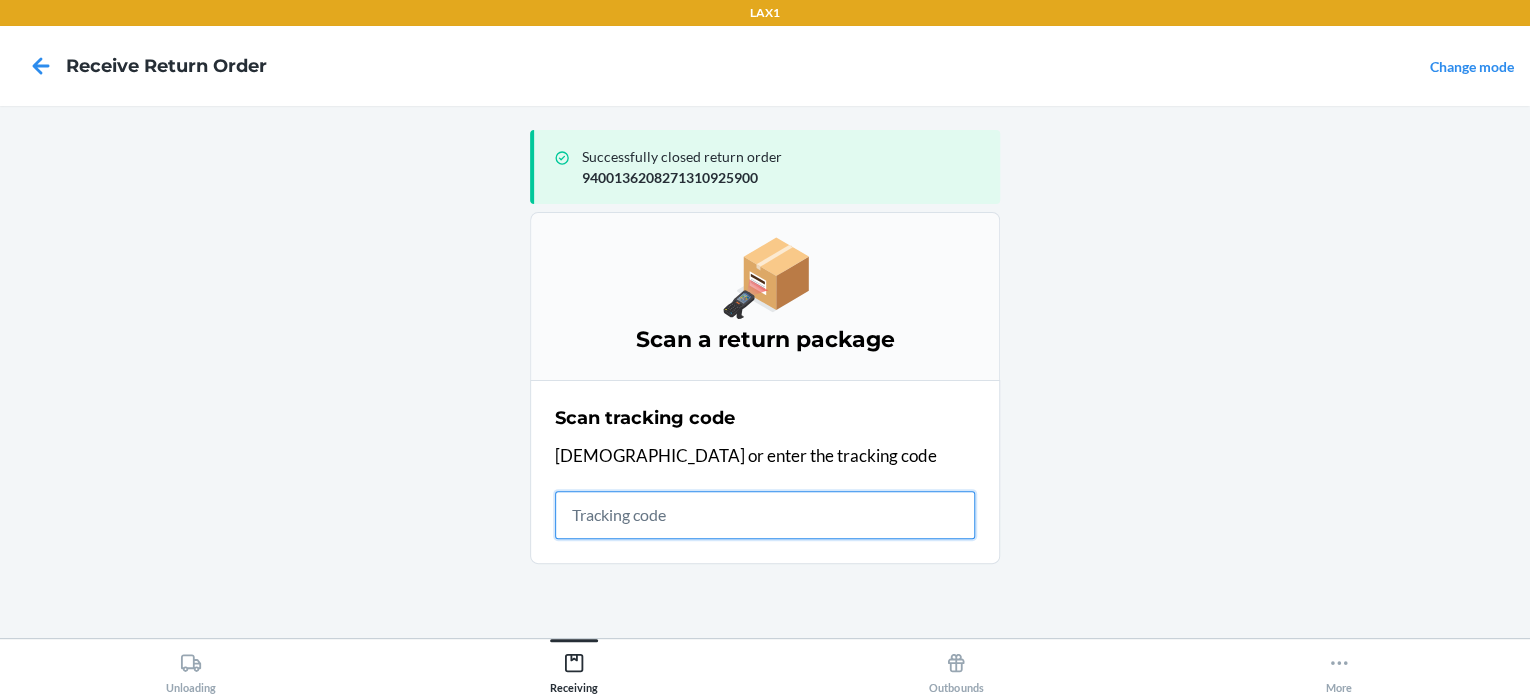 click at bounding box center [765, 515] 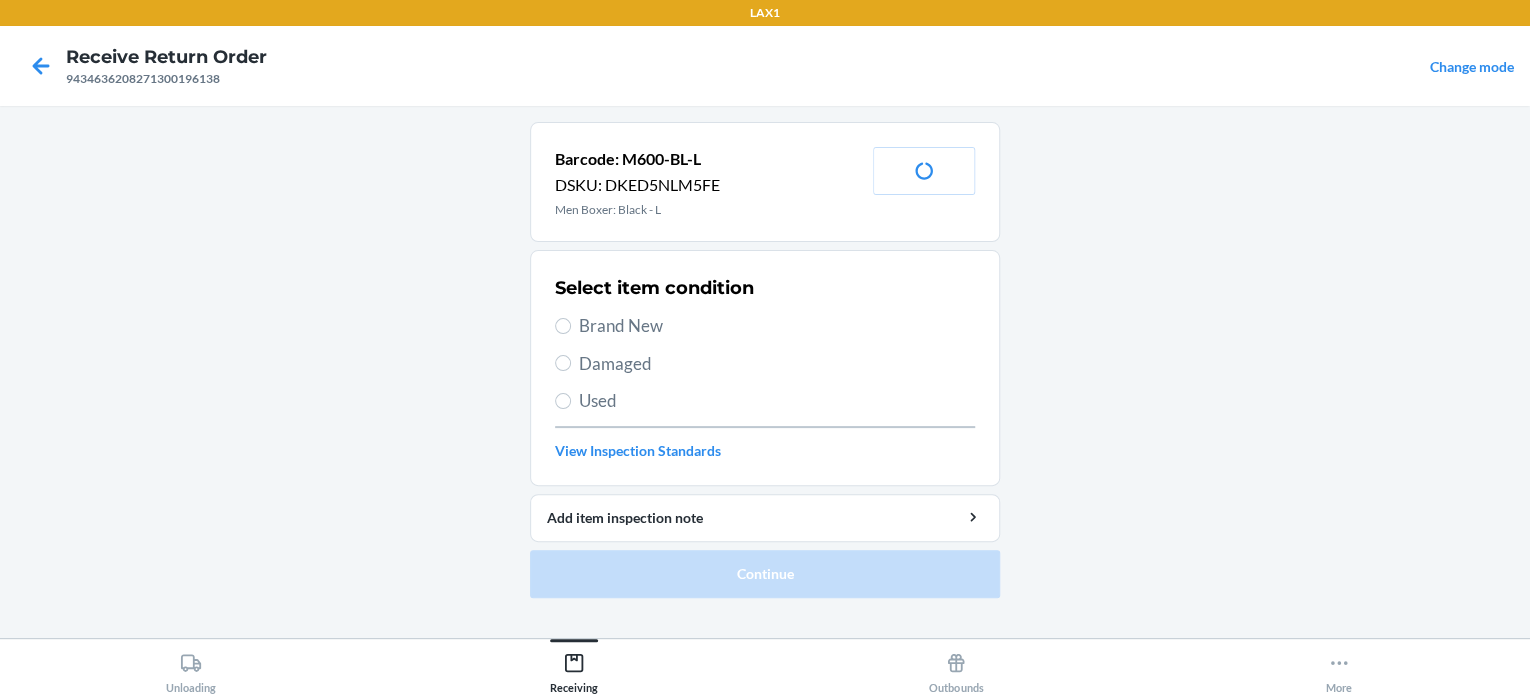 click on "Brand New" at bounding box center (777, 326) 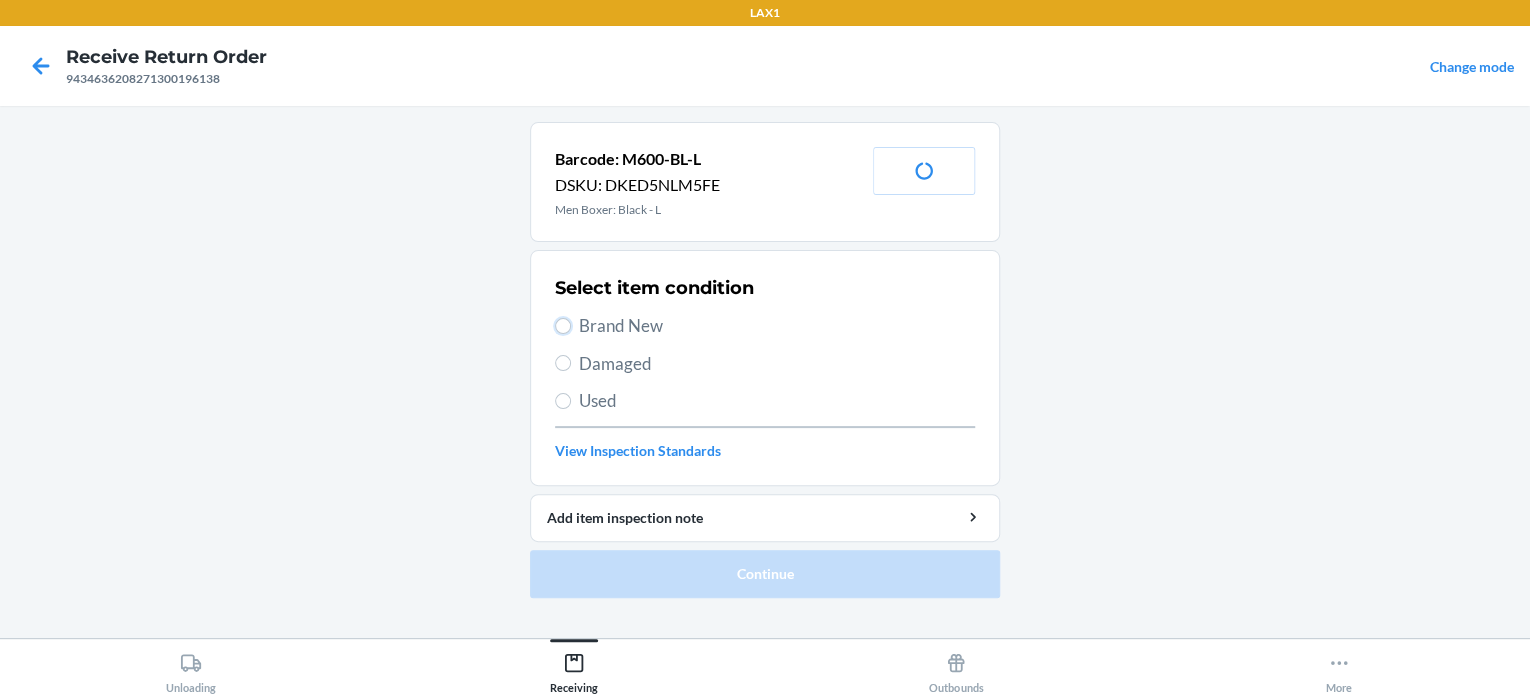 click on "Brand New" at bounding box center [563, 326] 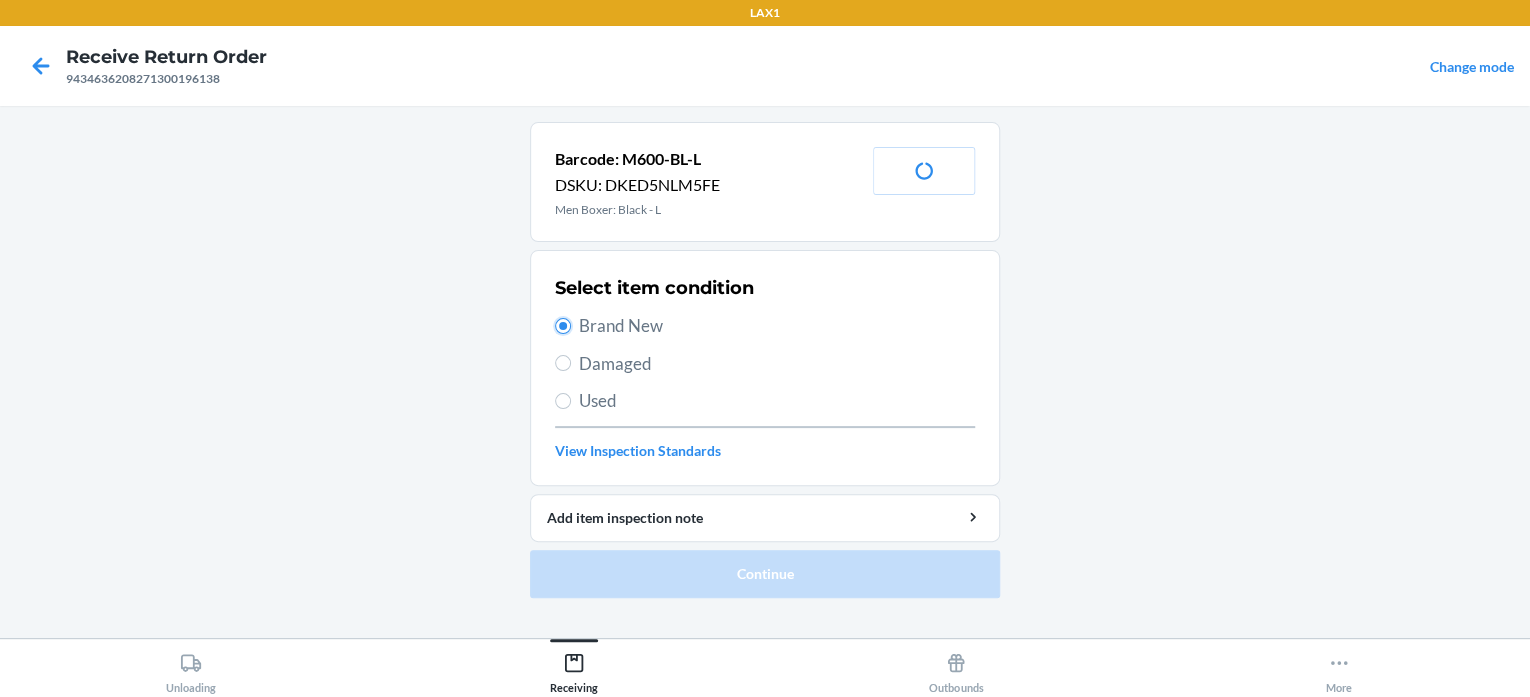 radio on "true" 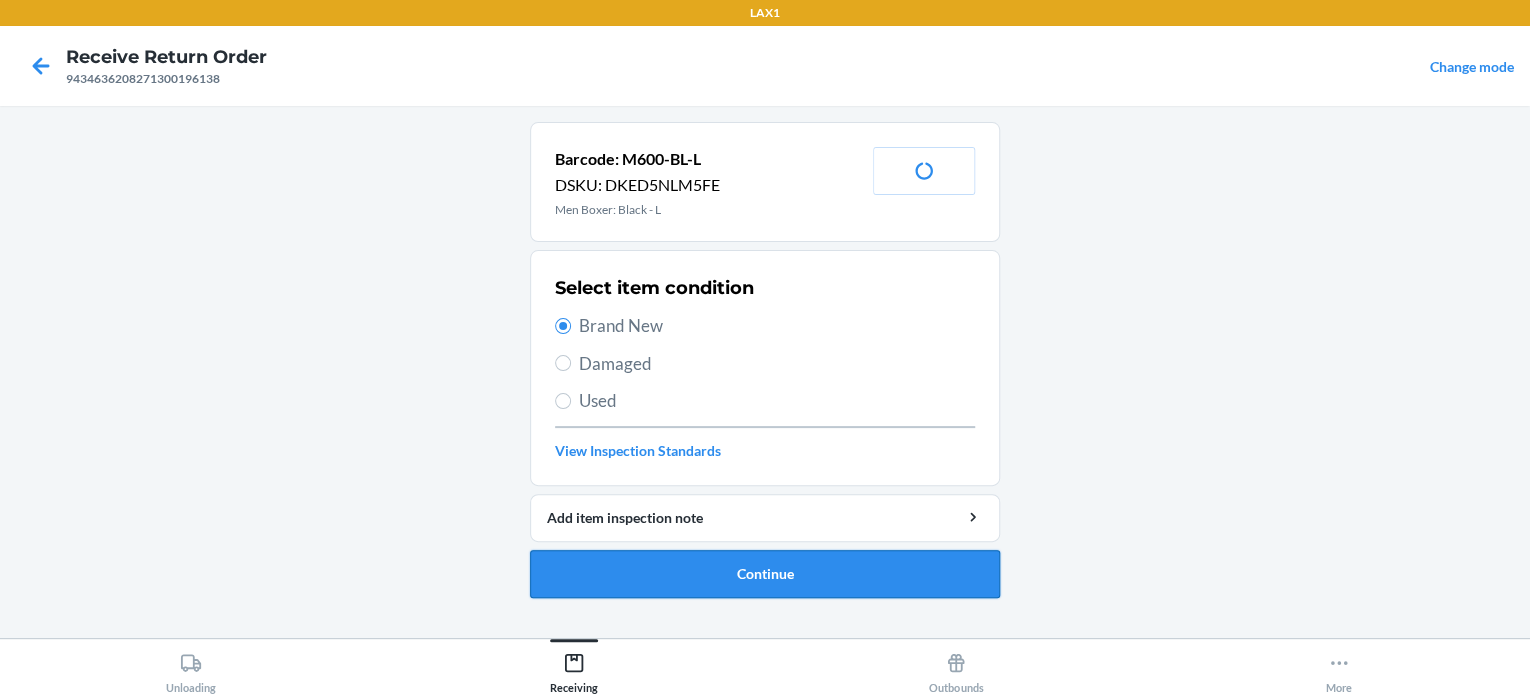 click on "Continue" at bounding box center [765, 574] 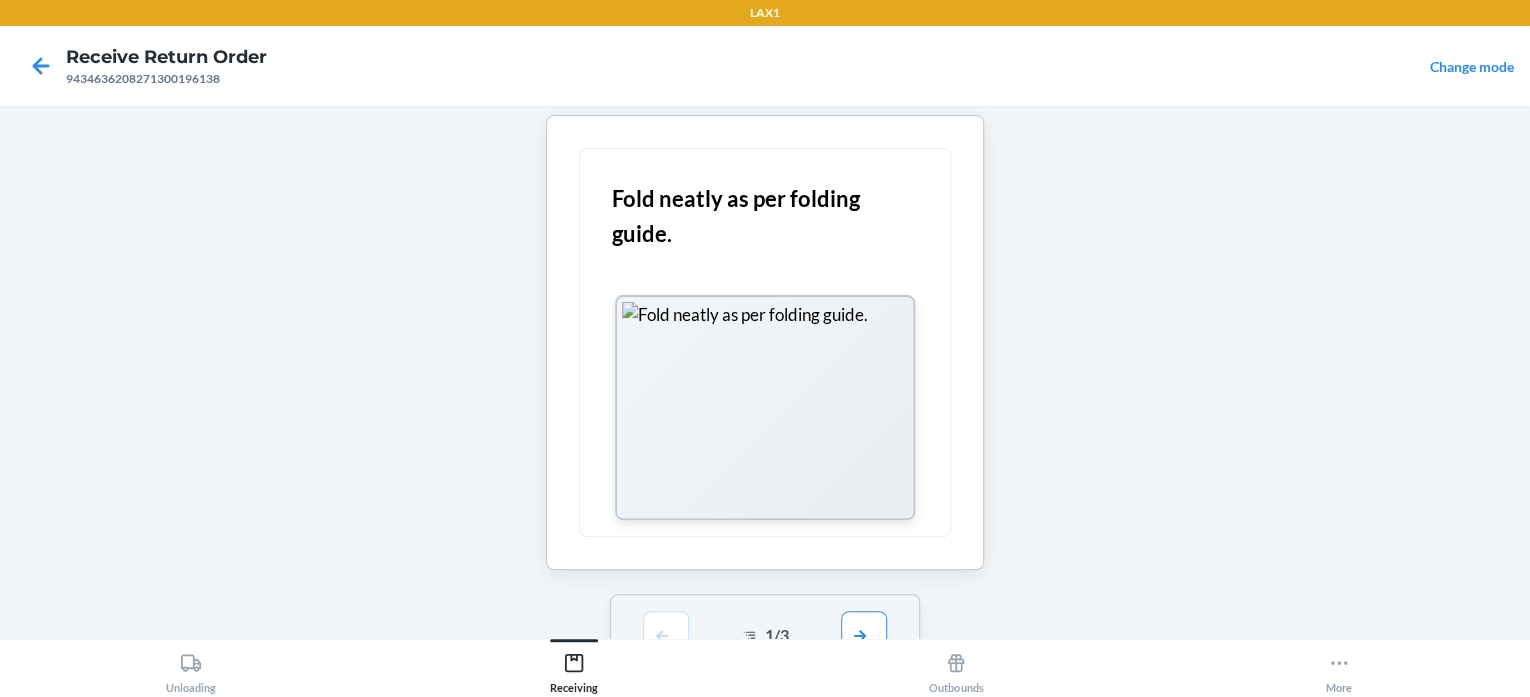 scroll, scrollTop: 204, scrollLeft: 0, axis: vertical 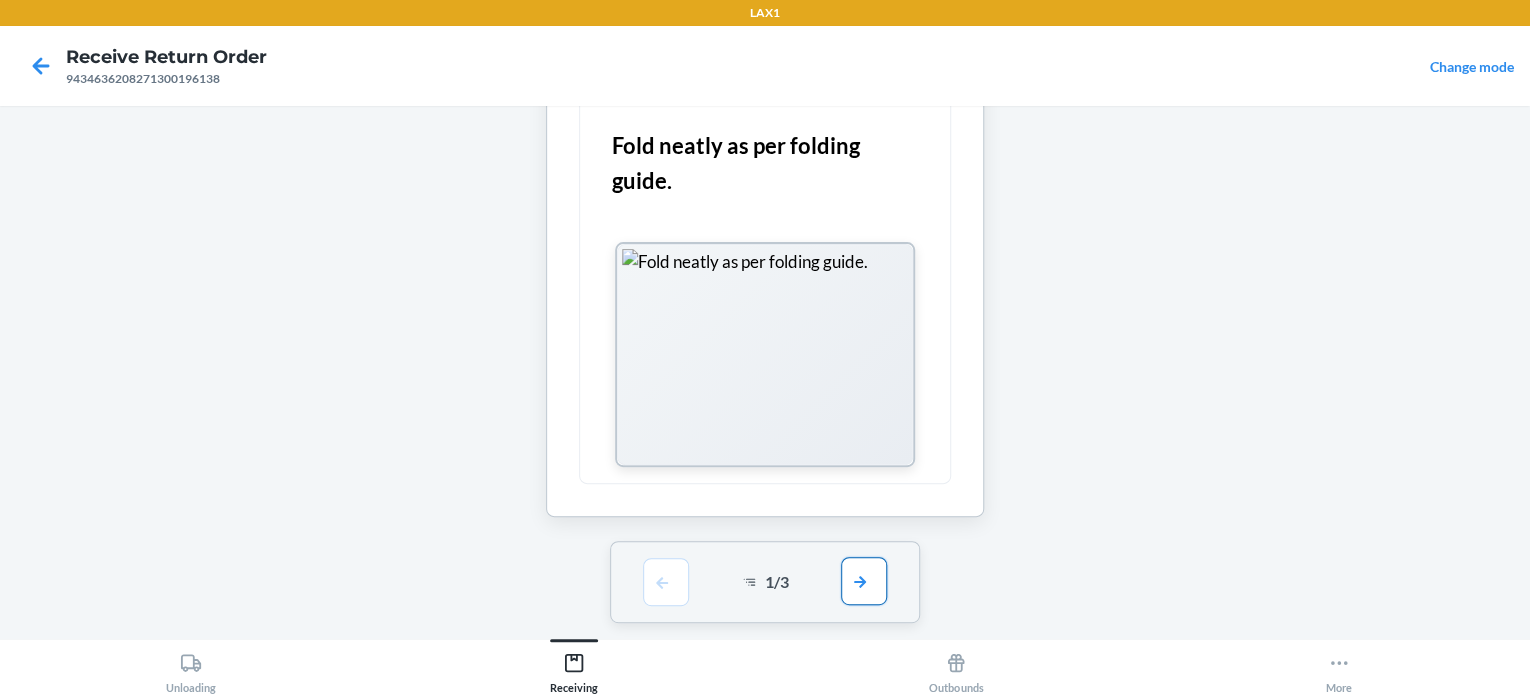 click at bounding box center [864, 581] 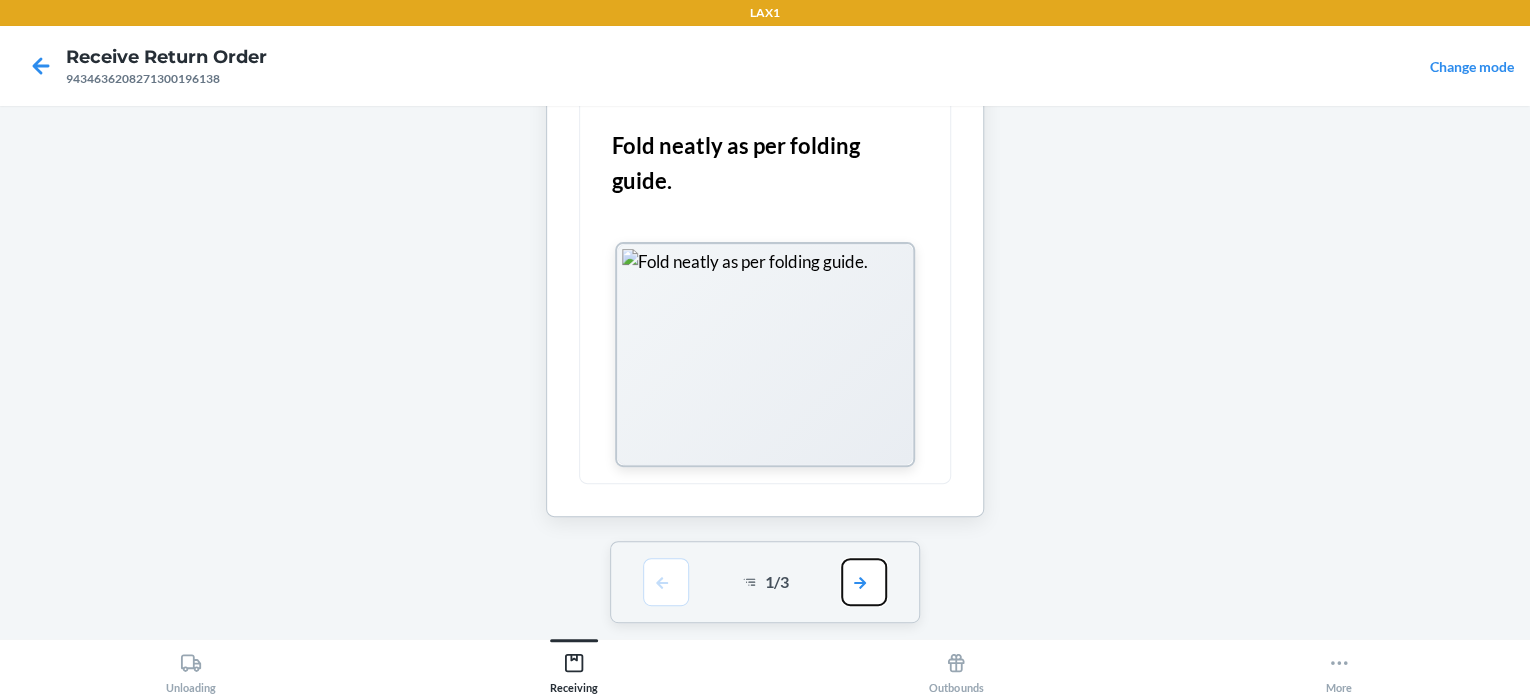 scroll, scrollTop: 0, scrollLeft: 0, axis: both 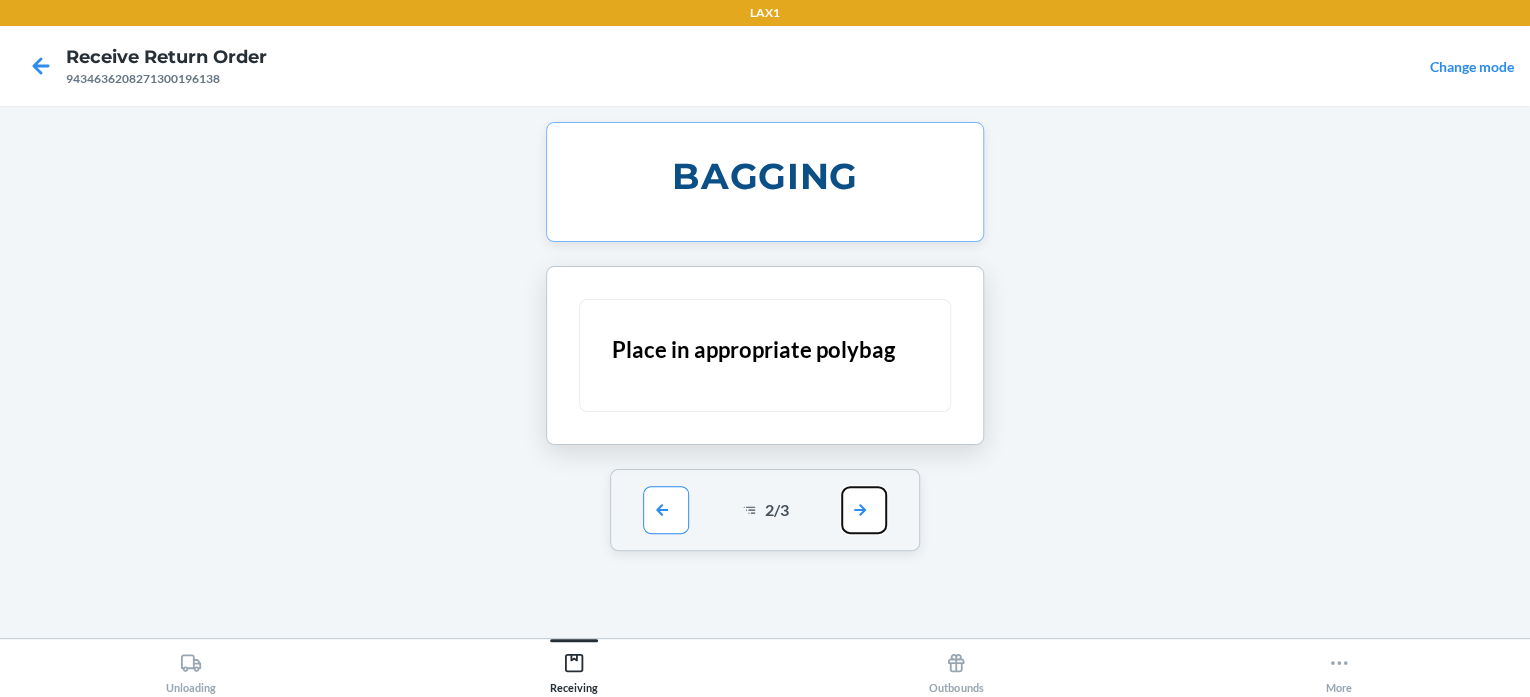 click at bounding box center (864, 510) 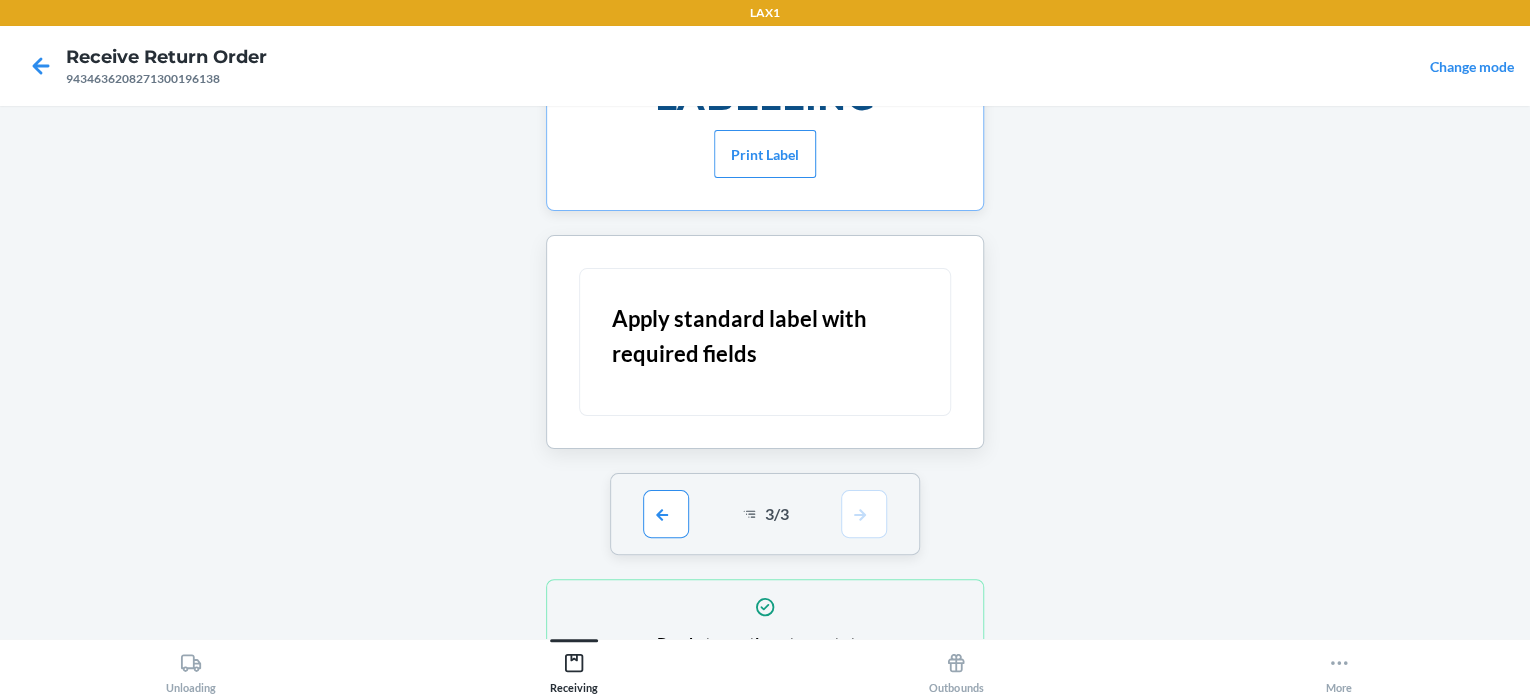 scroll, scrollTop: 187, scrollLeft: 0, axis: vertical 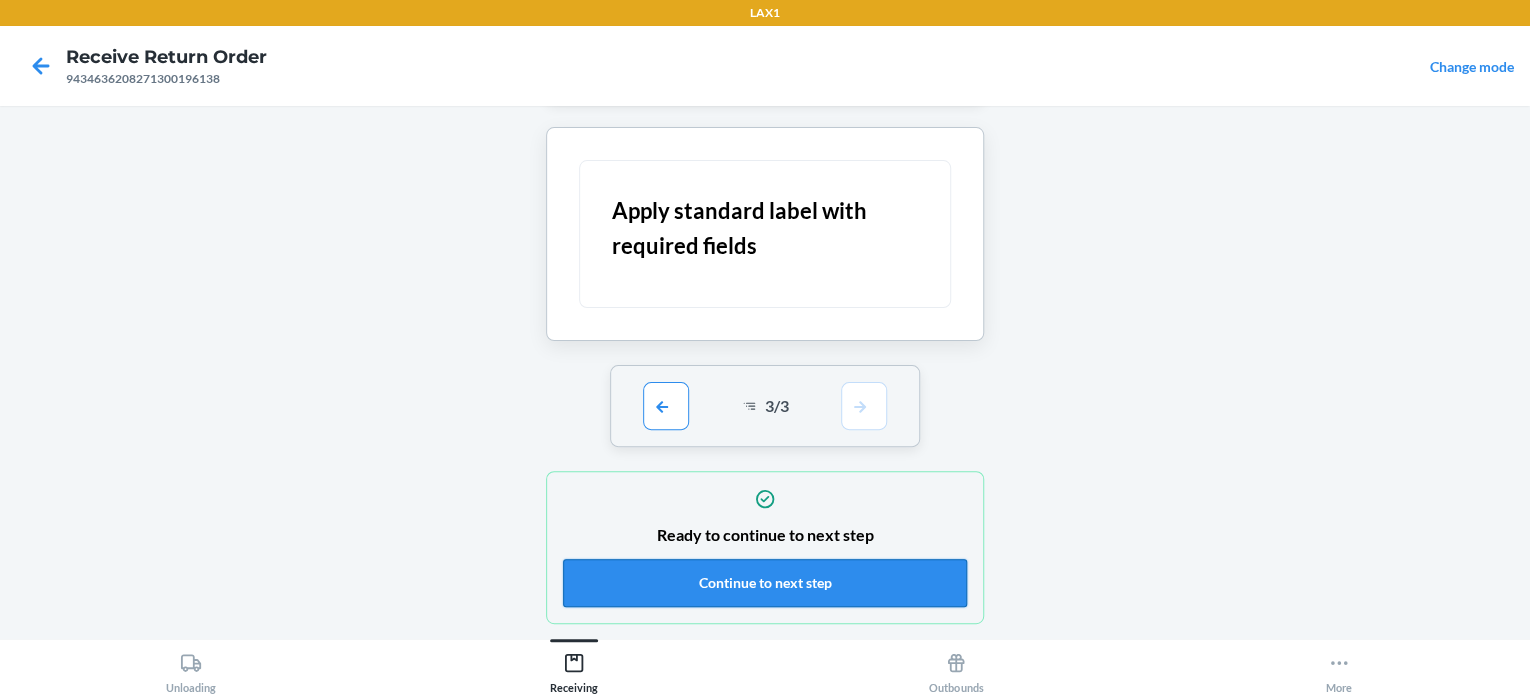 click on "Continue to next step" at bounding box center [765, 583] 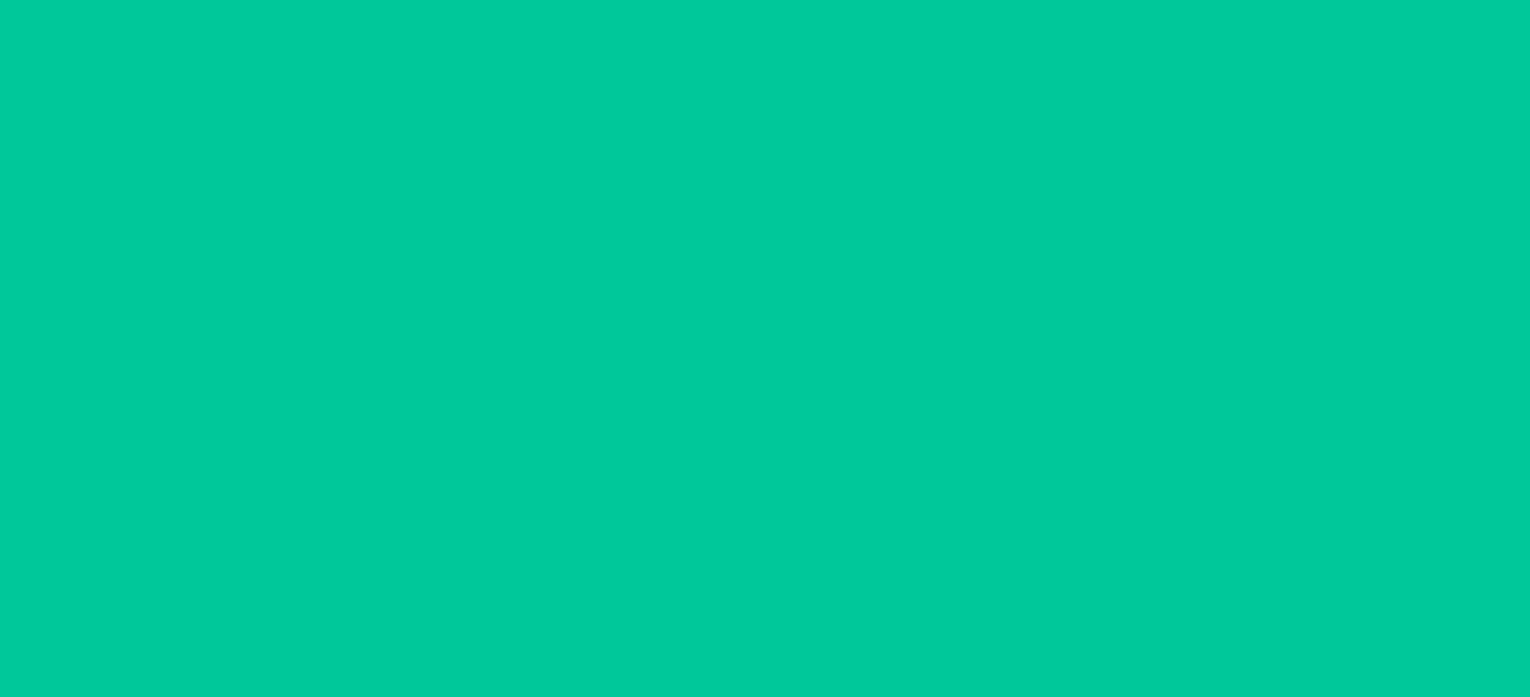 scroll, scrollTop: 0, scrollLeft: 0, axis: both 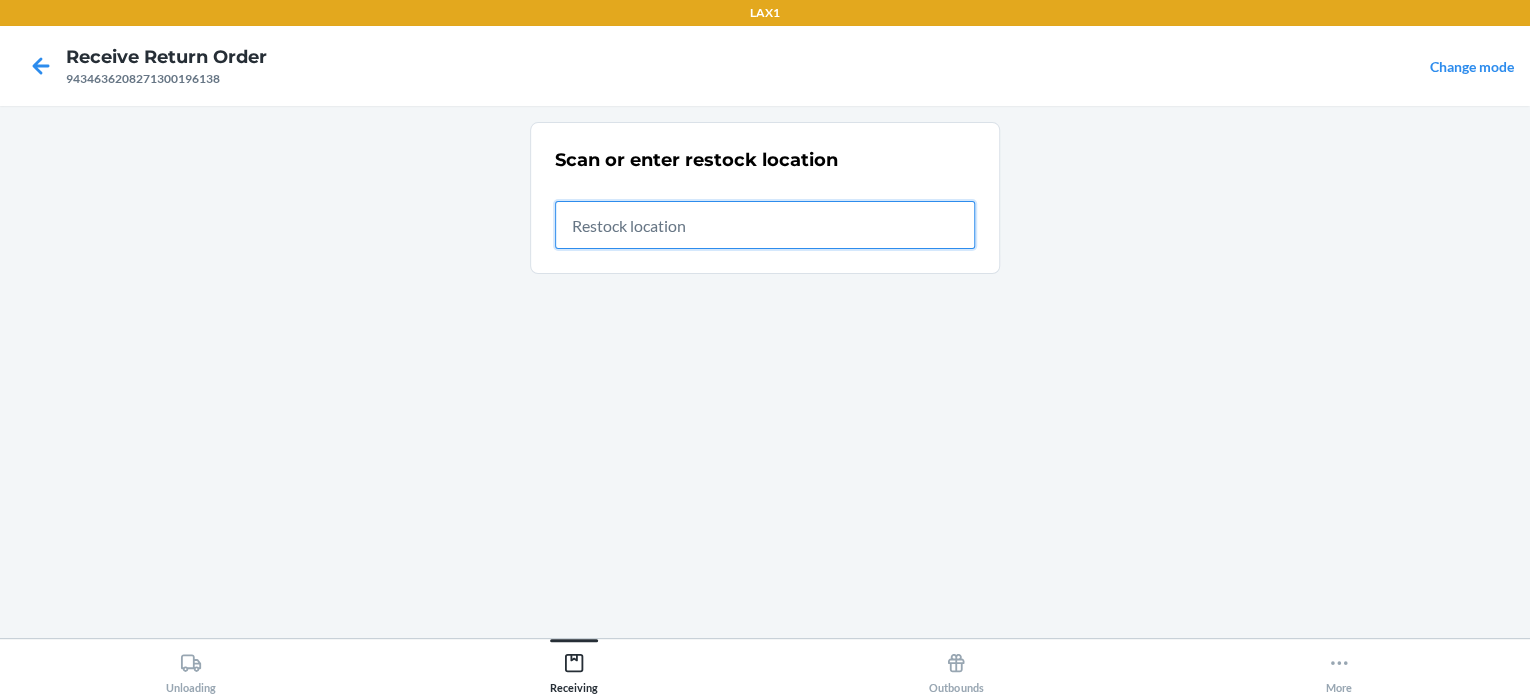 click at bounding box center [765, 225] 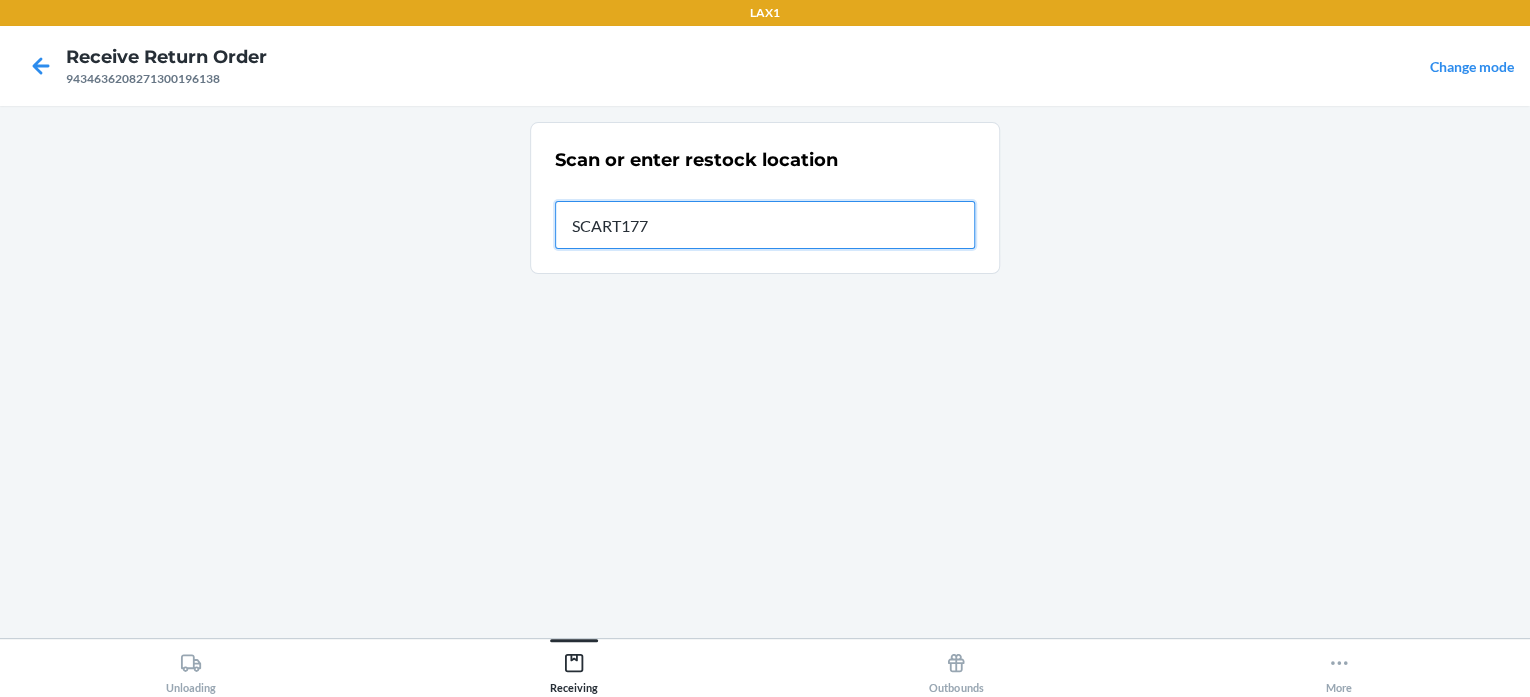 type on "SCART177" 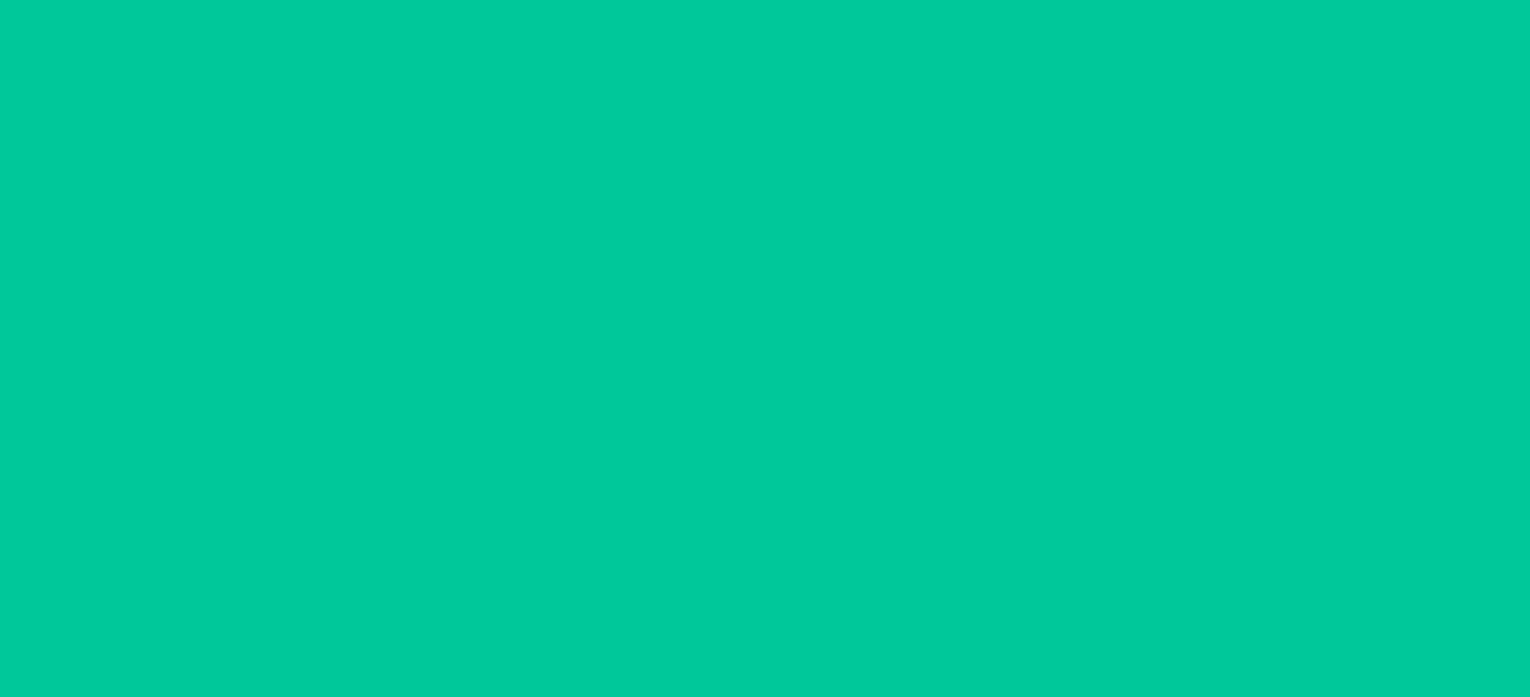 scroll, scrollTop: 0, scrollLeft: 0, axis: both 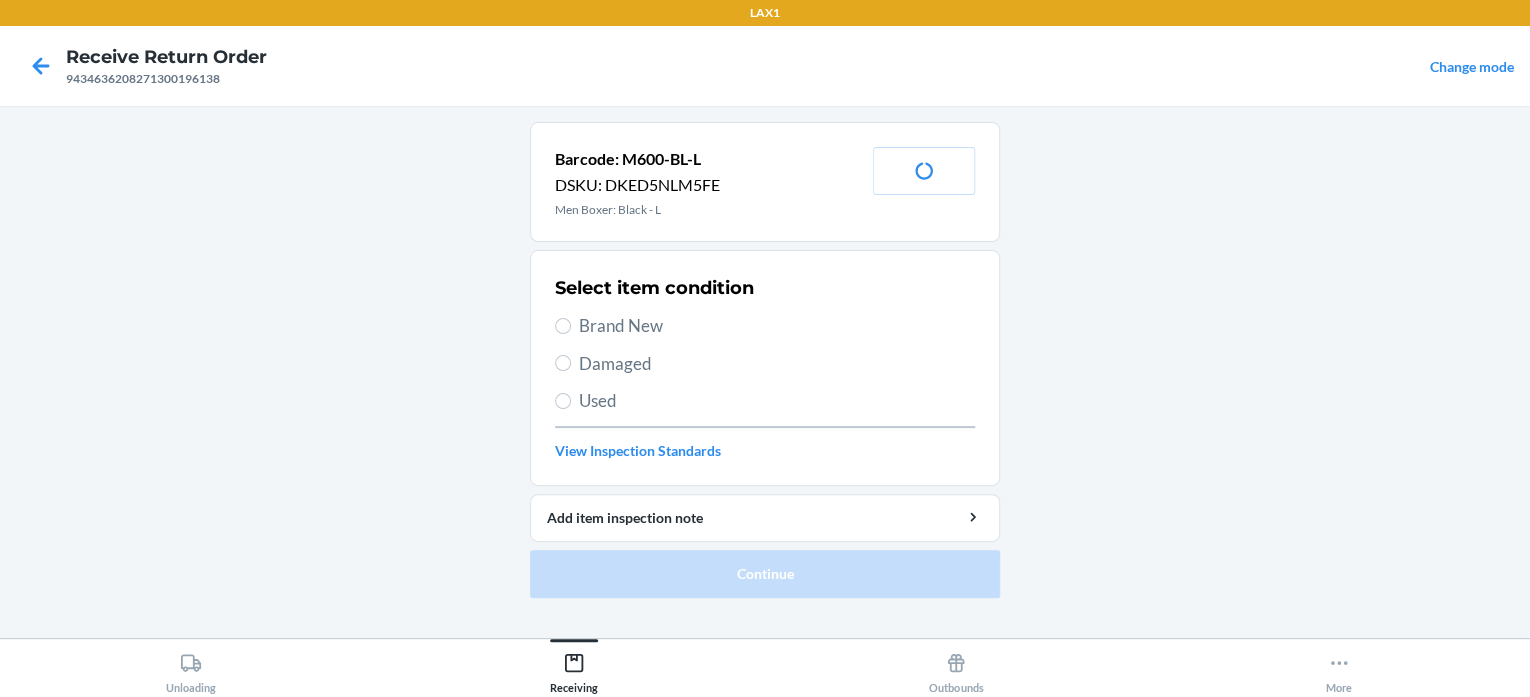 click on "Brand New" at bounding box center [777, 326] 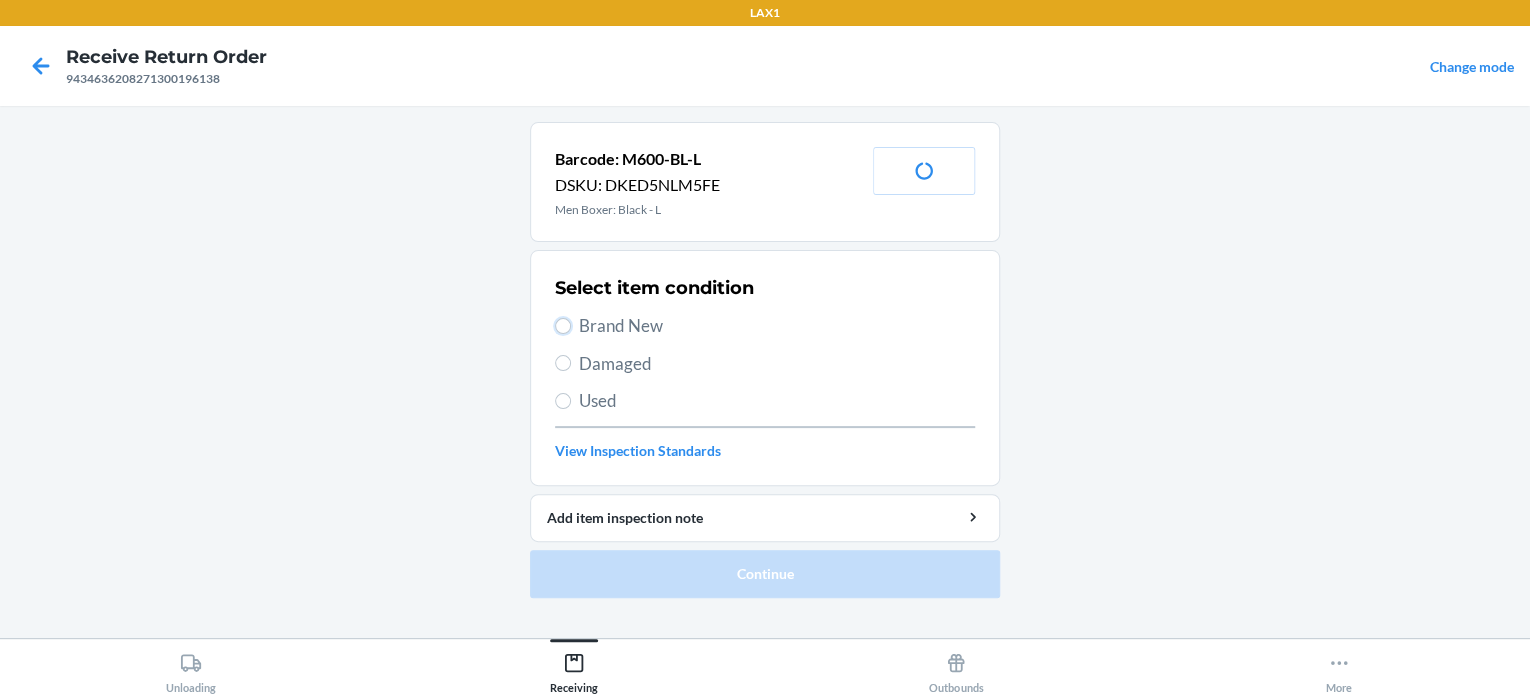 click on "Brand New" at bounding box center [563, 326] 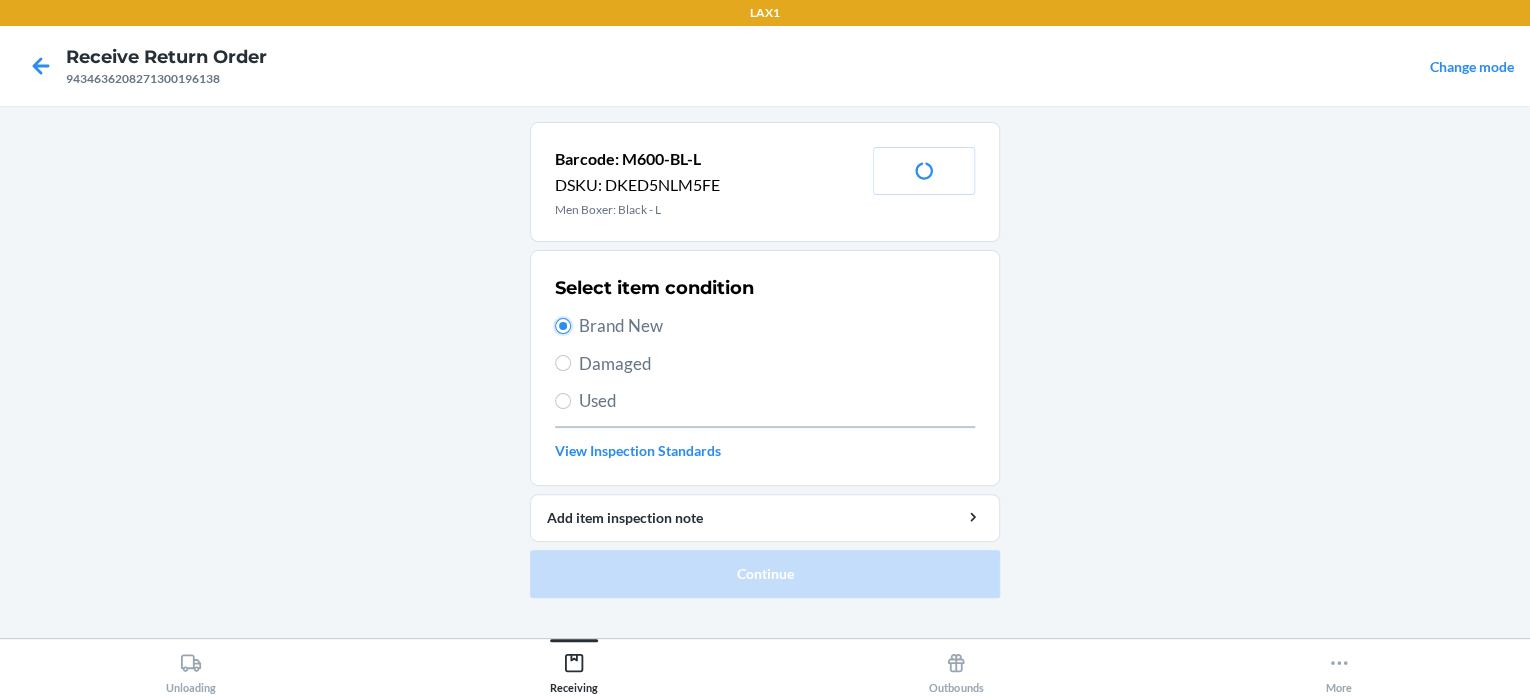 radio on "true" 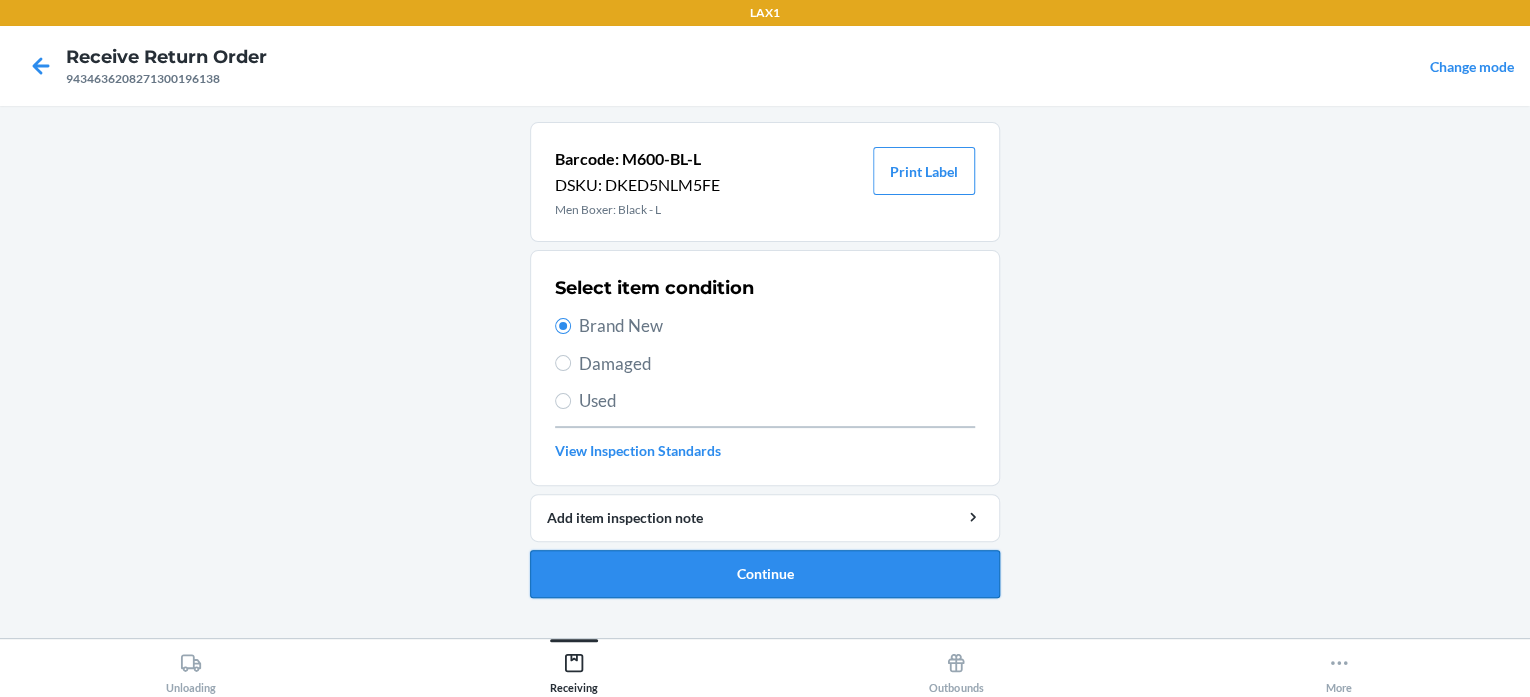click on "Continue" at bounding box center [765, 574] 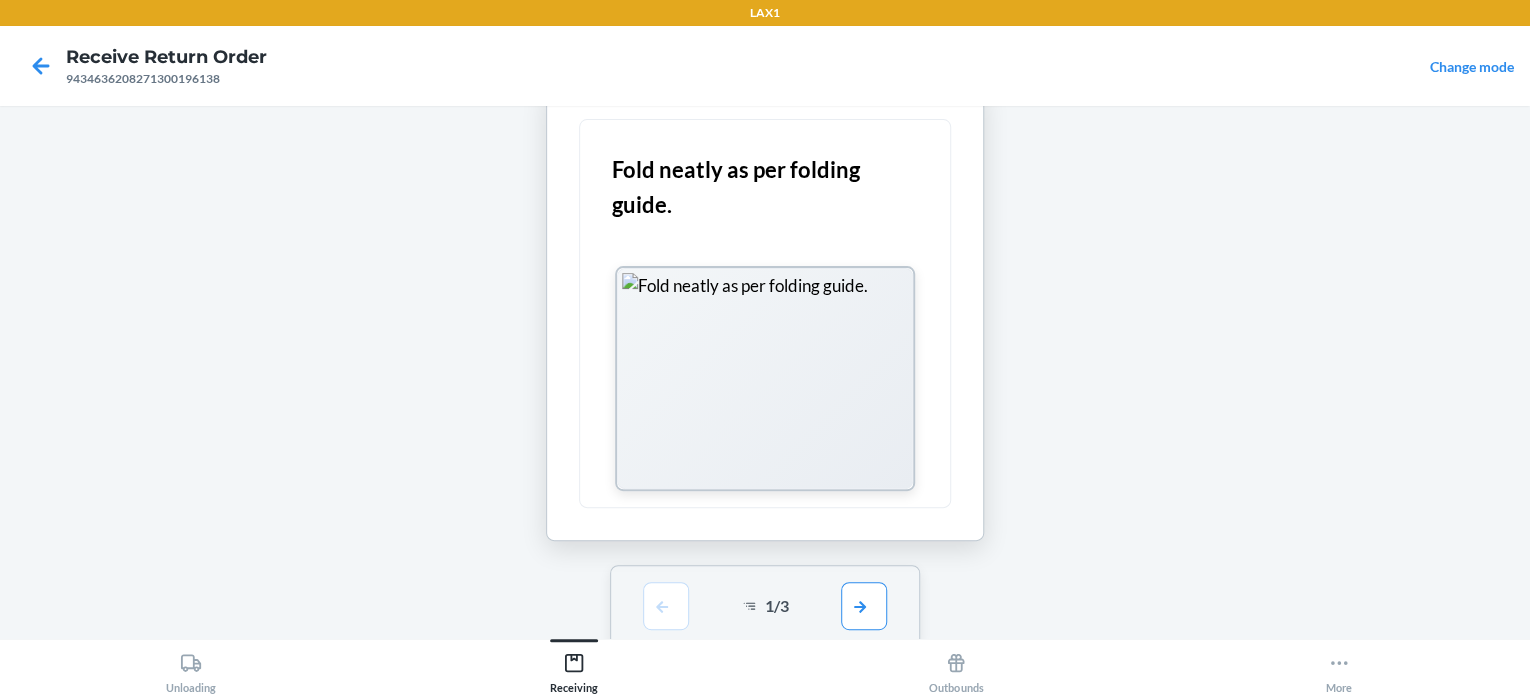 scroll, scrollTop: 204, scrollLeft: 0, axis: vertical 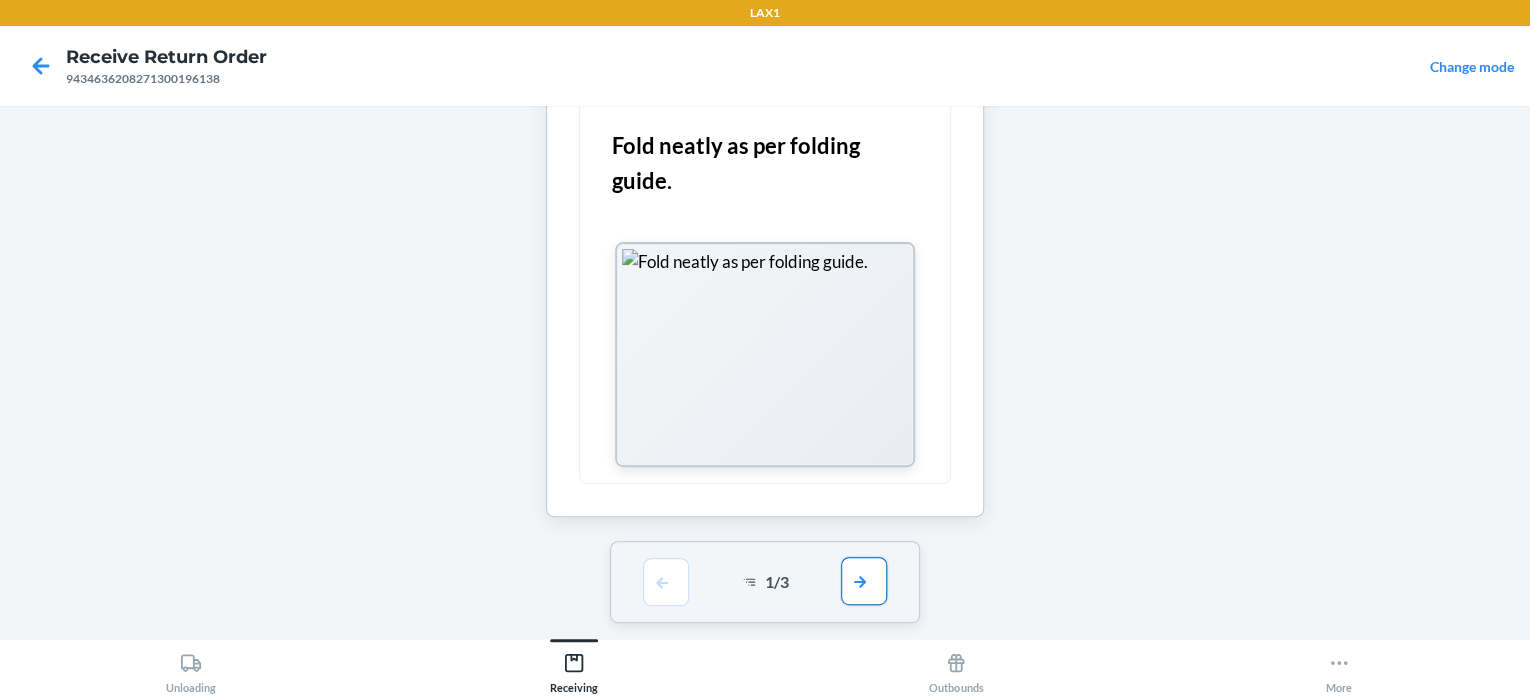 click at bounding box center [864, 581] 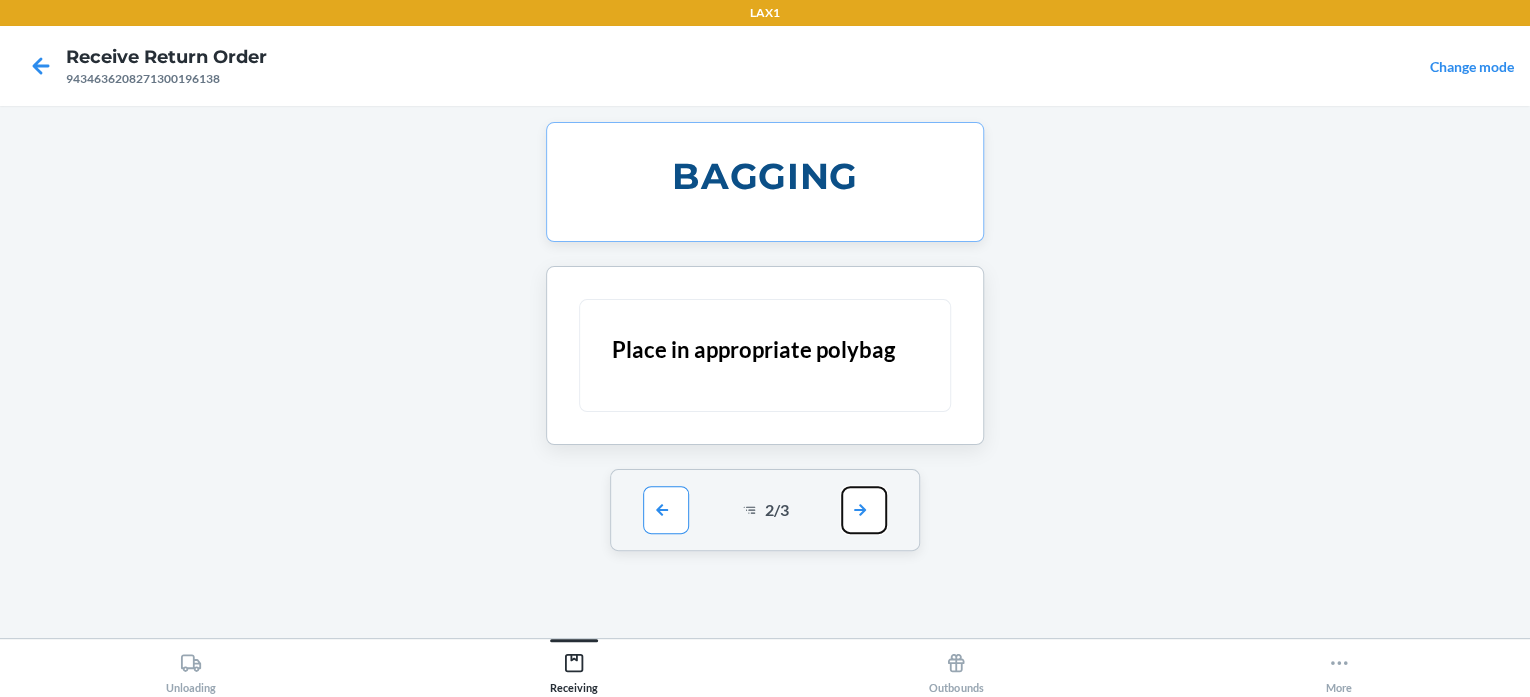 scroll, scrollTop: 0, scrollLeft: 0, axis: both 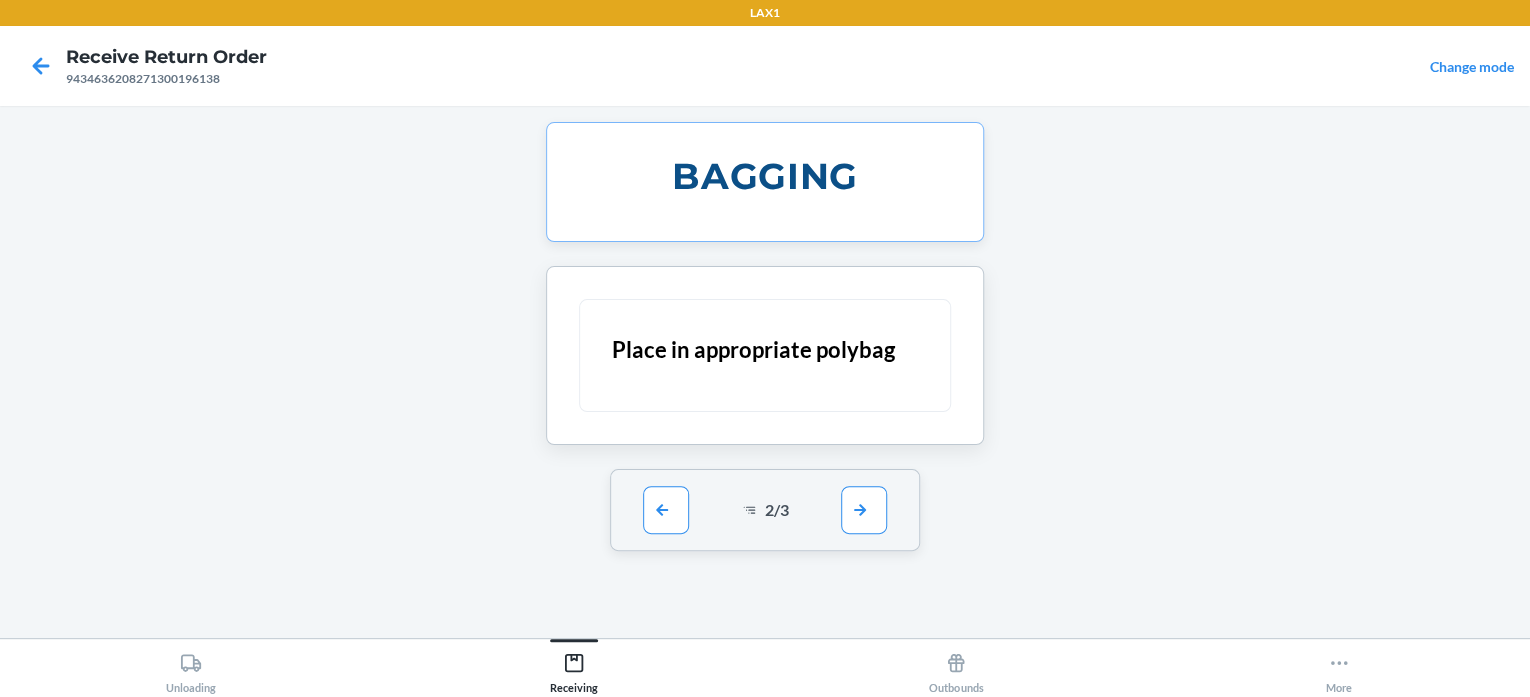 click on "2  /  3" at bounding box center (765, 510) 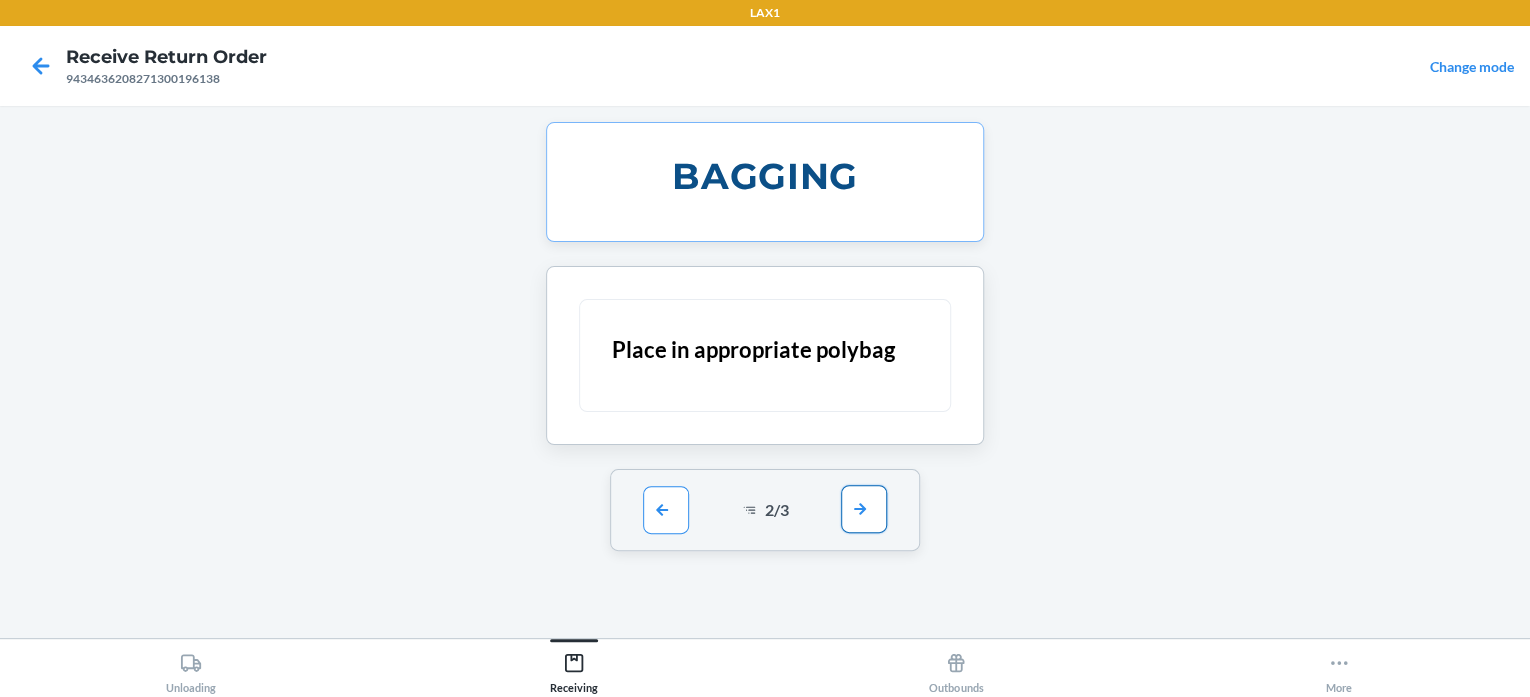 click at bounding box center (864, 509) 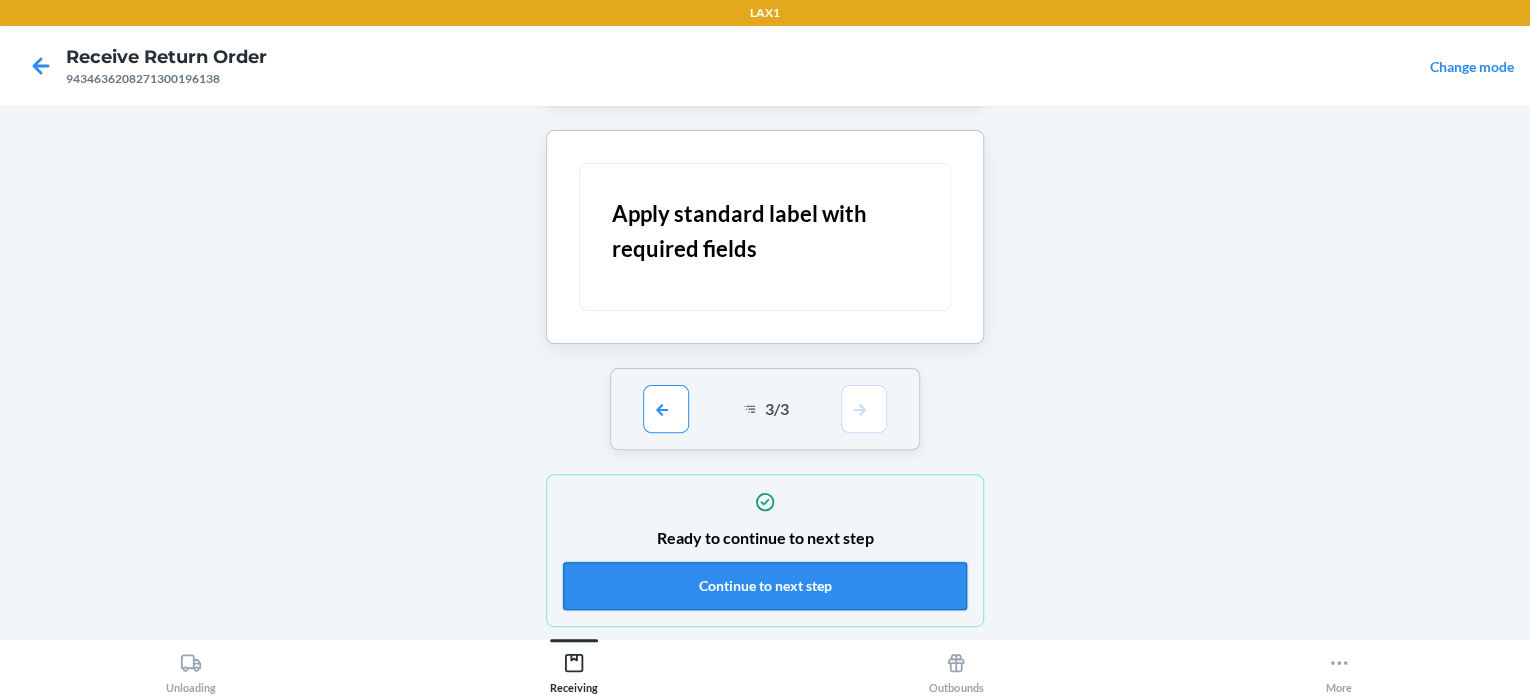 scroll, scrollTop: 187, scrollLeft: 0, axis: vertical 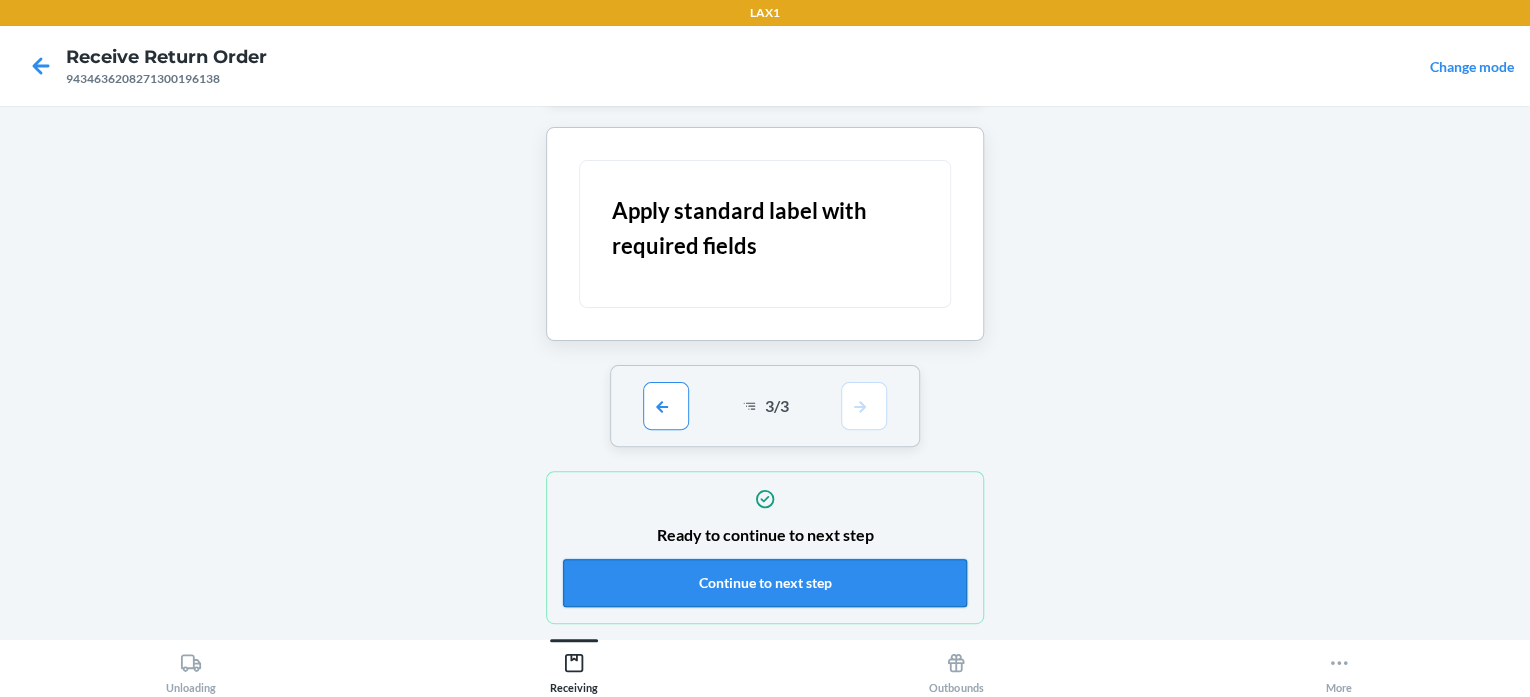click on "Continue to next step" at bounding box center (765, 583) 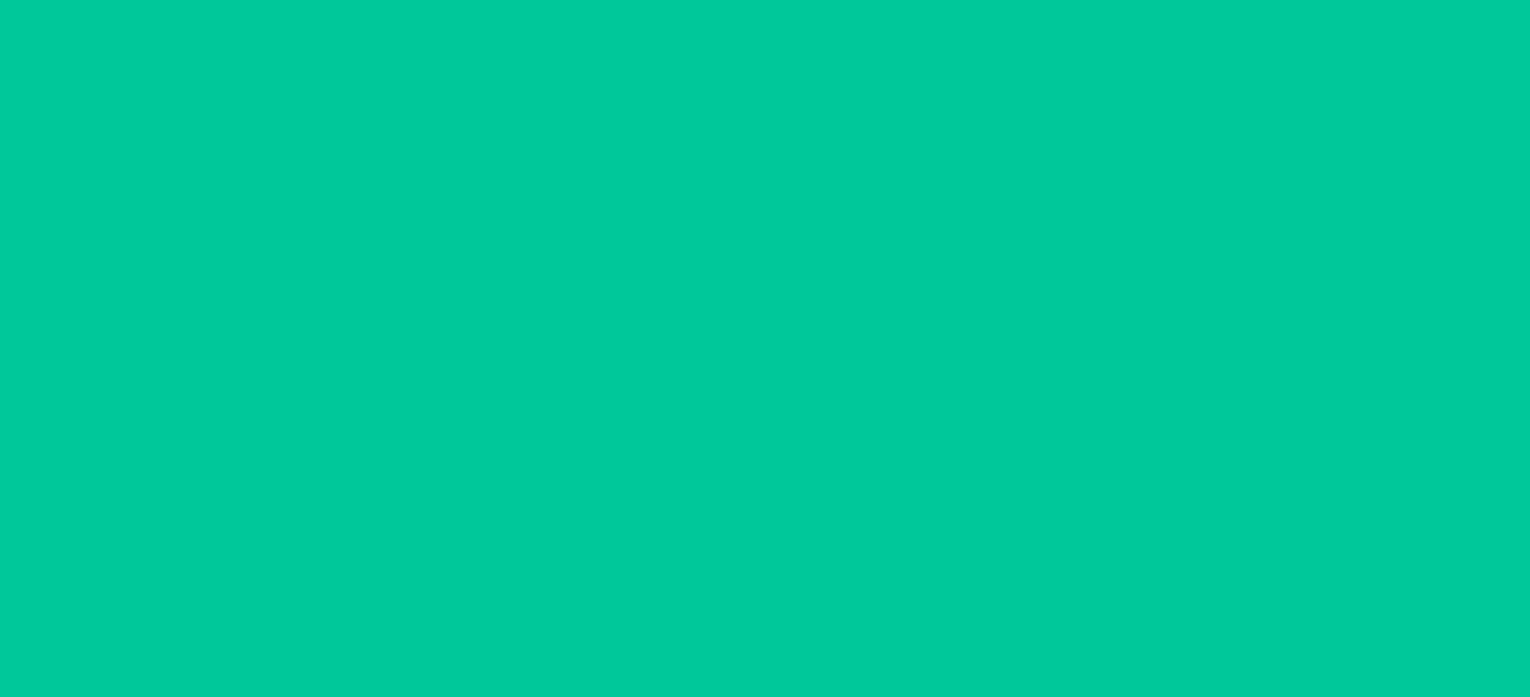 scroll, scrollTop: 0, scrollLeft: 0, axis: both 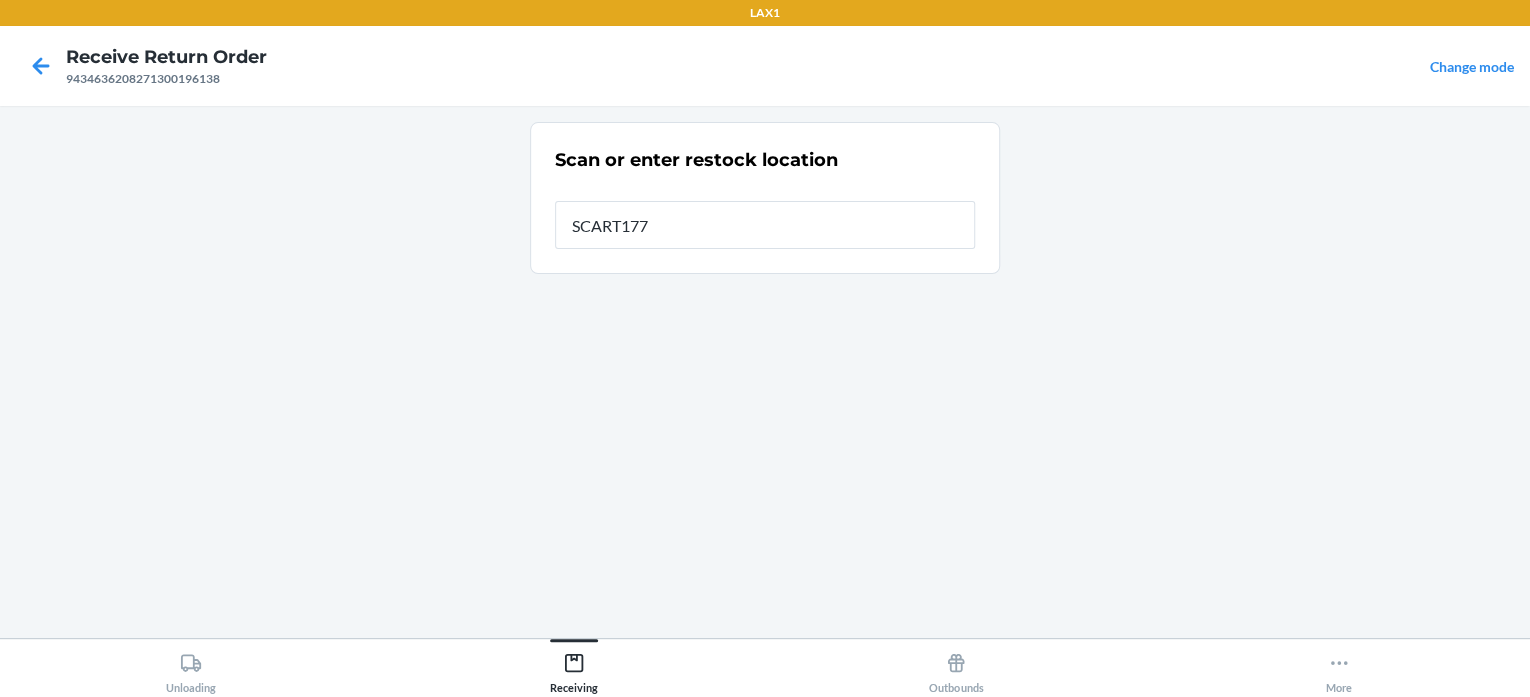 type on "SCART177" 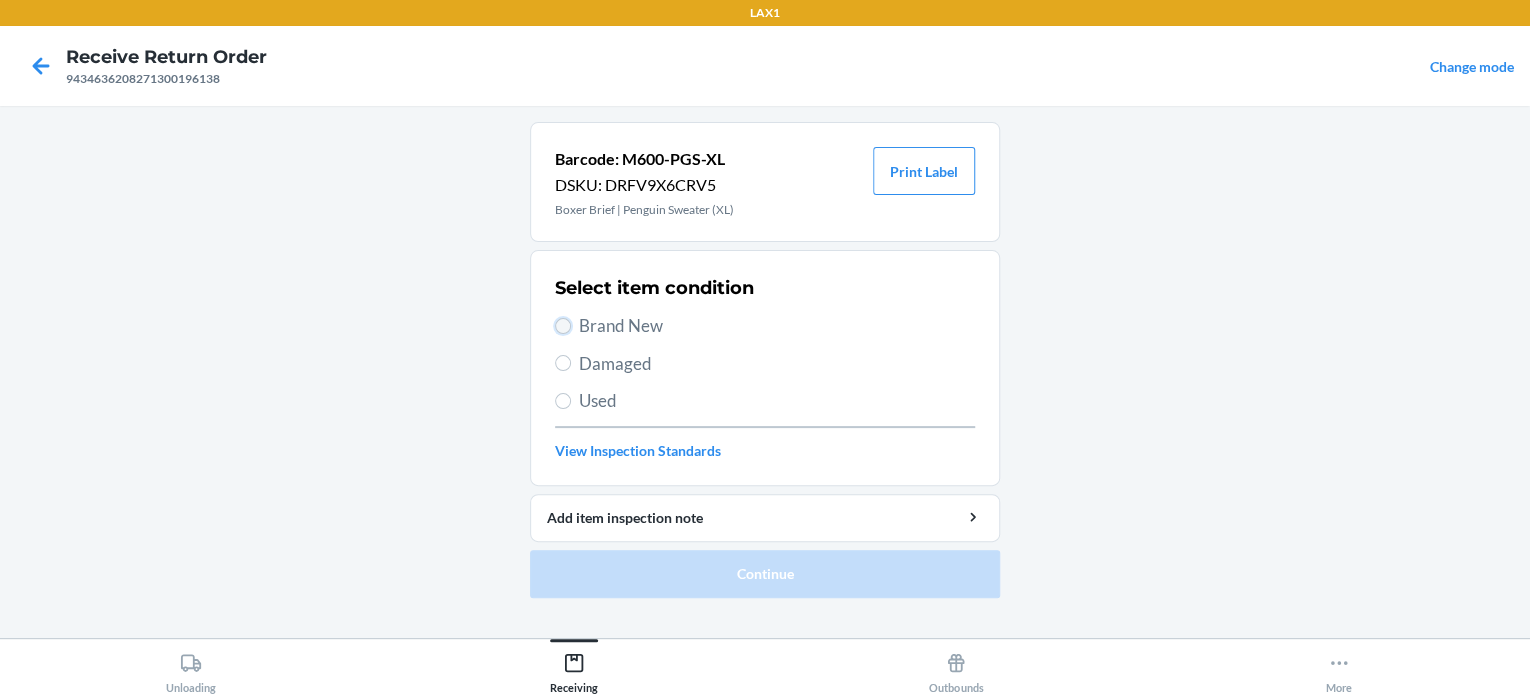 click on "Brand New" at bounding box center (563, 326) 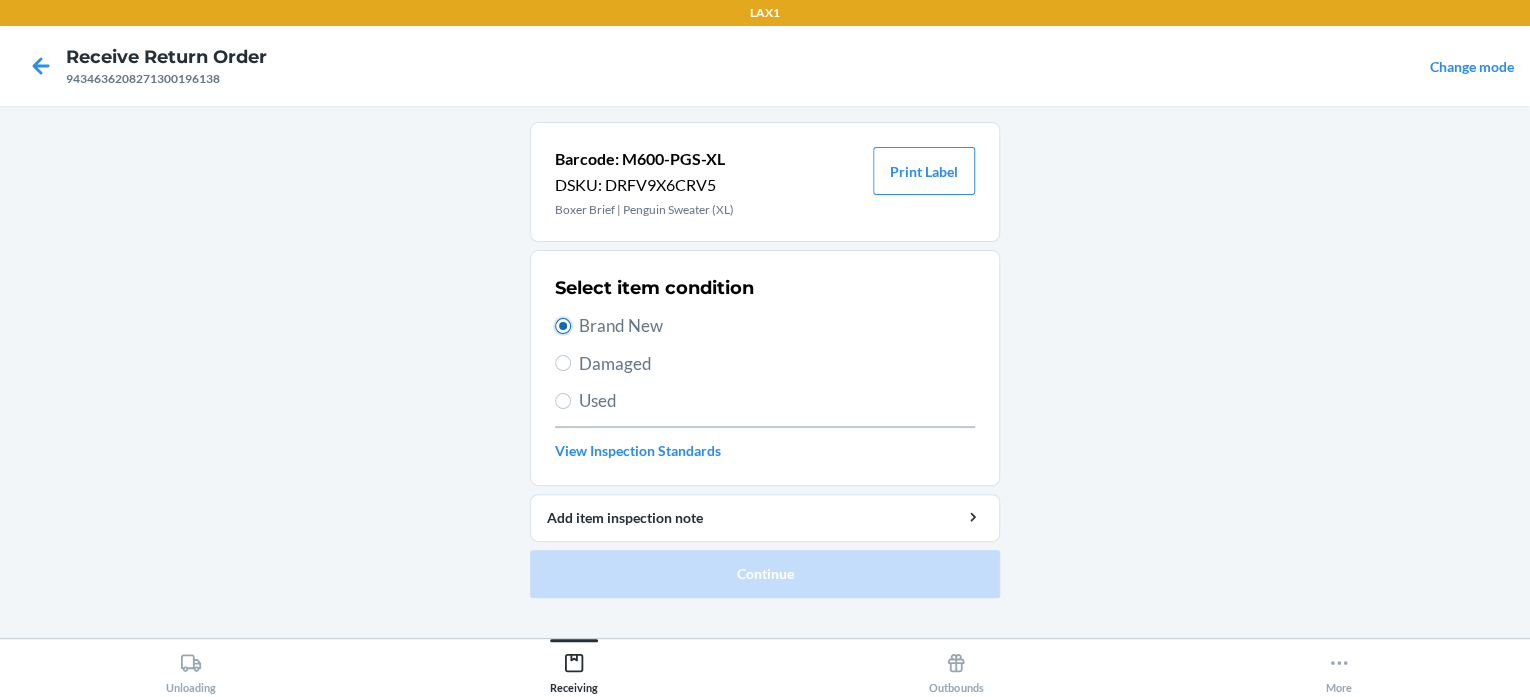 radio on "true" 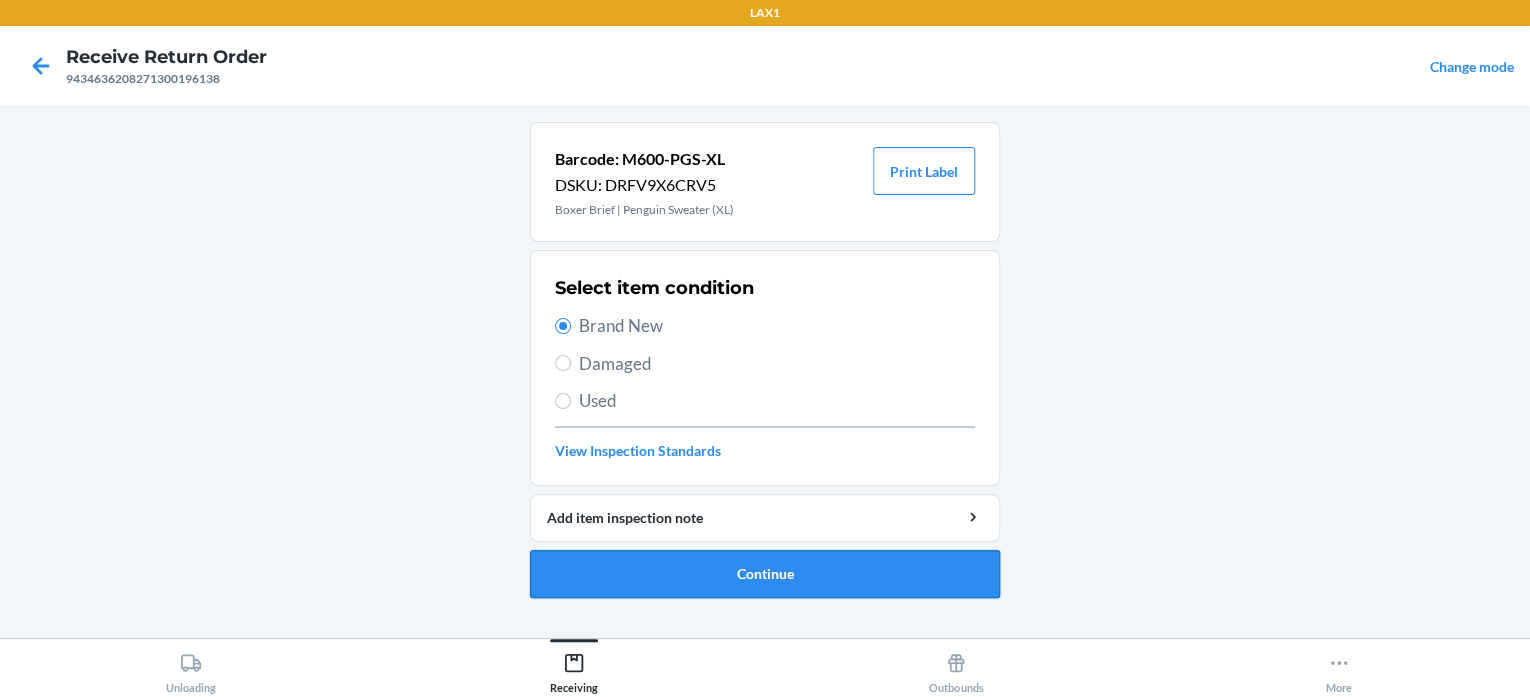 click on "Continue" at bounding box center [765, 574] 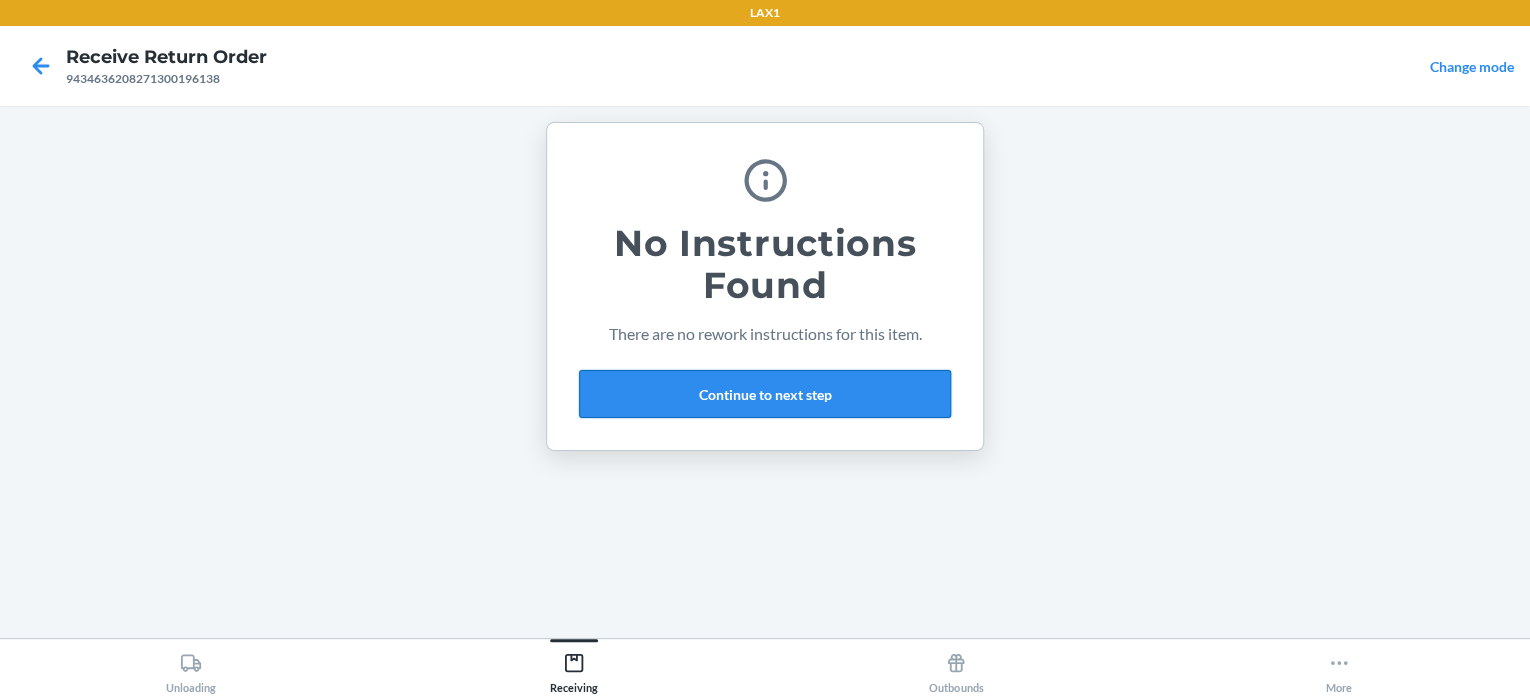 click on "Continue to next step" at bounding box center (765, 394) 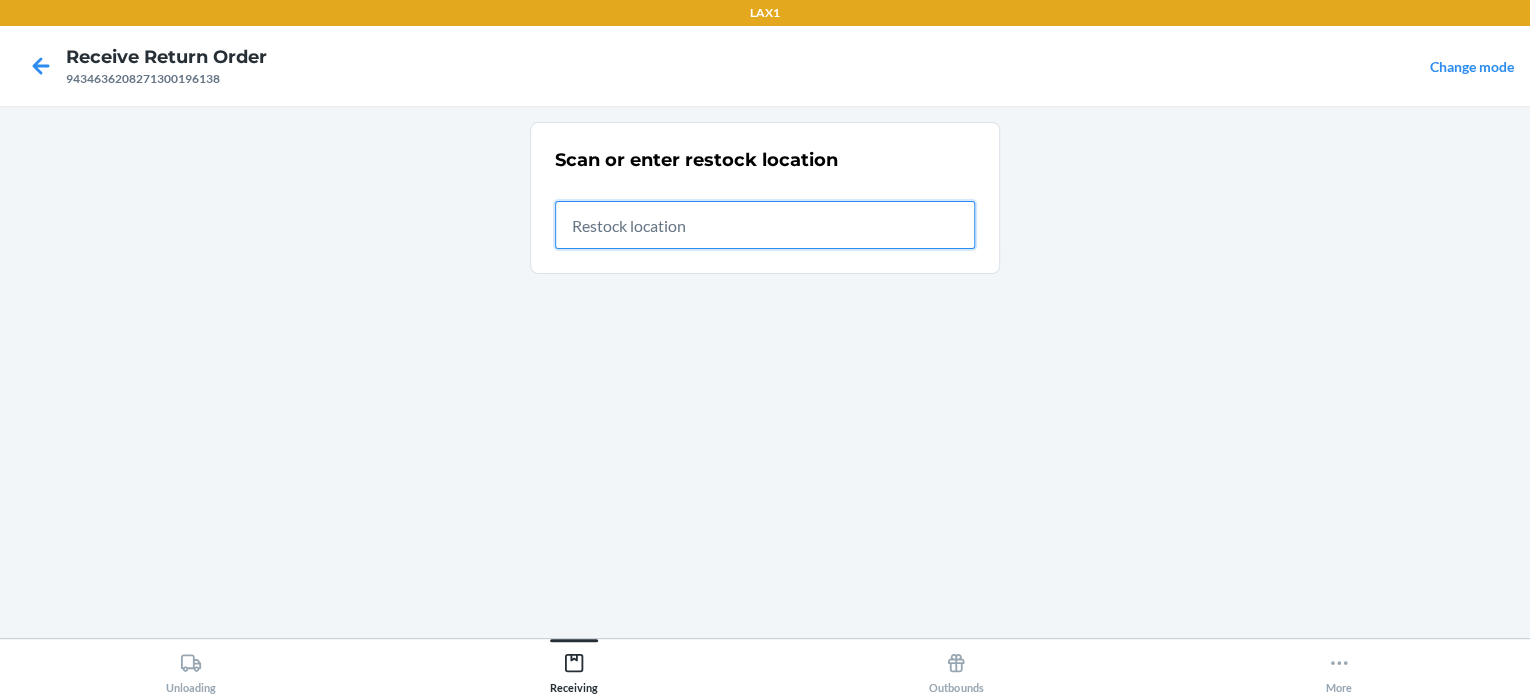 click at bounding box center (765, 225) 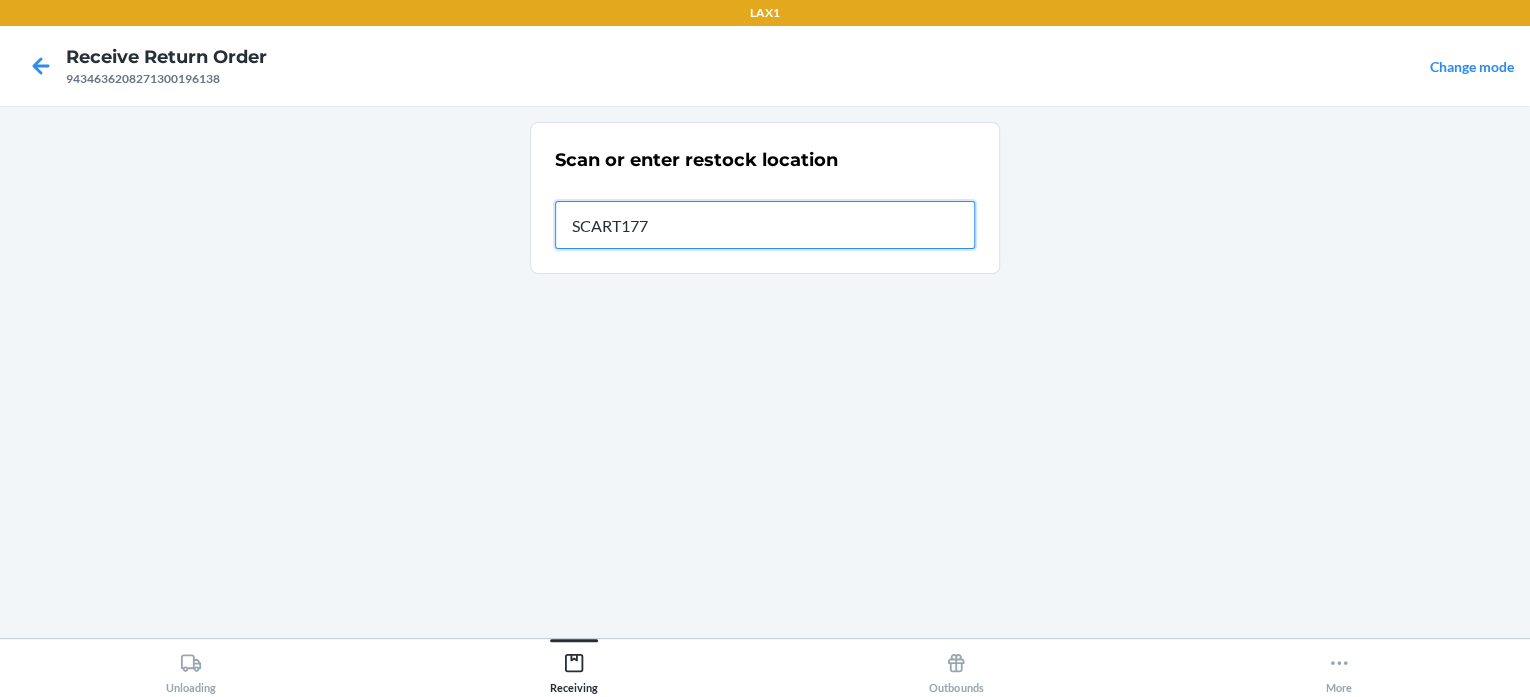 type on "SCART177" 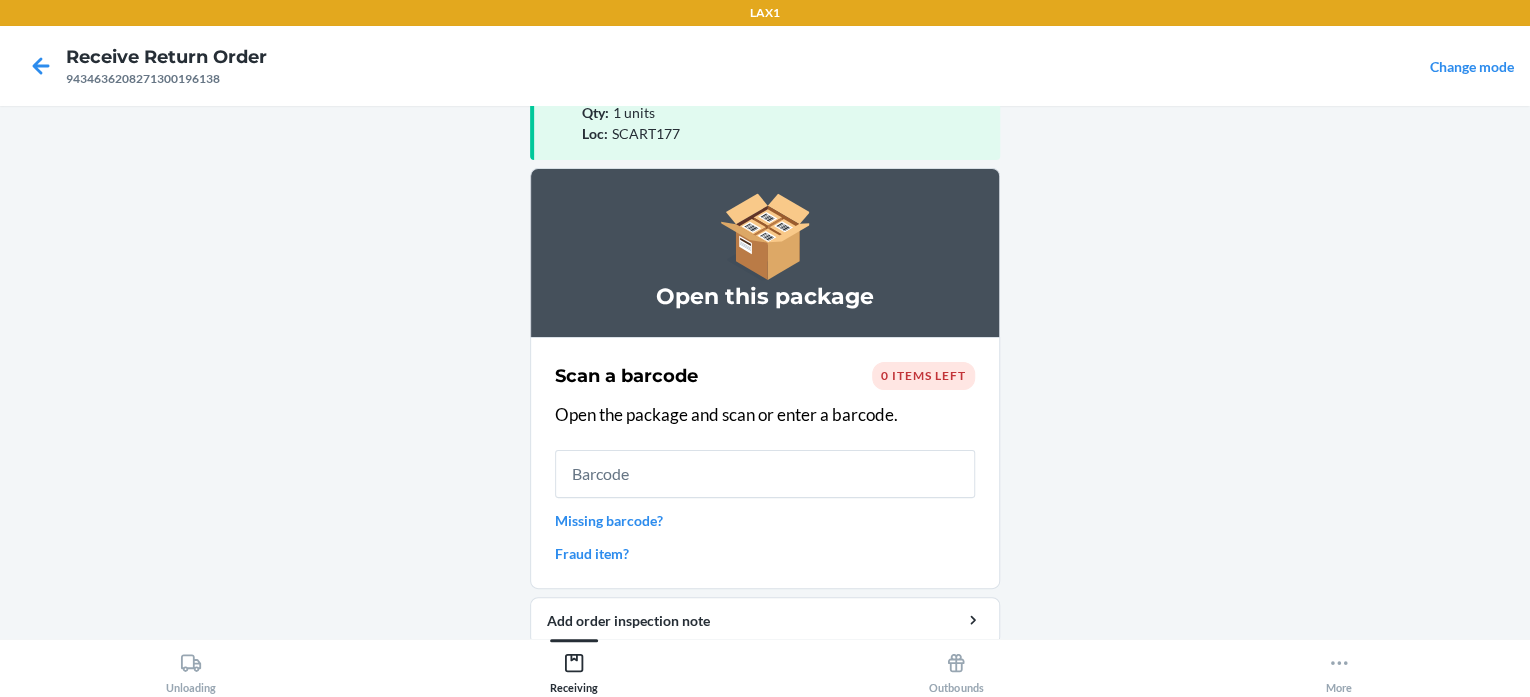 scroll, scrollTop: 163, scrollLeft: 0, axis: vertical 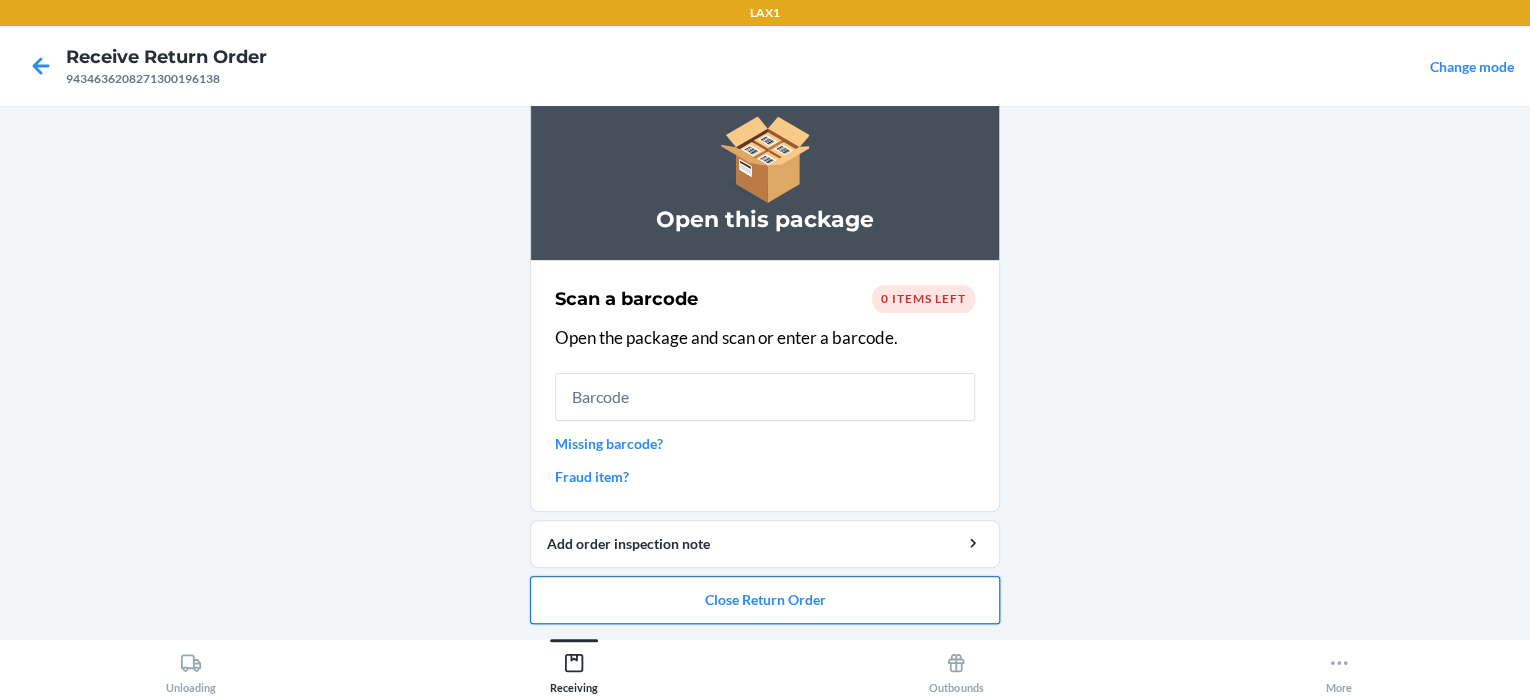 click on "Close Return Order" at bounding box center [765, 600] 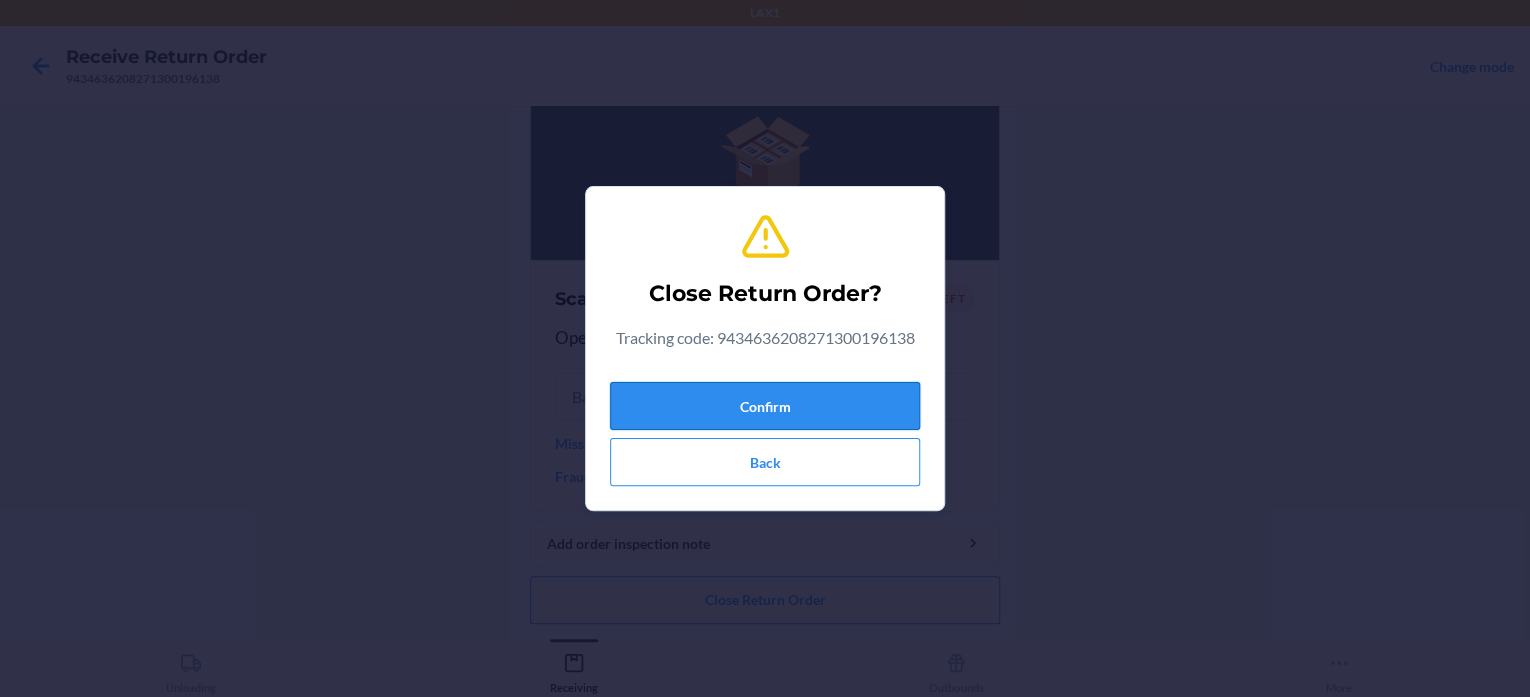 drag, startPoint x: 801, startPoint y: 396, endPoint x: 812, endPoint y: 412, distance: 19.416489 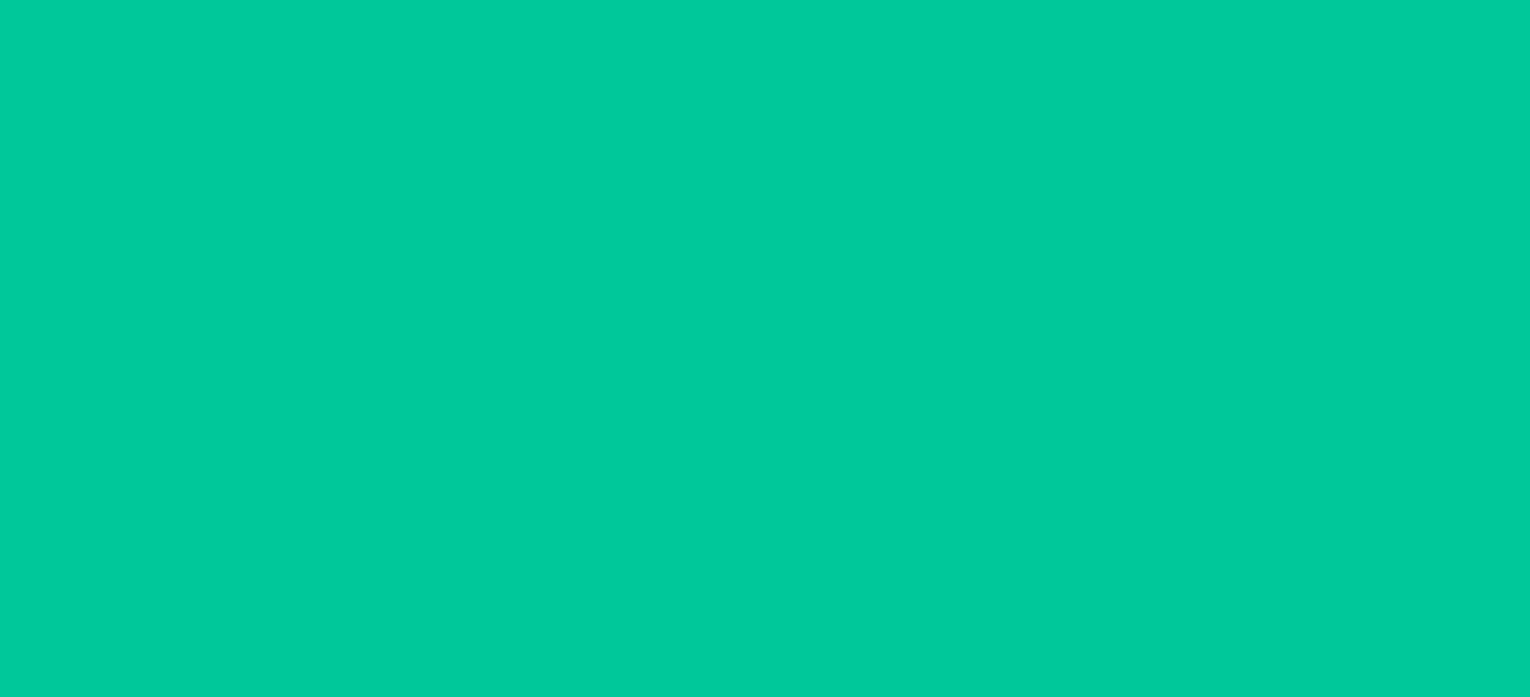 scroll, scrollTop: 0, scrollLeft: 0, axis: both 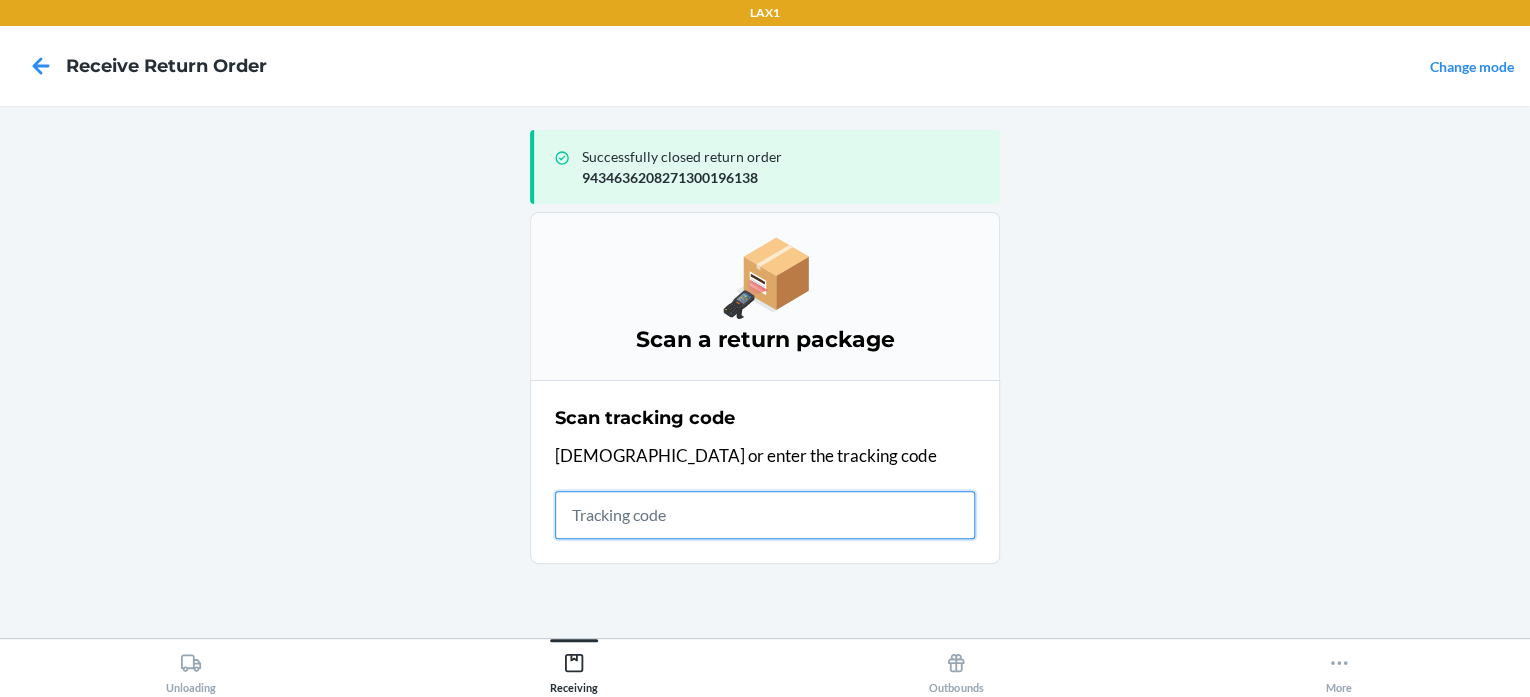 click at bounding box center [765, 515] 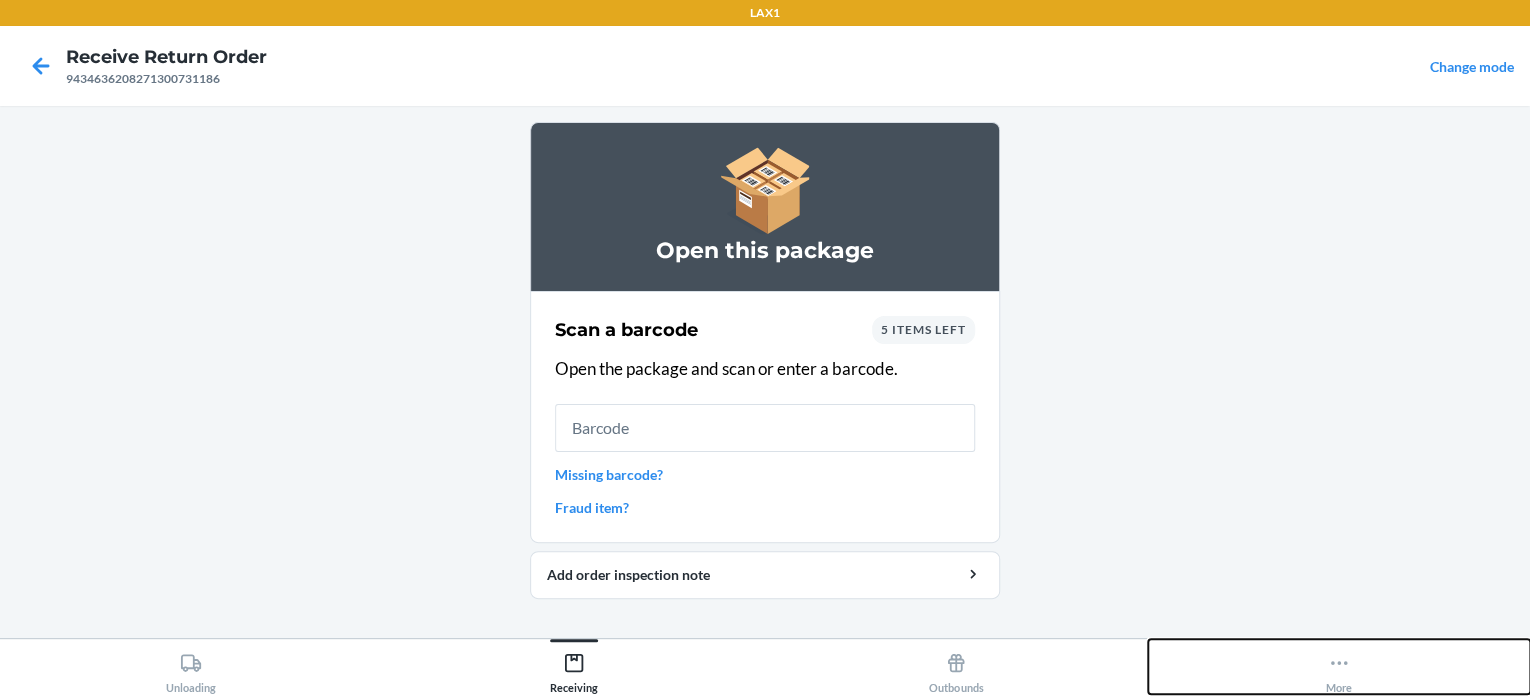 click on "LAX1 Receive Return Order 9434636208271300731186 Change mode   Open this package Scan a barcode 5 items left Open the package and scan or enter a barcode. Missing barcode? Fraud item? Add order inspection note Unloading Receiving Outbounds More" at bounding box center (765, 348) 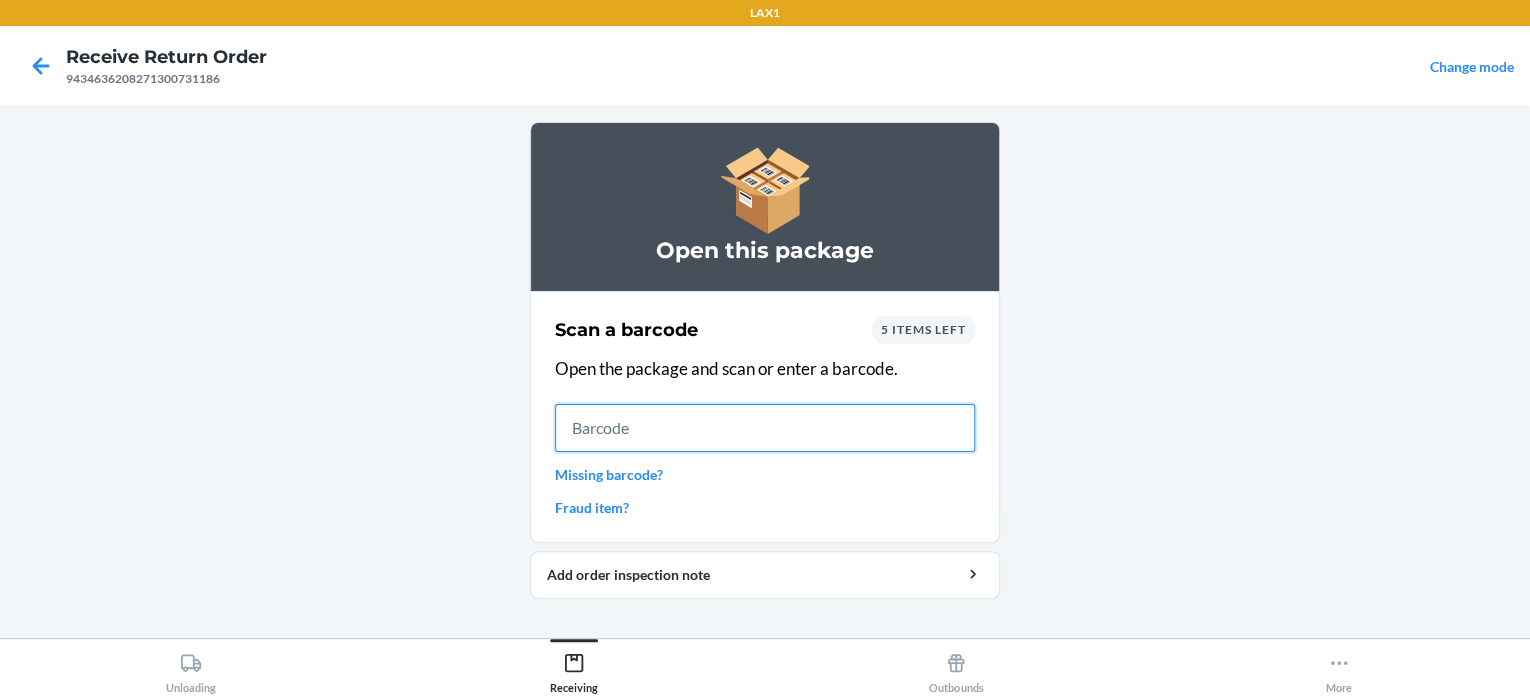 click at bounding box center [765, 428] 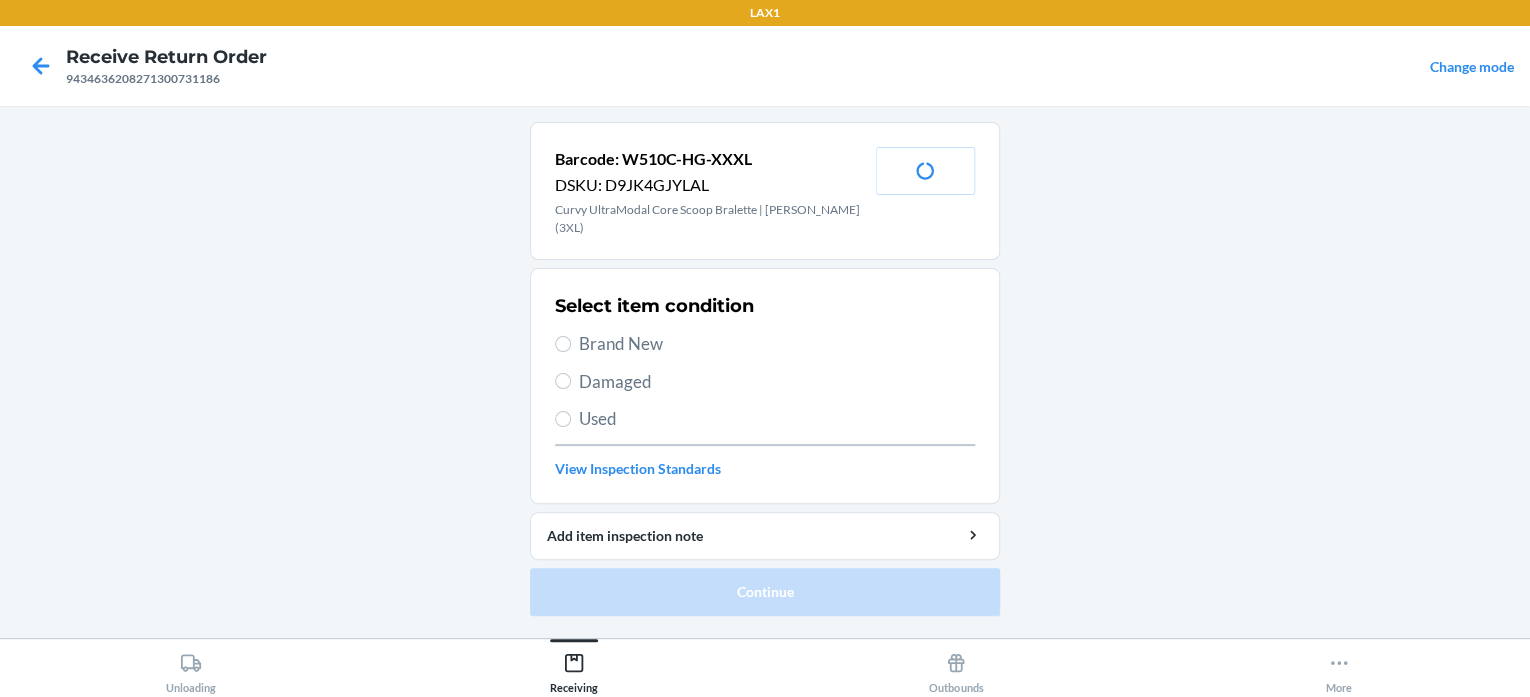 click on "Brand New" at bounding box center [777, 344] 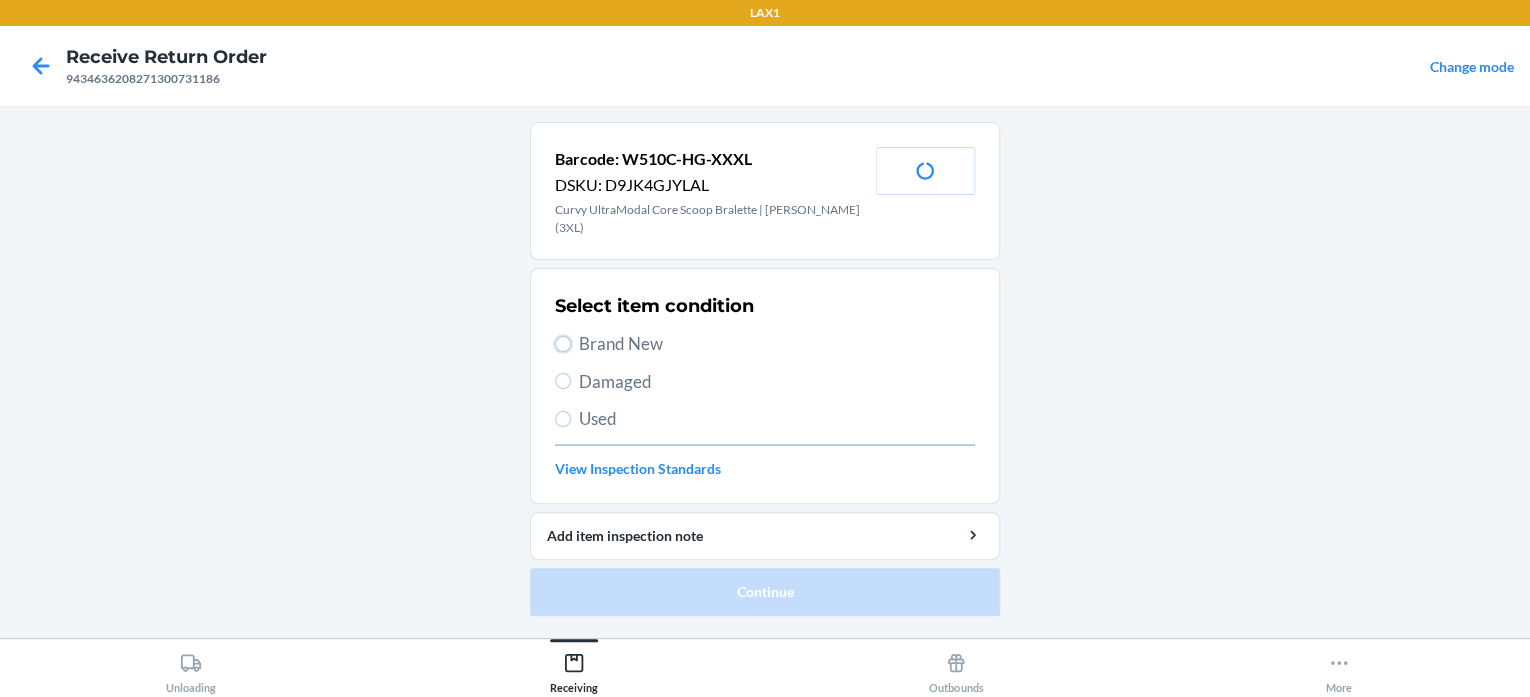 click on "Brand New" at bounding box center [563, 344] 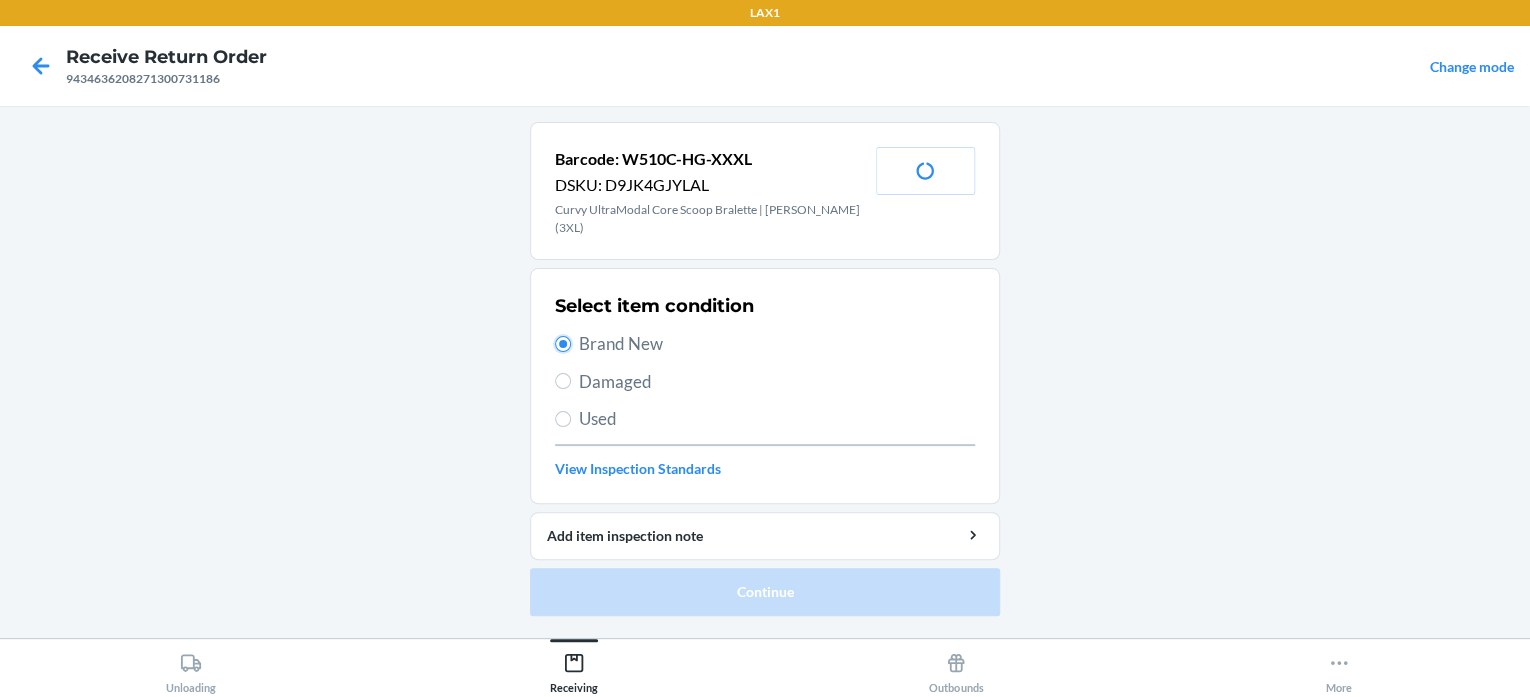 radio on "true" 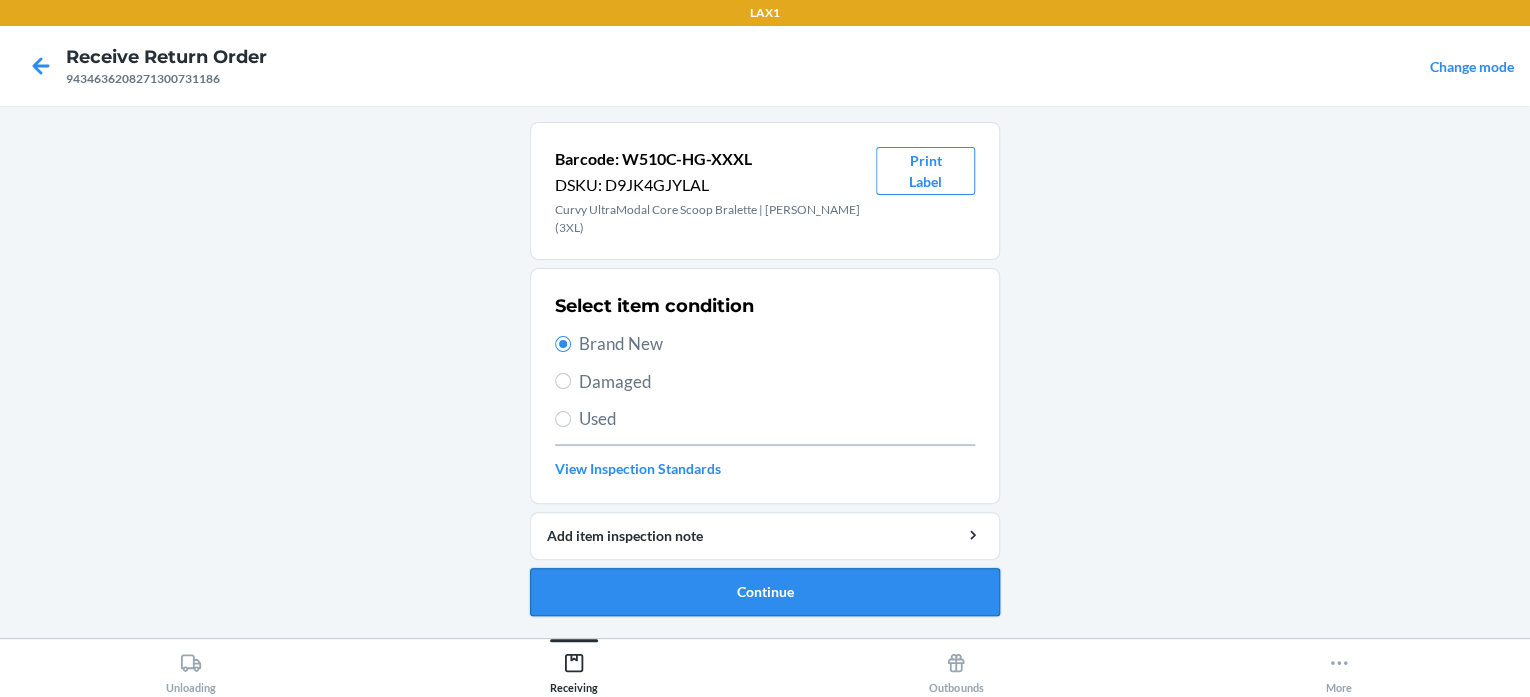 click on "Continue" at bounding box center (765, 592) 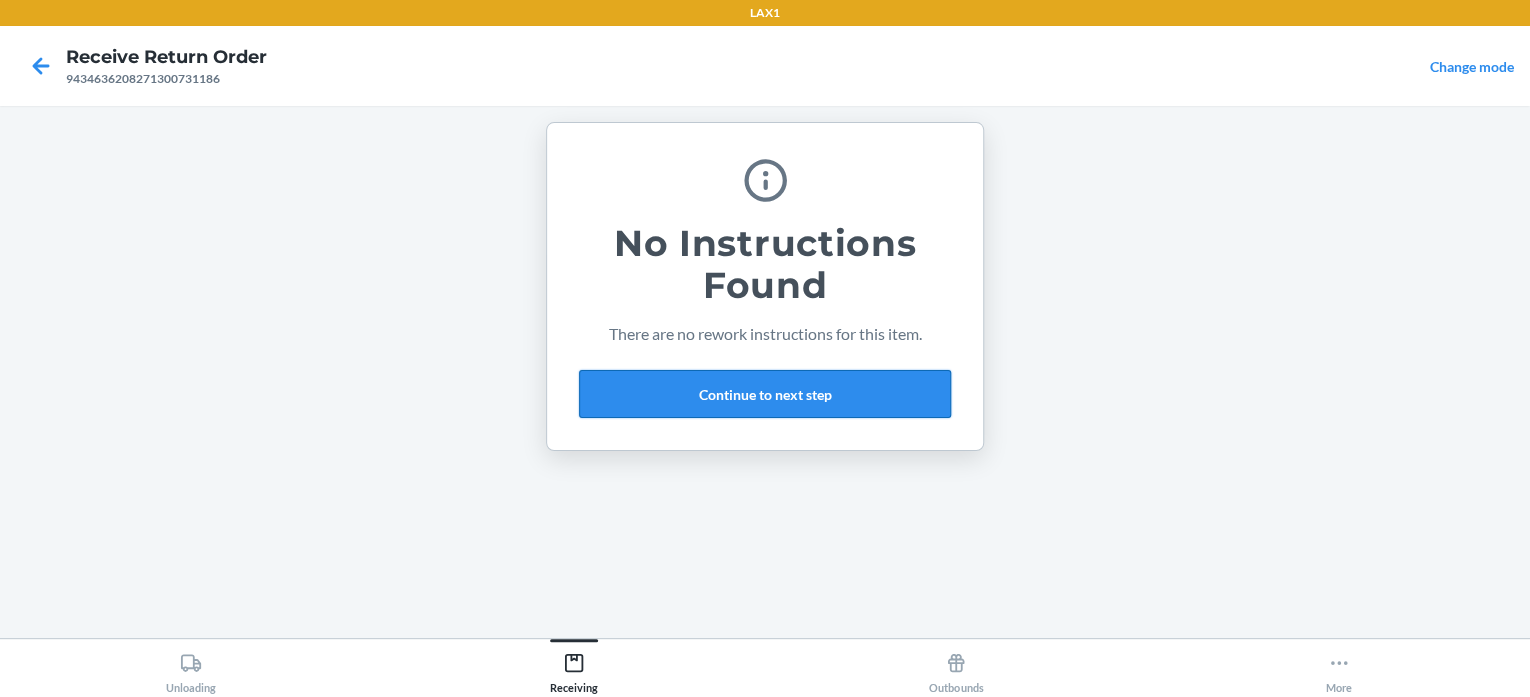 click on "Continue to next step" at bounding box center [765, 394] 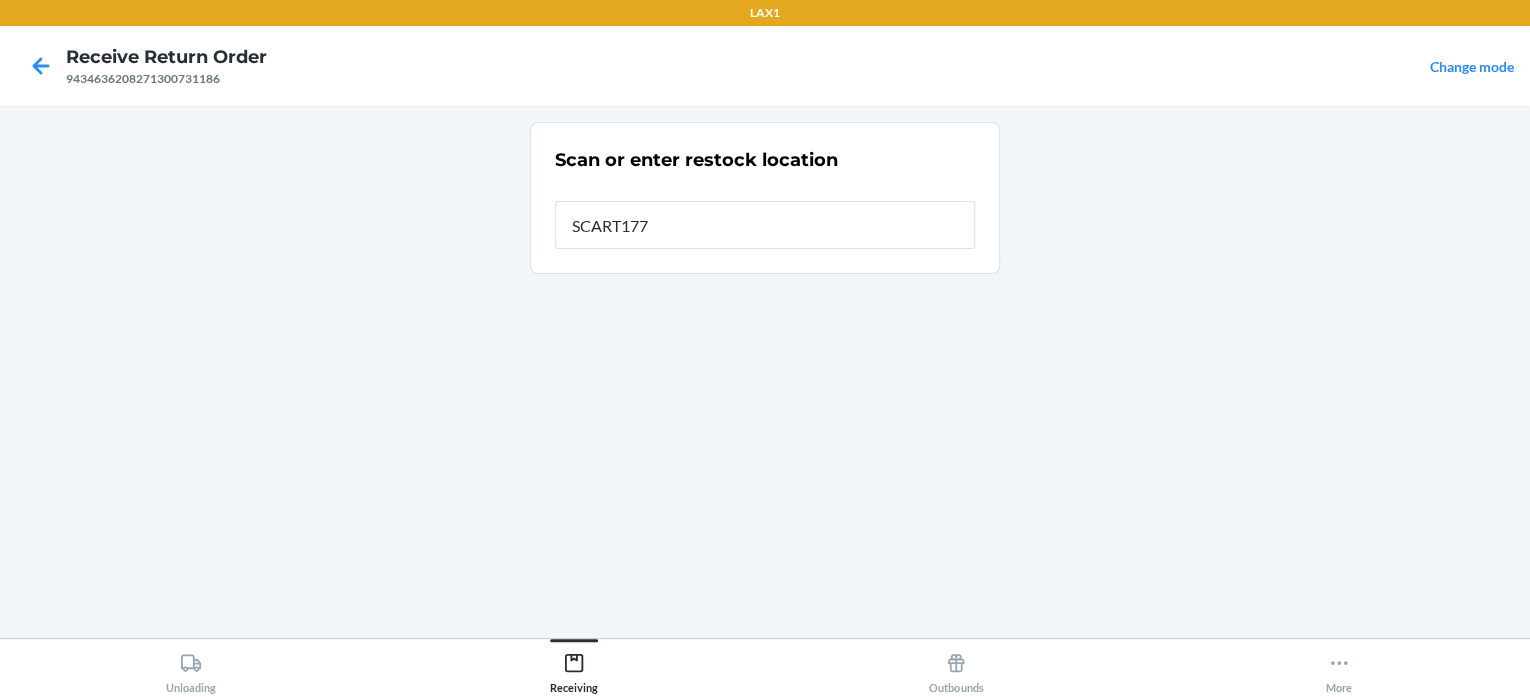 type on "SCART177" 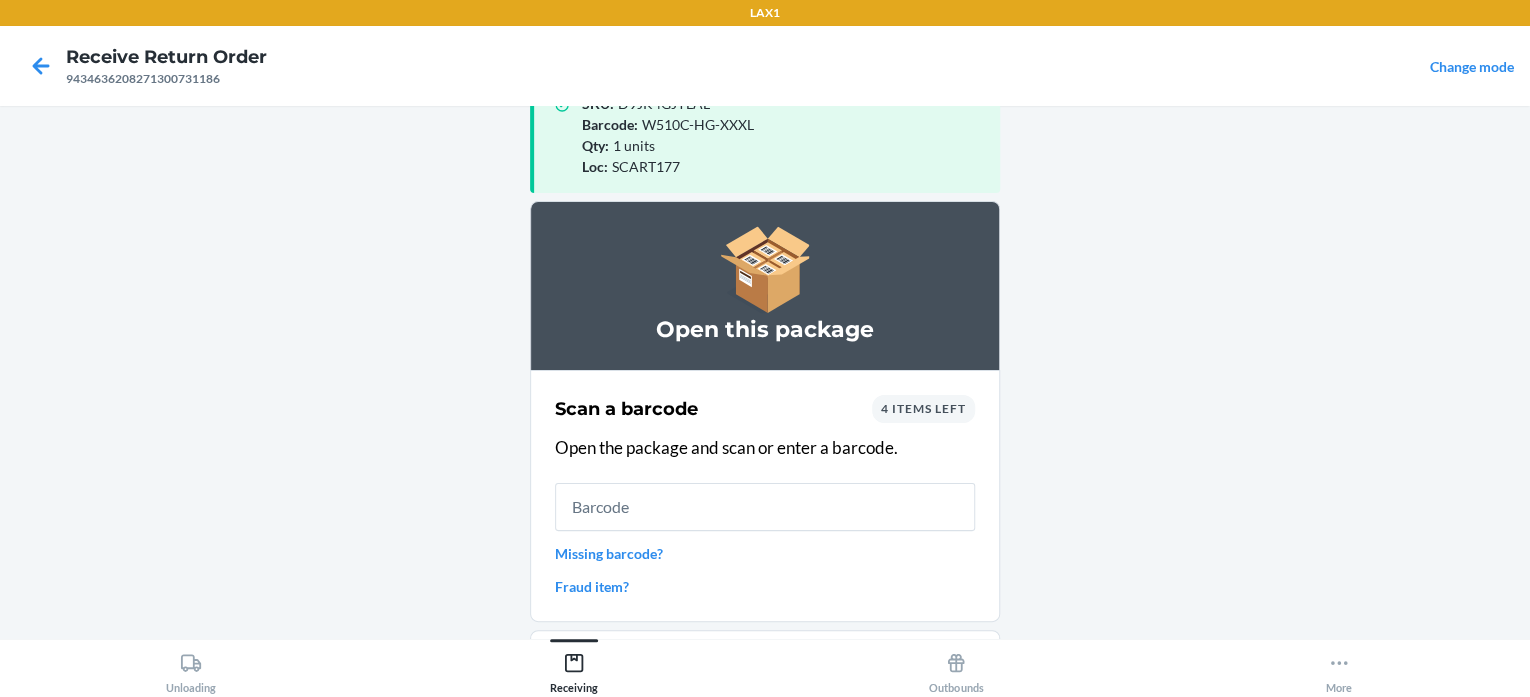 scroll, scrollTop: 163, scrollLeft: 0, axis: vertical 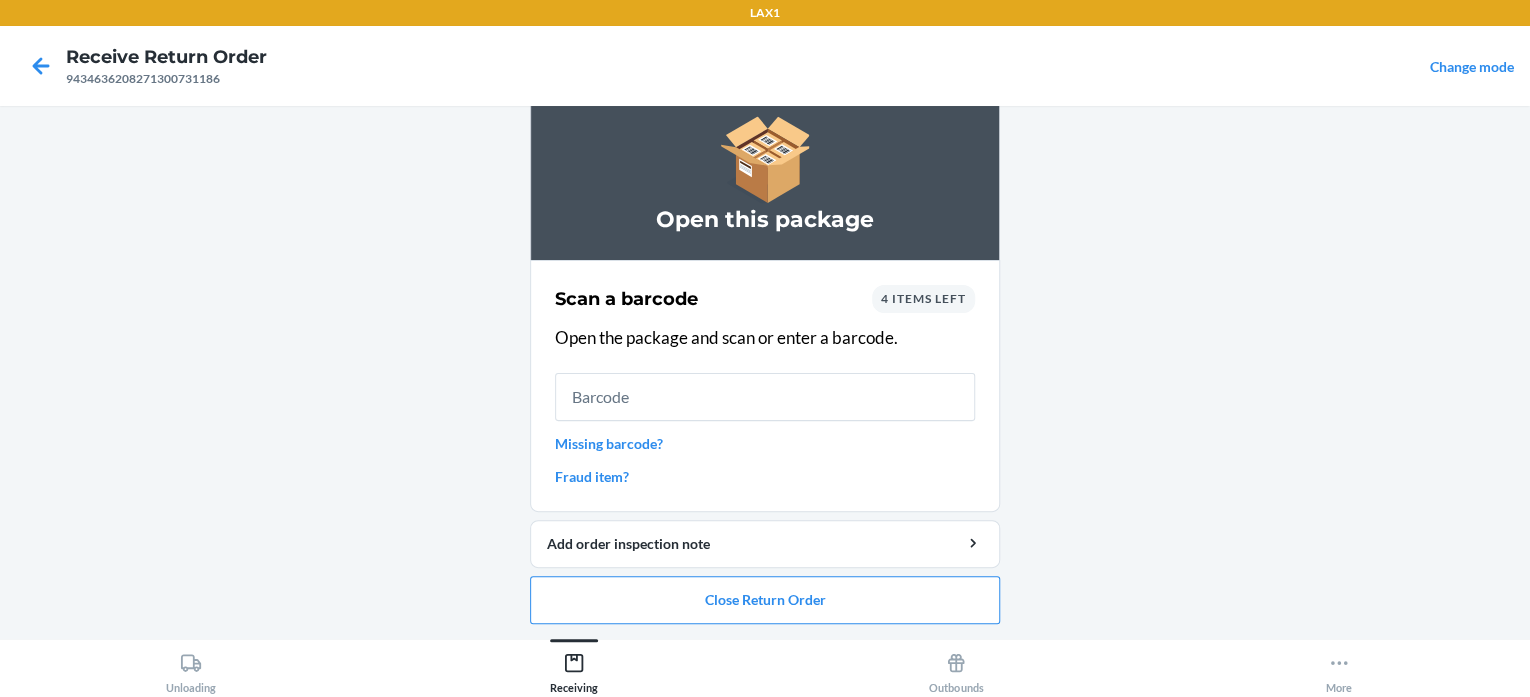 click on "Missing barcode?" at bounding box center [765, 443] 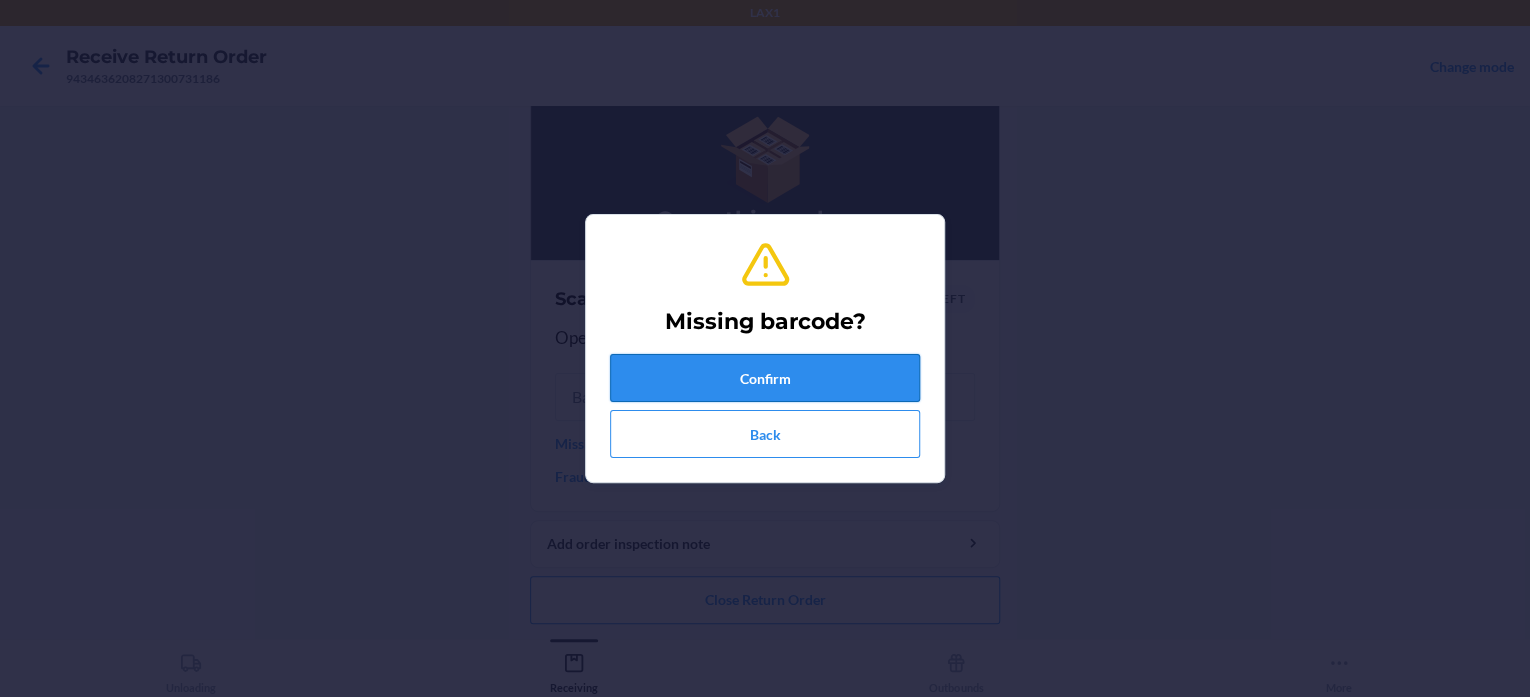click on "Confirm" at bounding box center (765, 378) 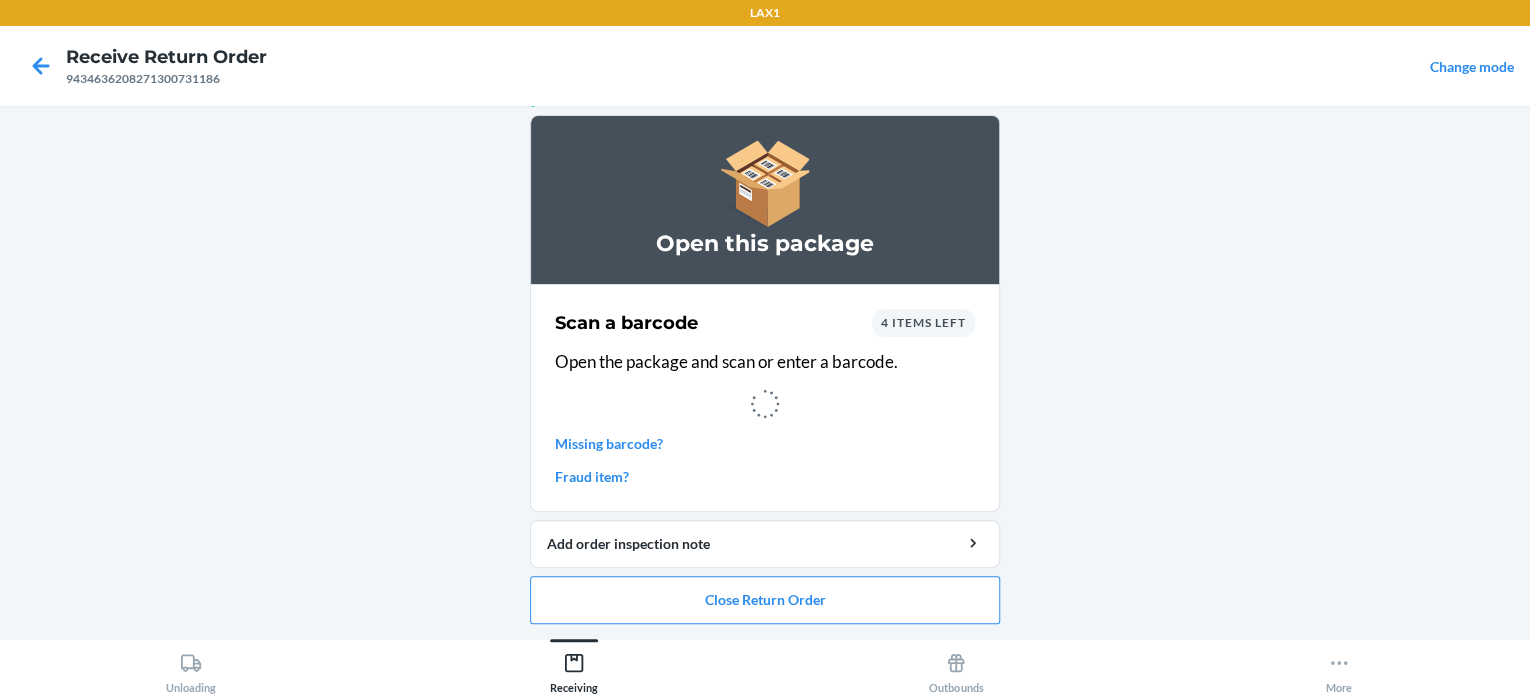 scroll, scrollTop: 0, scrollLeft: 0, axis: both 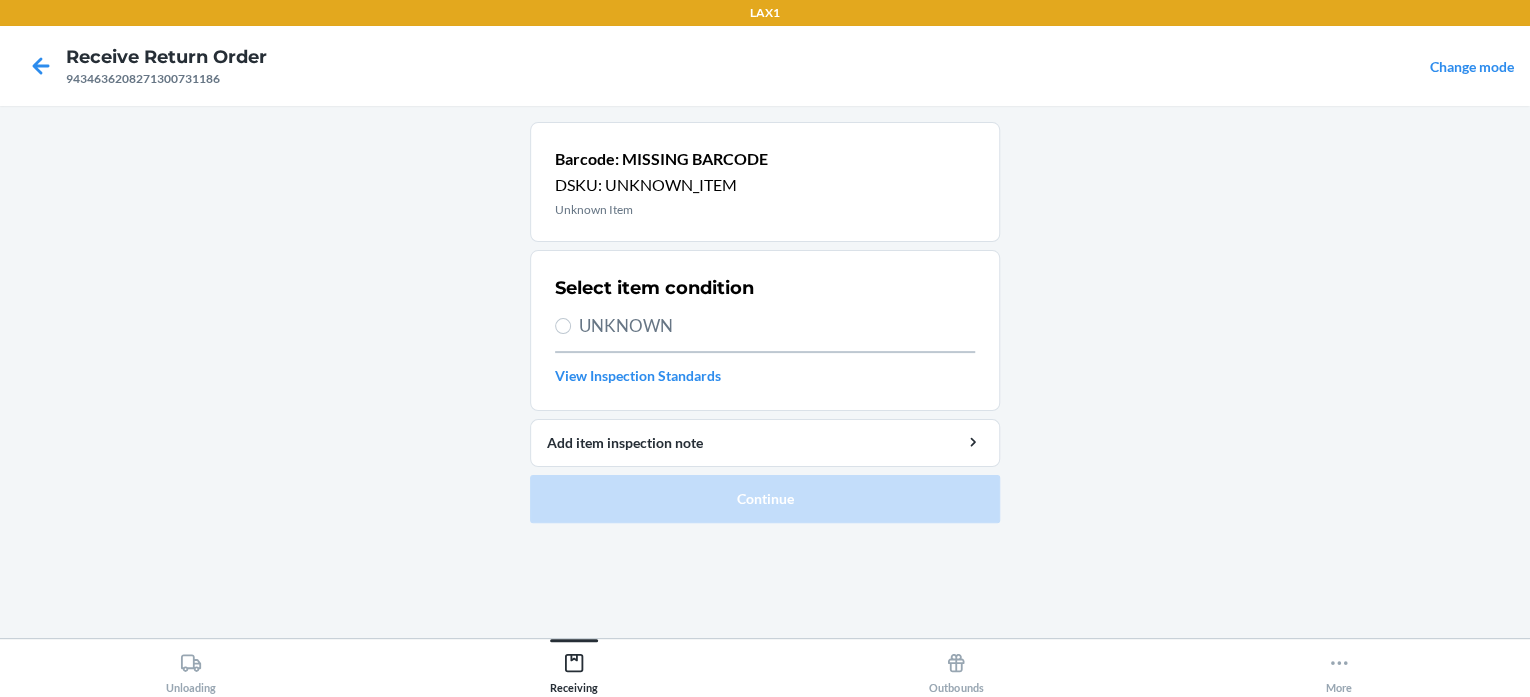 click on "UNKNOWN" at bounding box center (777, 326) 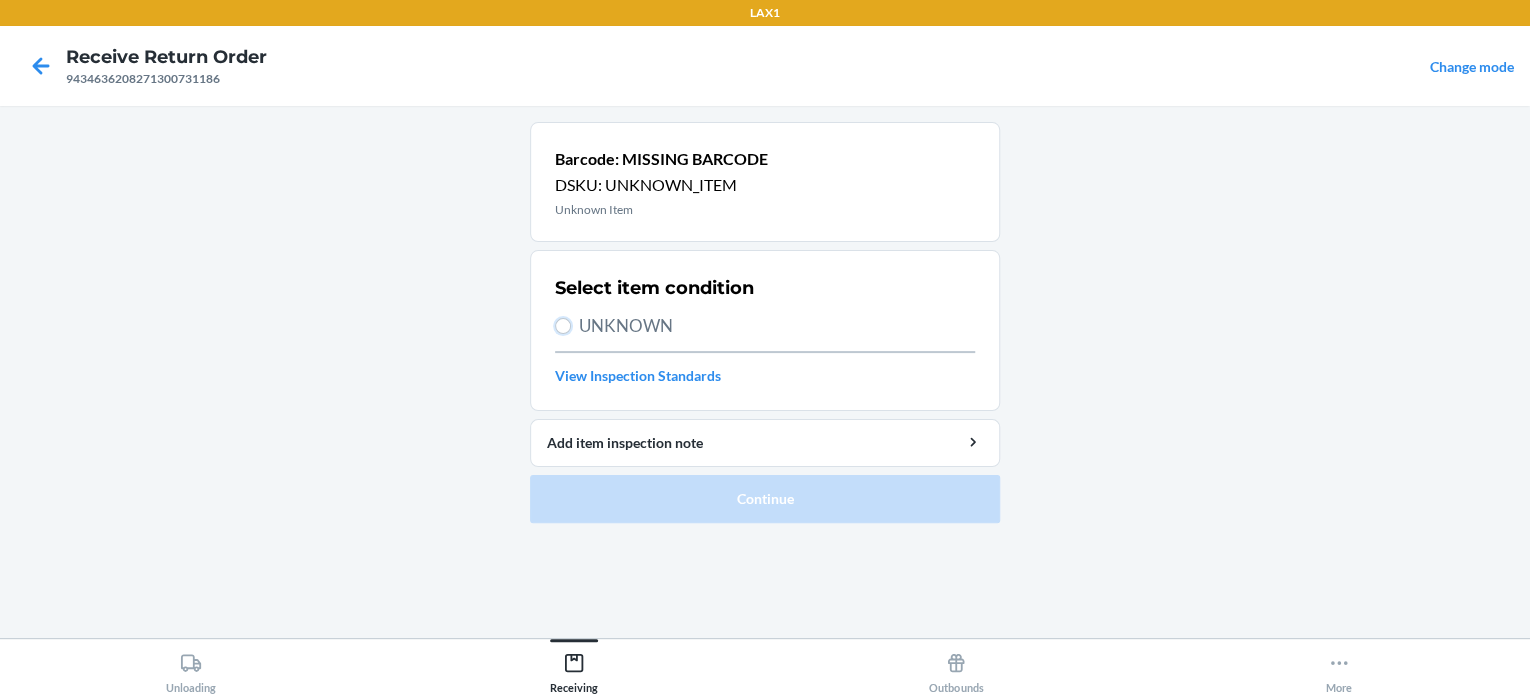 click on "UNKNOWN" at bounding box center [563, 326] 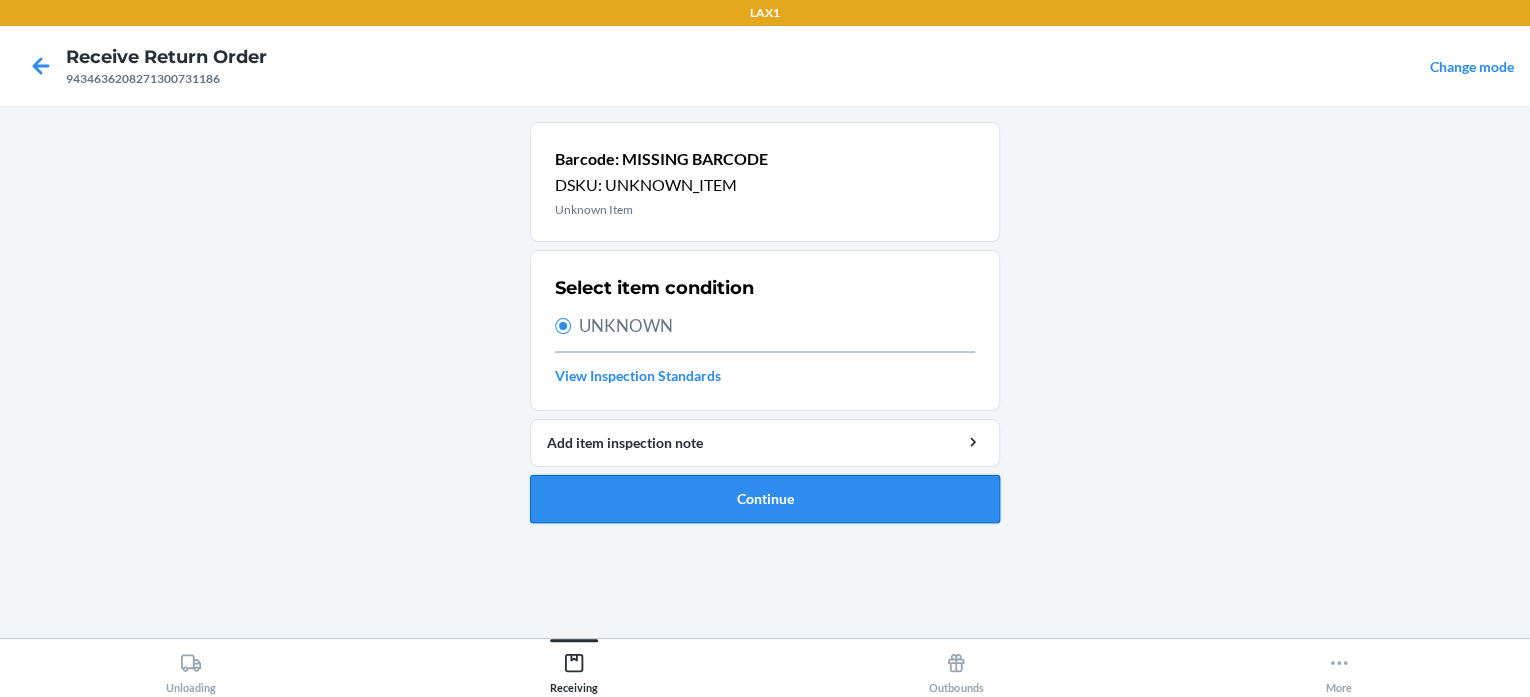 click on "Continue" at bounding box center [765, 499] 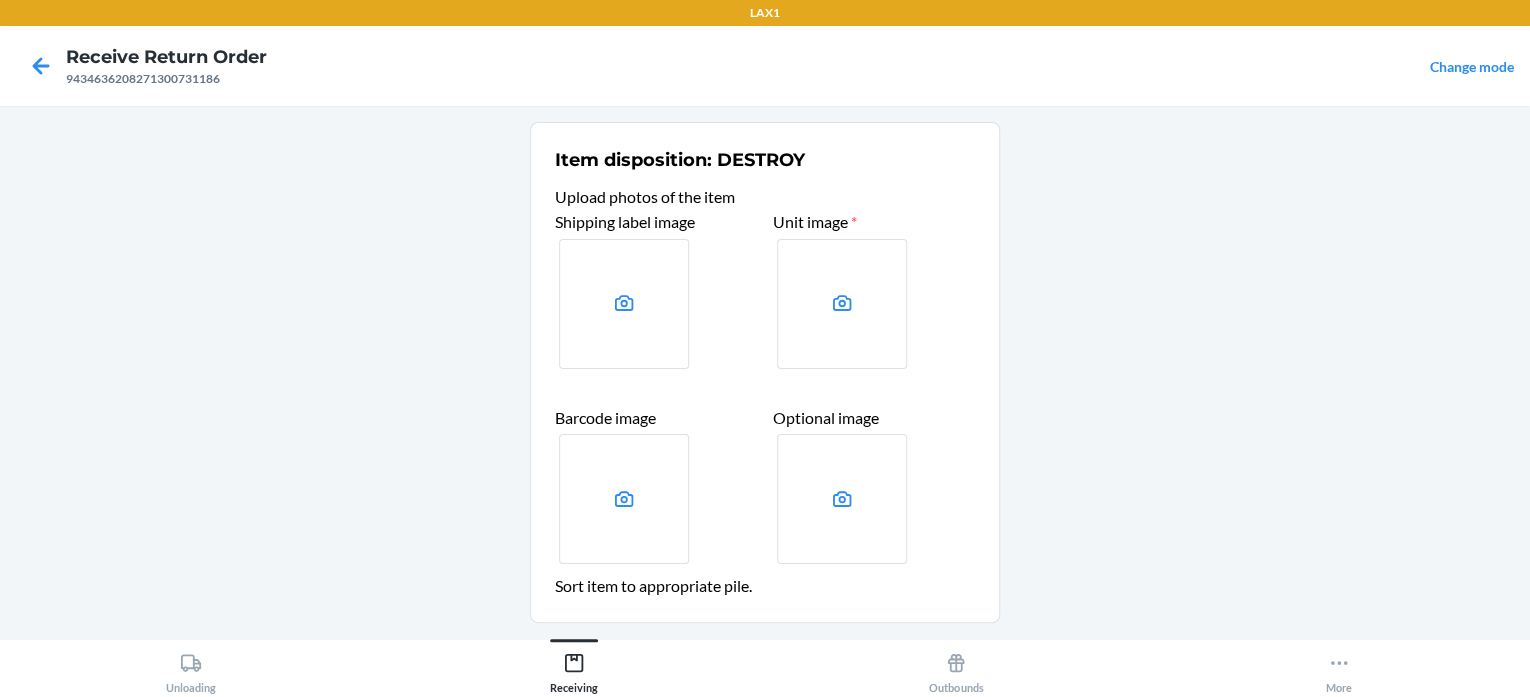 click 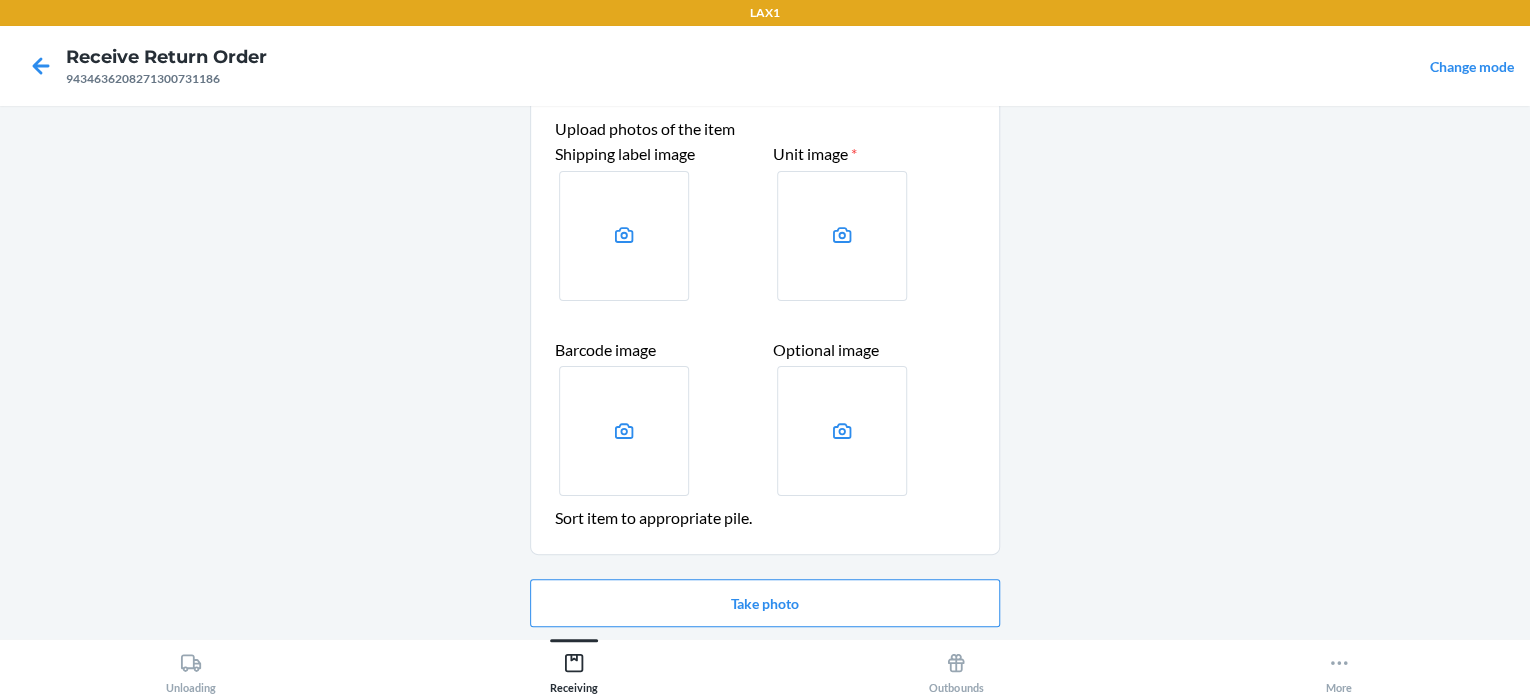 scroll, scrollTop: 136, scrollLeft: 0, axis: vertical 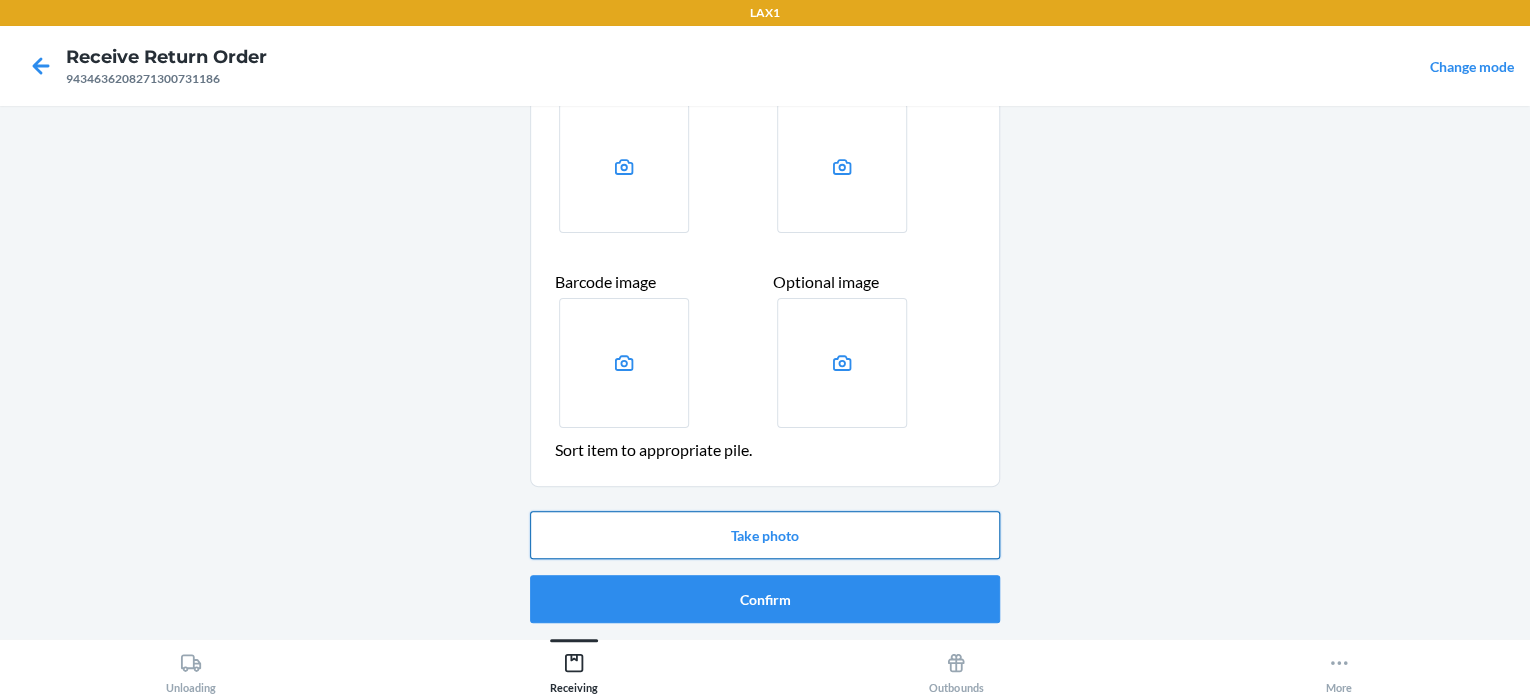 click on "Take photo" at bounding box center [765, 535] 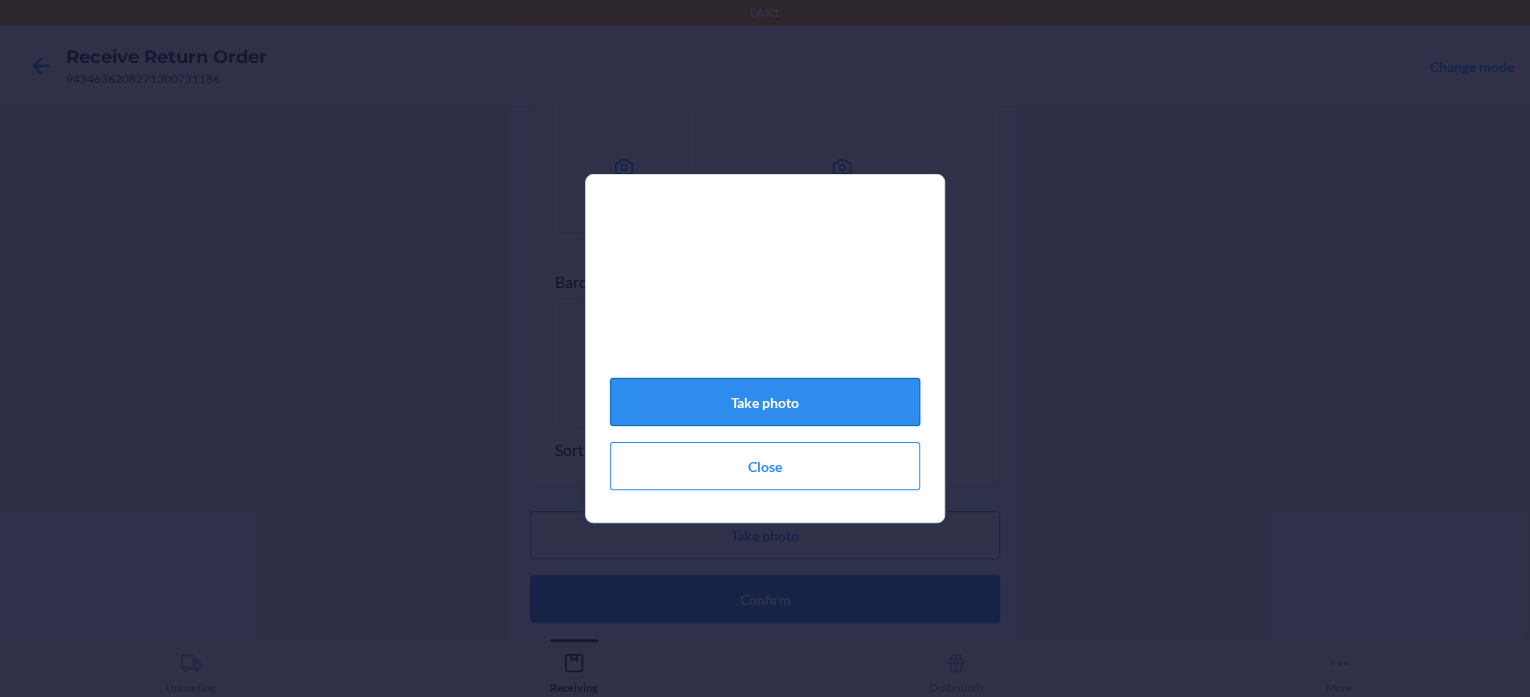 click on "Take photo" 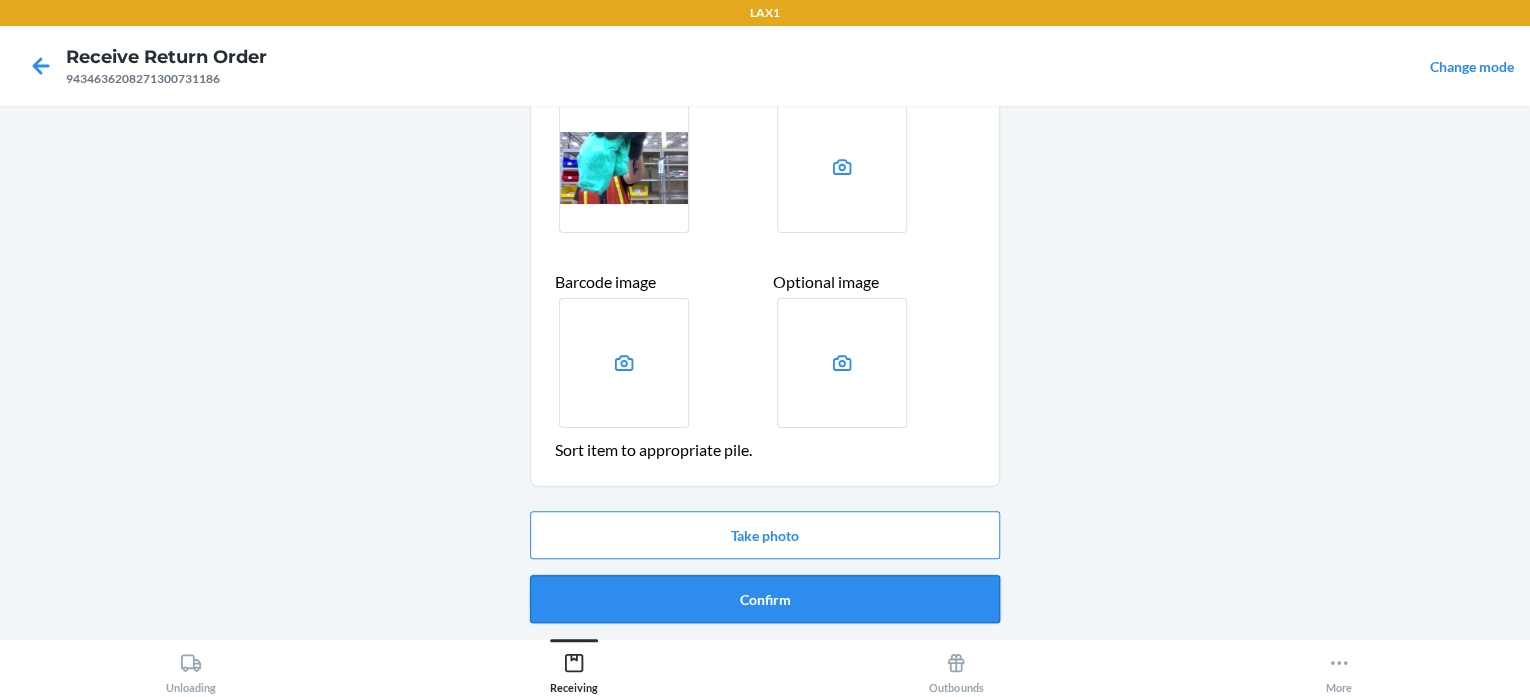 click on "Confirm" at bounding box center (765, 599) 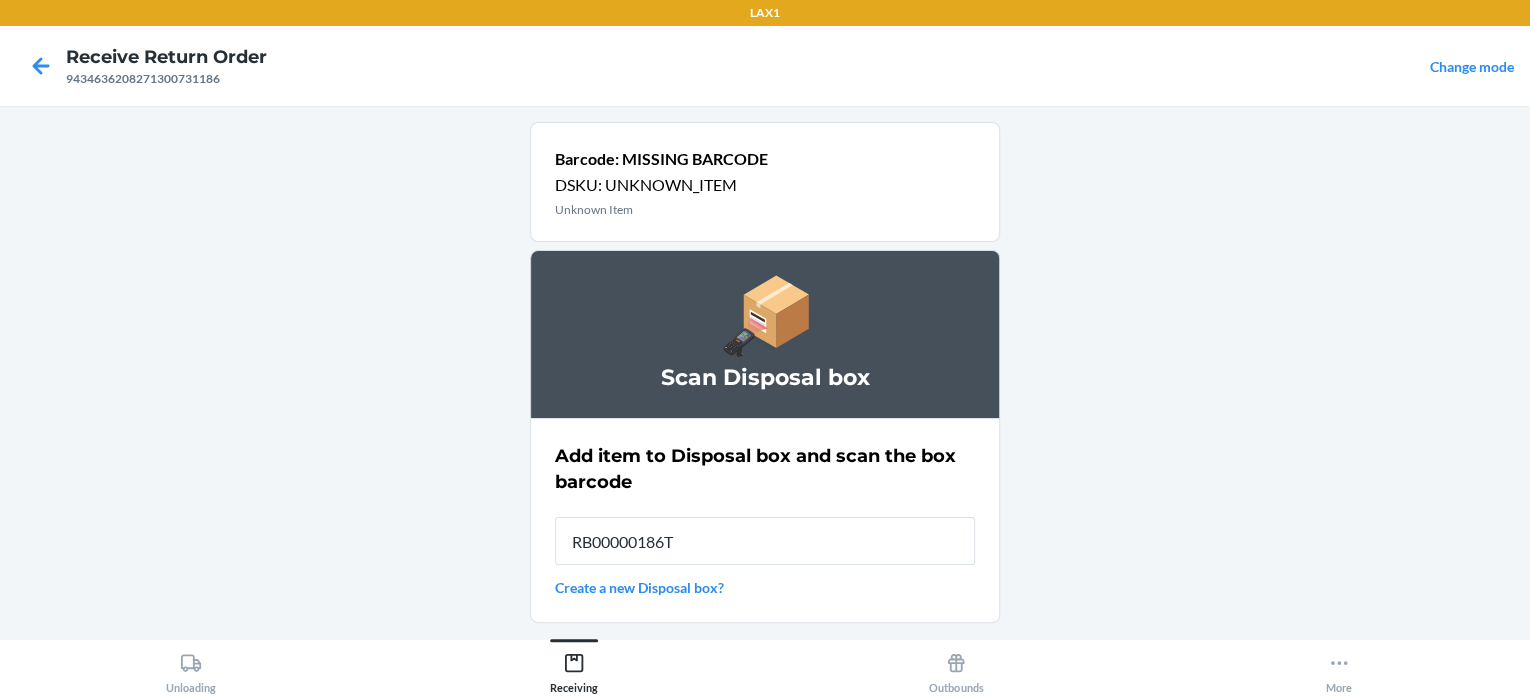 type on "RB00000186T" 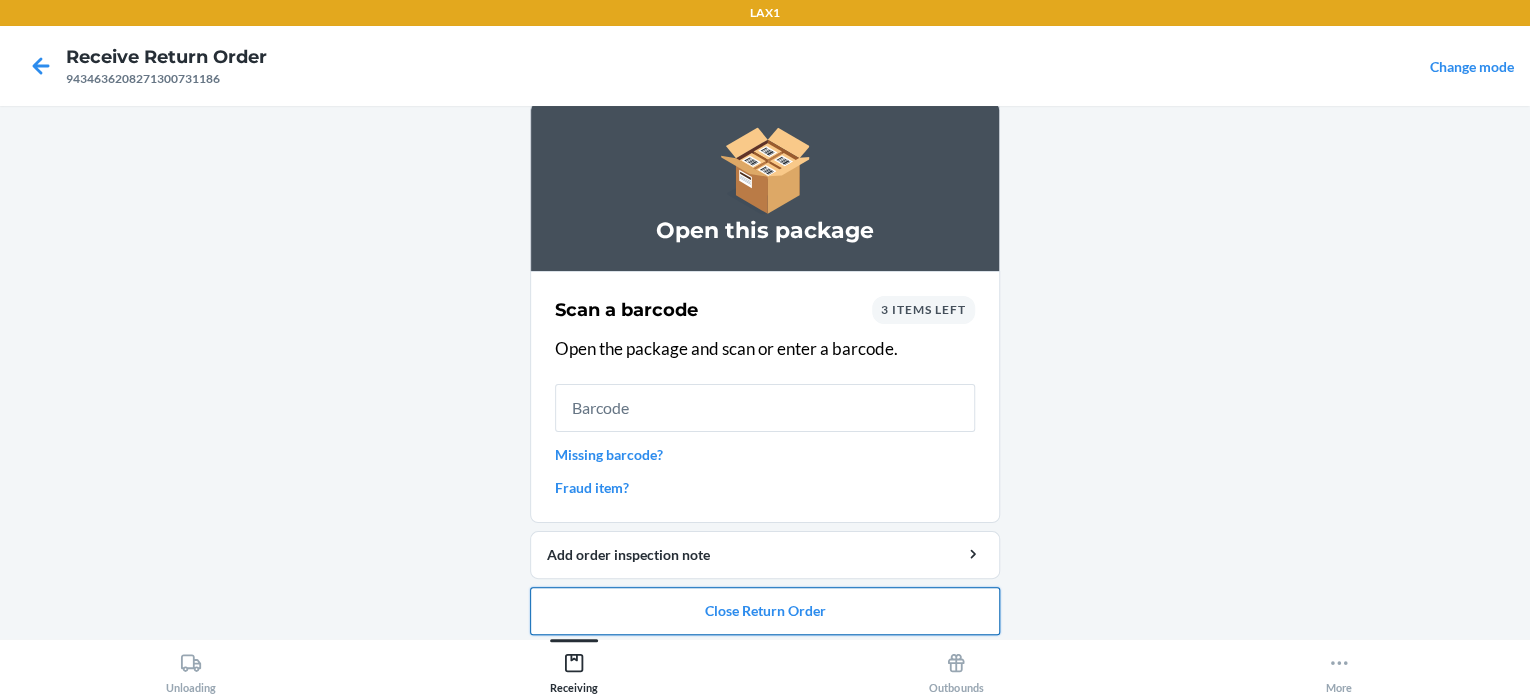 scroll, scrollTop: 31, scrollLeft: 0, axis: vertical 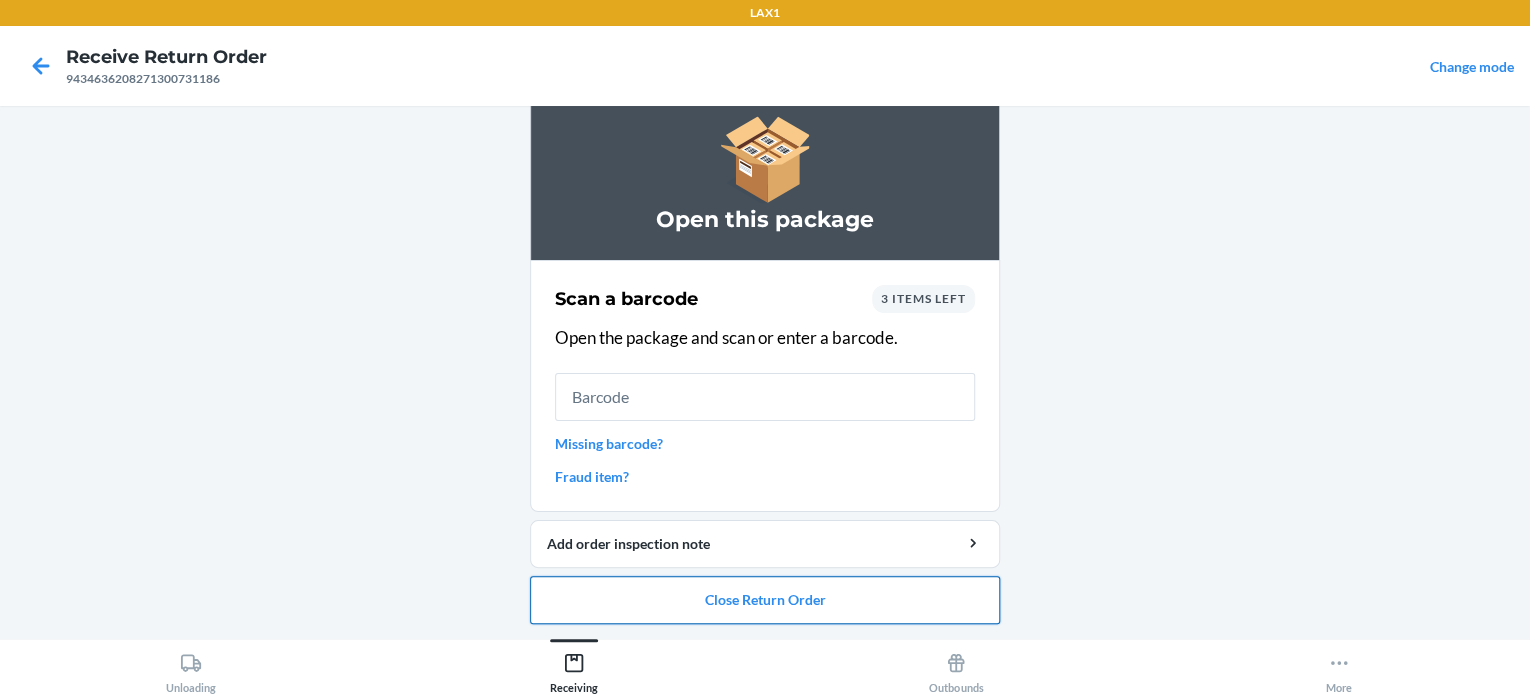 click on "Close Return Order" at bounding box center [765, 600] 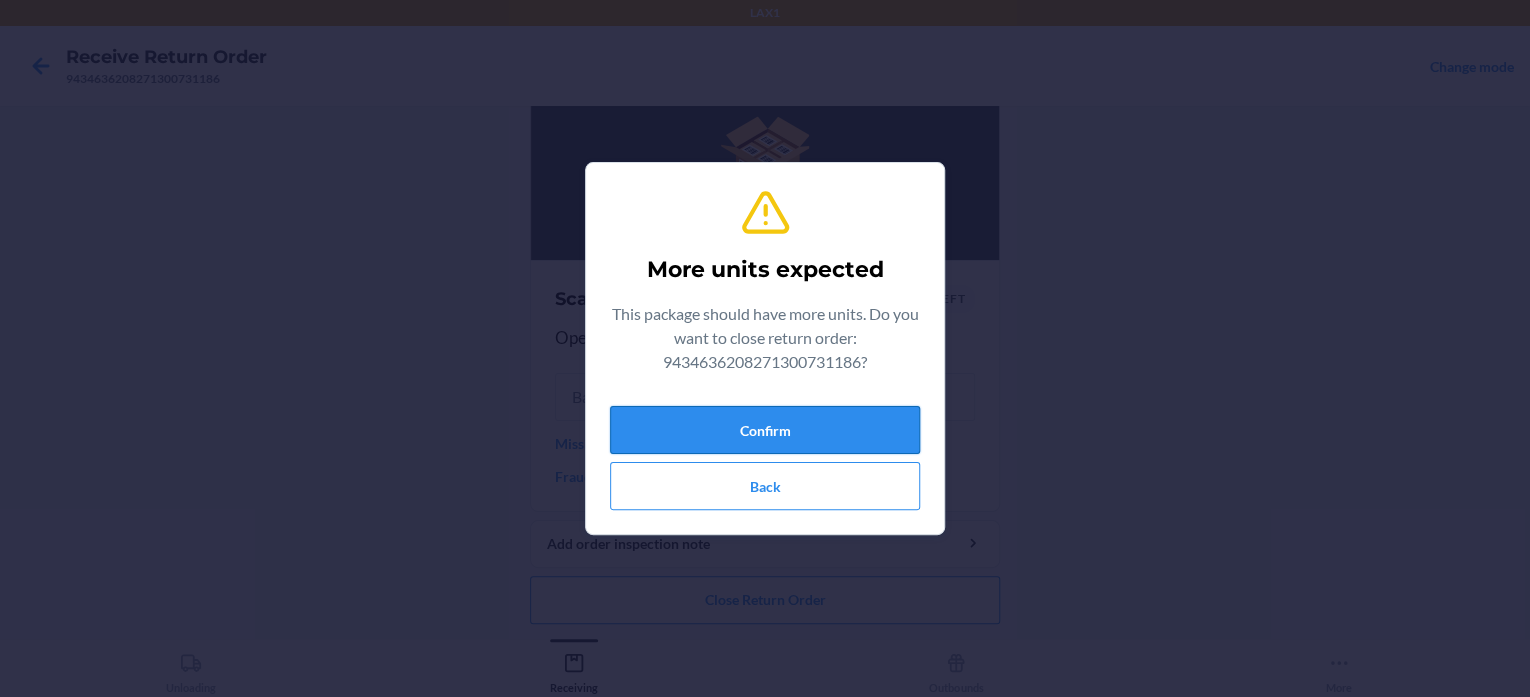 click on "Confirm" at bounding box center [765, 430] 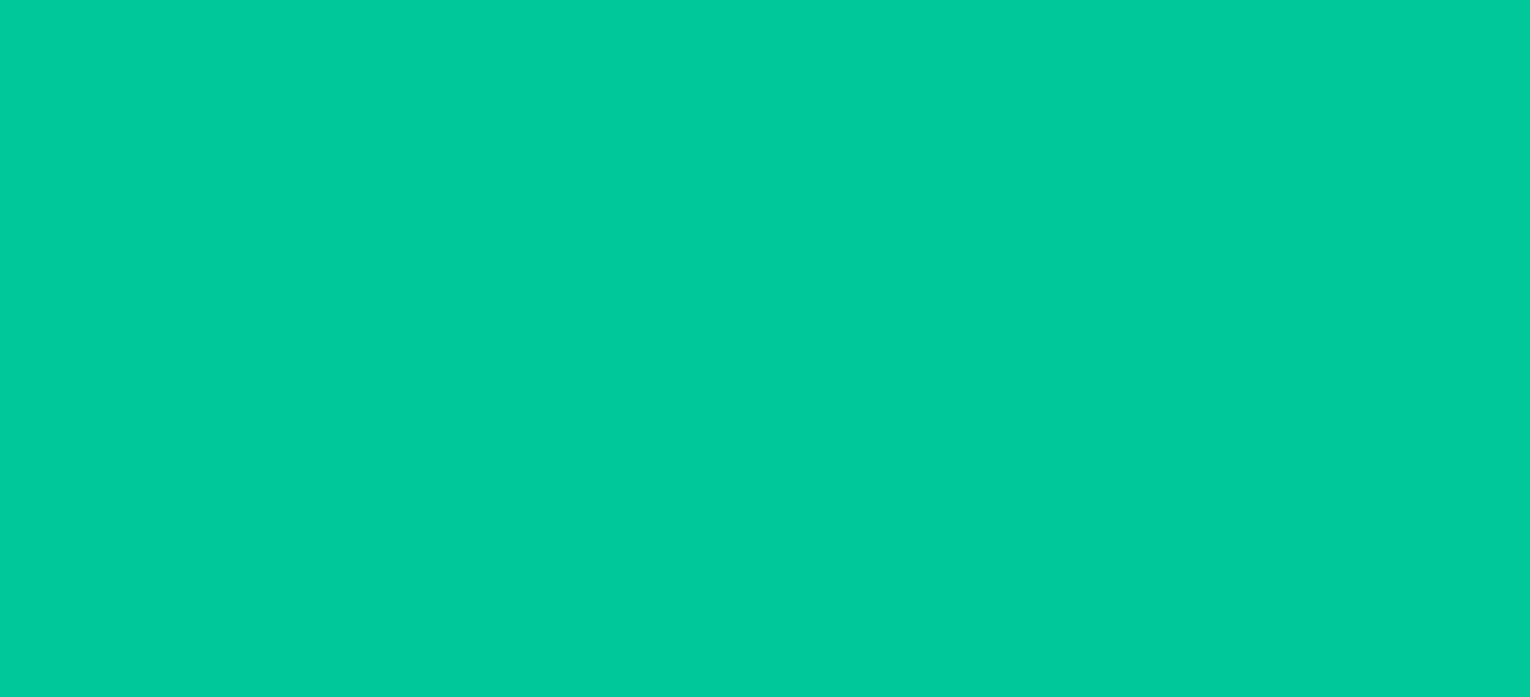 scroll, scrollTop: 0, scrollLeft: 0, axis: both 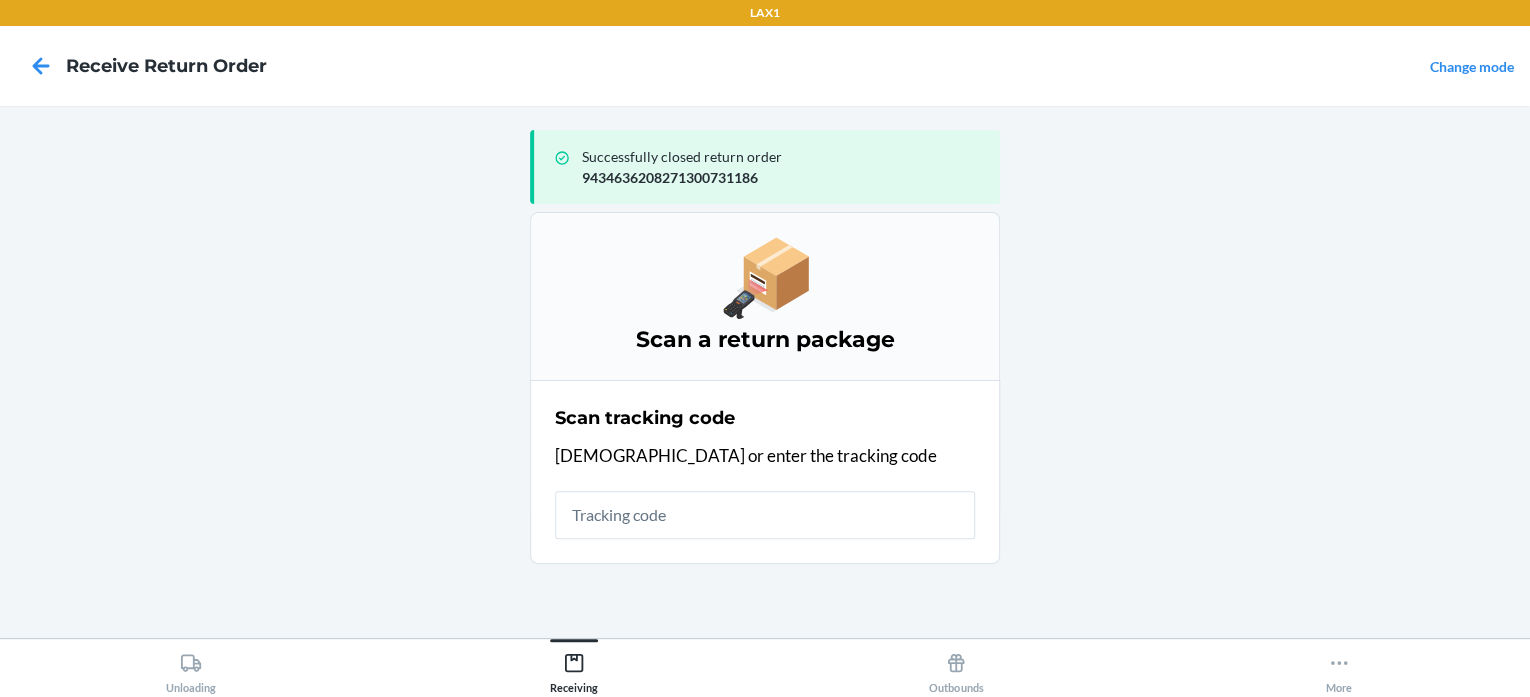 click at bounding box center (765, 515) 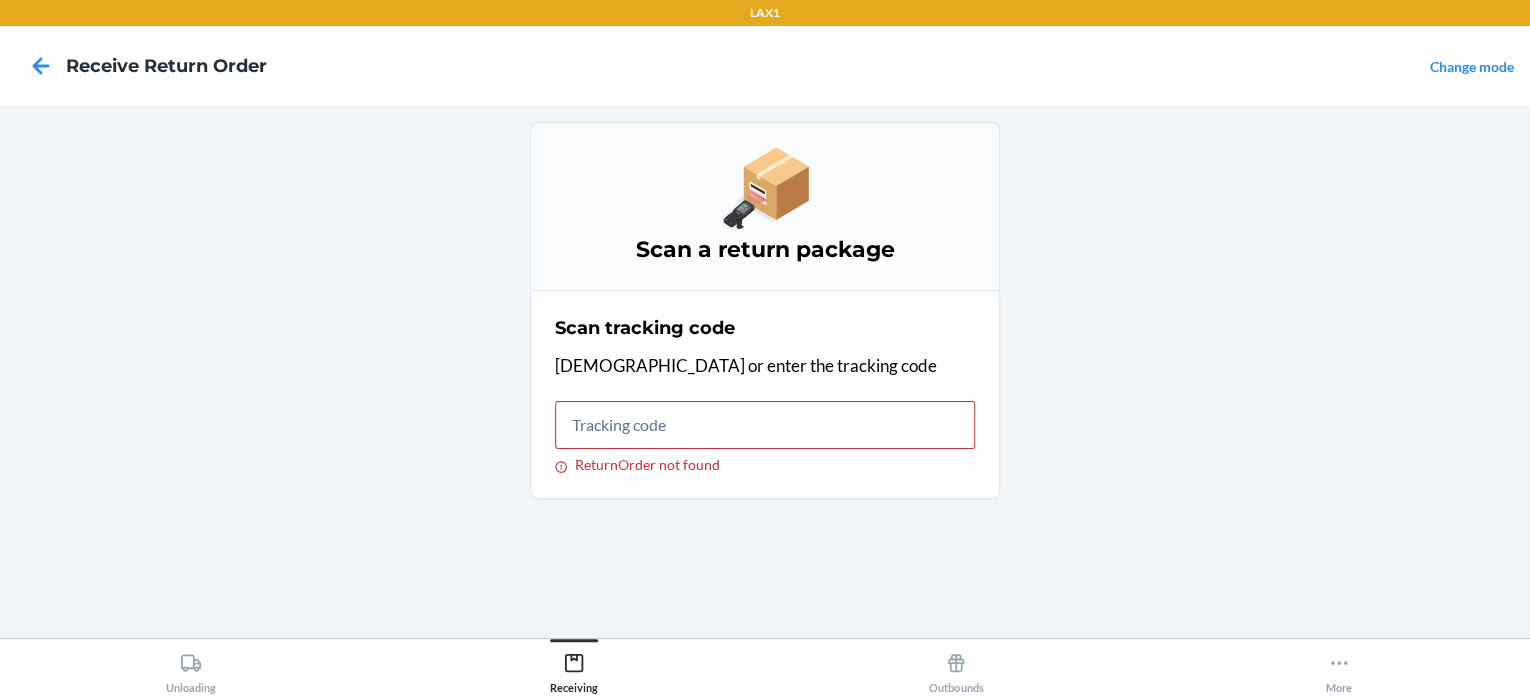 click on "Scan a return package Scan tracking code Scan or enter the tracking code   ReturnOrder not found" at bounding box center (765, 372) 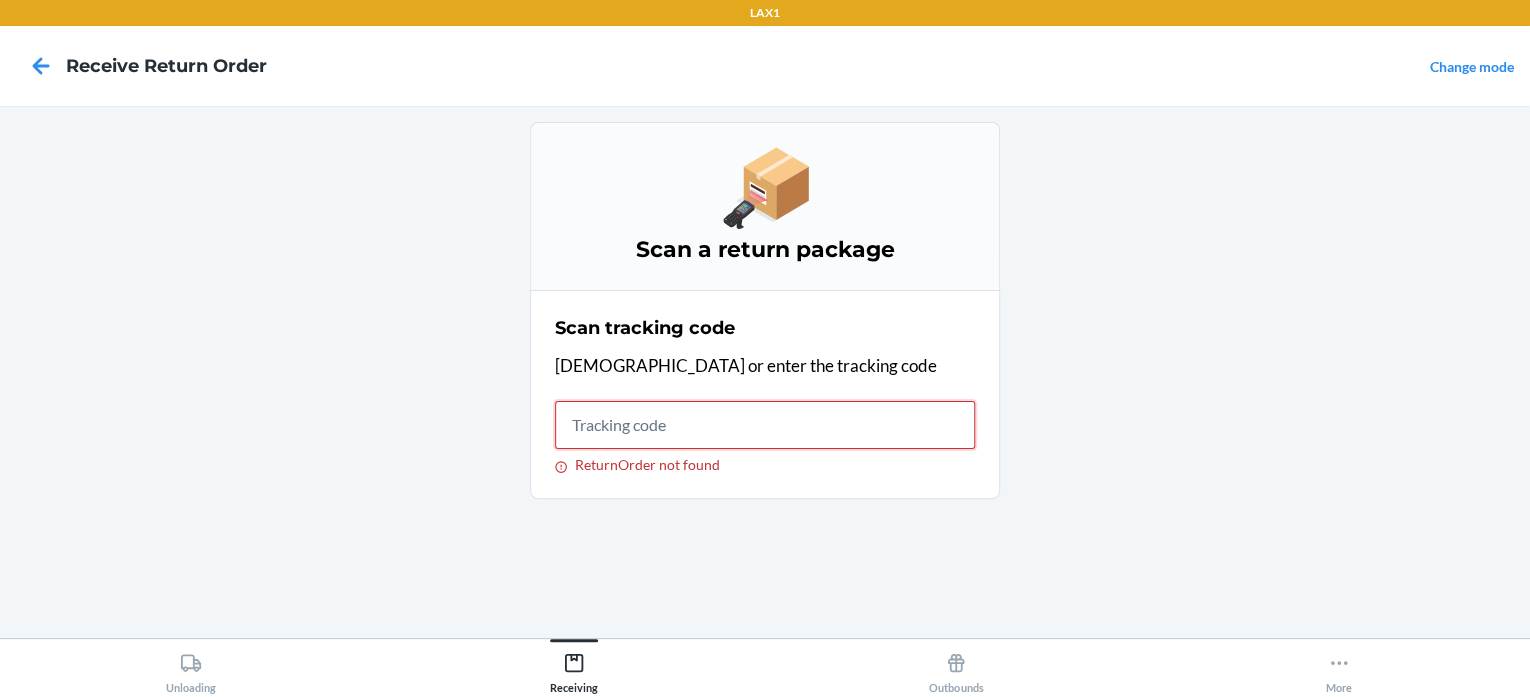 click on "ReturnOrder not found" at bounding box center [765, 425] 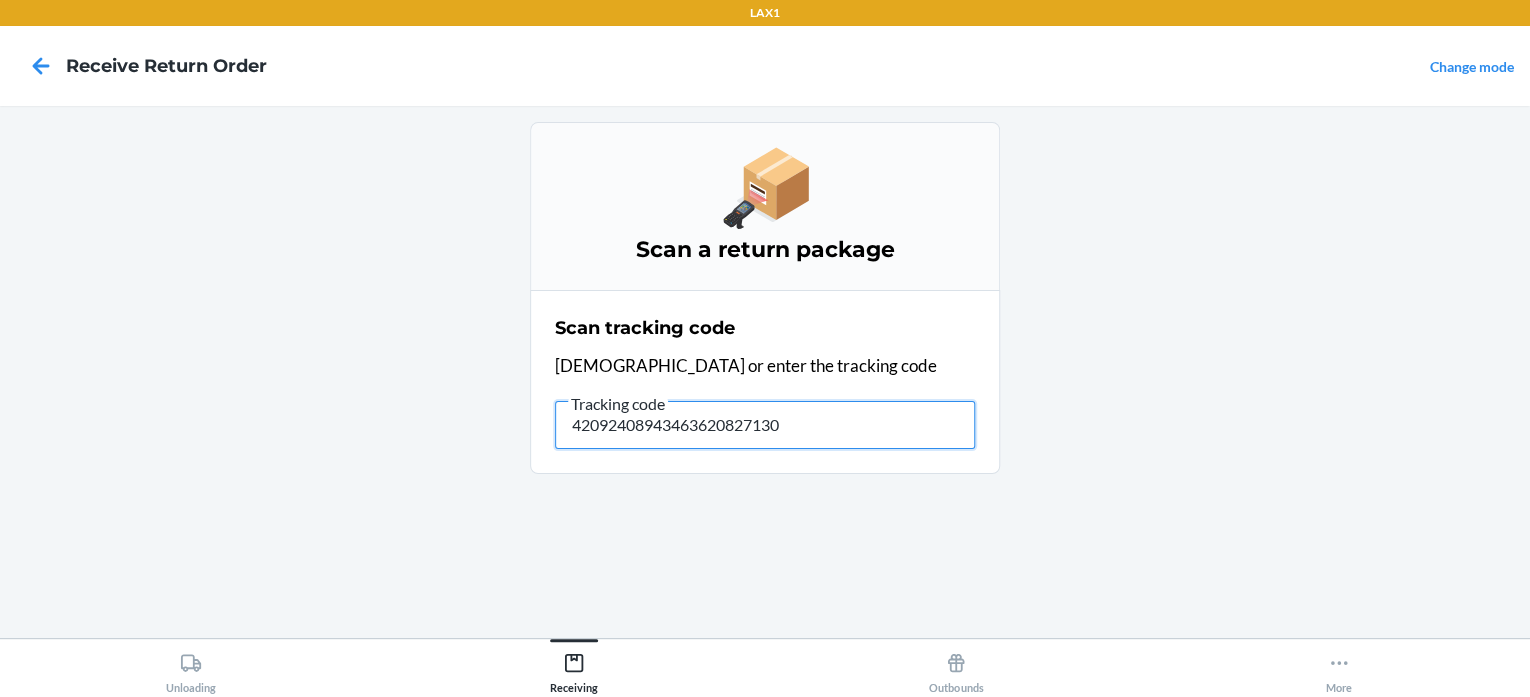 type on "420924089434636208271300" 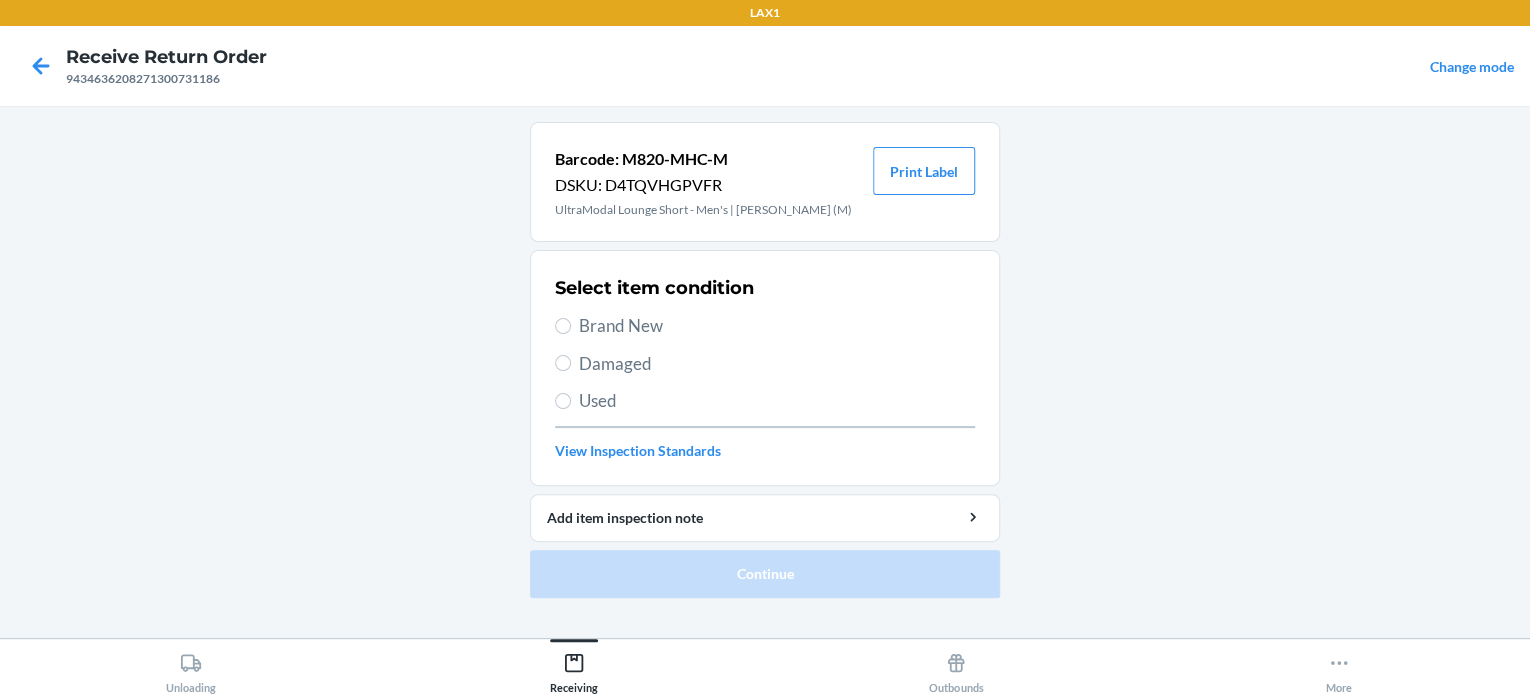 click on "Brand New" at bounding box center [777, 326] 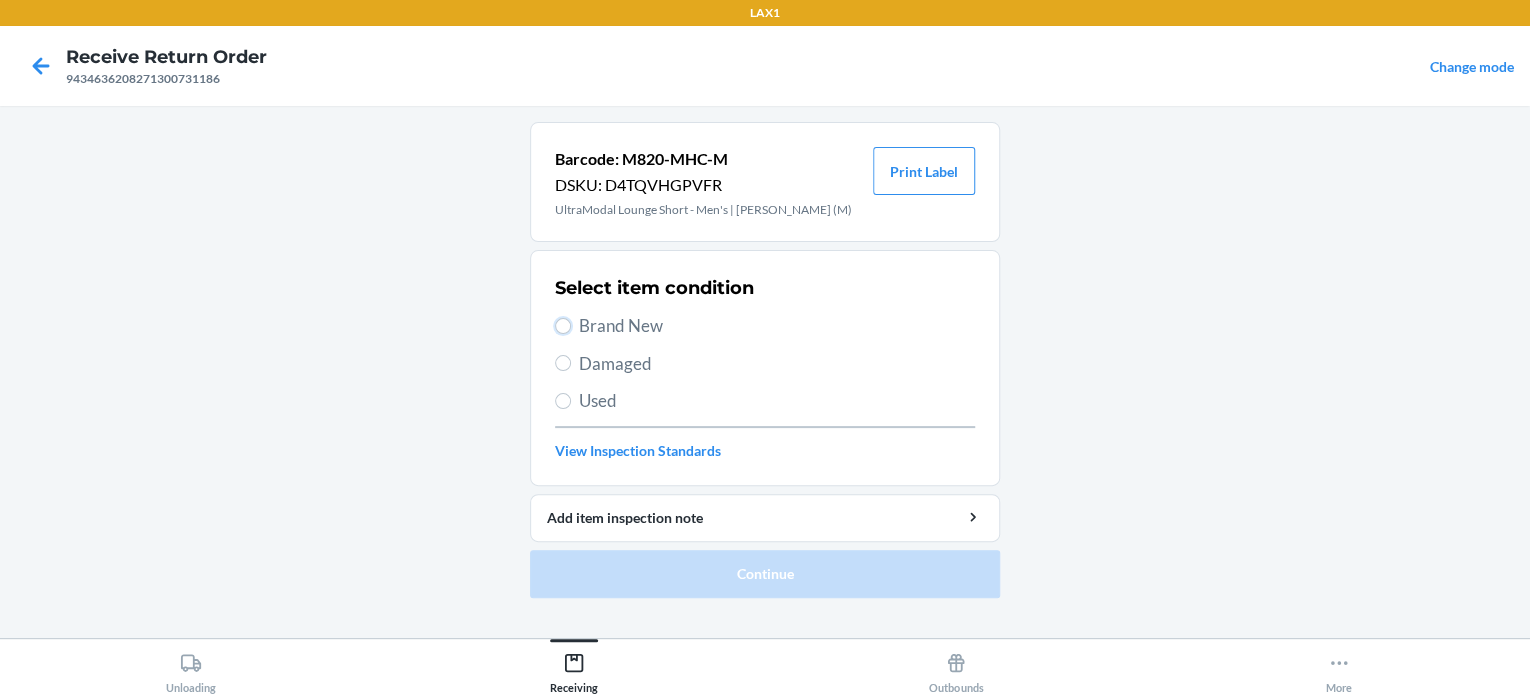 click on "Brand New" at bounding box center [563, 326] 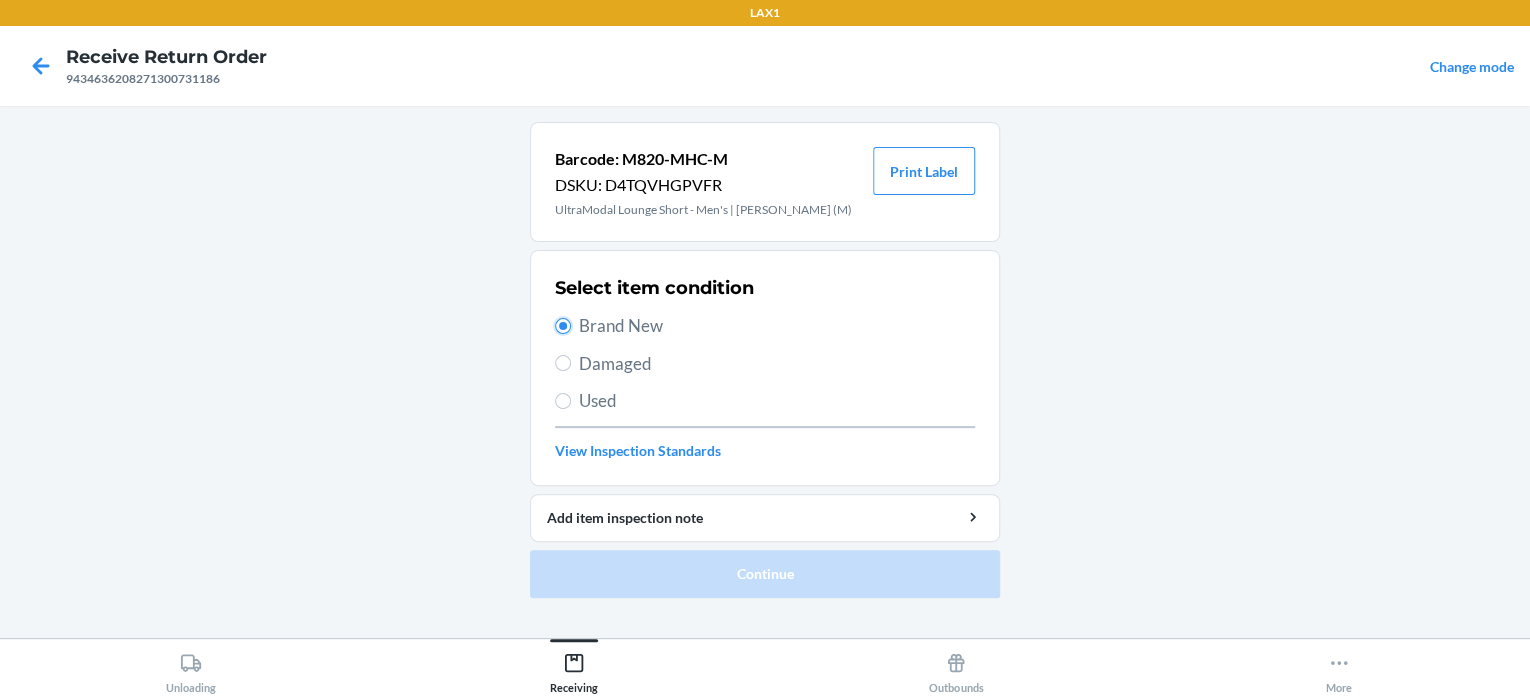 radio on "true" 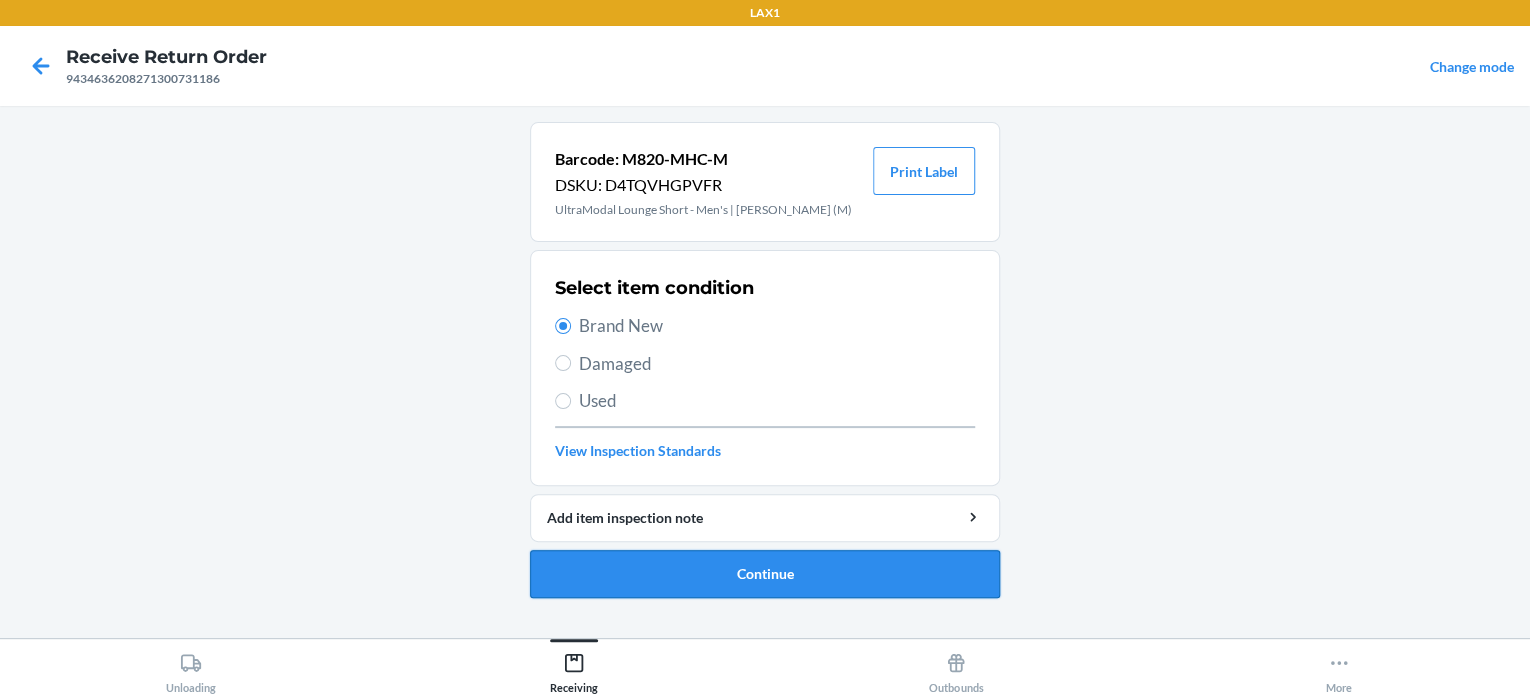 click on "Continue" at bounding box center [765, 574] 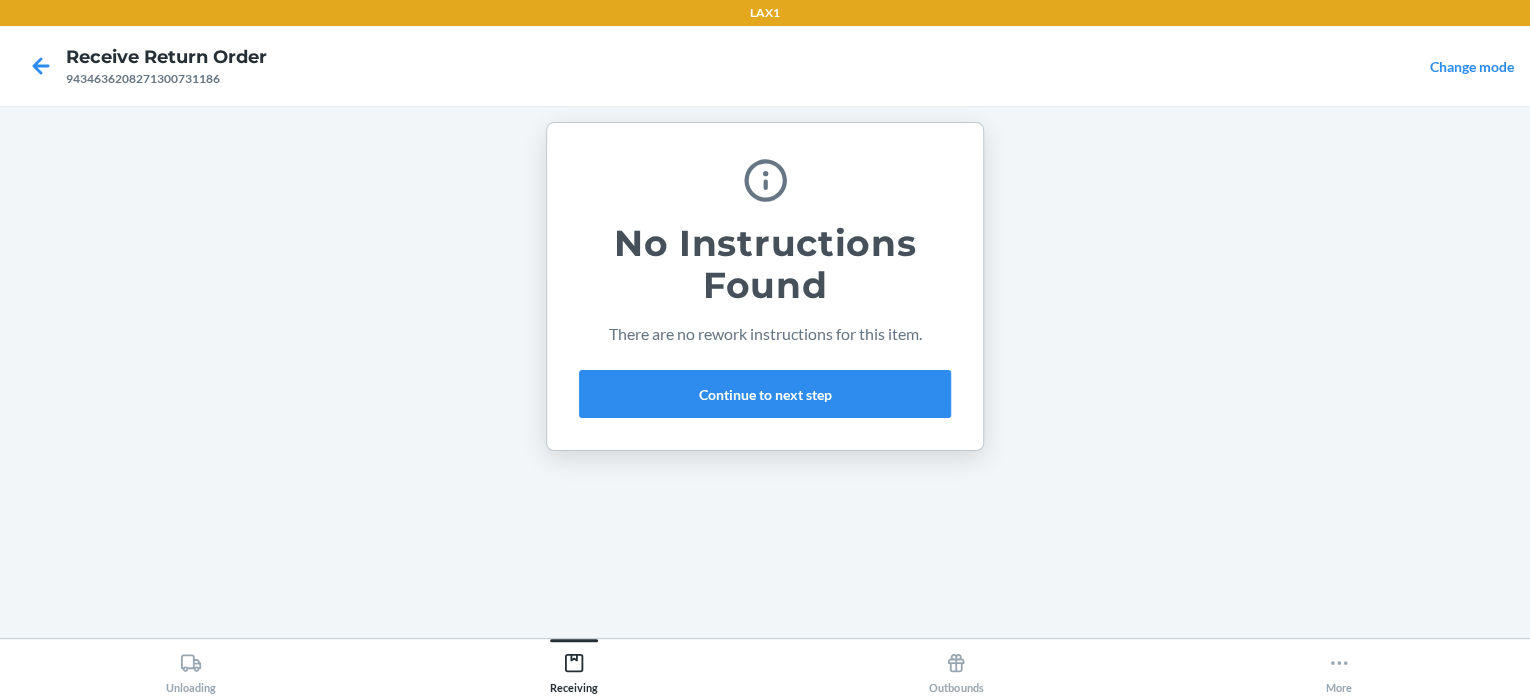 click on "No Instructions Found There are no rework instructions for this item. Continue to next step" at bounding box center [765, 286] 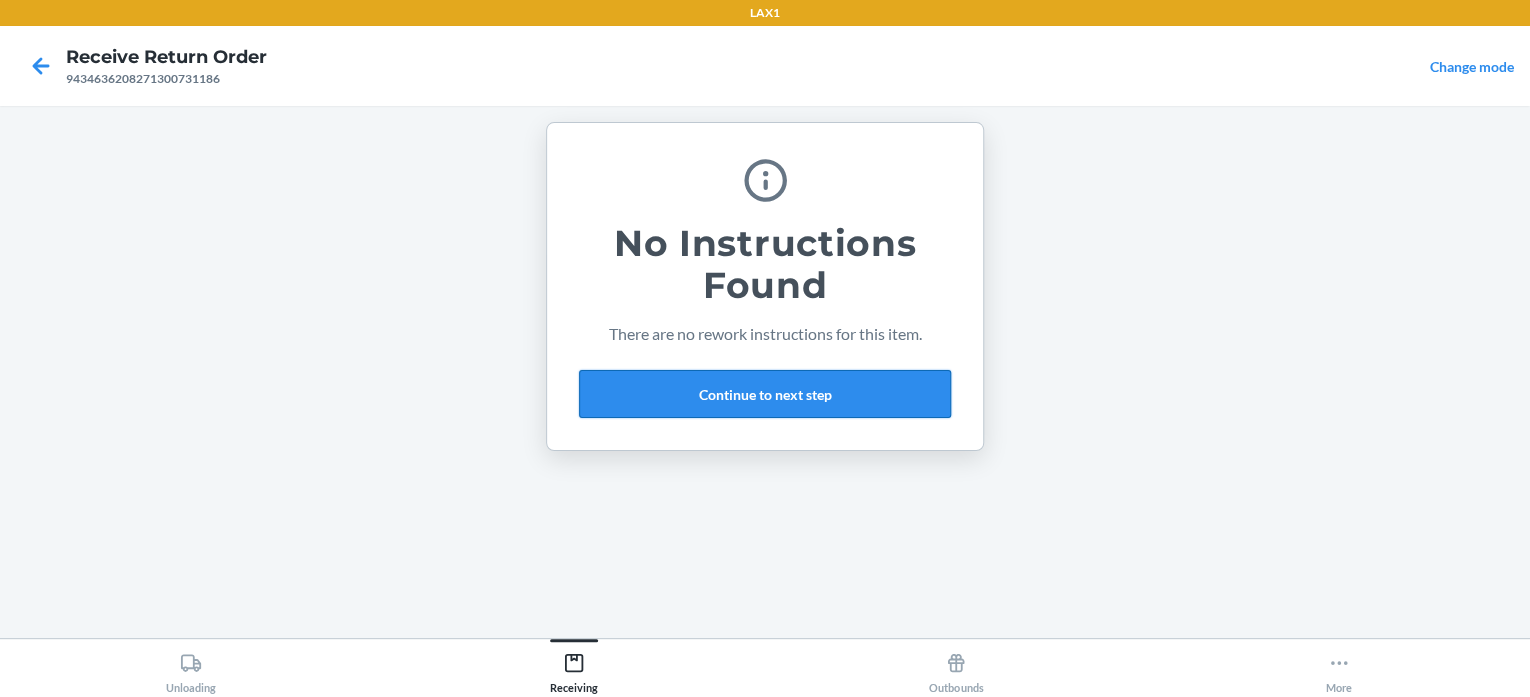 click on "Continue to next step" at bounding box center (765, 394) 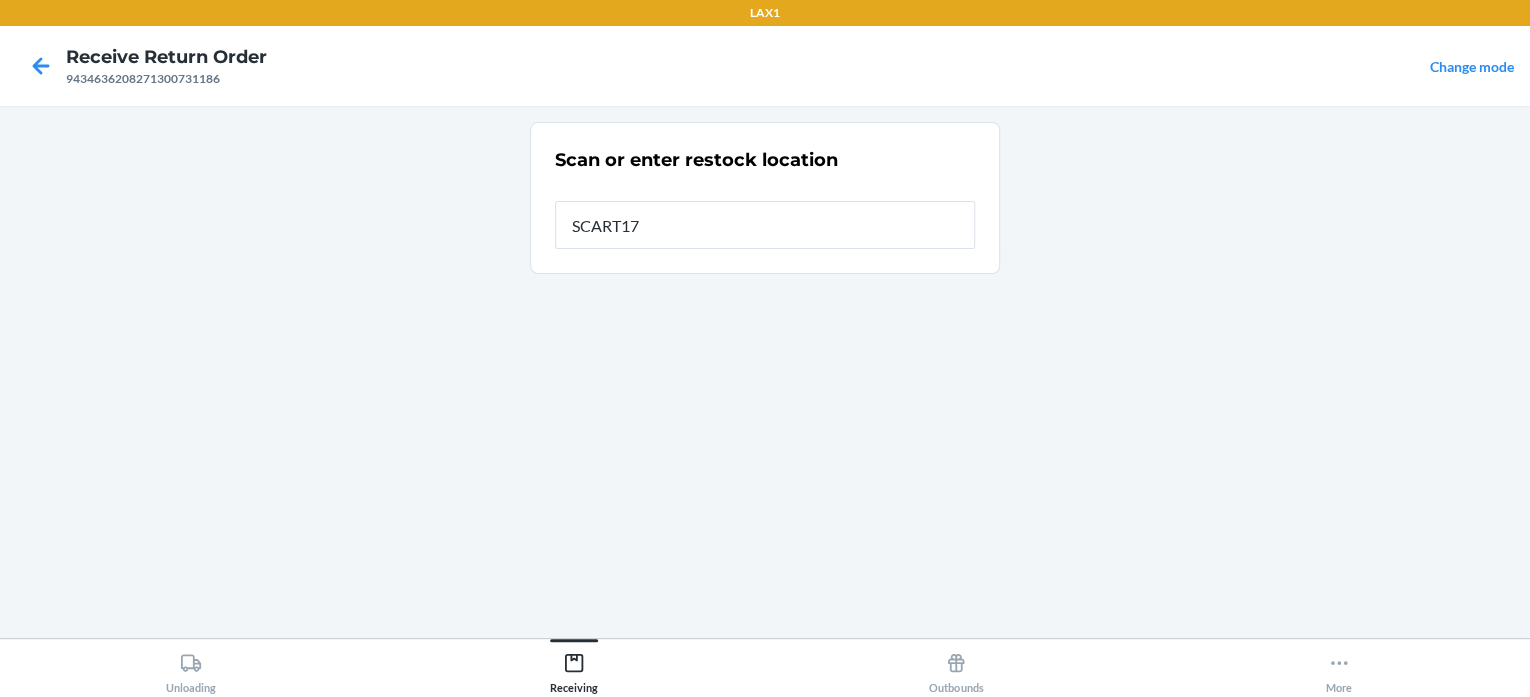 type on "SCART177" 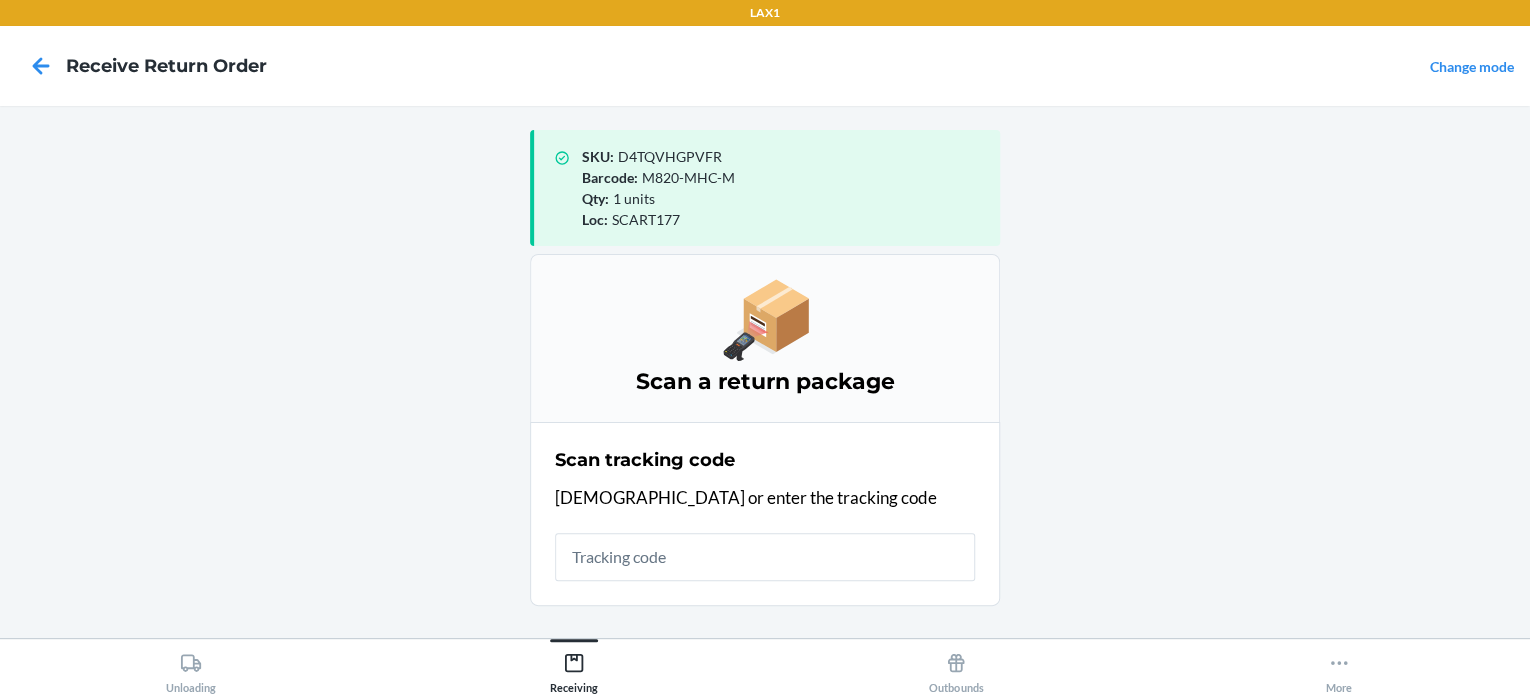 drag, startPoint x: 804, startPoint y: 278, endPoint x: 266, endPoint y: 318, distance: 539.4849 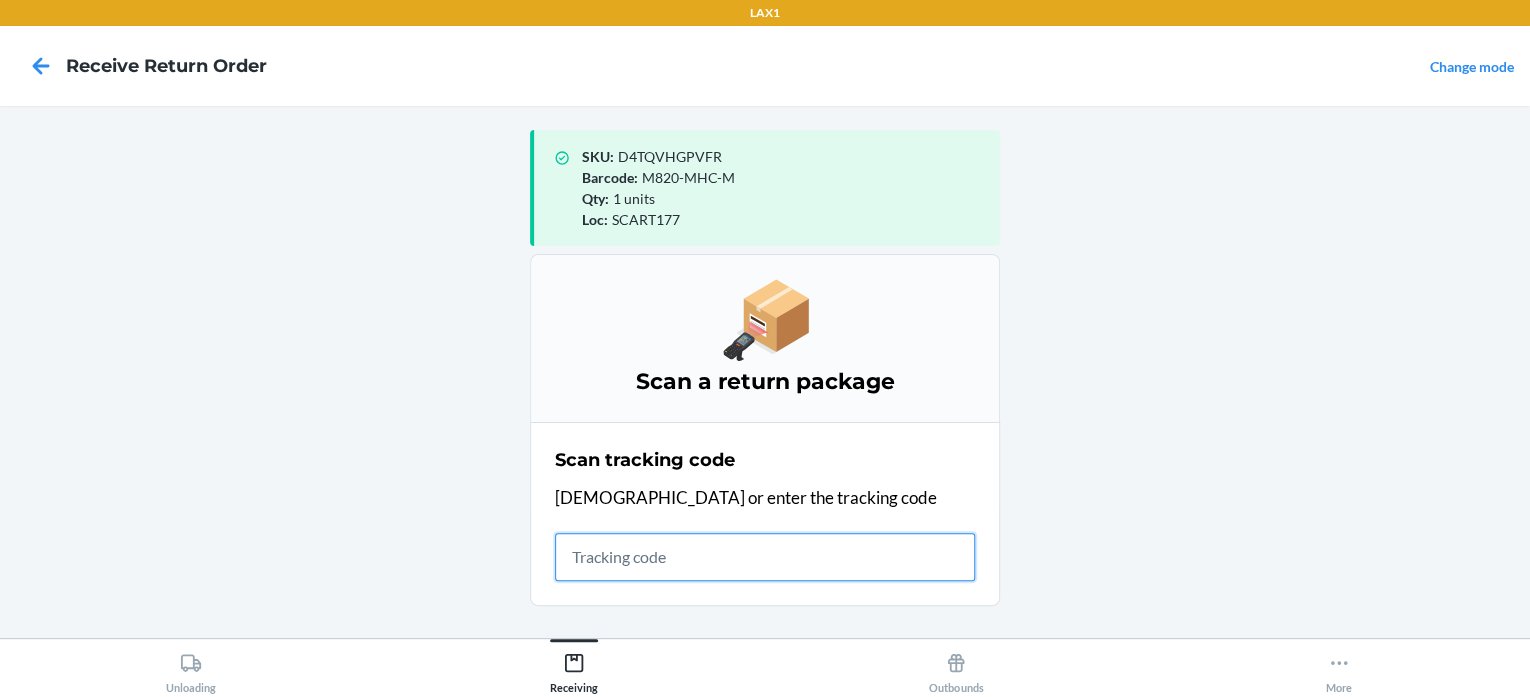 click at bounding box center [765, 557] 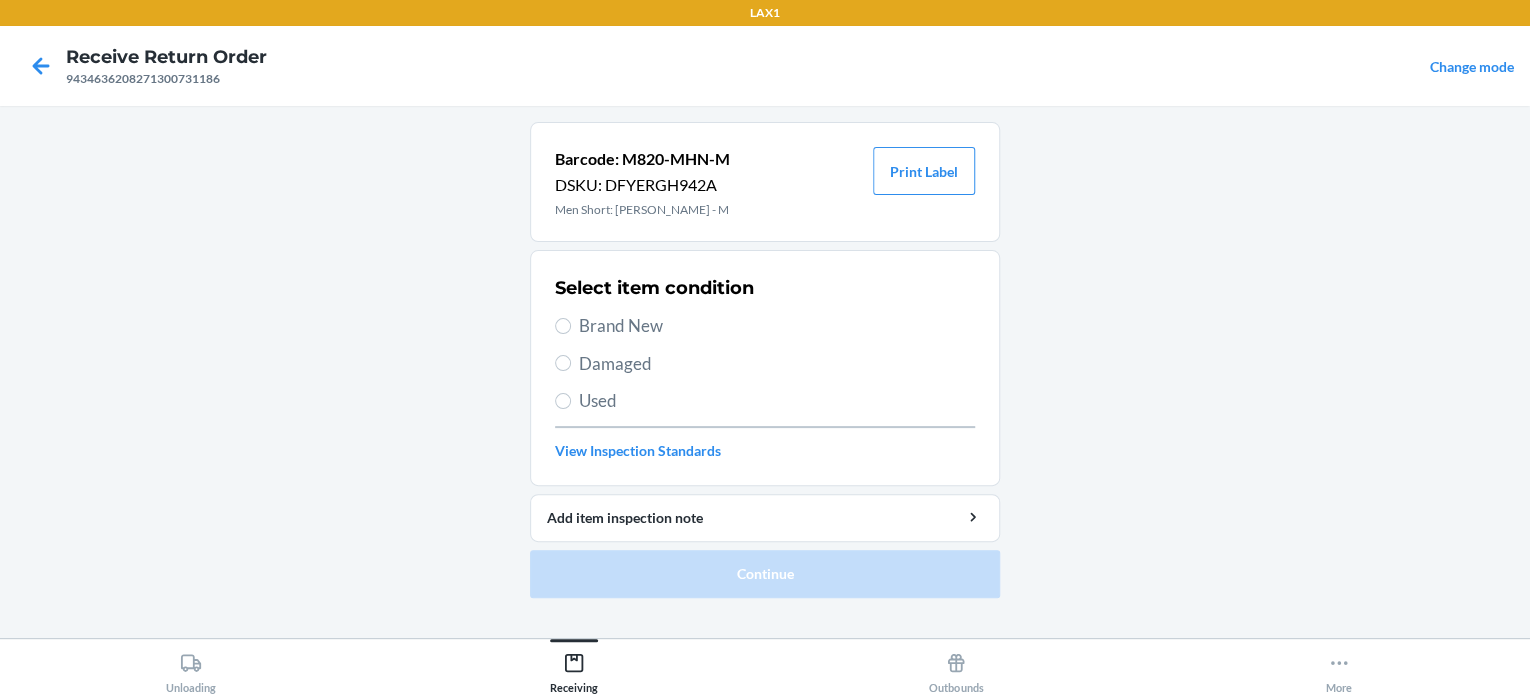 click on "Brand New" at bounding box center [777, 326] 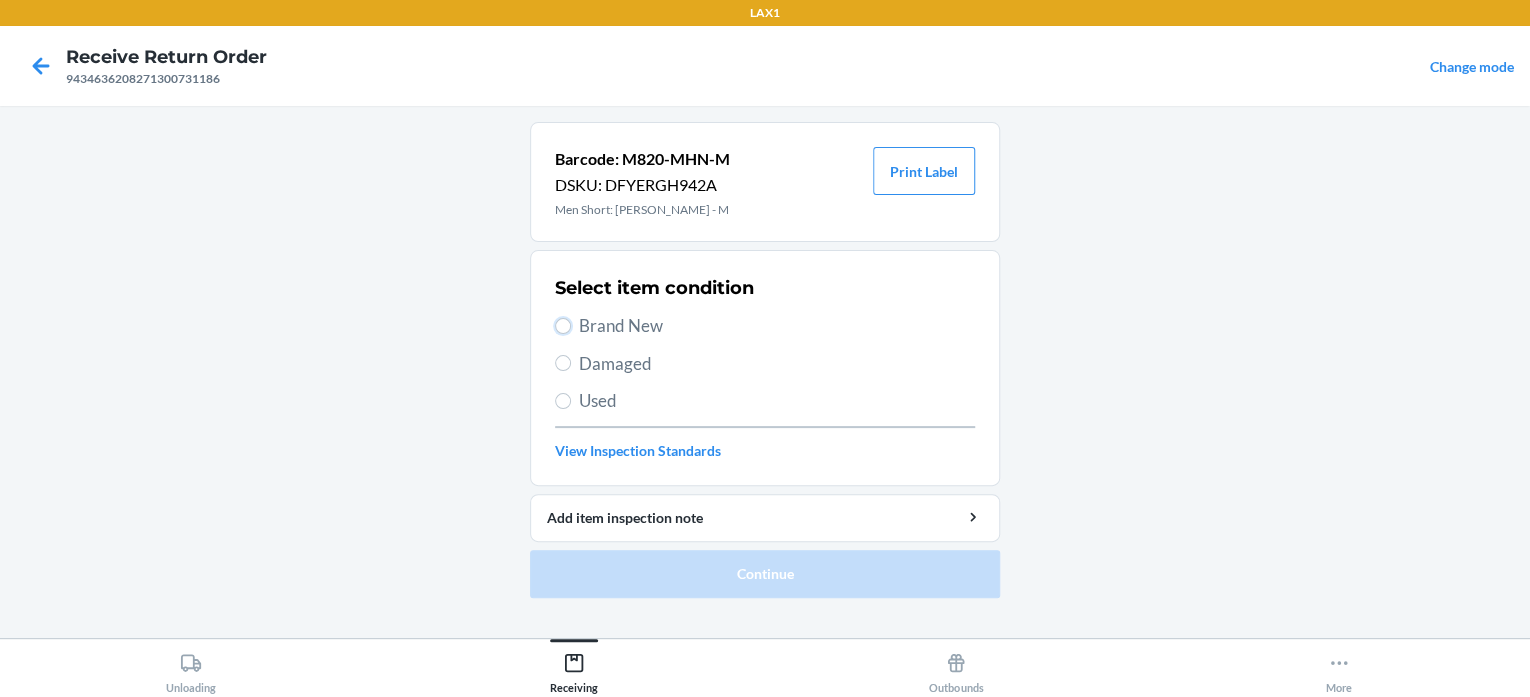 click on "Brand New" at bounding box center (563, 326) 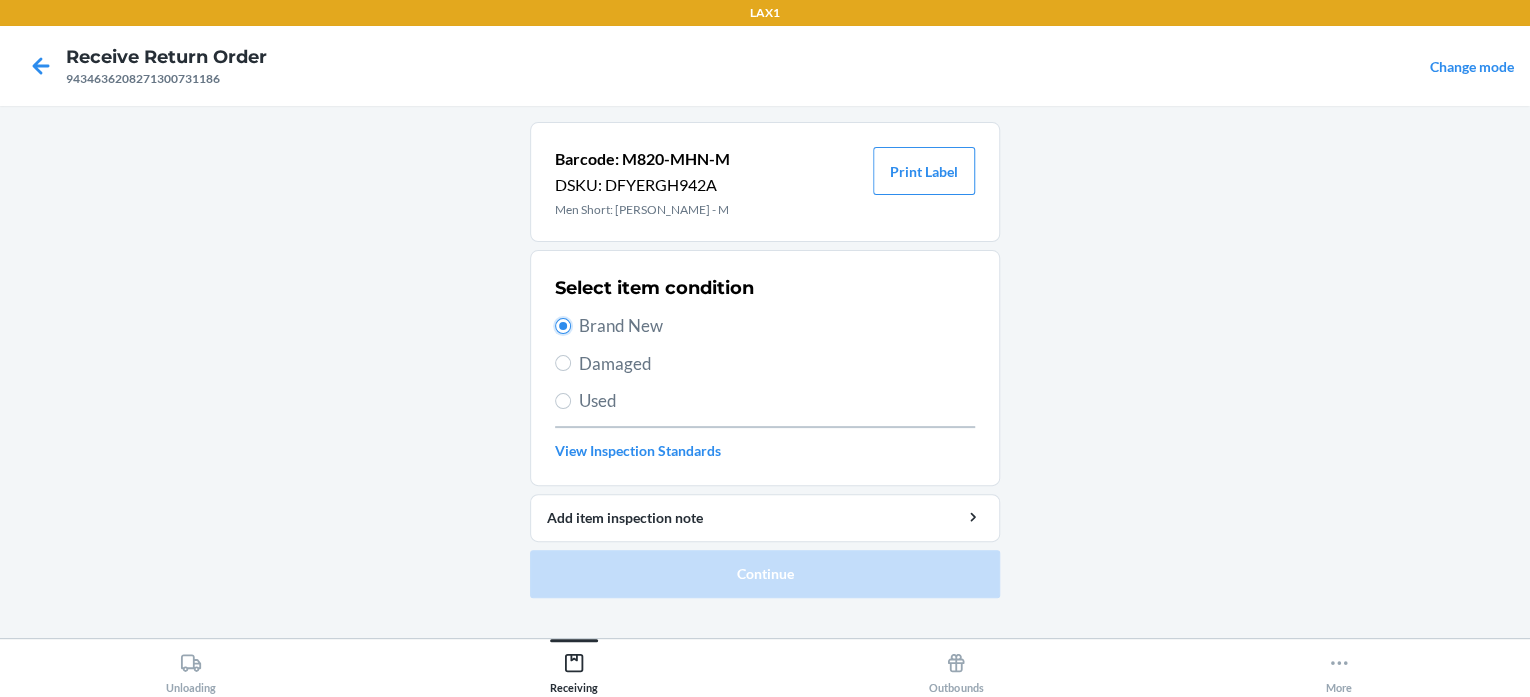 radio on "true" 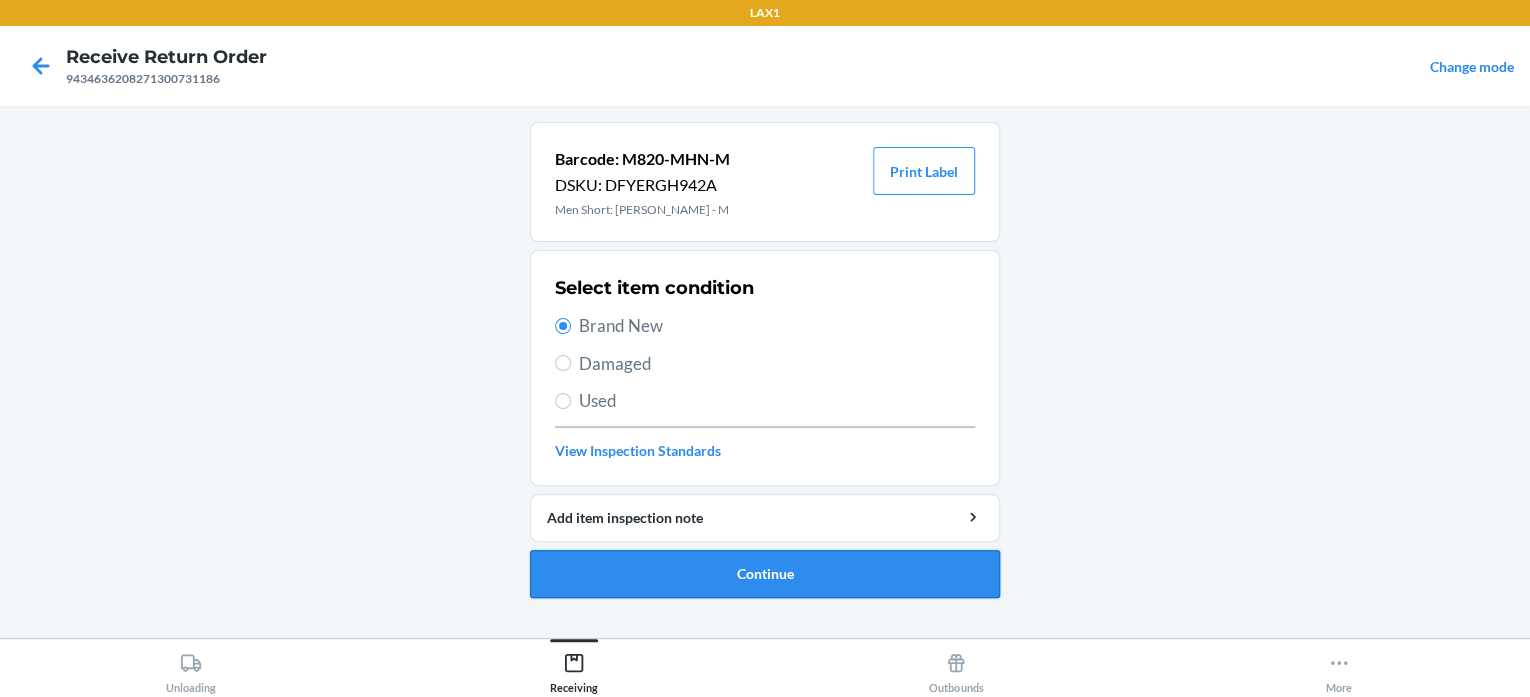 click on "Continue" at bounding box center (765, 574) 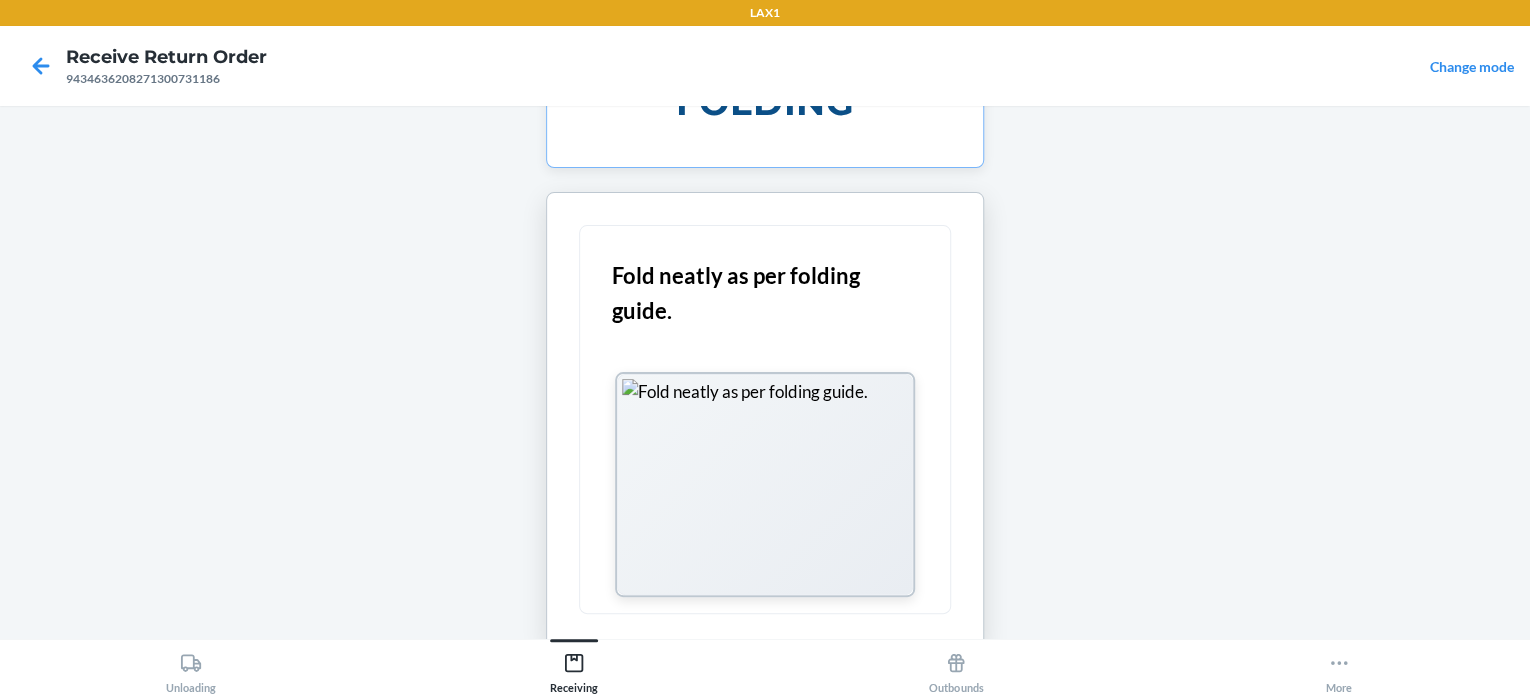 scroll, scrollTop: 204, scrollLeft: 0, axis: vertical 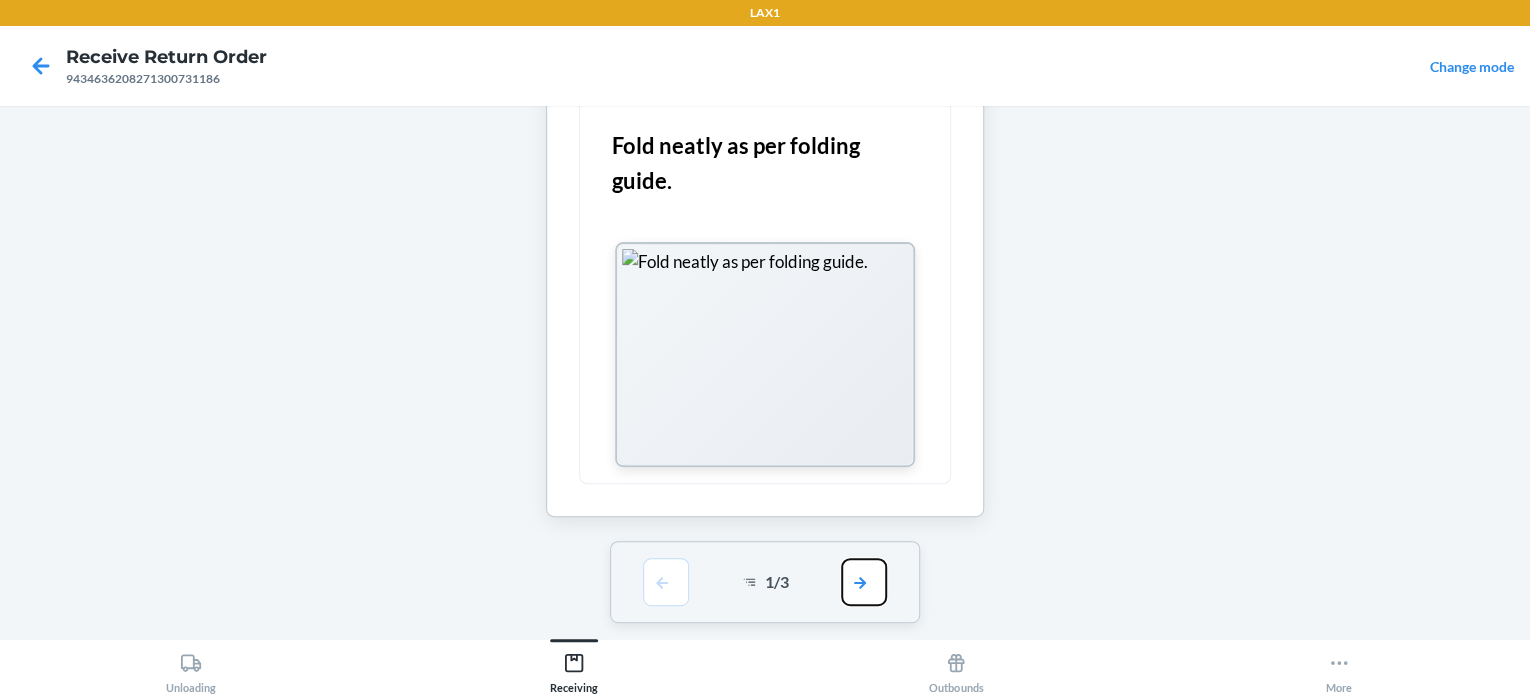 click at bounding box center (864, 582) 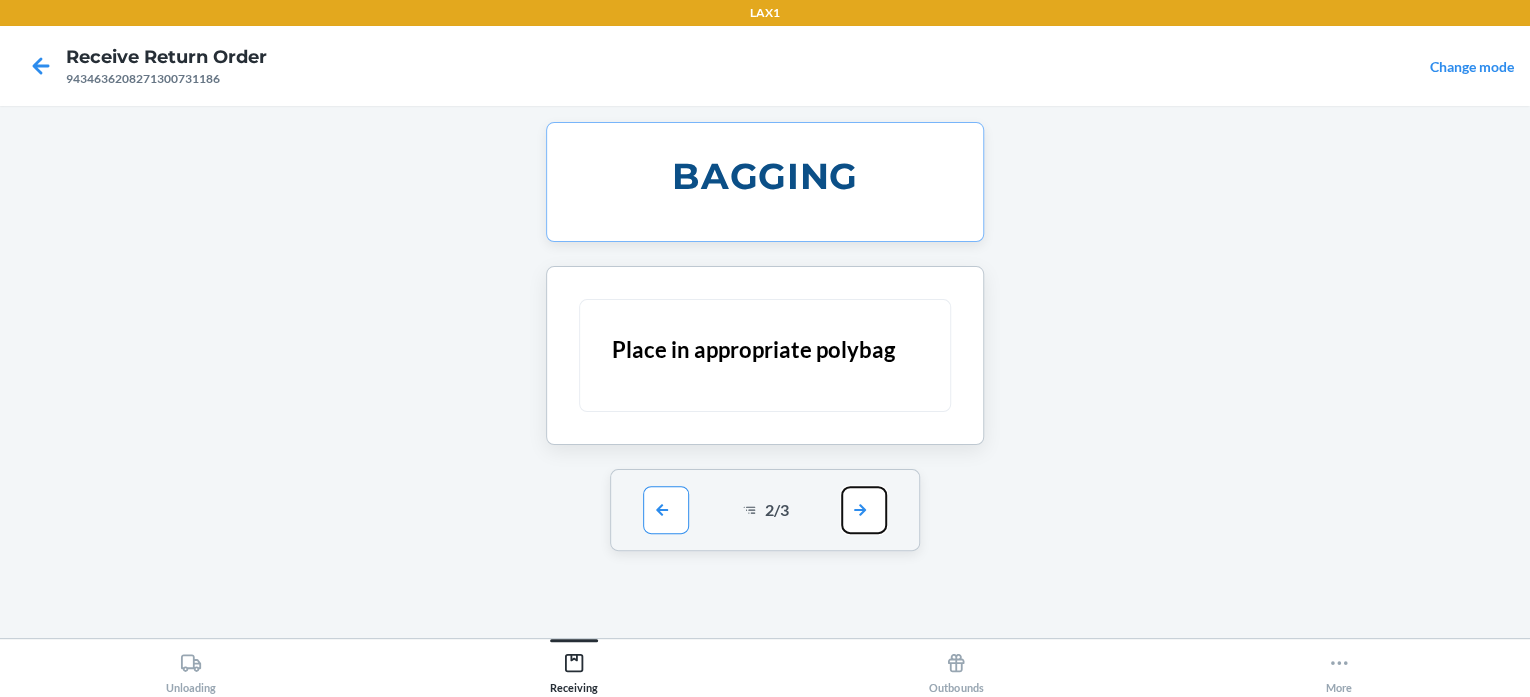 scroll, scrollTop: 0, scrollLeft: 0, axis: both 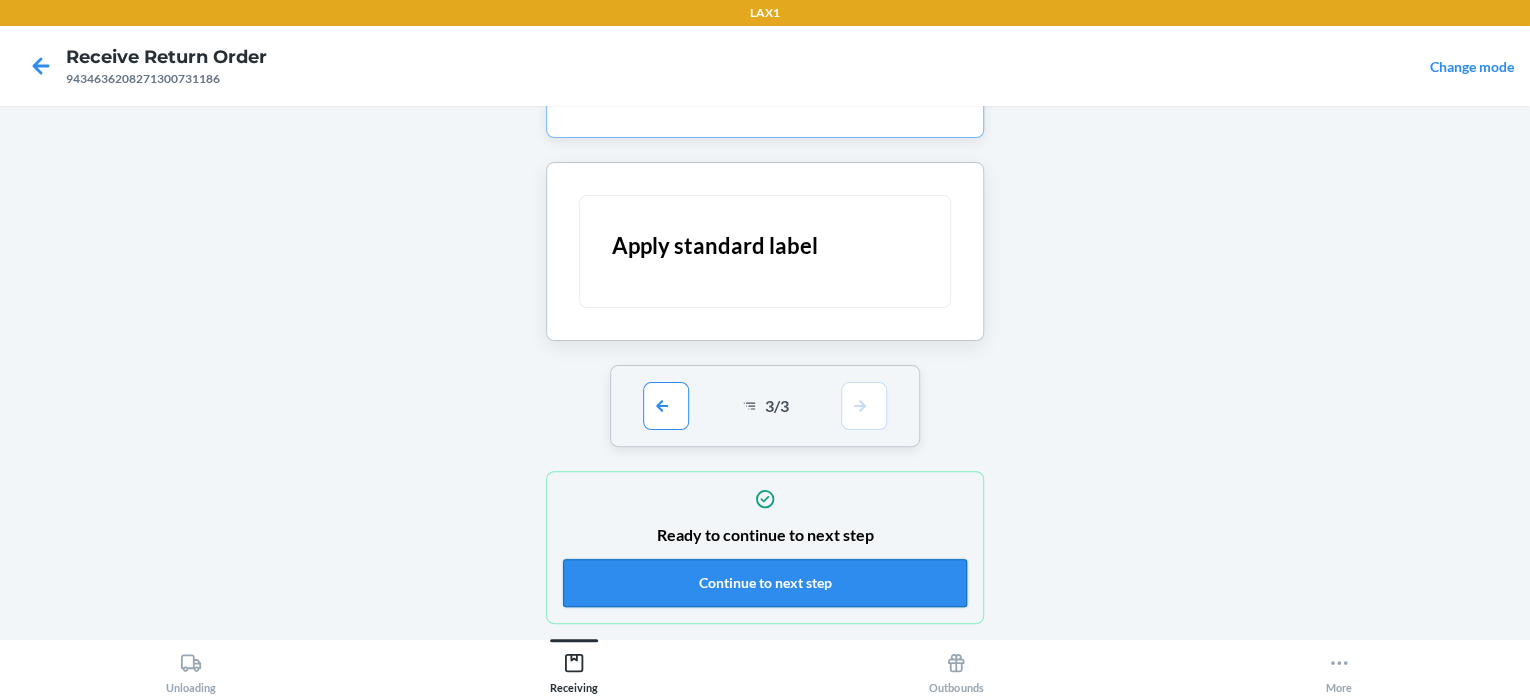click on "Continue to next step" at bounding box center [765, 583] 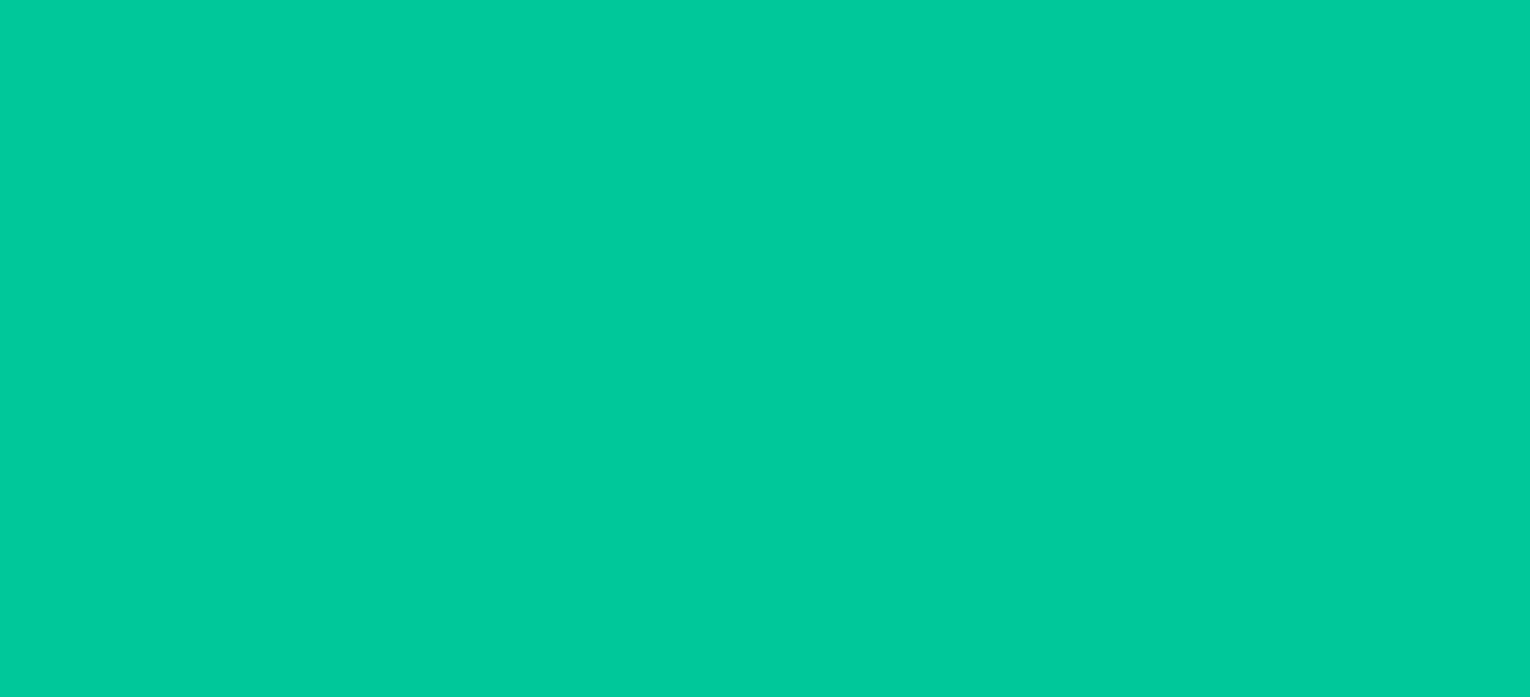 scroll, scrollTop: 0, scrollLeft: 0, axis: both 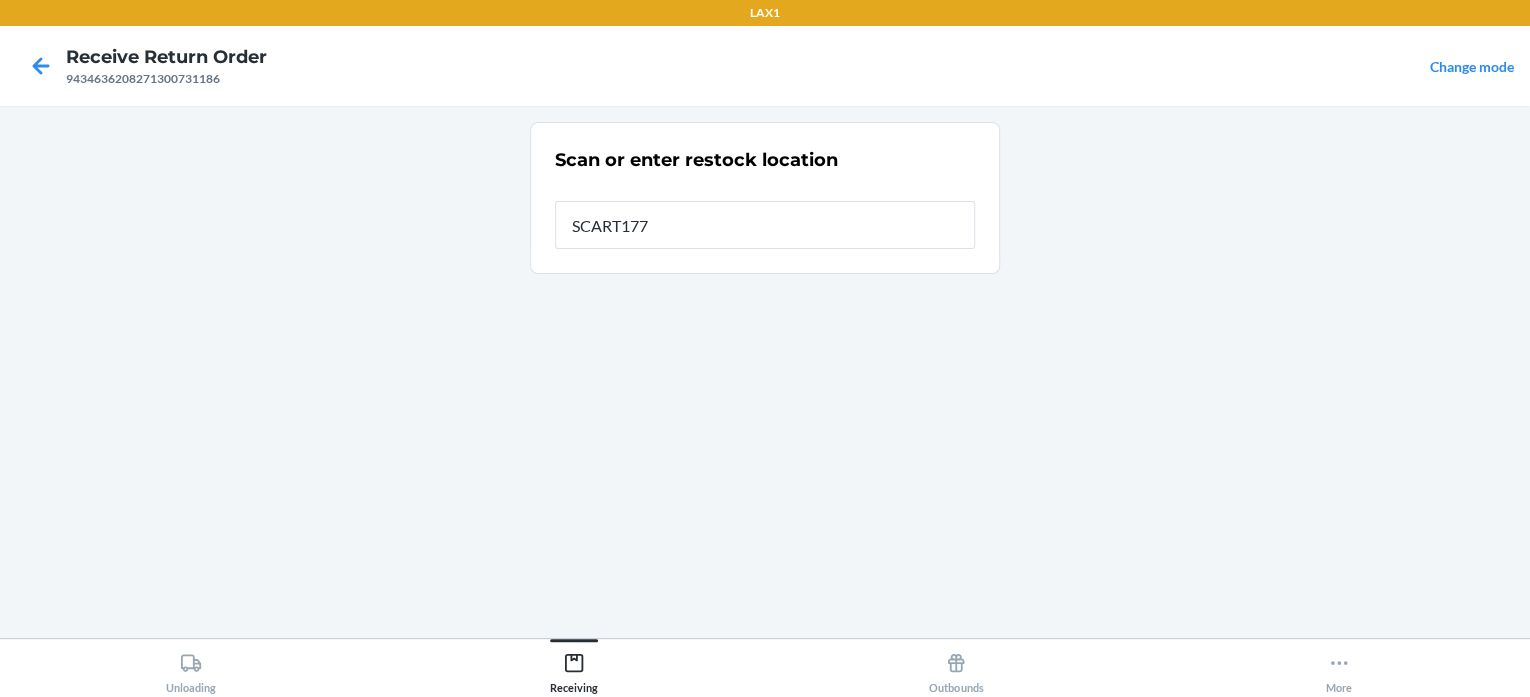 type on "SCART177" 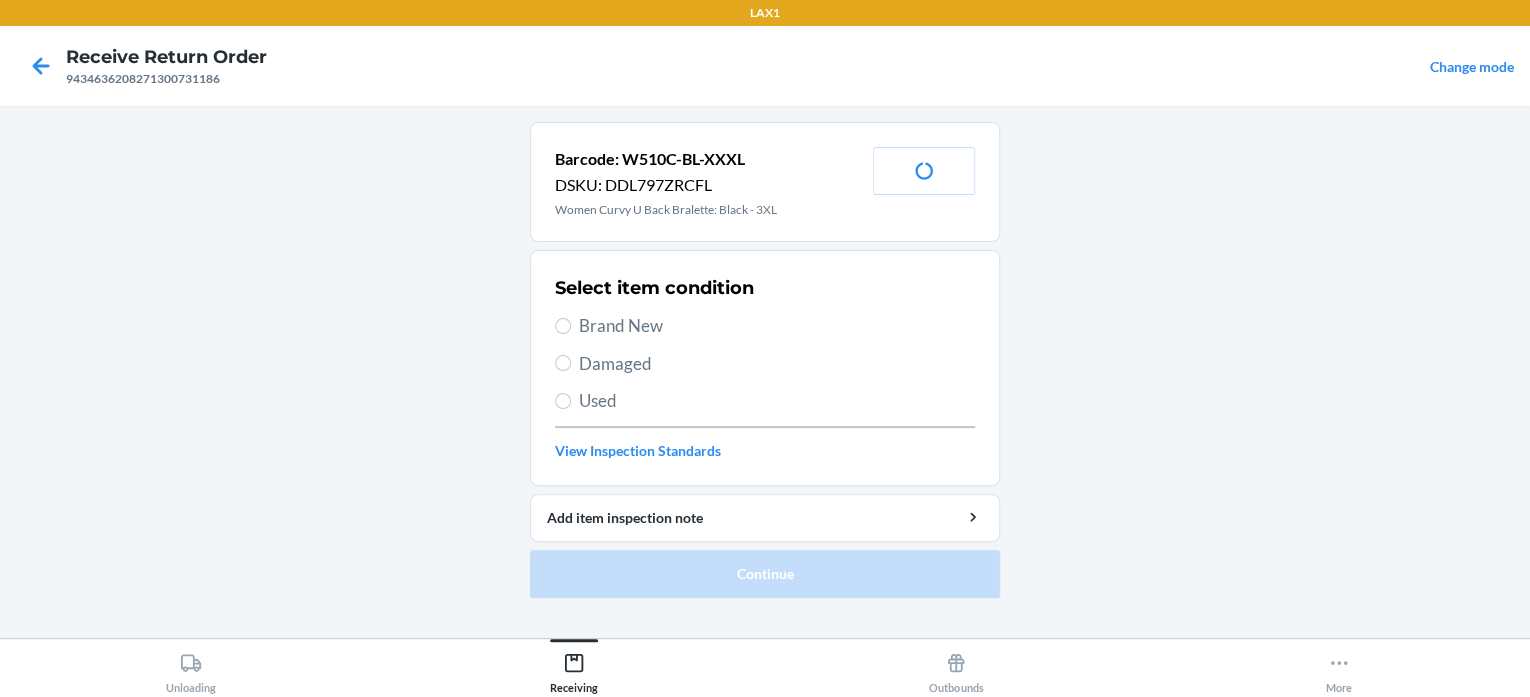 click on "Brand New" at bounding box center [777, 326] 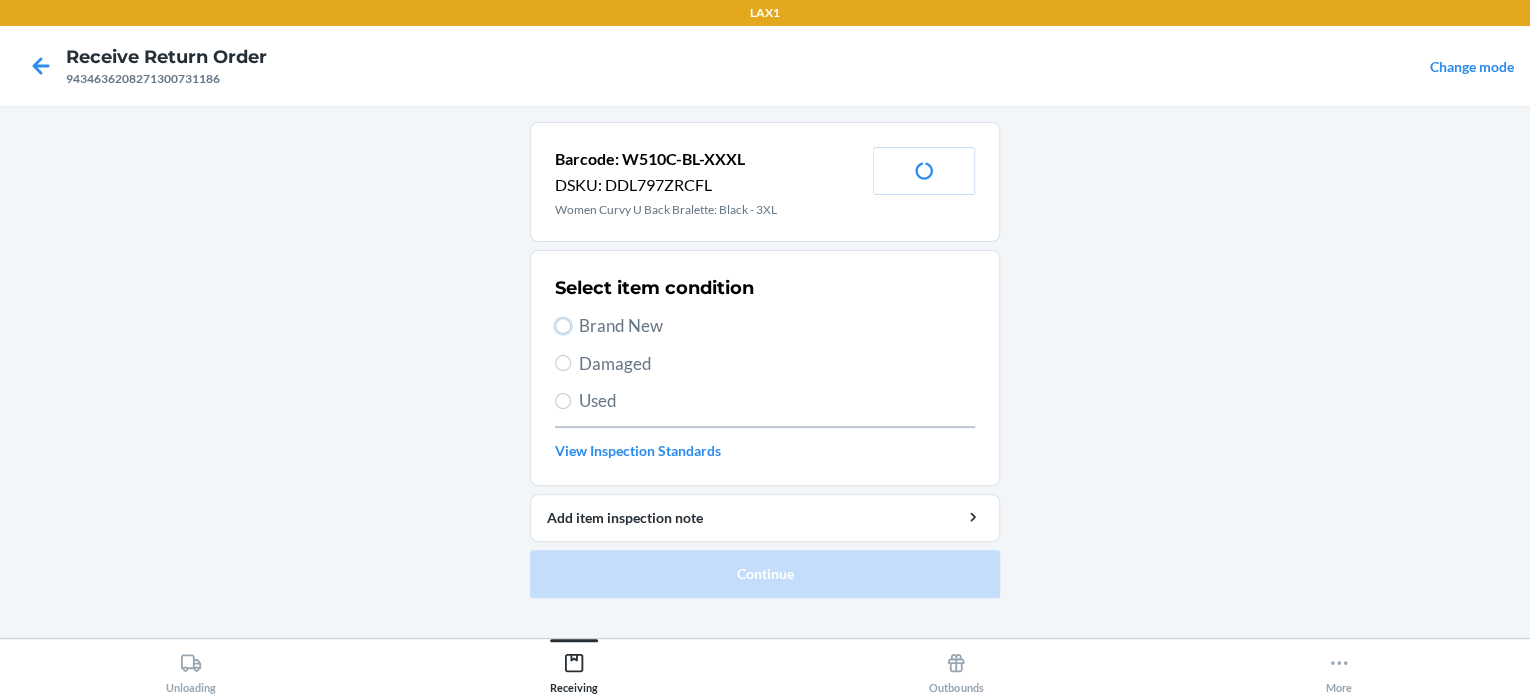 click on "Brand New" at bounding box center (563, 326) 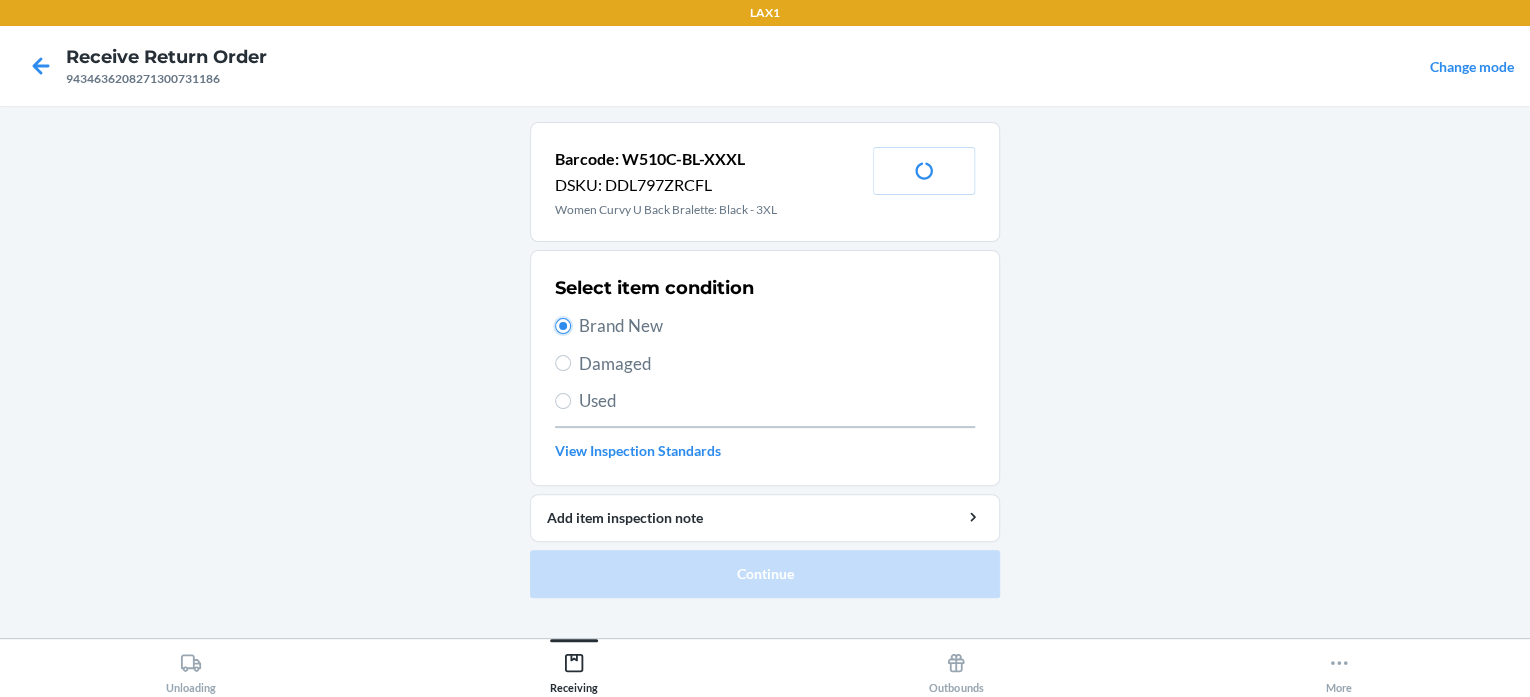 radio on "true" 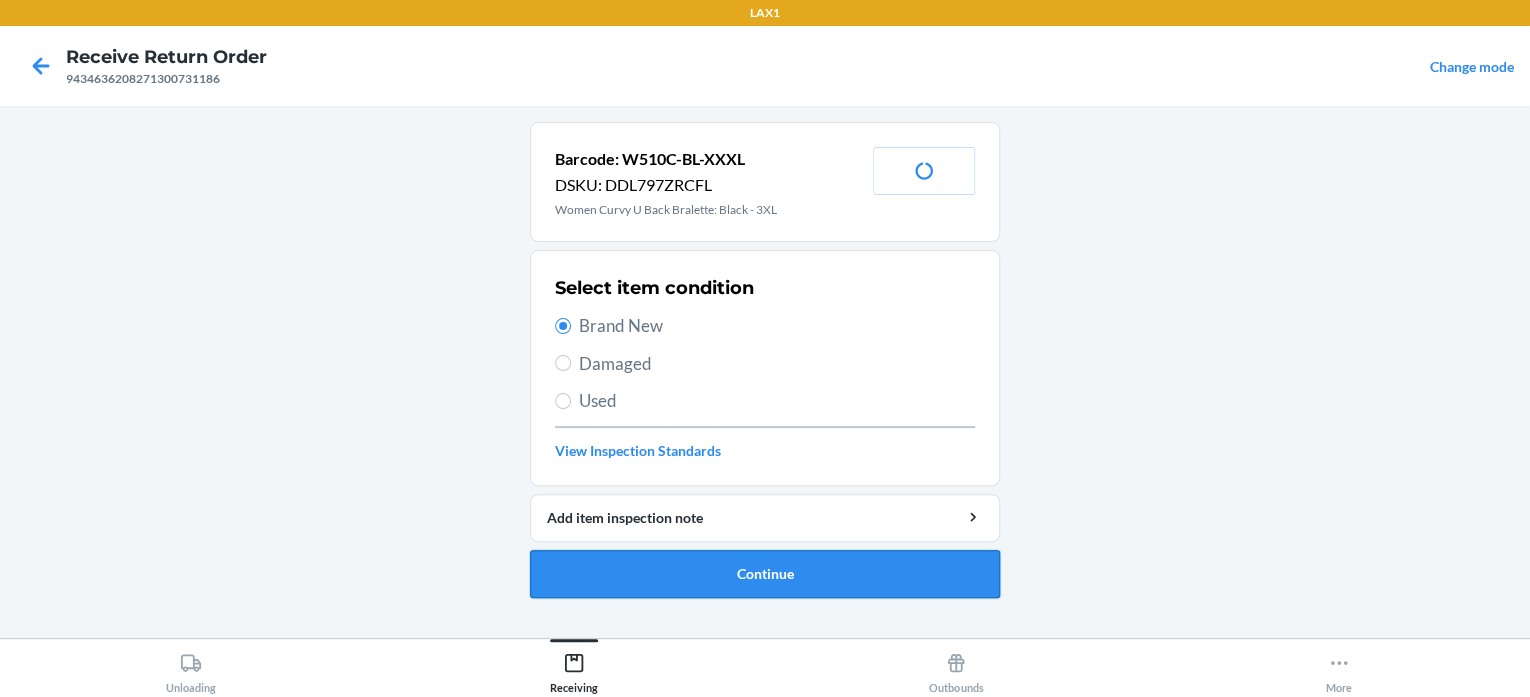 click on "Continue" at bounding box center (765, 574) 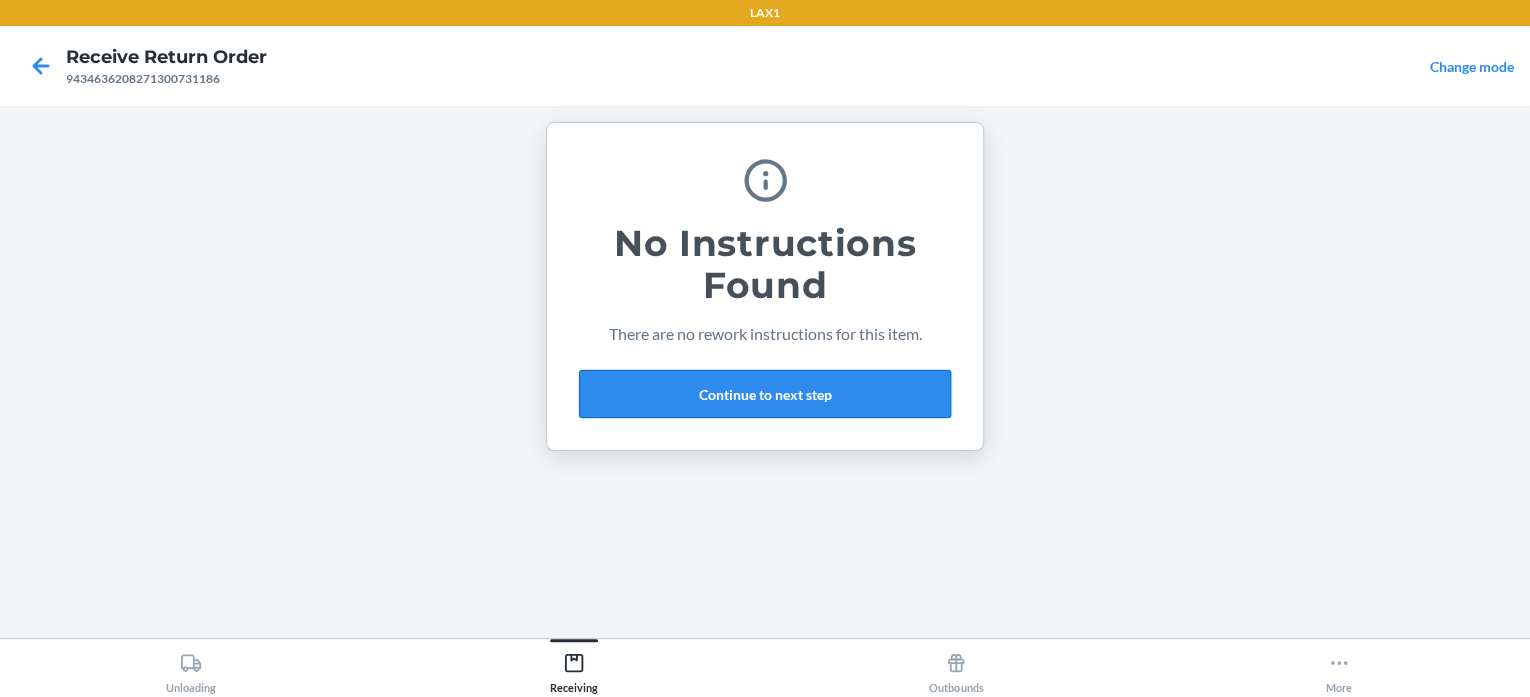 click on "Continue to next step" at bounding box center [765, 394] 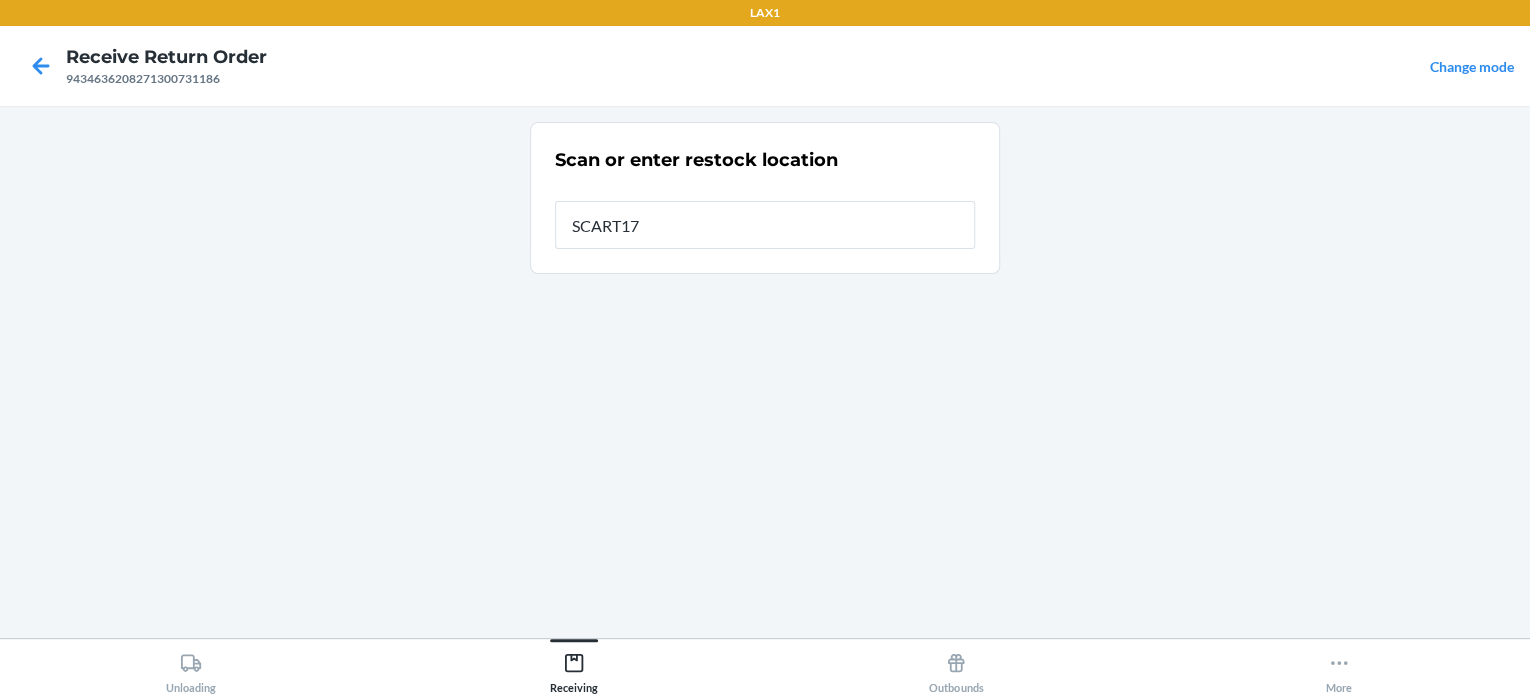 type on "SCART177" 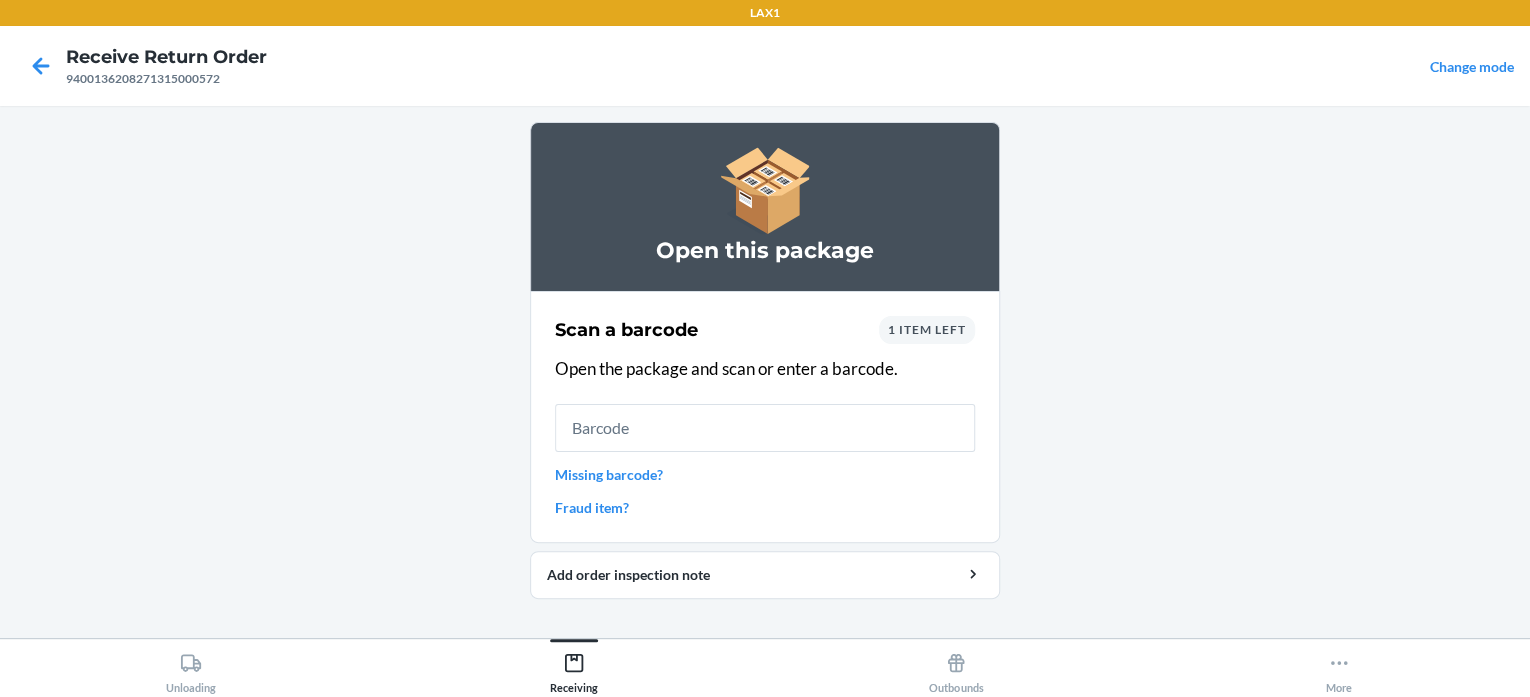 click on "Fraud item?" at bounding box center [765, 507] 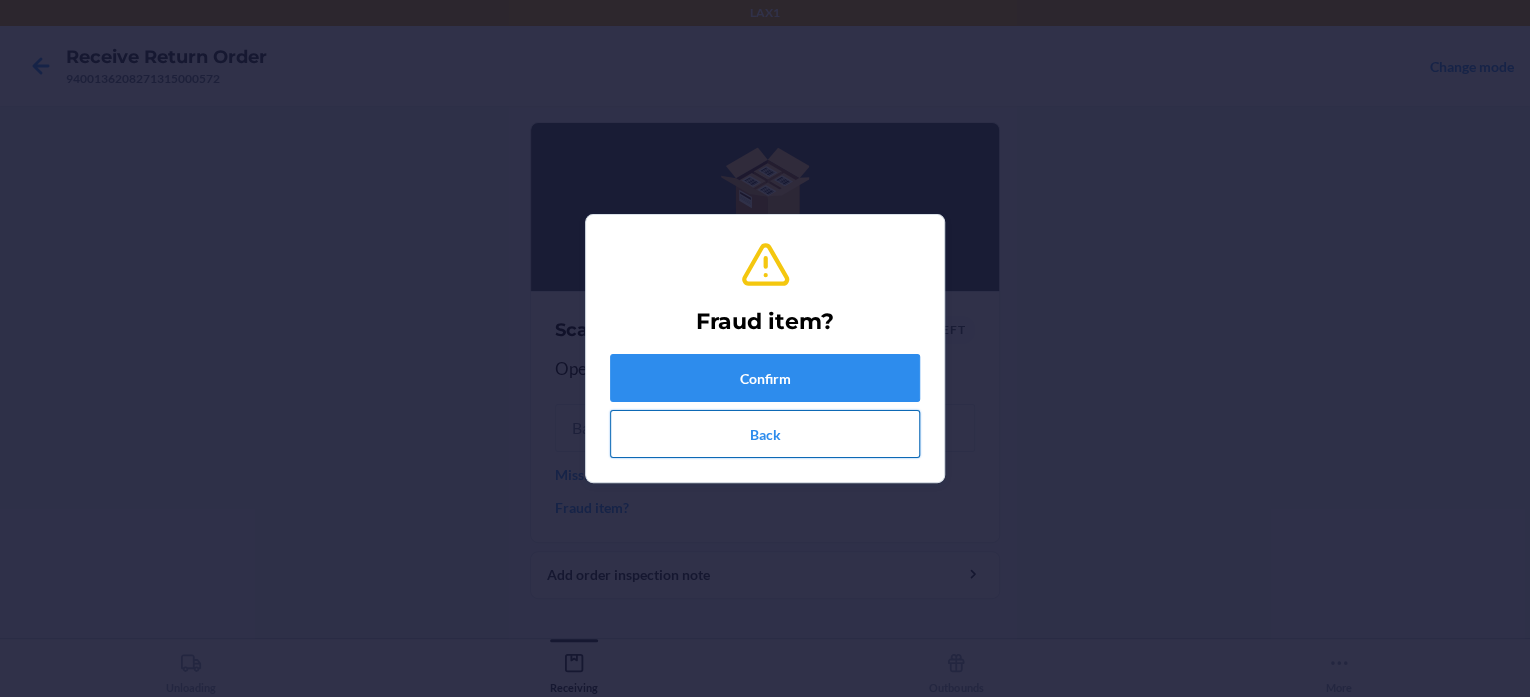click on "Back" at bounding box center (765, 434) 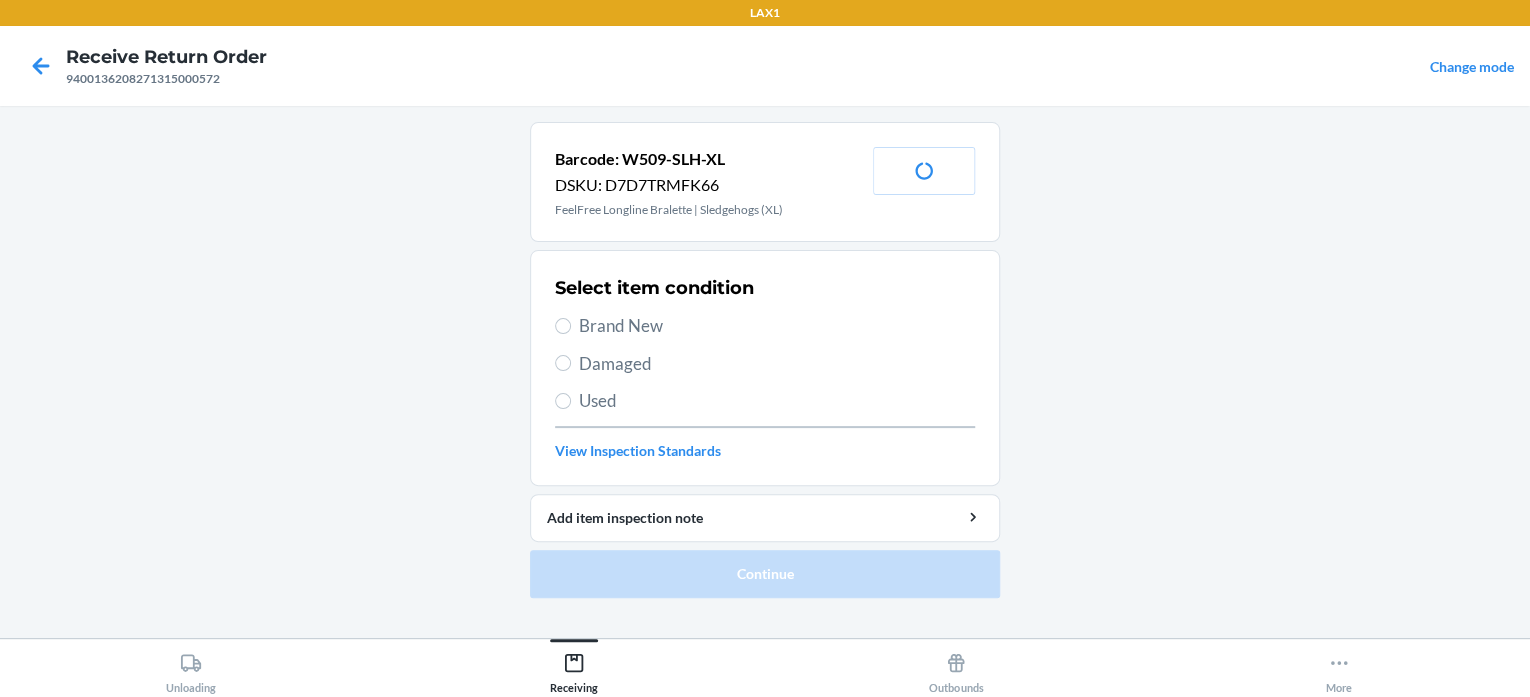 click on "Brand New" at bounding box center [777, 326] 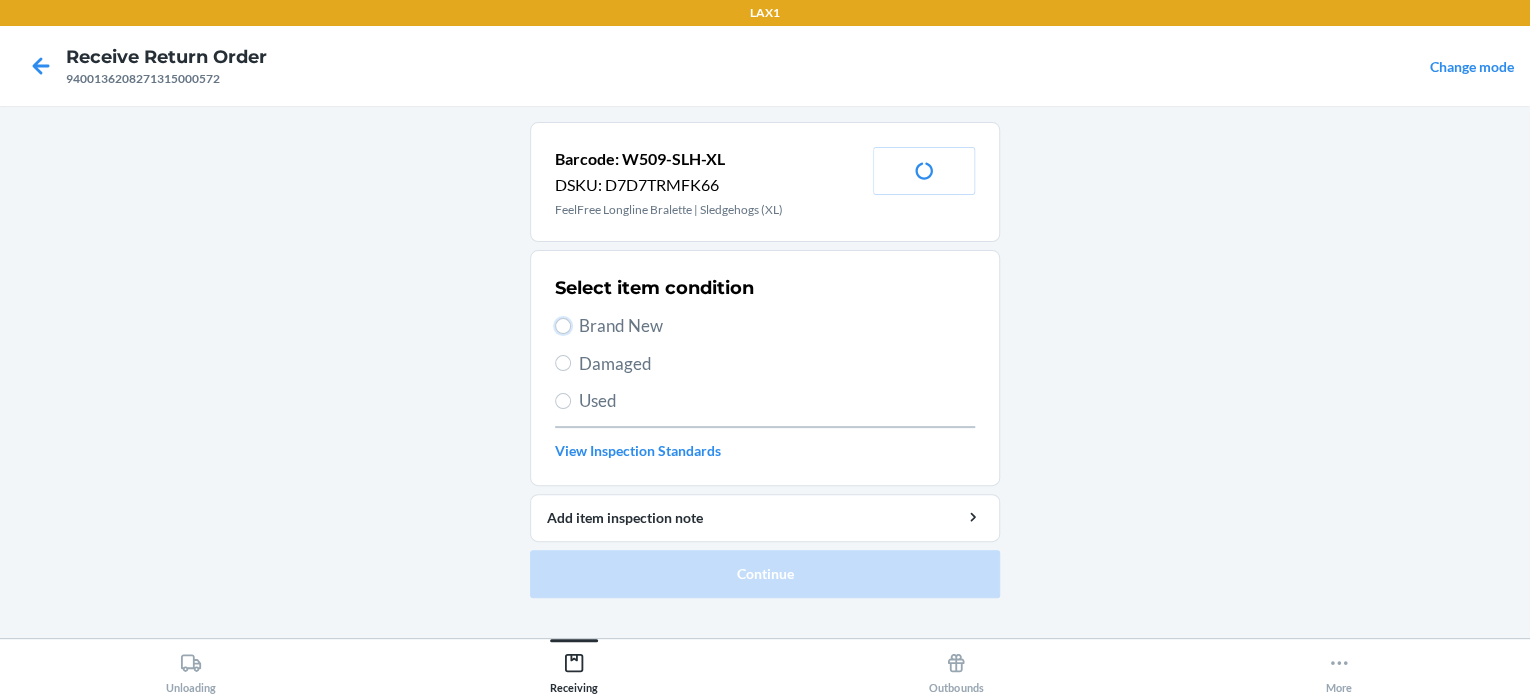 click on "Brand New" at bounding box center (563, 326) 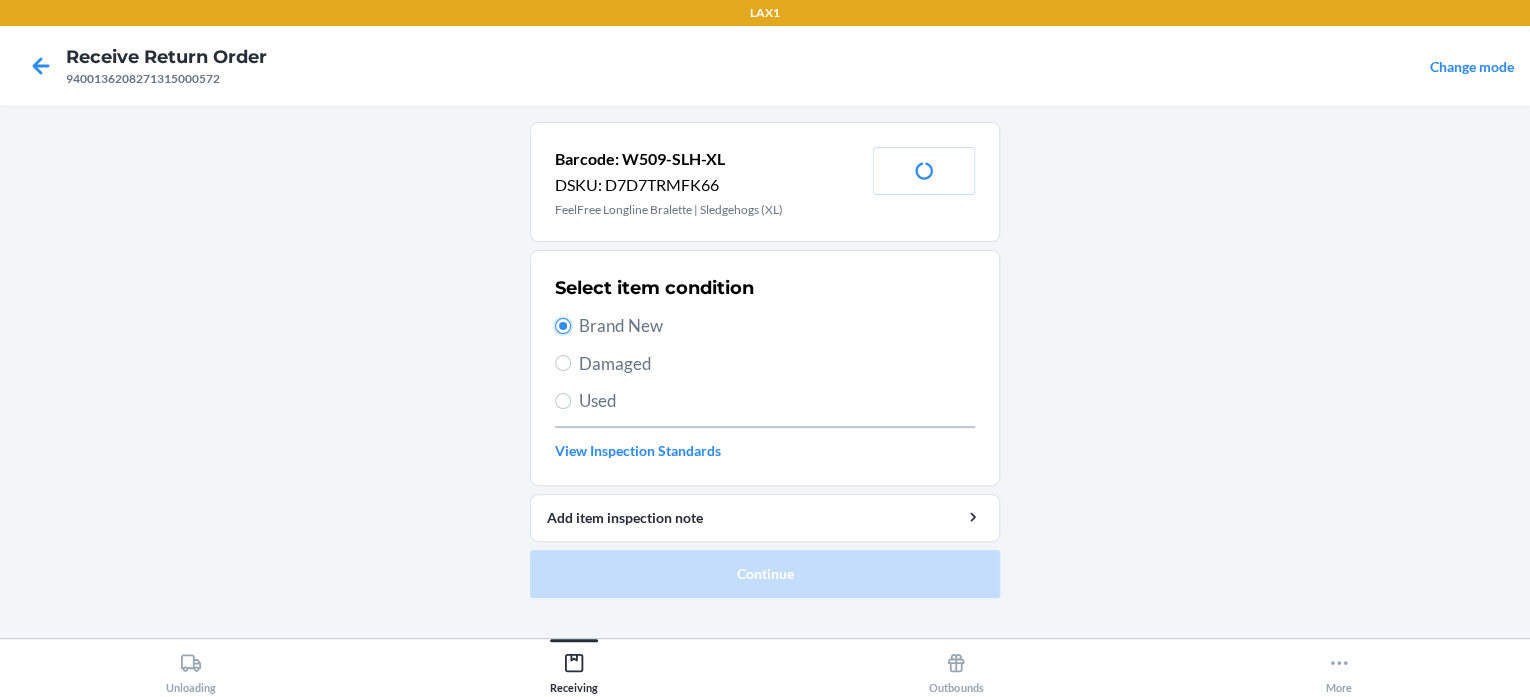radio on "true" 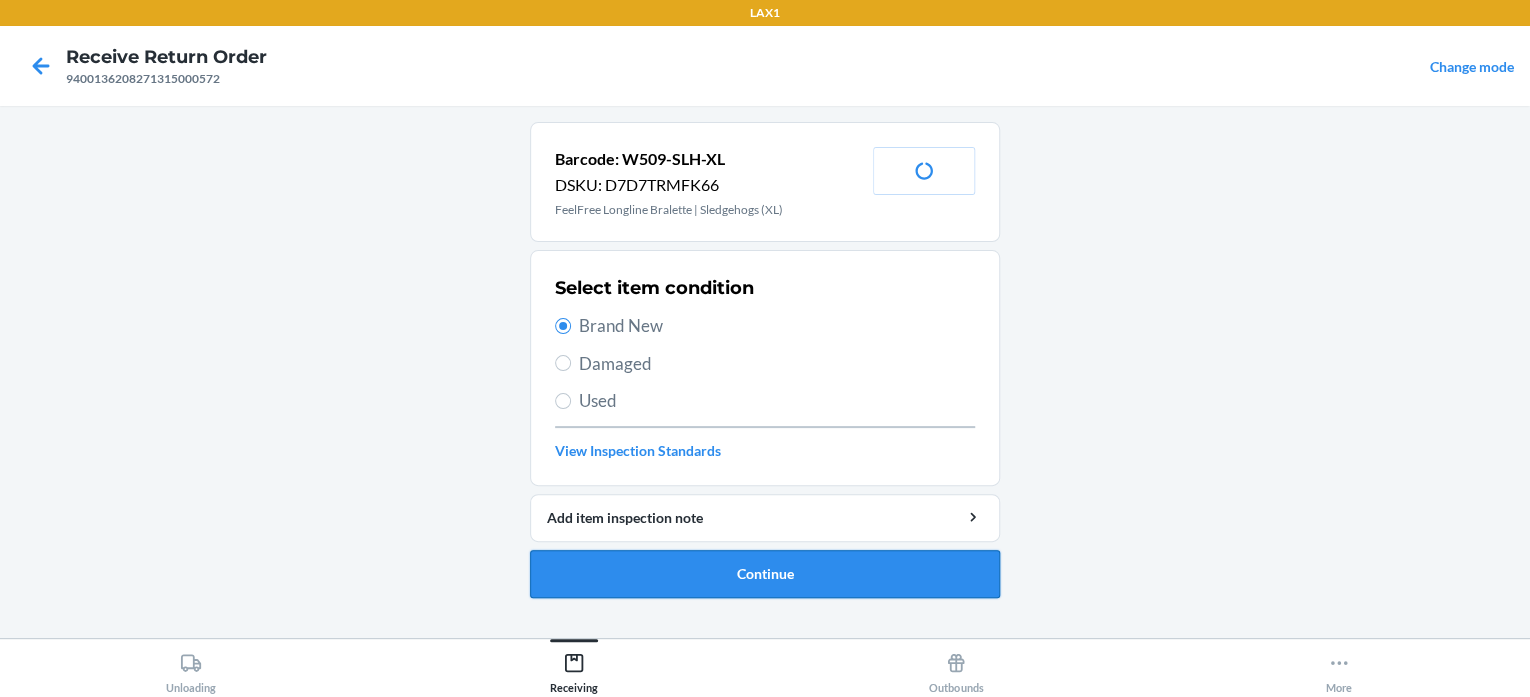 click on "Continue" at bounding box center (765, 574) 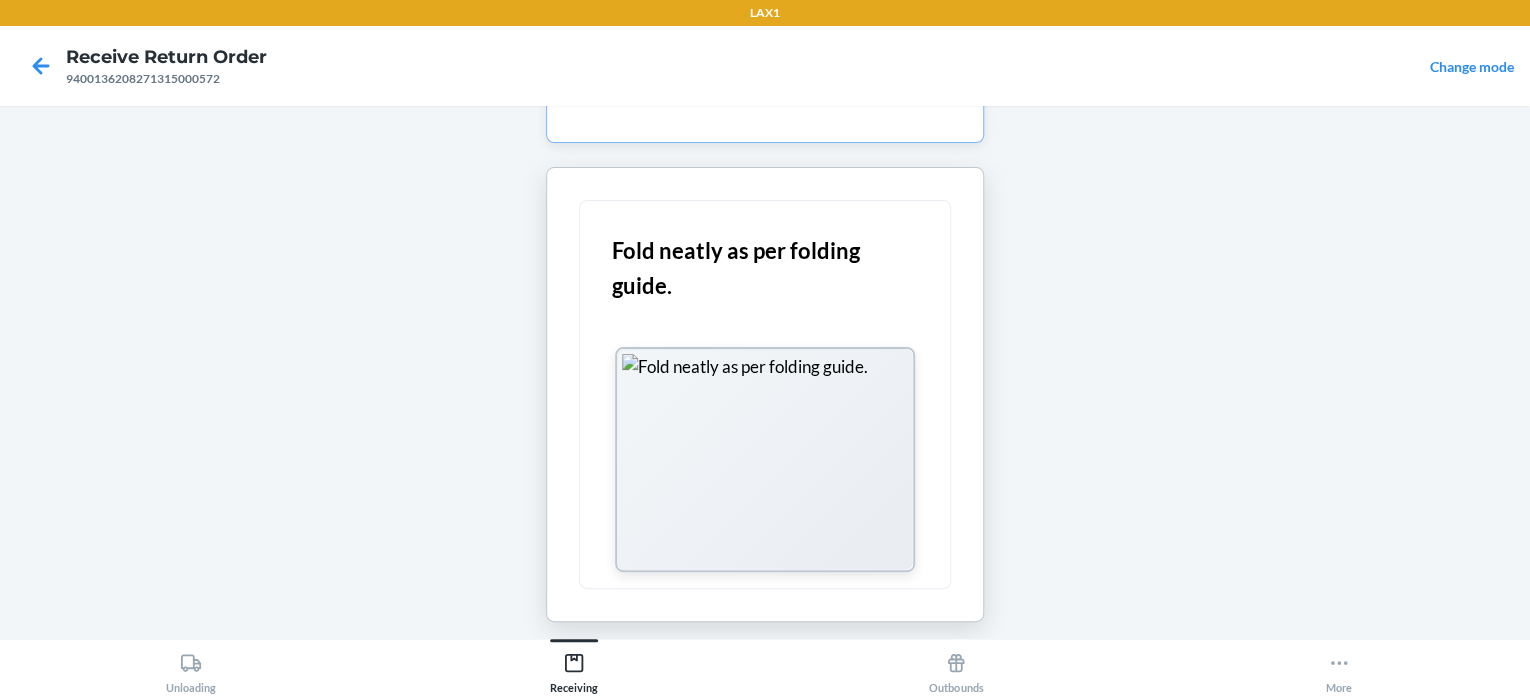 scroll, scrollTop: 204, scrollLeft: 0, axis: vertical 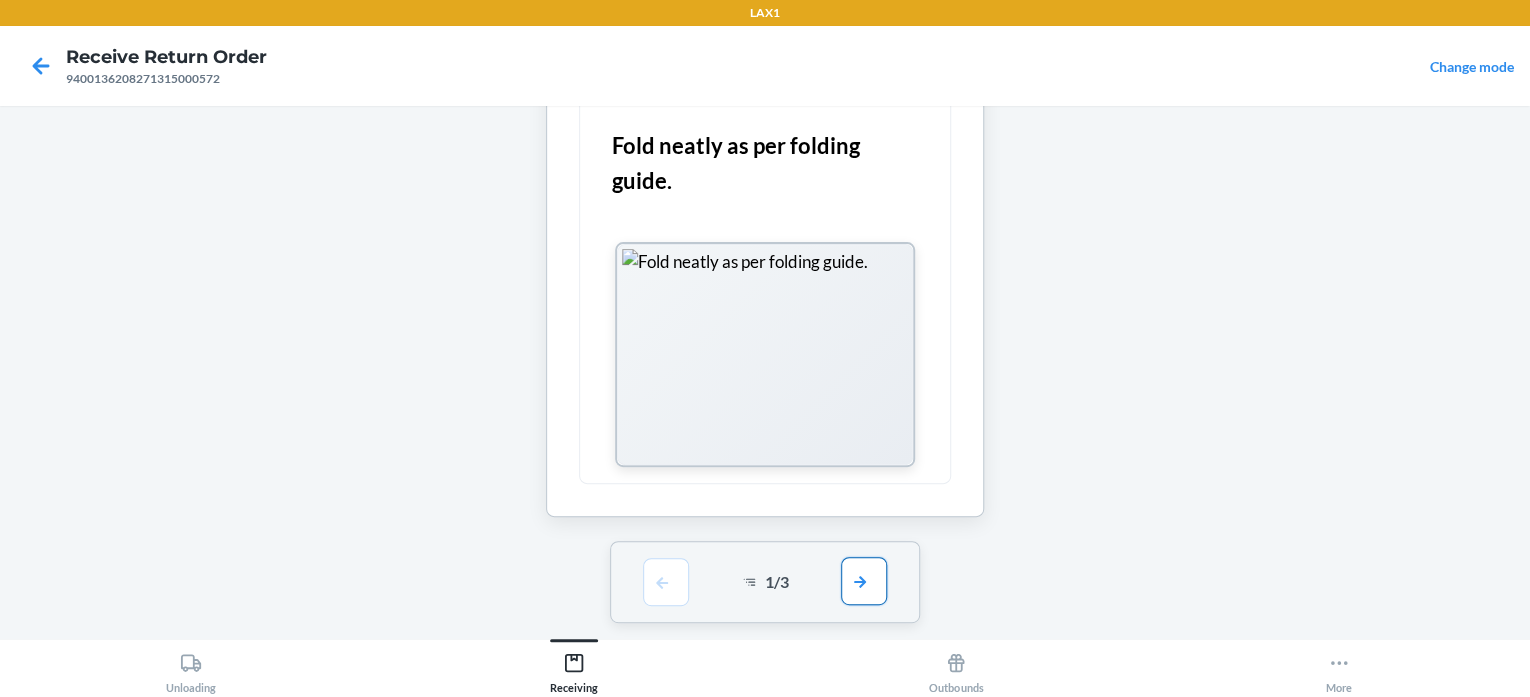 click on "1  /  3" at bounding box center (765, 582) 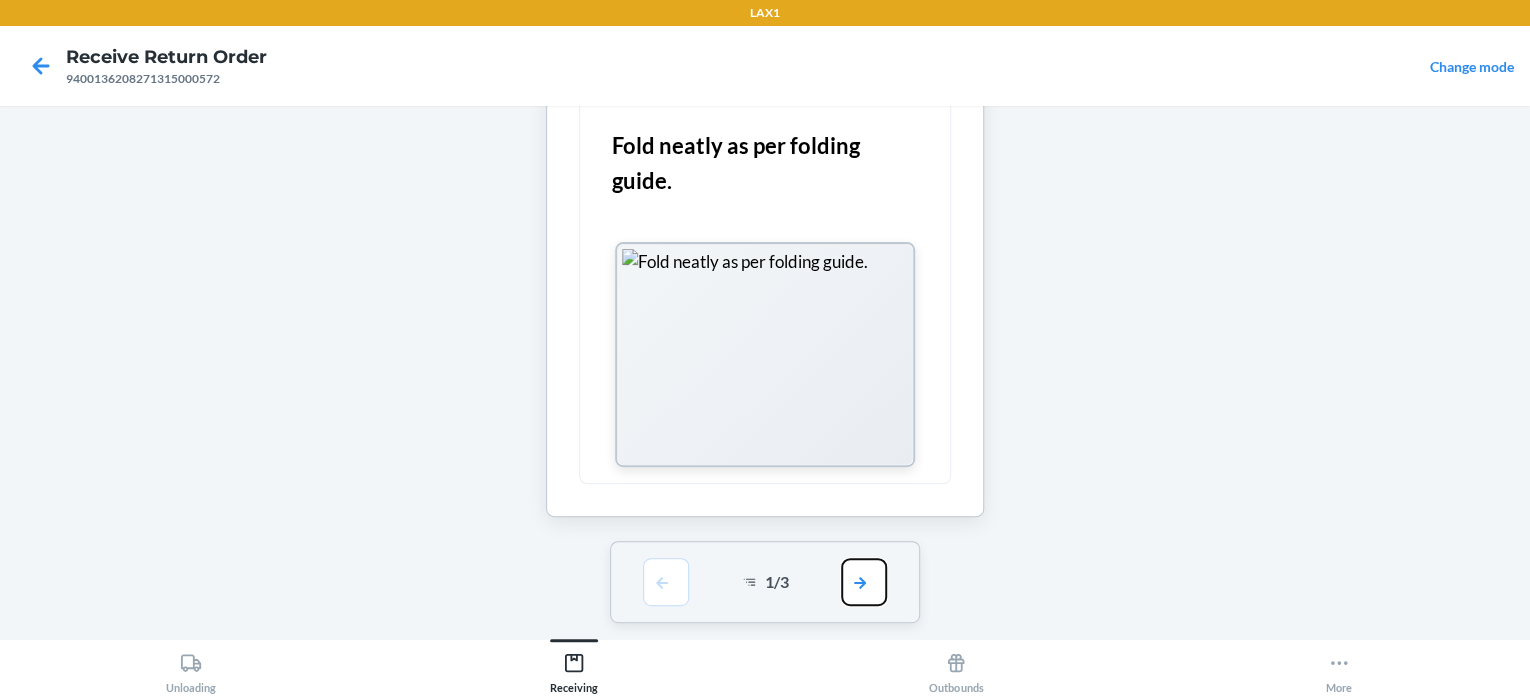 click at bounding box center (864, 582) 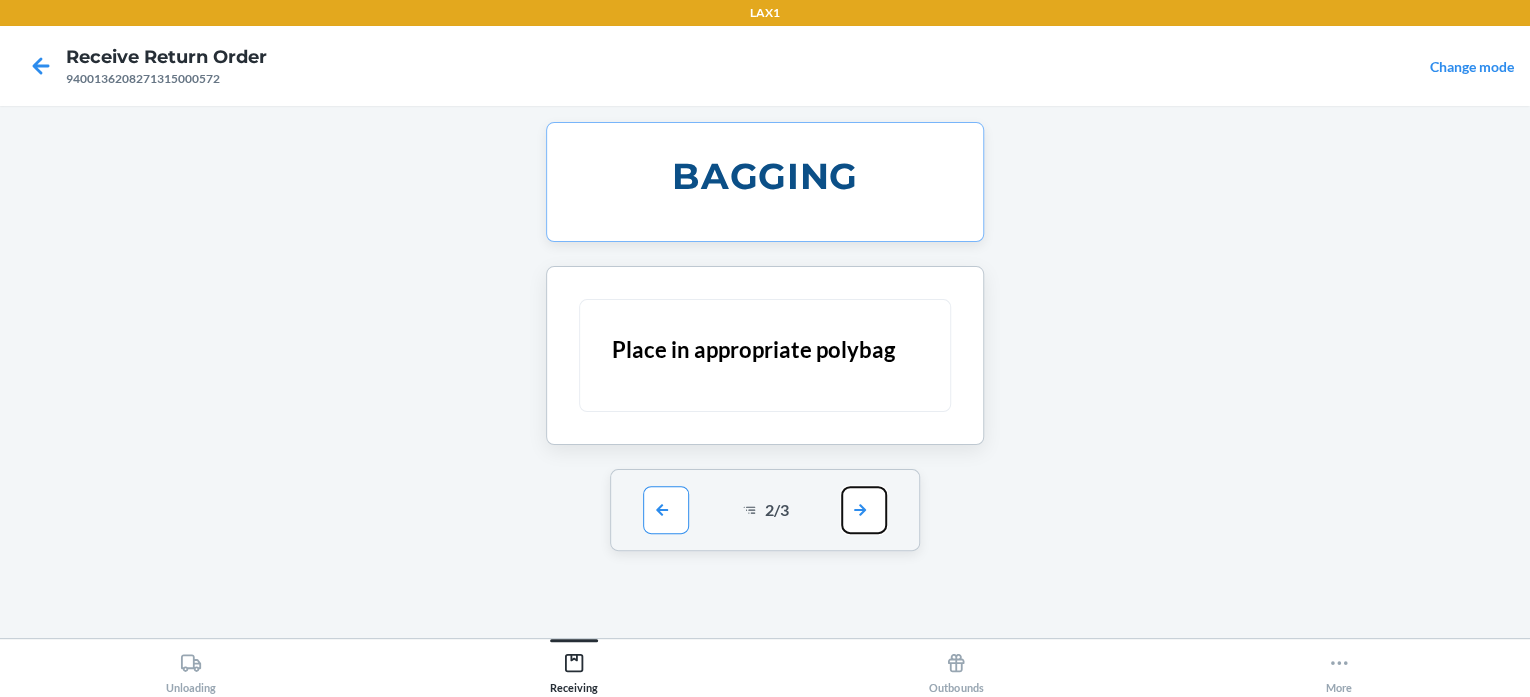 scroll, scrollTop: 0, scrollLeft: 0, axis: both 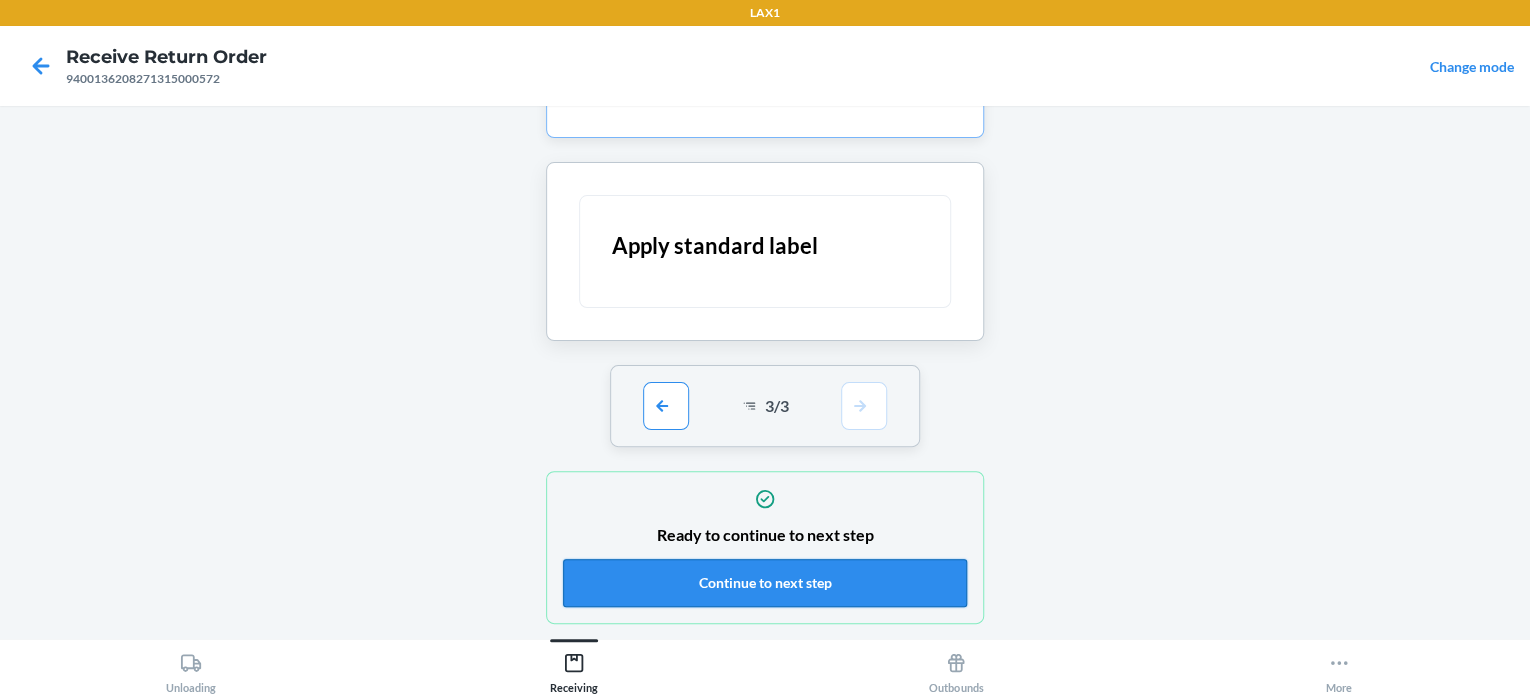 click on "Continue to next step" at bounding box center (765, 583) 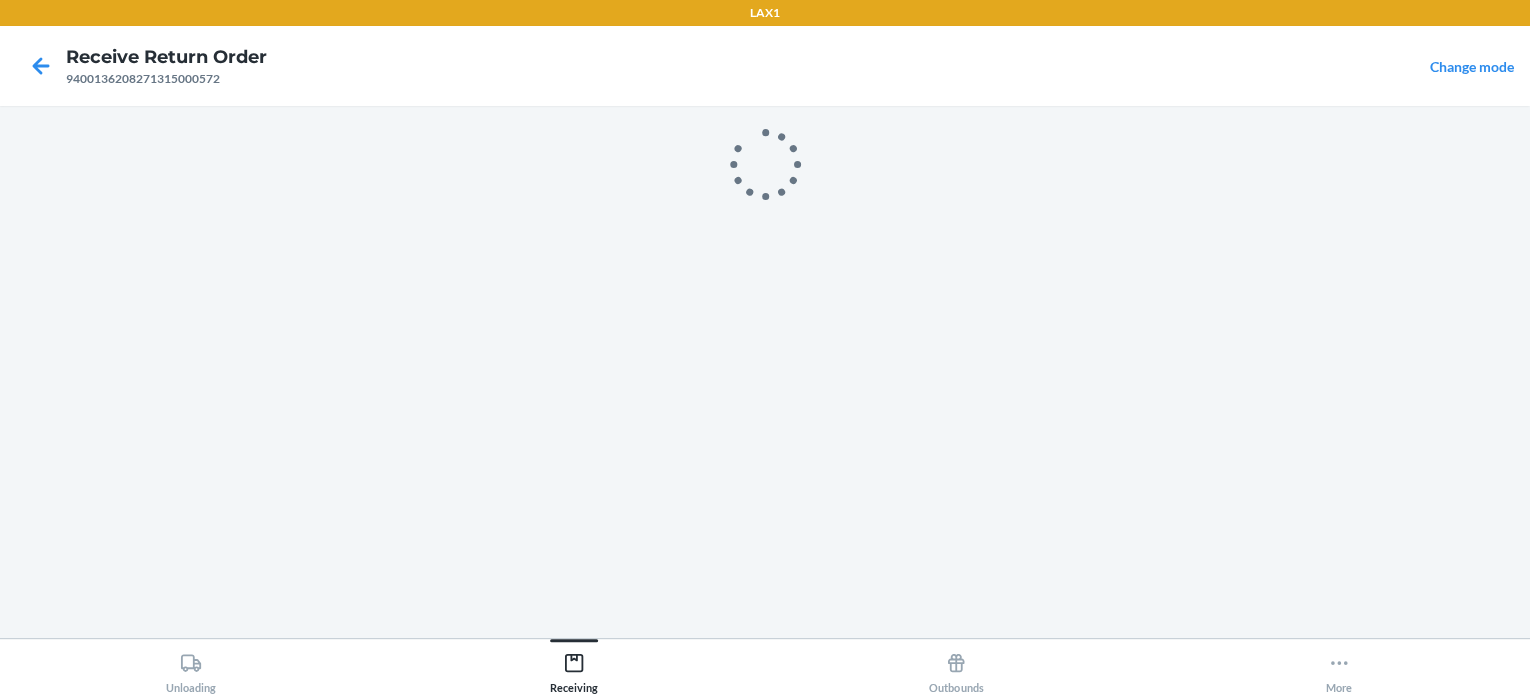 scroll, scrollTop: 0, scrollLeft: 0, axis: both 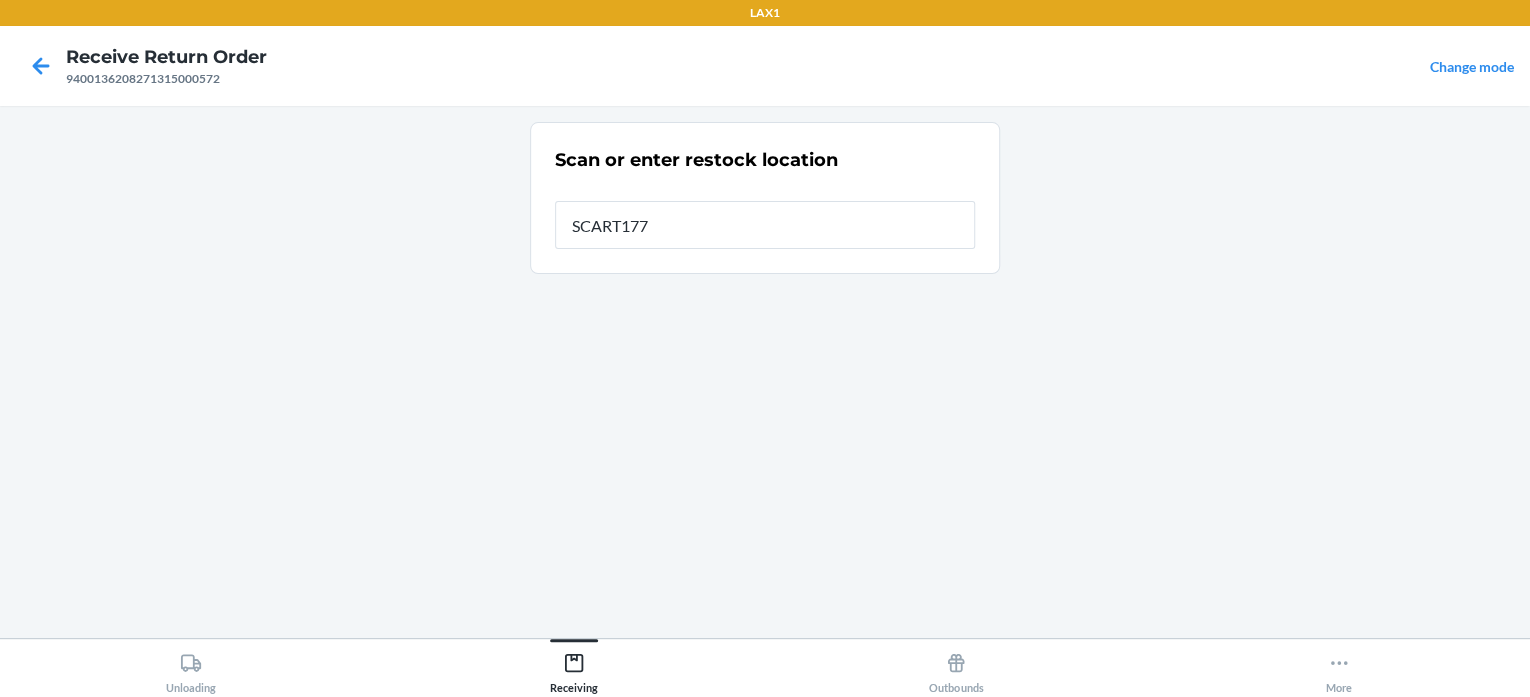 type on "SCART177" 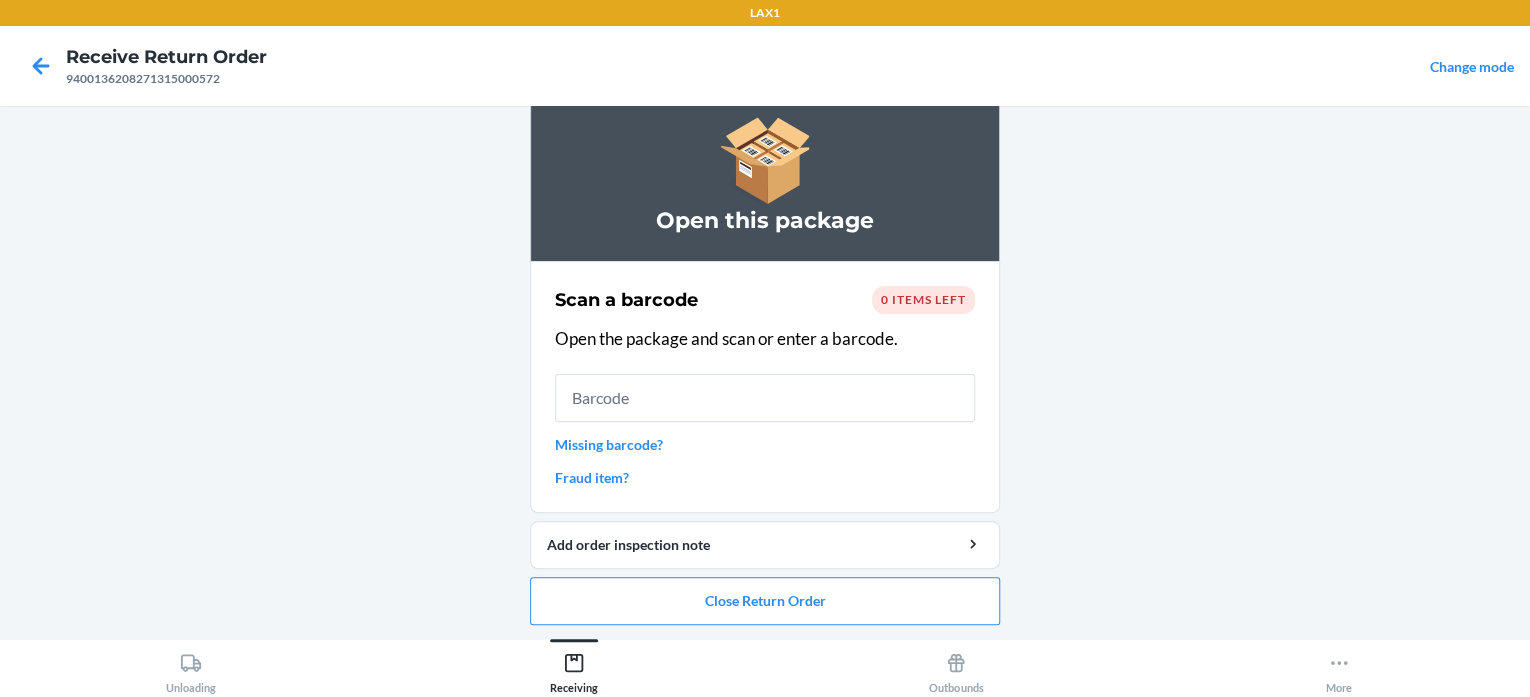 scroll, scrollTop: 163, scrollLeft: 0, axis: vertical 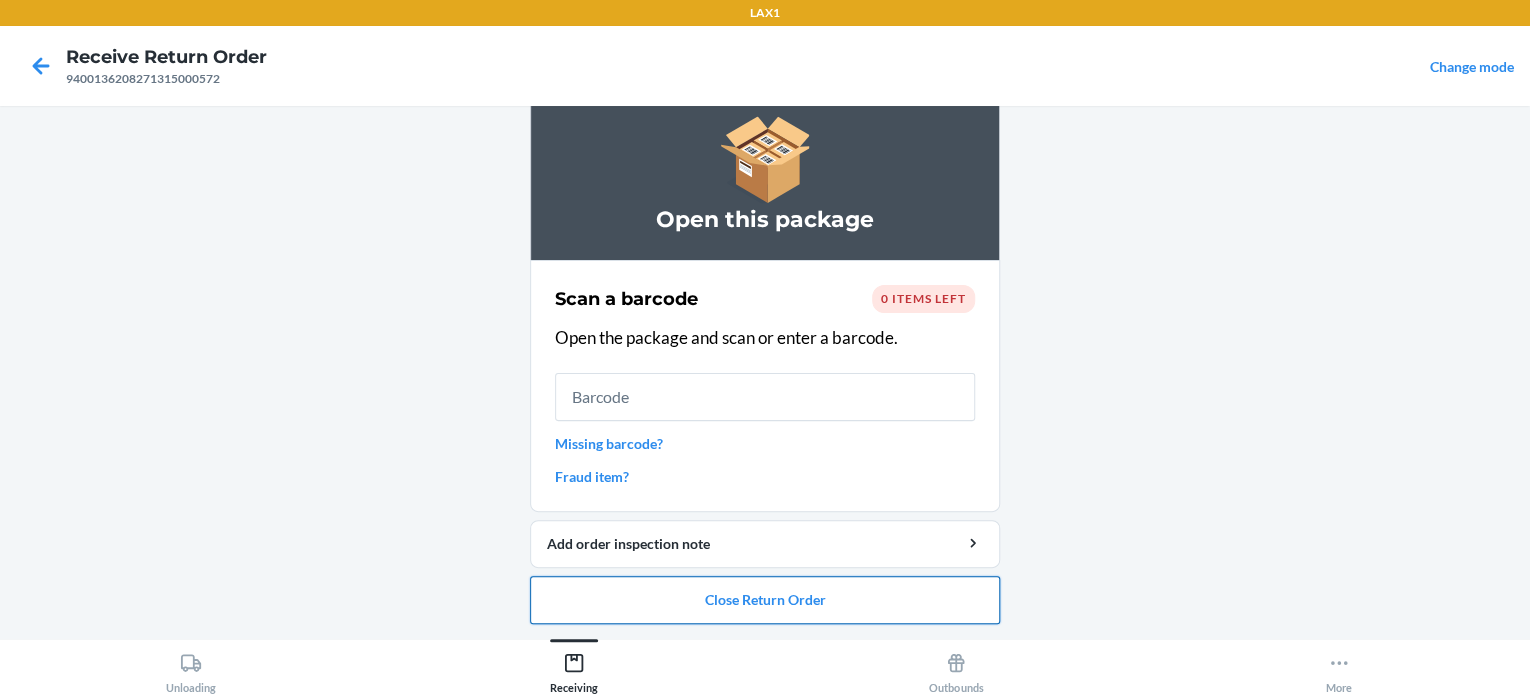 click on "Close Return Order" at bounding box center (765, 600) 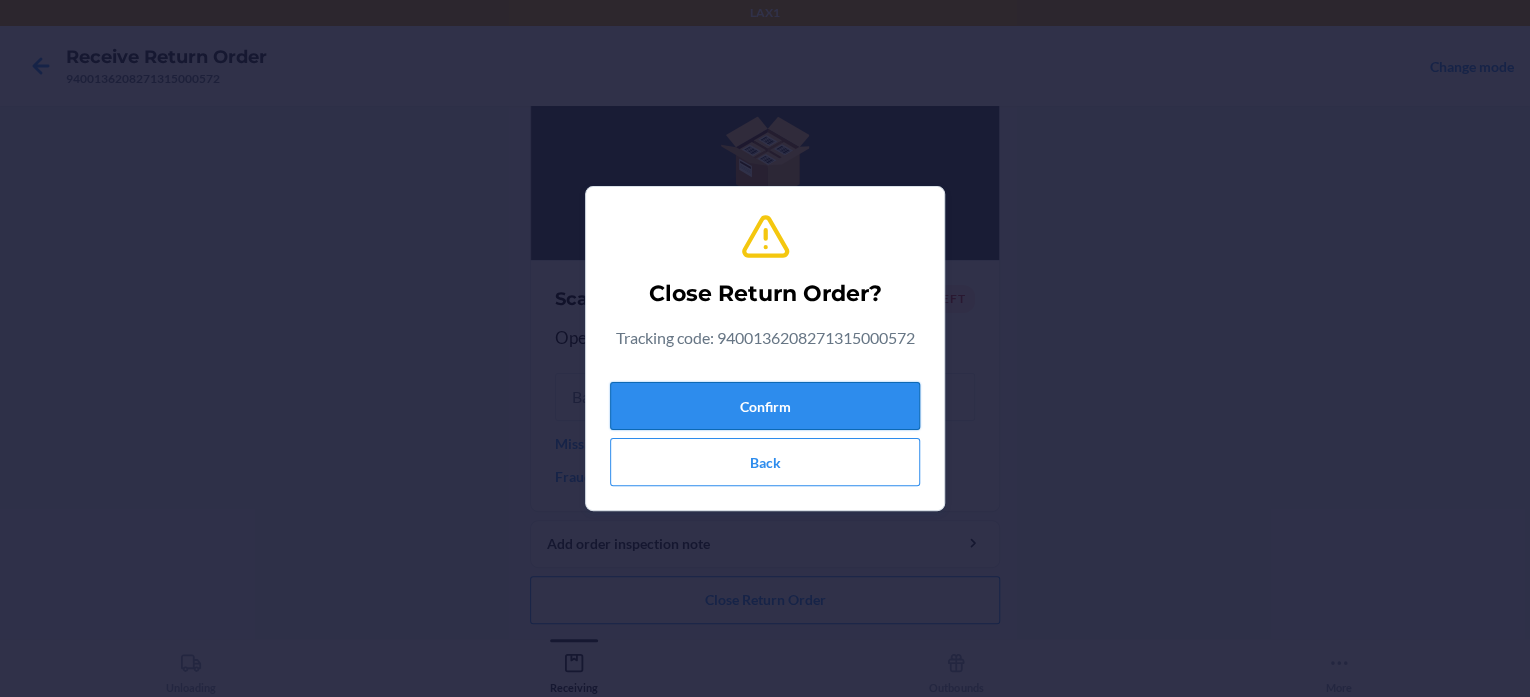click on "Confirm" at bounding box center [765, 406] 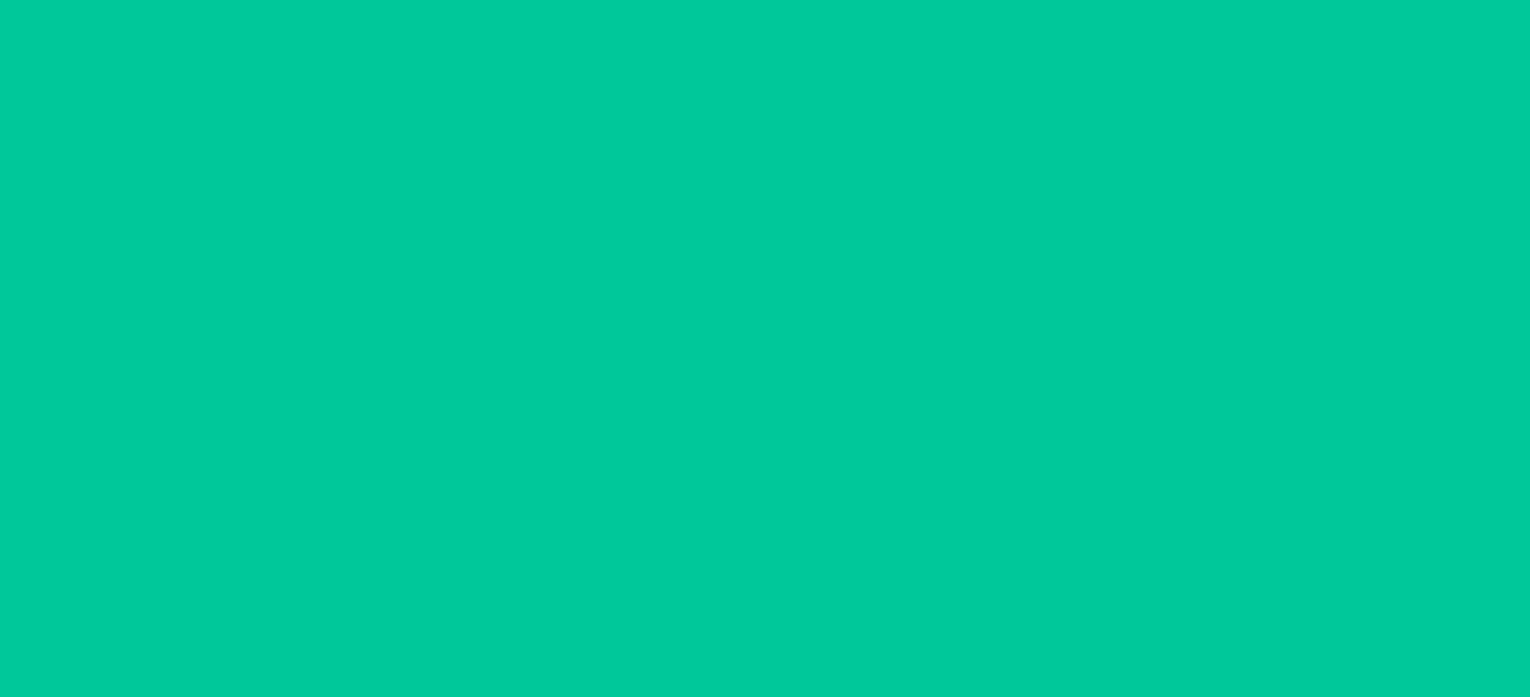 scroll, scrollTop: 0, scrollLeft: 0, axis: both 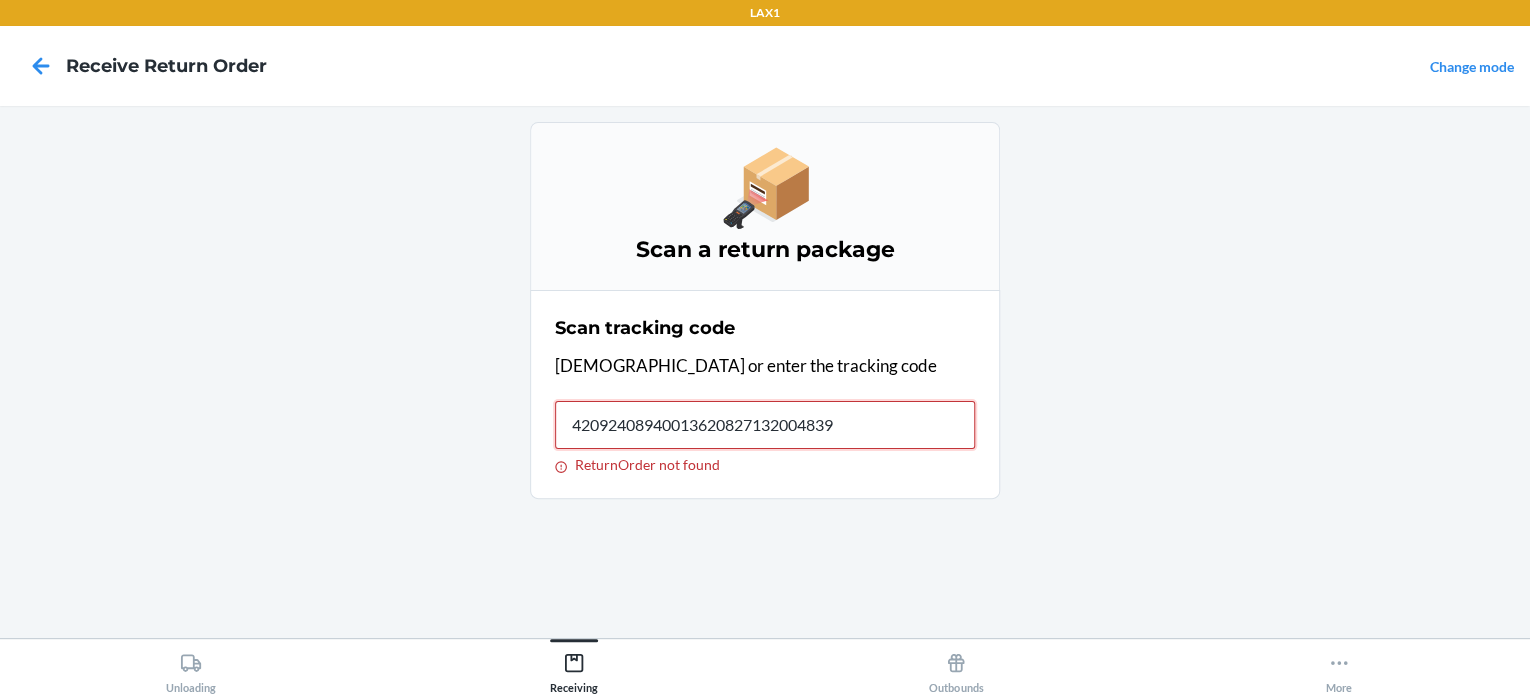 type on "420924089400136208271320048392" 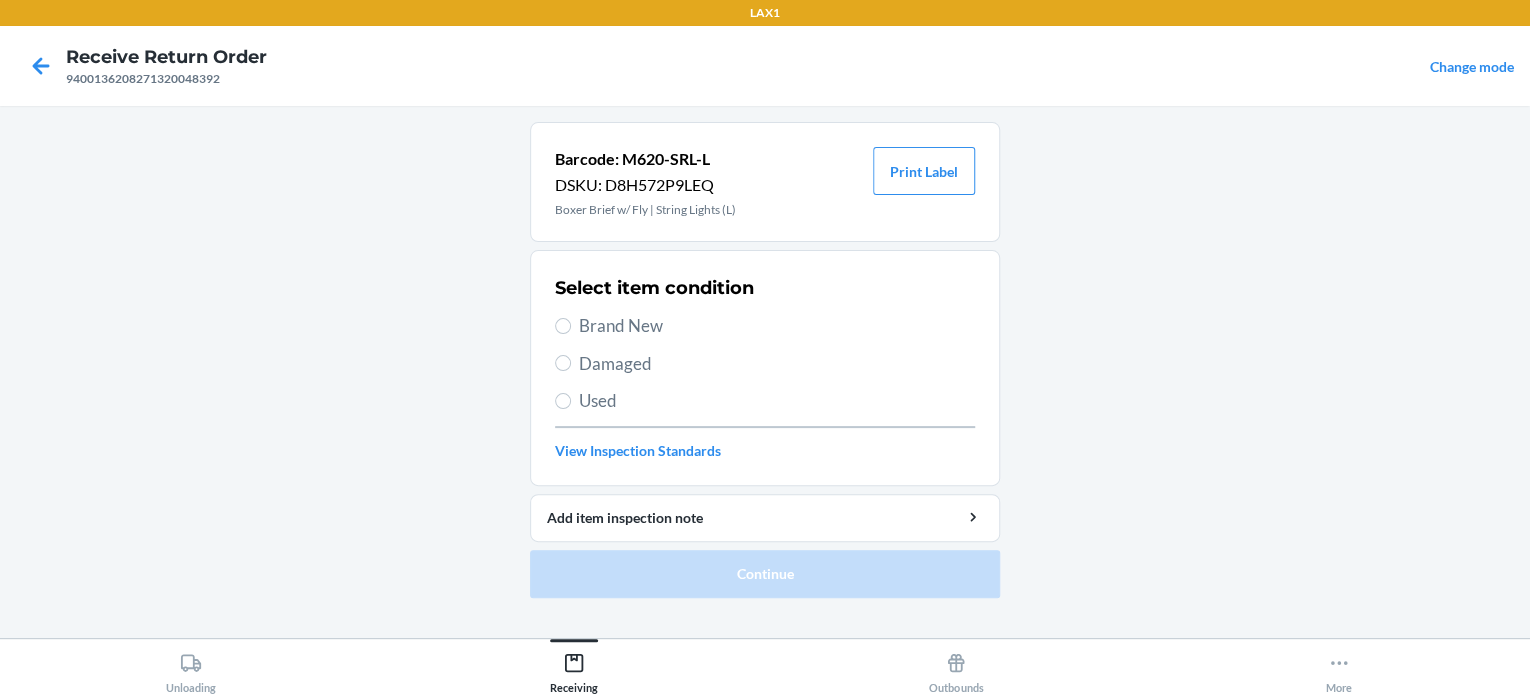 click on "Brand New" at bounding box center (777, 326) 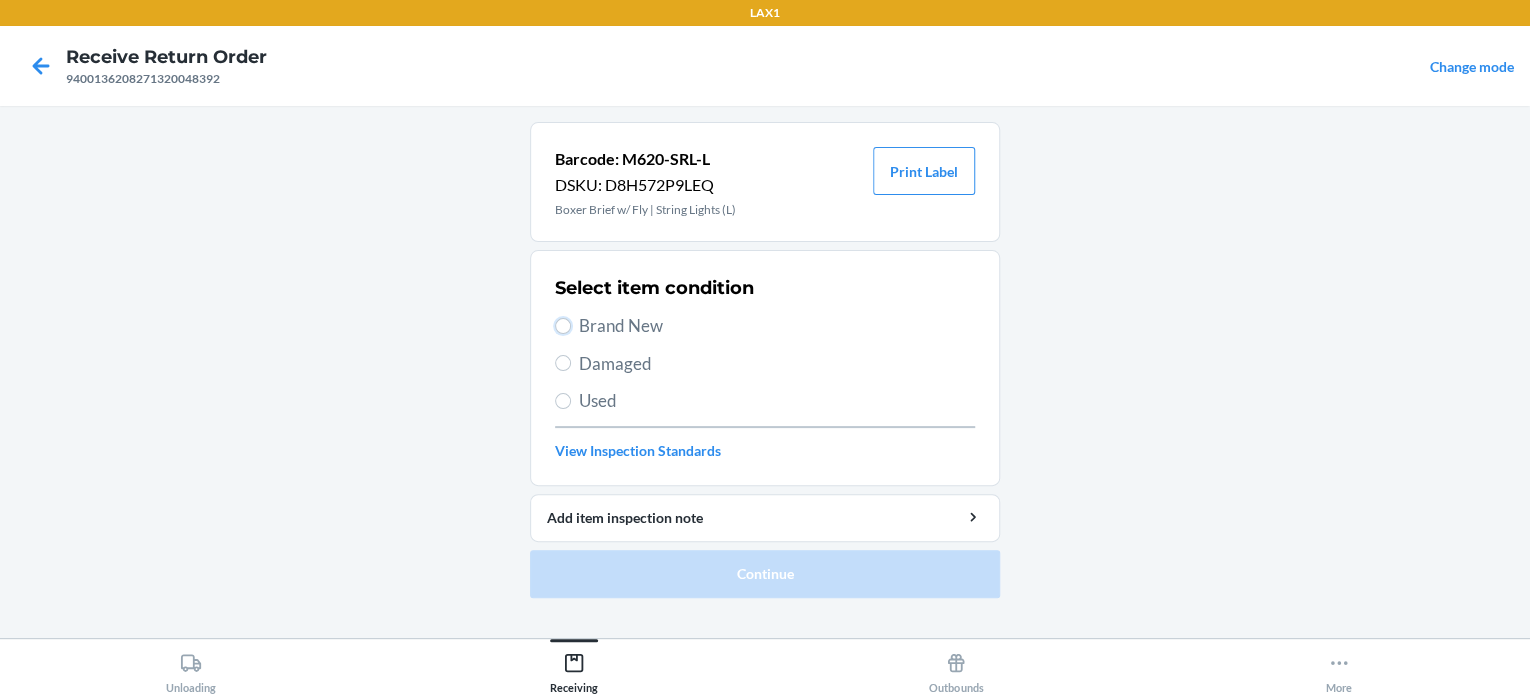 click on "Brand New" at bounding box center [563, 326] 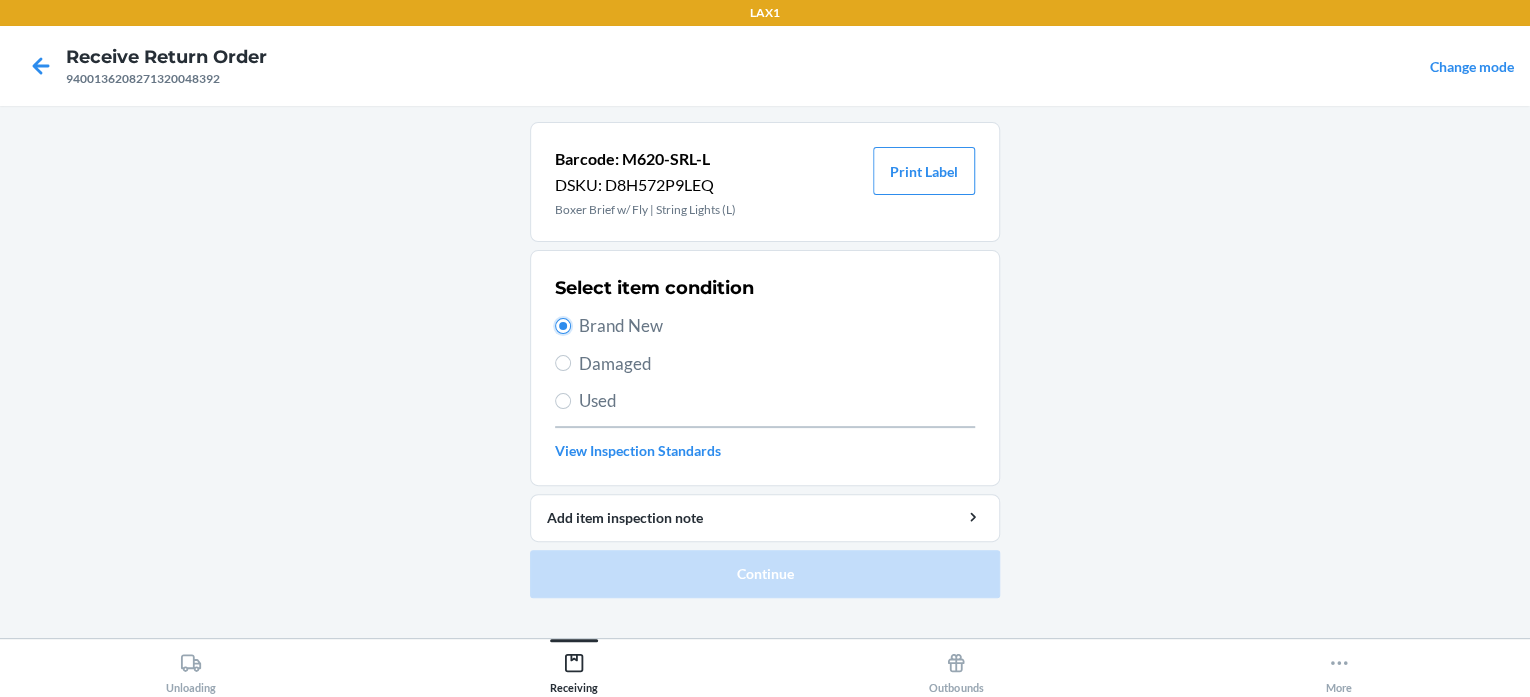 radio on "true" 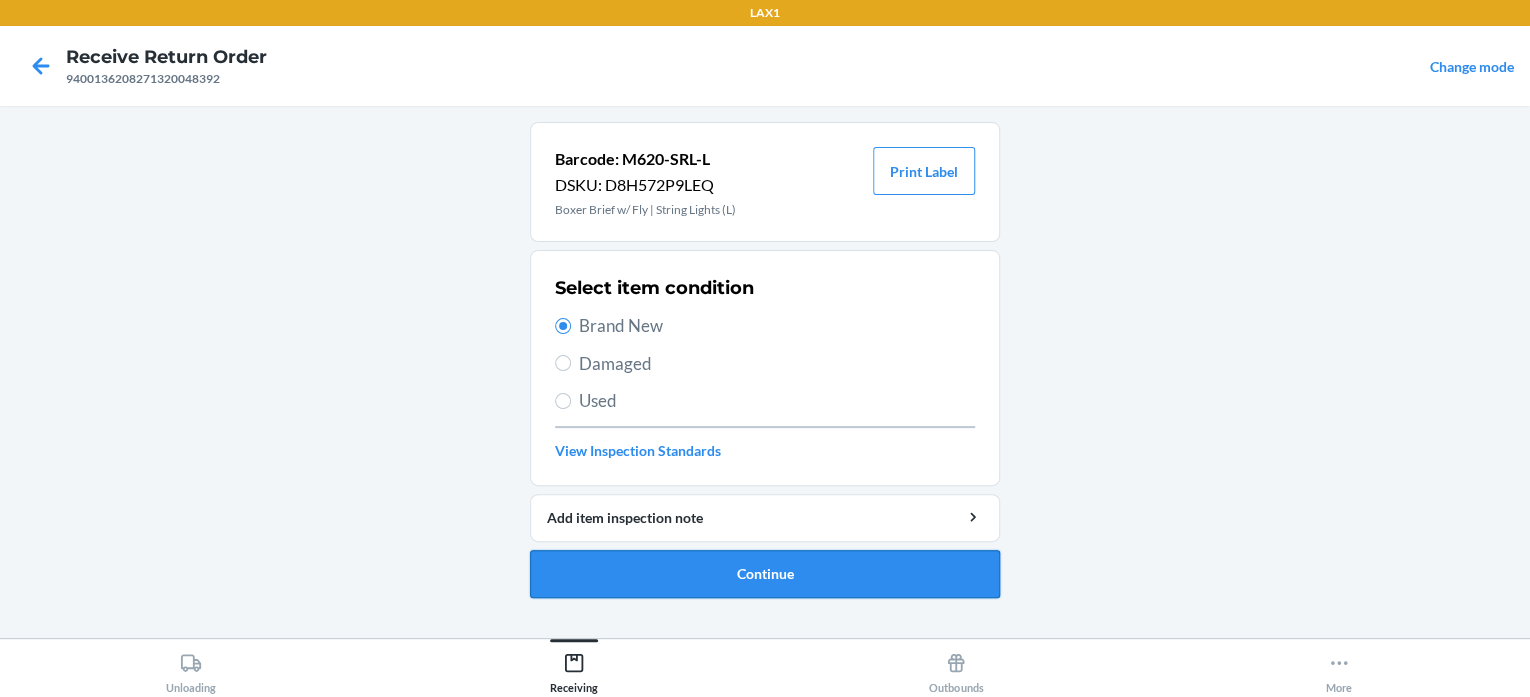 click on "Continue" at bounding box center (765, 574) 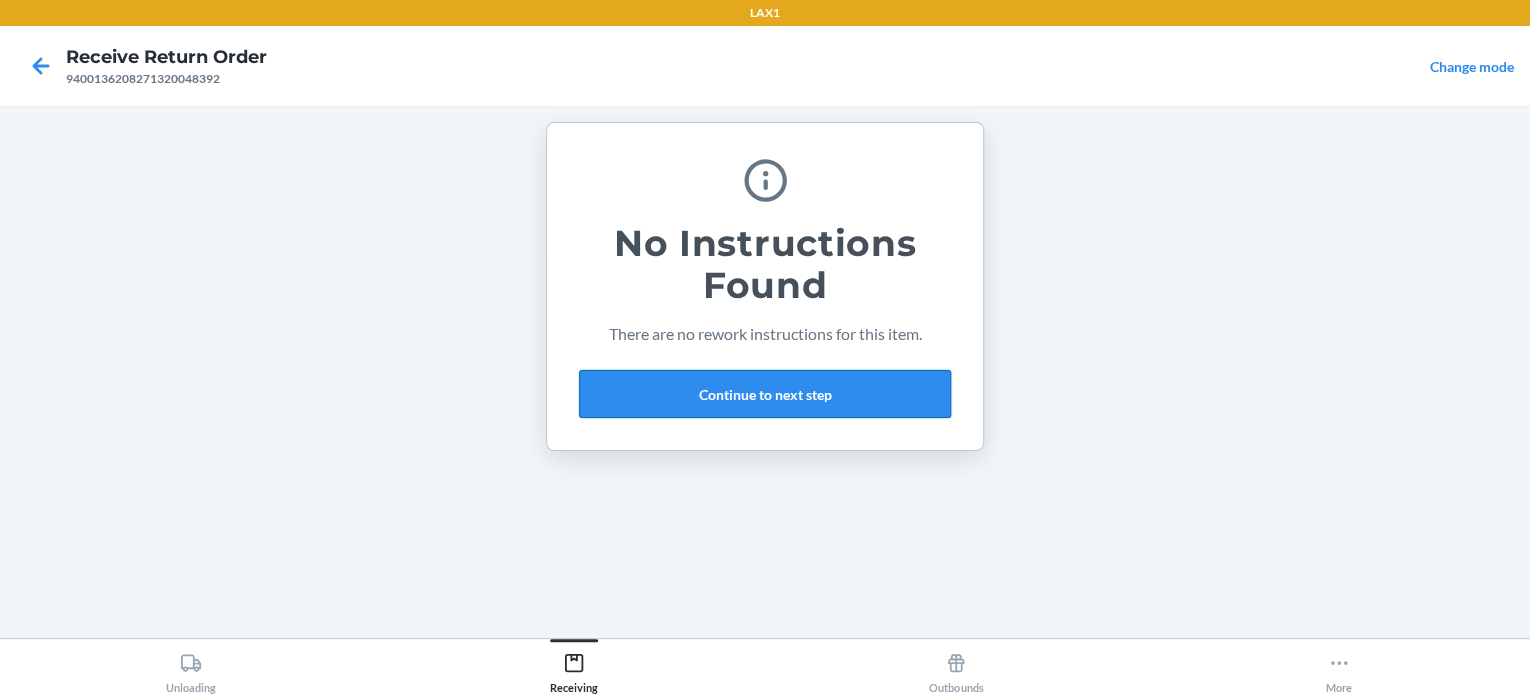 click on "Continue to next step" at bounding box center [765, 394] 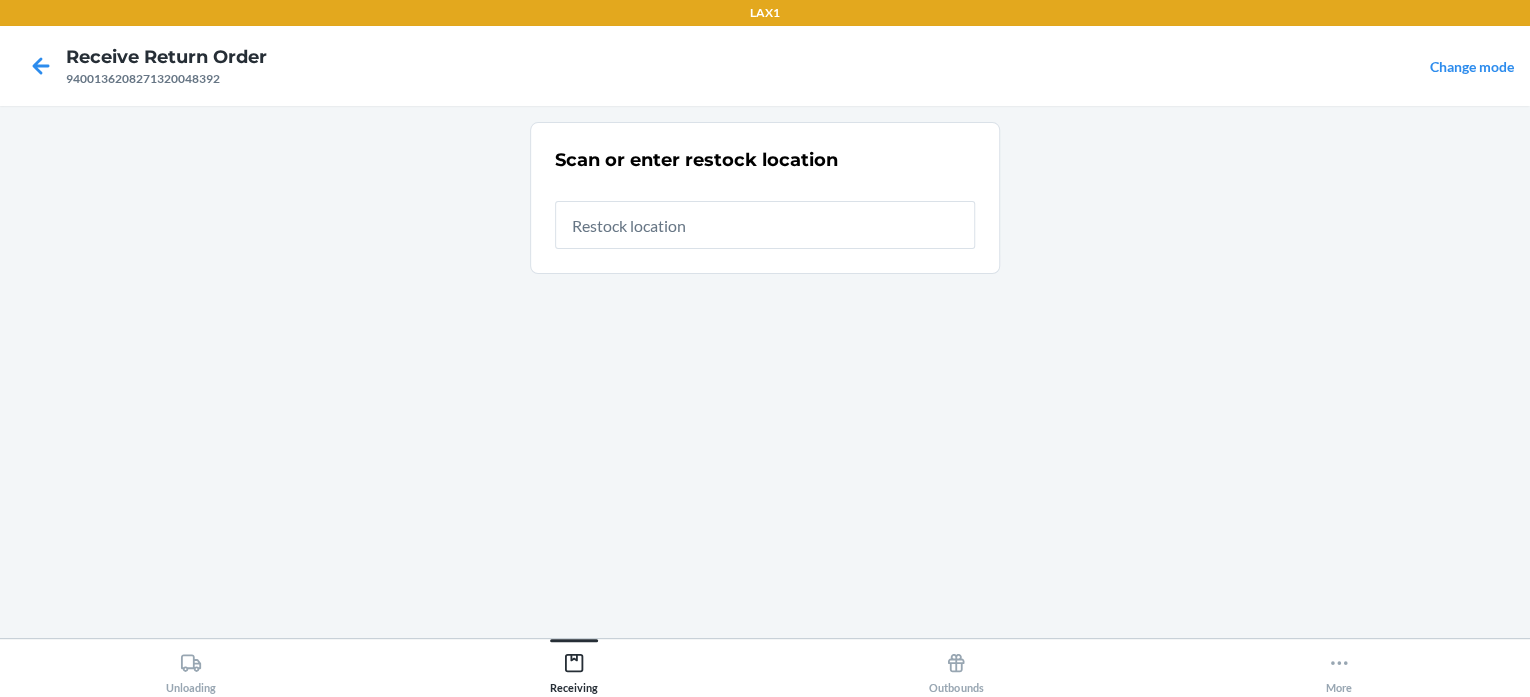 click at bounding box center (765, 225) 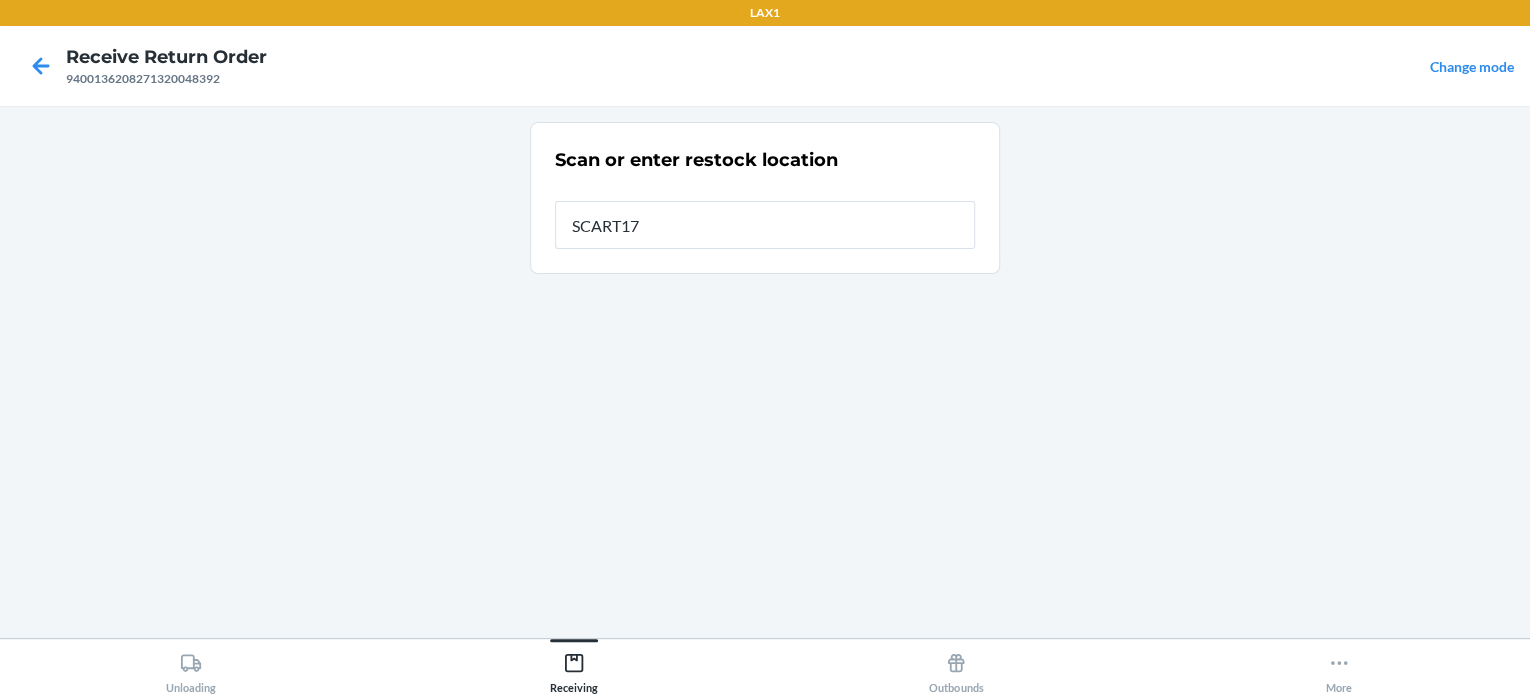 type on "SCART177" 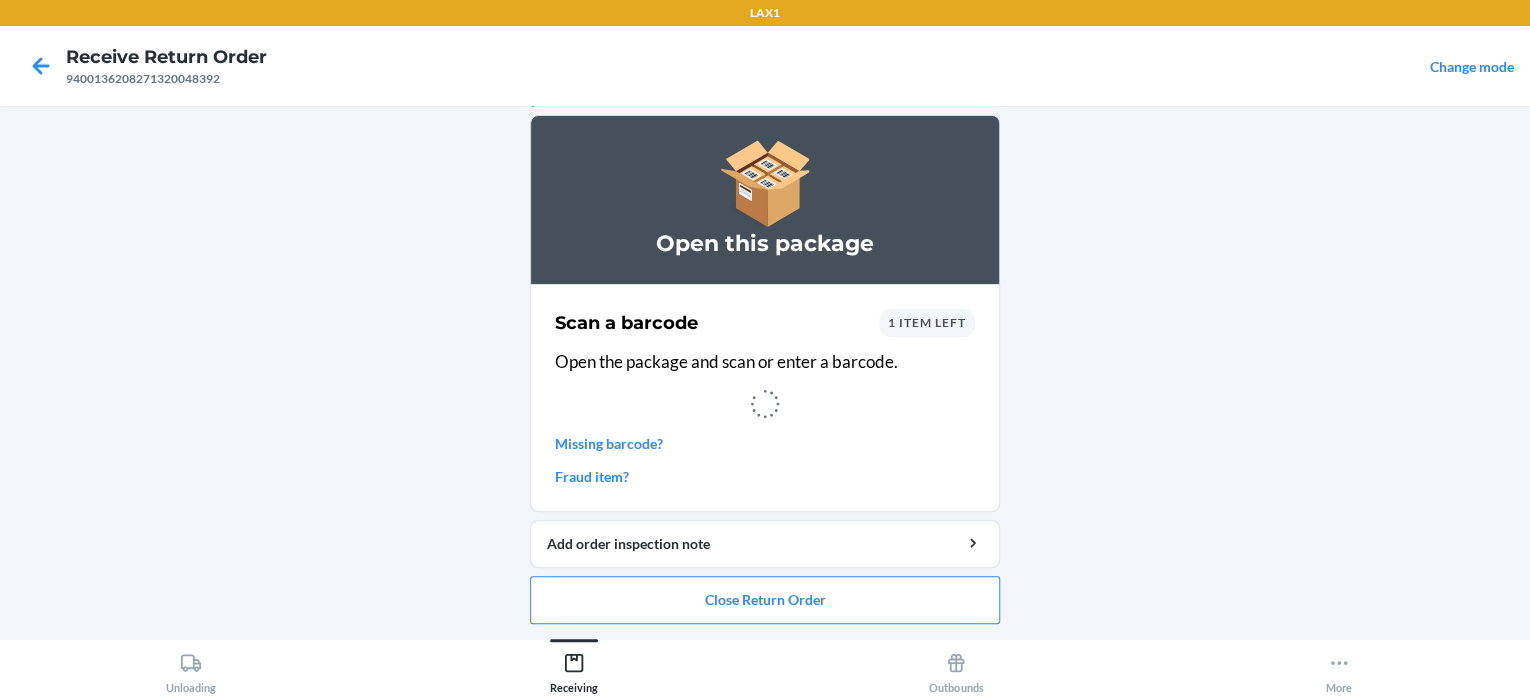 scroll, scrollTop: 0, scrollLeft: 0, axis: both 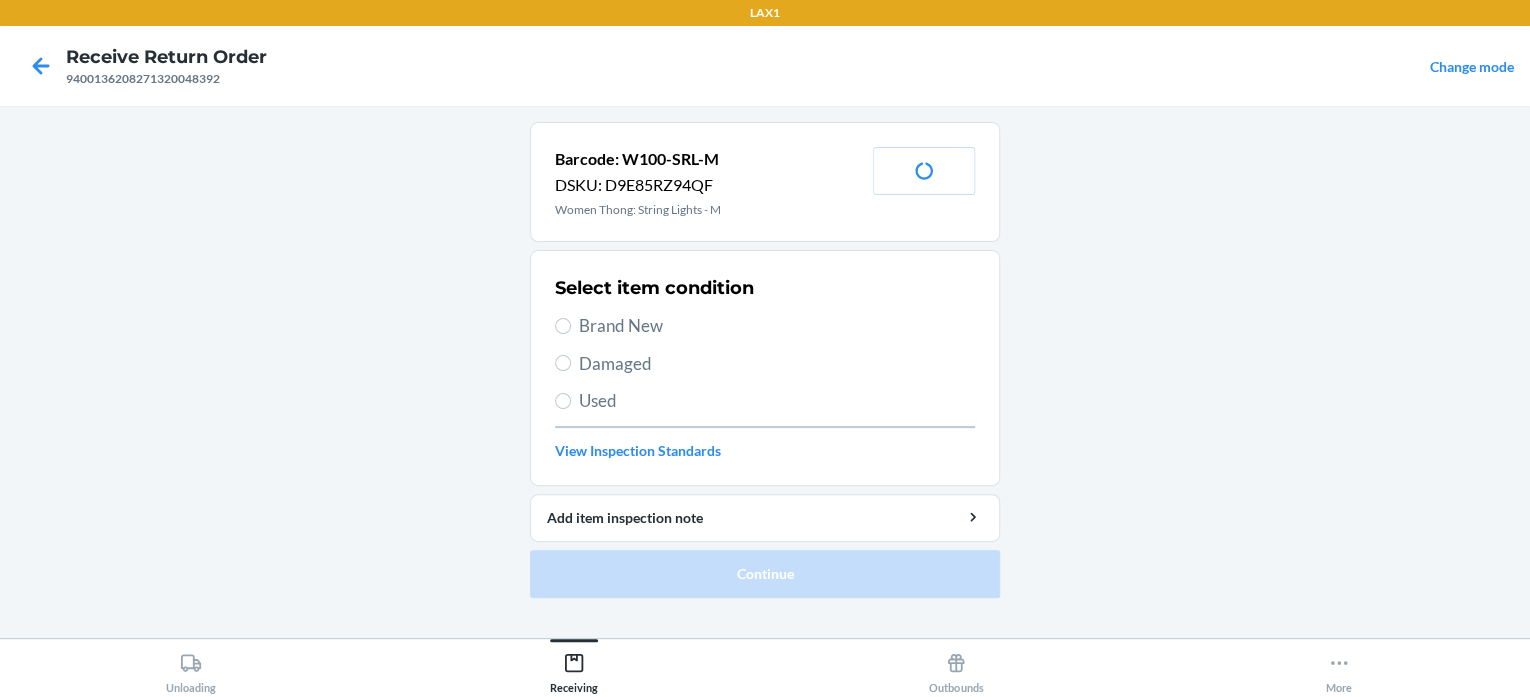 drag, startPoint x: 641, startPoint y: 322, endPoint x: 713, endPoint y: 367, distance: 84.90583 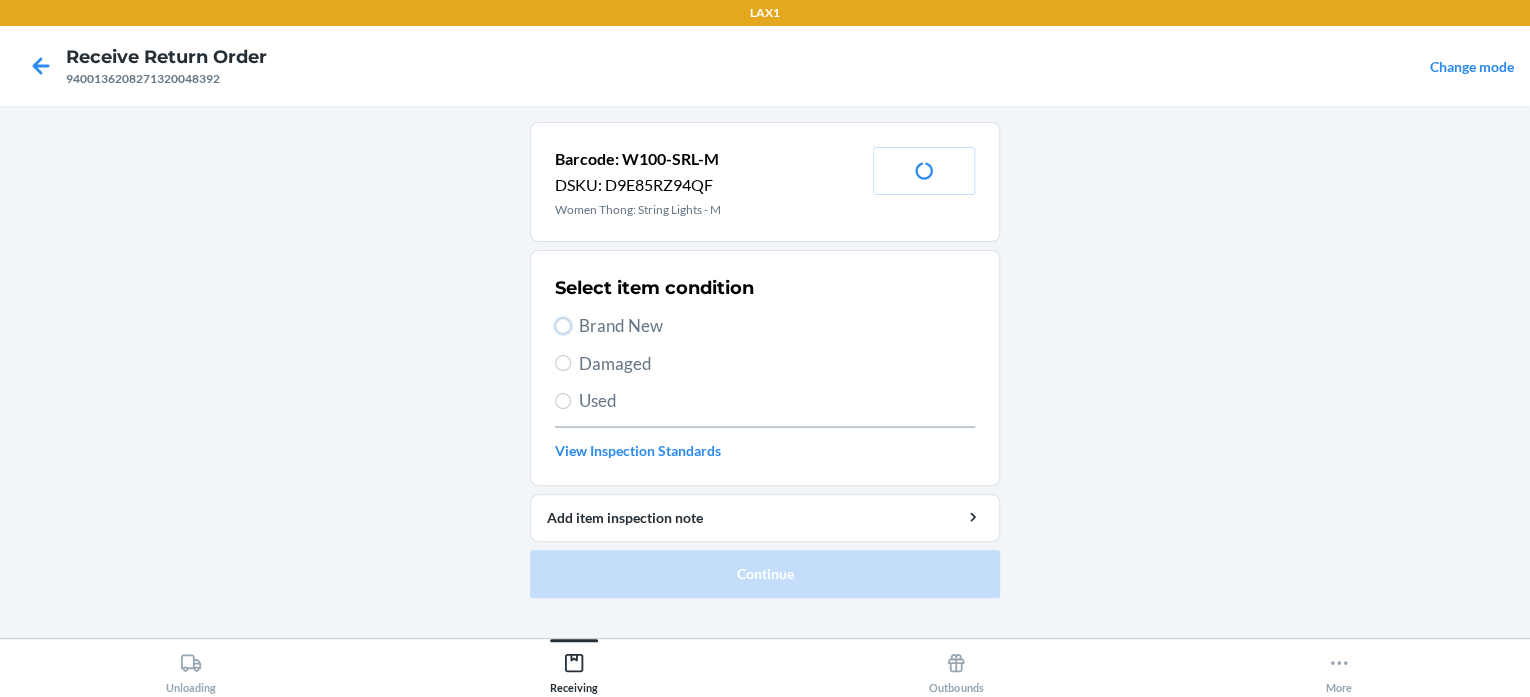 click on "Brand New" at bounding box center [563, 326] 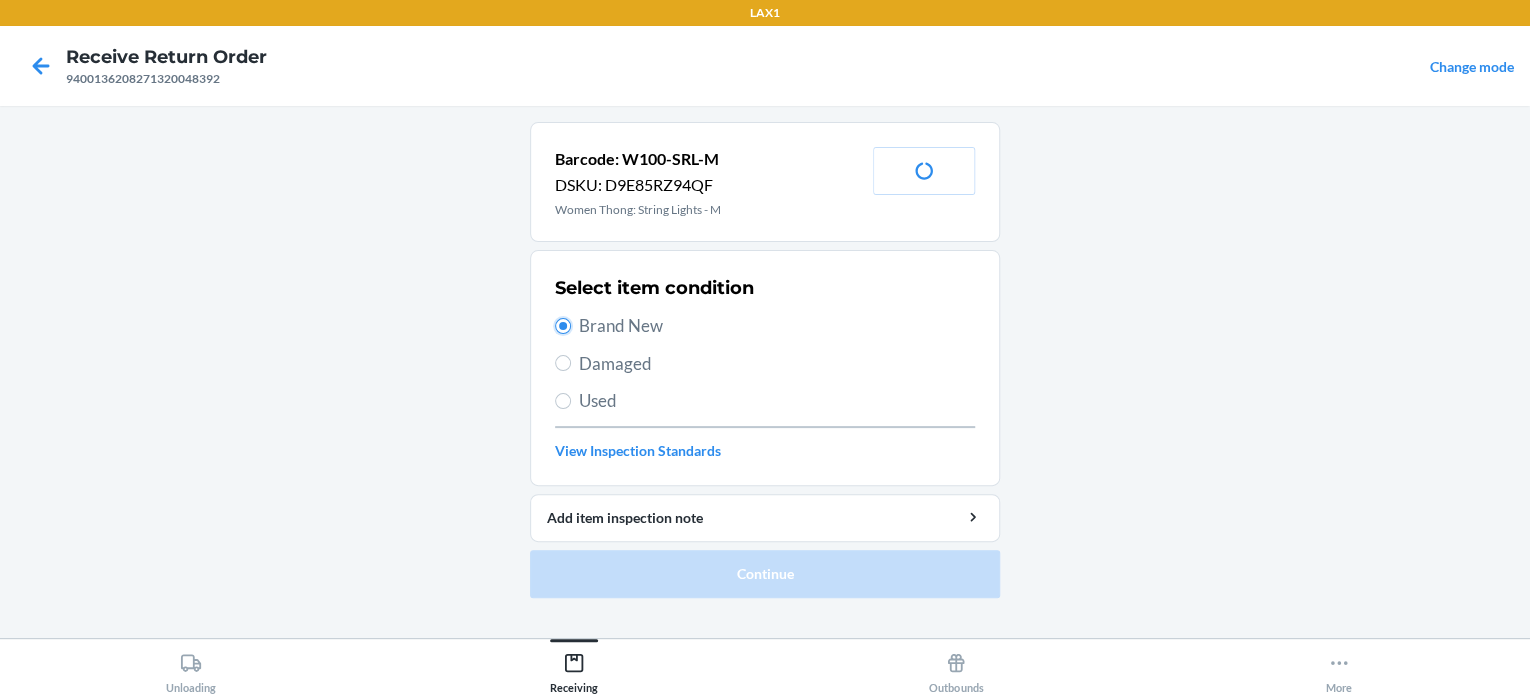radio on "true" 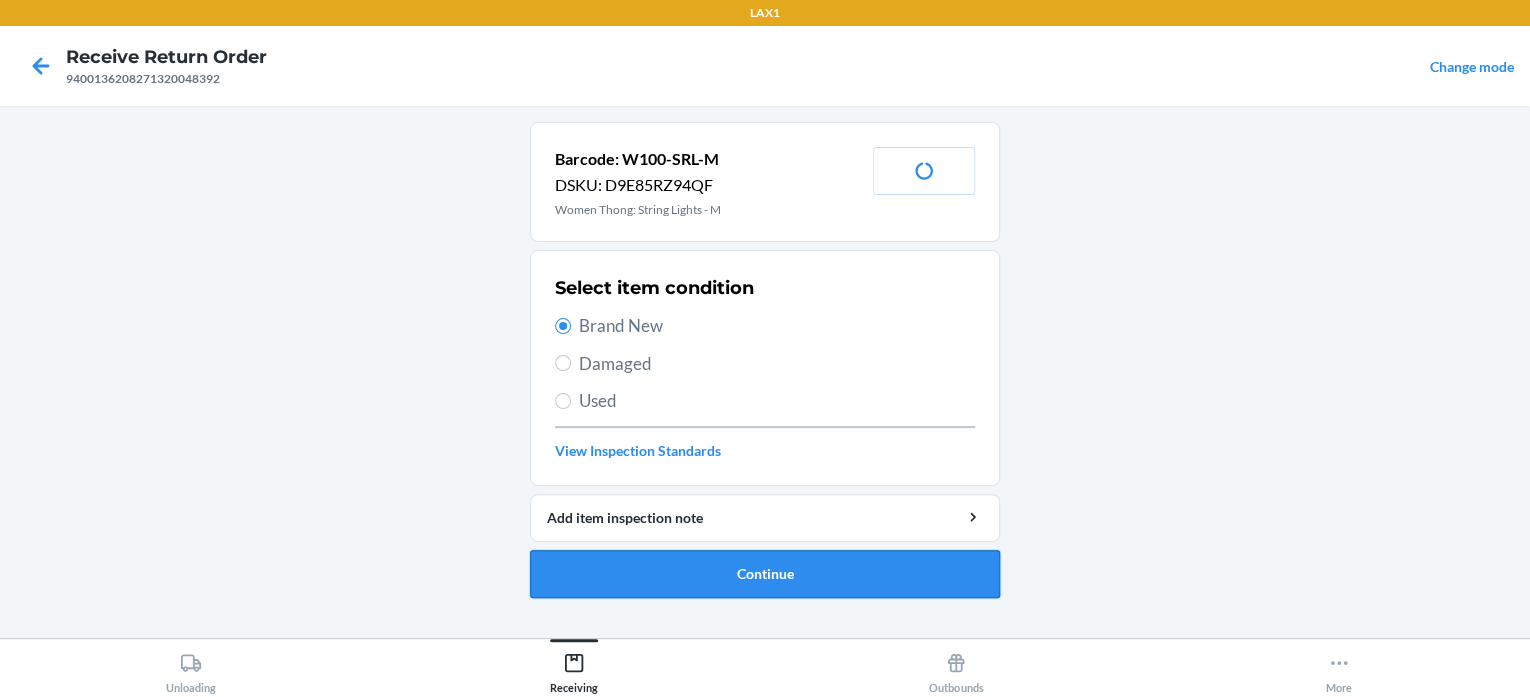 click on "Continue" at bounding box center [765, 574] 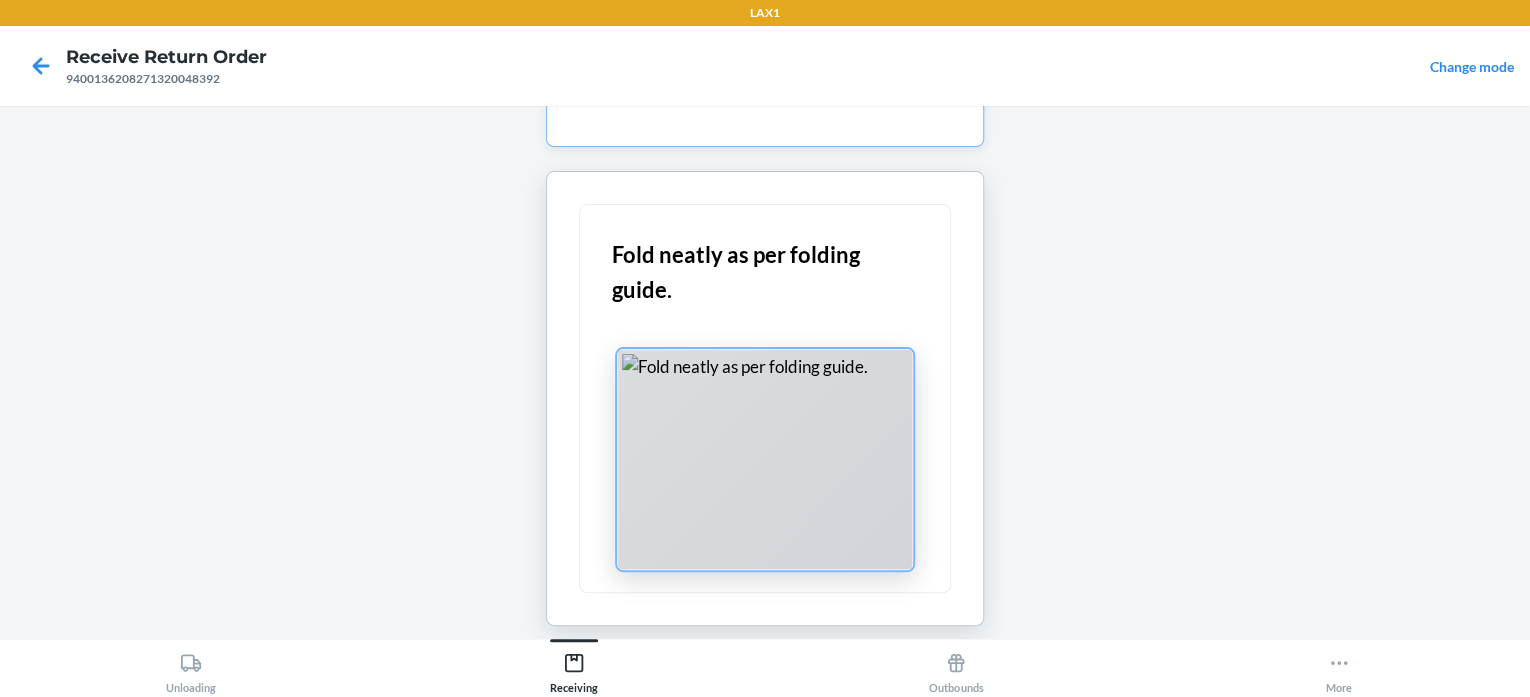 scroll, scrollTop: 204, scrollLeft: 0, axis: vertical 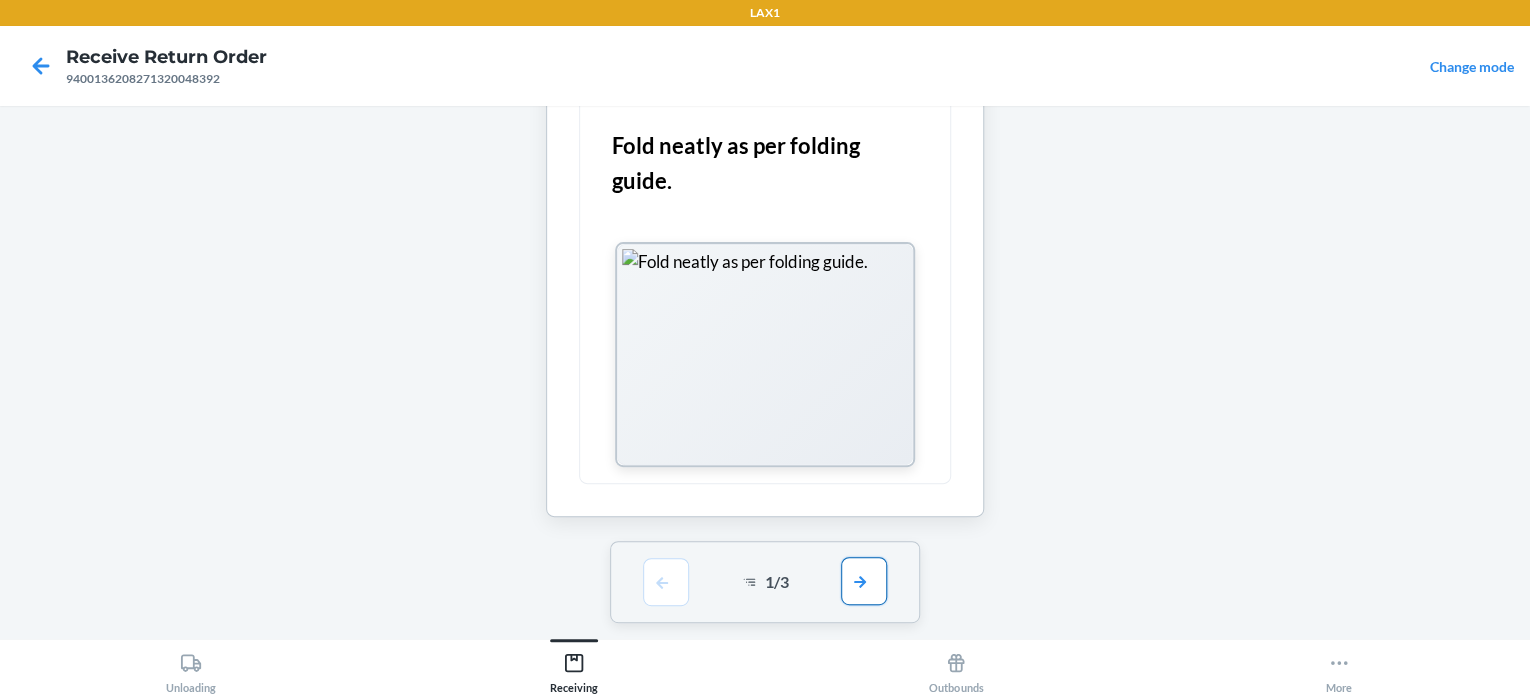 click at bounding box center (864, 581) 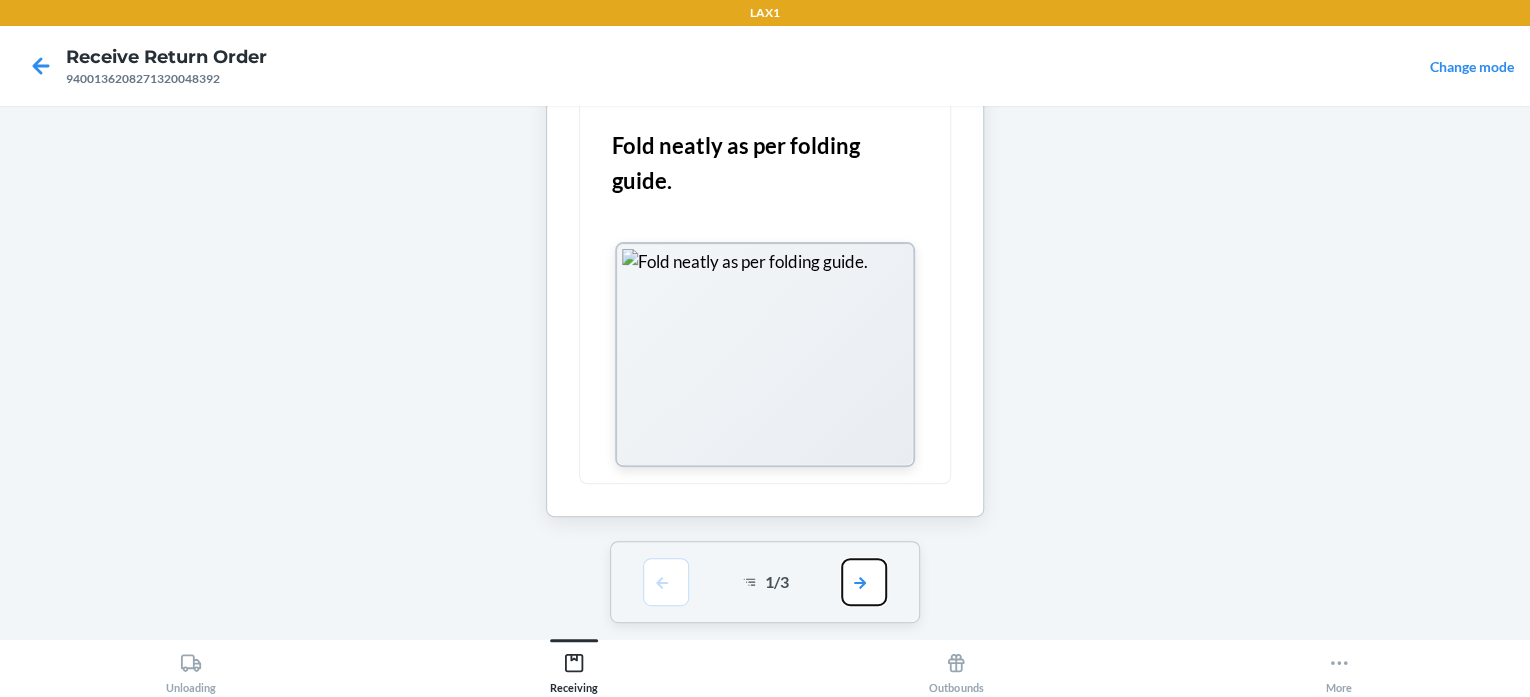 scroll, scrollTop: 0, scrollLeft: 0, axis: both 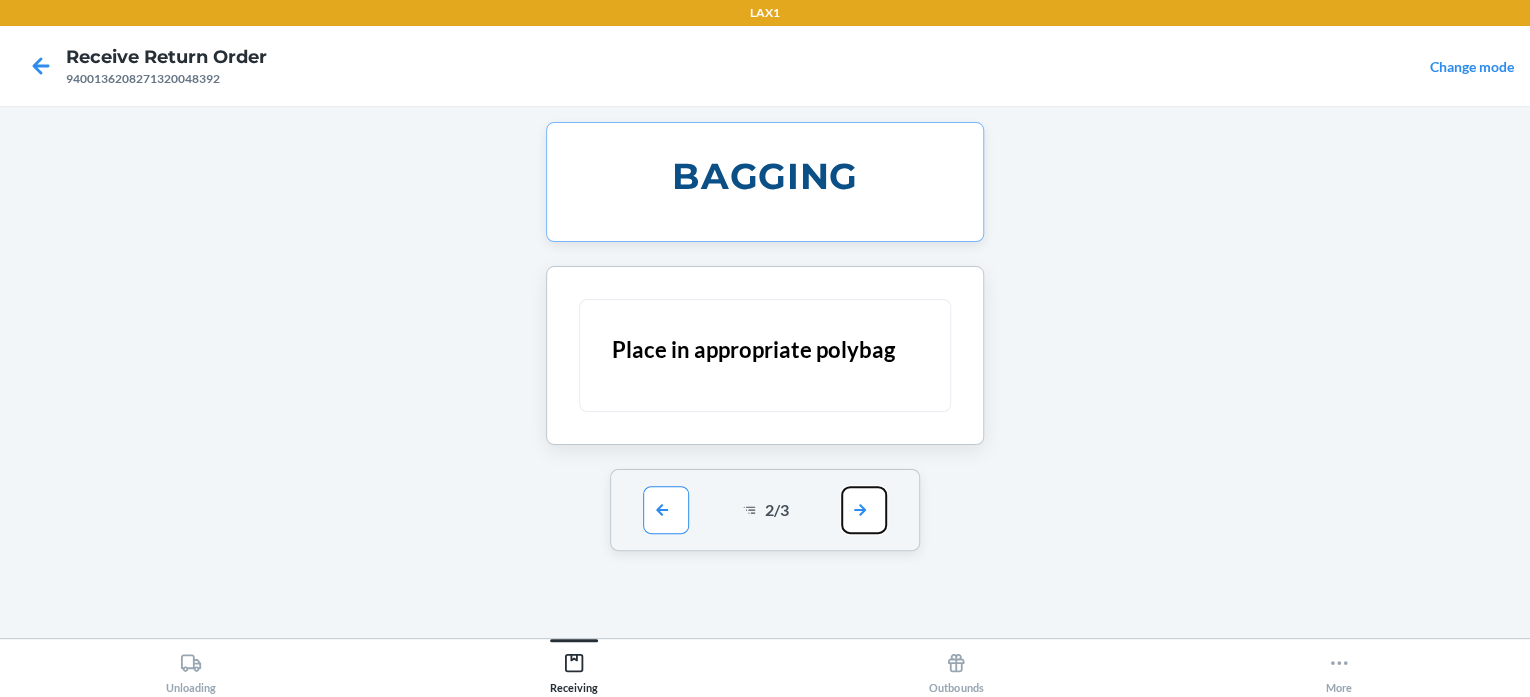 click at bounding box center [864, 510] 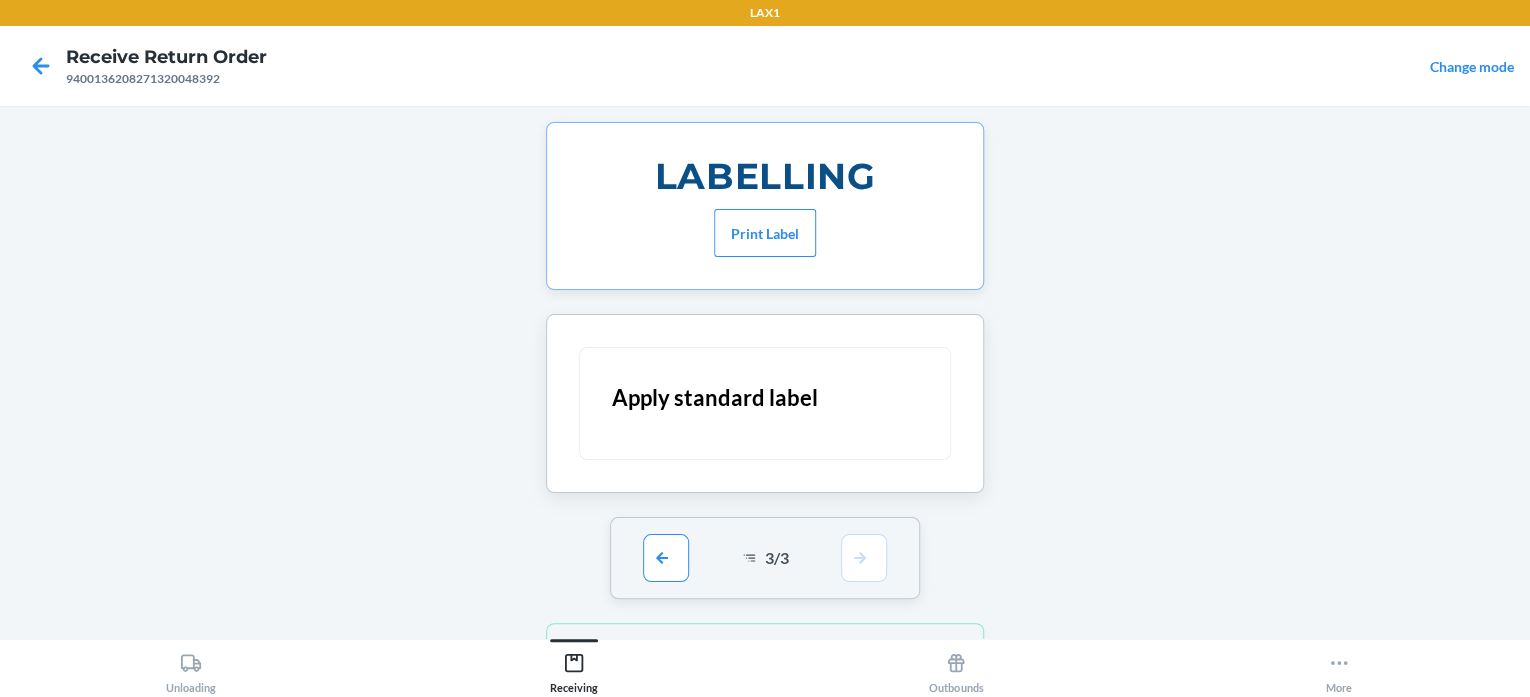 click on "3  /  3" at bounding box center (765, 558) 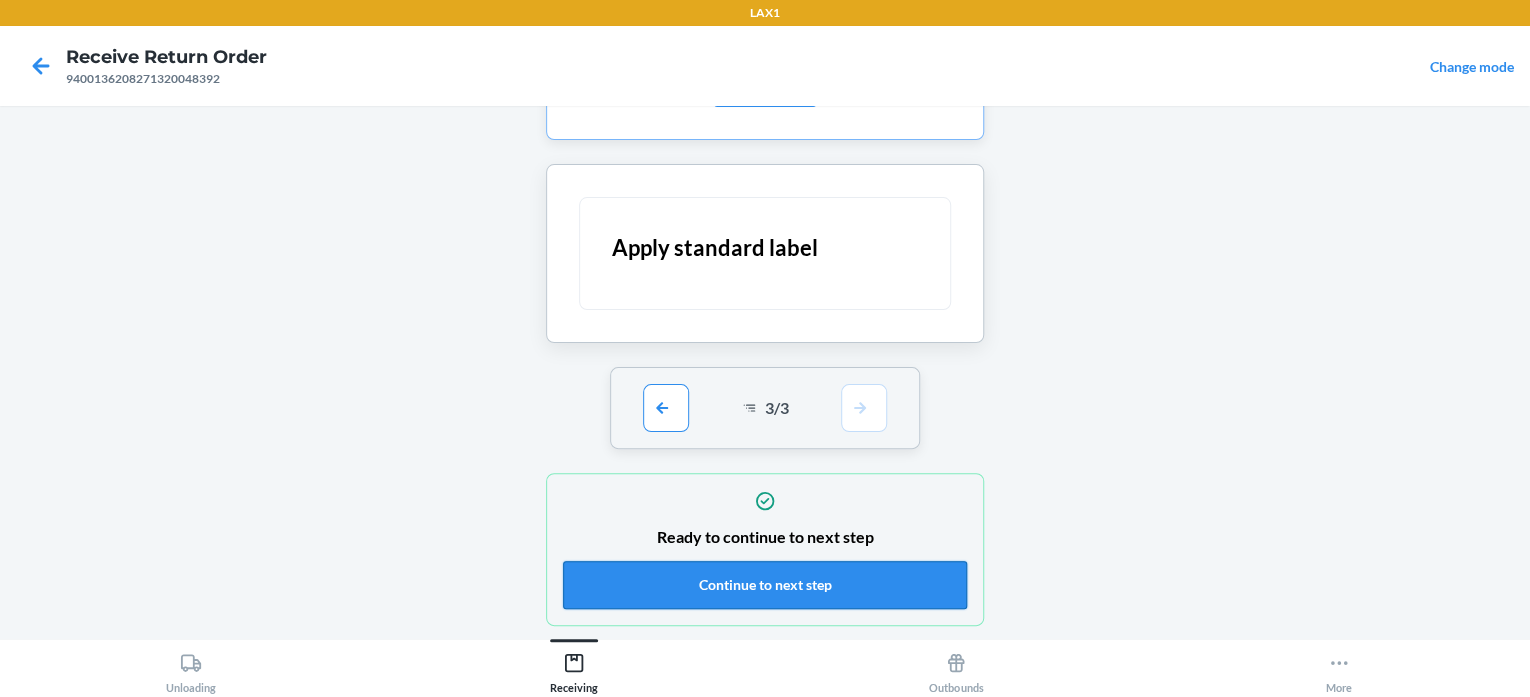 scroll, scrollTop: 152, scrollLeft: 0, axis: vertical 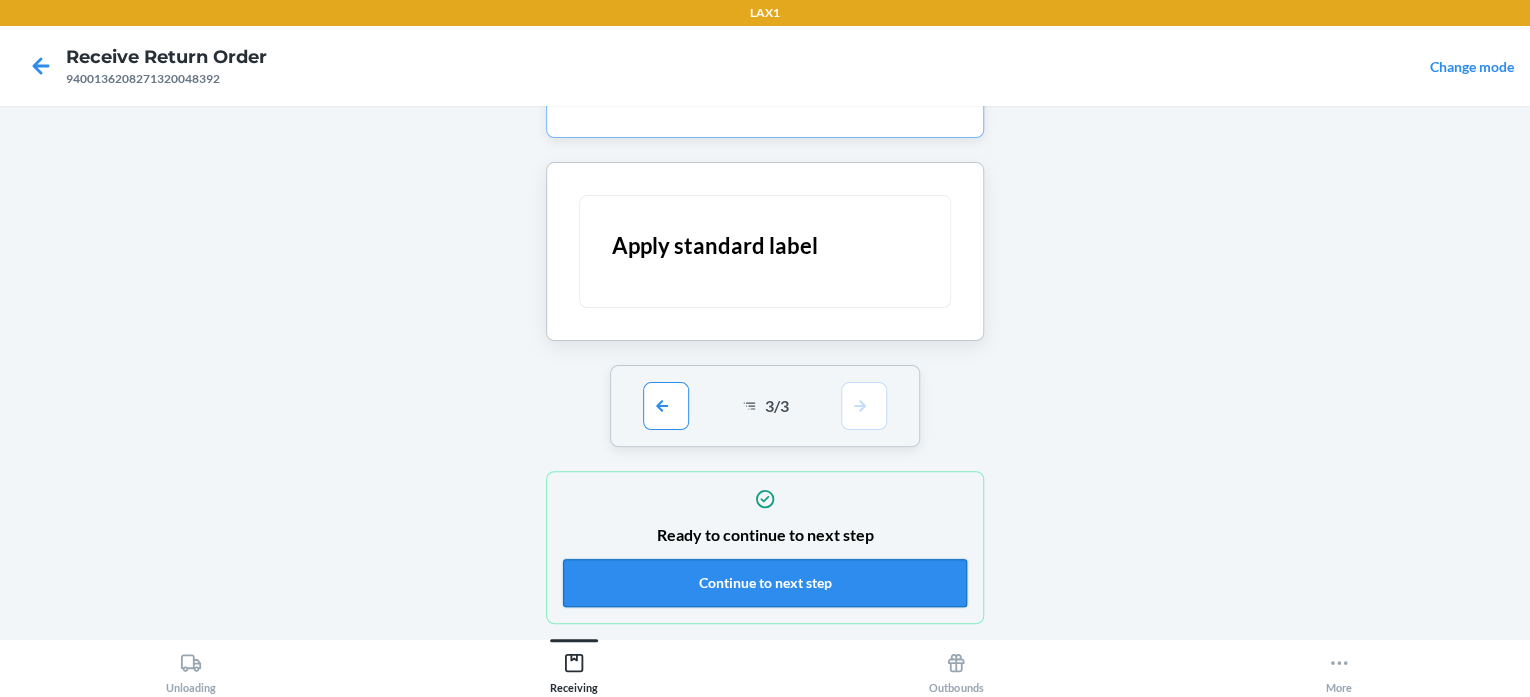 click on "Continue to next step" at bounding box center (765, 583) 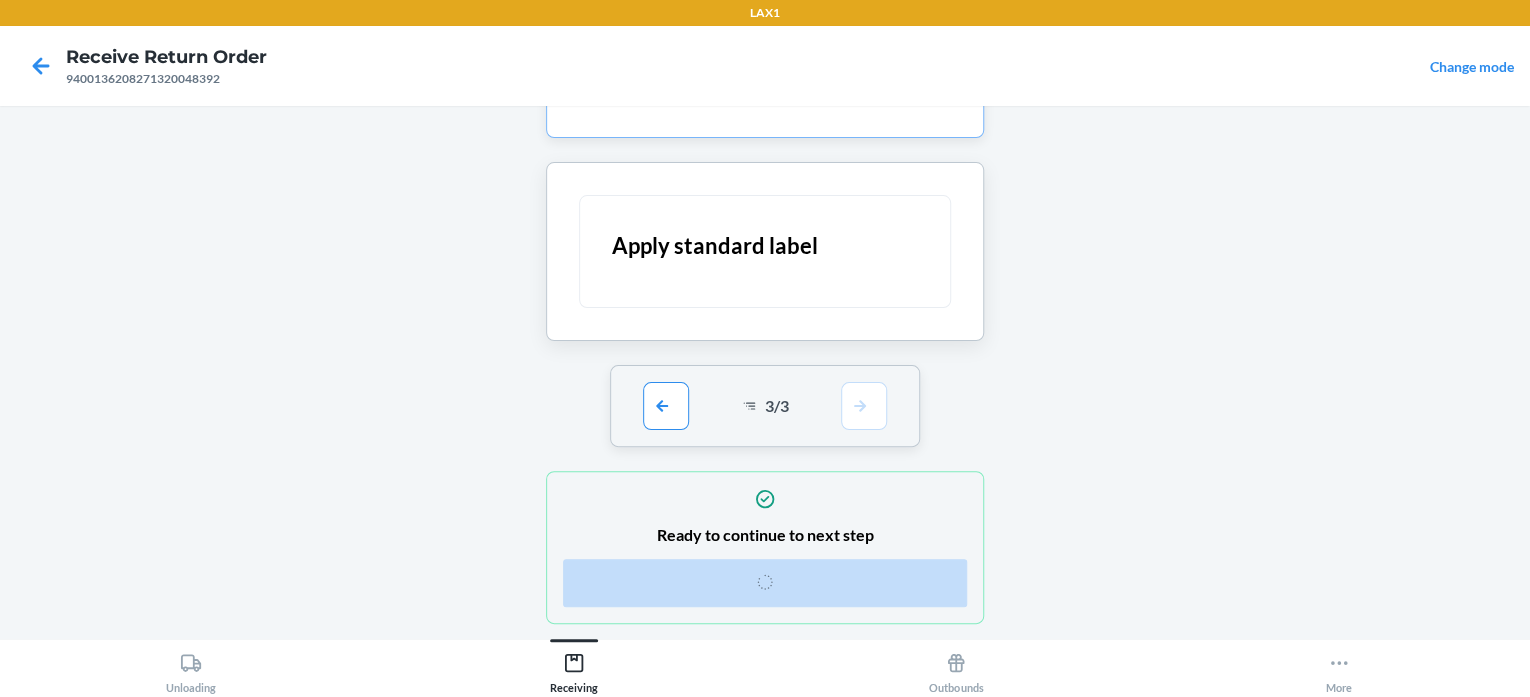 scroll, scrollTop: 0, scrollLeft: 0, axis: both 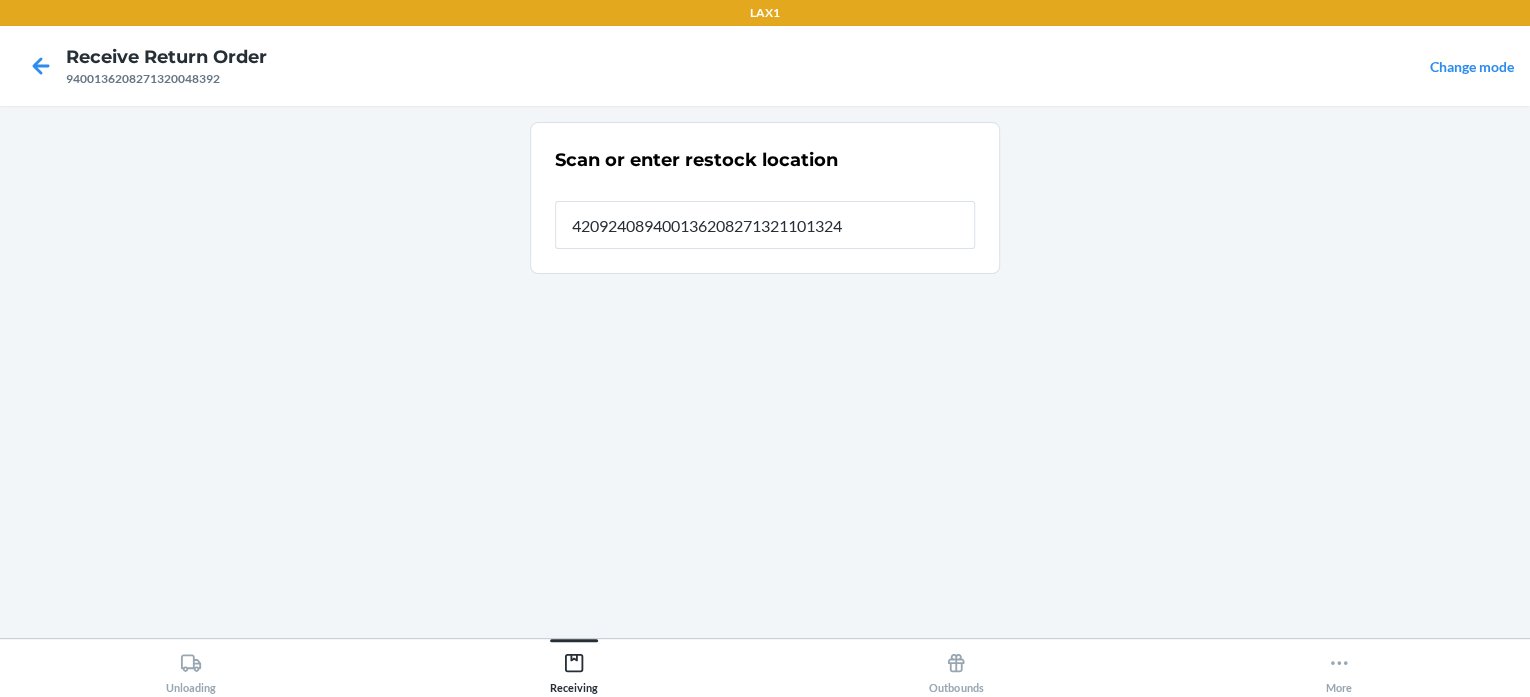 type on "420924089400136208271321101324" 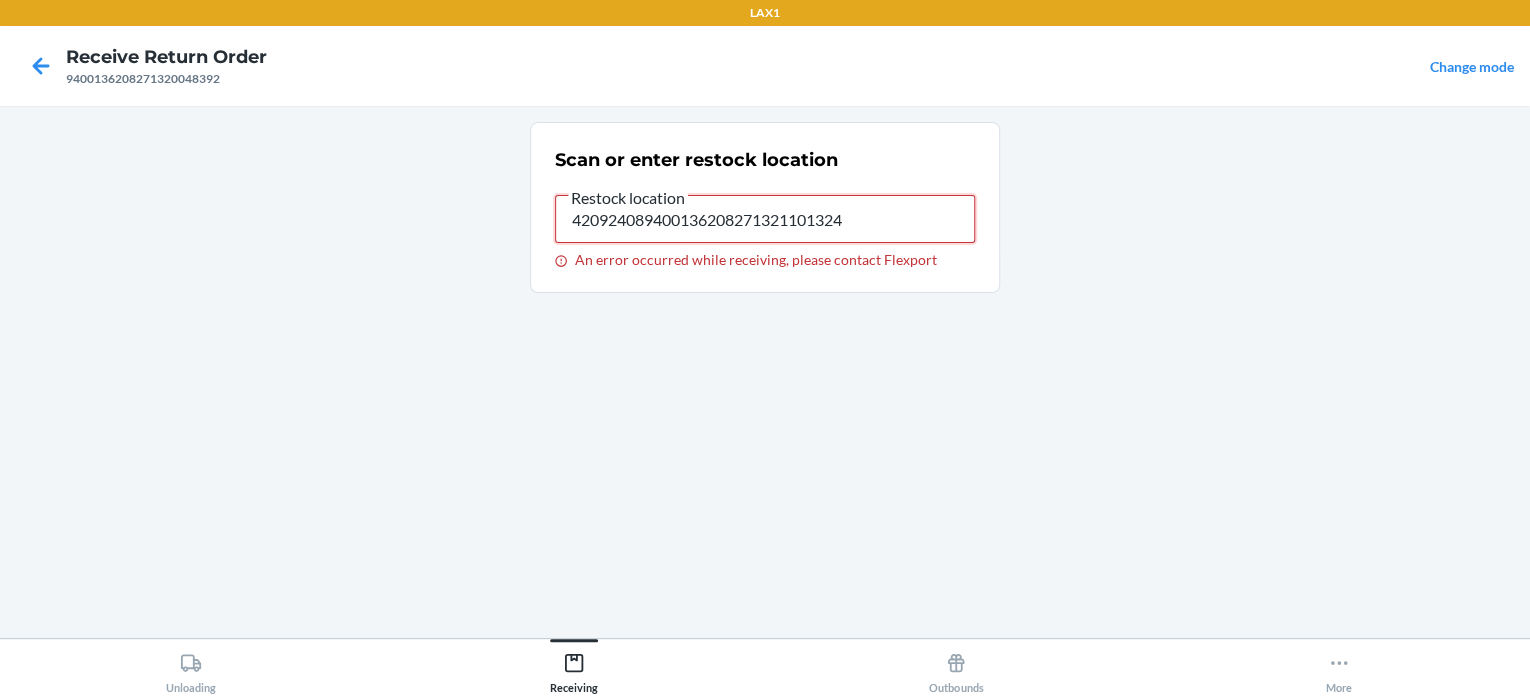 drag, startPoint x: 896, startPoint y: 220, endPoint x: 100, endPoint y: 318, distance: 802.00995 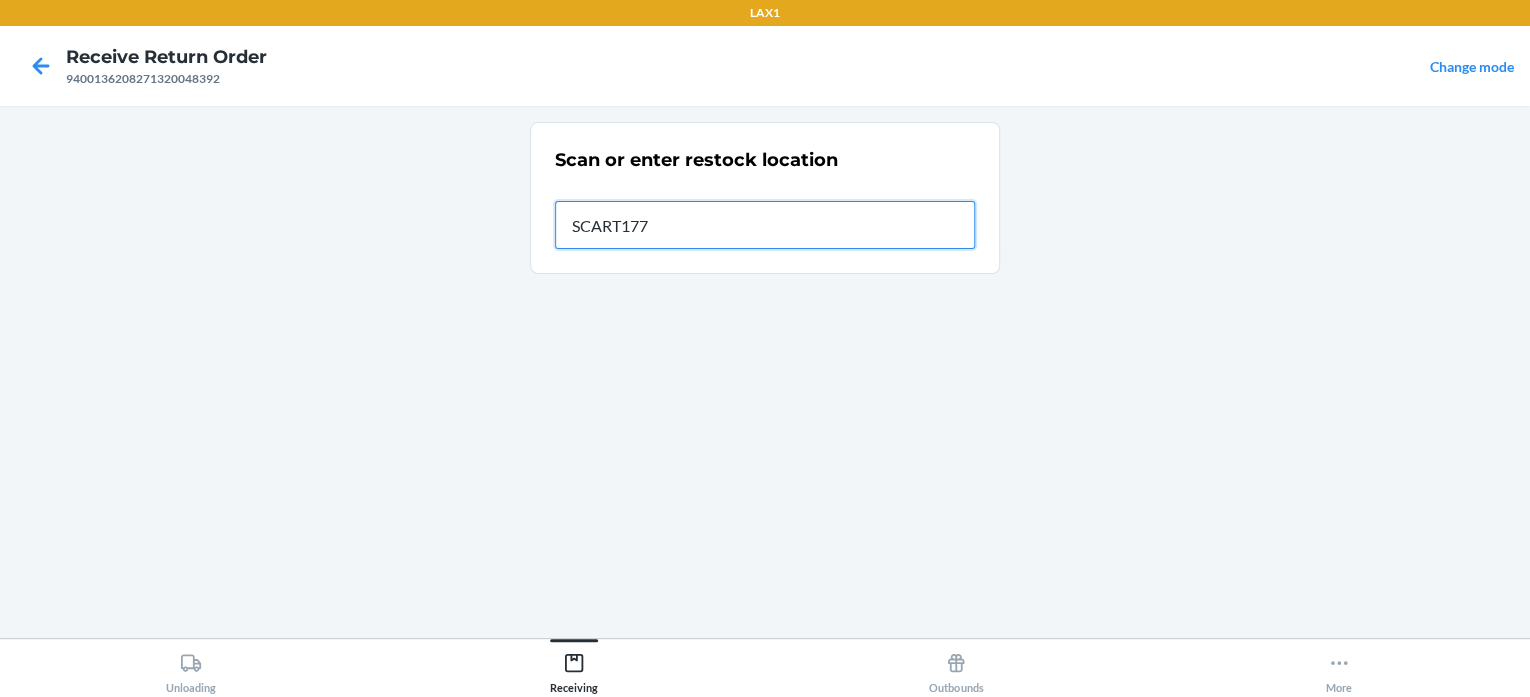 type on "SCART177" 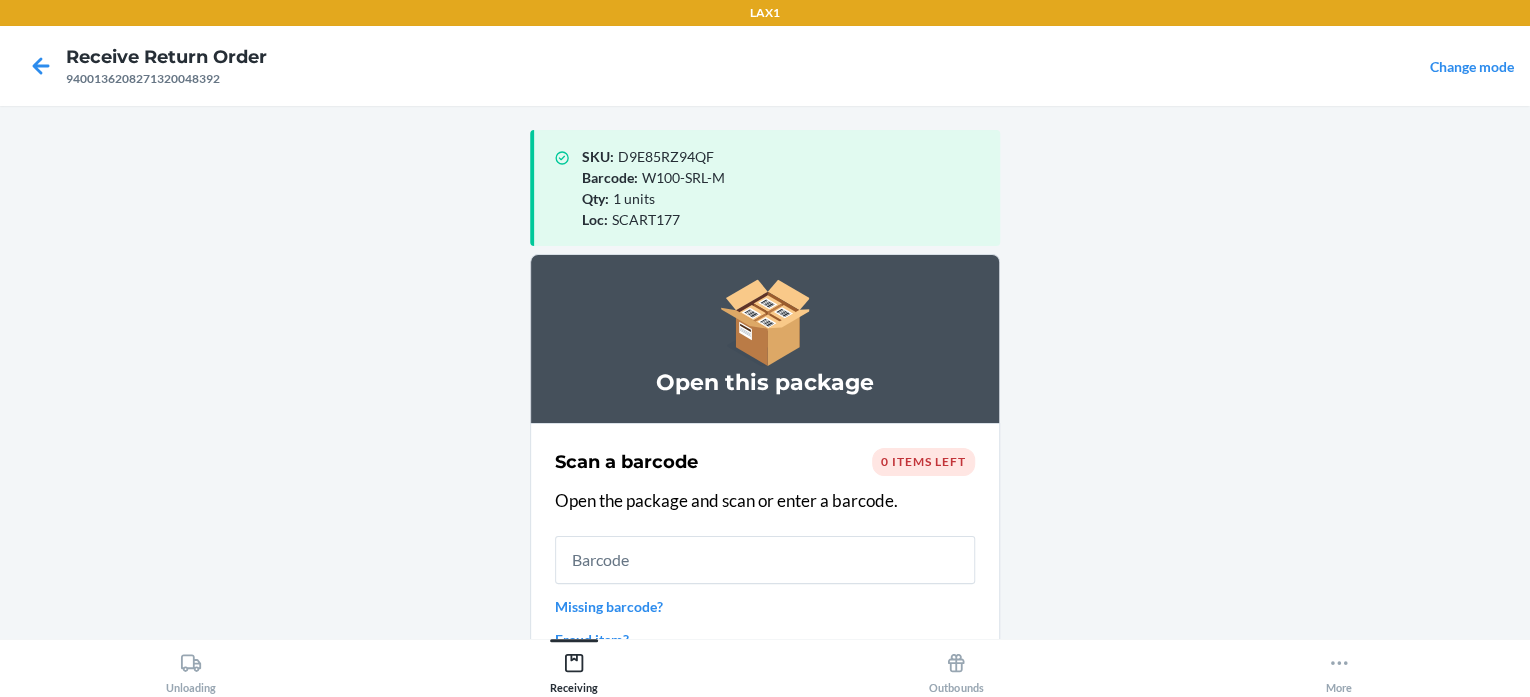 scroll, scrollTop: 160, scrollLeft: 0, axis: vertical 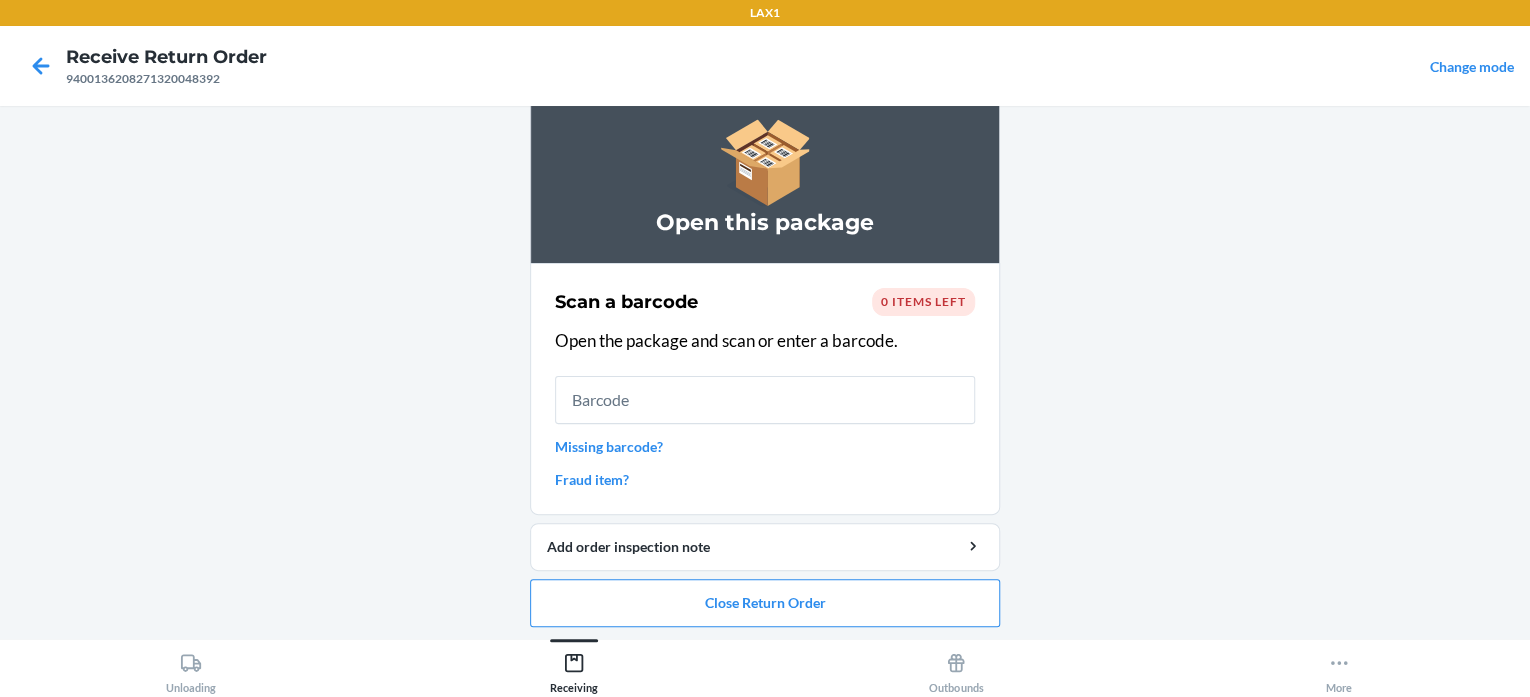 click at bounding box center [765, 400] 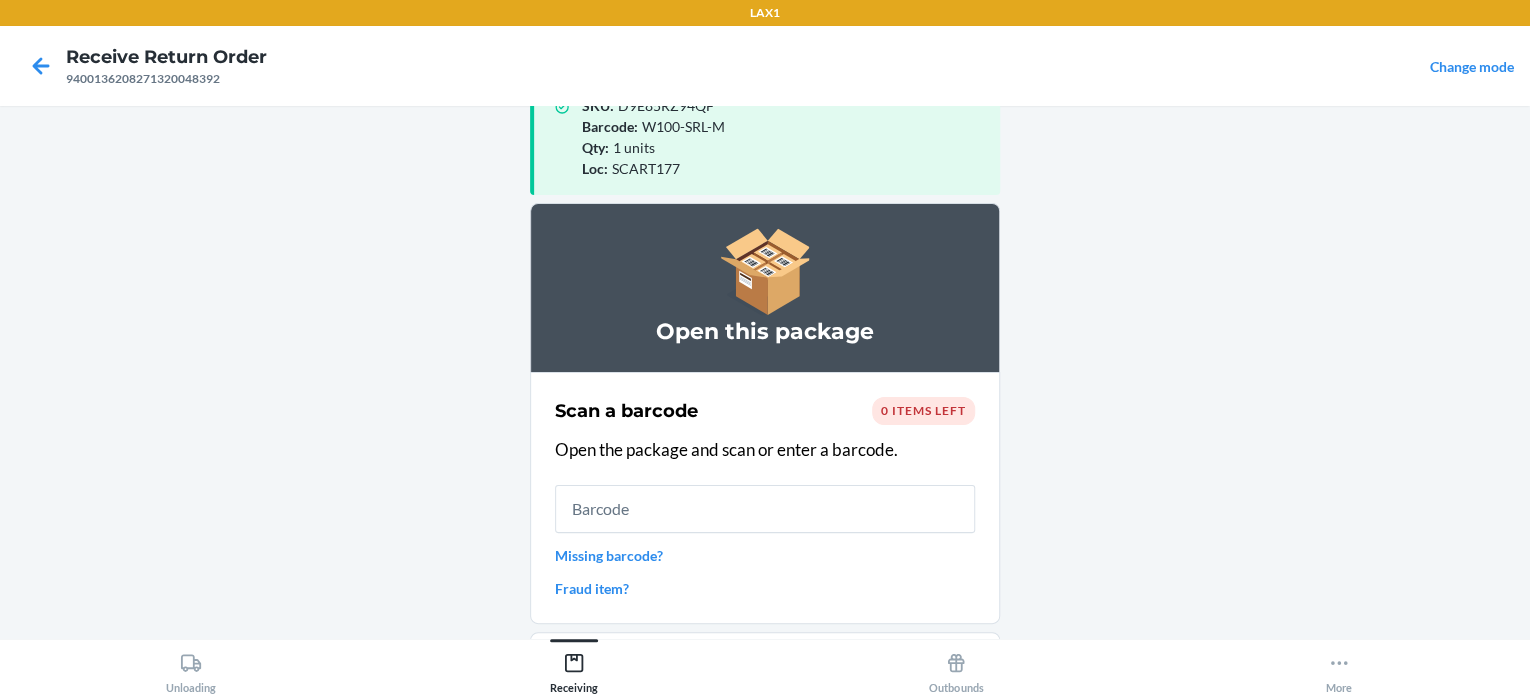 scroll, scrollTop: 0, scrollLeft: 0, axis: both 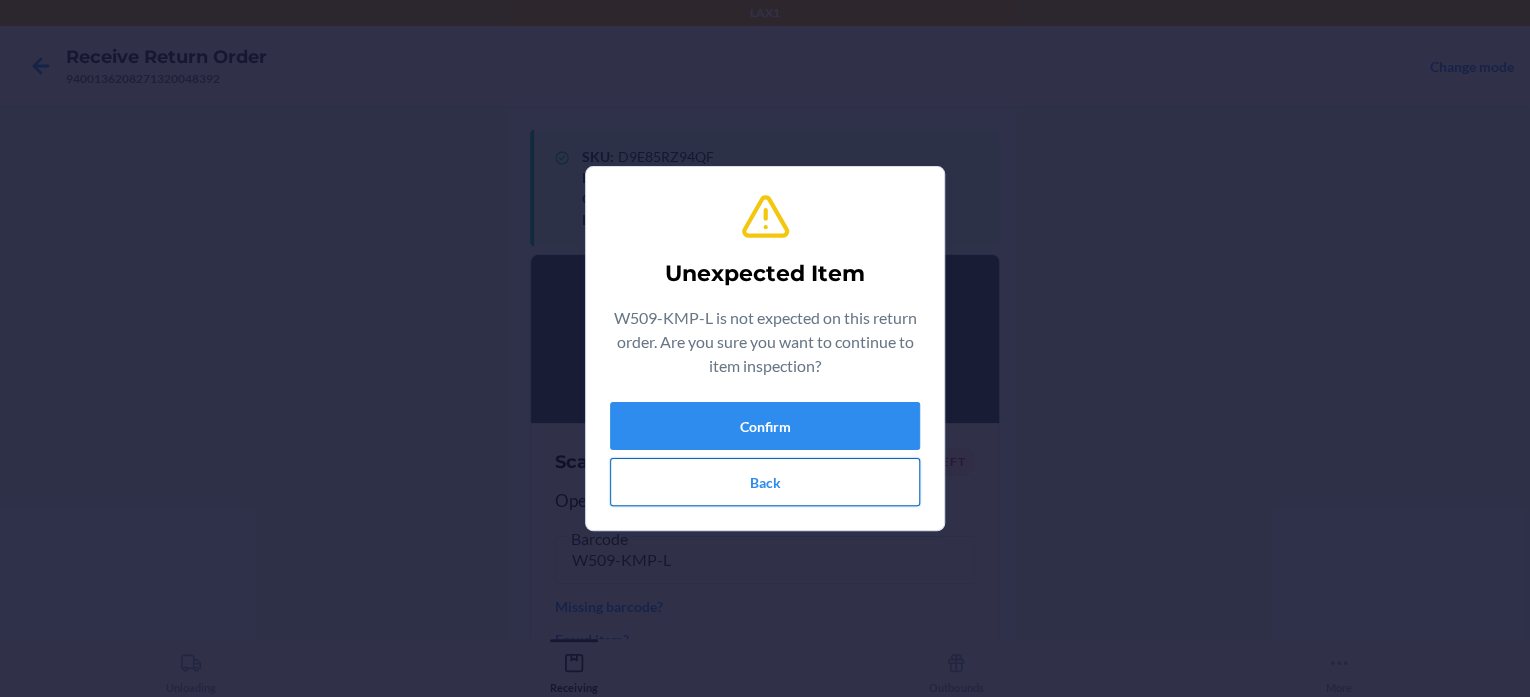 click on "Back" at bounding box center [765, 482] 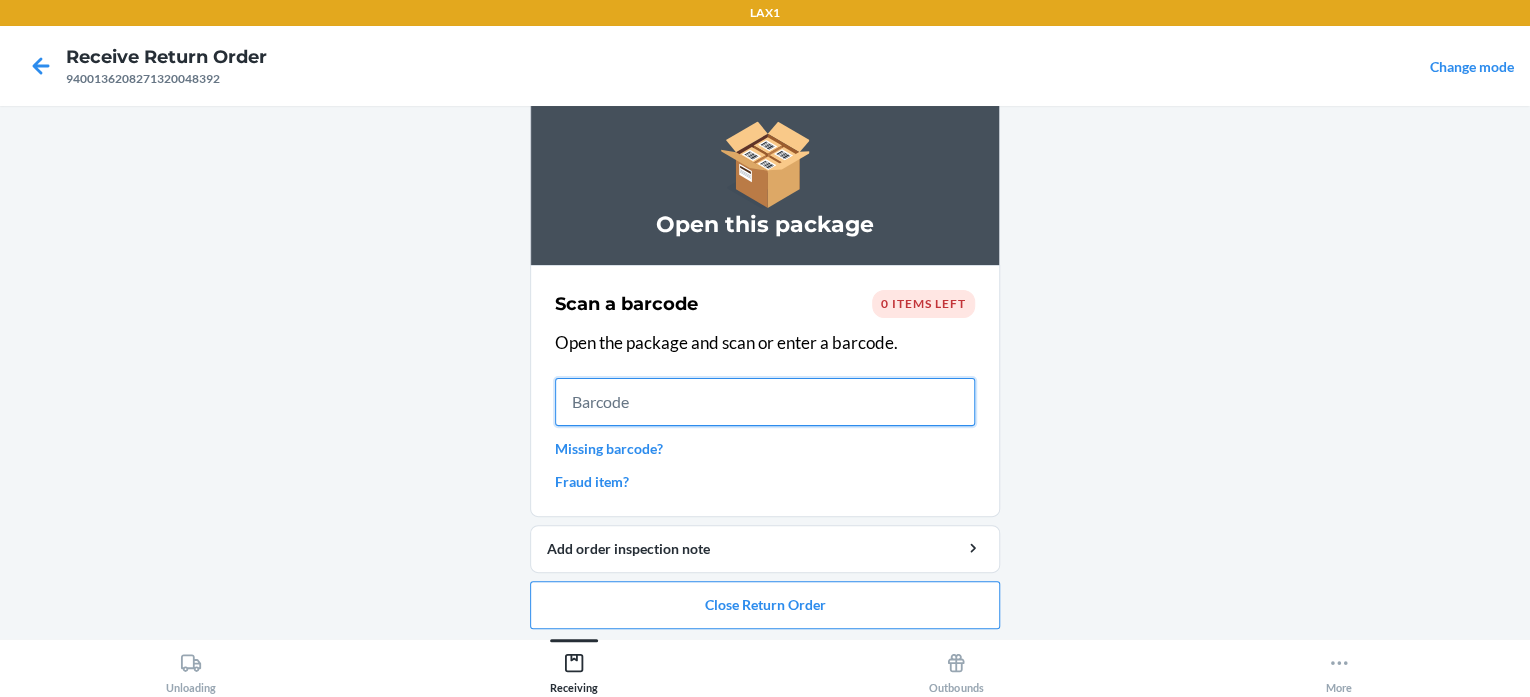 scroll, scrollTop: 163, scrollLeft: 0, axis: vertical 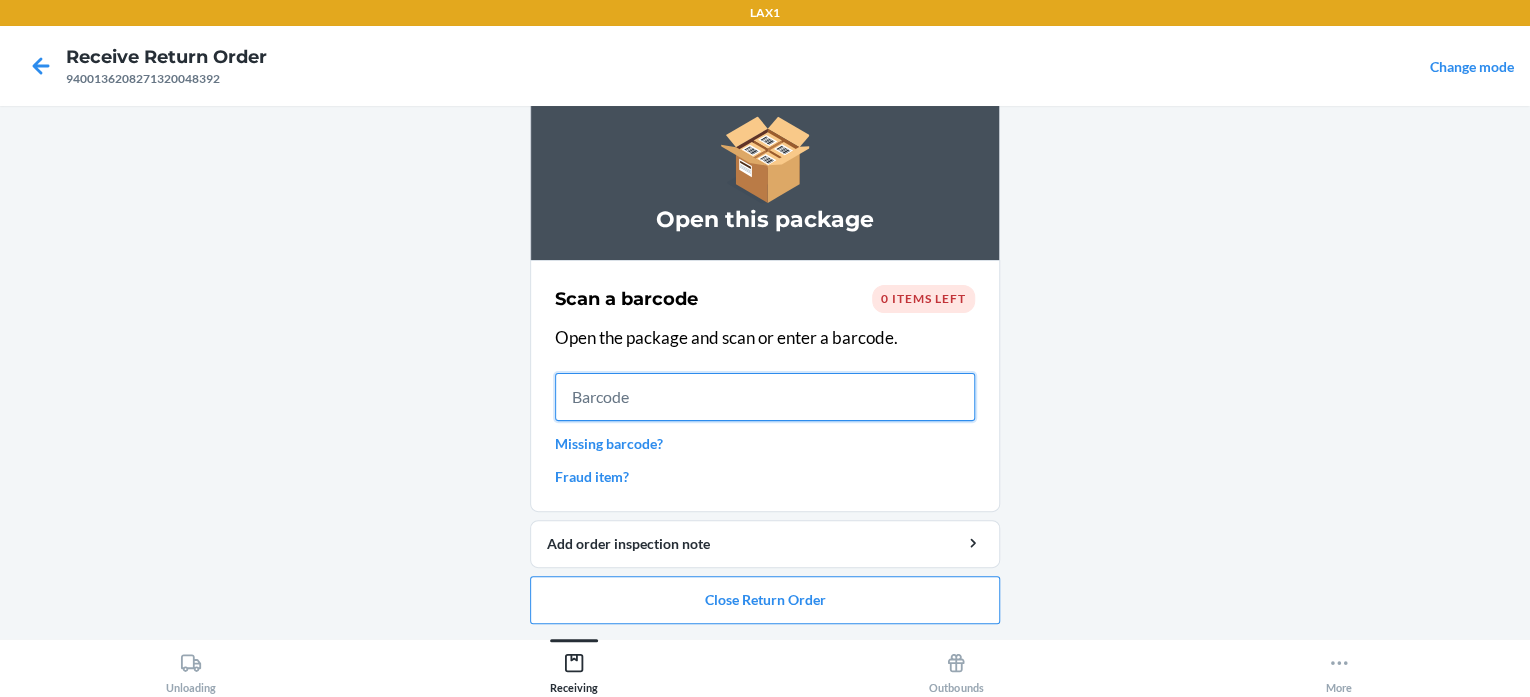 click at bounding box center [765, 397] 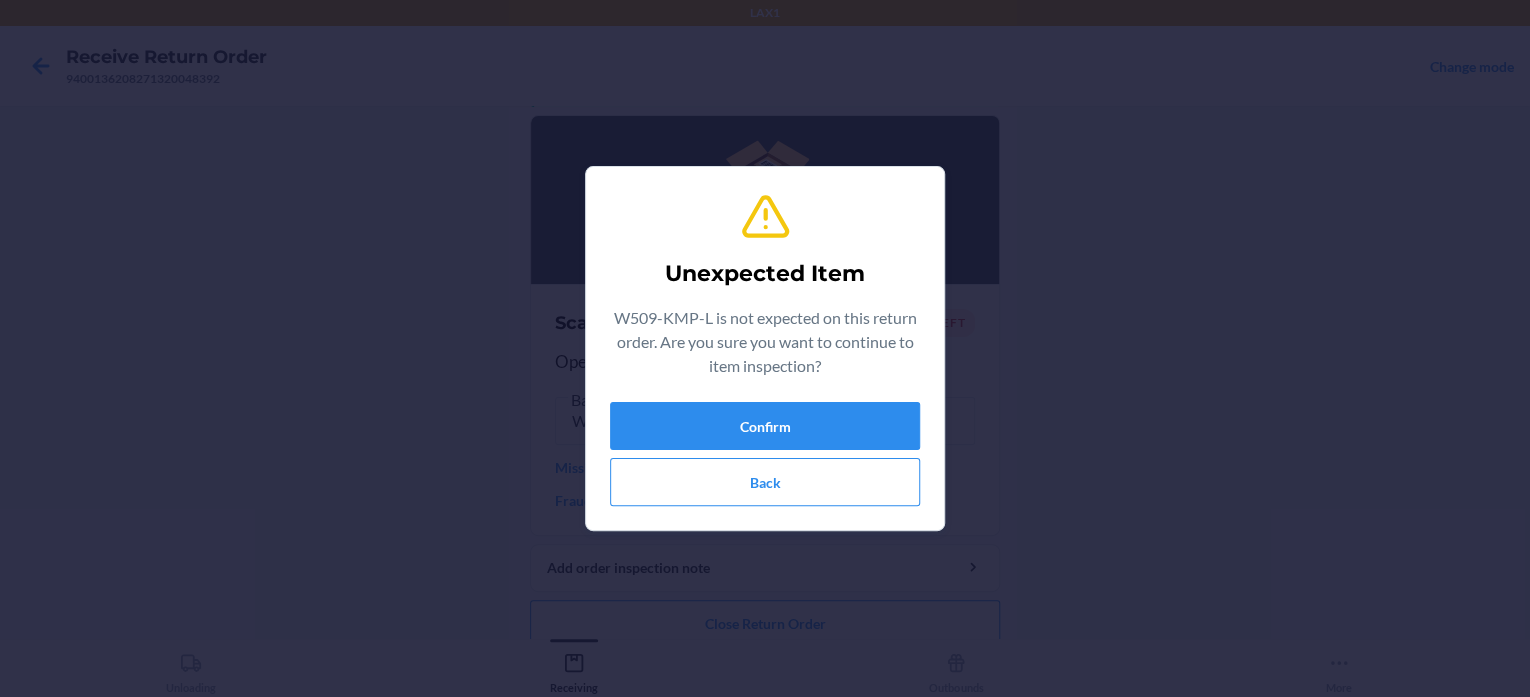 scroll, scrollTop: 163, scrollLeft: 0, axis: vertical 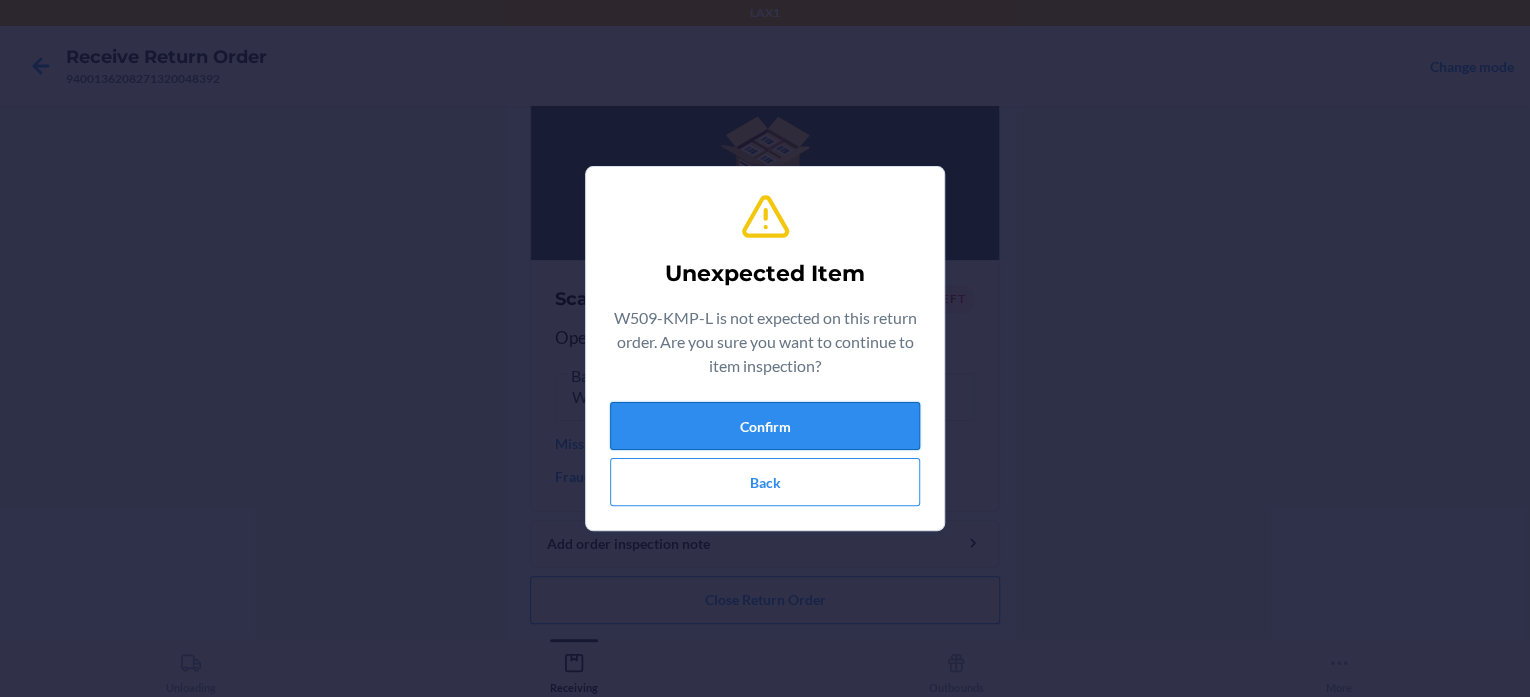 click on "Confirm" at bounding box center [765, 426] 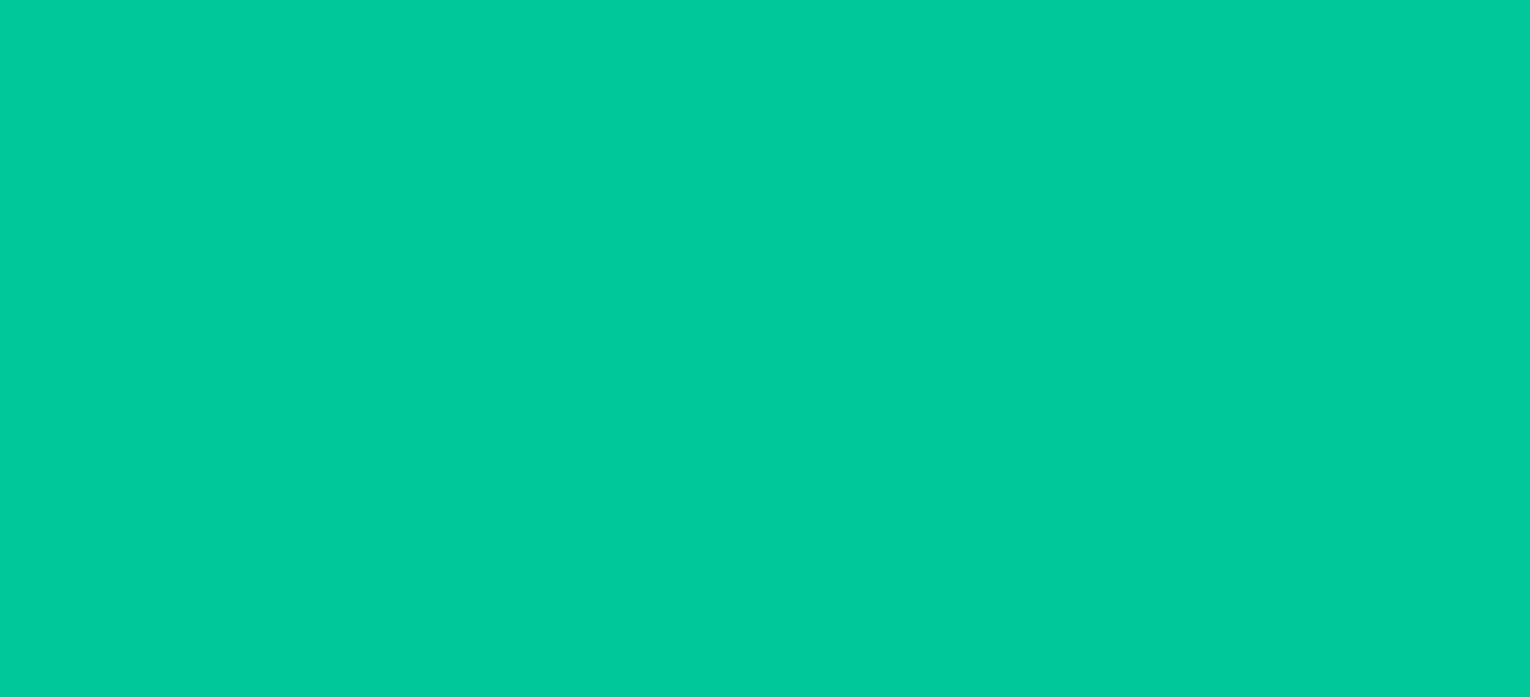 scroll, scrollTop: 0, scrollLeft: 0, axis: both 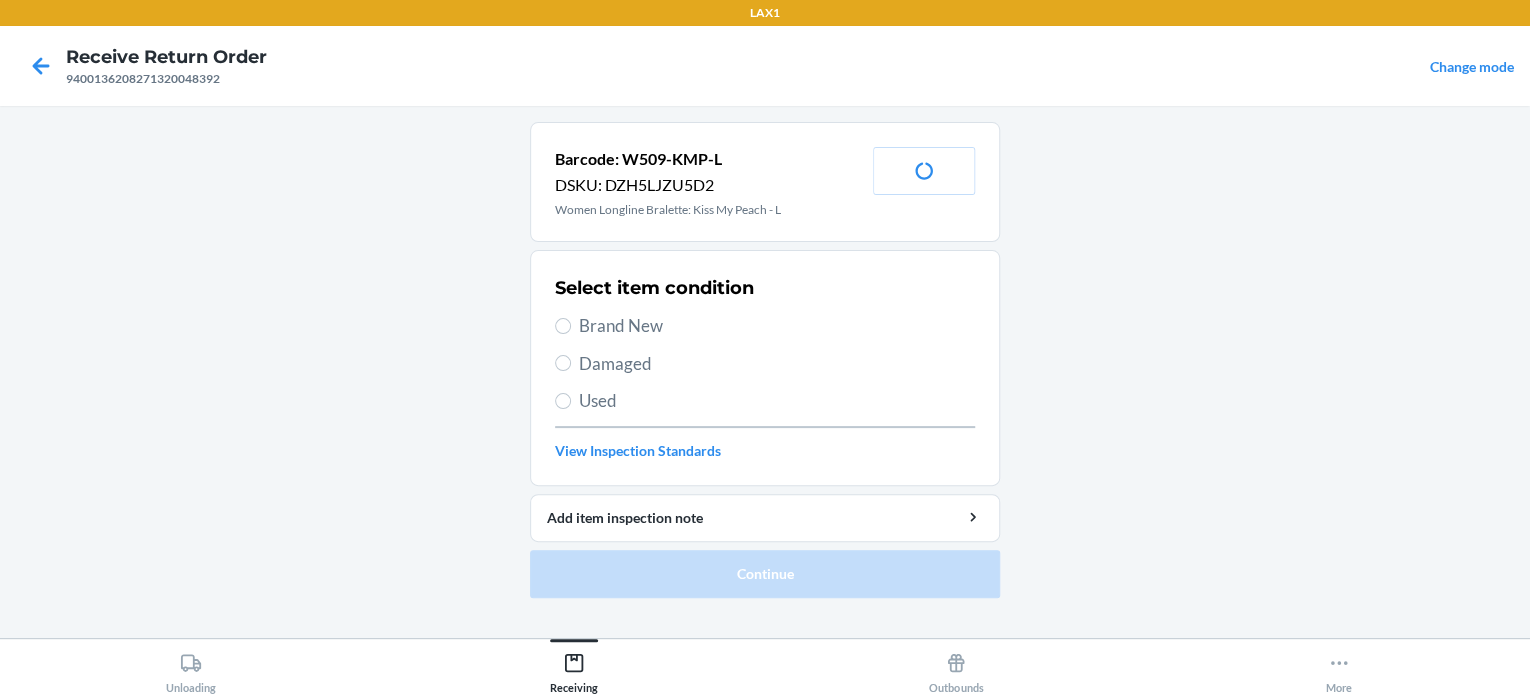 click on "Brand New" at bounding box center (777, 326) 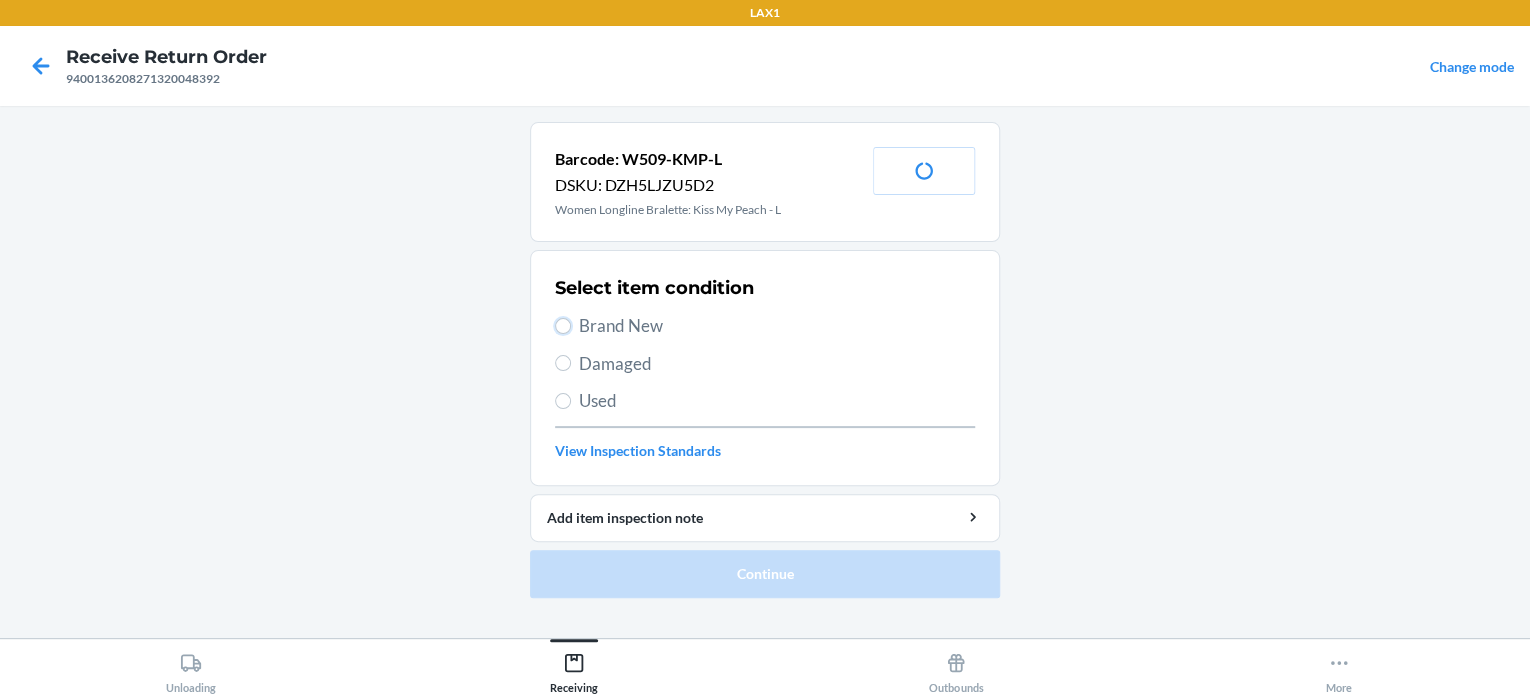 click on "Brand New" at bounding box center [563, 326] 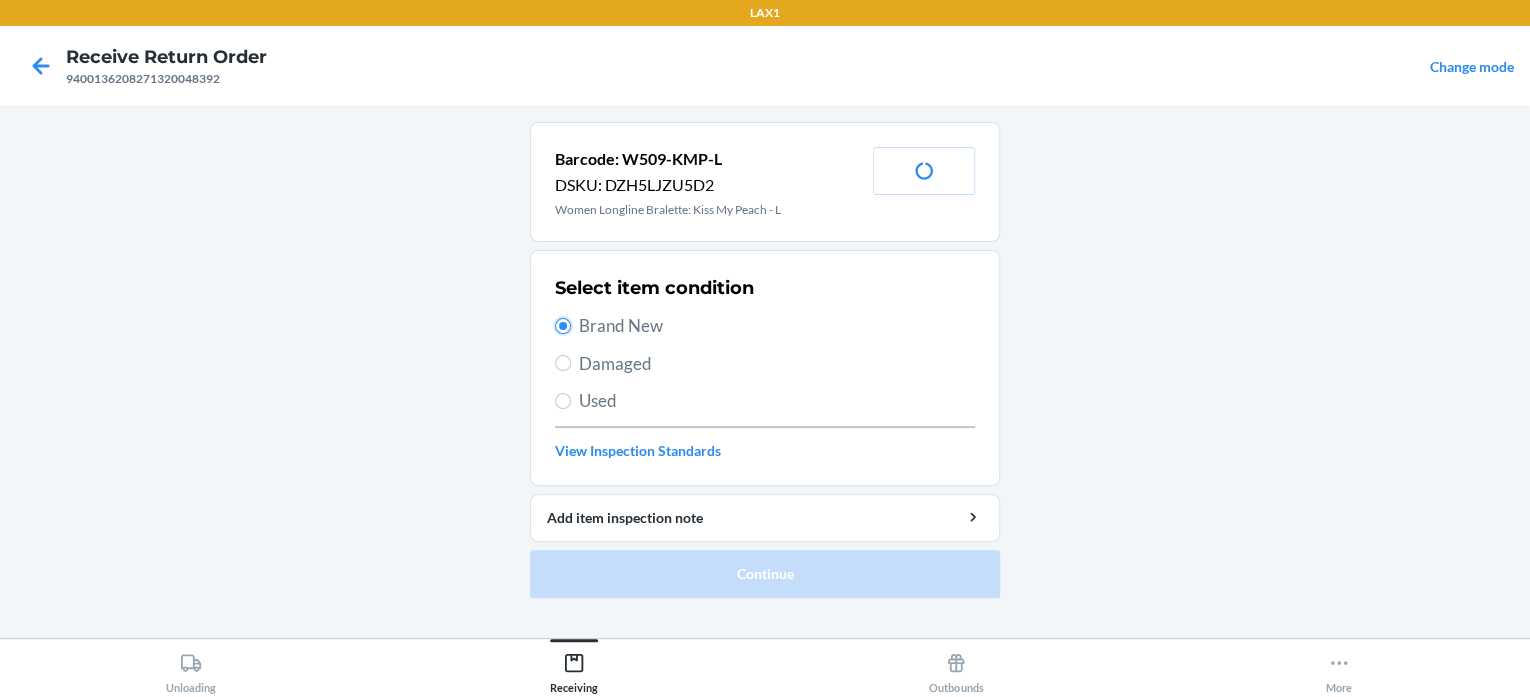 radio on "true" 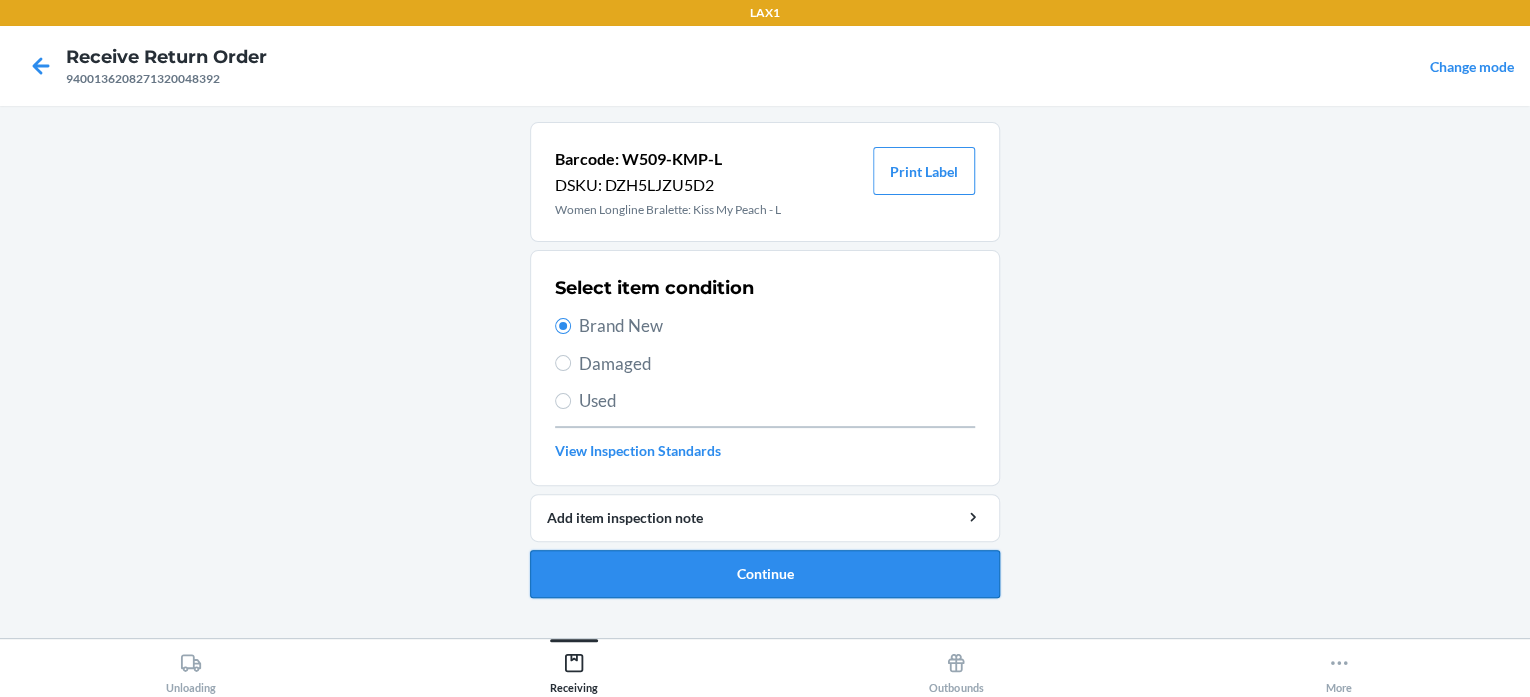 click on "Continue" at bounding box center [765, 574] 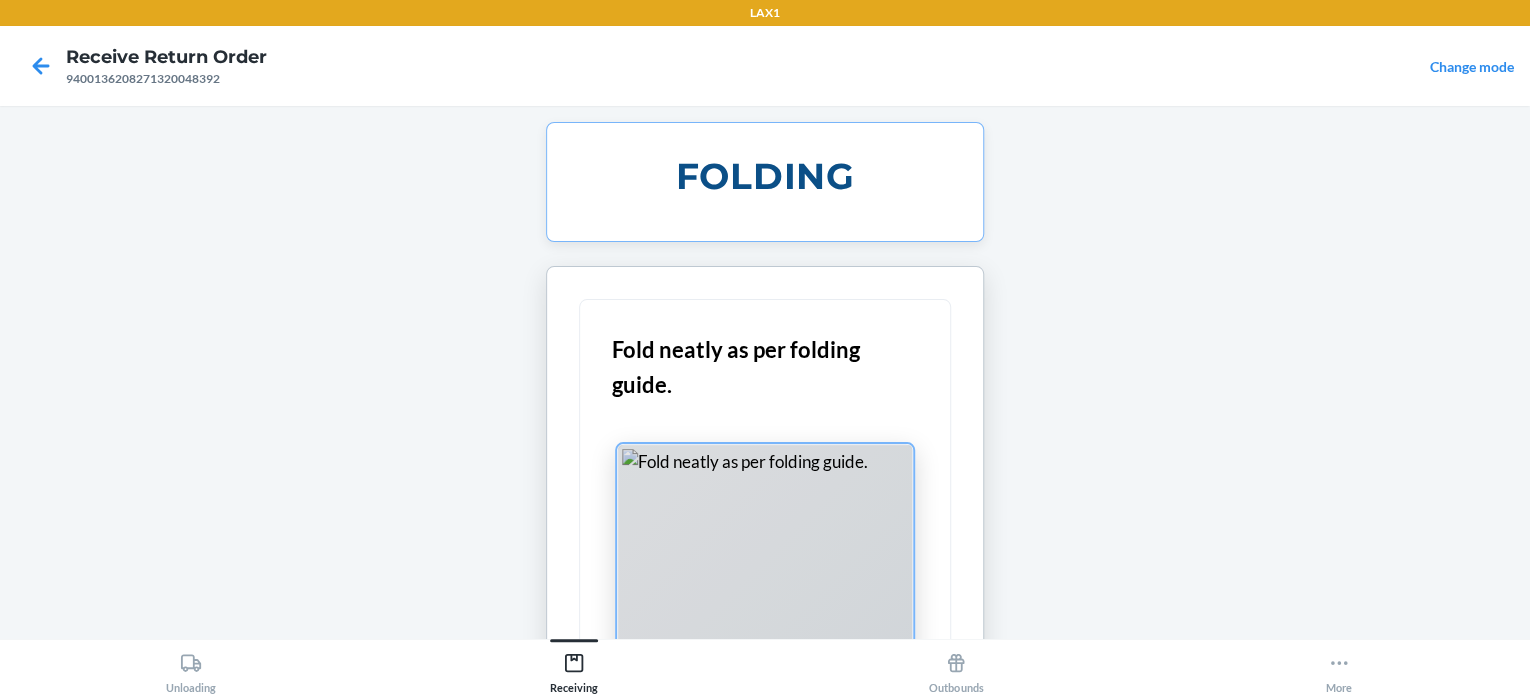 drag, startPoint x: 816, startPoint y: 481, endPoint x: 812, endPoint y: 499, distance: 18.439089 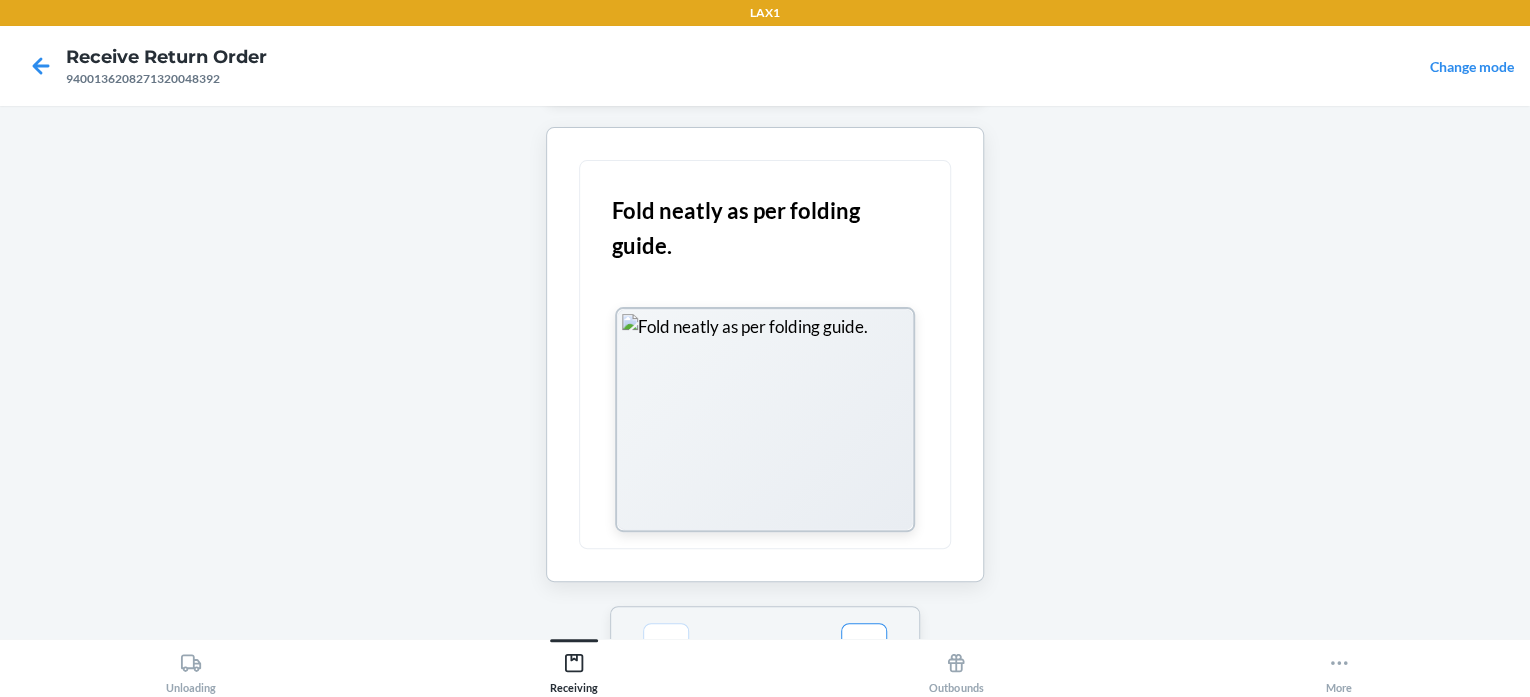 scroll, scrollTop: 204, scrollLeft: 0, axis: vertical 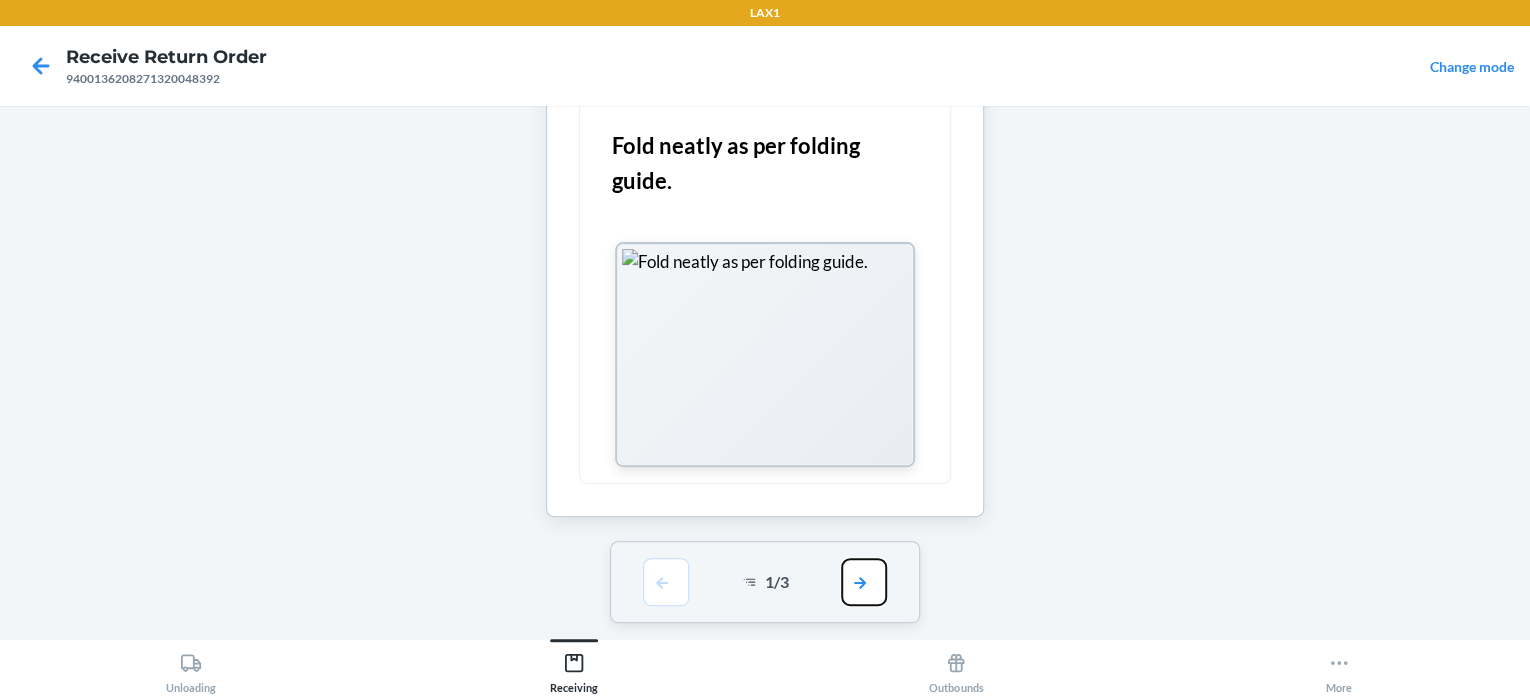 click at bounding box center [864, 582] 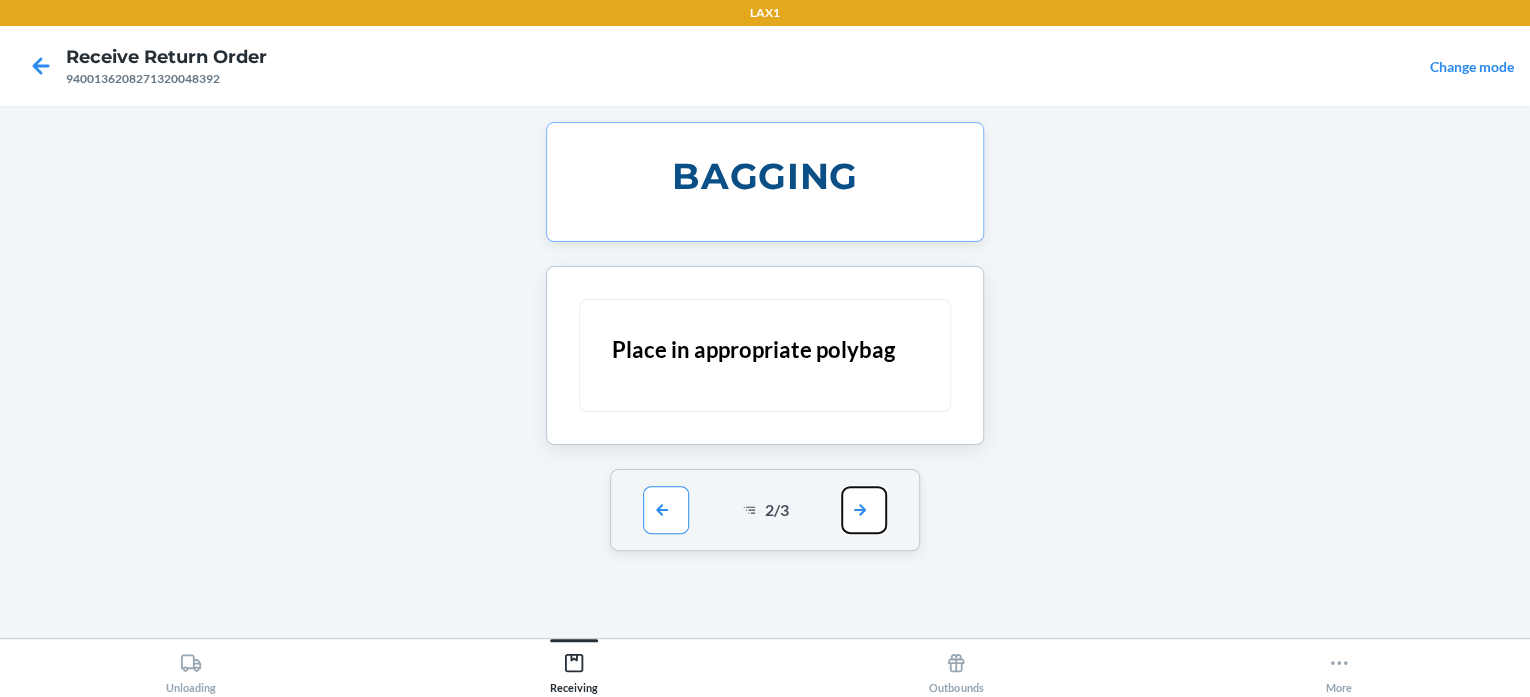 scroll, scrollTop: 0, scrollLeft: 0, axis: both 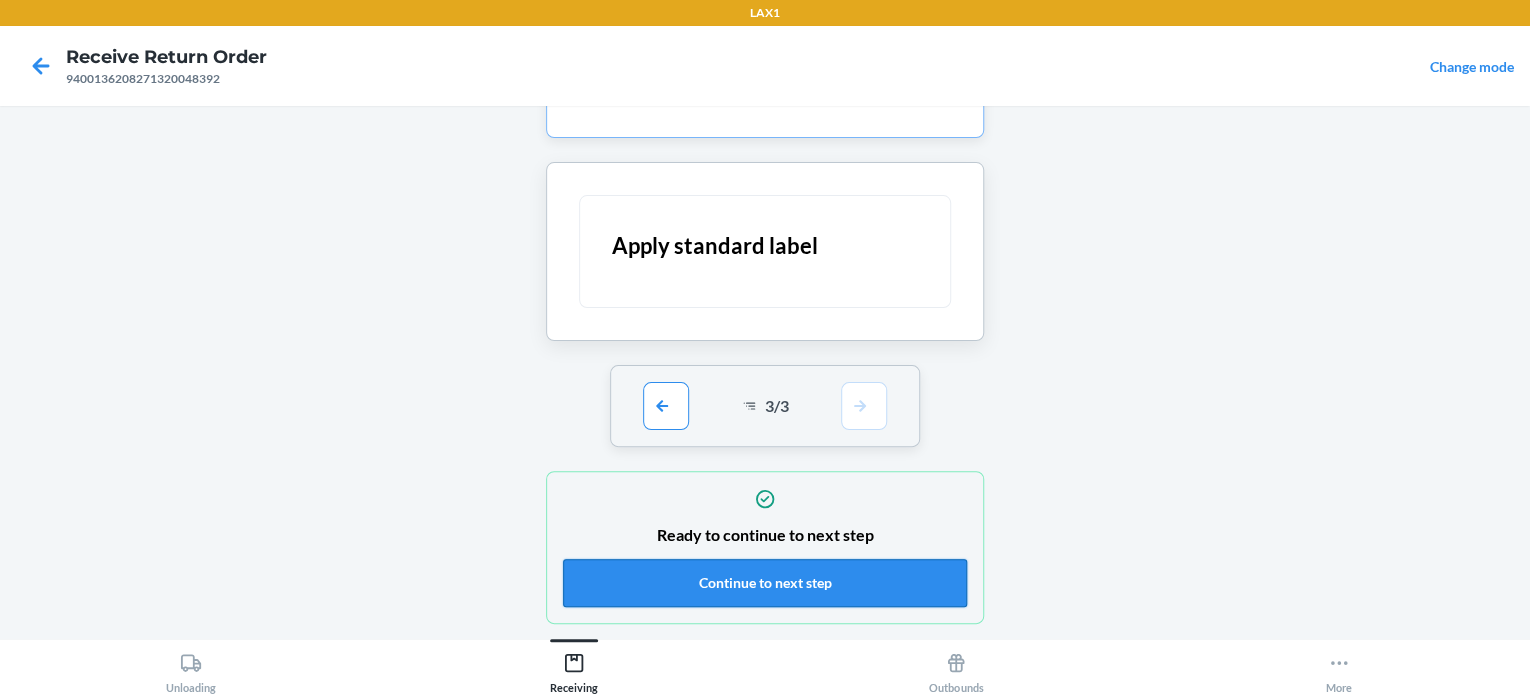 click on "Continue to next step" at bounding box center (765, 583) 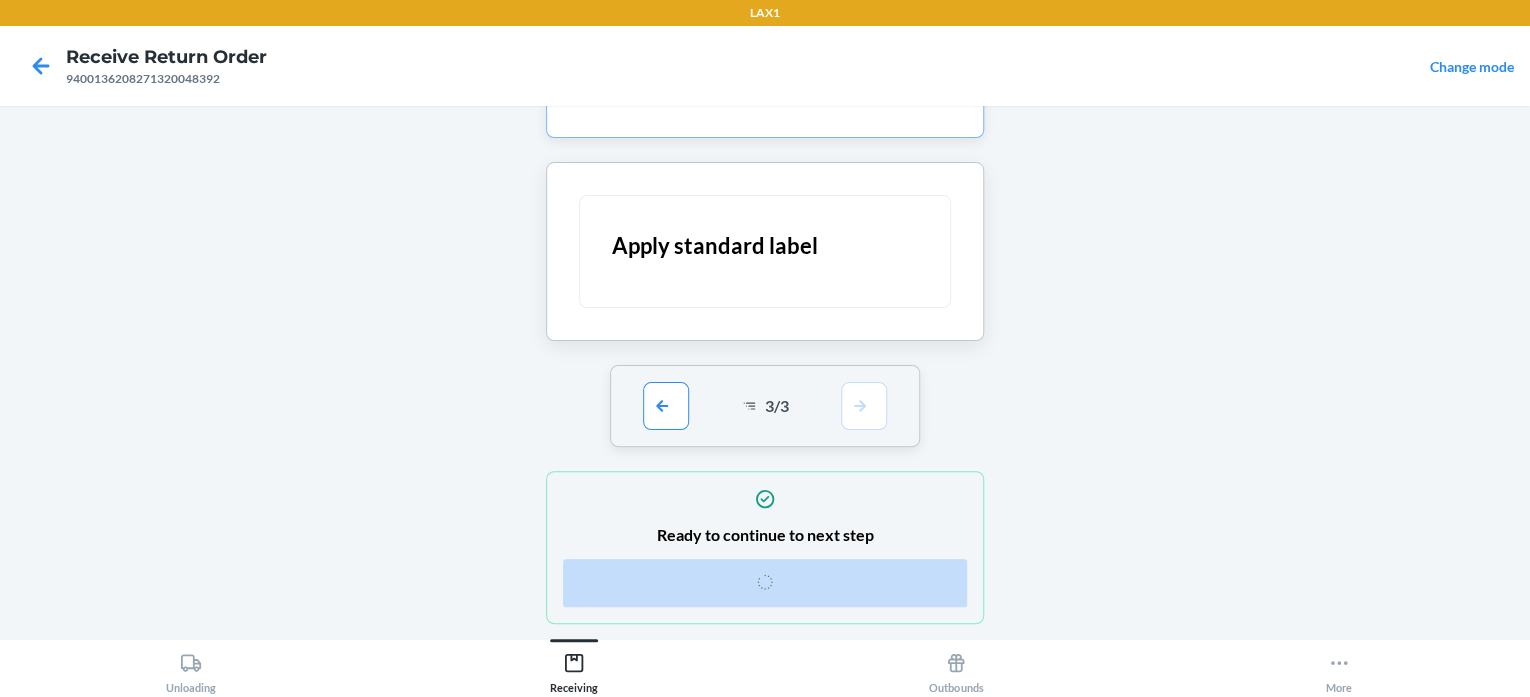 scroll, scrollTop: 0, scrollLeft: 0, axis: both 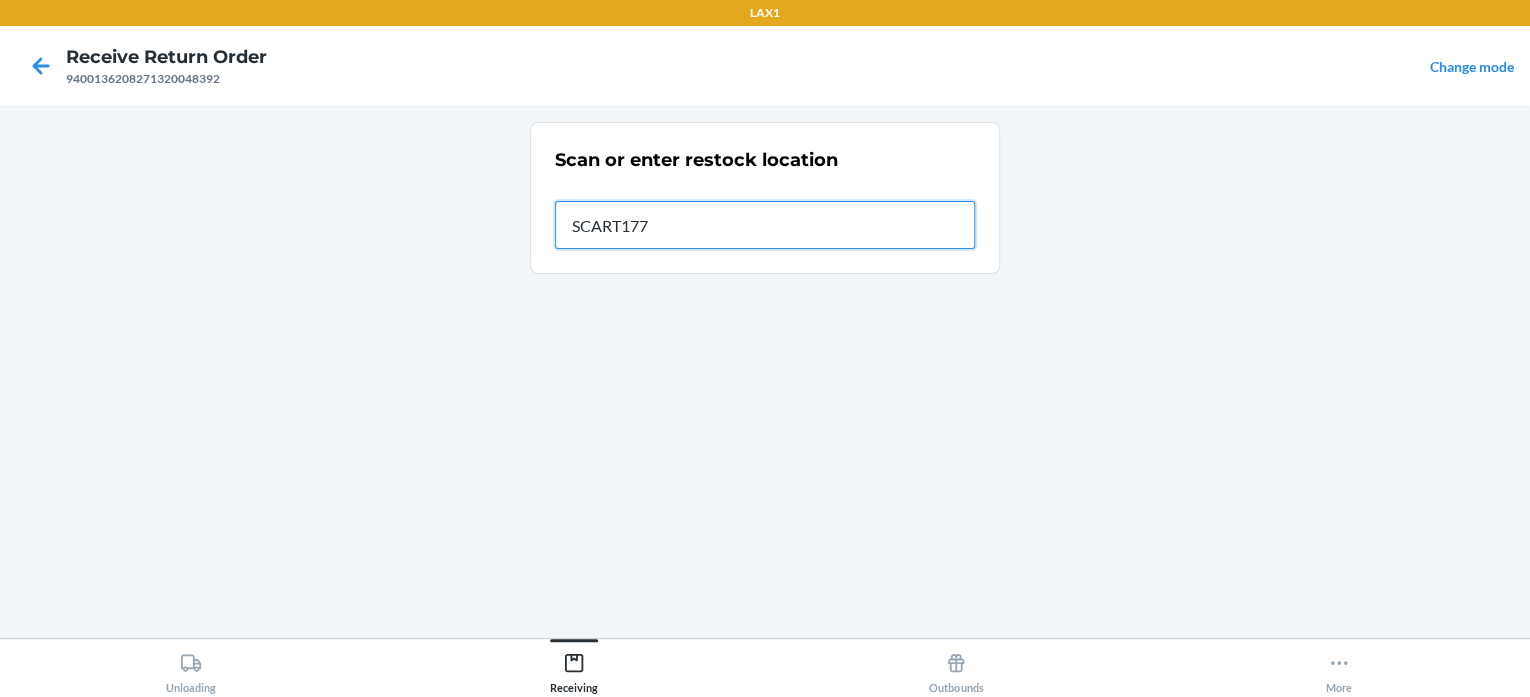 type on "SCART177" 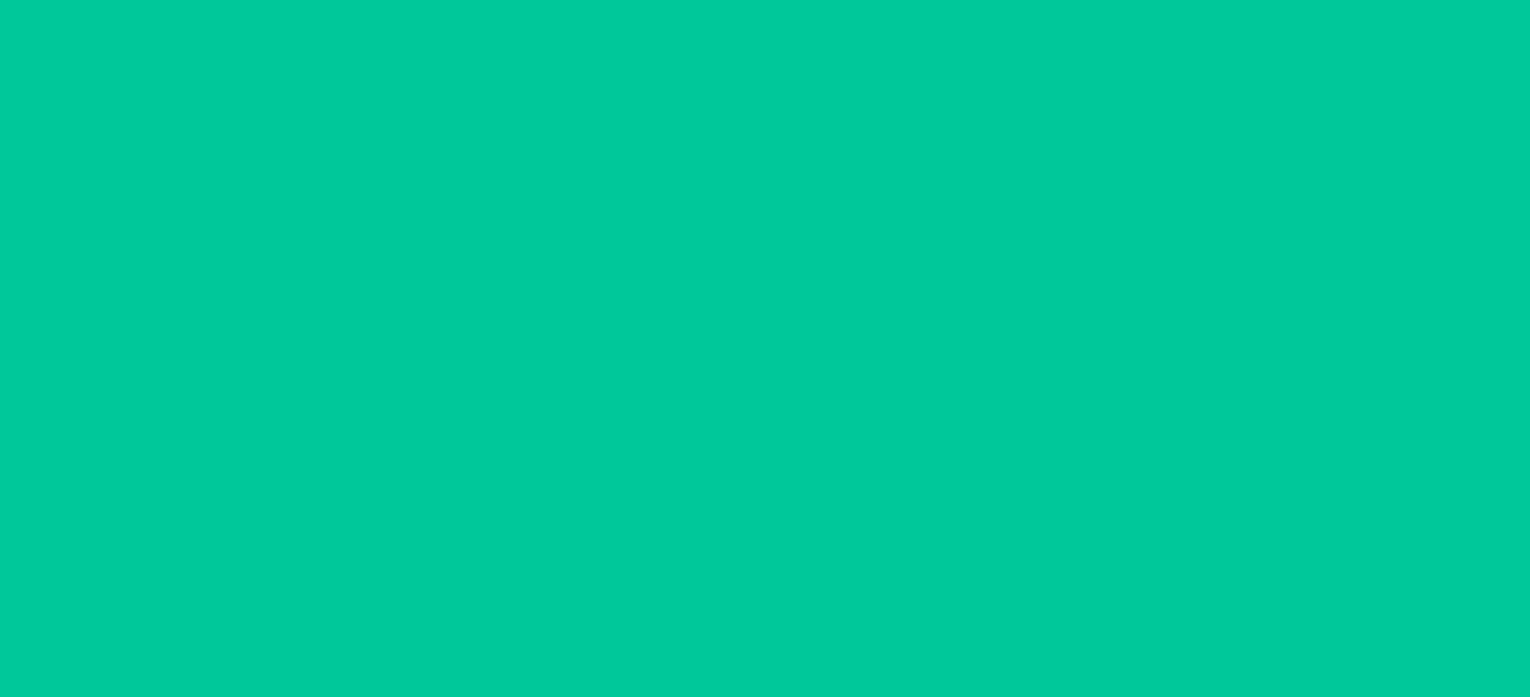 click on "SKU : DZH5LJZU5D2 Barcode : W509-KMP-L Qty : 1 units Loc : SCART177   Scan or enter restock location Restock location SCART177" at bounding box center (765, 372) 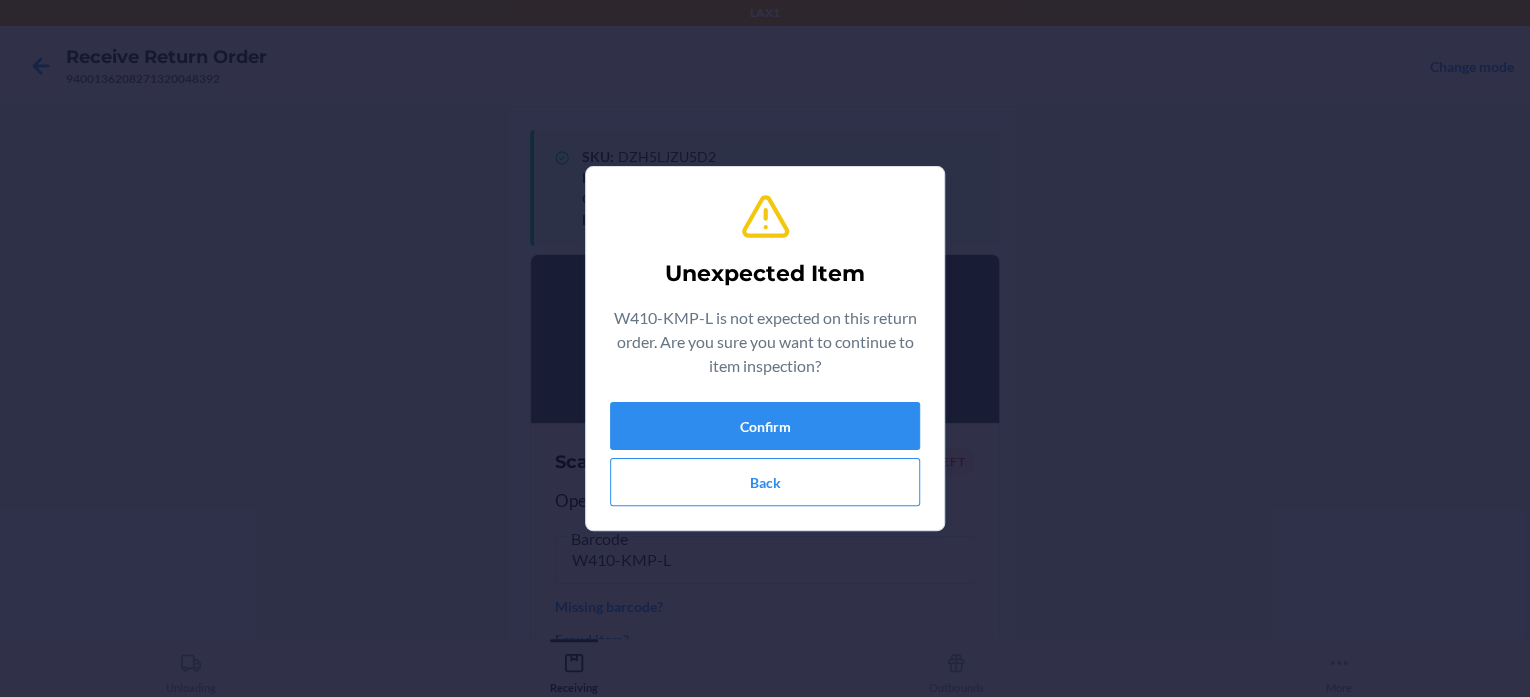 drag, startPoint x: 405, startPoint y: 91, endPoint x: 570, endPoint y: 166, distance: 181.2457 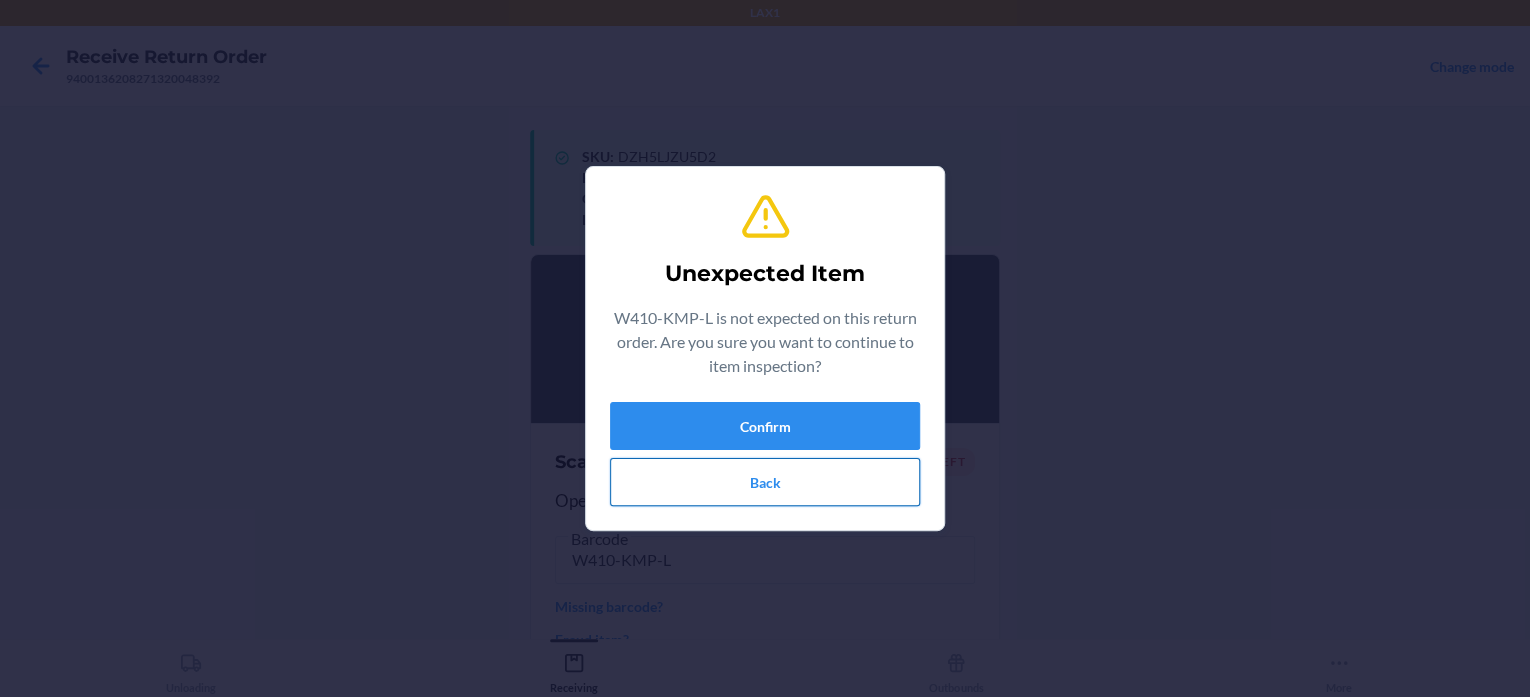 click on "Back" at bounding box center (765, 482) 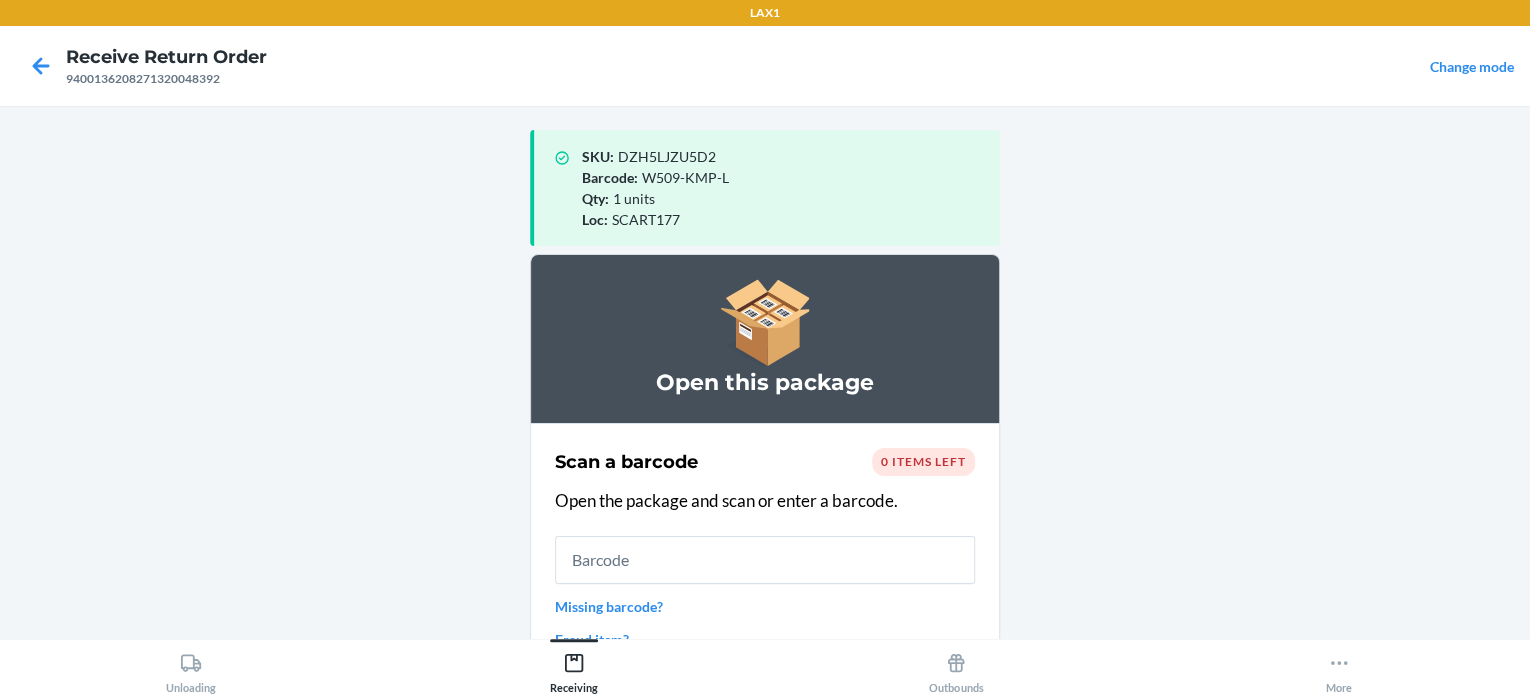 type 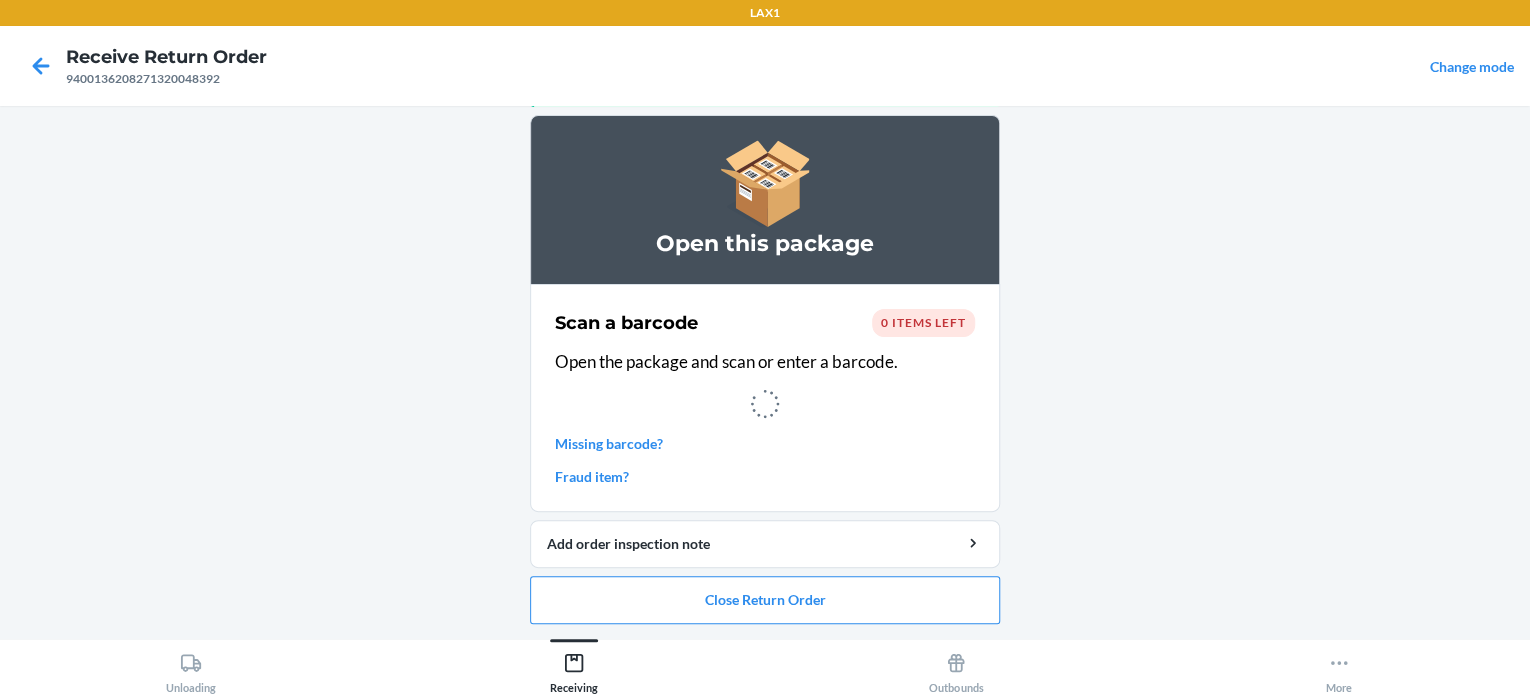 scroll, scrollTop: 163, scrollLeft: 0, axis: vertical 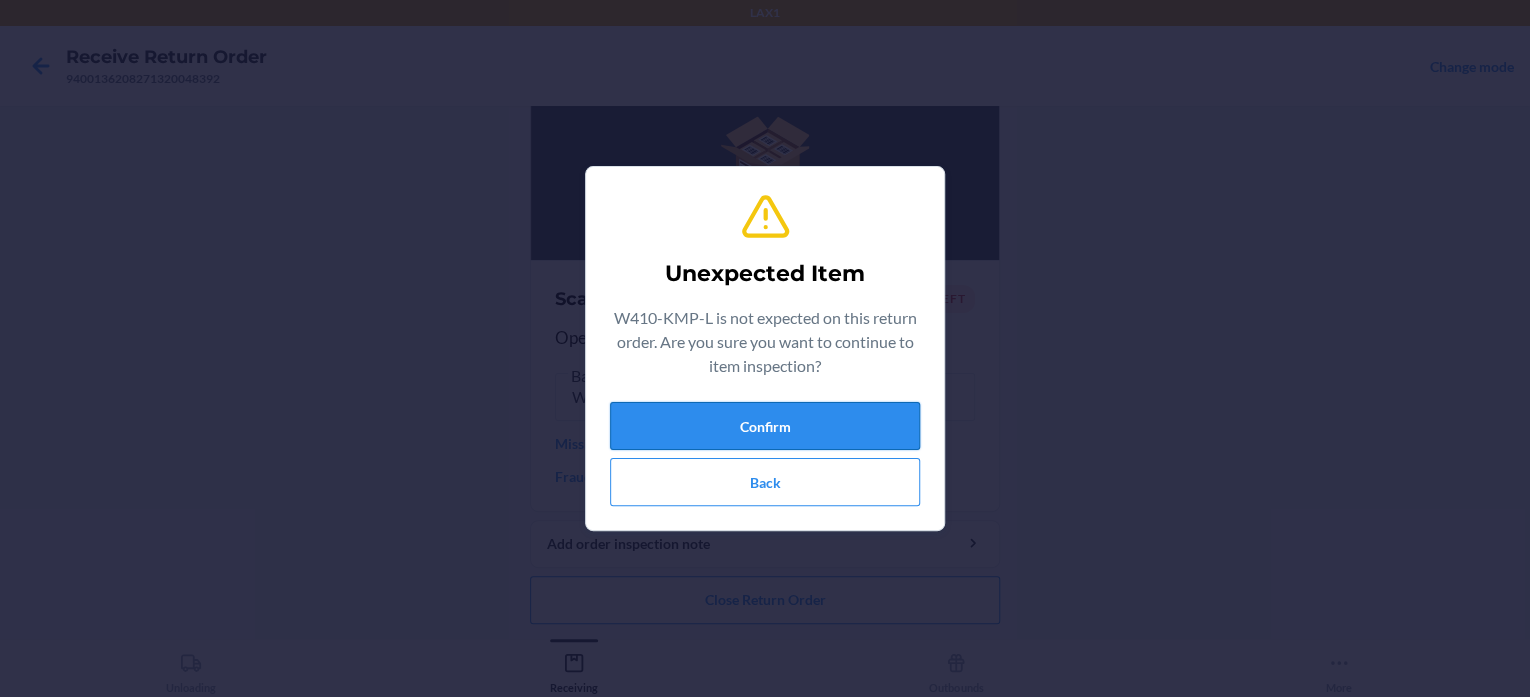 click on "Confirm" at bounding box center [765, 426] 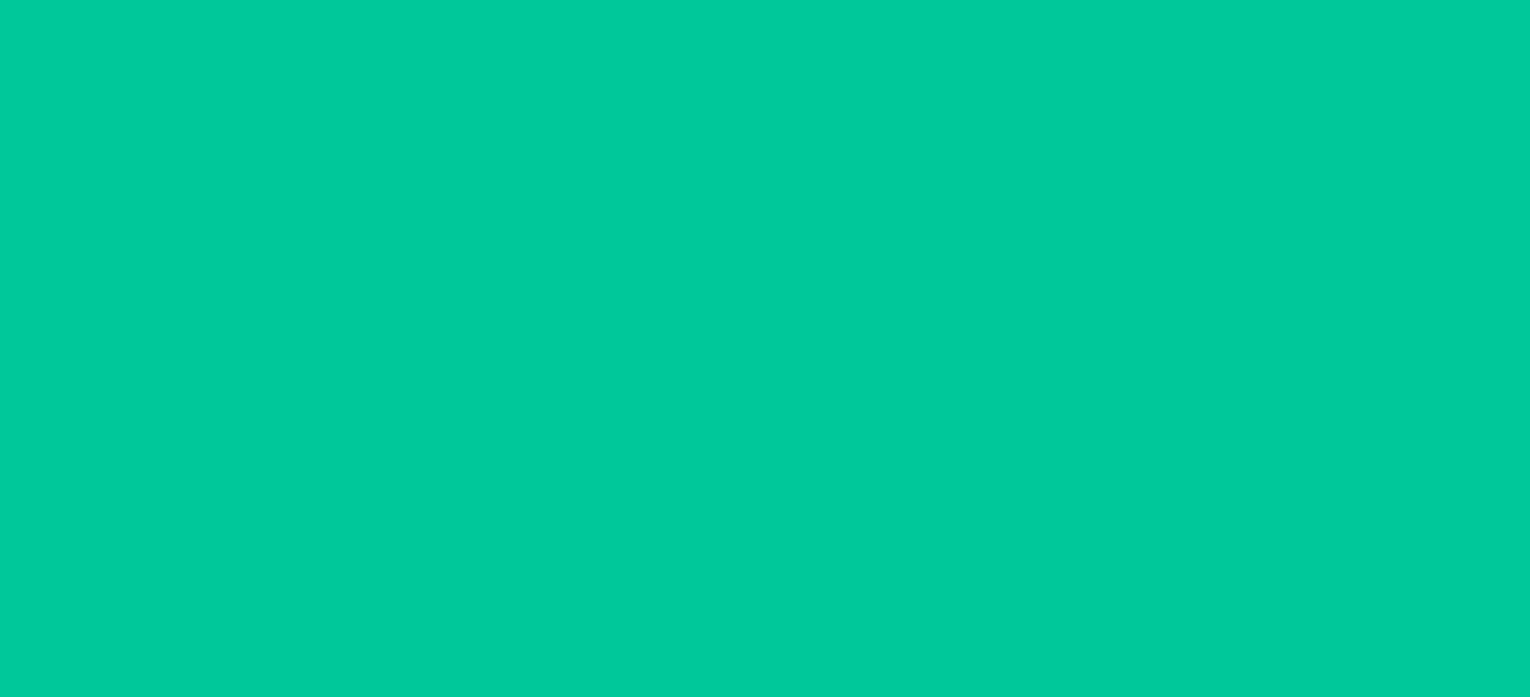 scroll, scrollTop: 0, scrollLeft: 0, axis: both 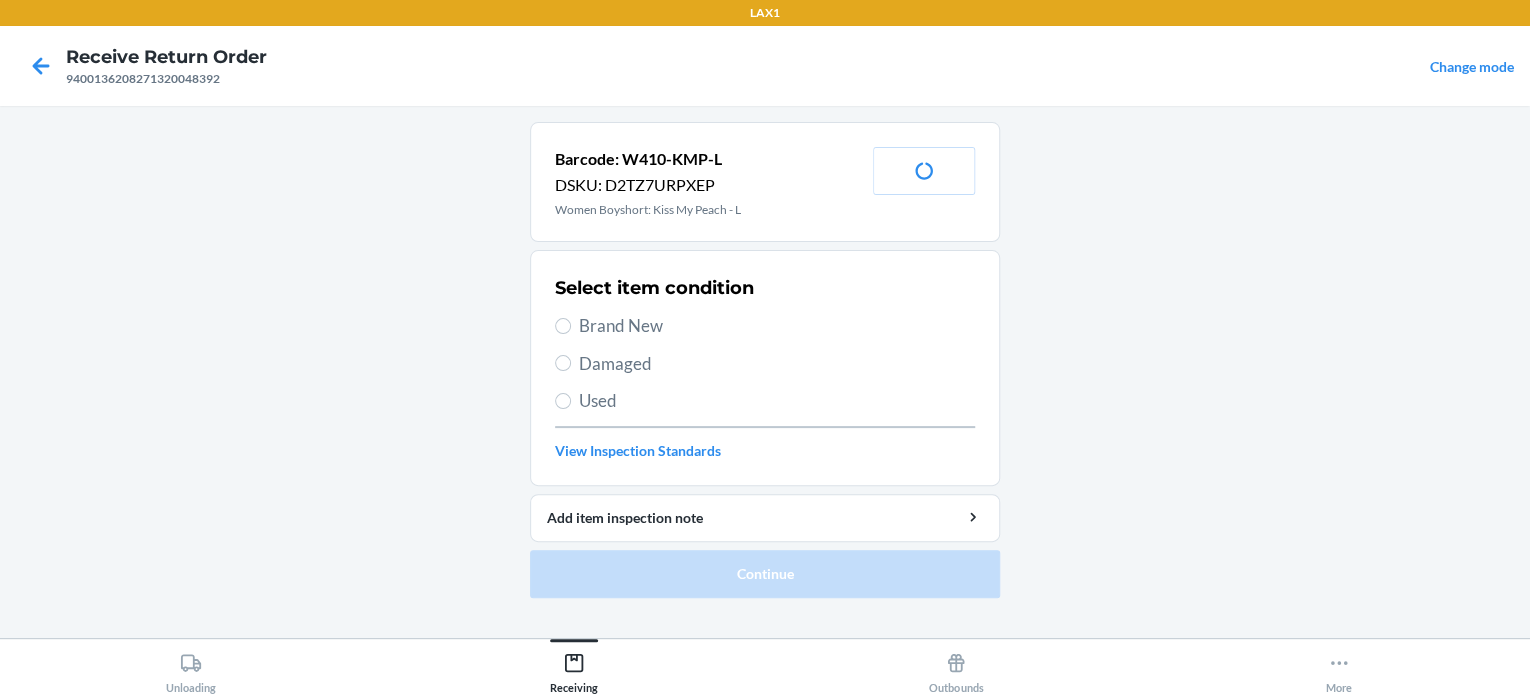click on "Brand New" at bounding box center [777, 326] 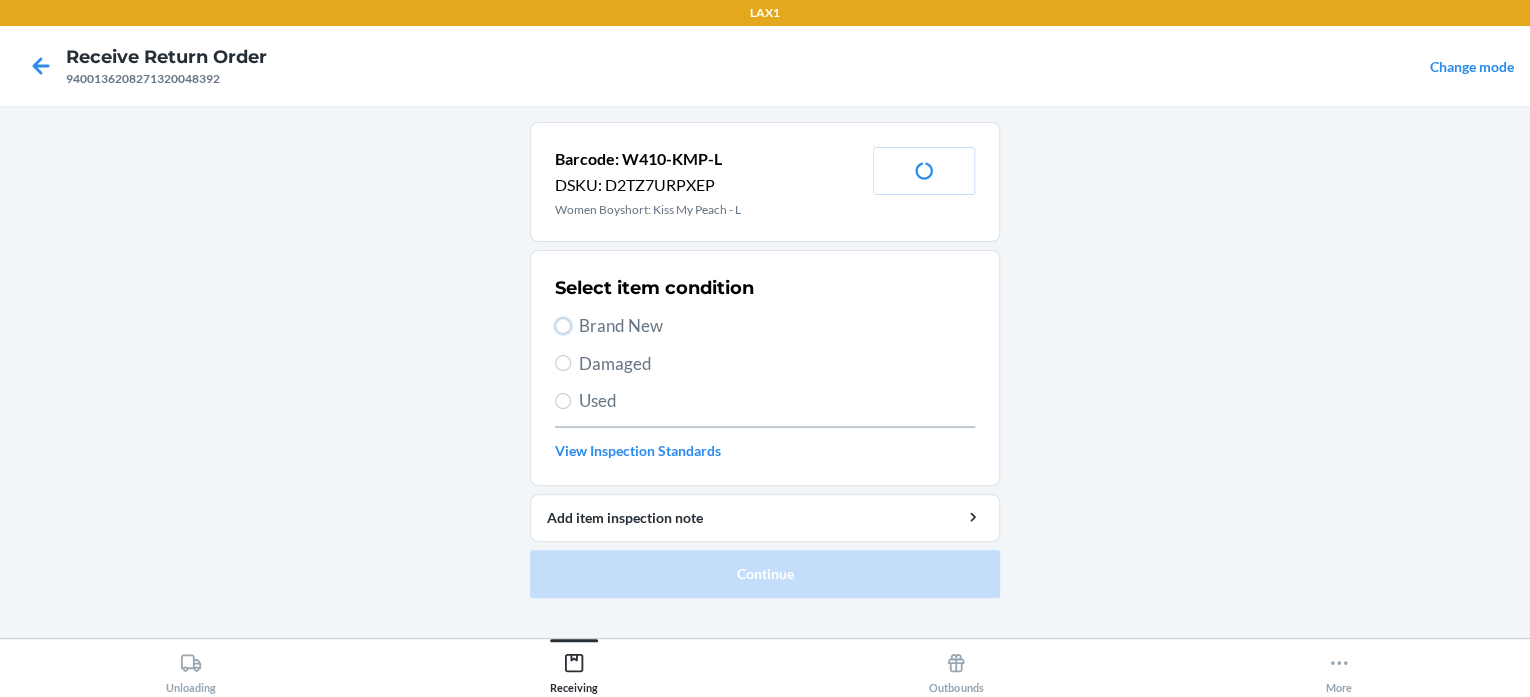 click on "Brand New" at bounding box center (563, 326) 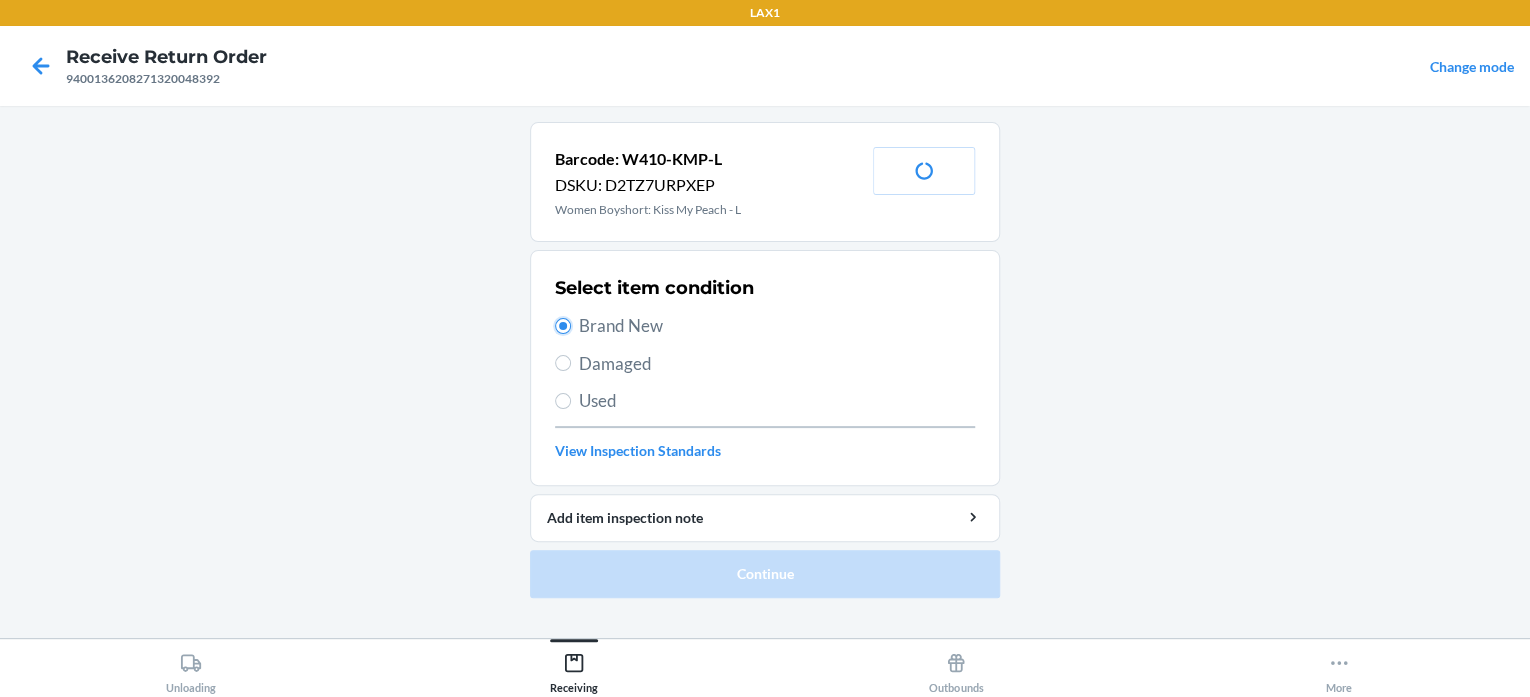 radio on "true" 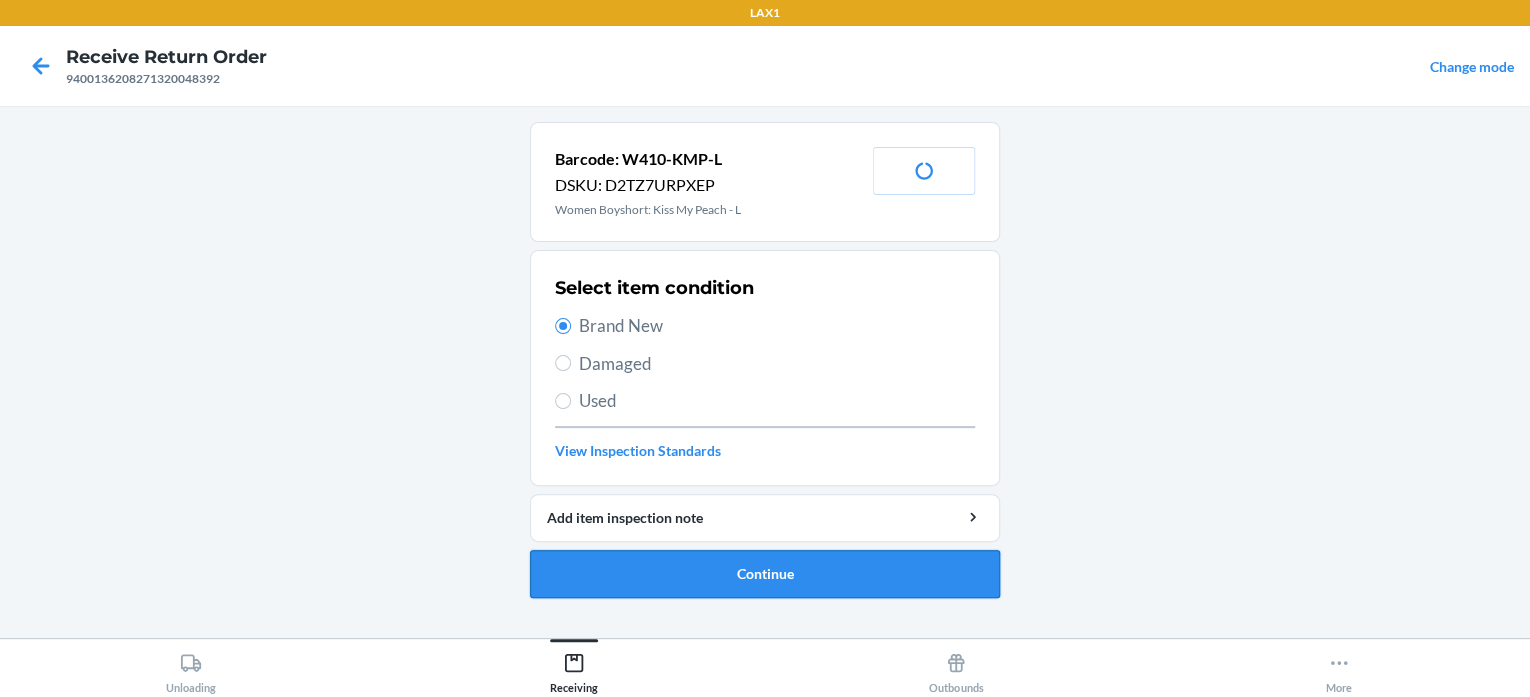 click on "Continue" at bounding box center [765, 574] 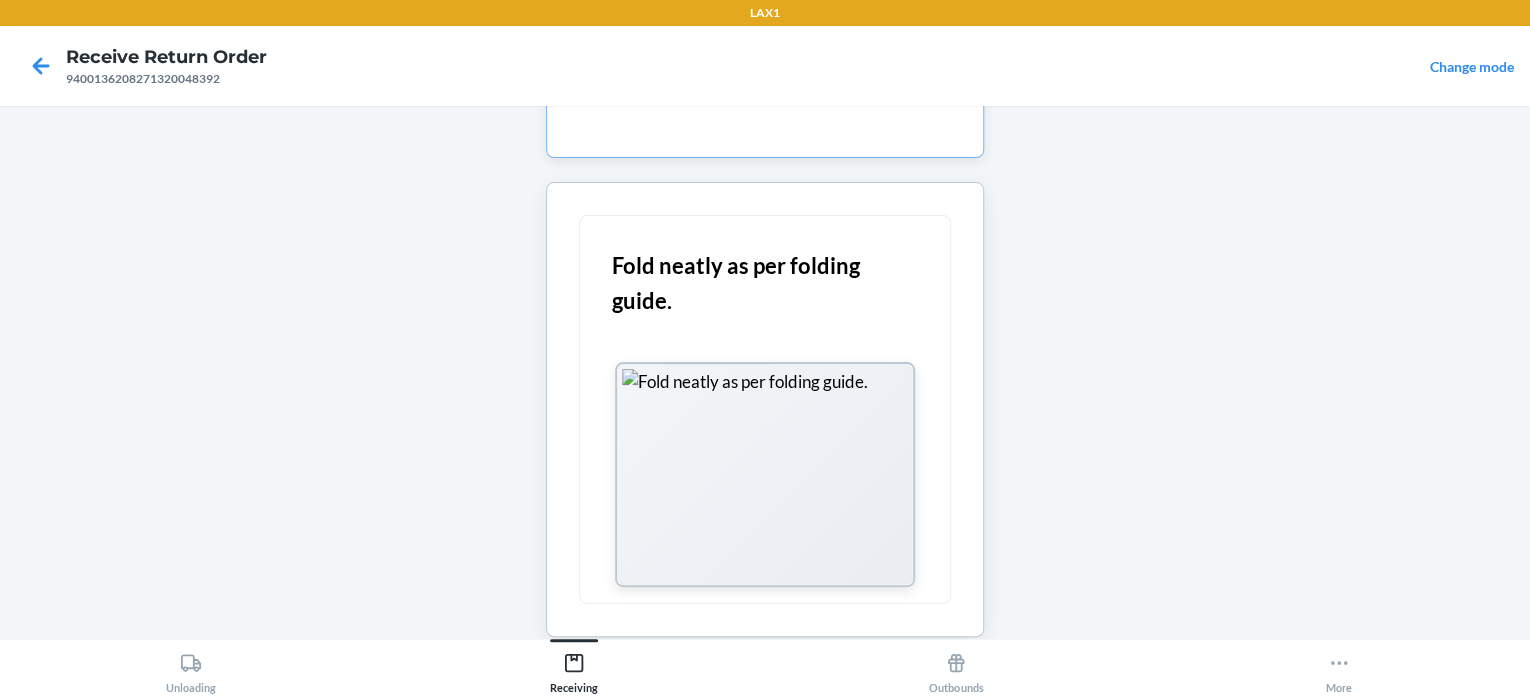 scroll, scrollTop: 204, scrollLeft: 0, axis: vertical 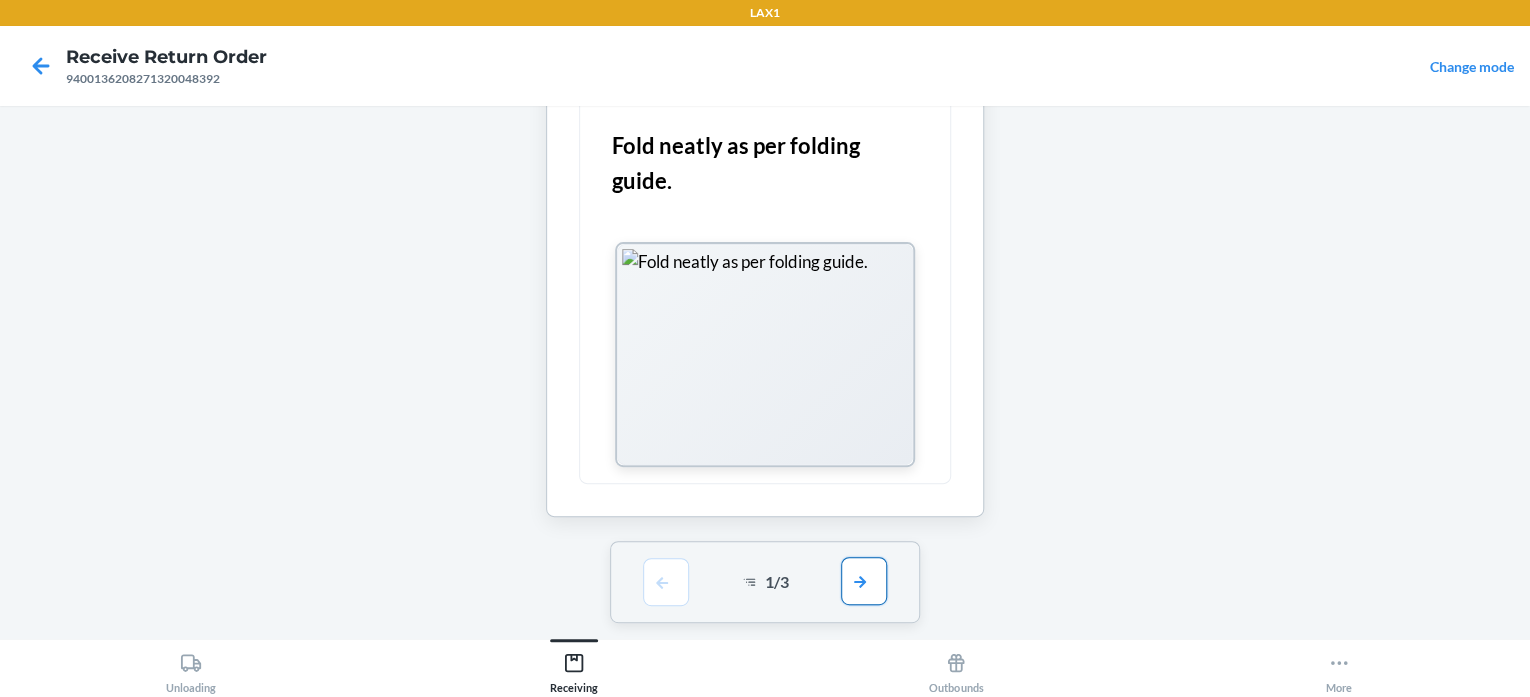 click at bounding box center [864, 581] 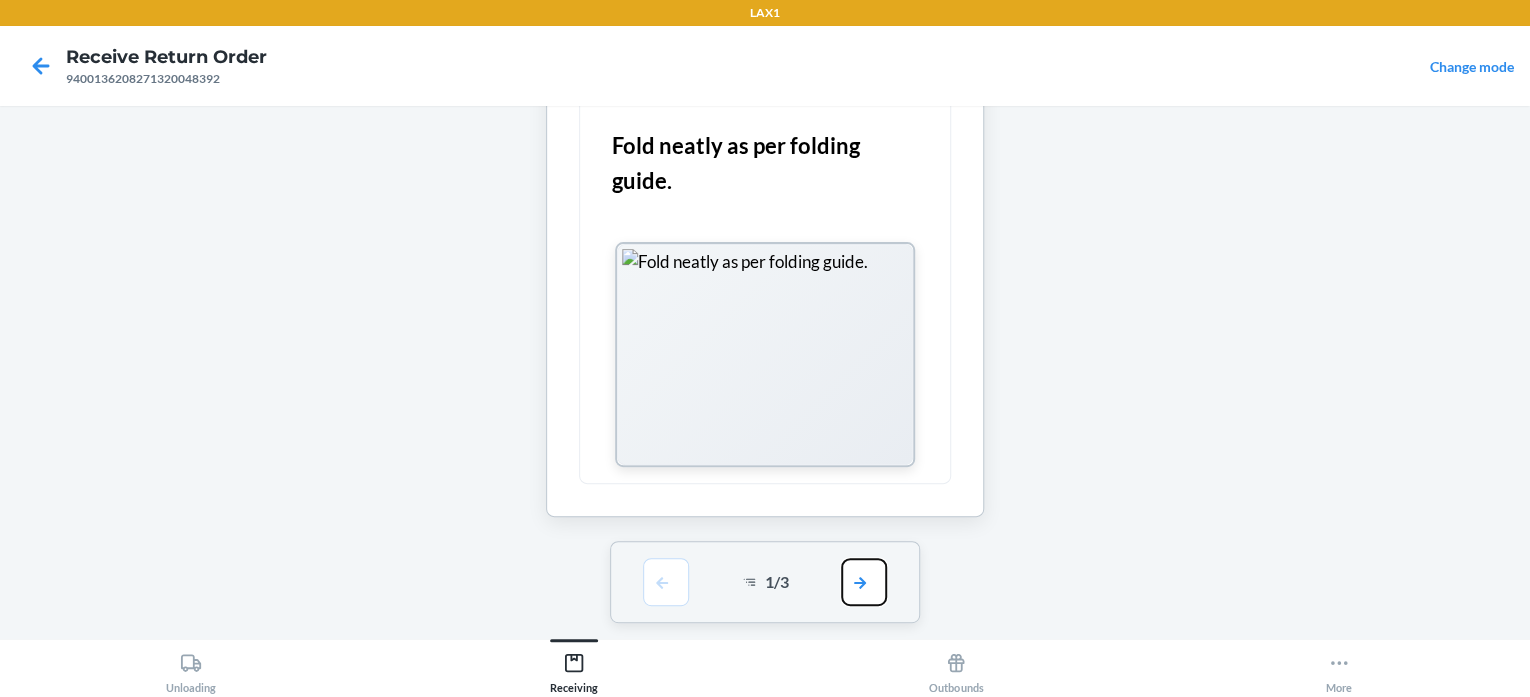 scroll, scrollTop: 0, scrollLeft: 0, axis: both 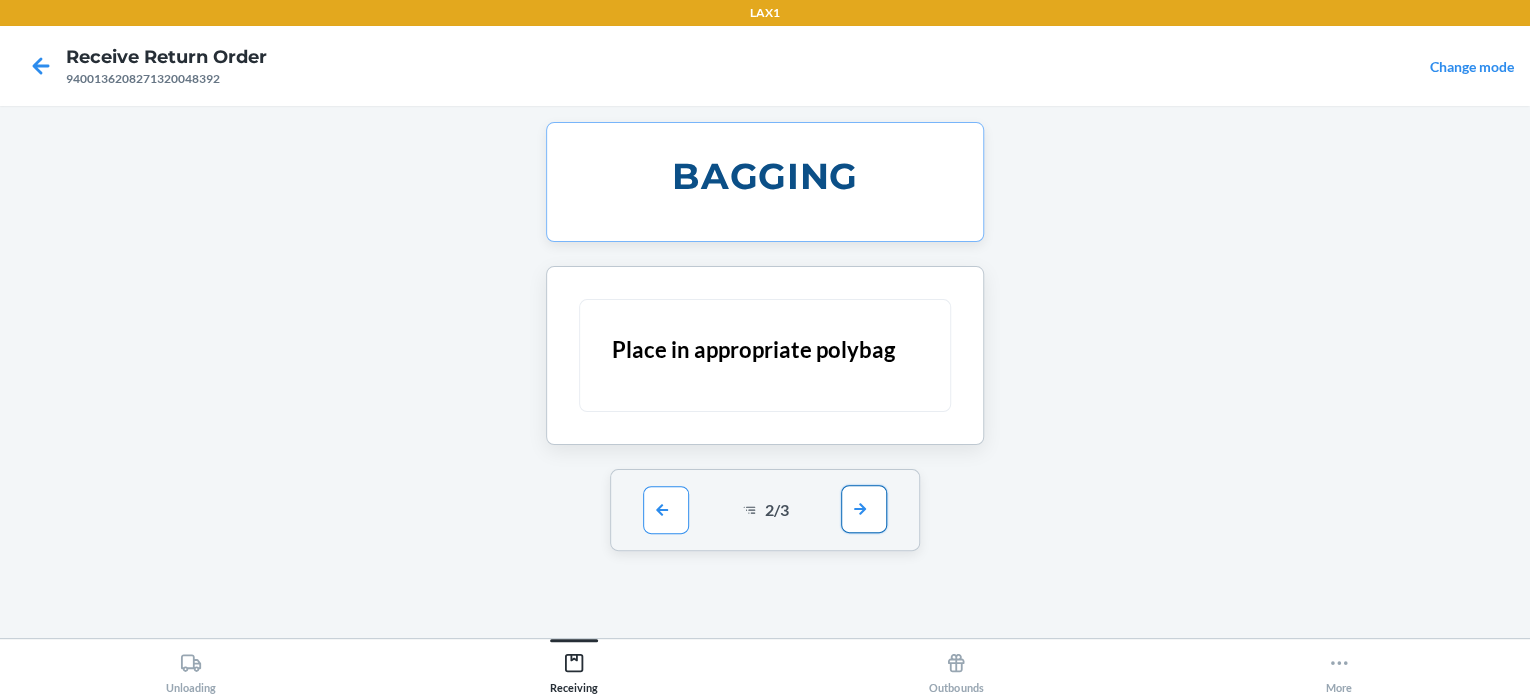 click at bounding box center (864, 509) 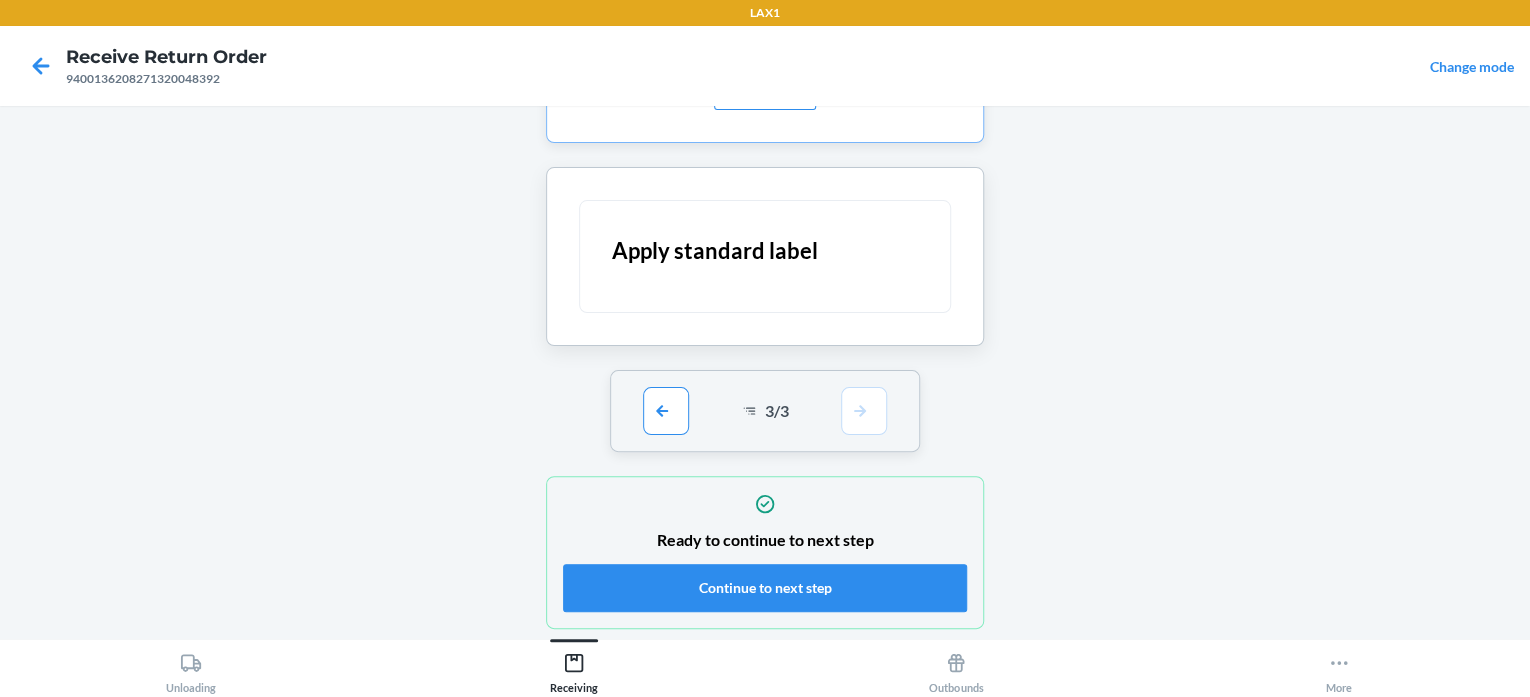 scroll, scrollTop: 152, scrollLeft: 0, axis: vertical 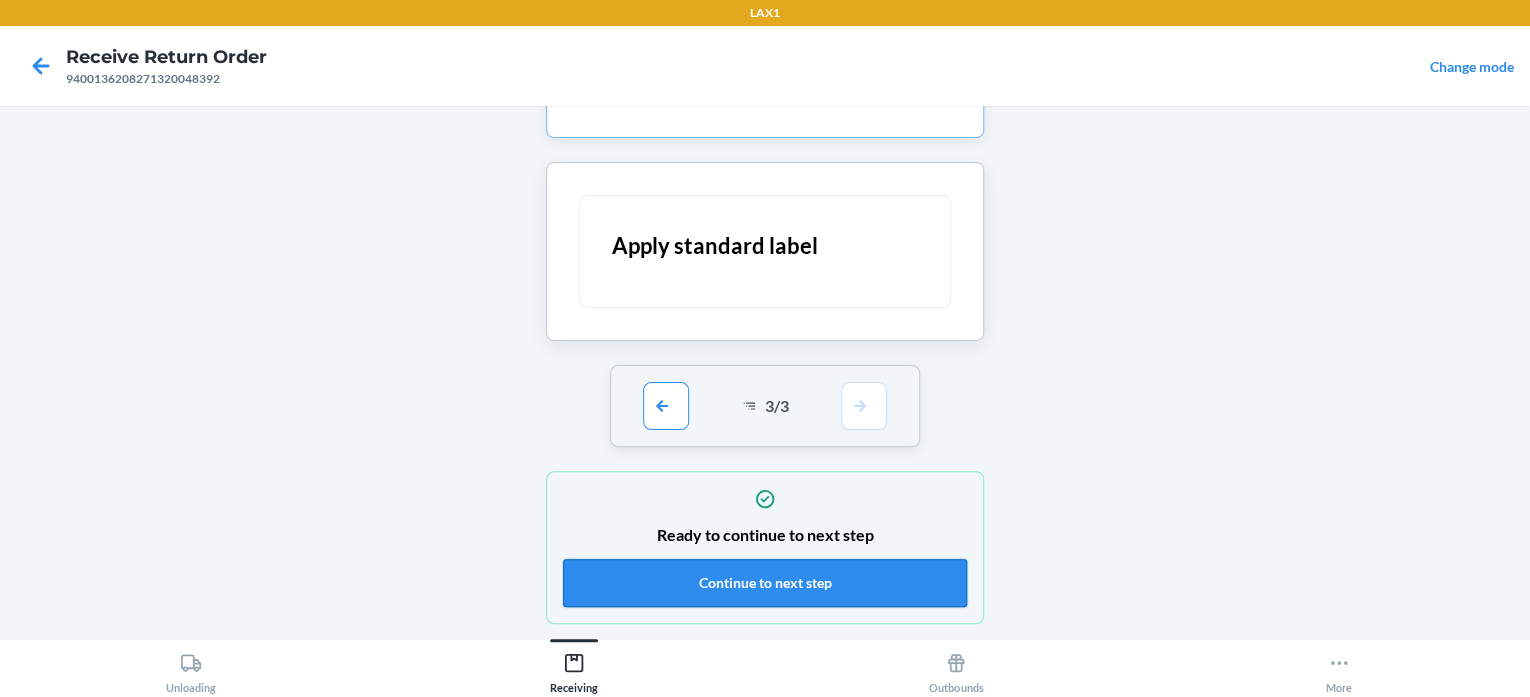 click on "Continue to next step" at bounding box center (765, 583) 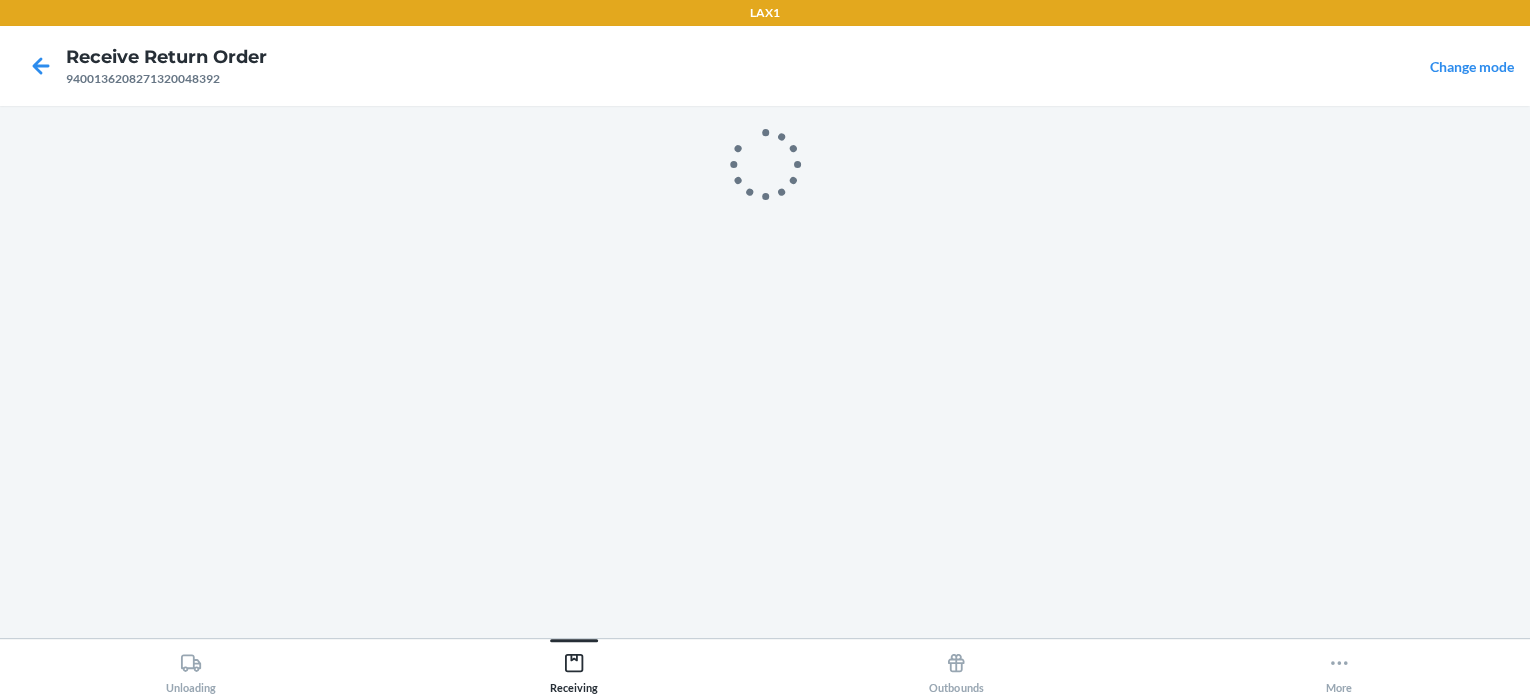 scroll, scrollTop: 0, scrollLeft: 0, axis: both 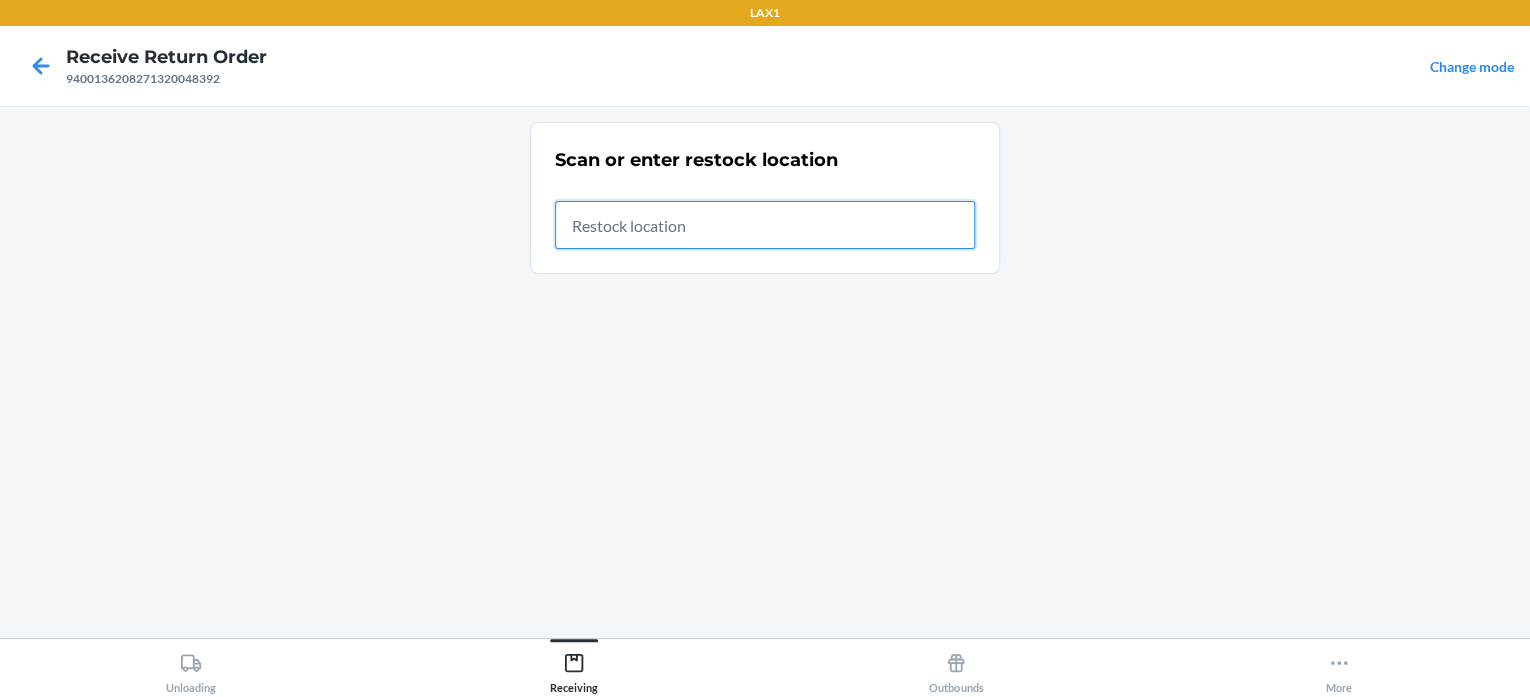 click at bounding box center [765, 225] 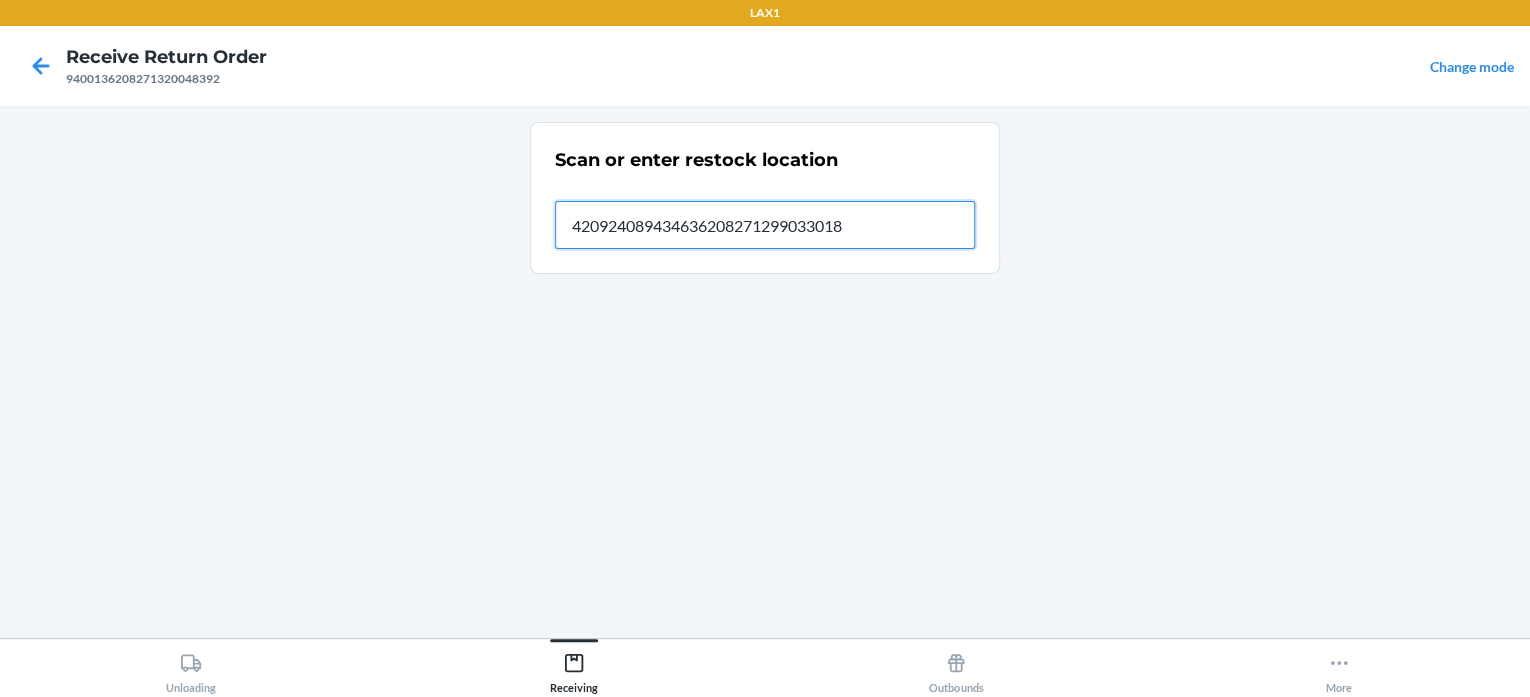 type on "420924089434636208271299033018" 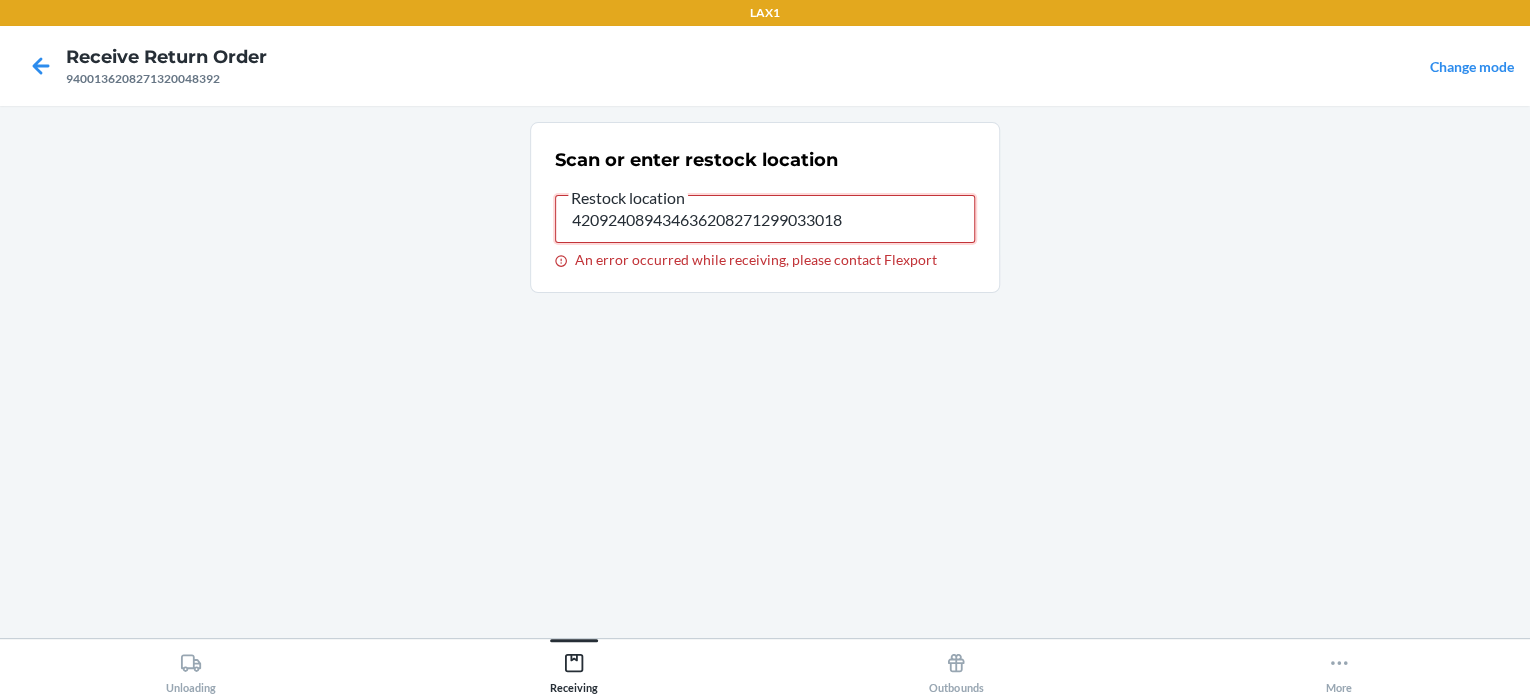 drag, startPoint x: 860, startPoint y: 236, endPoint x: 82, endPoint y: 274, distance: 778.9275 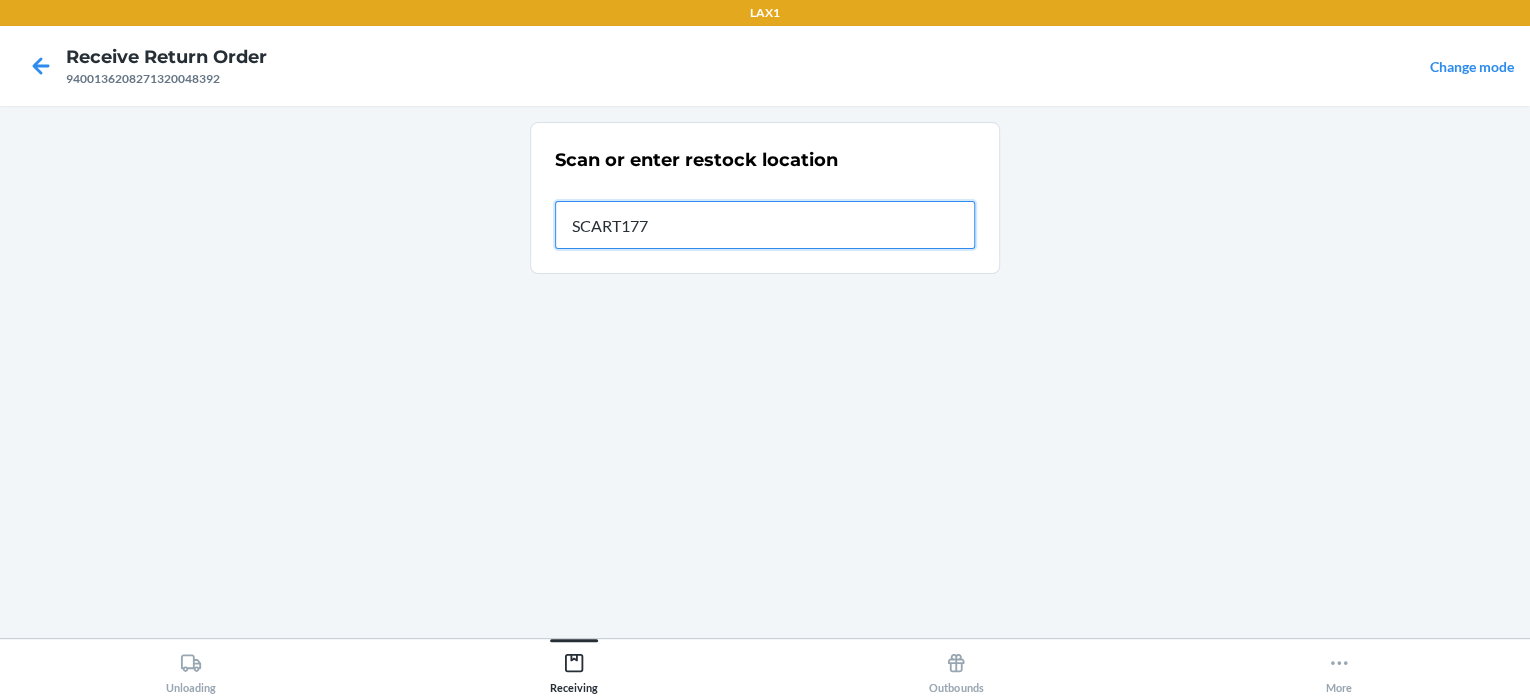 type on "SCART177" 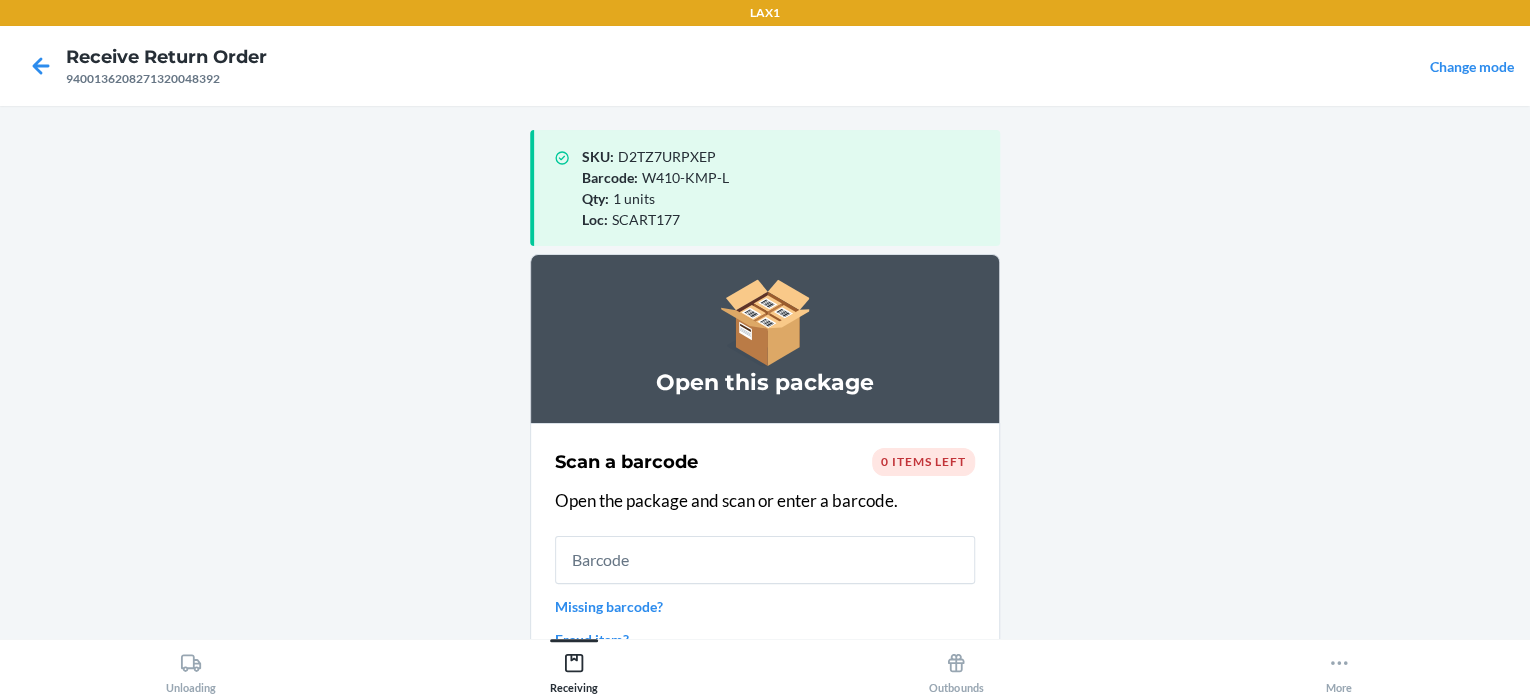 click at bounding box center [765, 560] 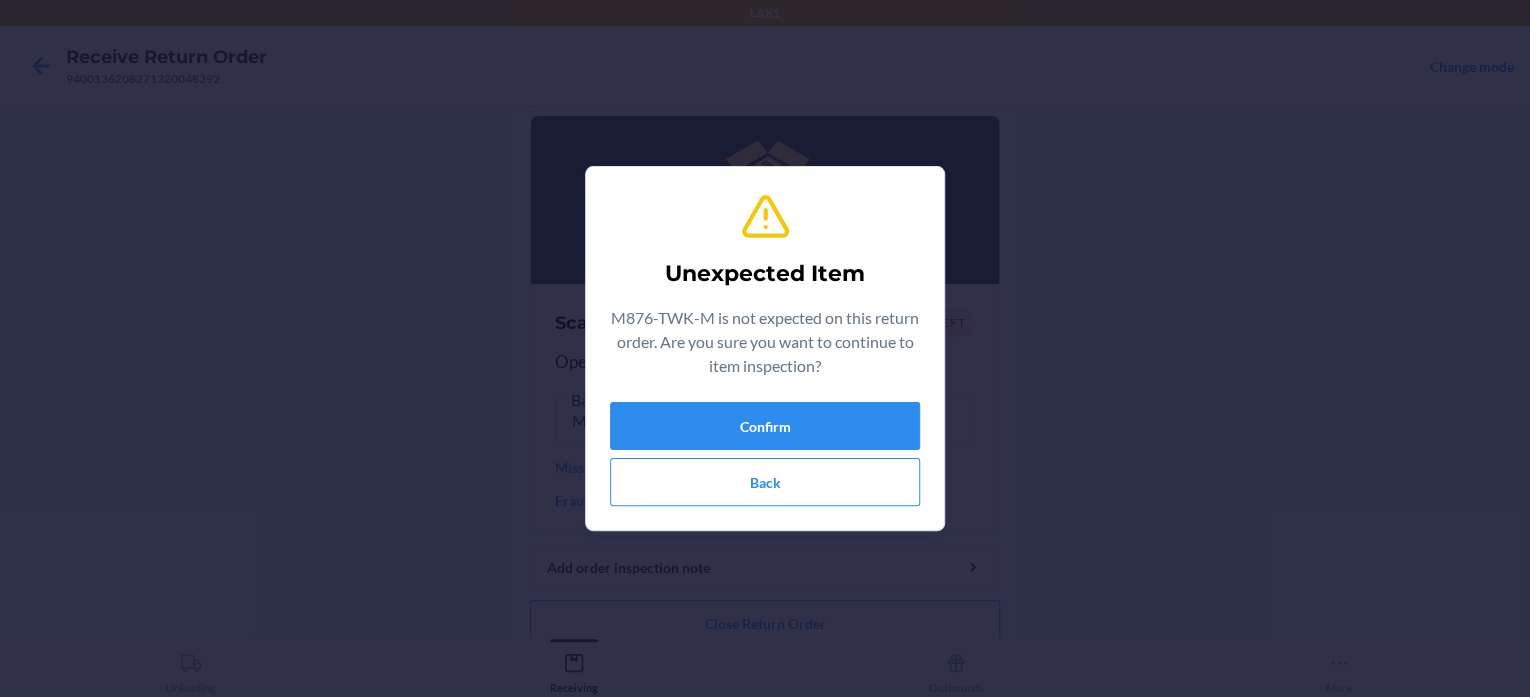 scroll, scrollTop: 163, scrollLeft: 0, axis: vertical 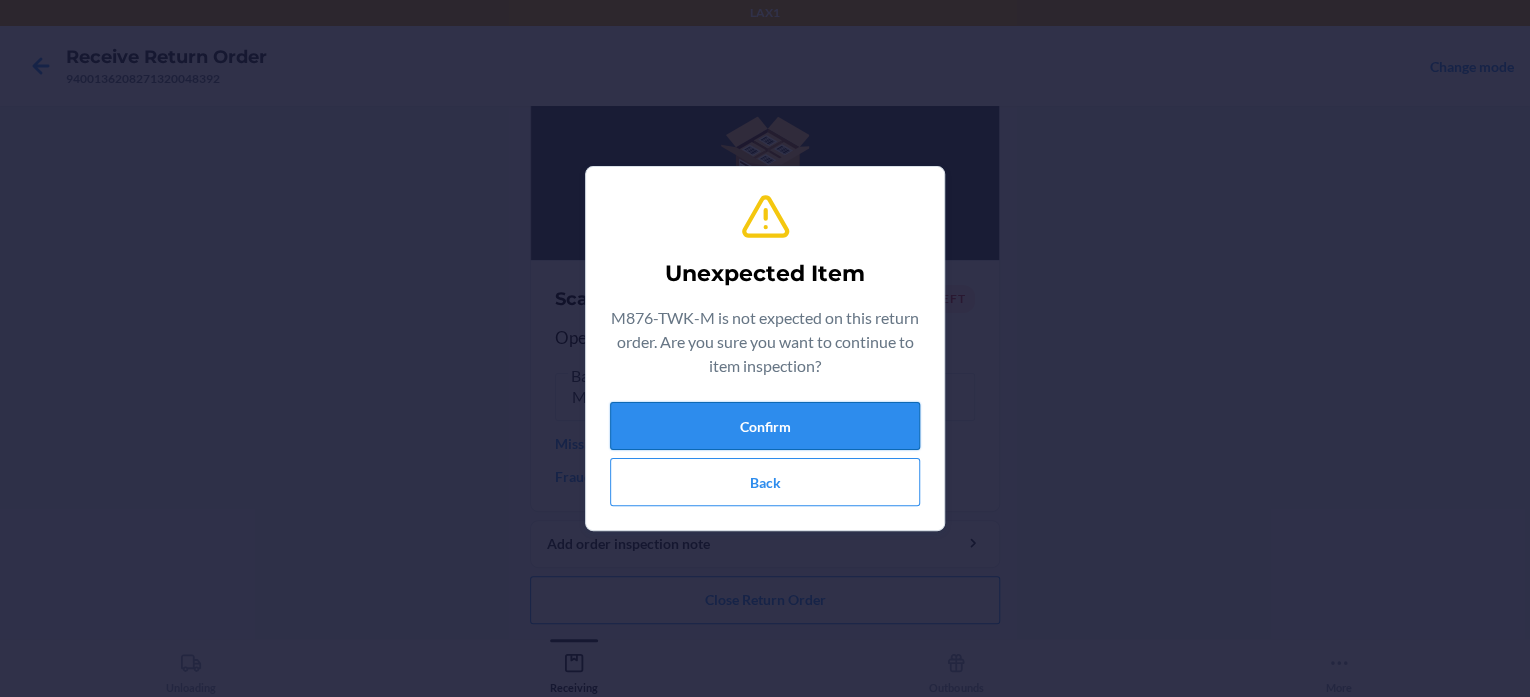 click on "Confirm" at bounding box center (765, 426) 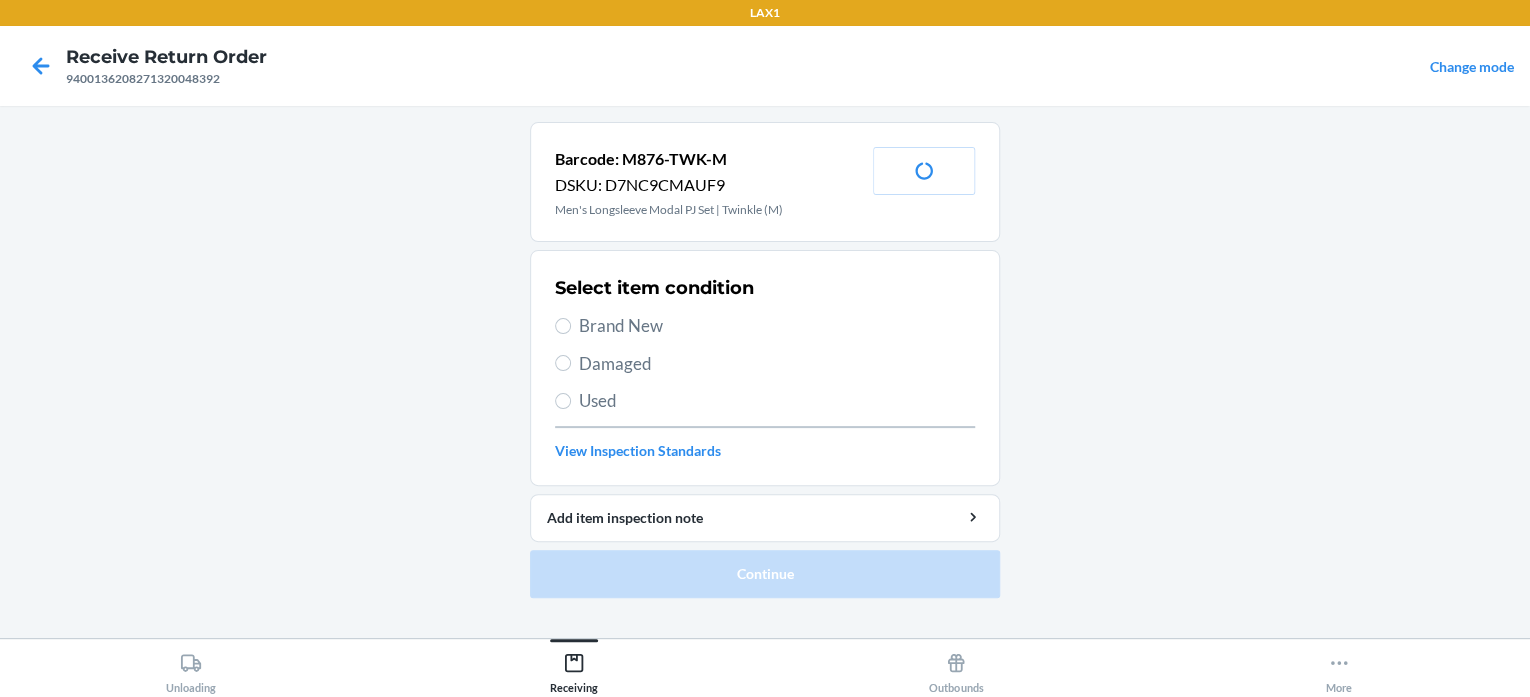 click on "Brand New" at bounding box center [777, 326] 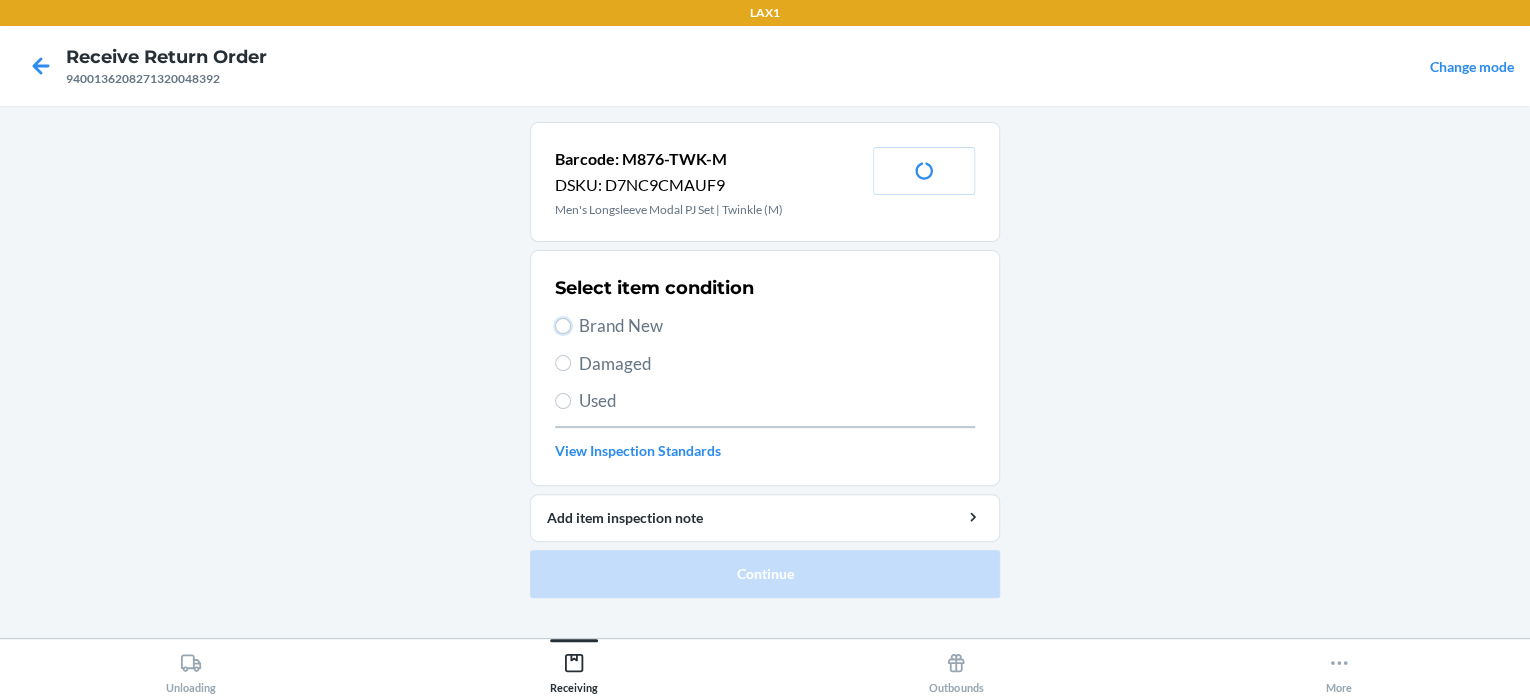 click on "Brand New" at bounding box center [563, 326] 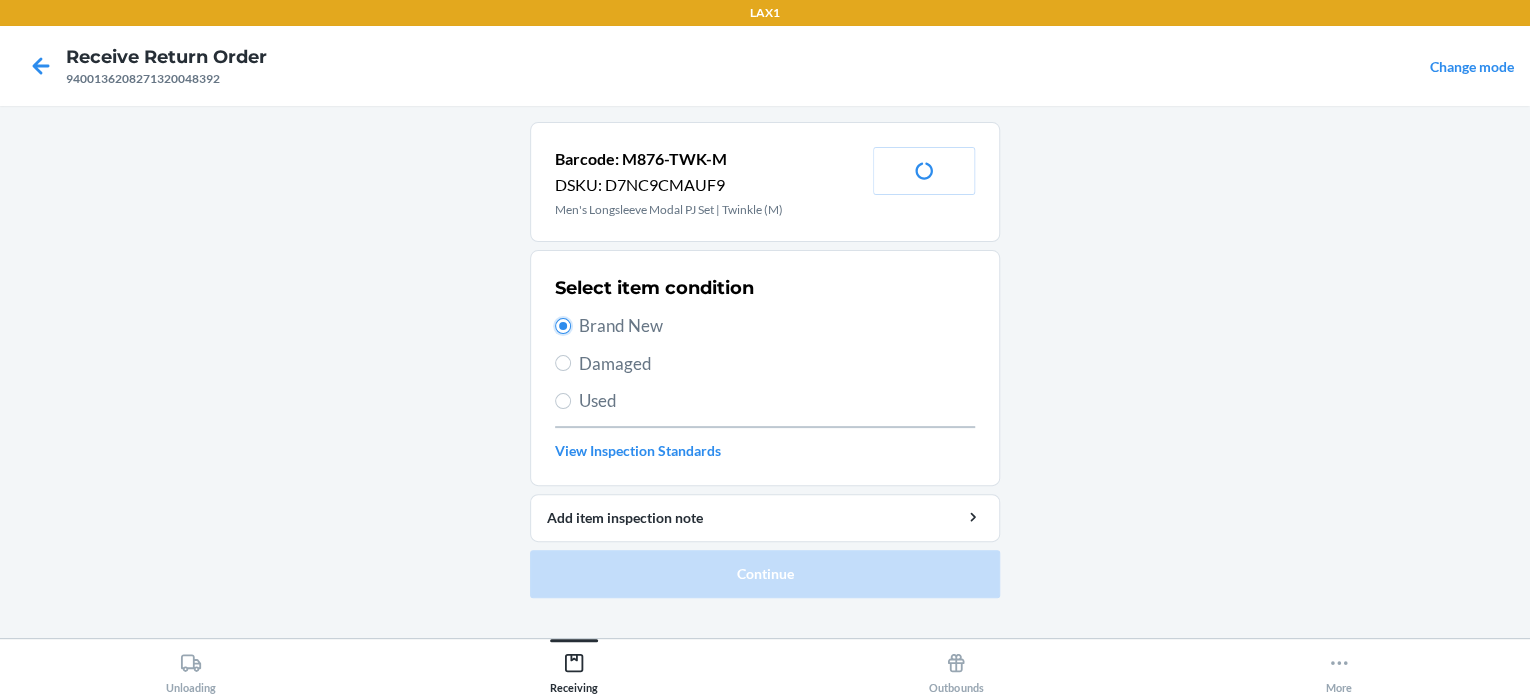 radio on "true" 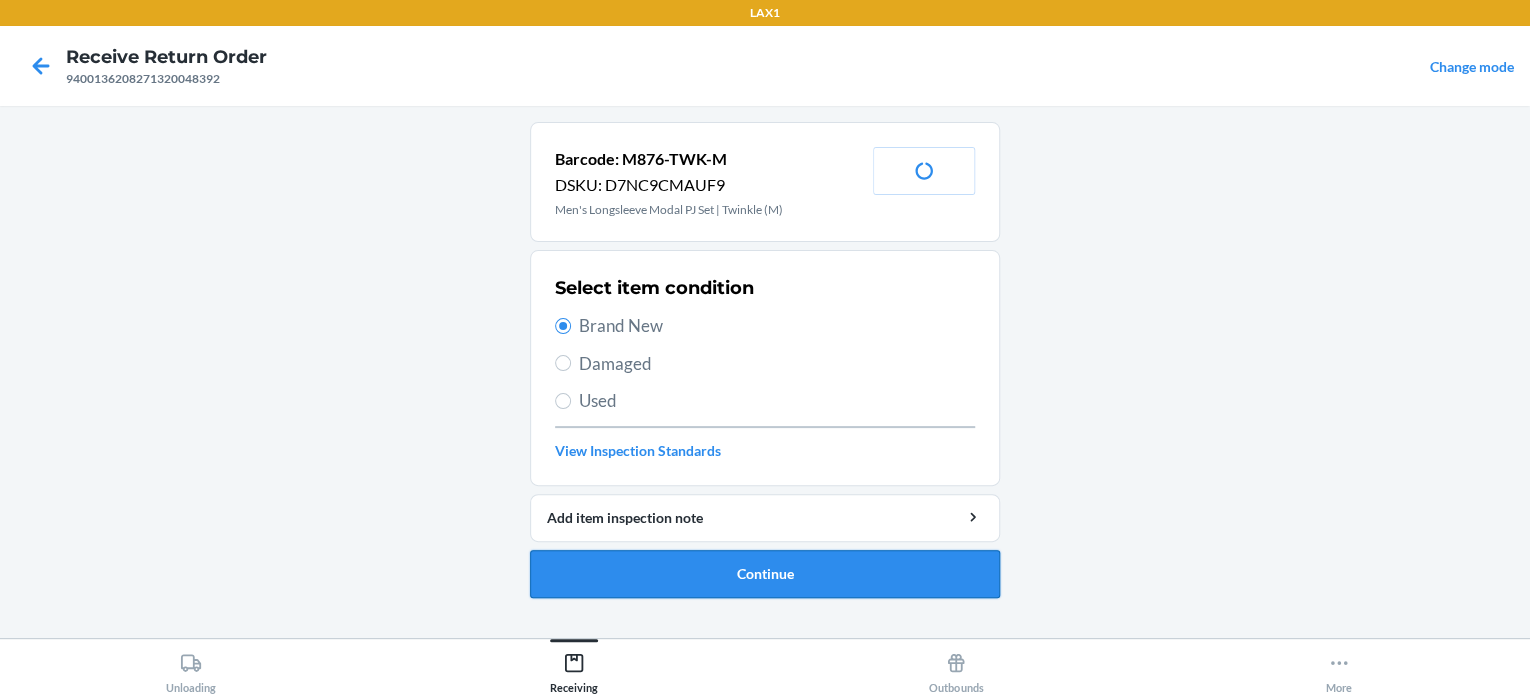 click on "Continue" at bounding box center [765, 574] 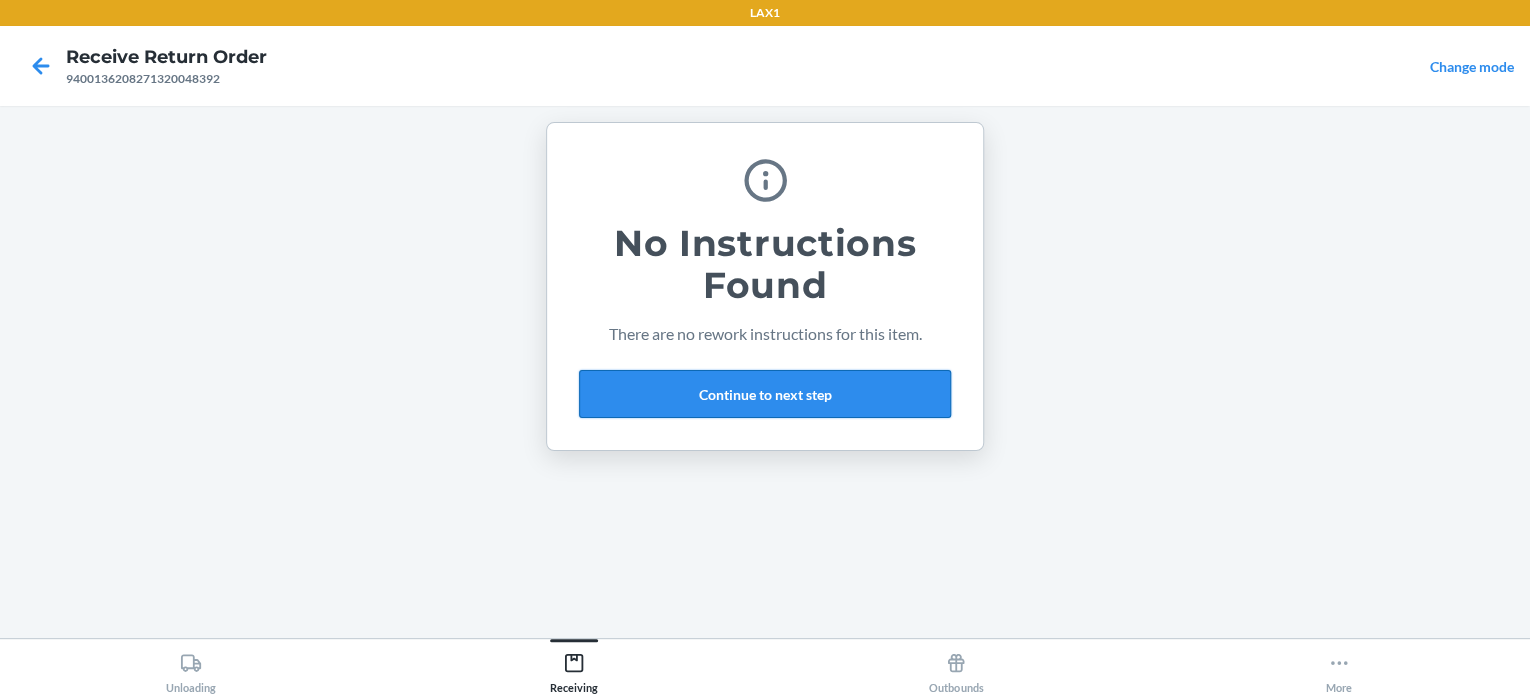 click on "Continue to next step" at bounding box center [765, 394] 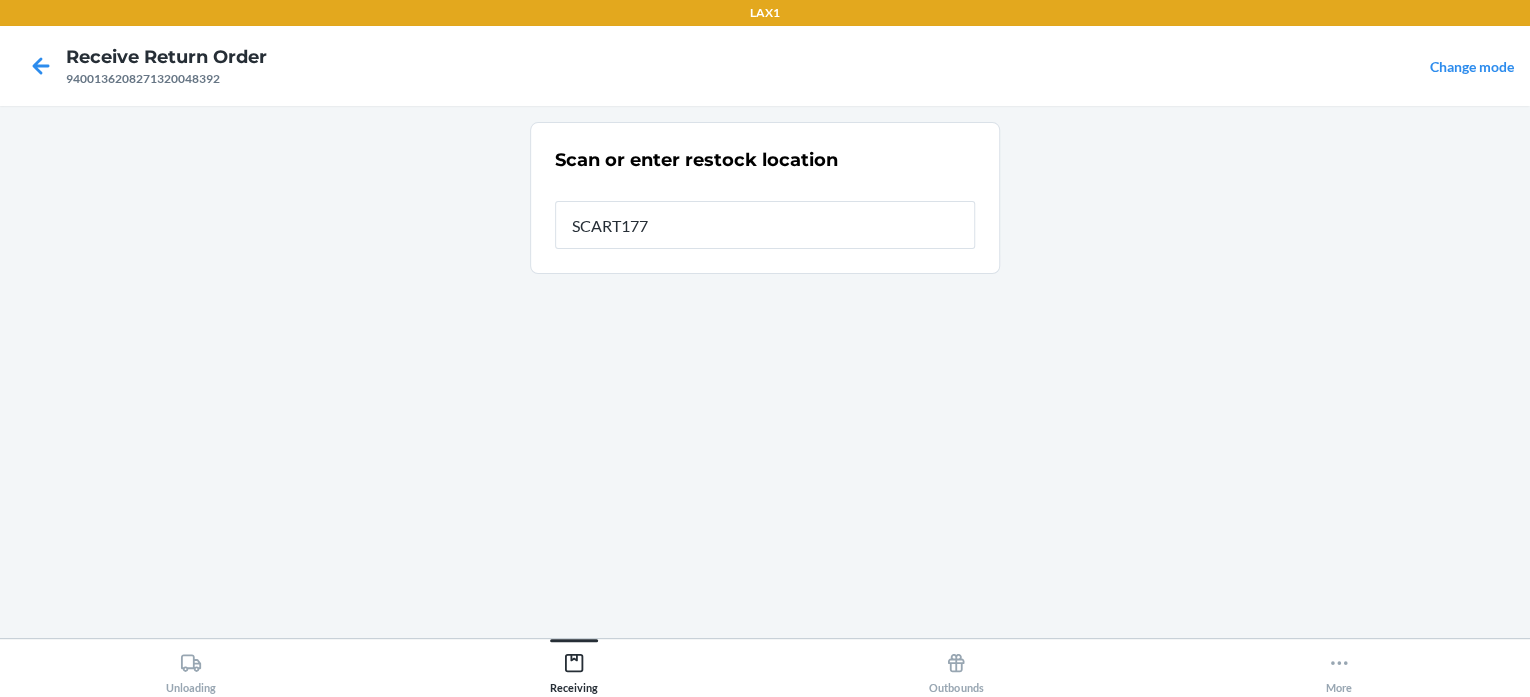 type on "SCART177" 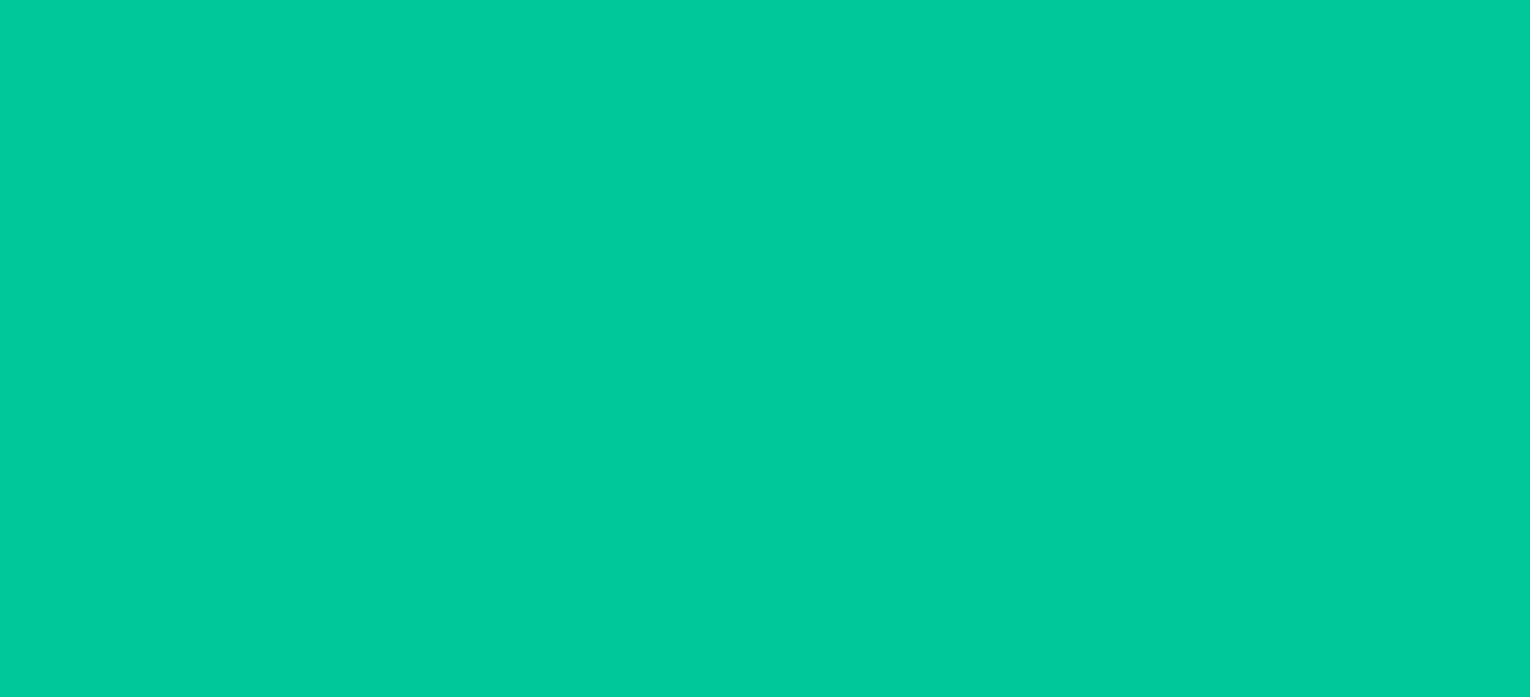 type 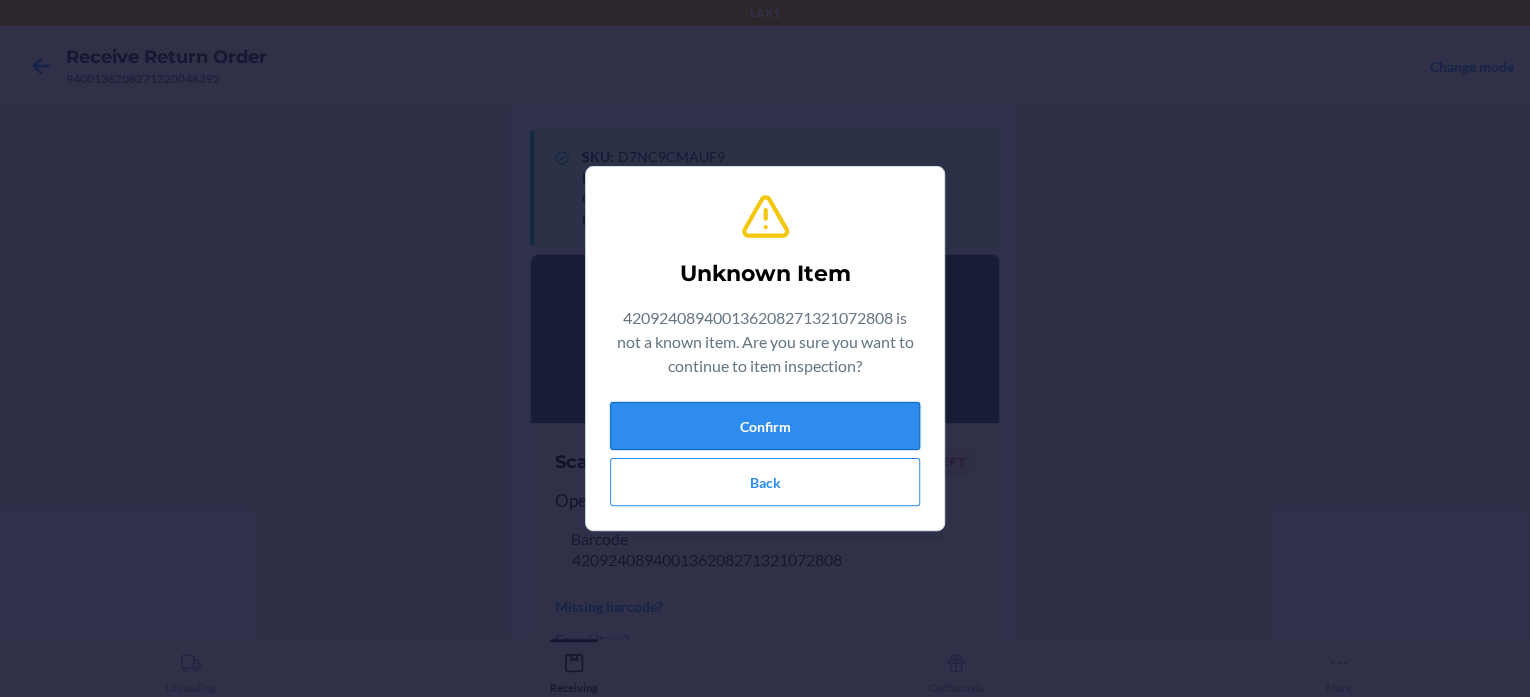 click on "Confirm" at bounding box center [765, 426] 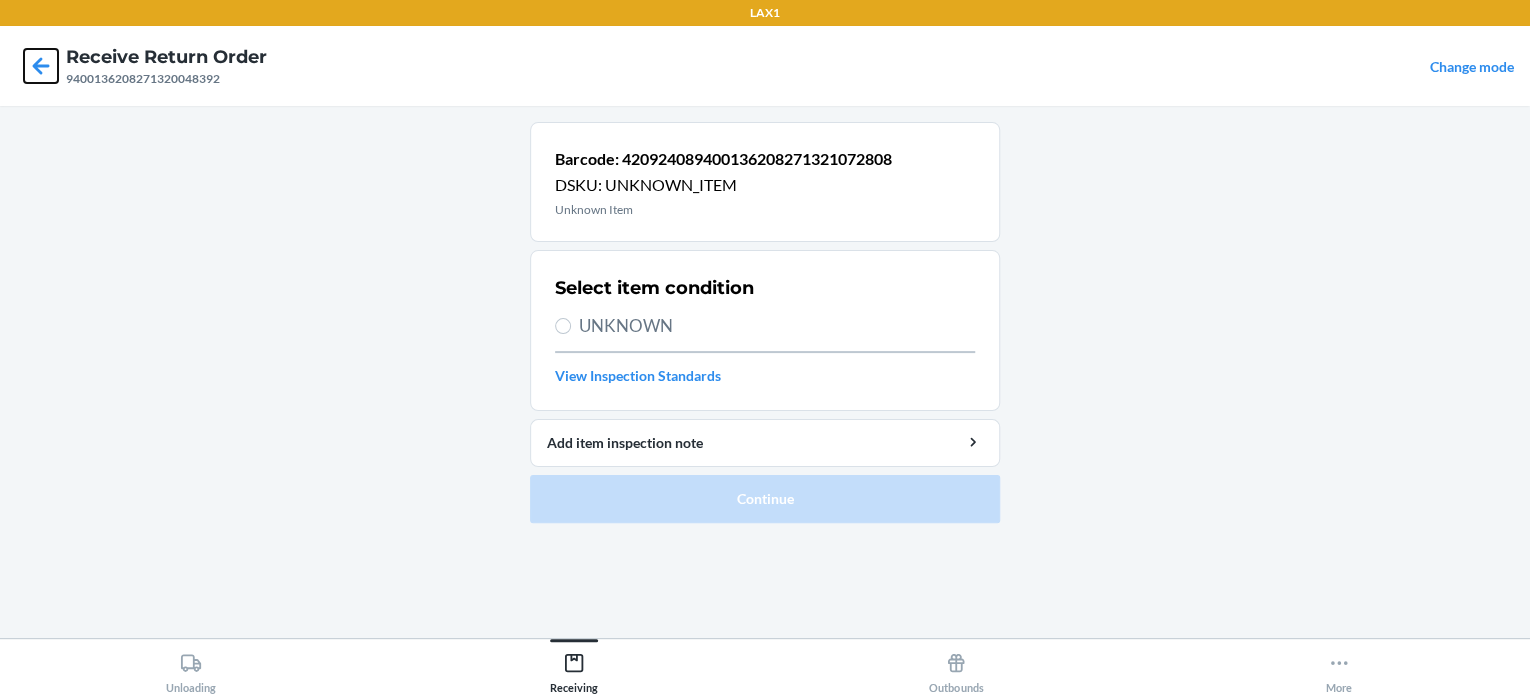 click 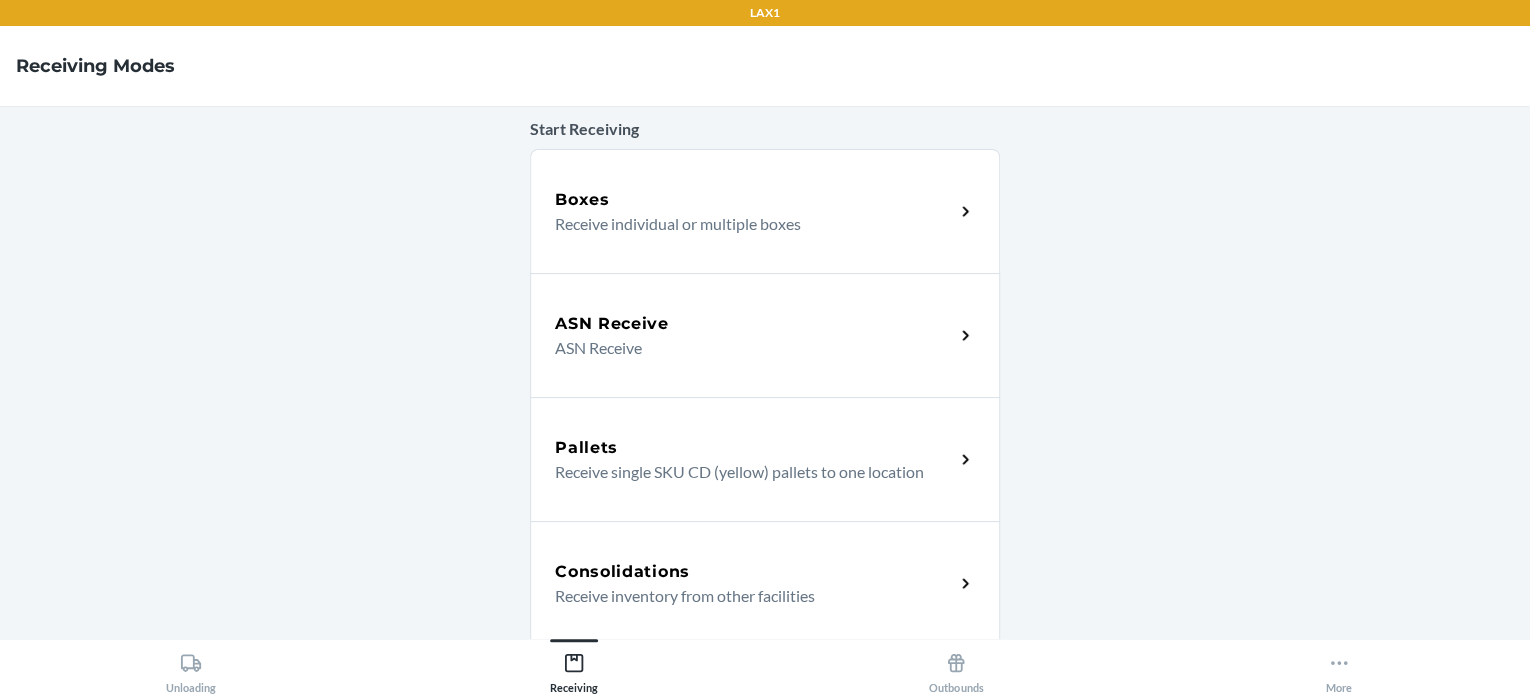 scroll, scrollTop: 320, scrollLeft: 0, axis: vertical 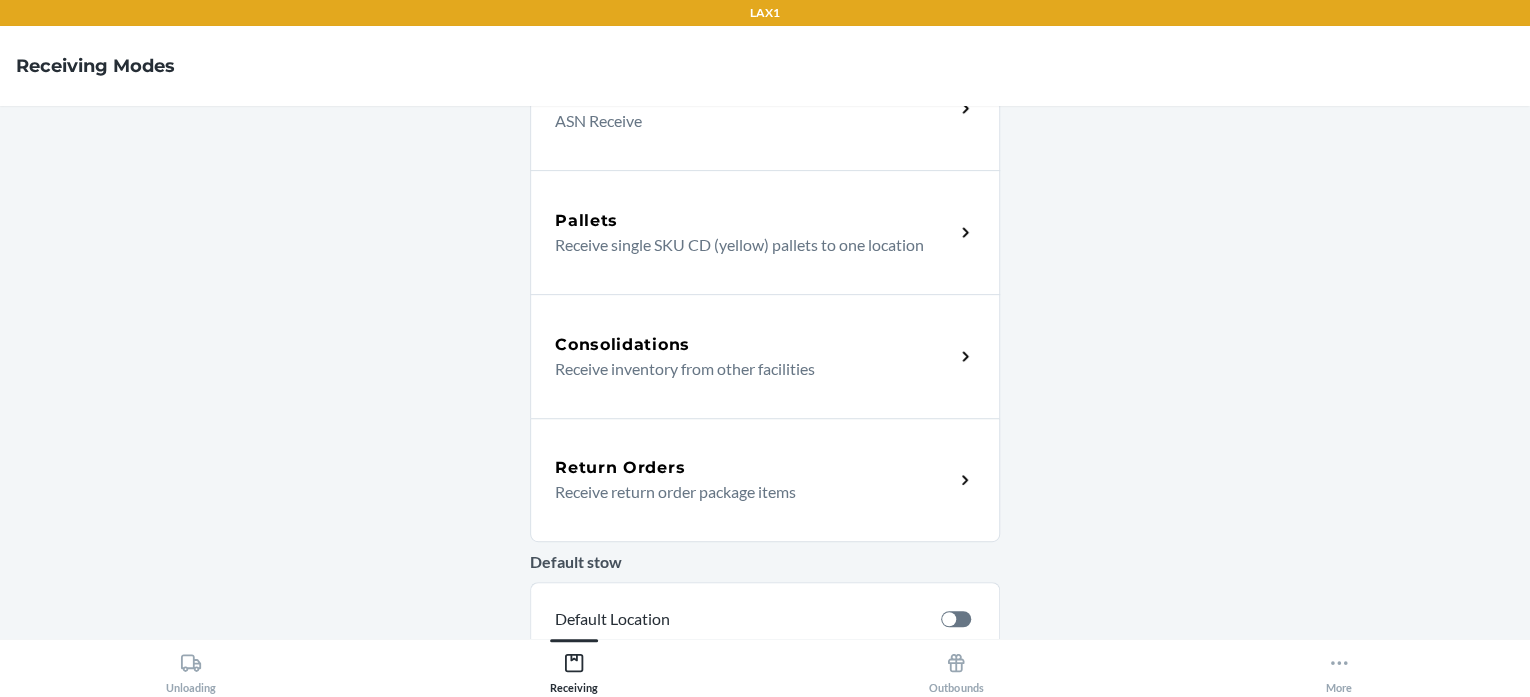 click on "Receive return order package items" at bounding box center (746, 492) 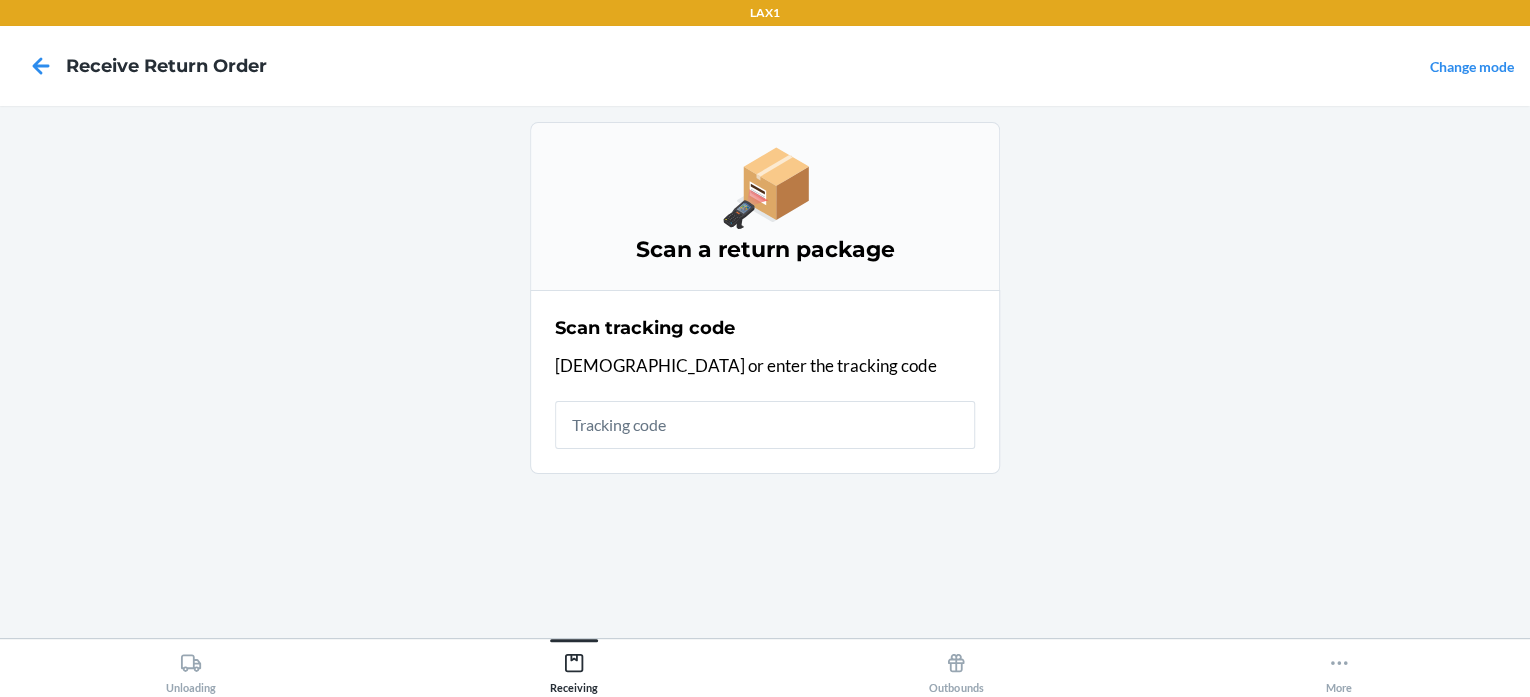 scroll, scrollTop: 0, scrollLeft: 0, axis: both 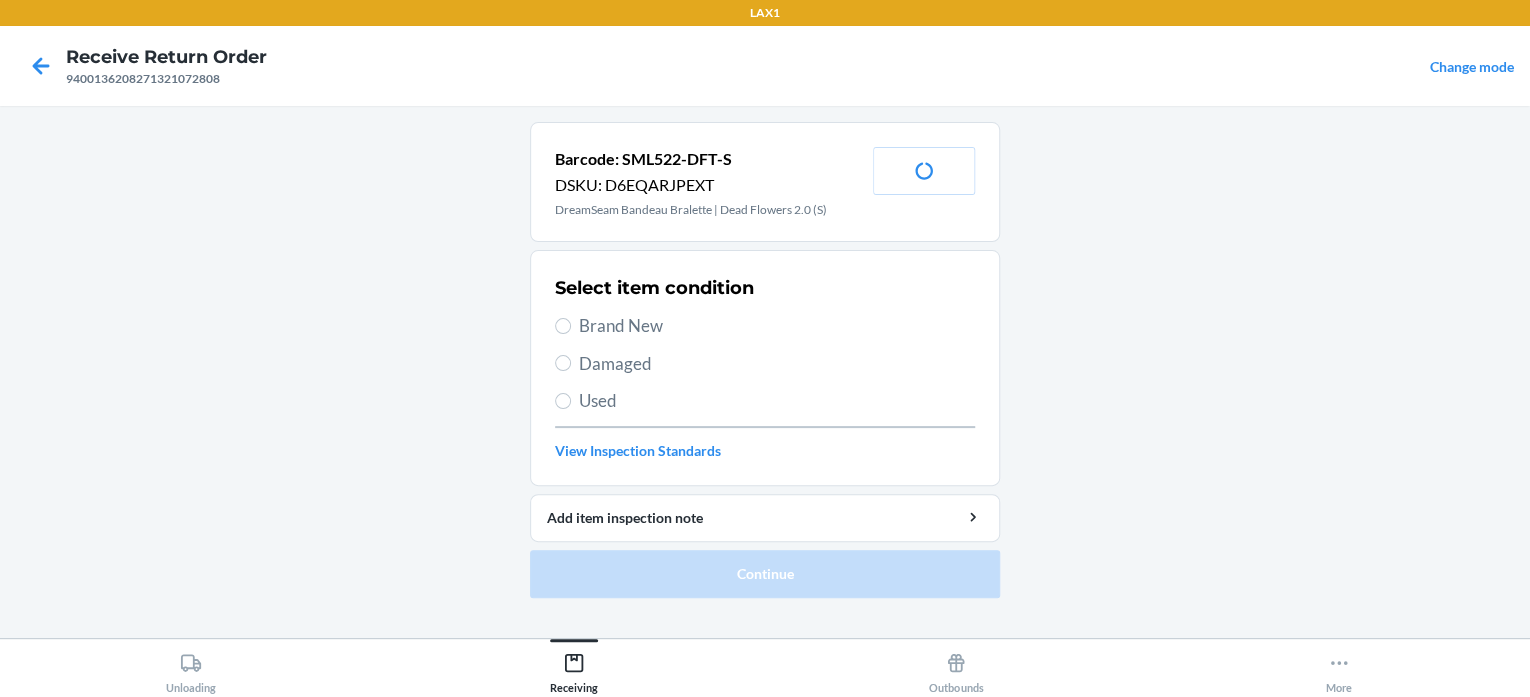 click on "Brand New" at bounding box center (777, 326) 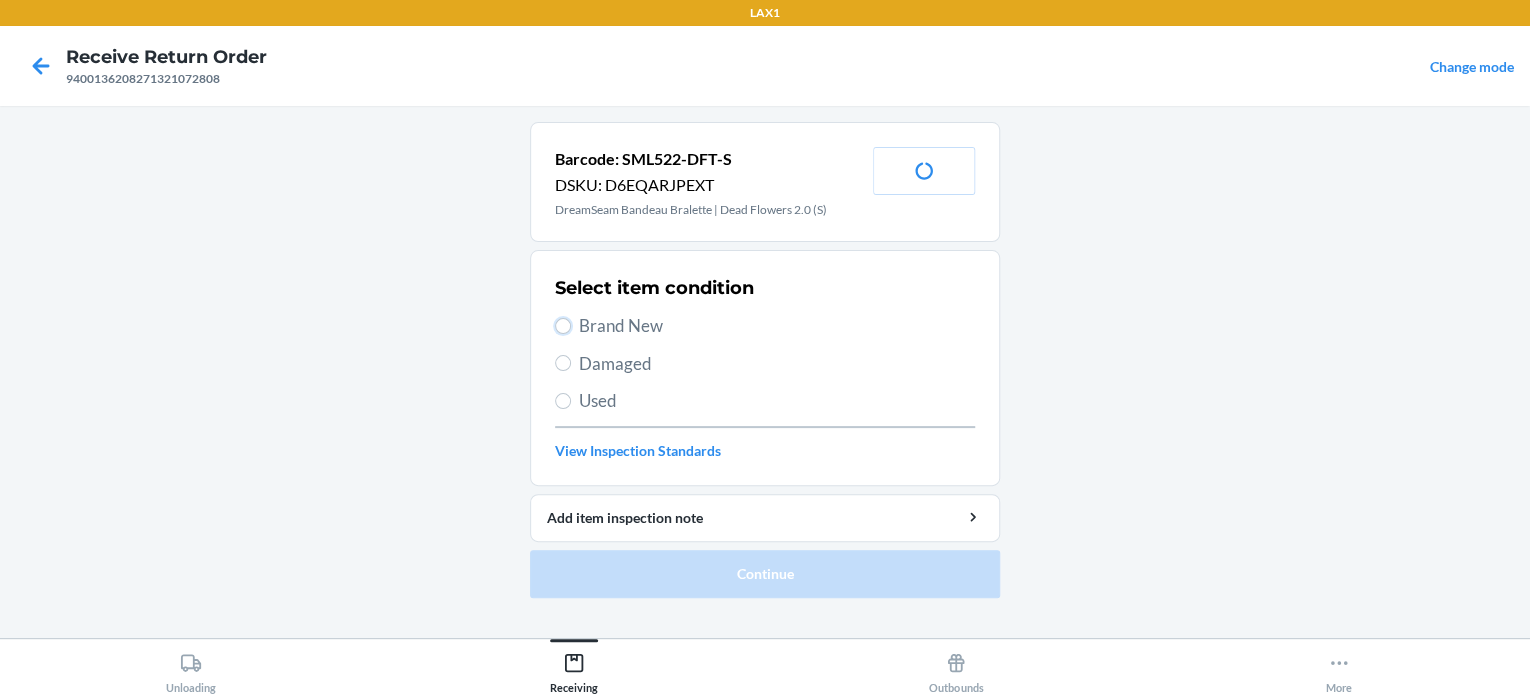 click on "Brand New" at bounding box center (563, 326) 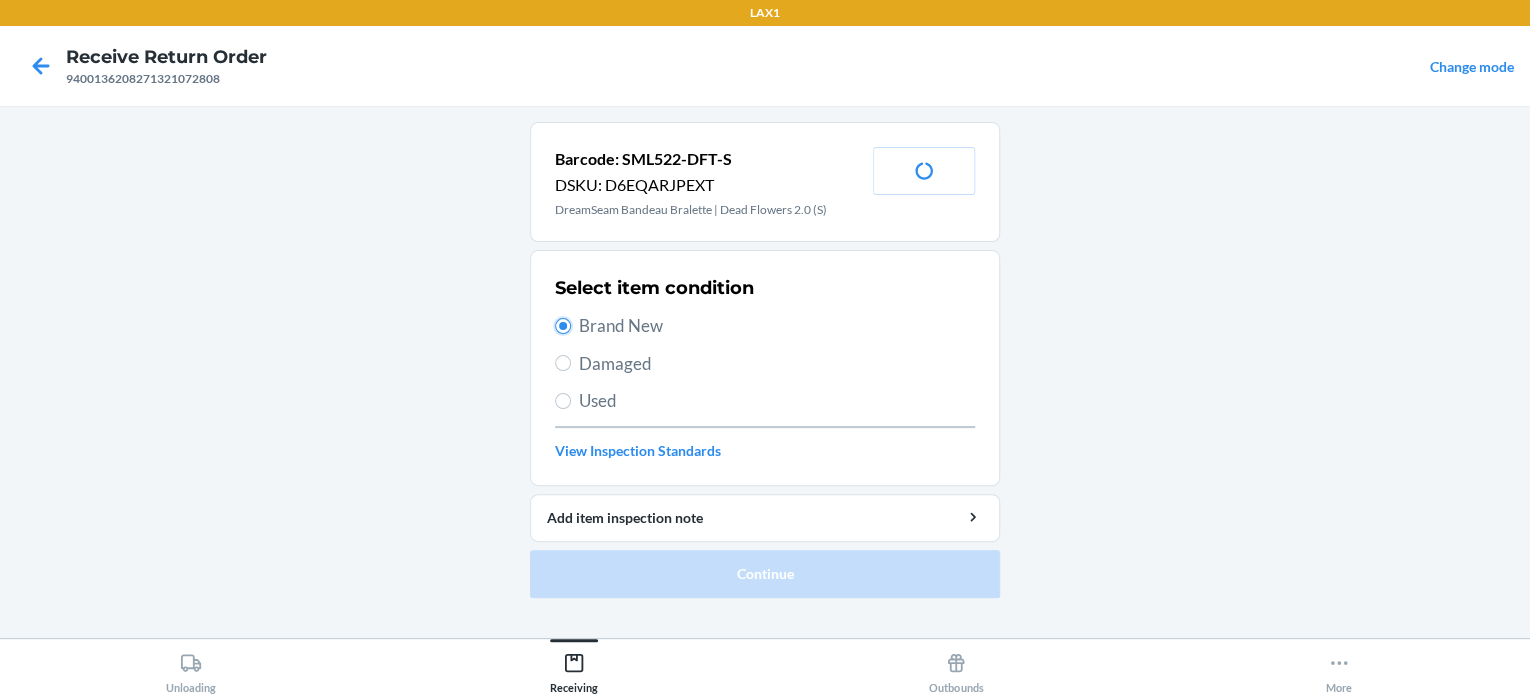 radio on "true" 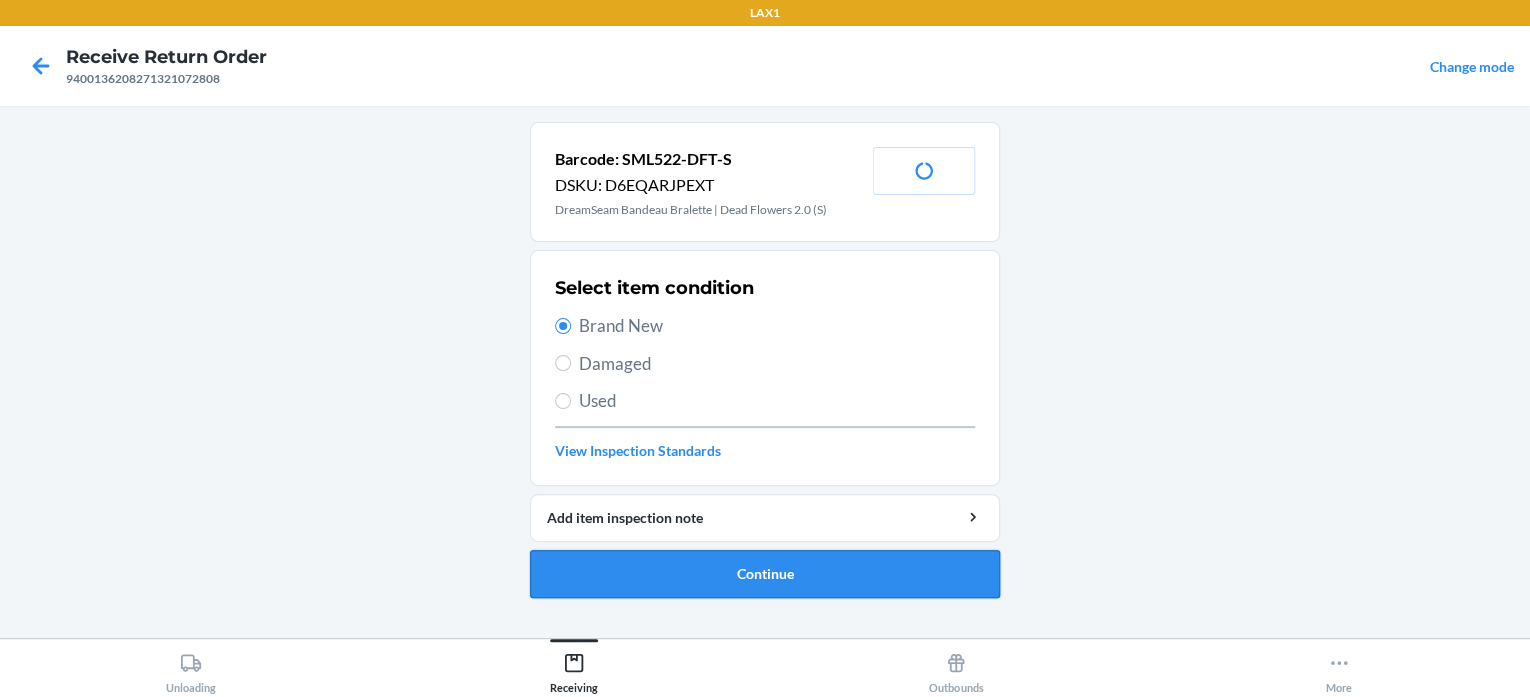 click on "Continue" at bounding box center [765, 574] 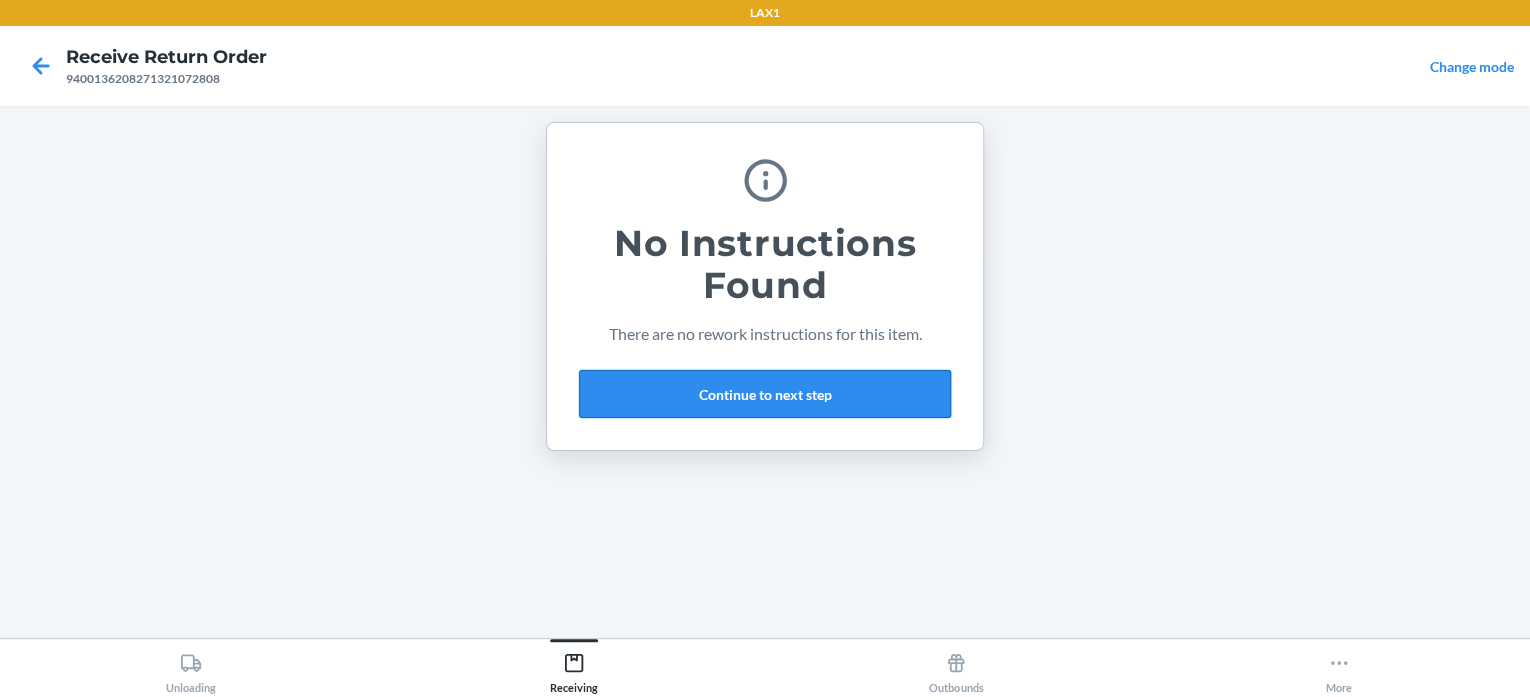 click on "Continue to next step" at bounding box center (765, 394) 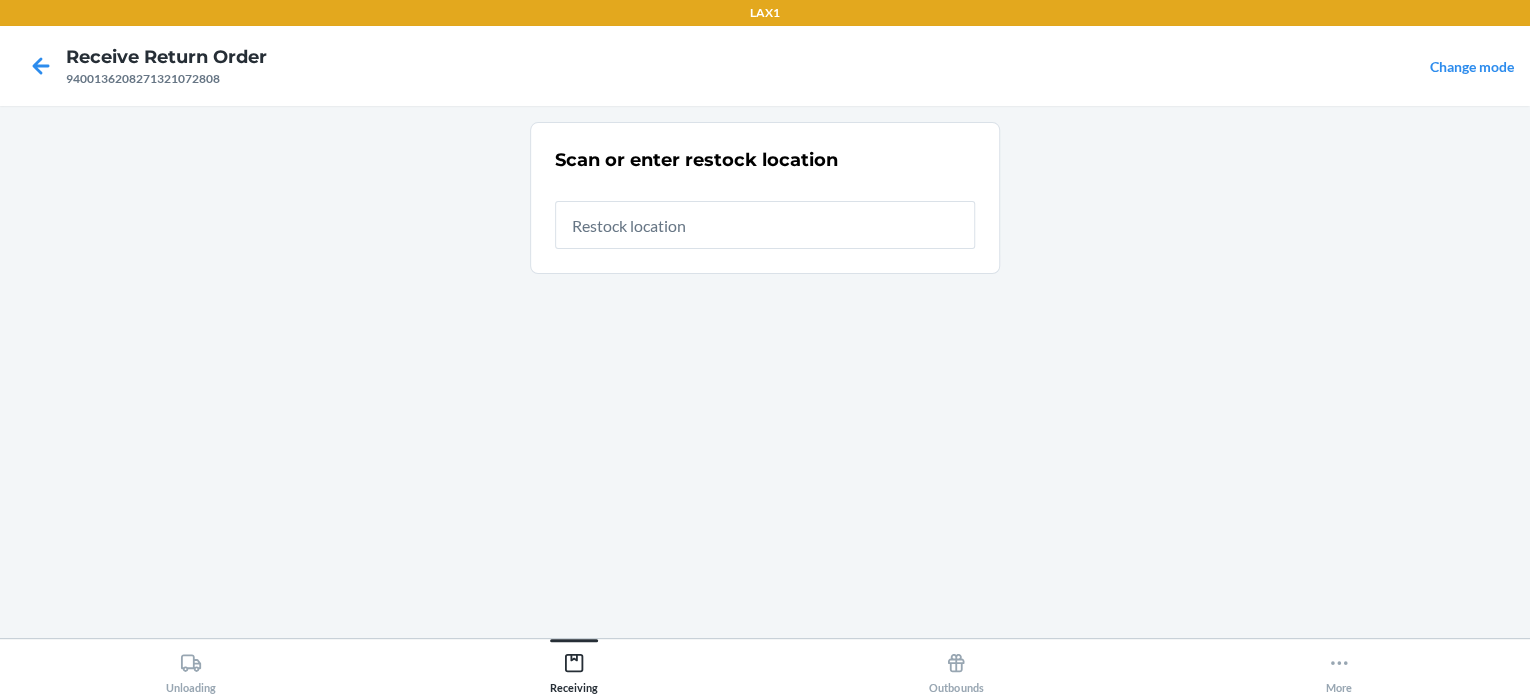click at bounding box center (765, 225) 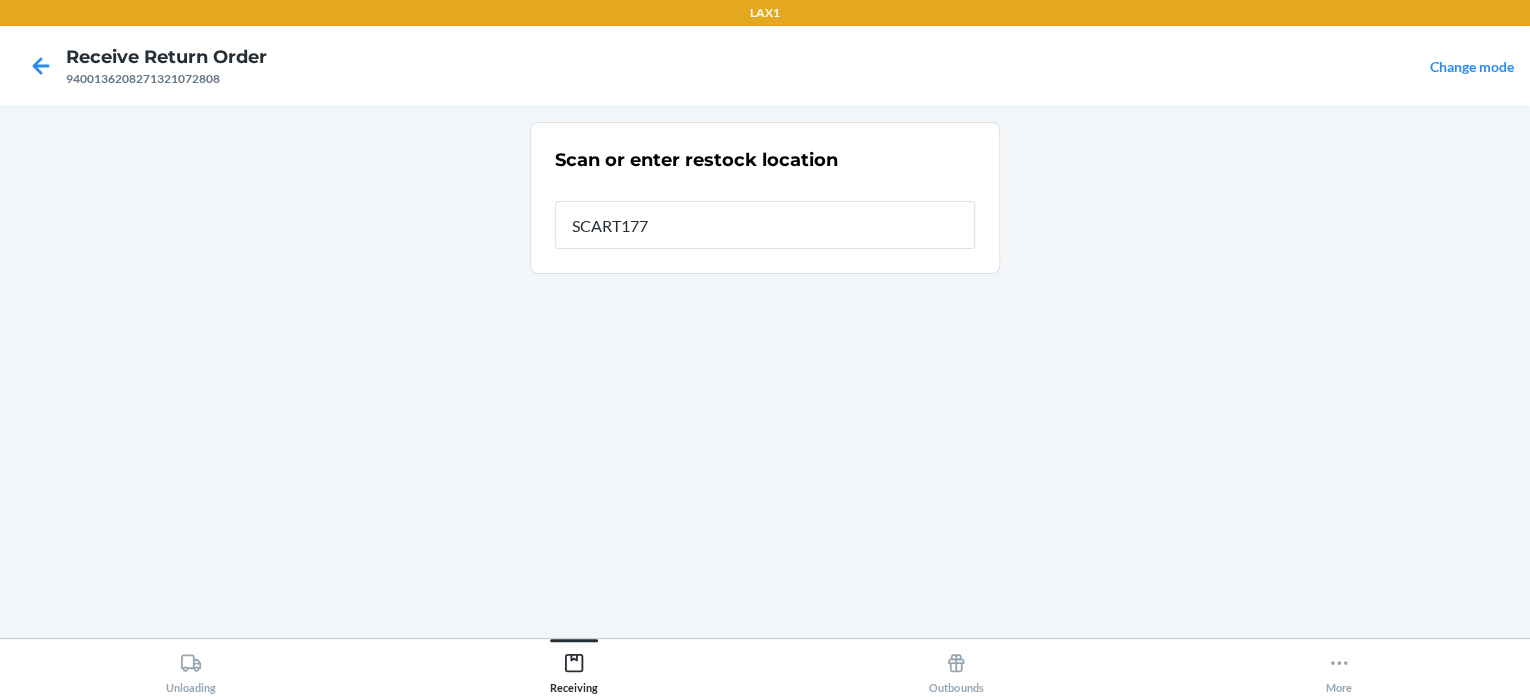 type on "SCART177" 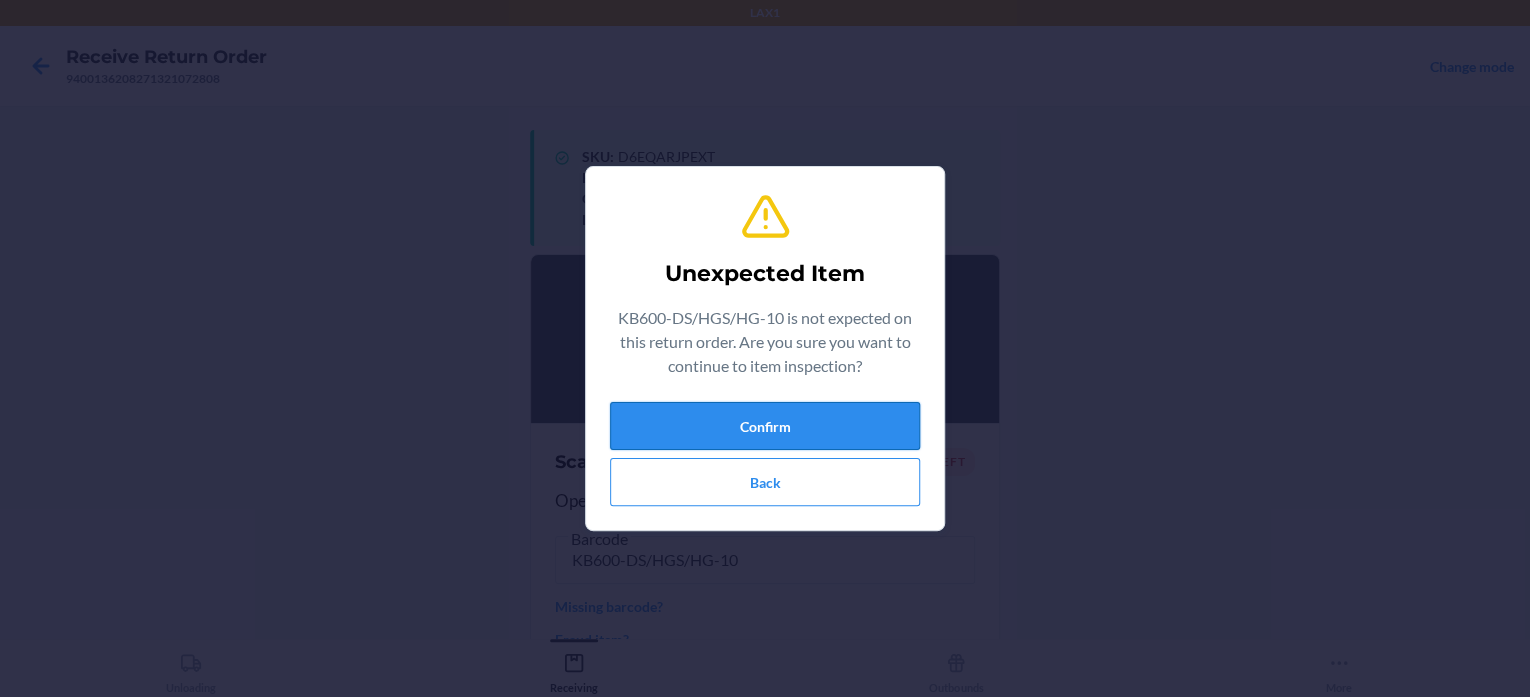 click on "Confirm" at bounding box center [765, 426] 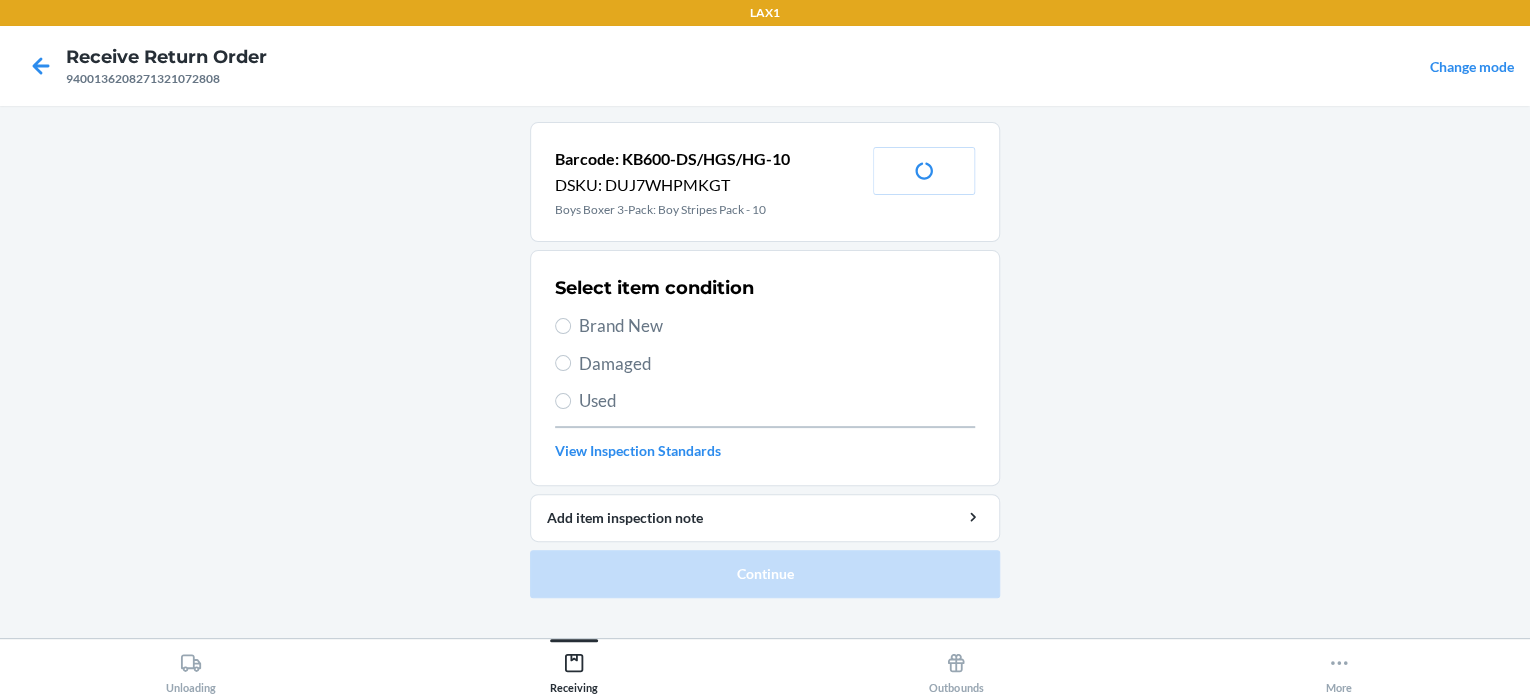 click on "Brand New" at bounding box center [777, 326] 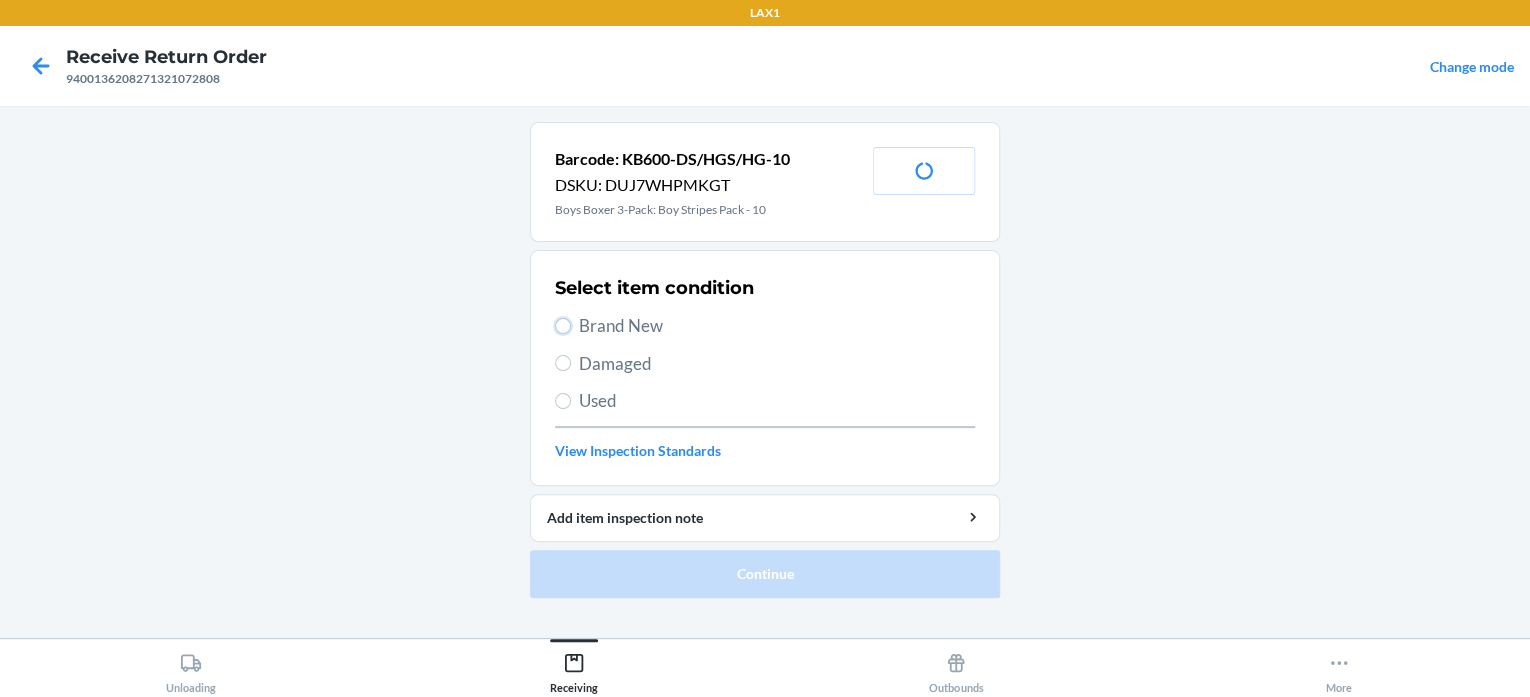 click on "Brand New" at bounding box center (563, 326) 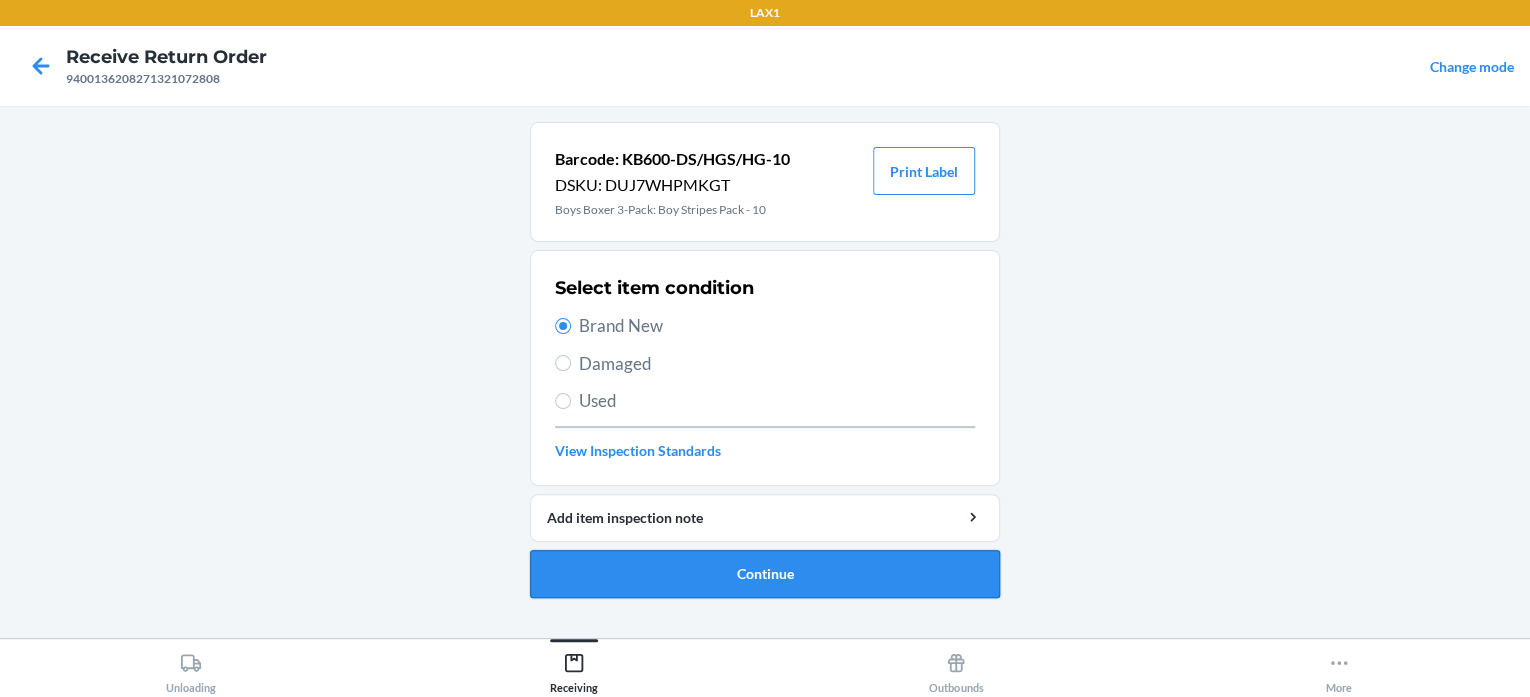 click on "Continue" at bounding box center (765, 574) 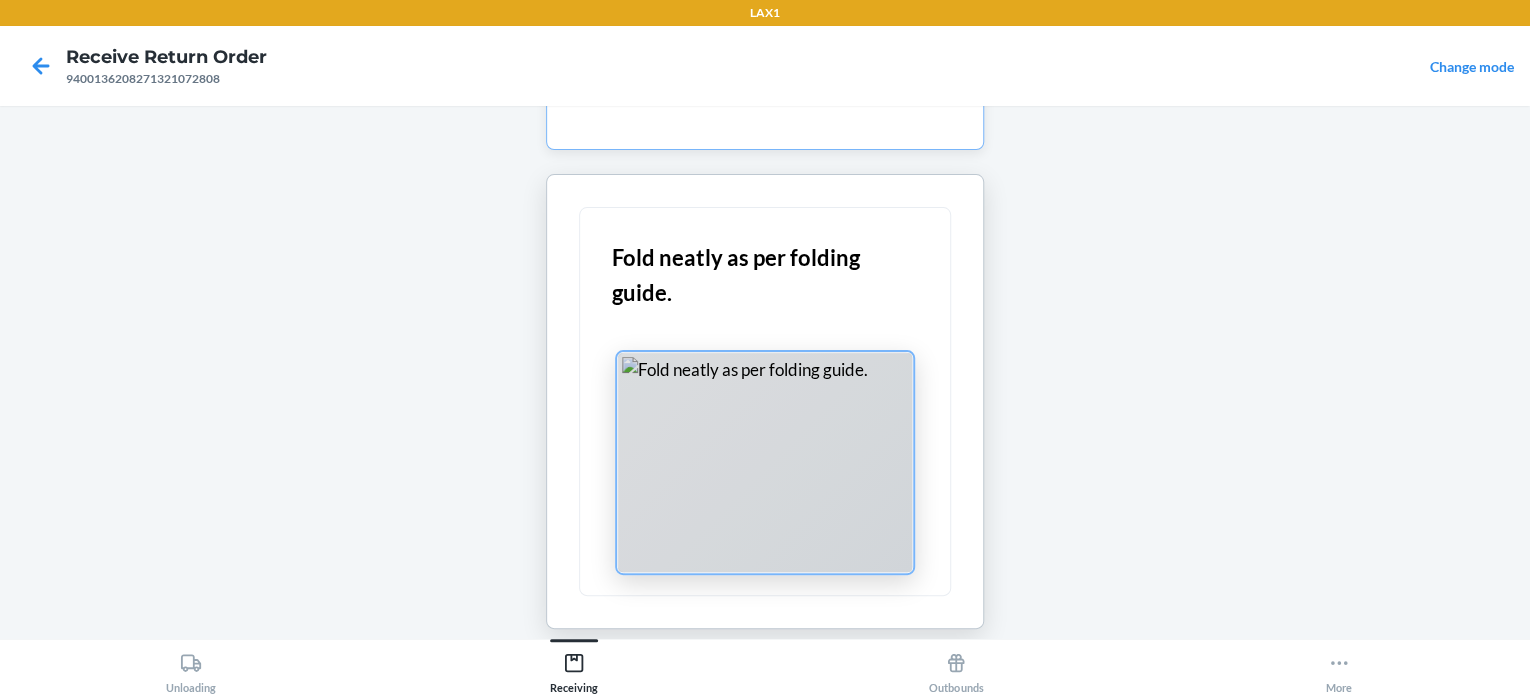 scroll, scrollTop: 204, scrollLeft: 0, axis: vertical 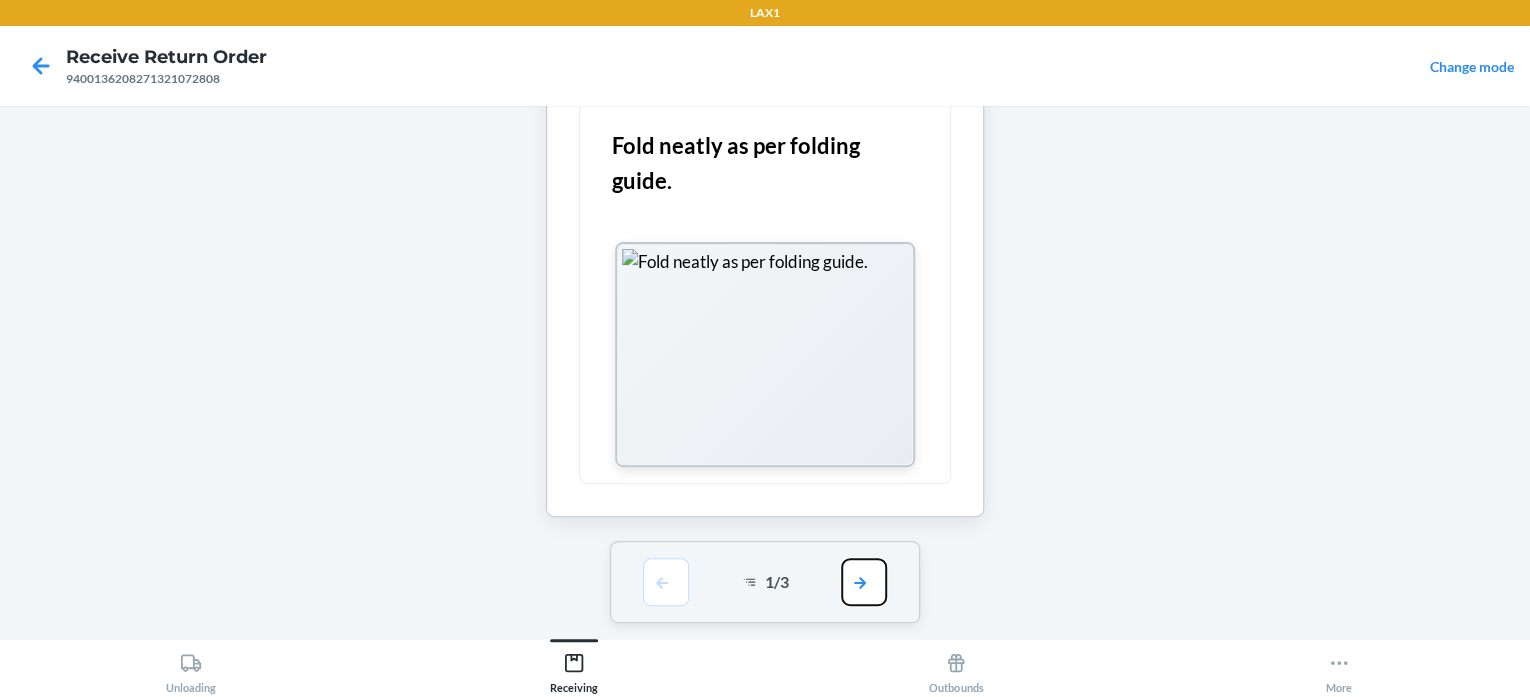 click at bounding box center [864, 582] 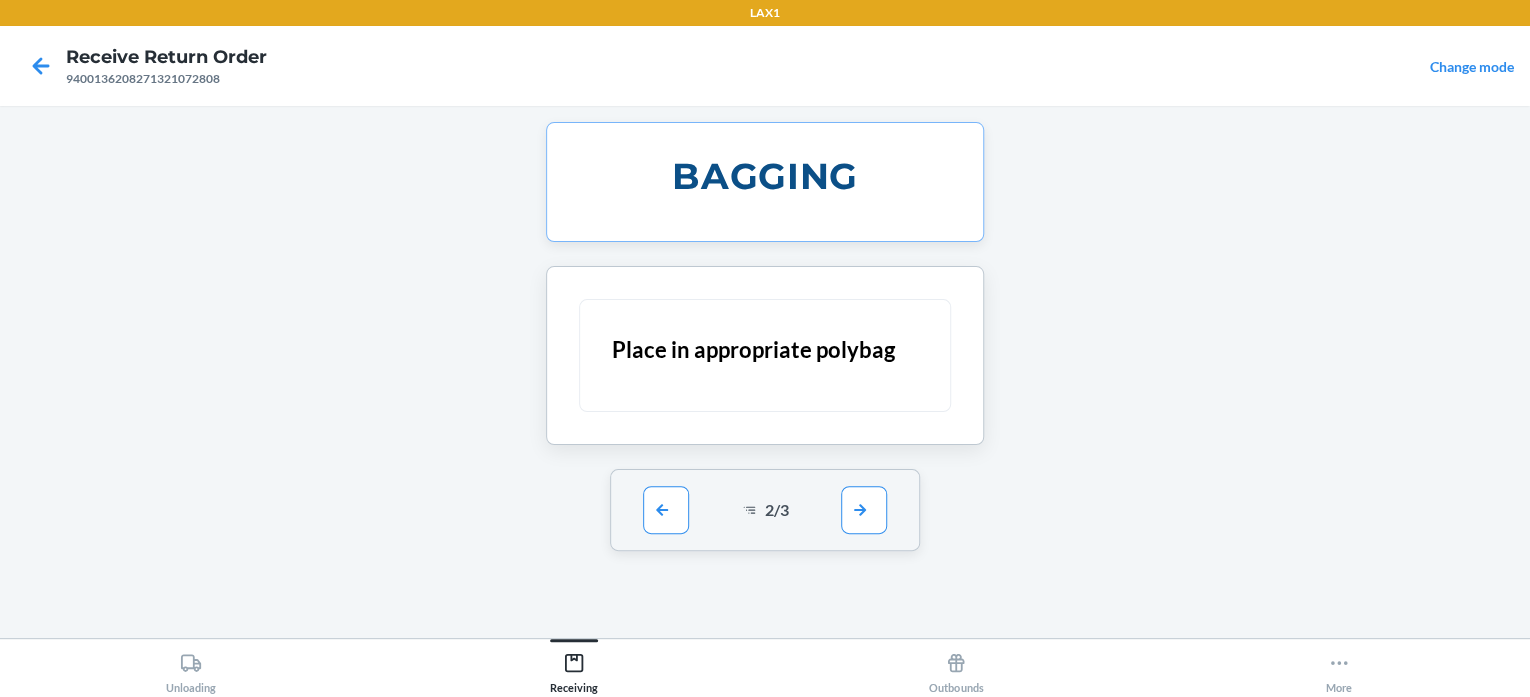 drag, startPoint x: 850, startPoint y: 572, endPoint x: 854, endPoint y: 560, distance: 12.649111 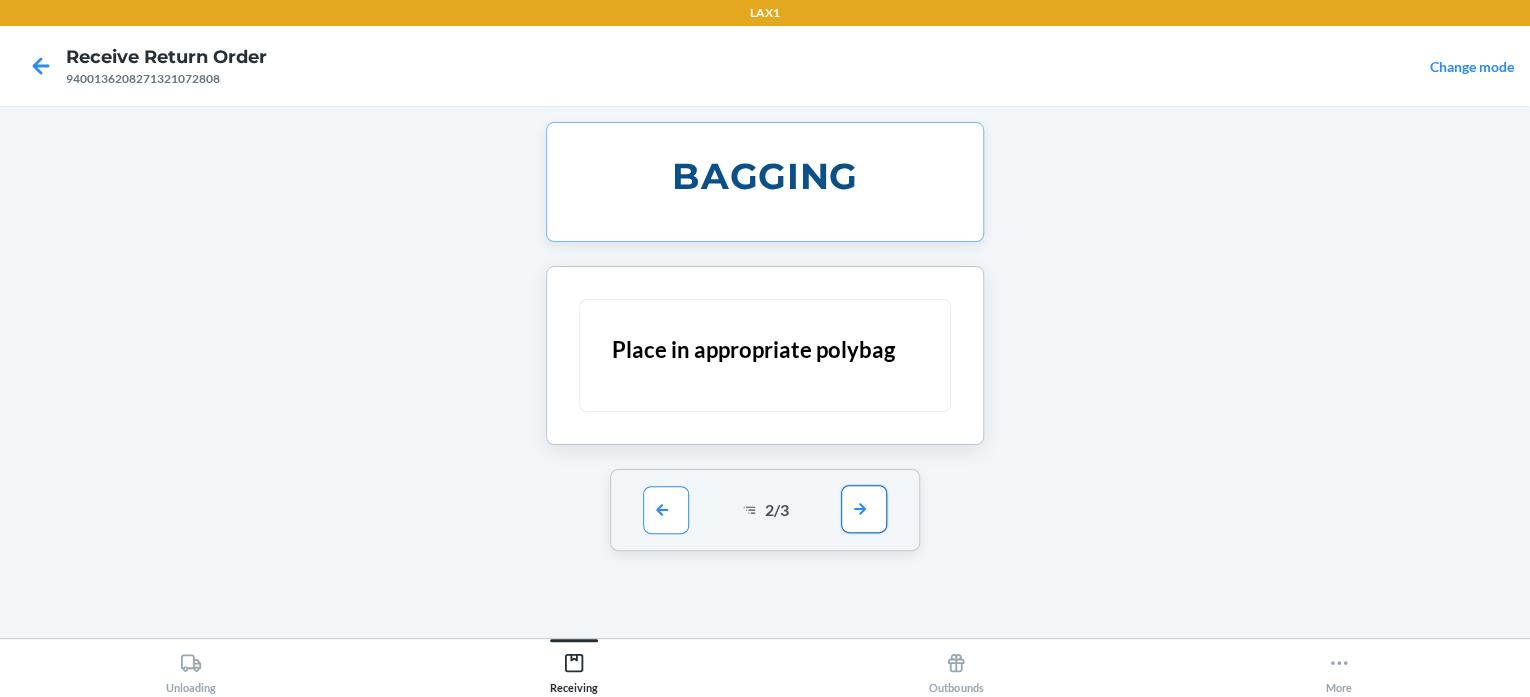 click at bounding box center [864, 509] 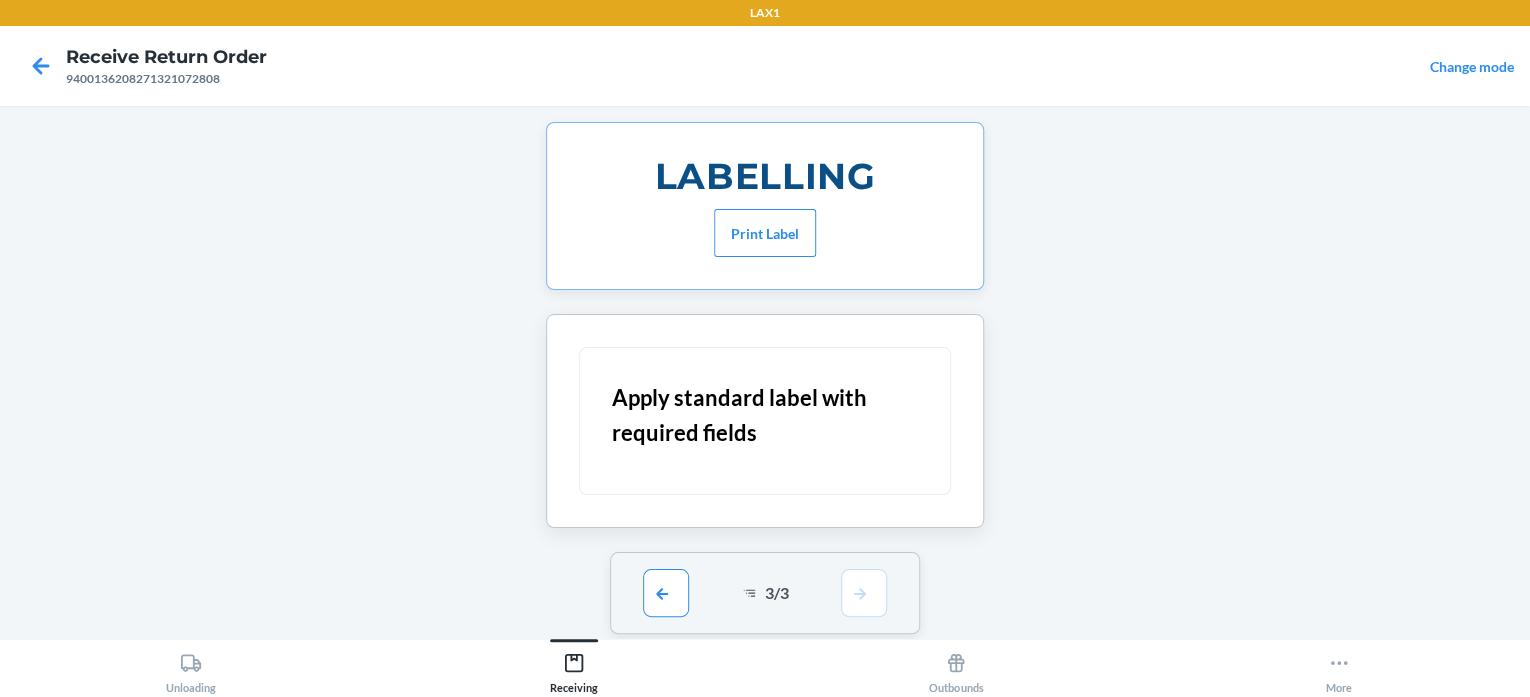drag, startPoint x: 852, startPoint y: 522, endPoint x: 864, endPoint y: 578, distance: 57.271286 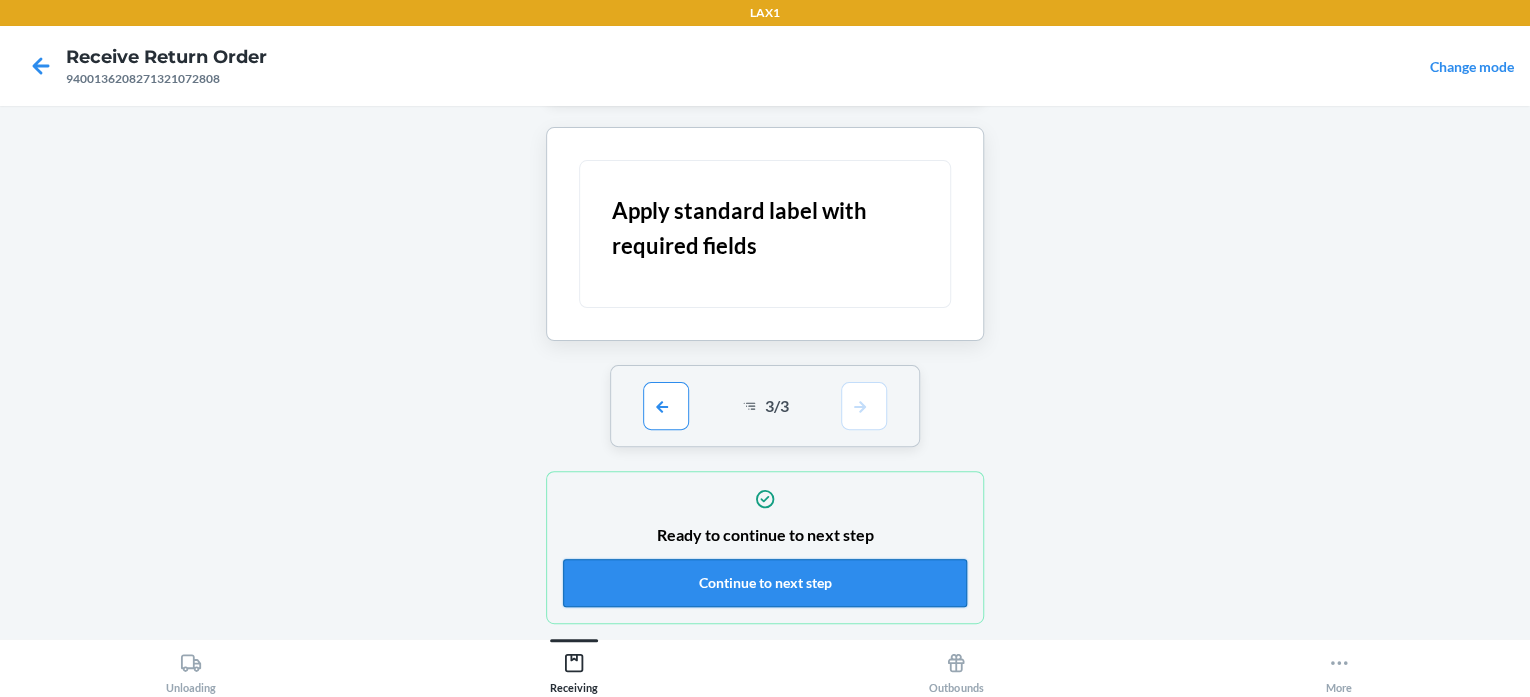 click on "Continue to next step" at bounding box center [765, 583] 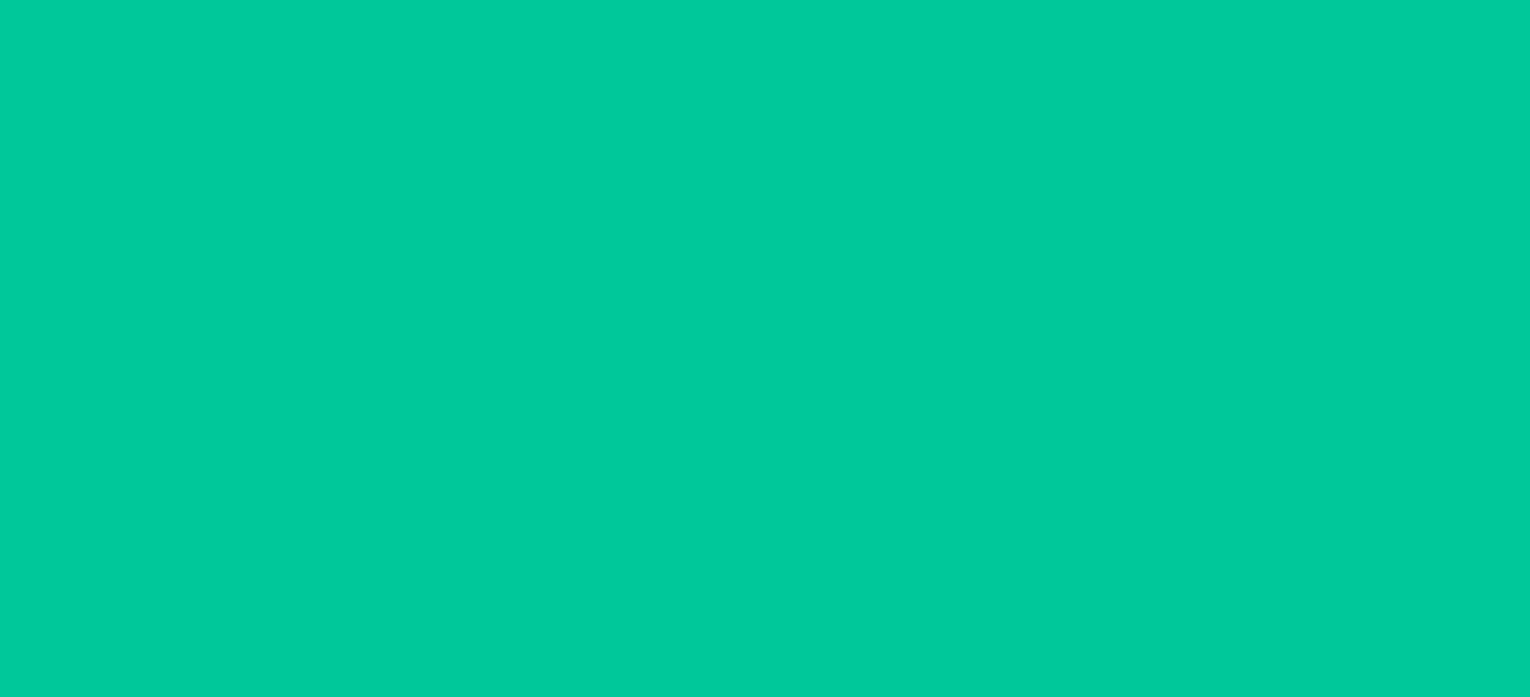 scroll, scrollTop: 0, scrollLeft: 0, axis: both 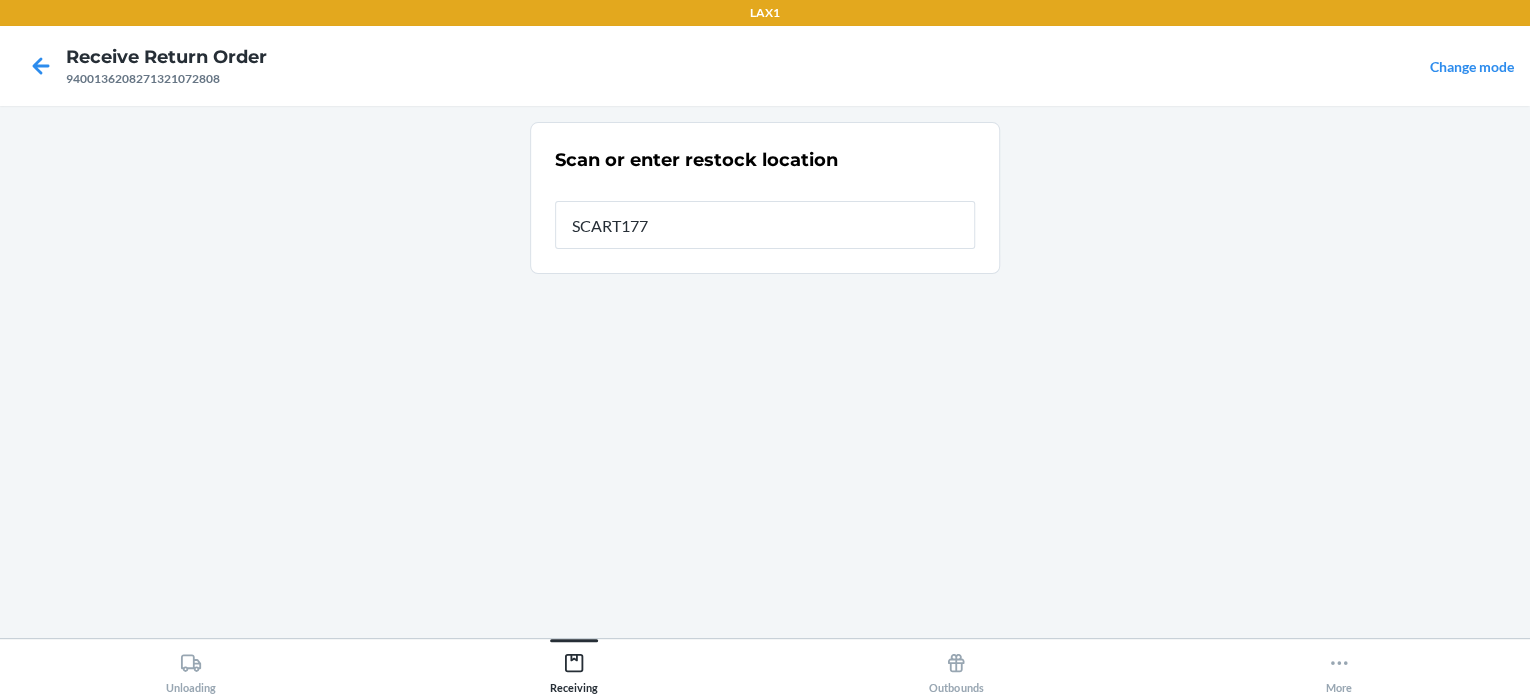 type on "SCART177" 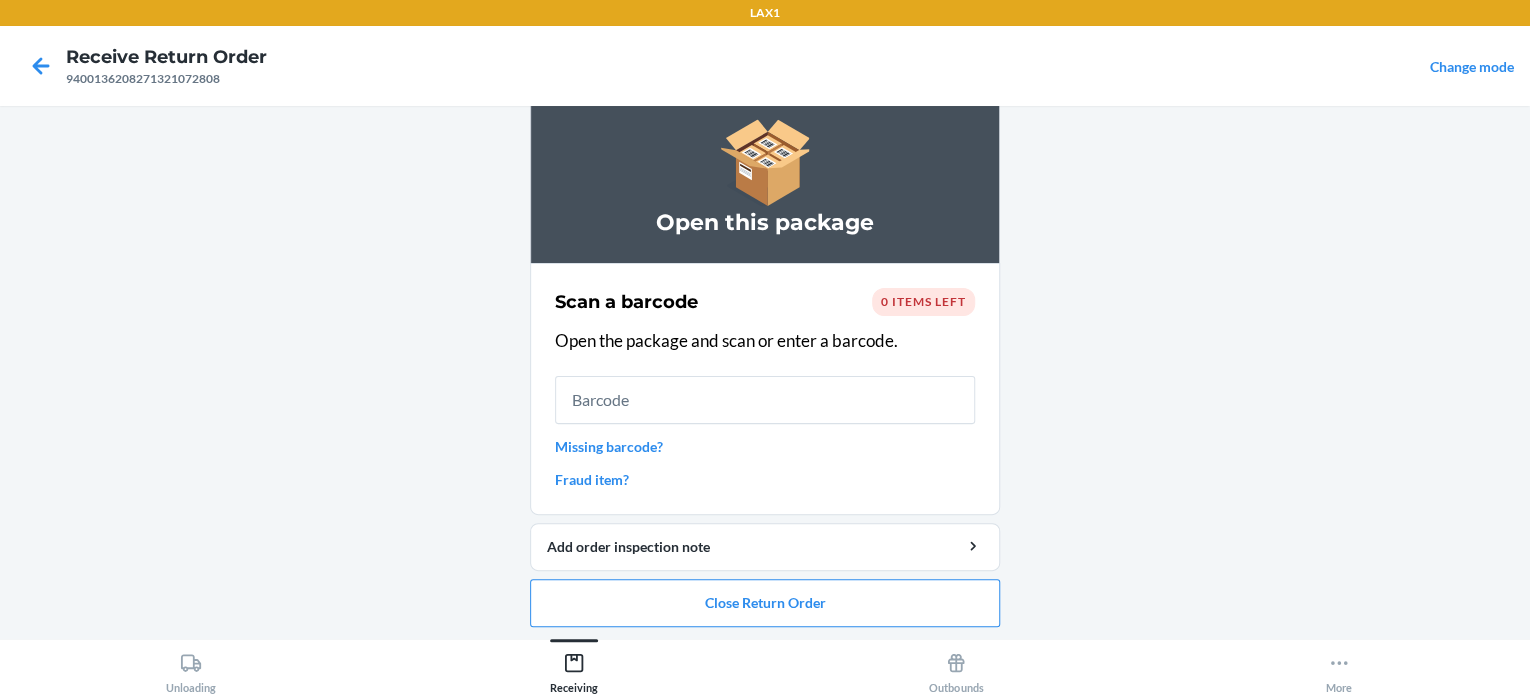 scroll, scrollTop: 163, scrollLeft: 0, axis: vertical 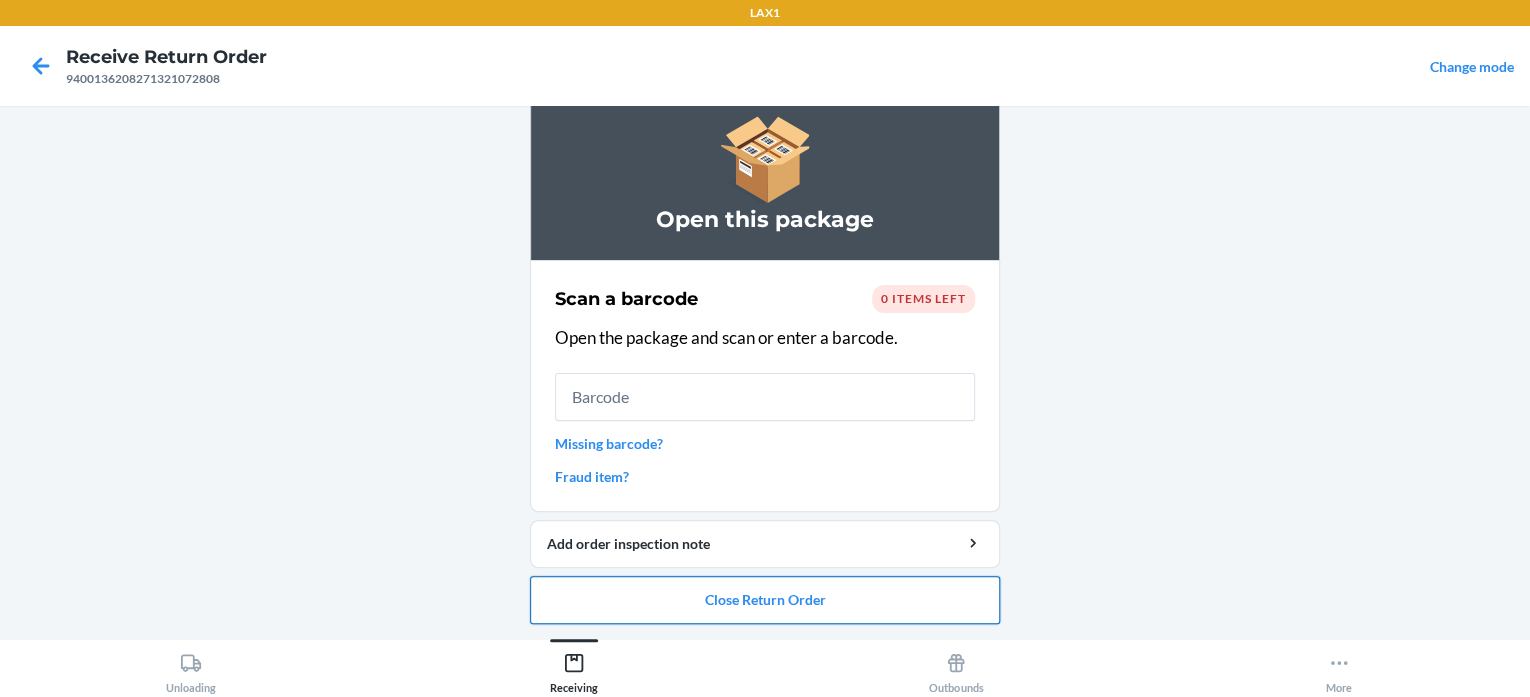 click on "Close Return Order" at bounding box center (765, 600) 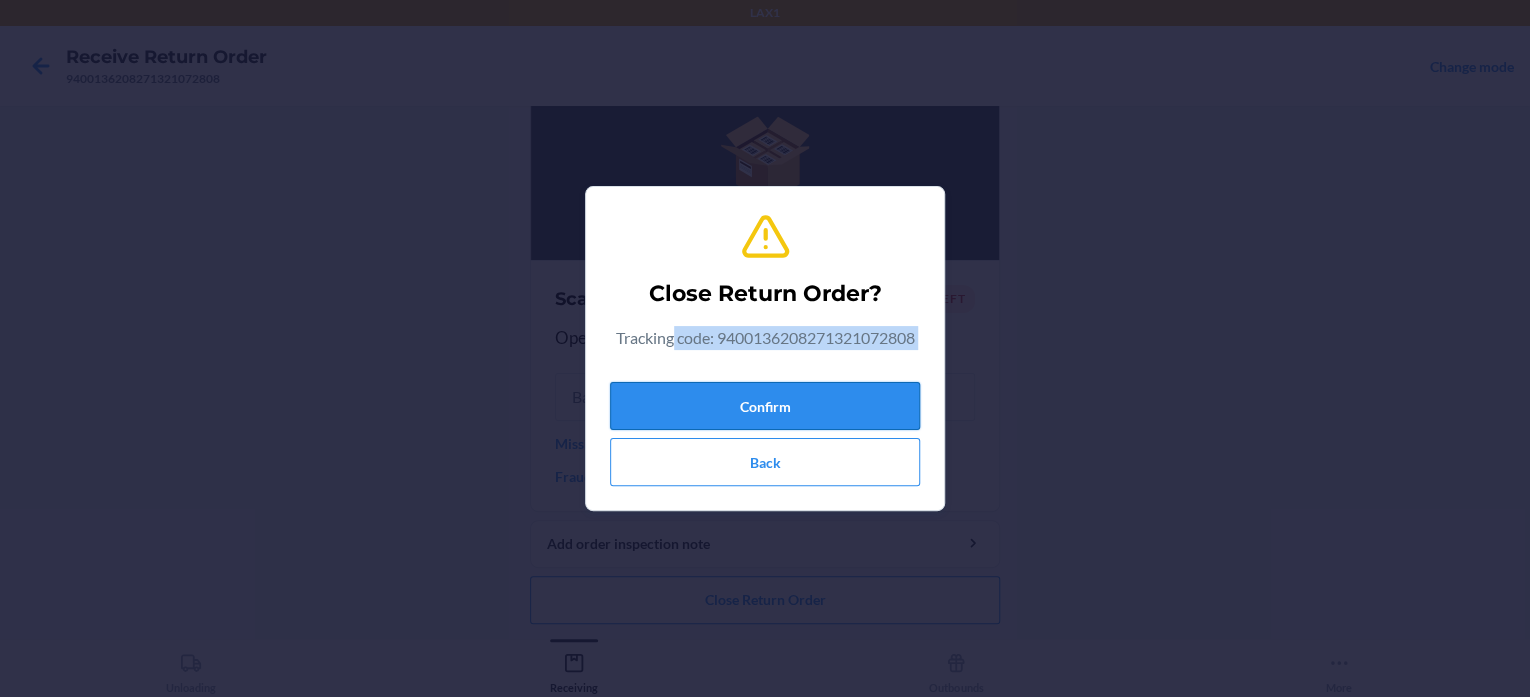 drag, startPoint x: 671, startPoint y: 364, endPoint x: 676, endPoint y: 385, distance: 21.587032 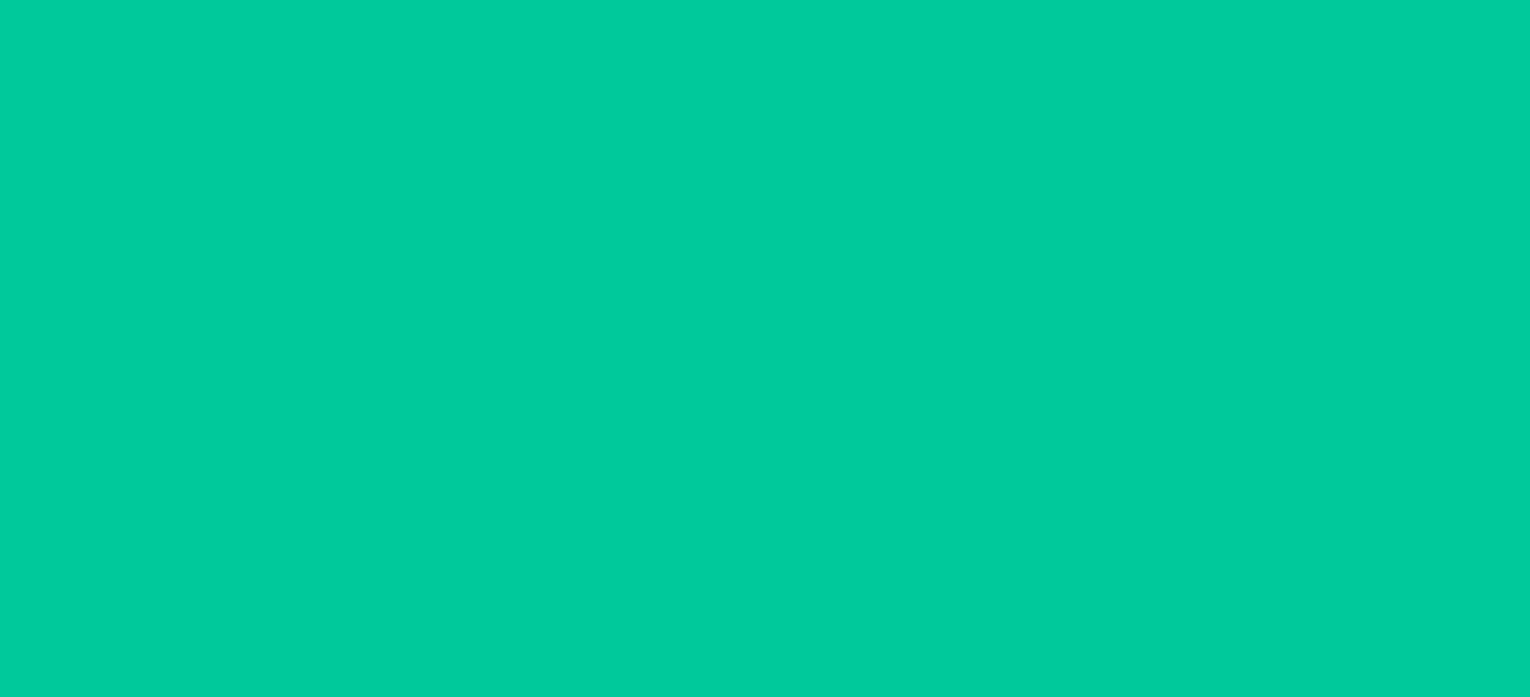 scroll, scrollTop: 0, scrollLeft: 0, axis: both 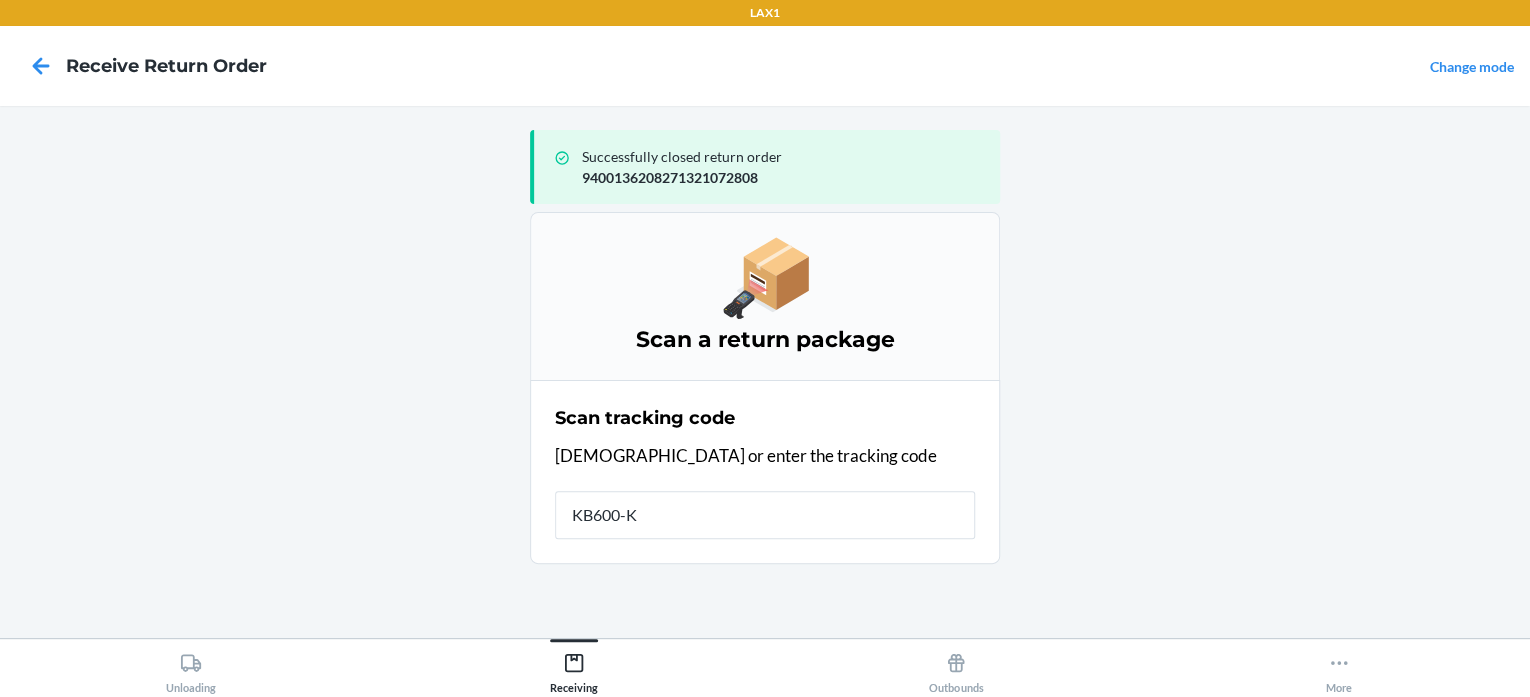 type on "KB600-KA" 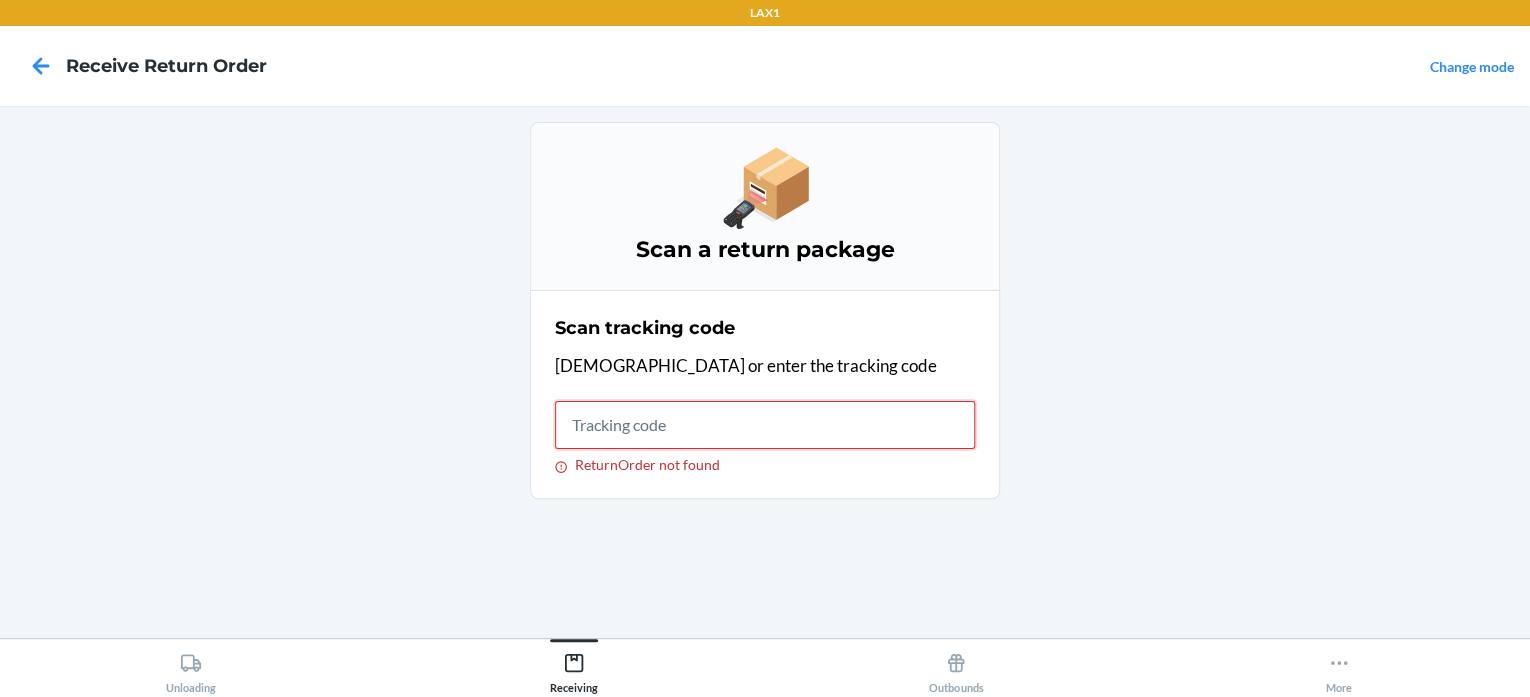click on "ReturnOrder not found" at bounding box center [765, 425] 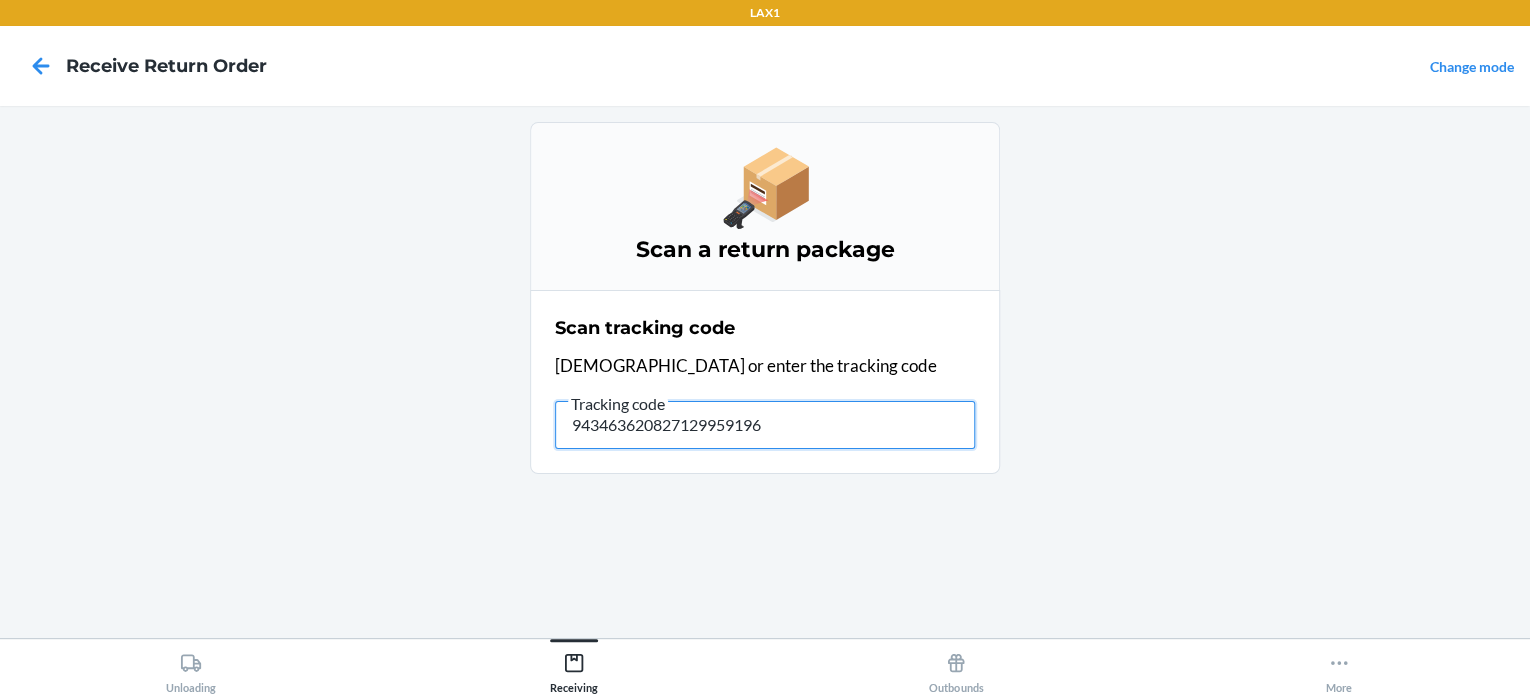 type on "9434636208271299591969" 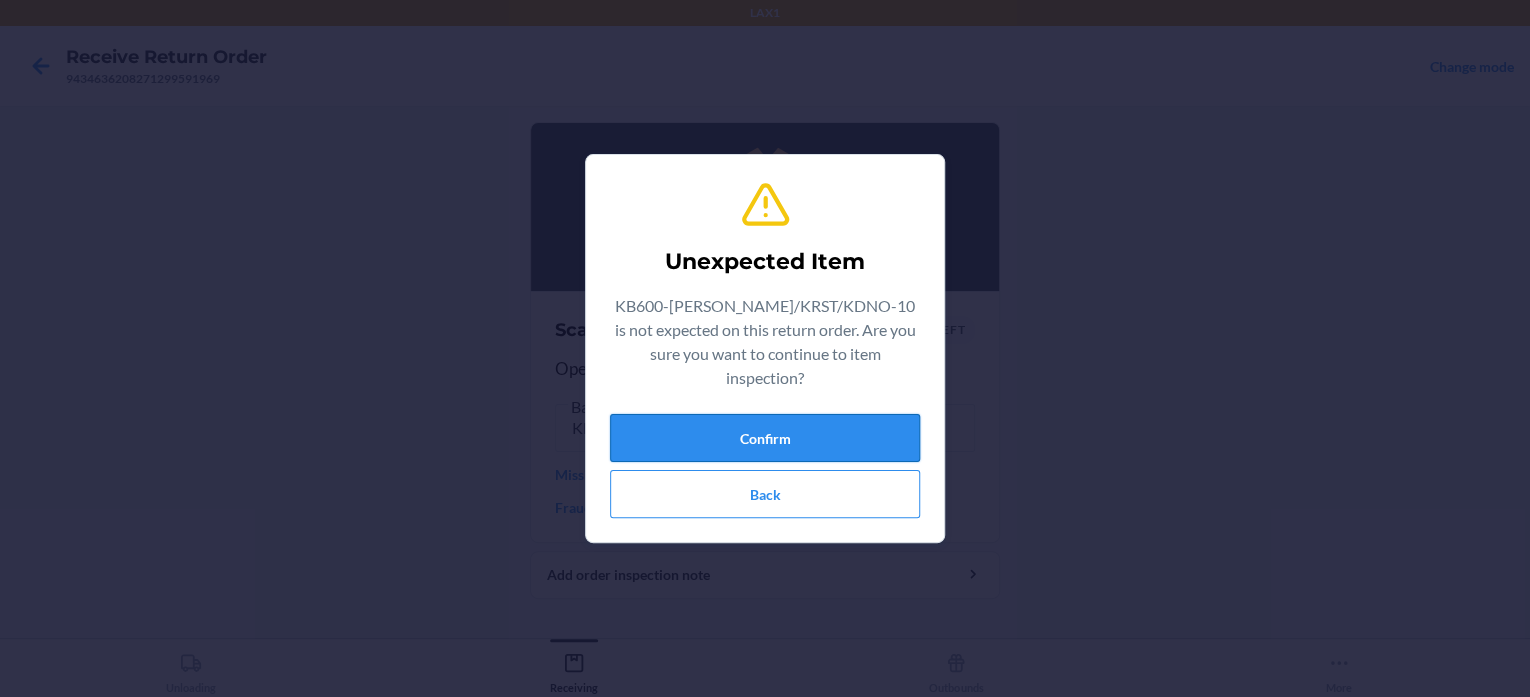 click on "Confirm" at bounding box center [765, 438] 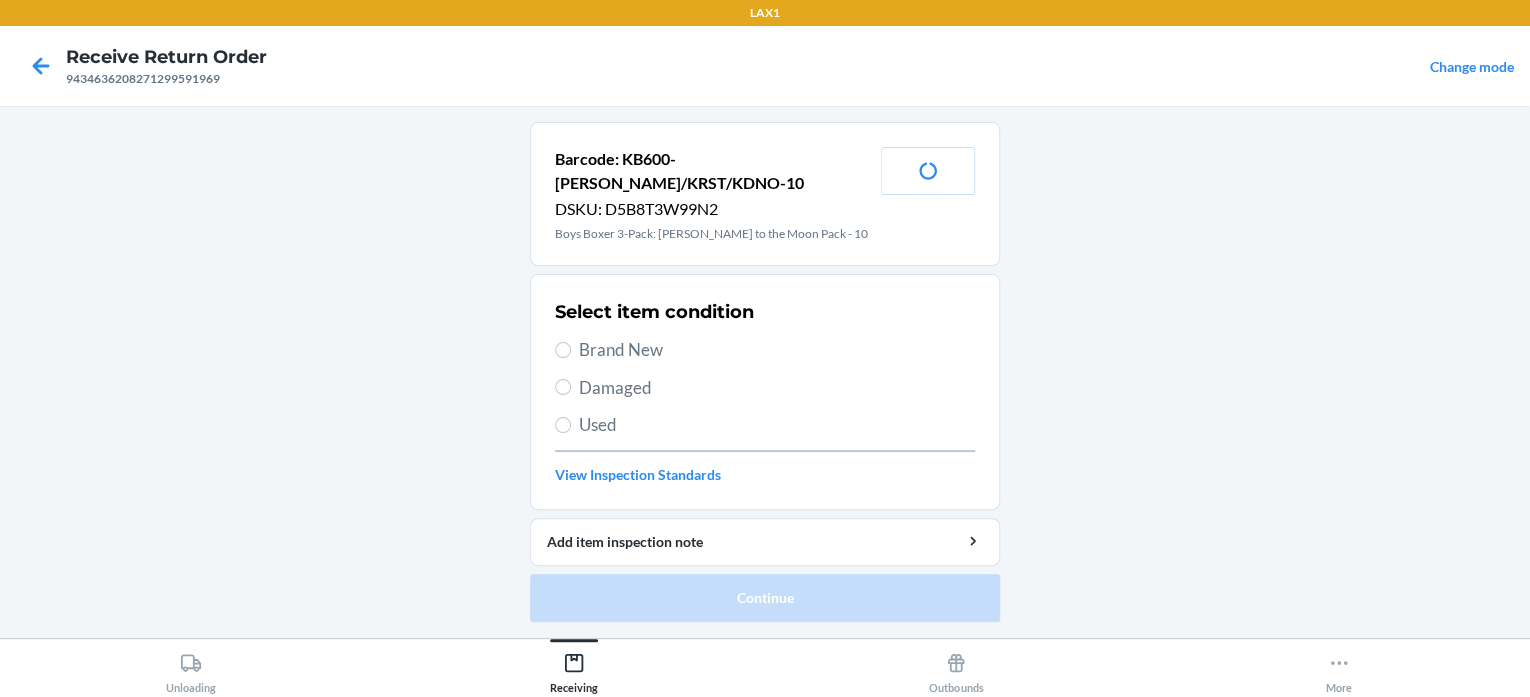 click on "Brand New" at bounding box center [777, 350] 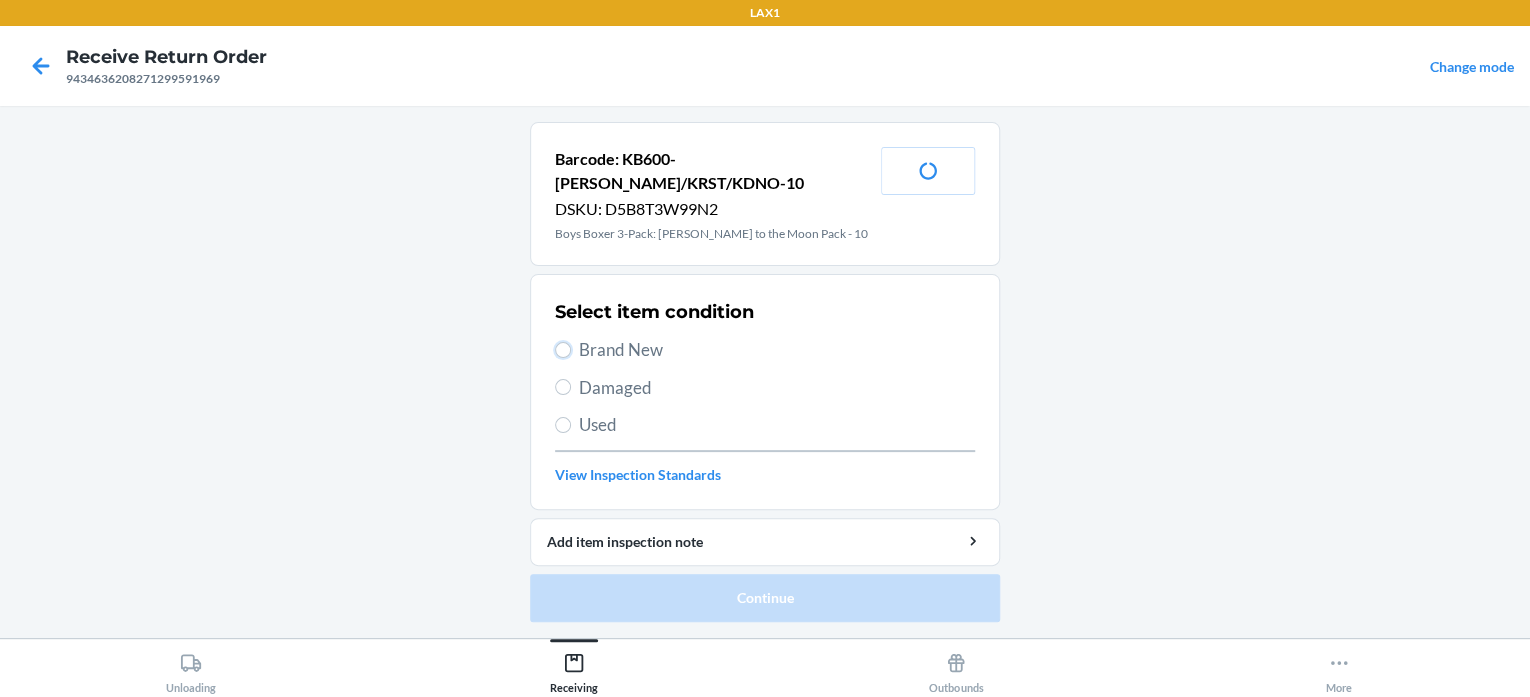 click on "Brand New" at bounding box center [563, 350] 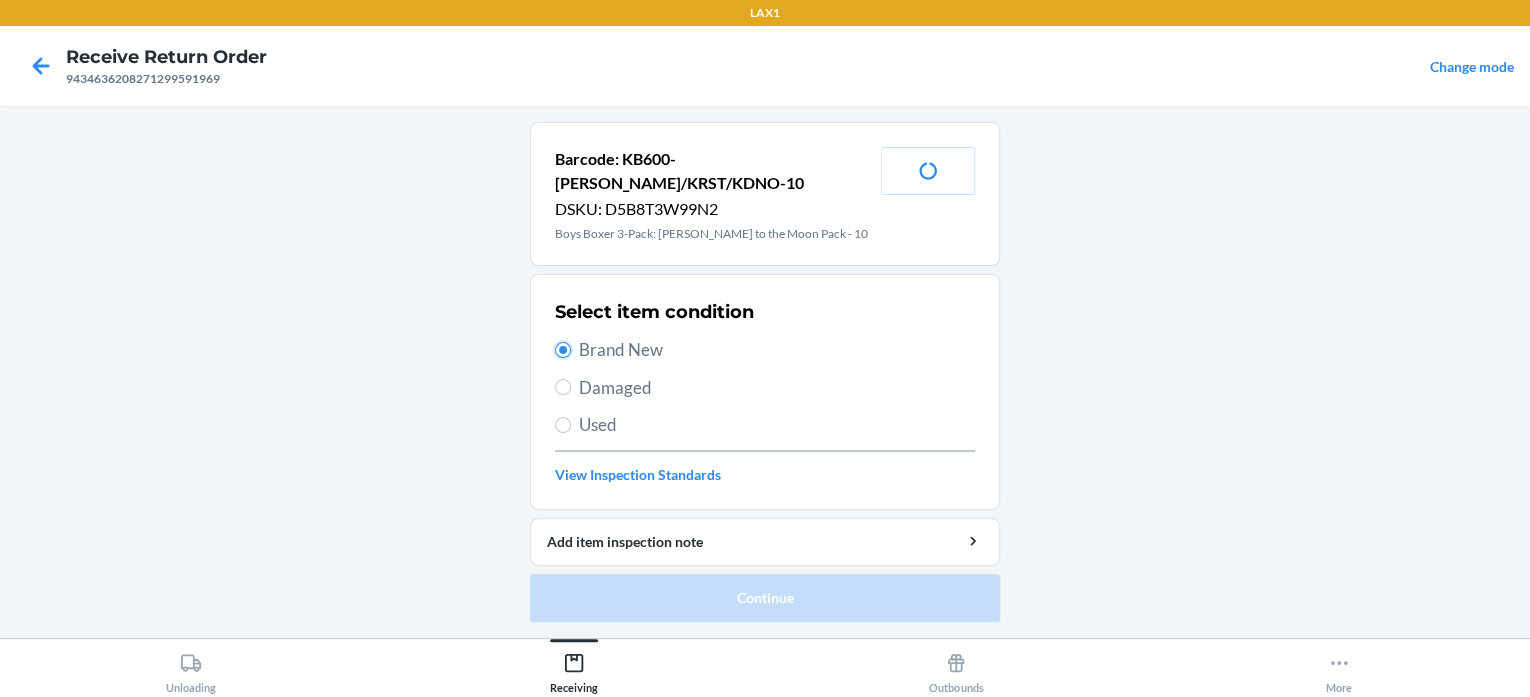 radio on "true" 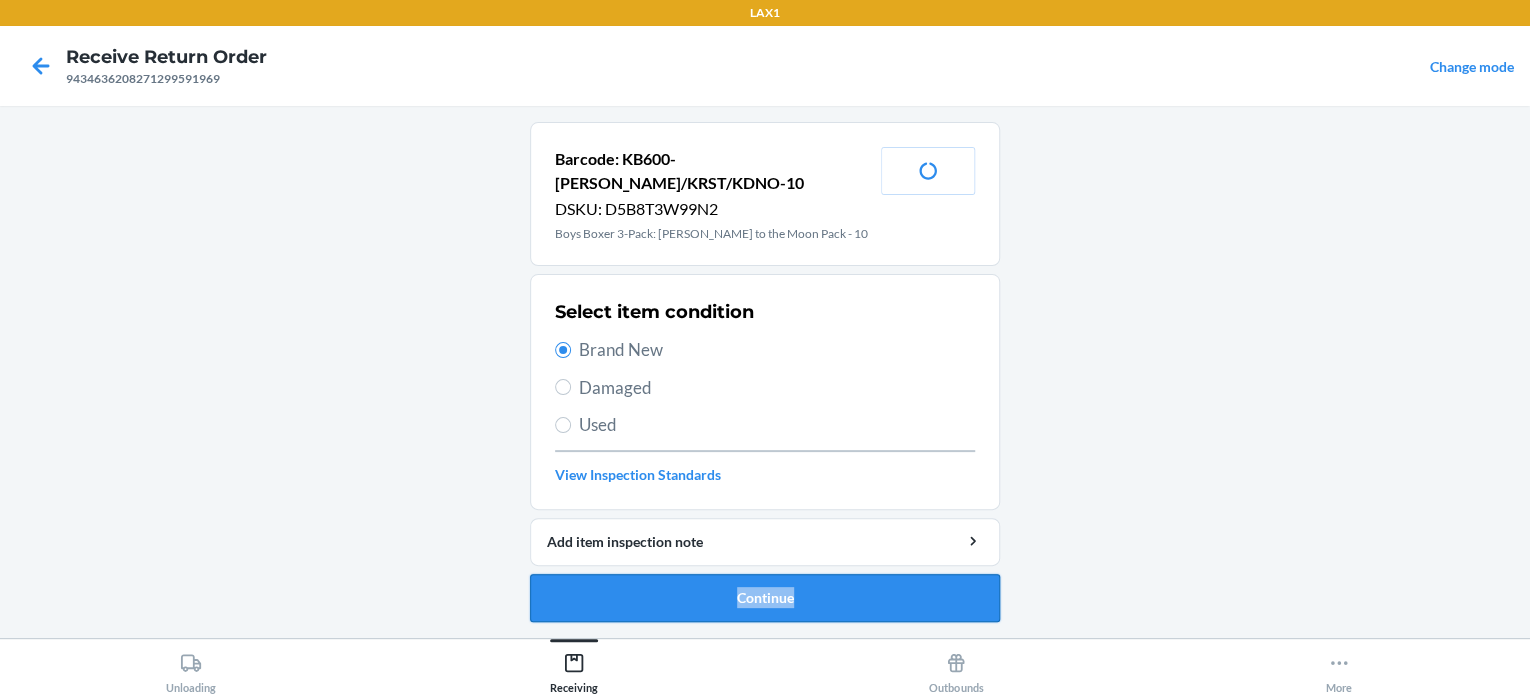 click on "Barcode: KB600-[PERSON_NAME]/KRST/KDNO-10 DSKU: D5B8T3W99N2 Boys Boxer 3-Pack: [PERSON_NAME] to the Moon Pack - 10 Print Label Select item condition Brand New Damaged Used View Inspection Standards Add item inspection note Continue" at bounding box center [765, 380] 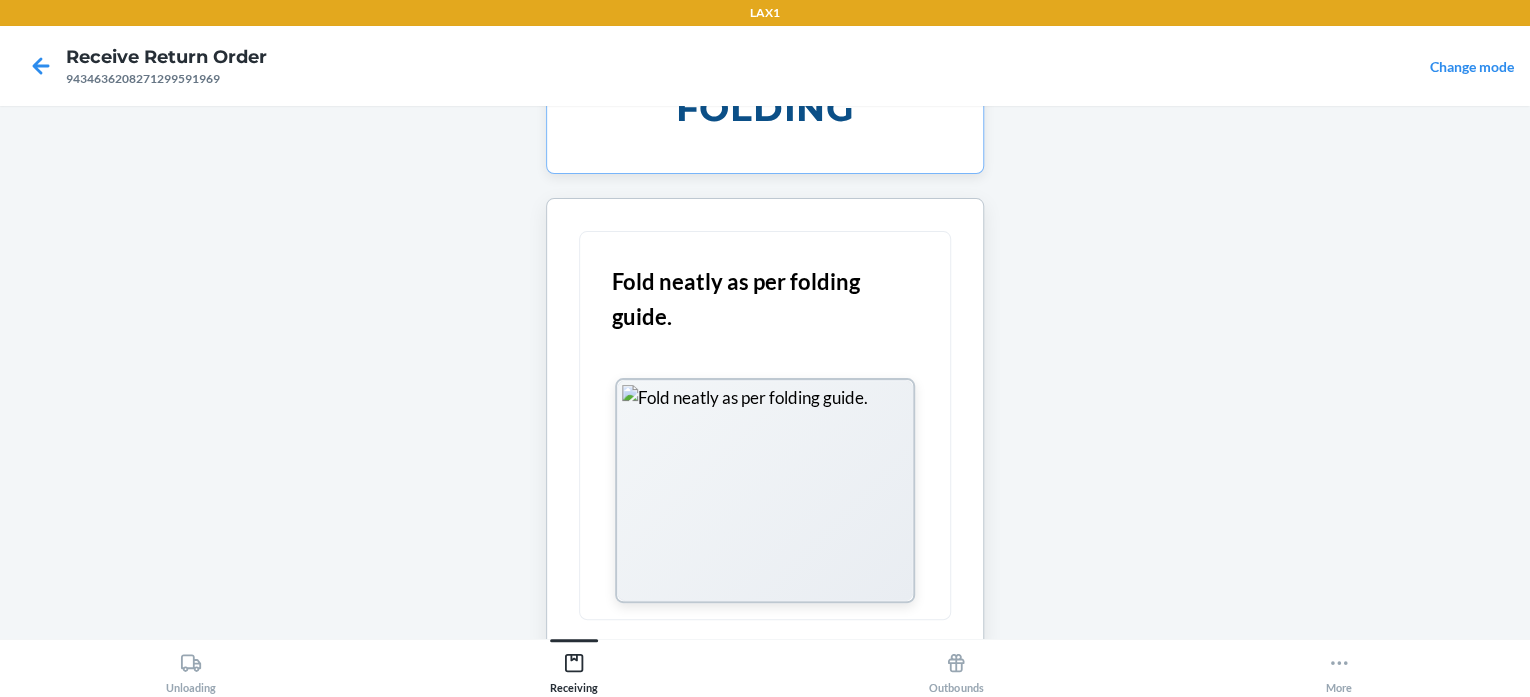 scroll, scrollTop: 204, scrollLeft: 0, axis: vertical 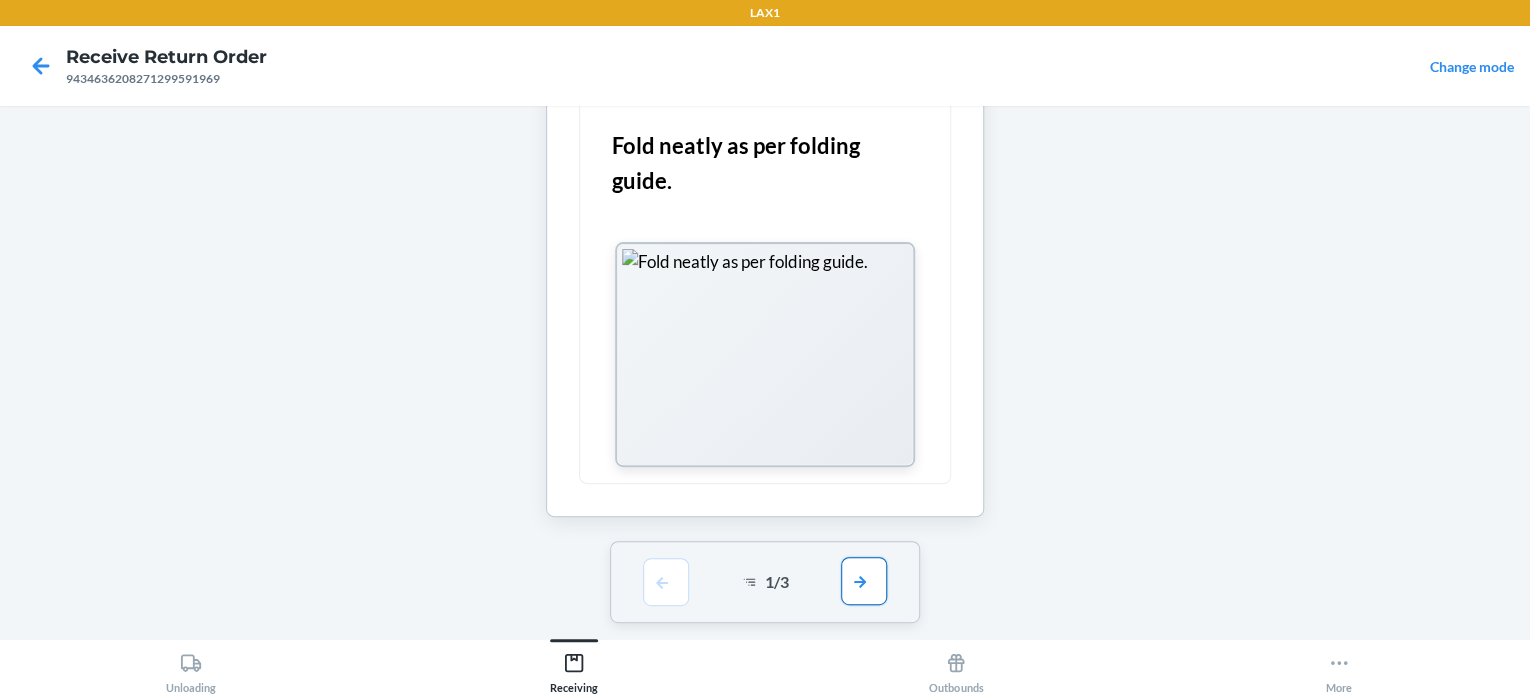 click at bounding box center (864, 581) 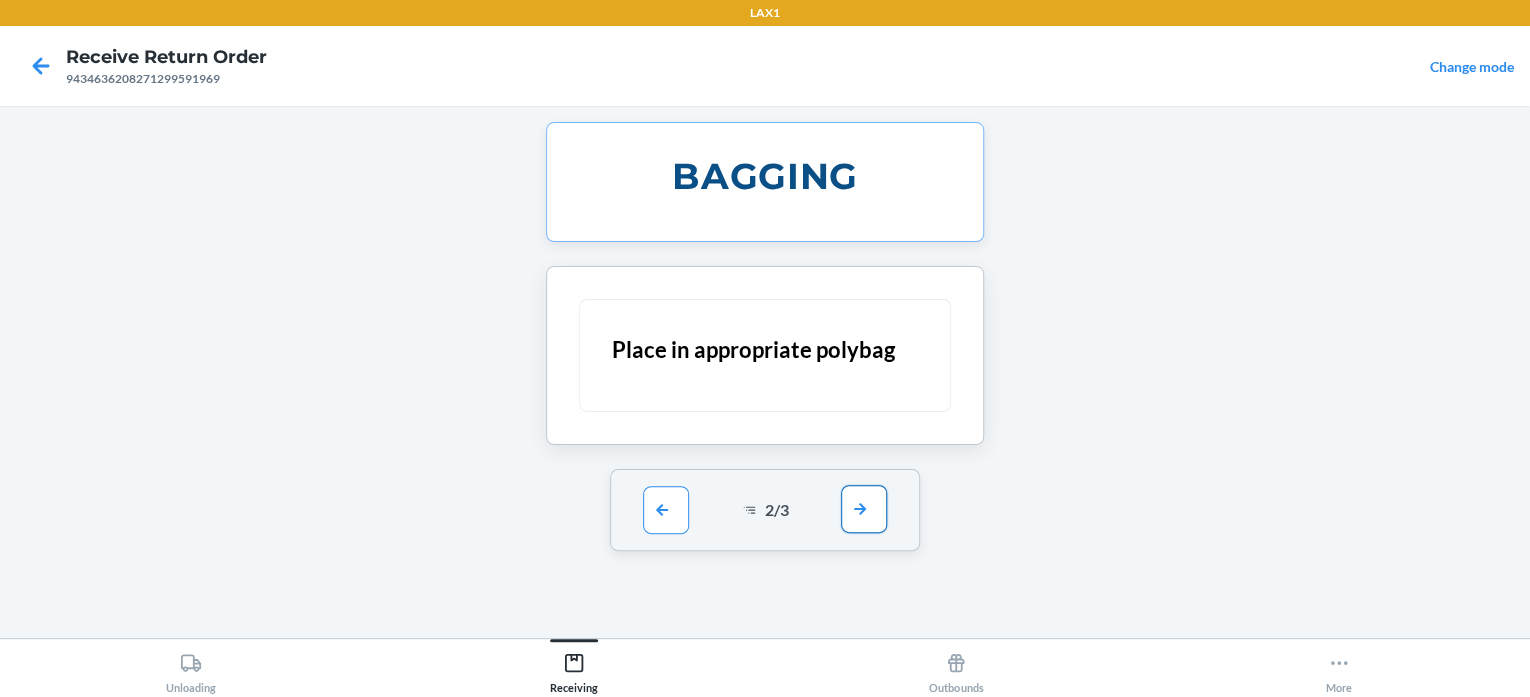 scroll, scrollTop: 0, scrollLeft: 0, axis: both 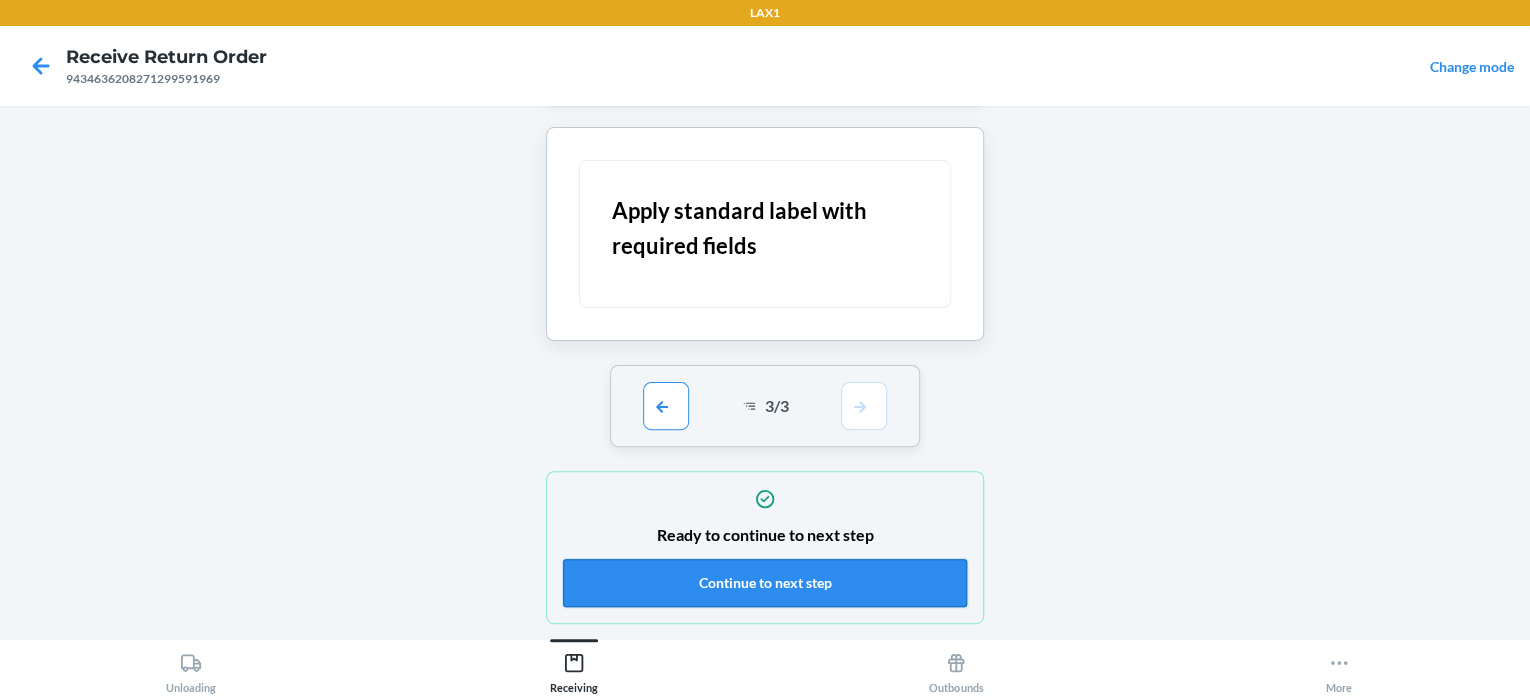 click on "Continue to next step" at bounding box center [765, 583] 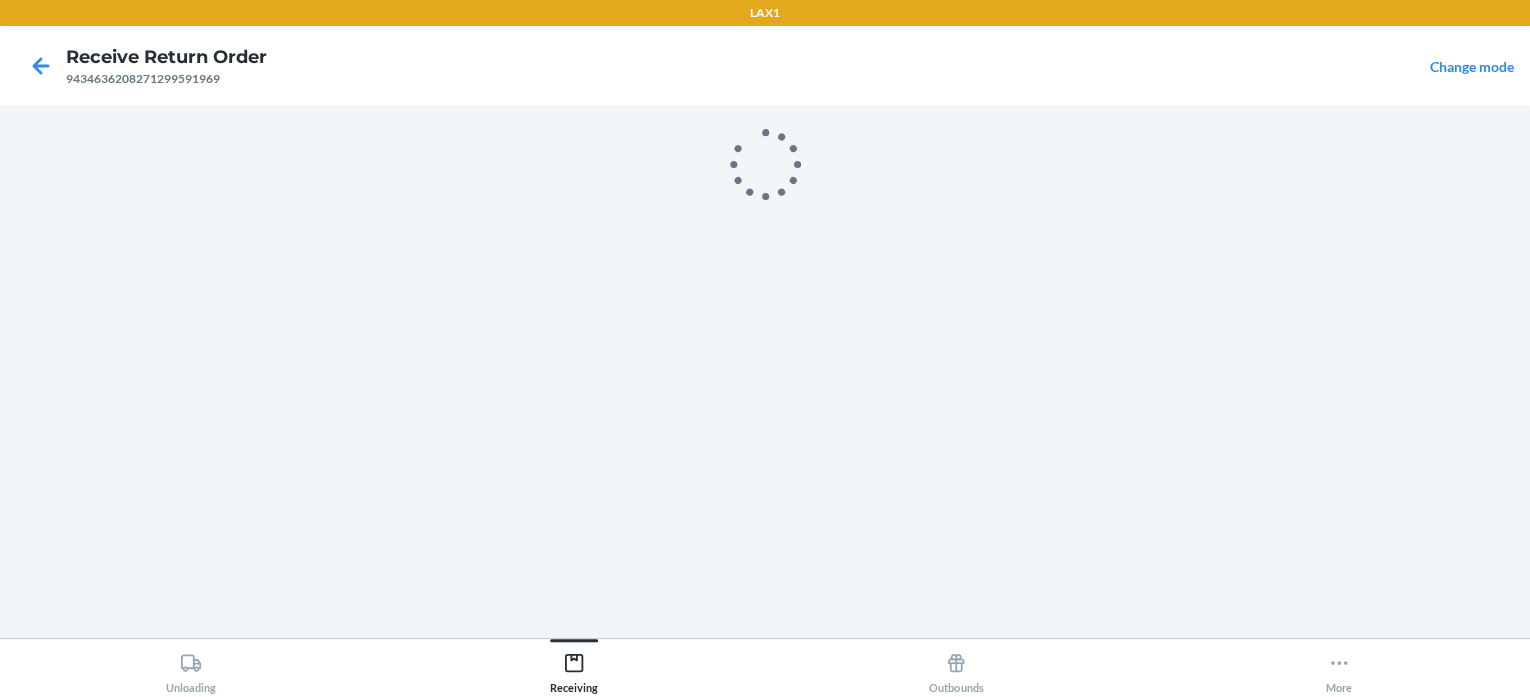 scroll, scrollTop: 0, scrollLeft: 0, axis: both 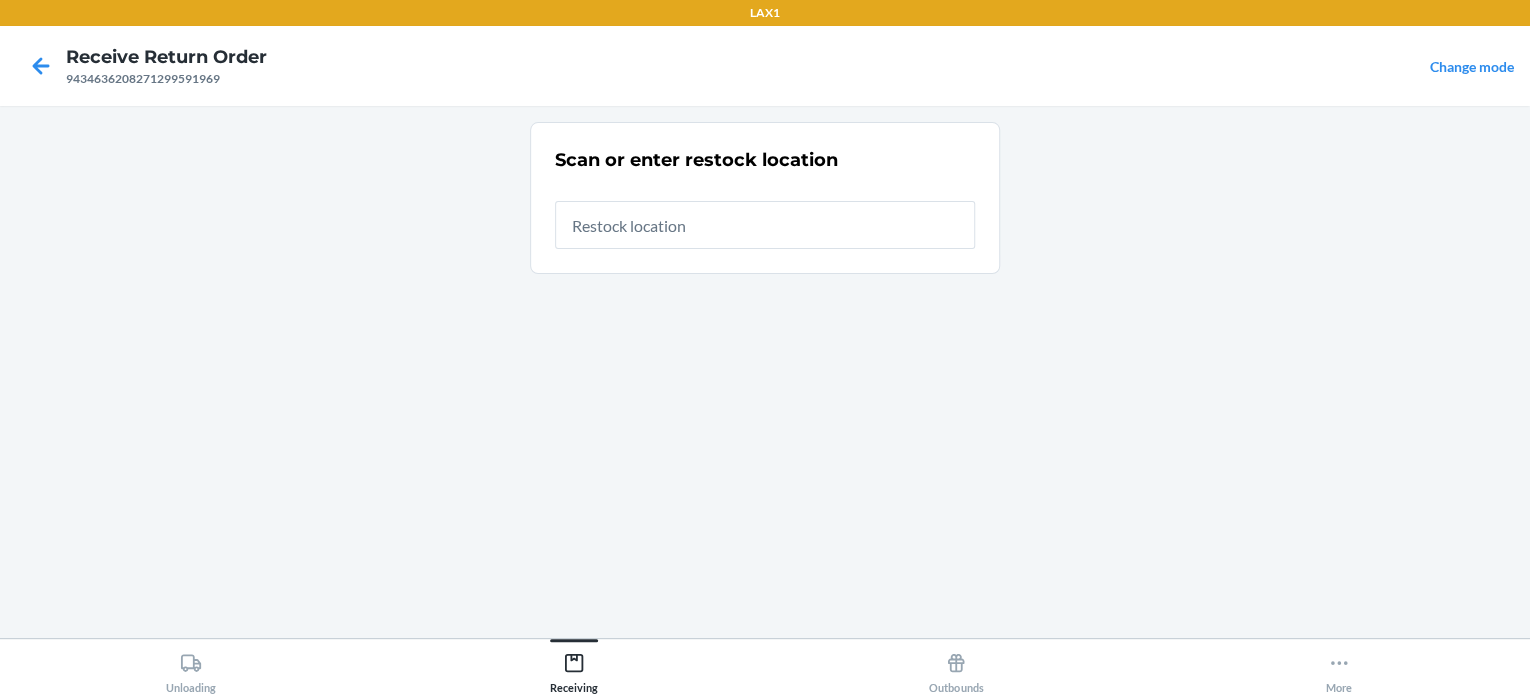 click at bounding box center (765, 225) 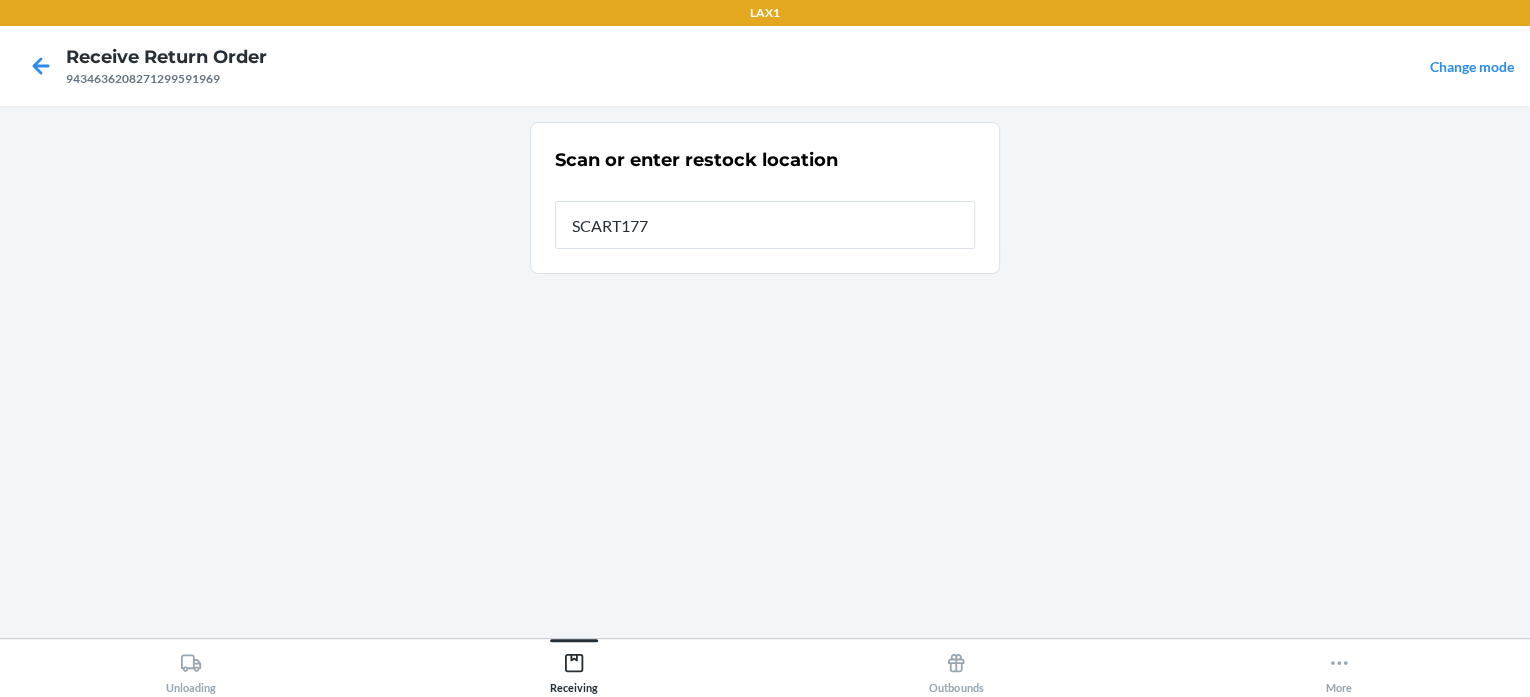 type on "SCART177" 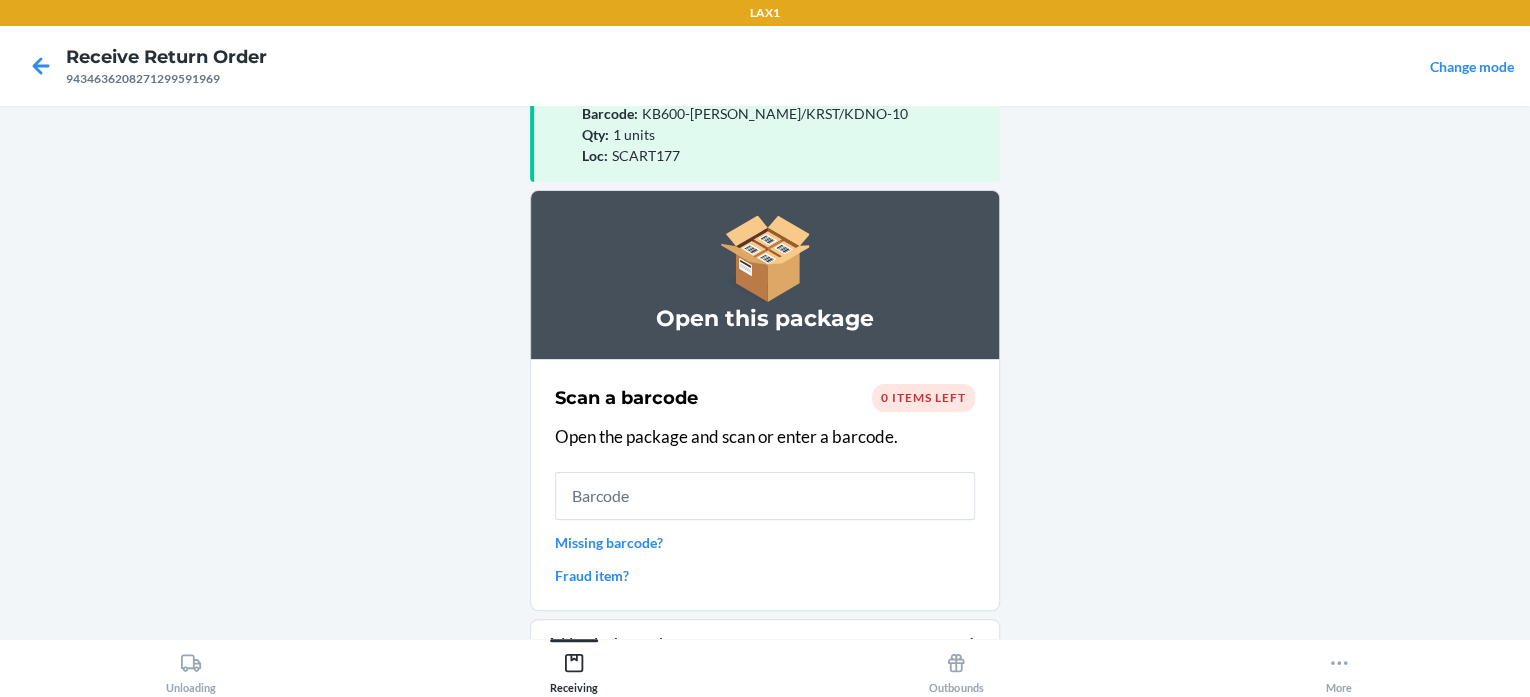 scroll, scrollTop: 163, scrollLeft: 0, axis: vertical 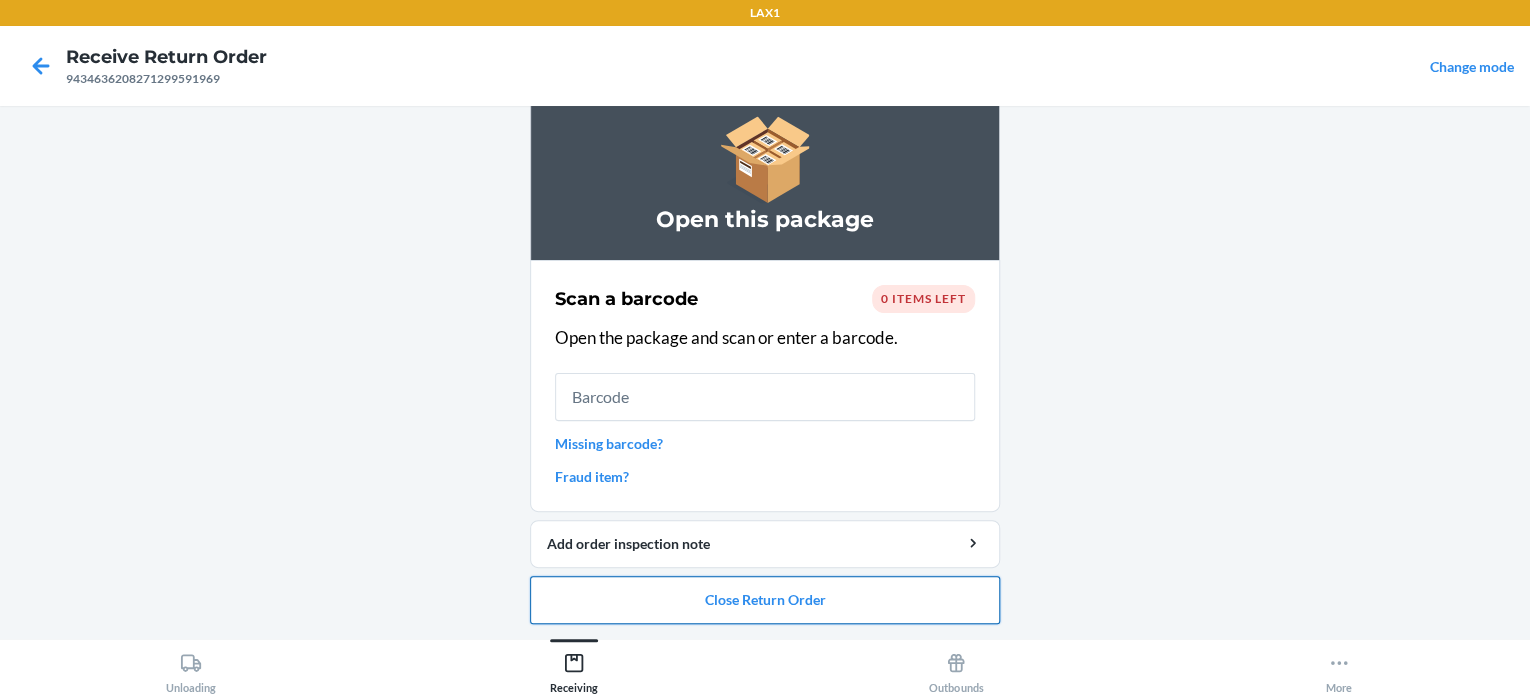 click on "Close Return Order" at bounding box center (765, 600) 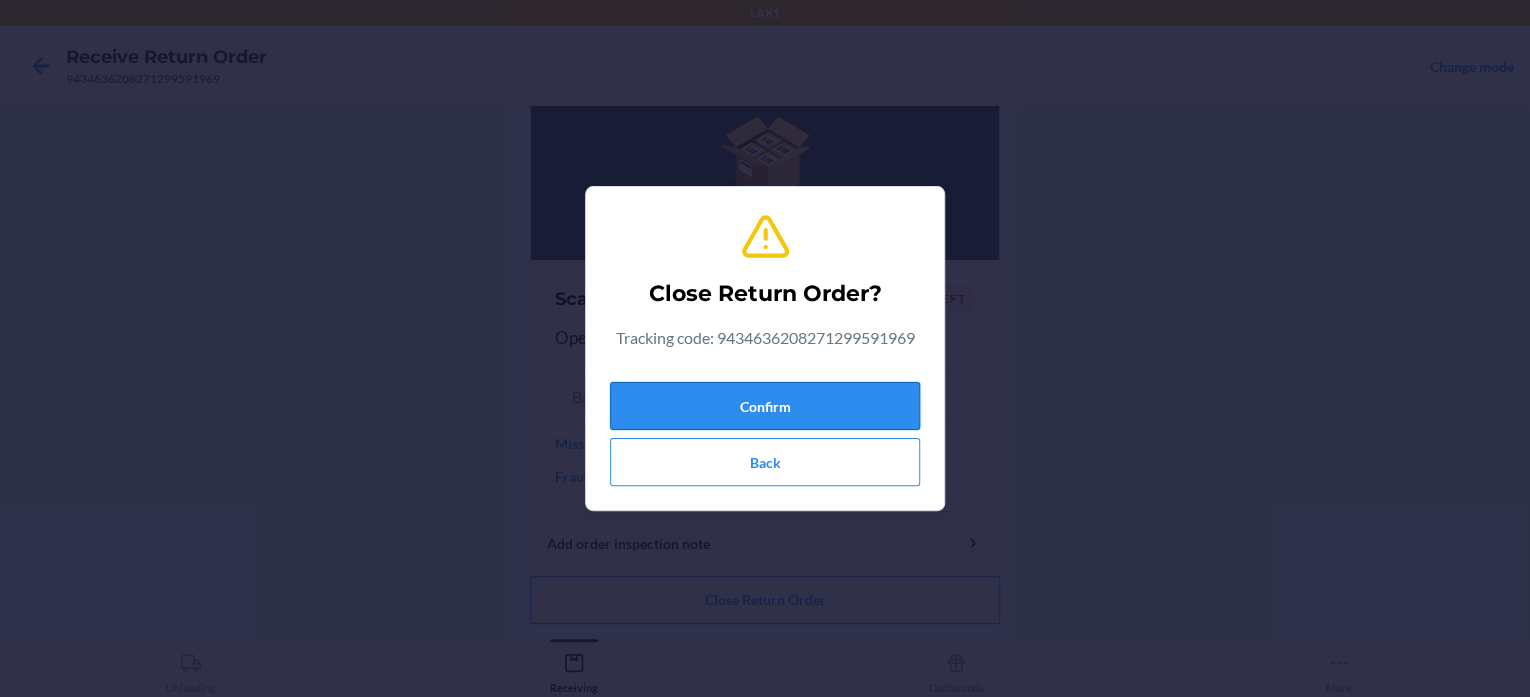 click on "Confirm" at bounding box center [765, 406] 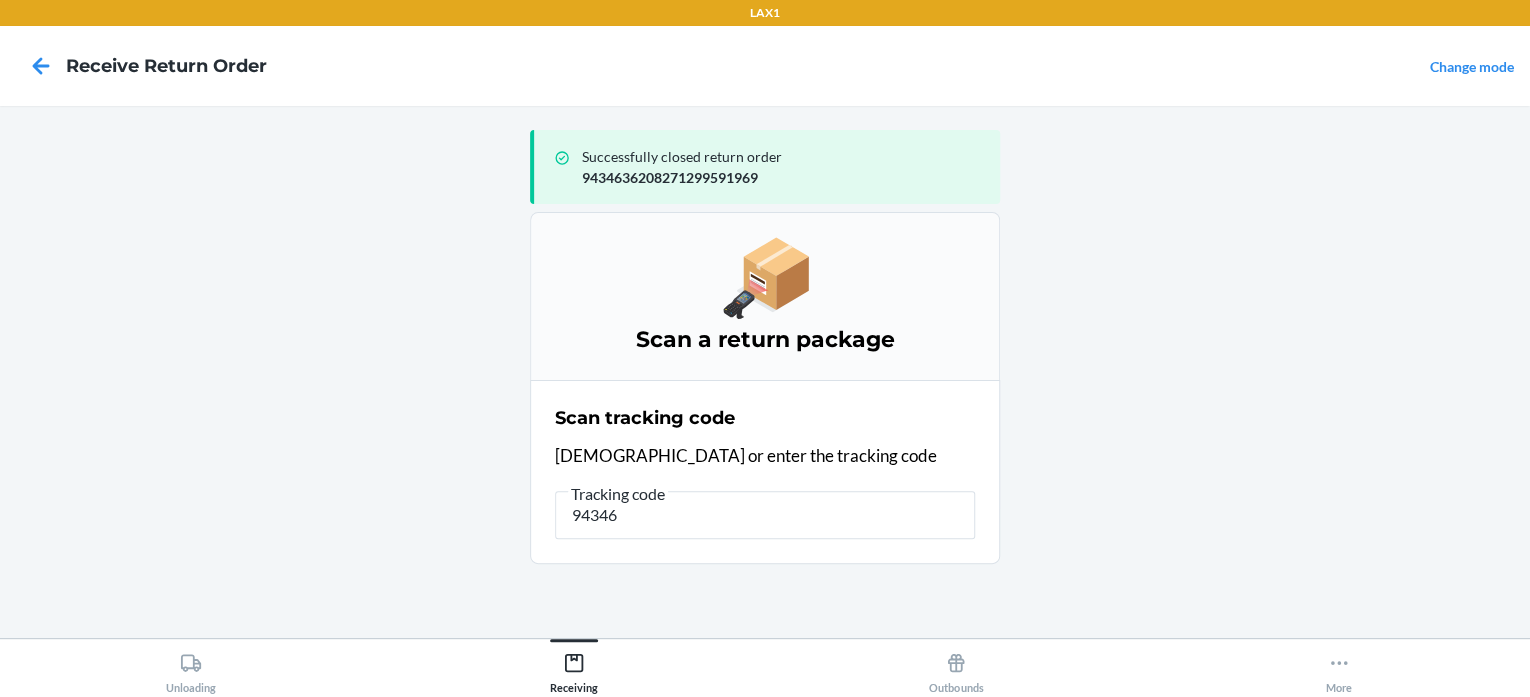type on "94346" 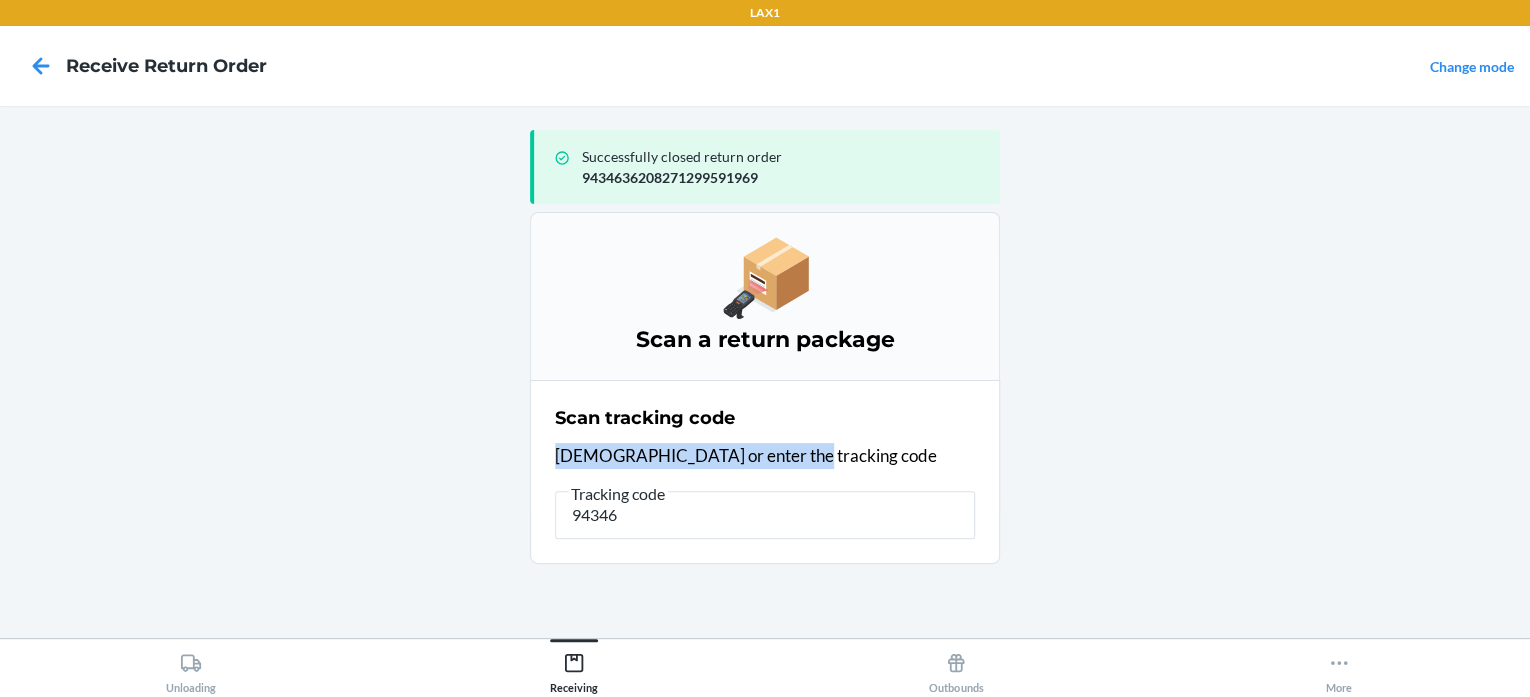 drag, startPoint x: 856, startPoint y: 420, endPoint x: 871, endPoint y: 442, distance: 26.627054 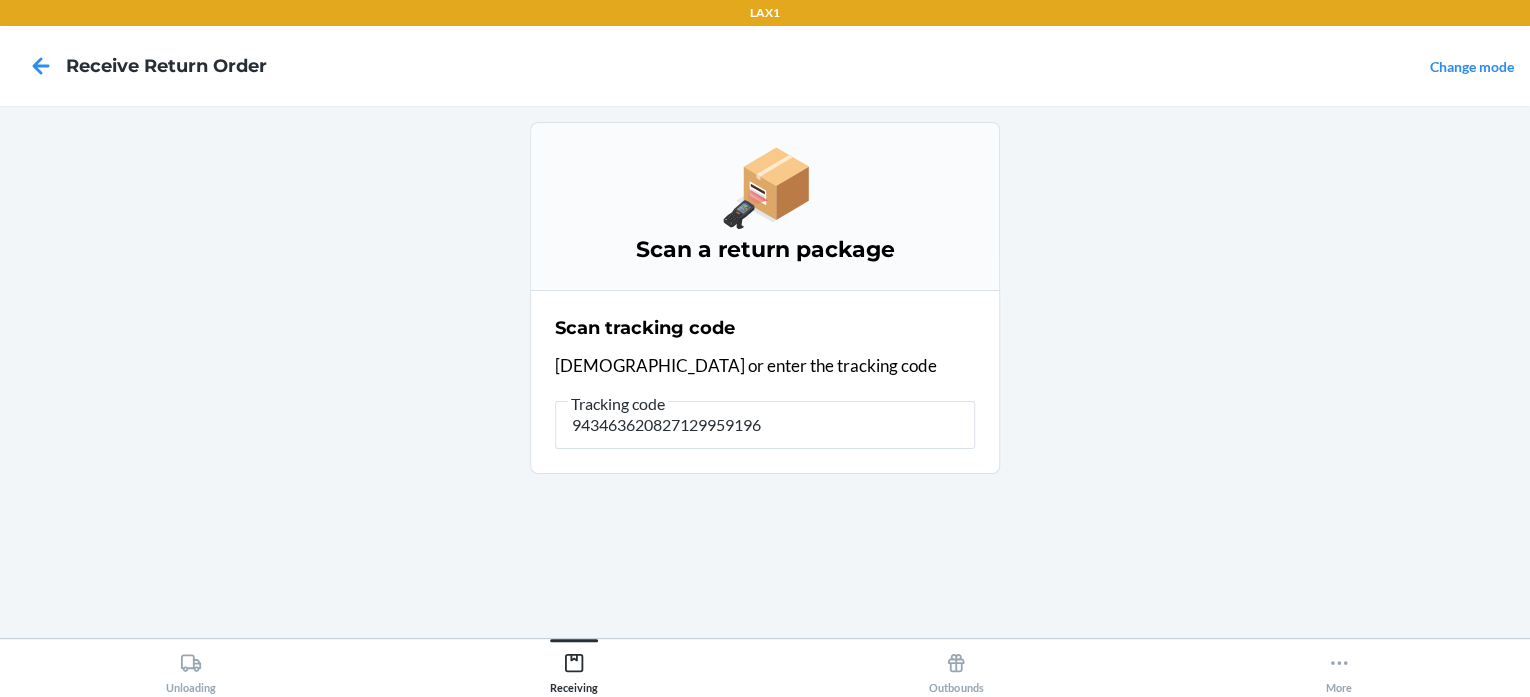 type on "9434636208271299591969" 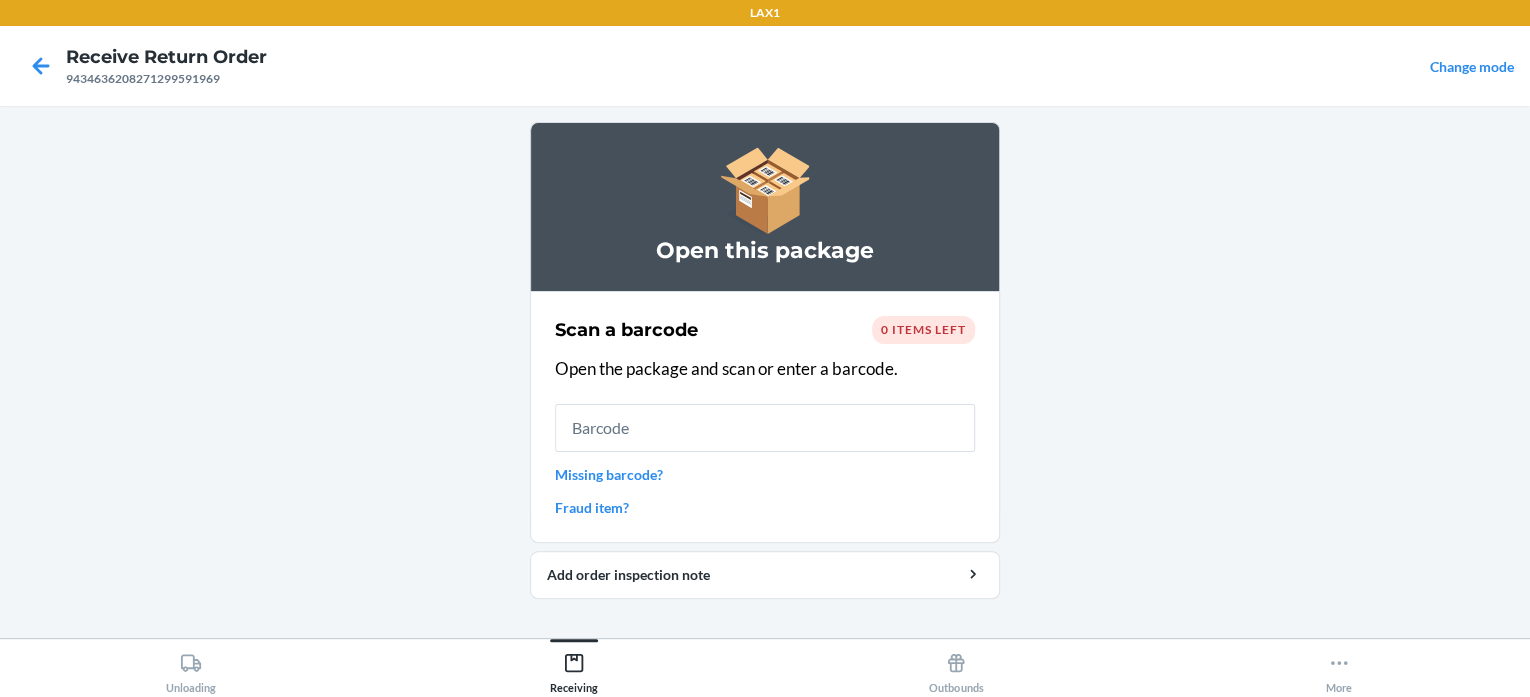 click on "Missing barcode?" at bounding box center (765, 474) 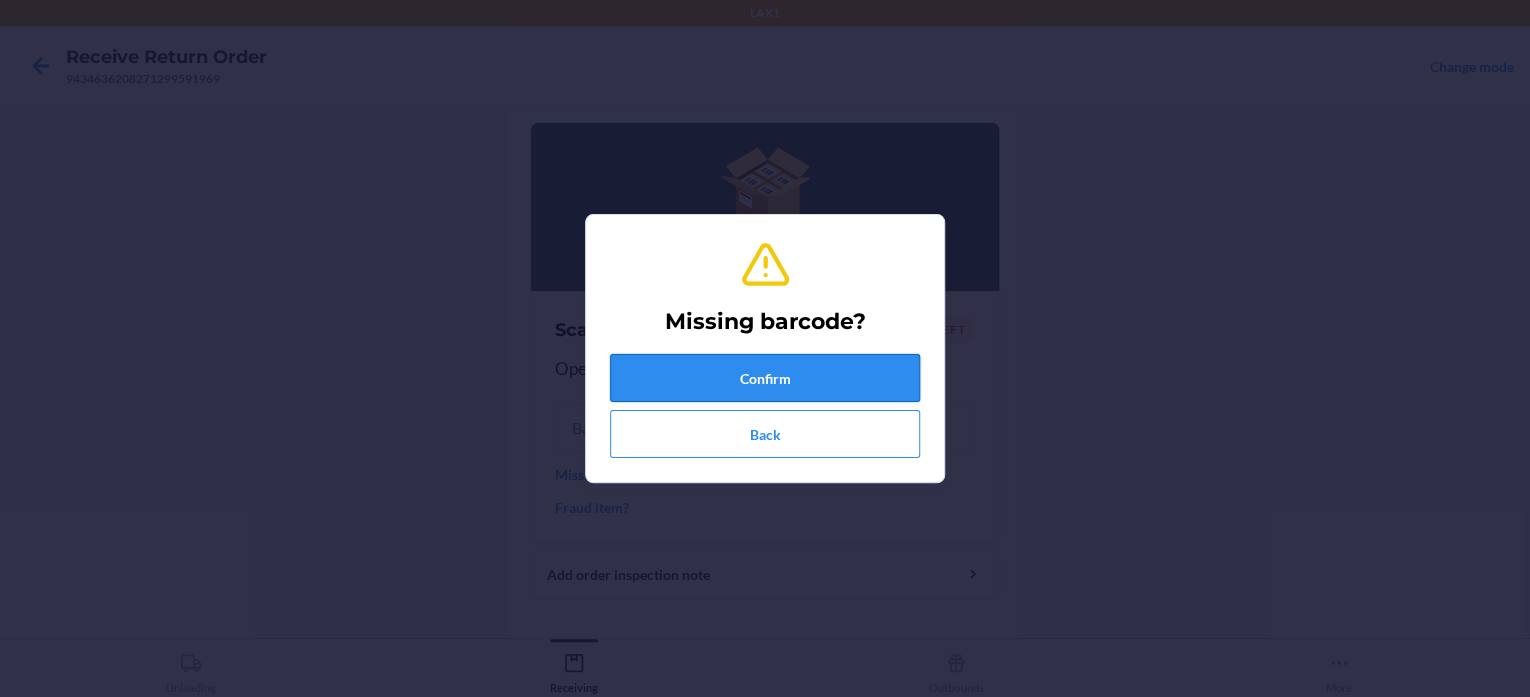 click on "Confirm" at bounding box center (765, 378) 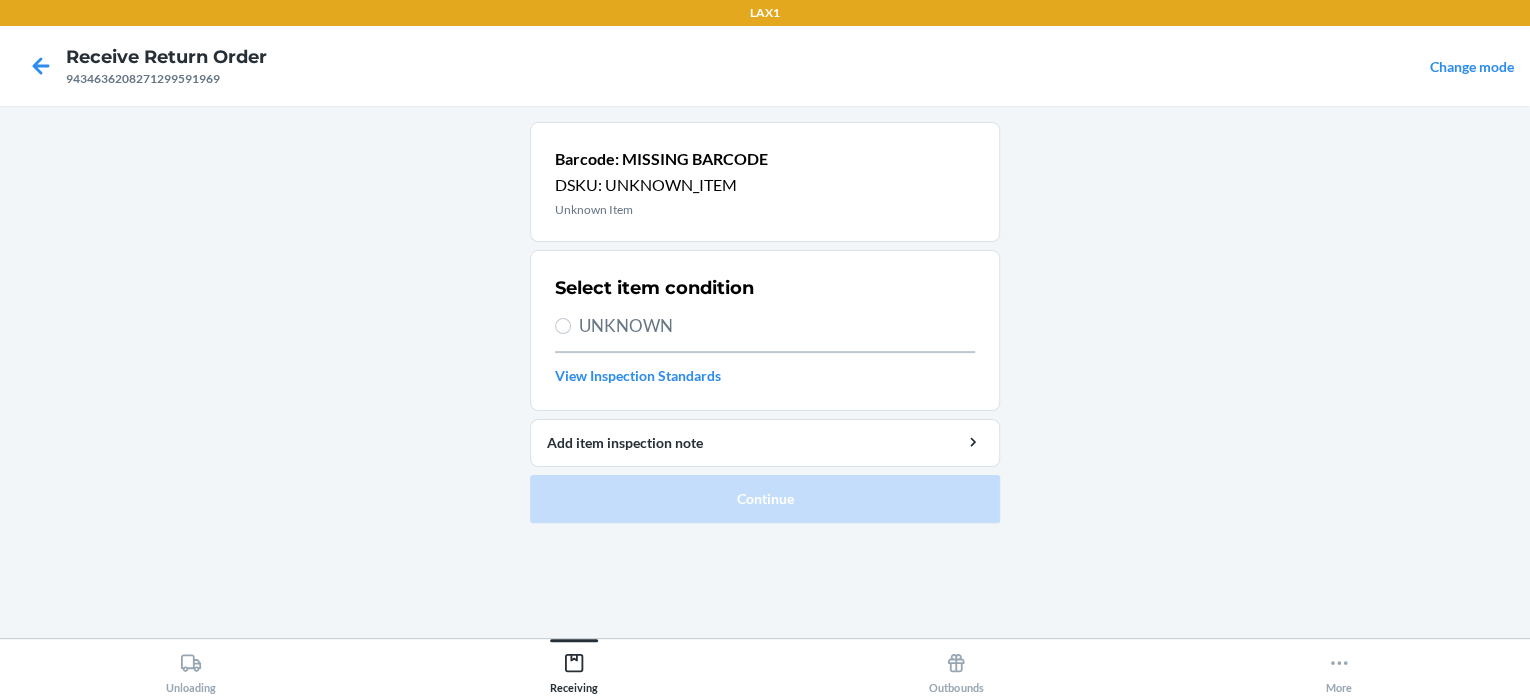 click on "UNKNOWN" at bounding box center [777, 326] 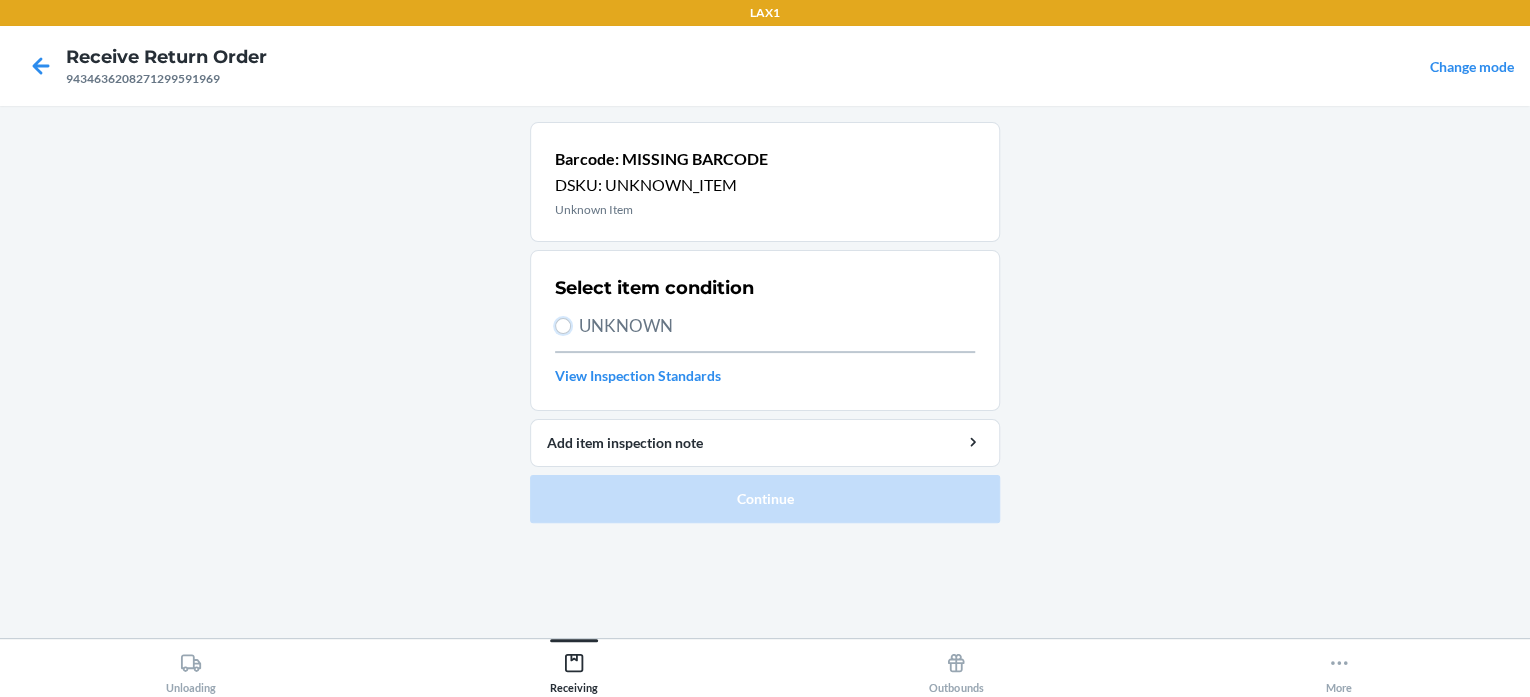 click on "UNKNOWN" at bounding box center (563, 326) 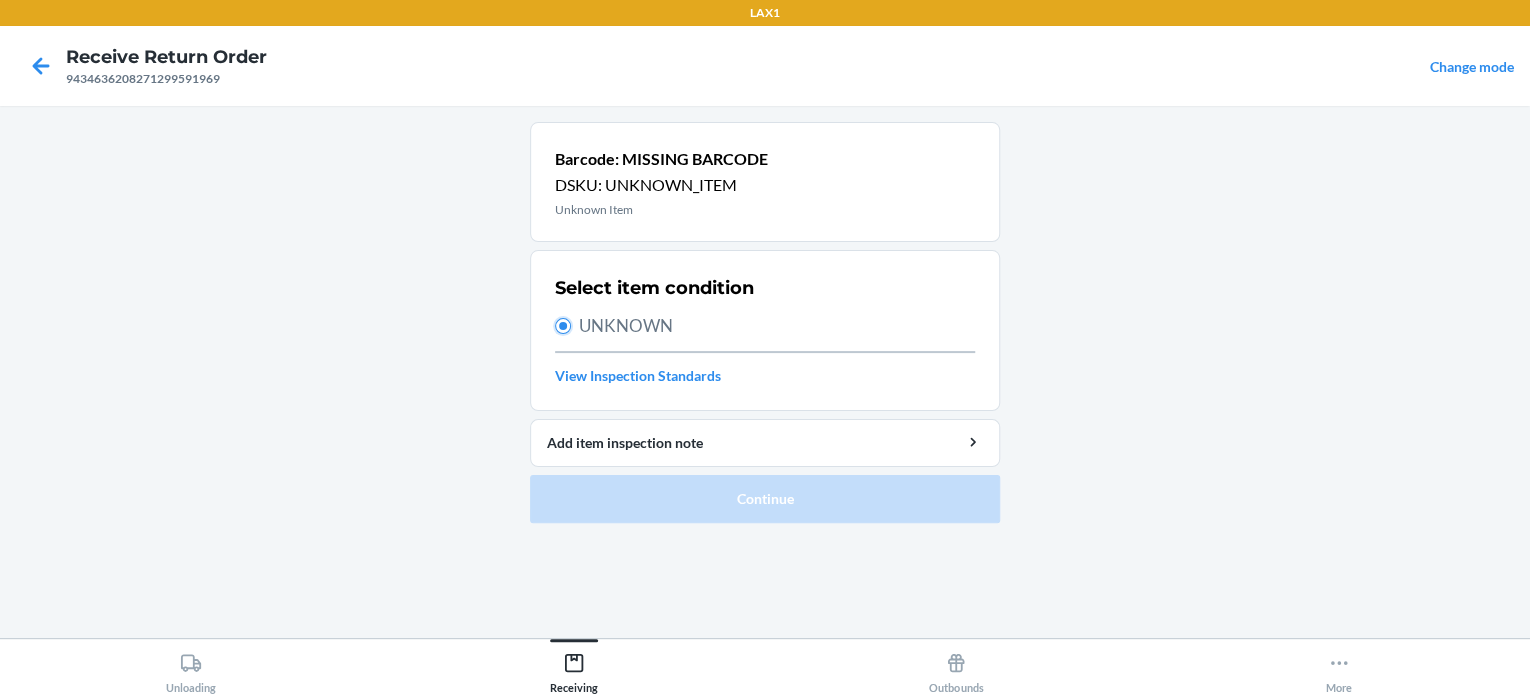 radio on "true" 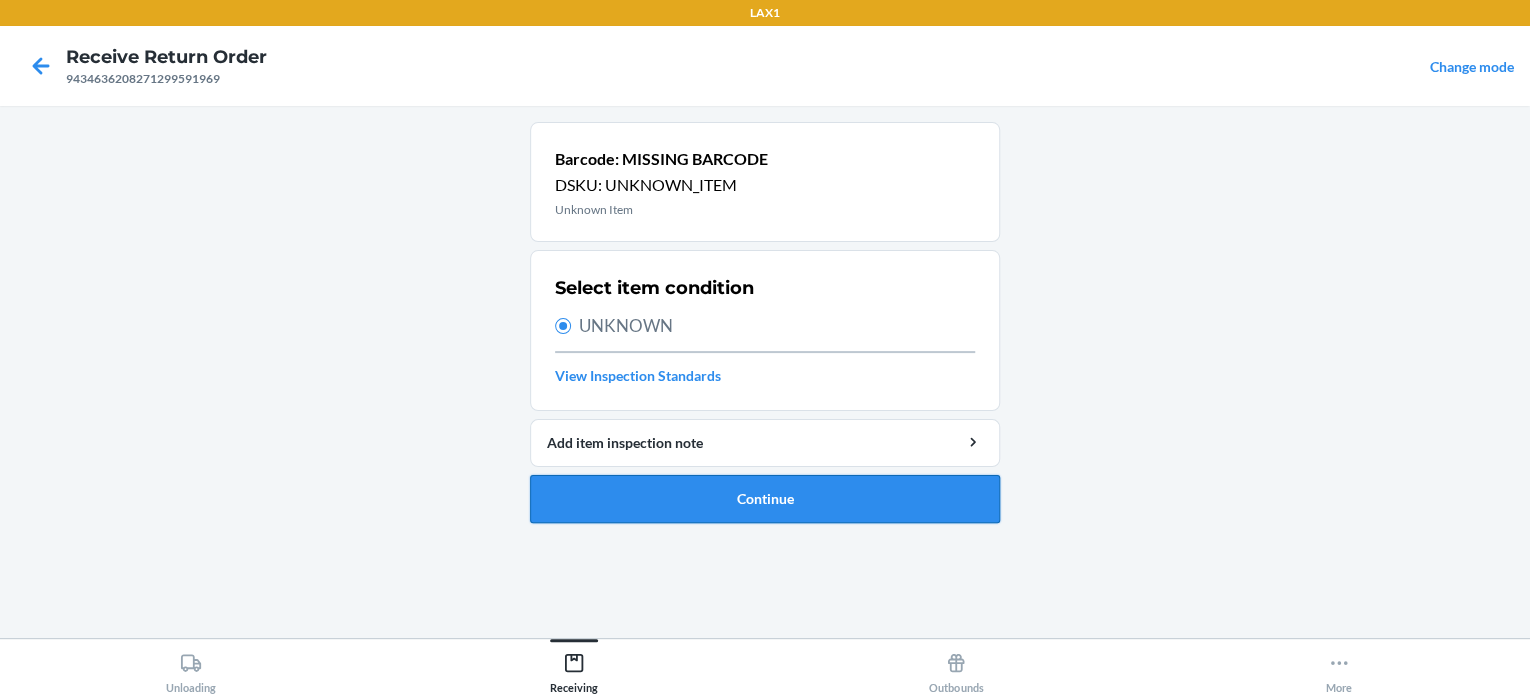 click on "Continue" at bounding box center [765, 499] 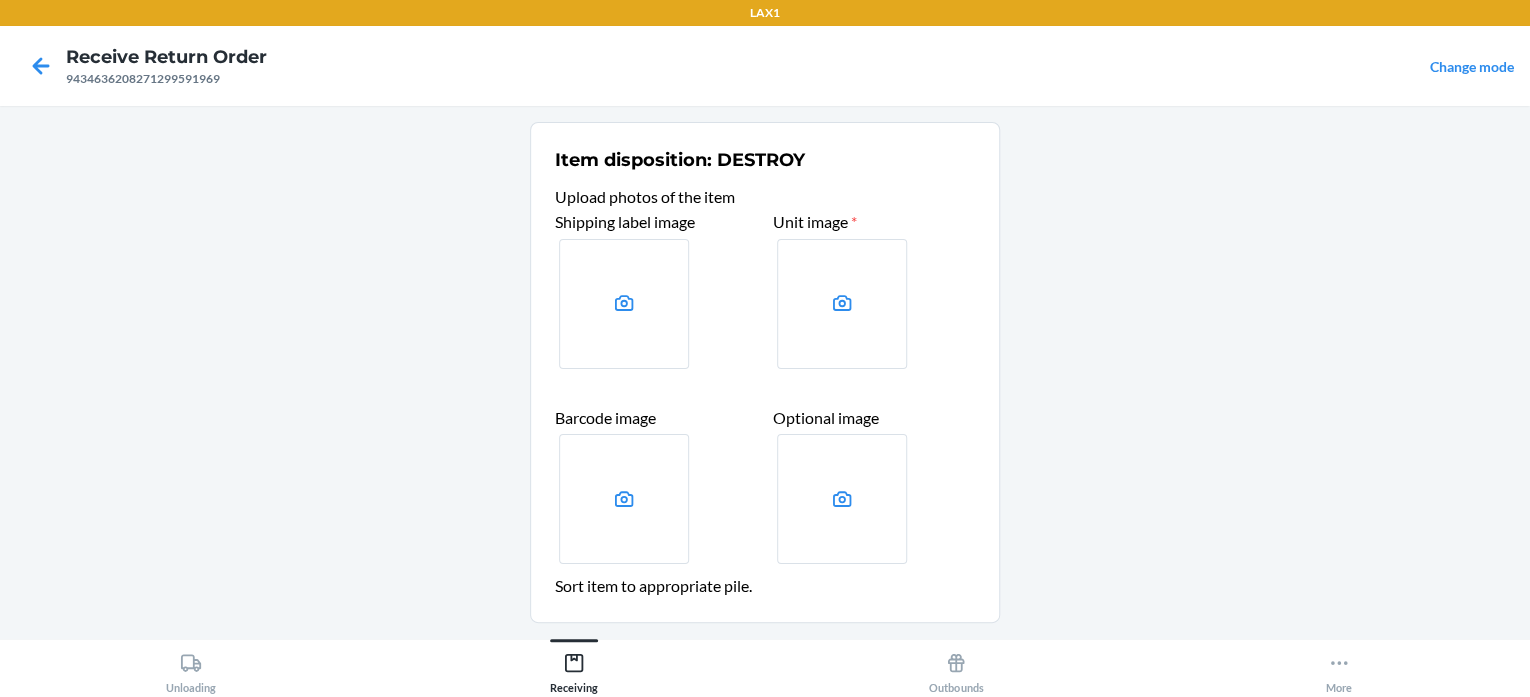 scroll, scrollTop: 80, scrollLeft: 0, axis: vertical 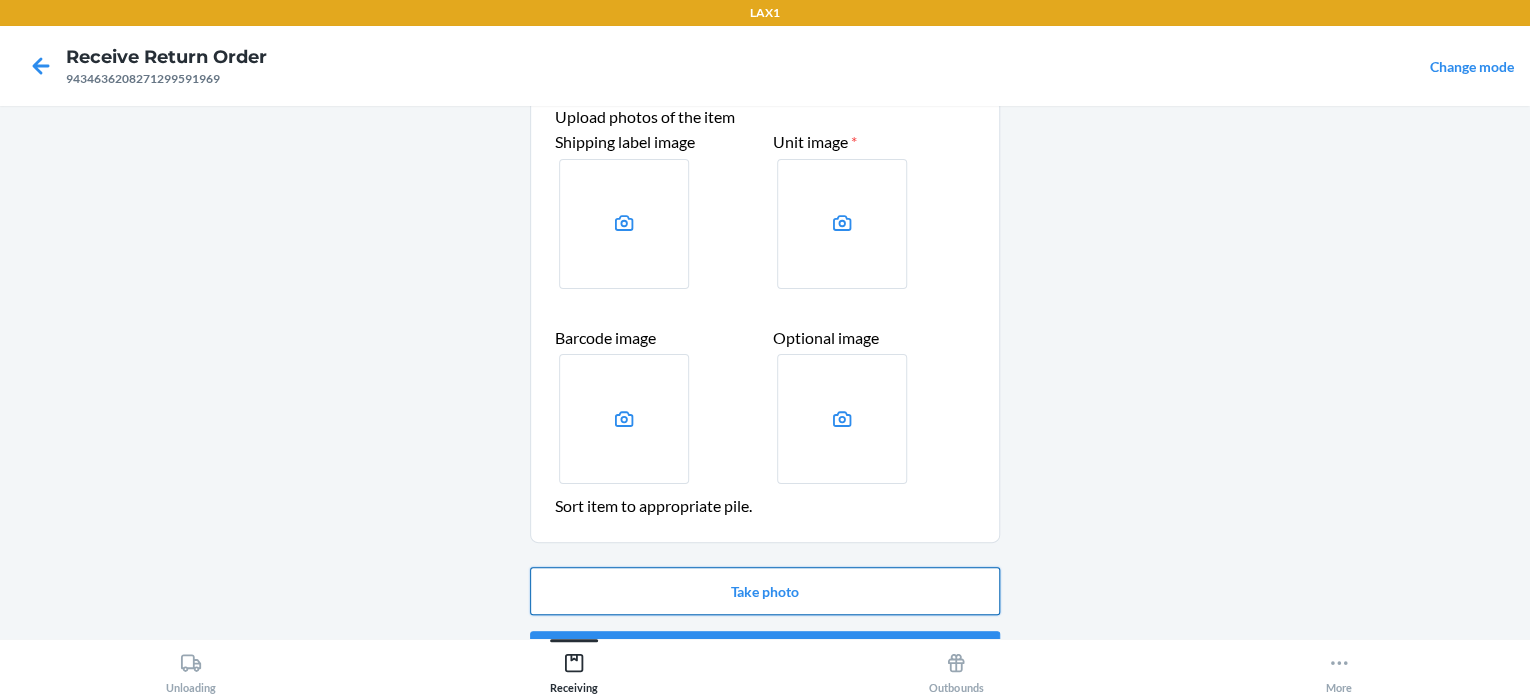 click on "Take photo" at bounding box center (765, 591) 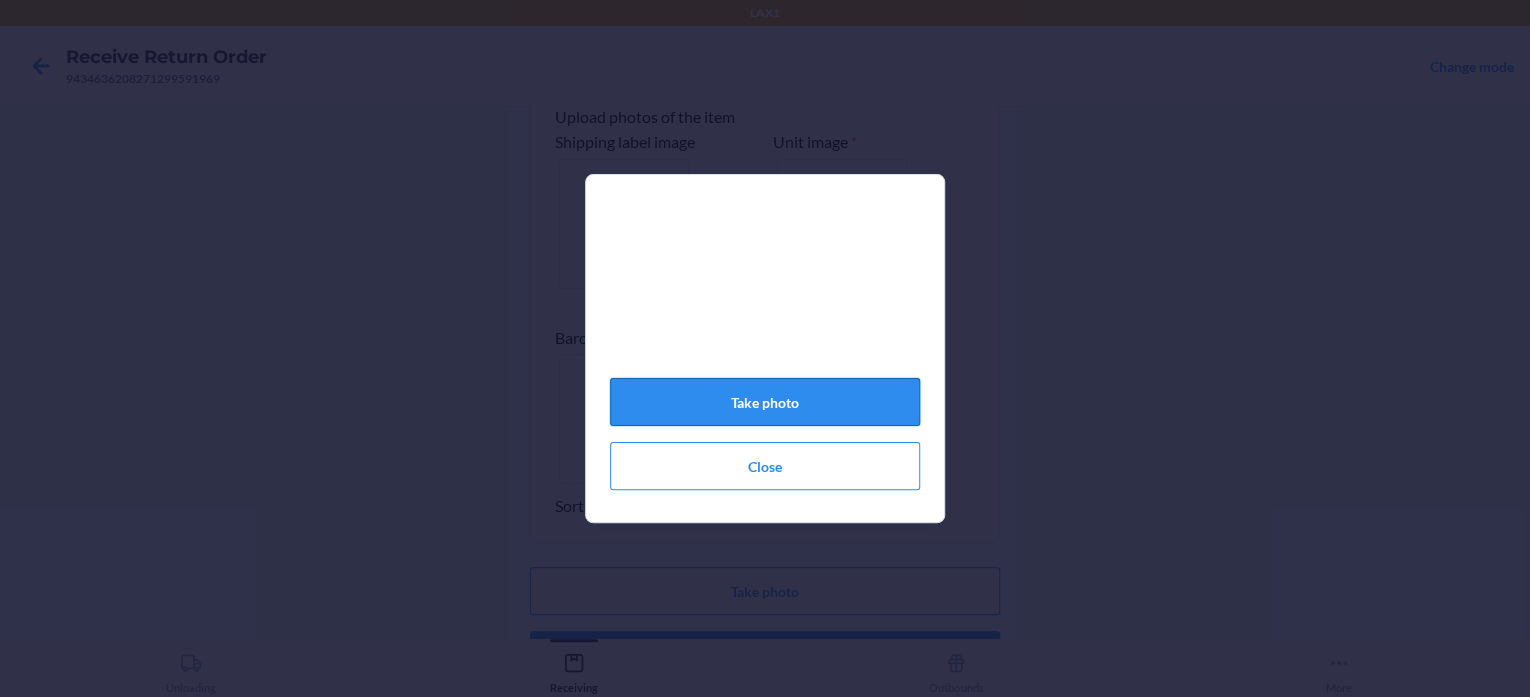 click on "Take photo" 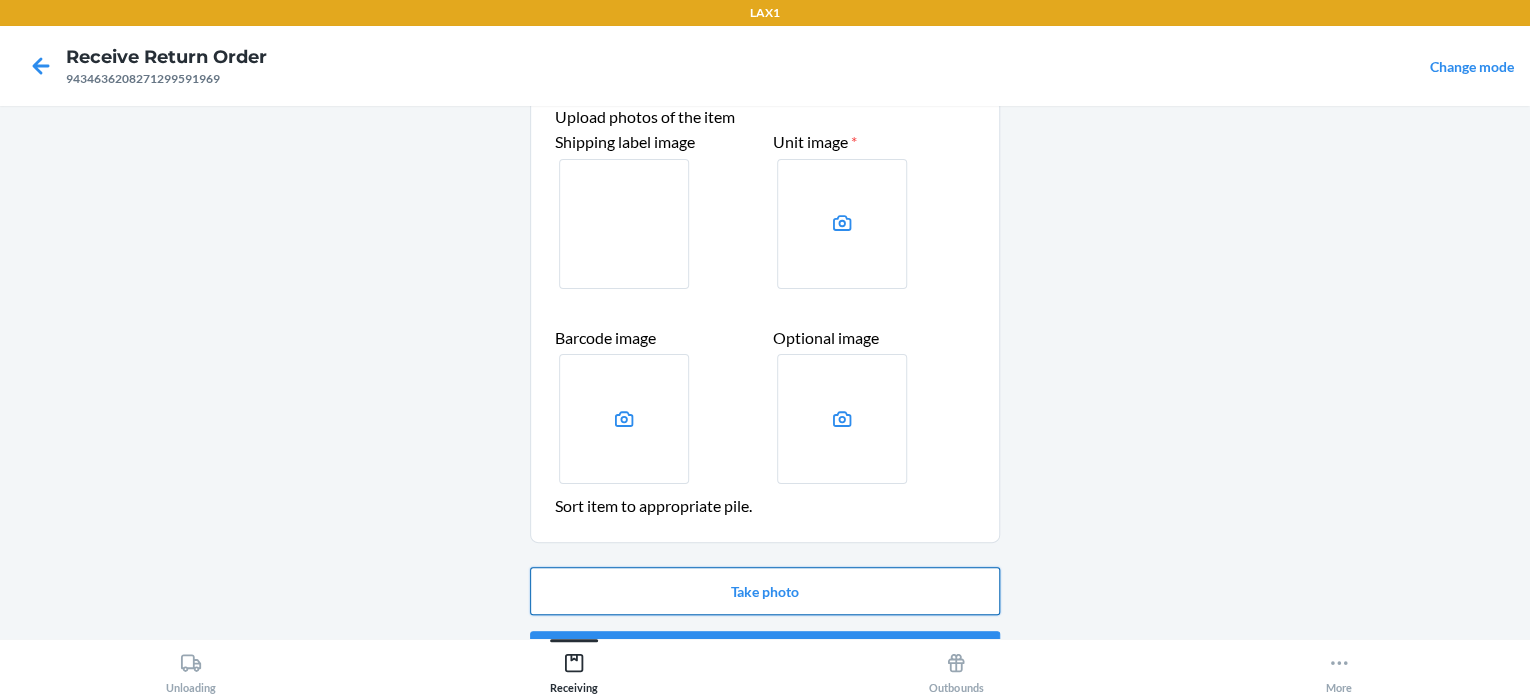 scroll, scrollTop: 136, scrollLeft: 0, axis: vertical 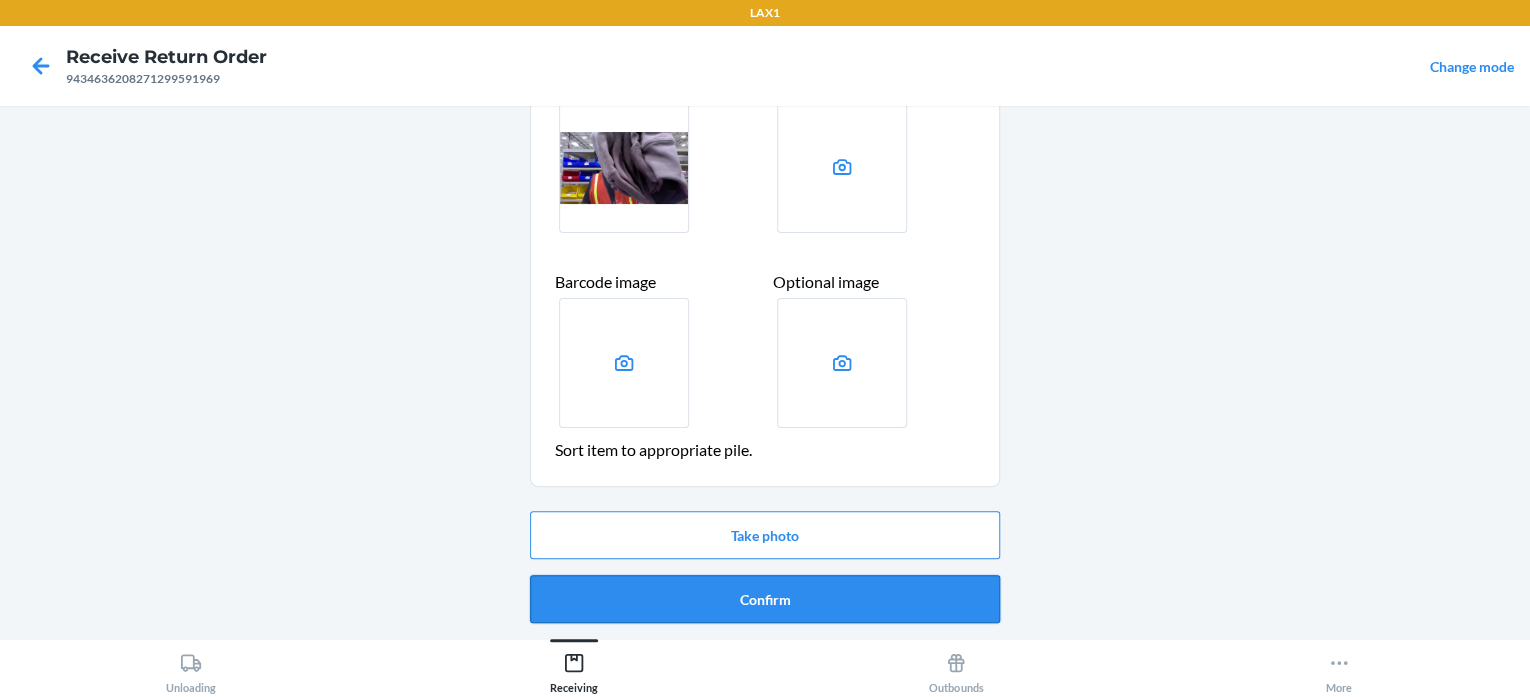 click on "Confirm" at bounding box center (765, 599) 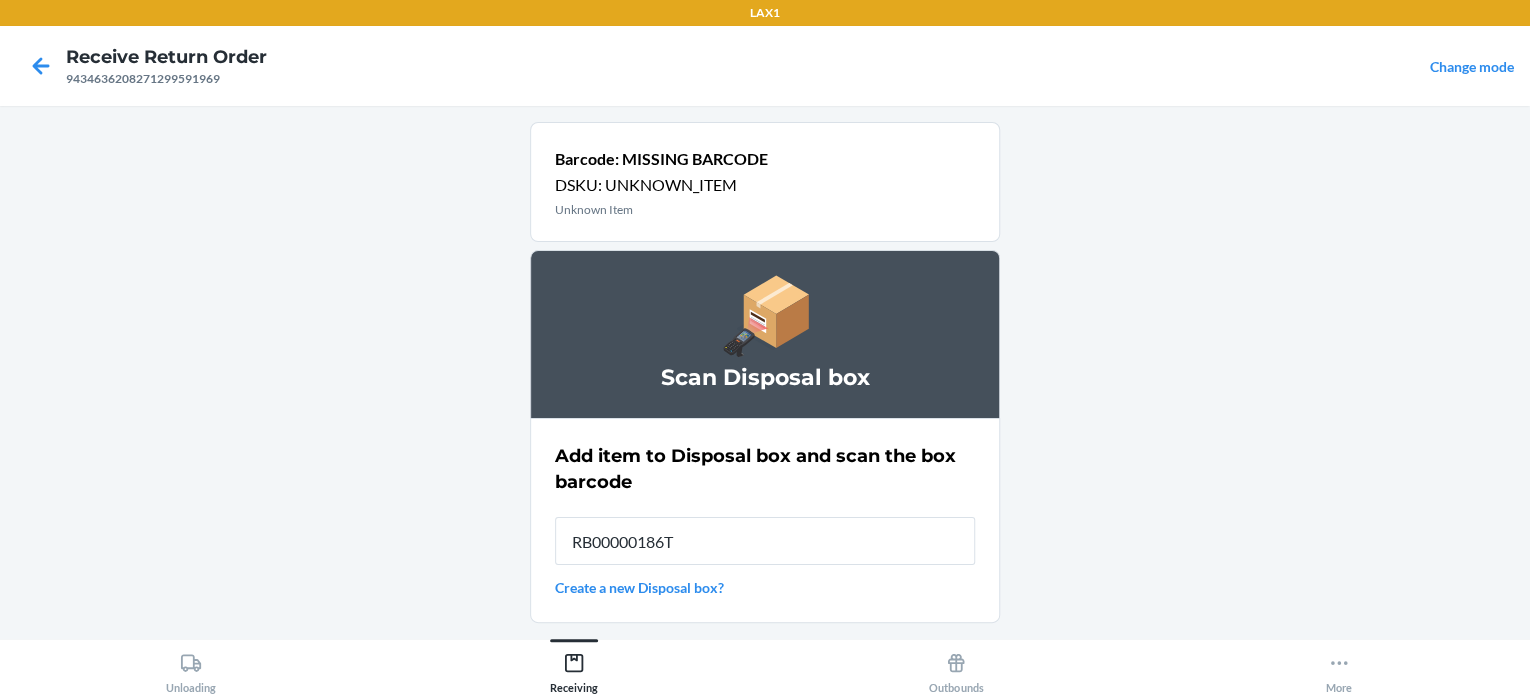 type on "RB00000186T" 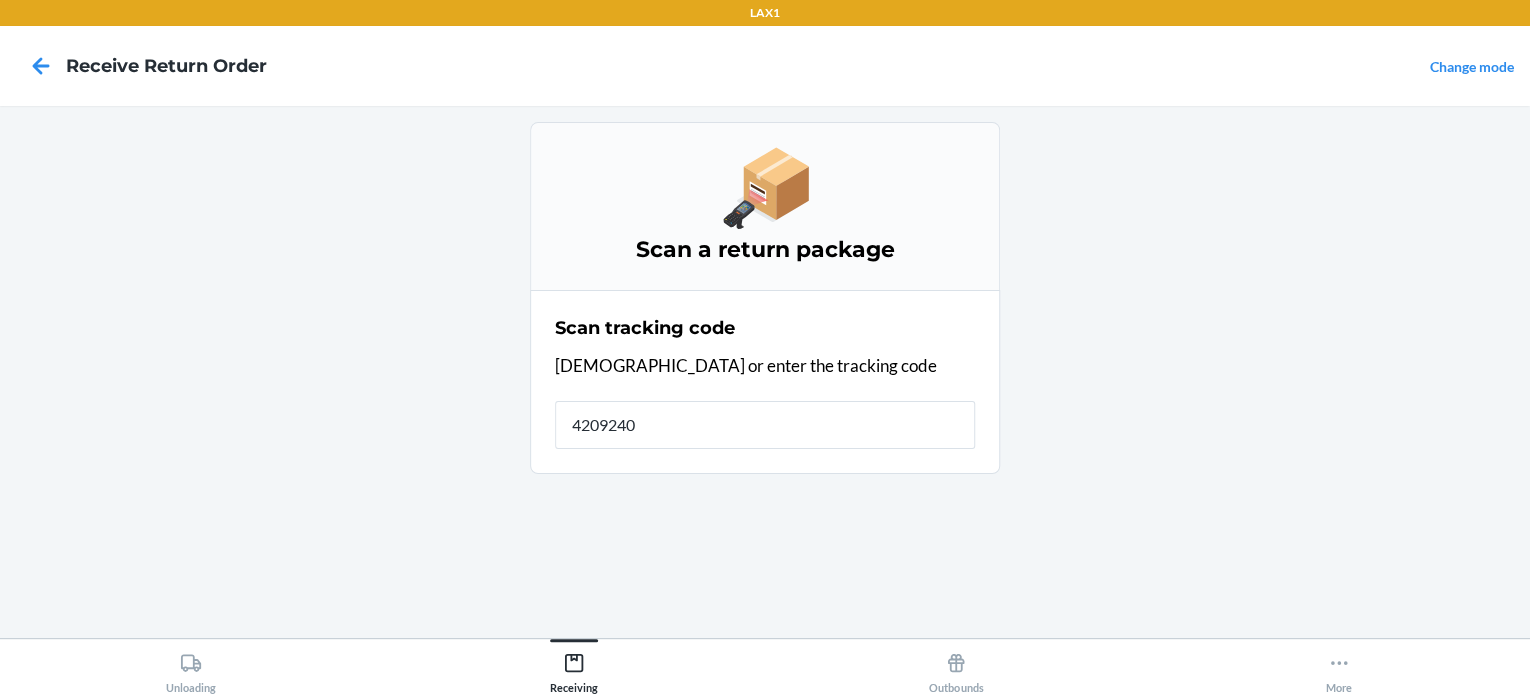 type on "42092408" 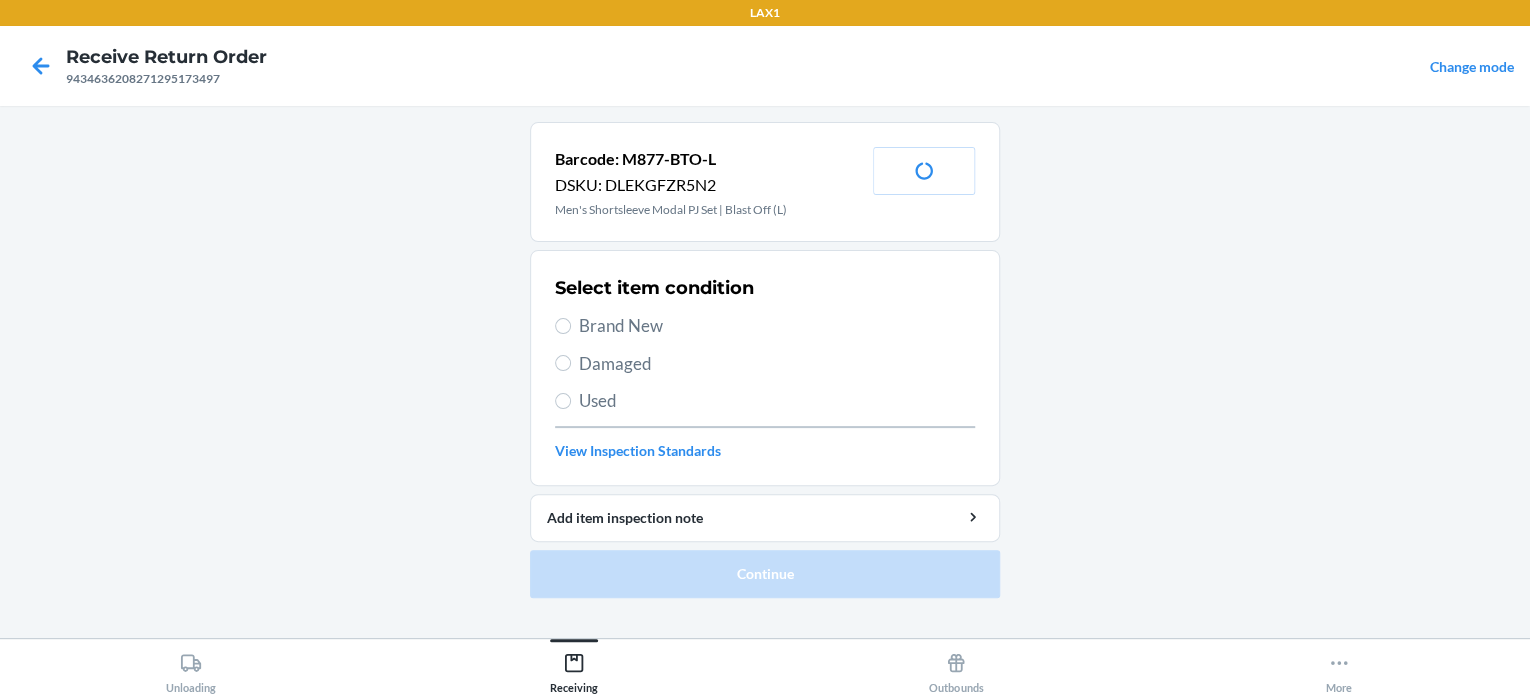 click on "Brand New" at bounding box center [777, 326] 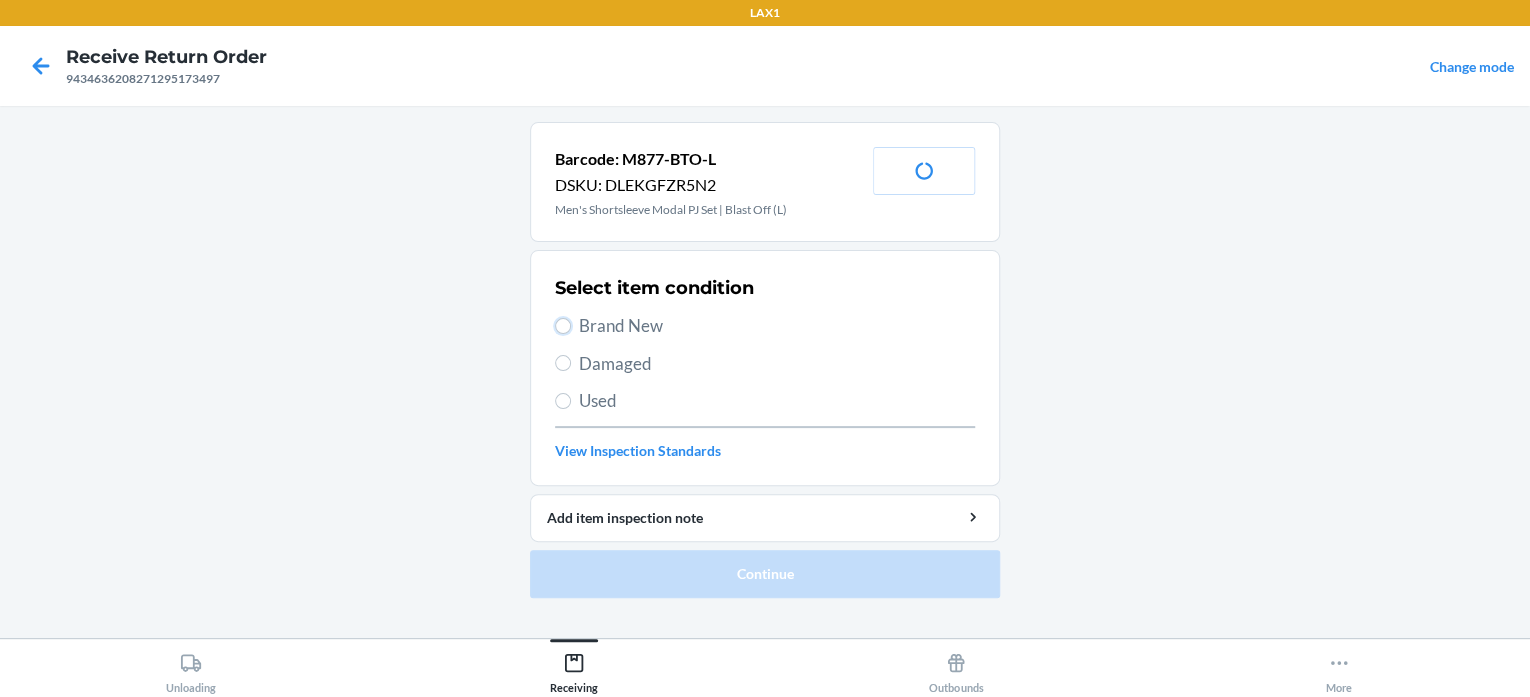 click on "Brand New" at bounding box center [563, 326] 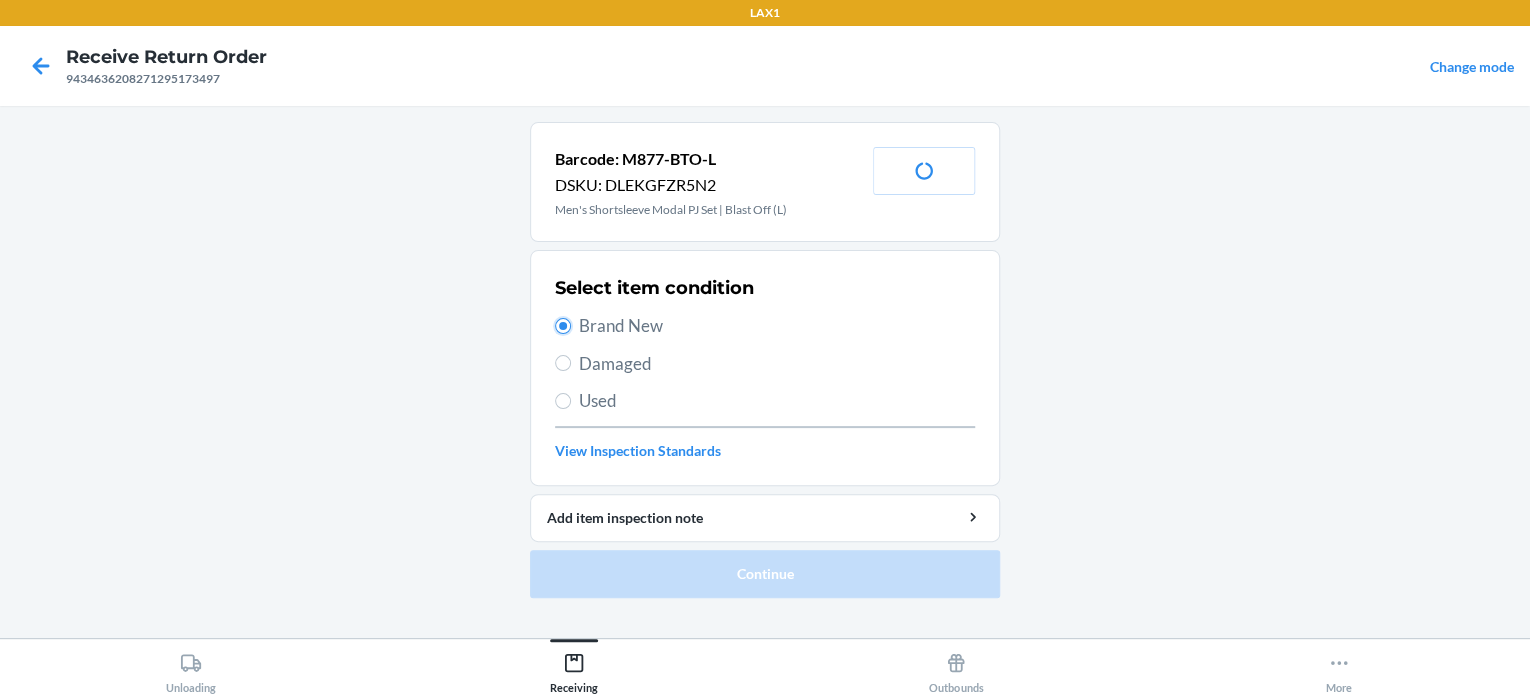 radio on "true" 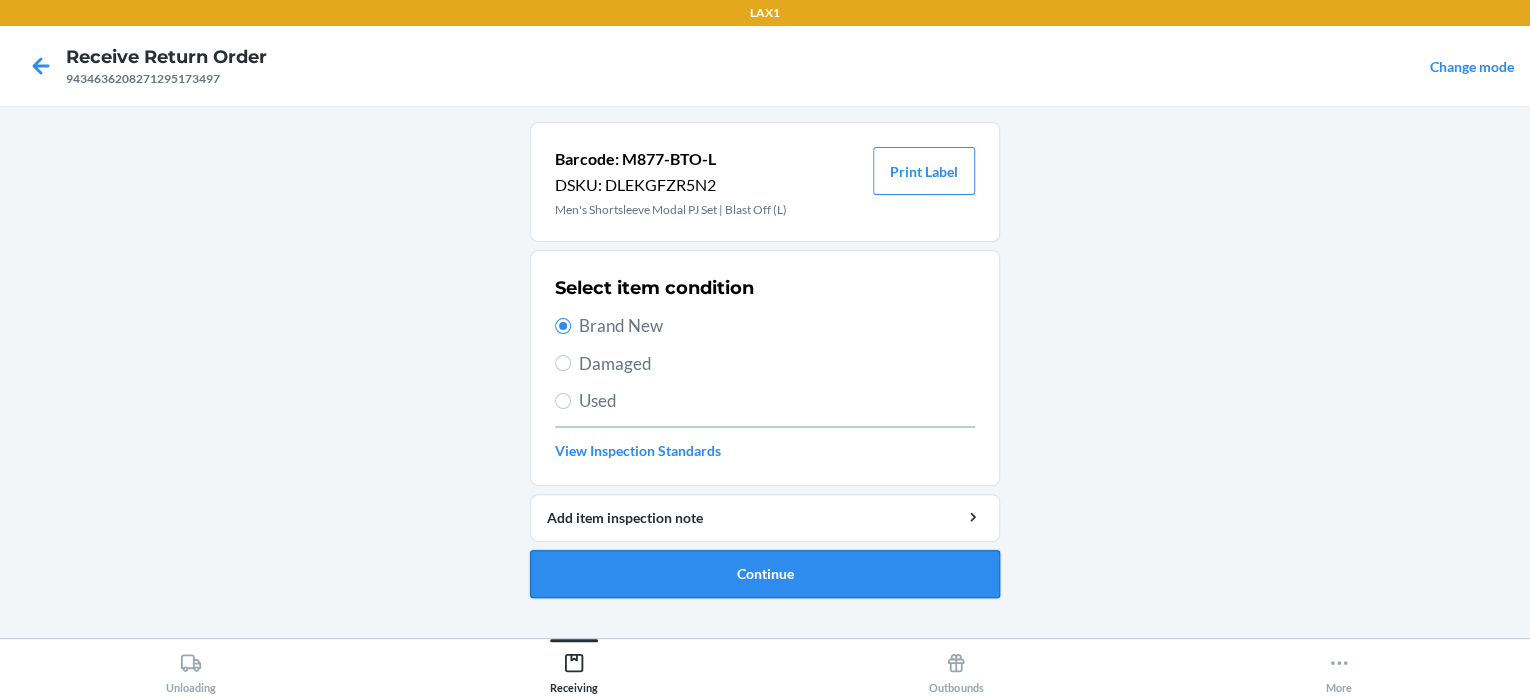 click on "Continue" at bounding box center [765, 574] 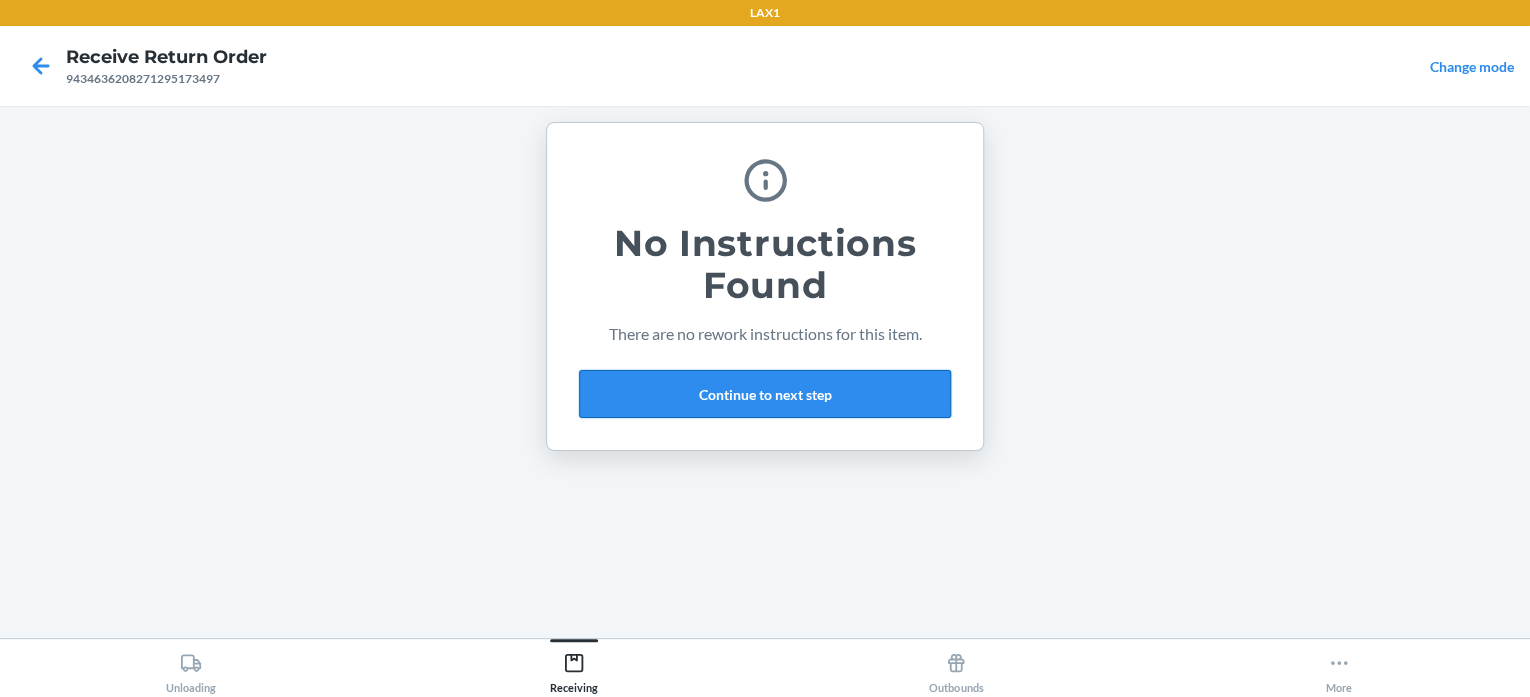 click on "Continue to next step" at bounding box center [765, 394] 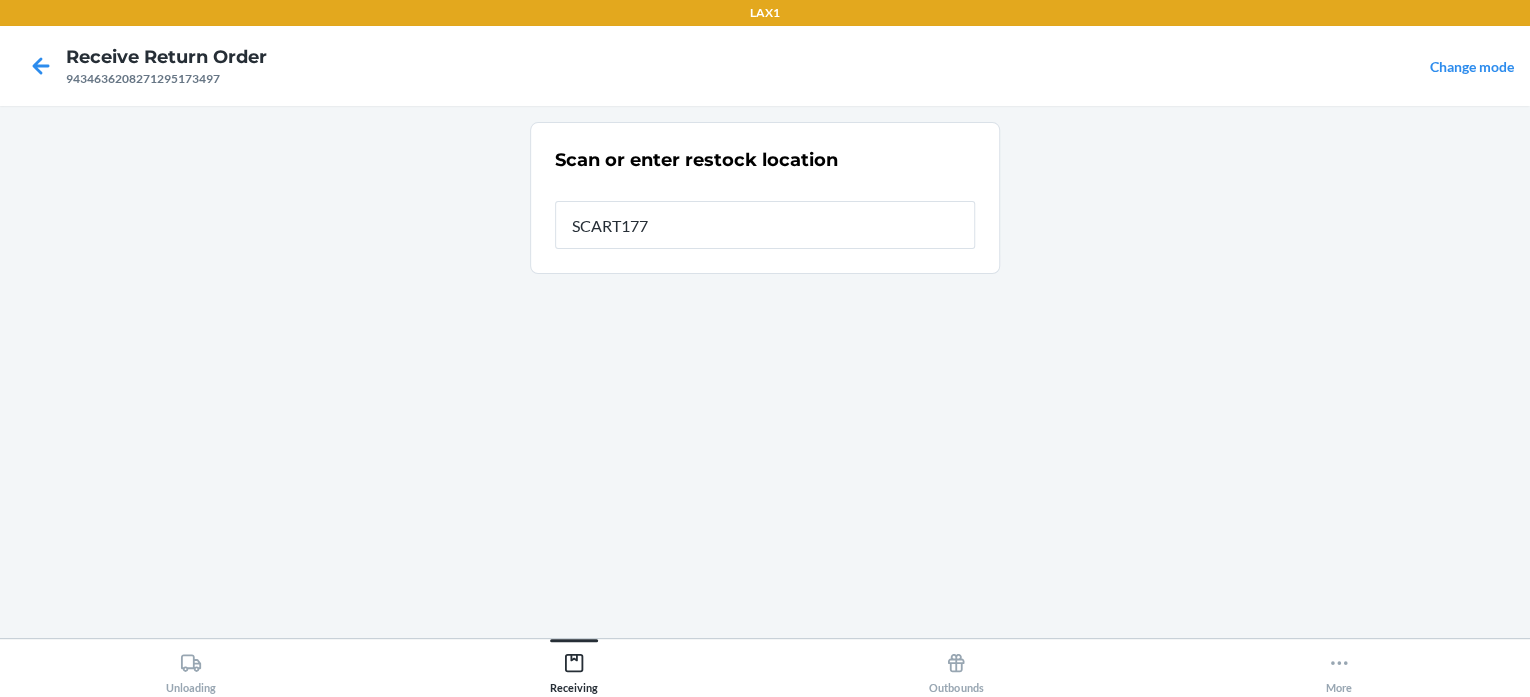 type on "SCART177" 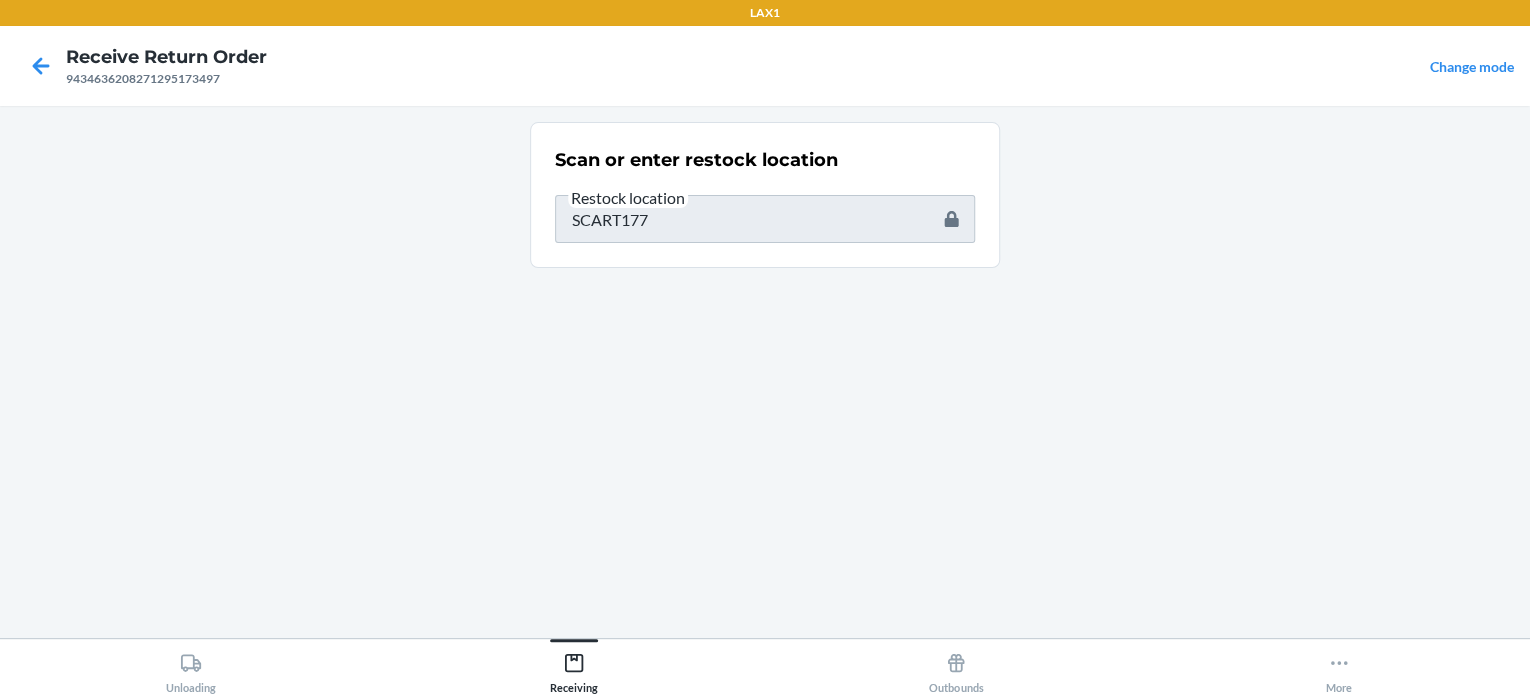 drag, startPoint x: 706, startPoint y: 248, endPoint x: 281, endPoint y: 188, distance: 429.2144 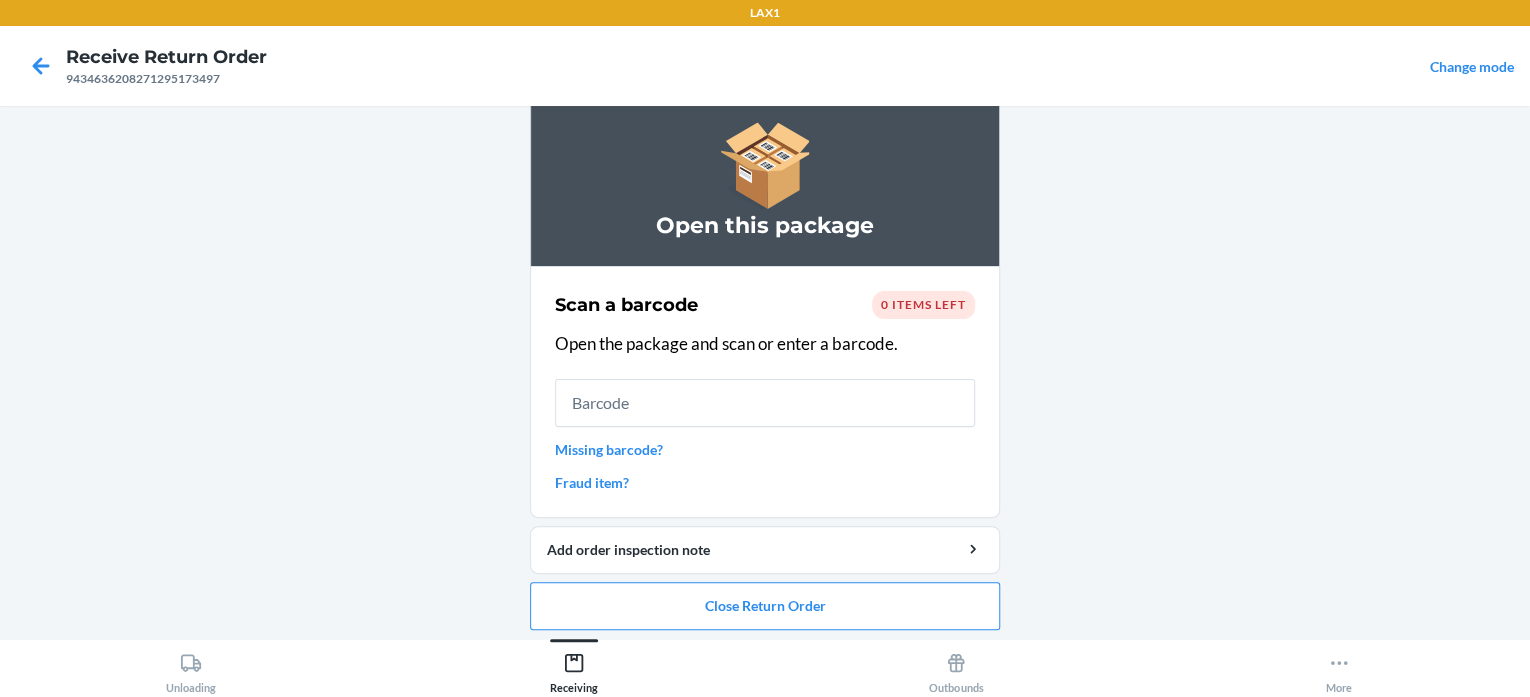 scroll, scrollTop: 163, scrollLeft: 0, axis: vertical 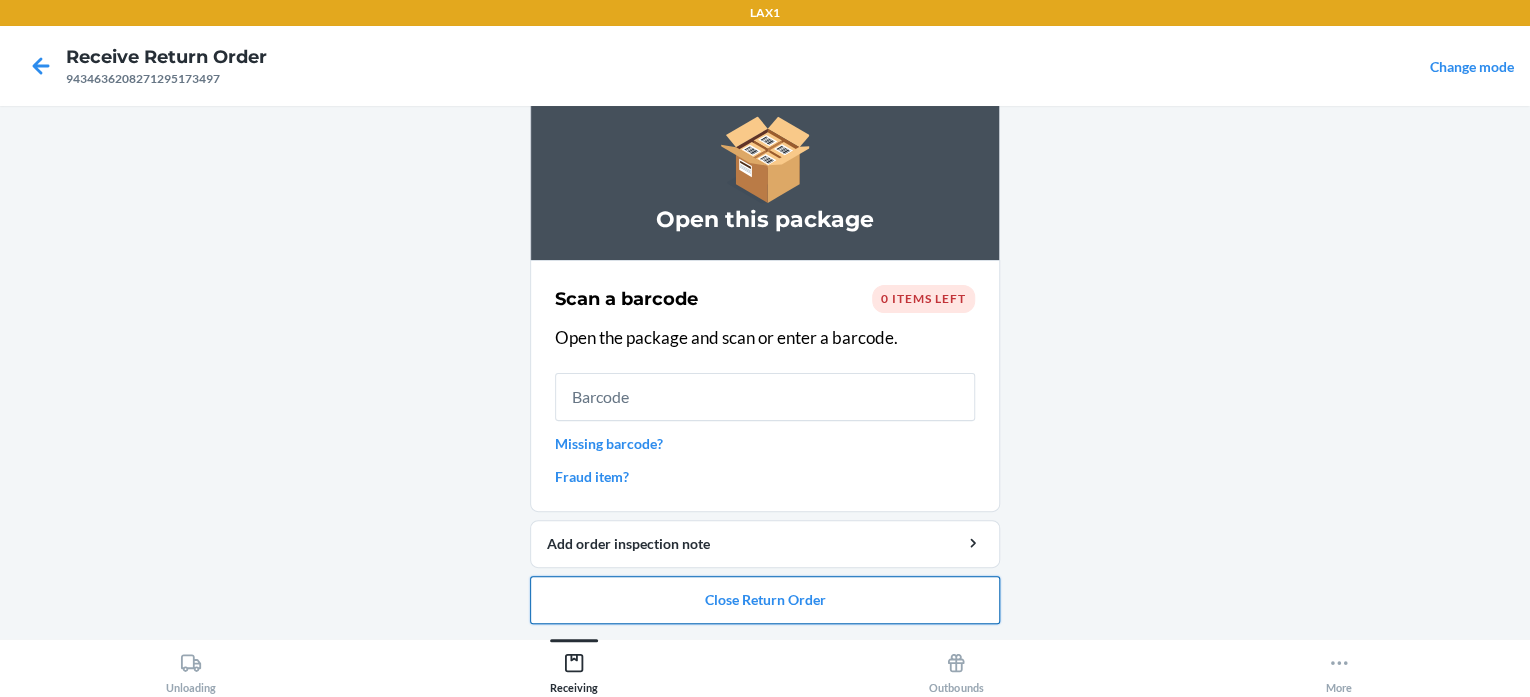 click on "Close Return Order" at bounding box center (765, 600) 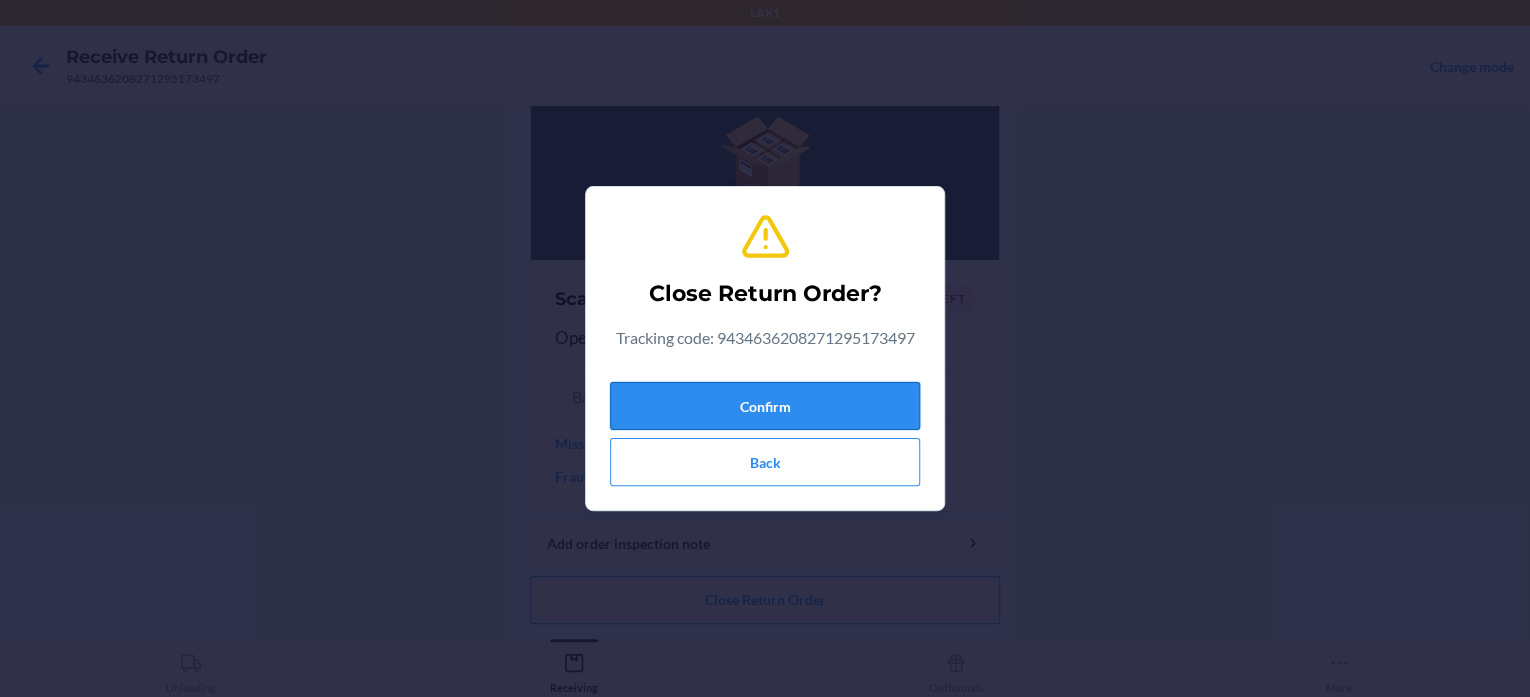 click on "Confirm" at bounding box center (765, 406) 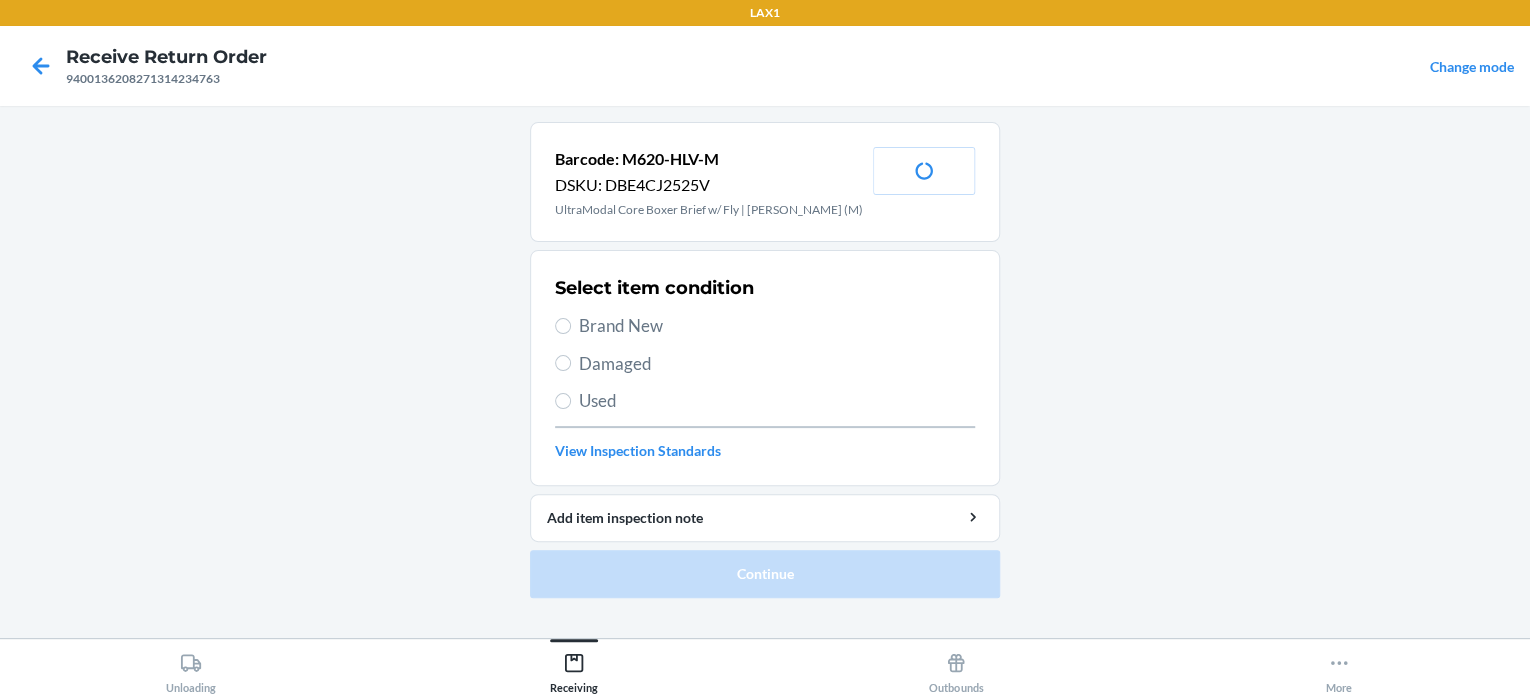 click on "Brand New" at bounding box center [777, 326] 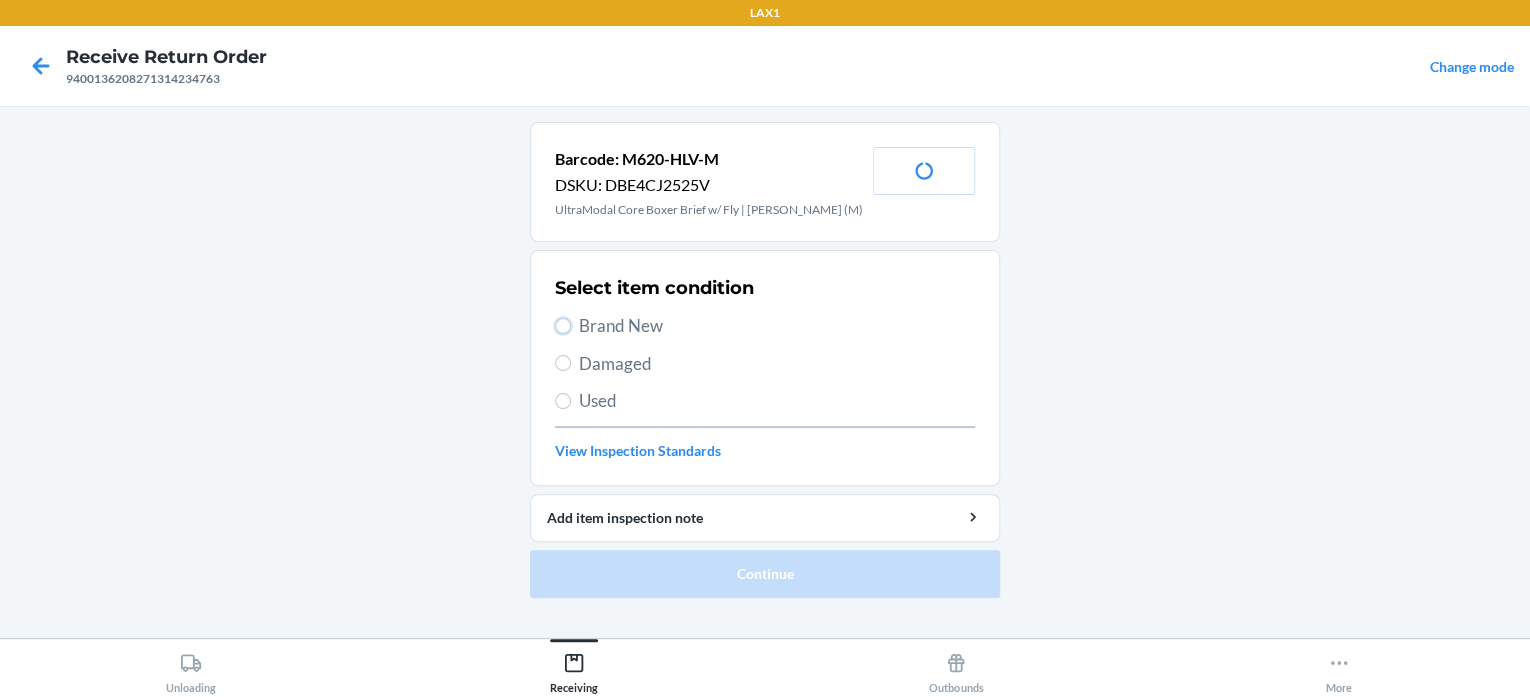 click on "Brand New" at bounding box center [563, 326] 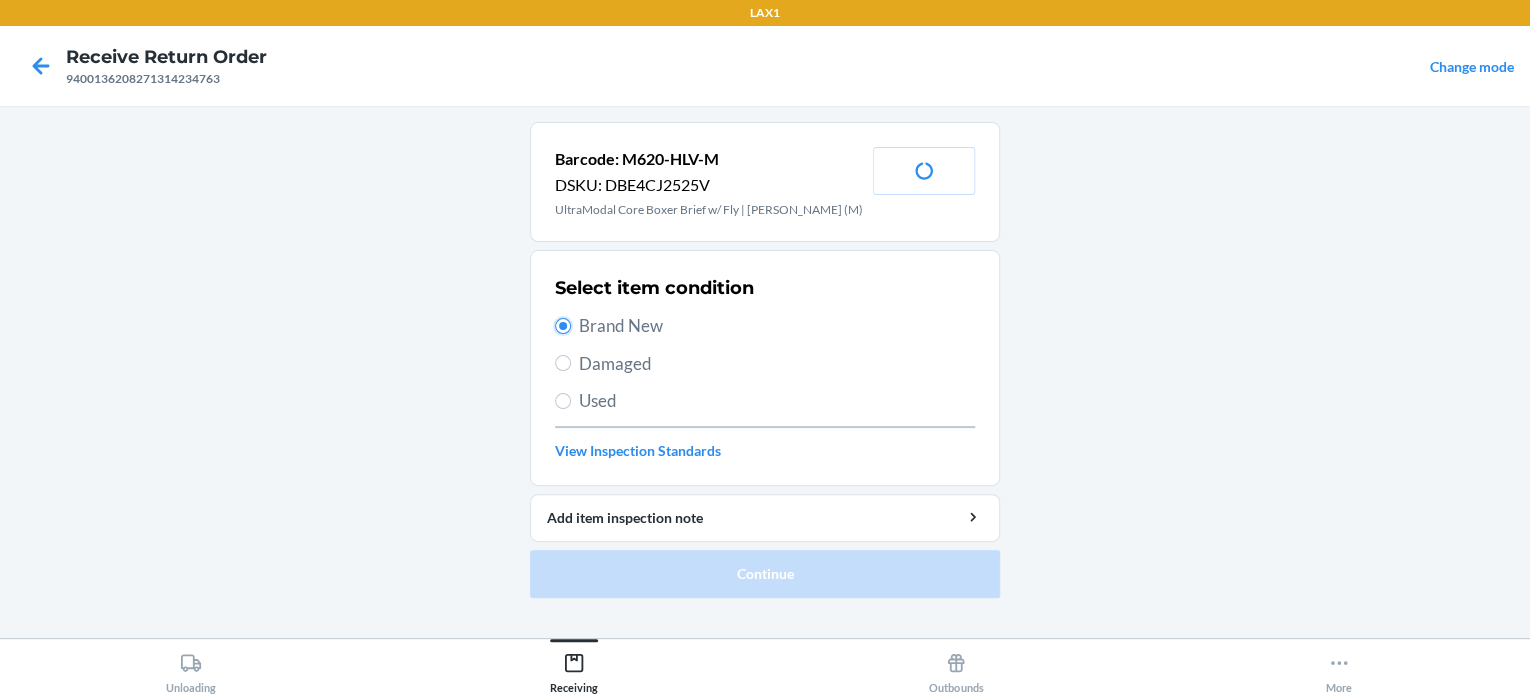 radio on "true" 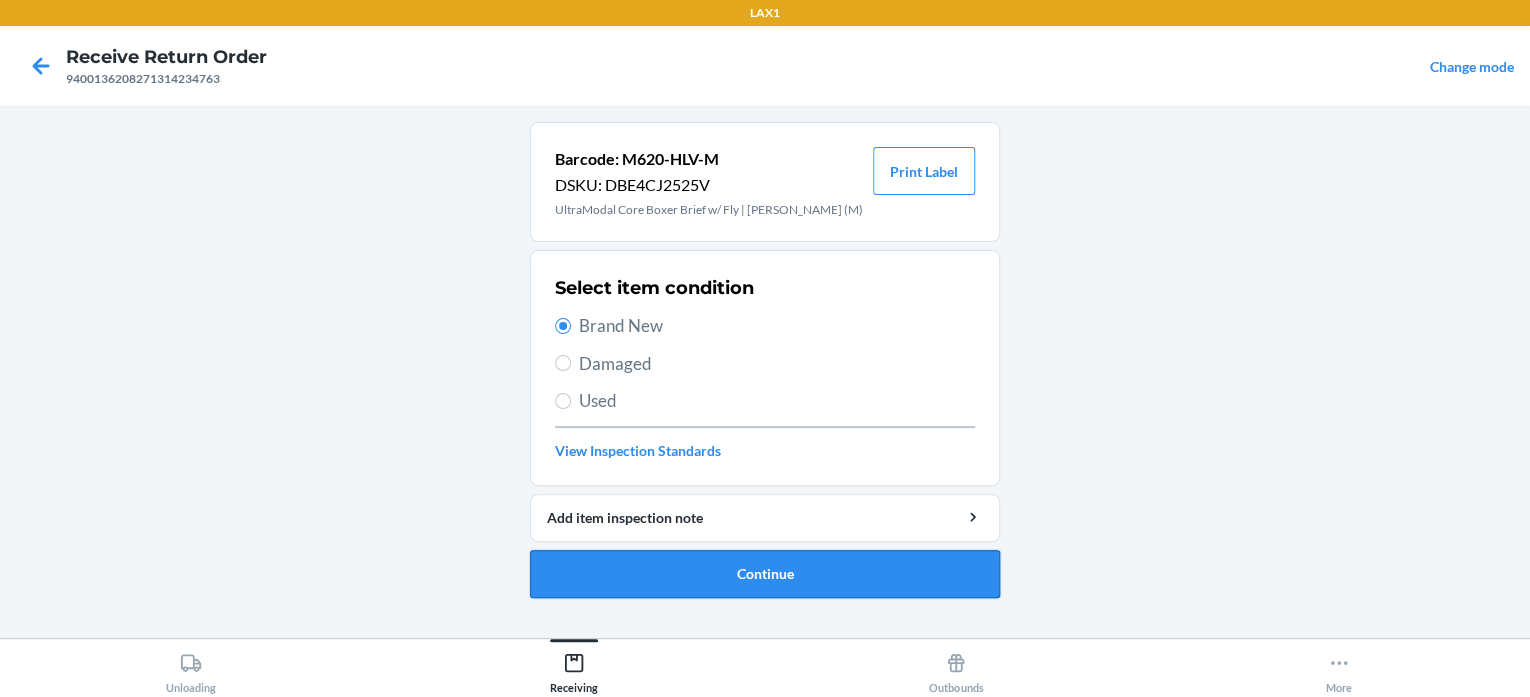 click on "Continue" at bounding box center (765, 574) 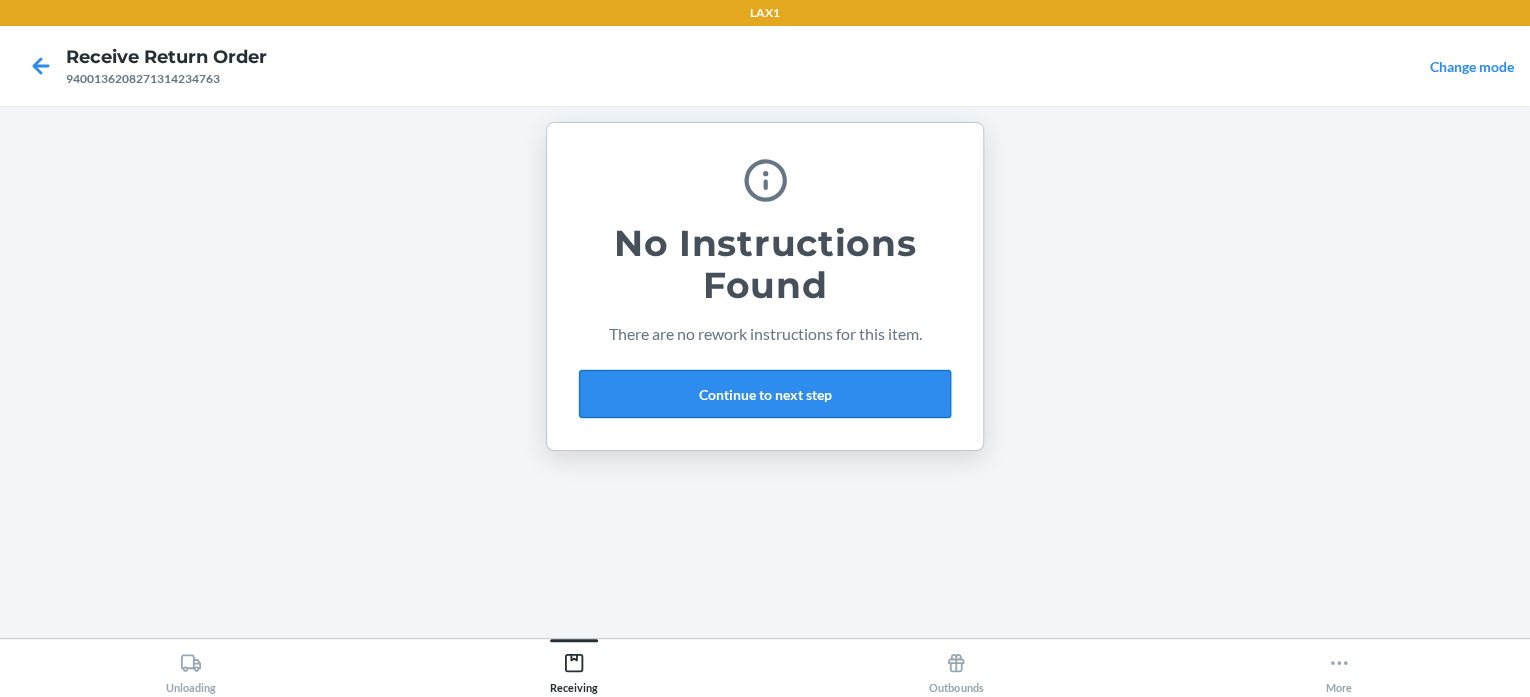 click on "Continue to next step" at bounding box center (765, 394) 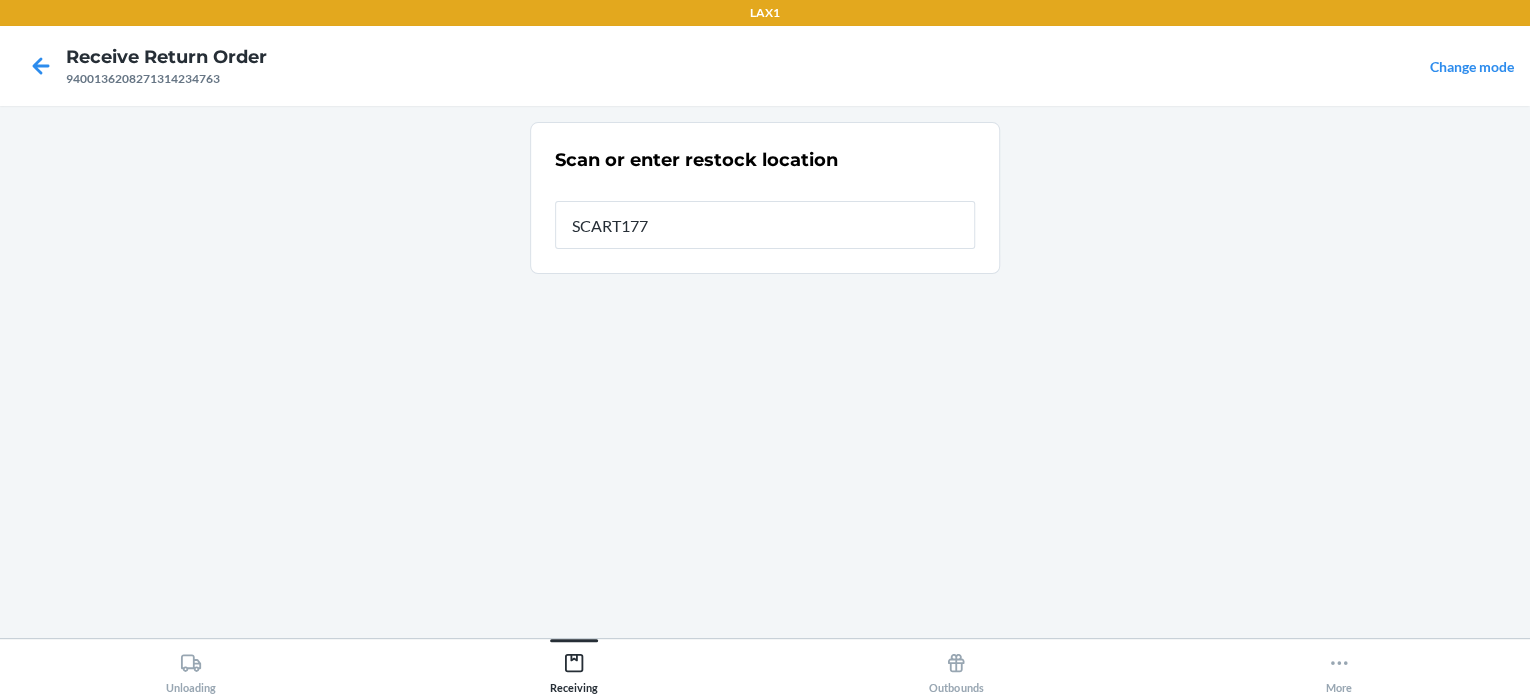 type on "SCART177" 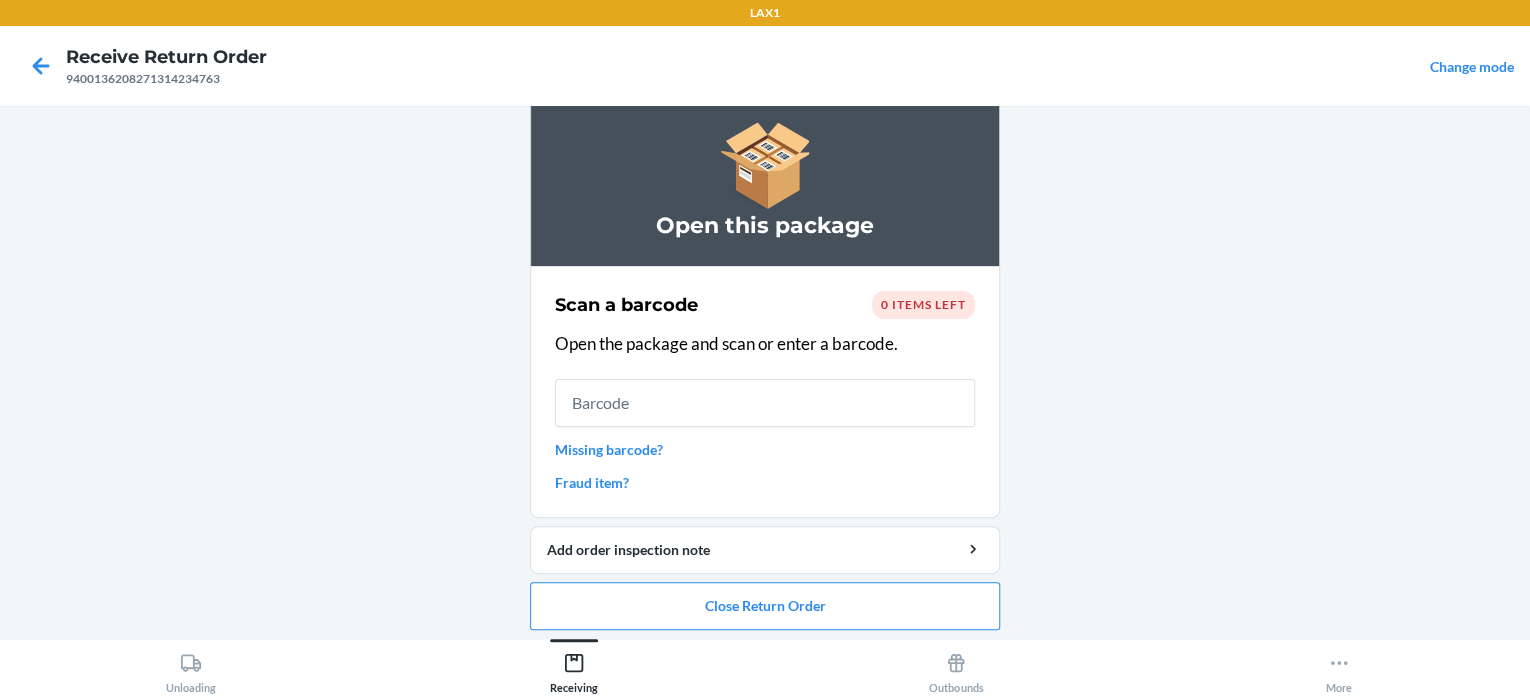 scroll, scrollTop: 163, scrollLeft: 0, axis: vertical 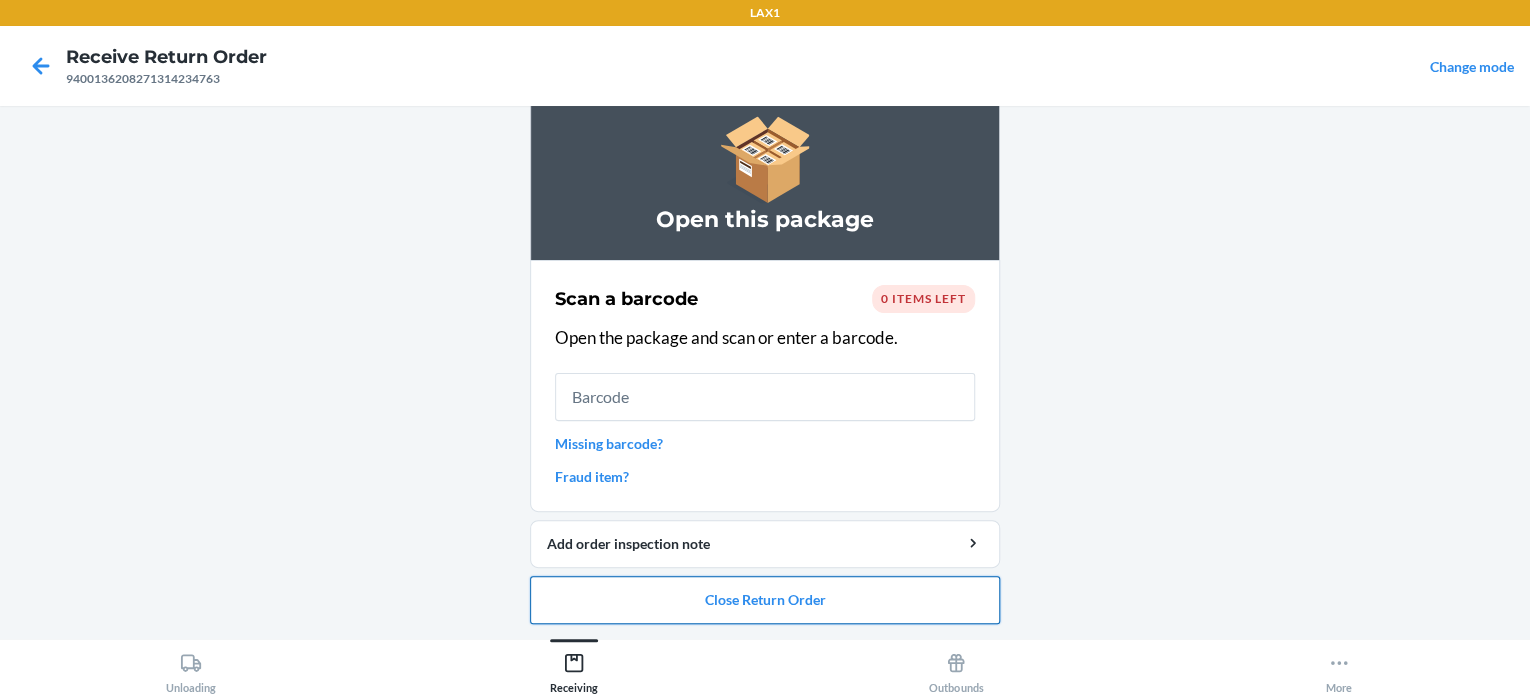 click on "Close Return Order" at bounding box center (765, 600) 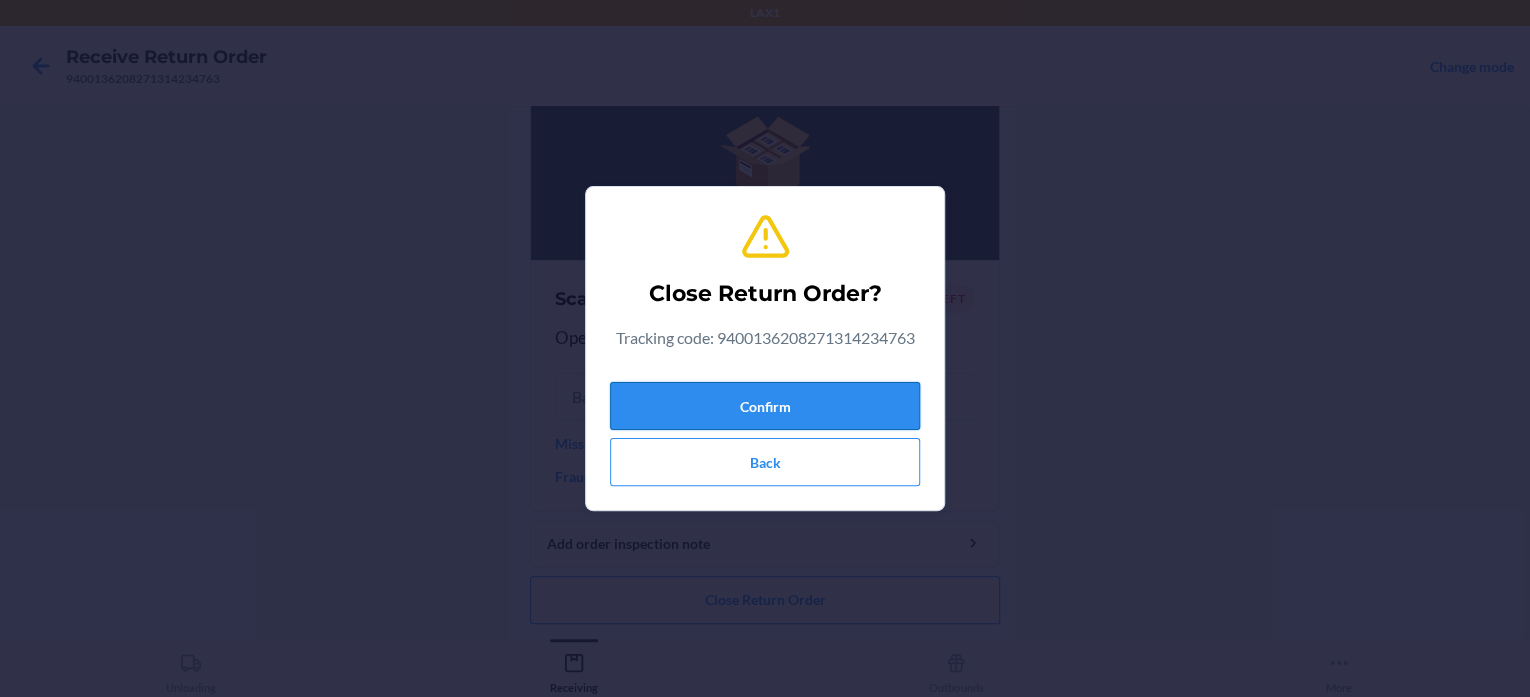 click on "Confirm" at bounding box center [765, 406] 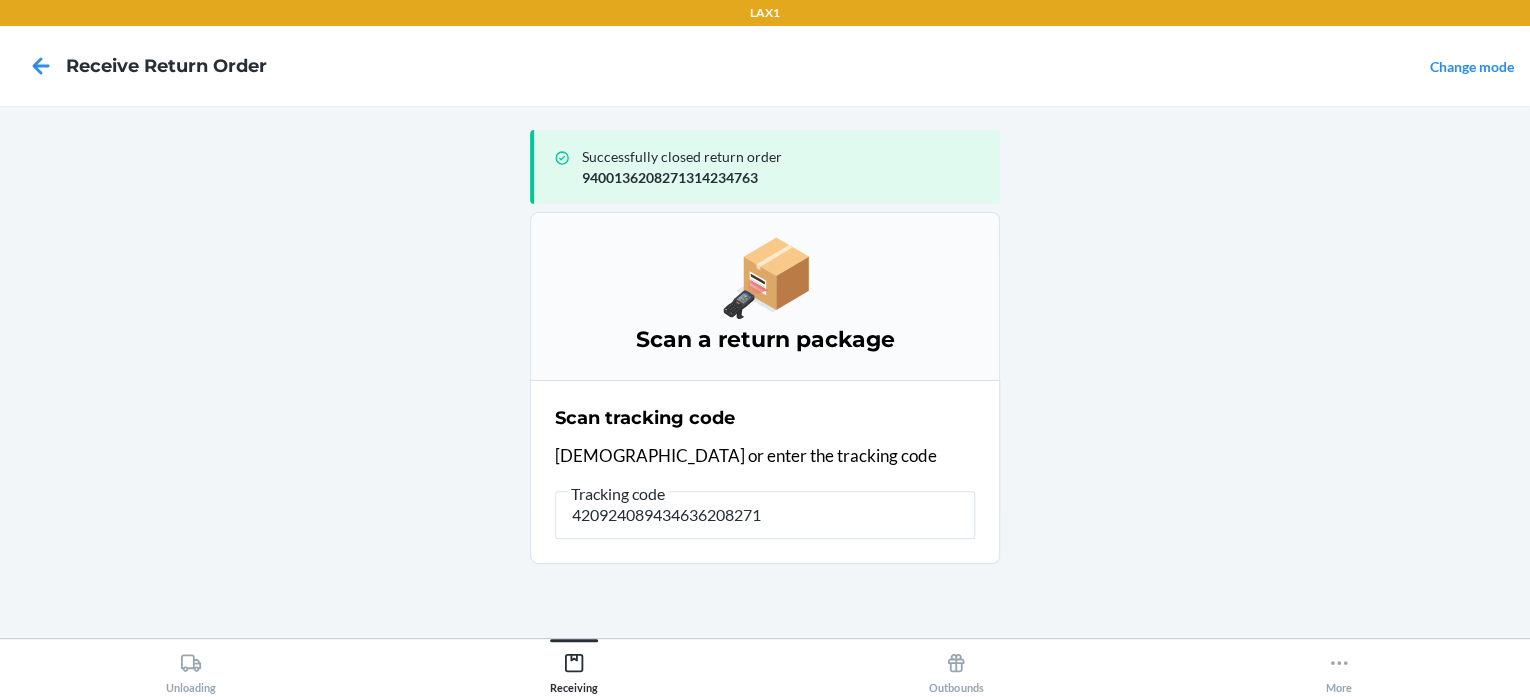 type on "4209240894346362082712" 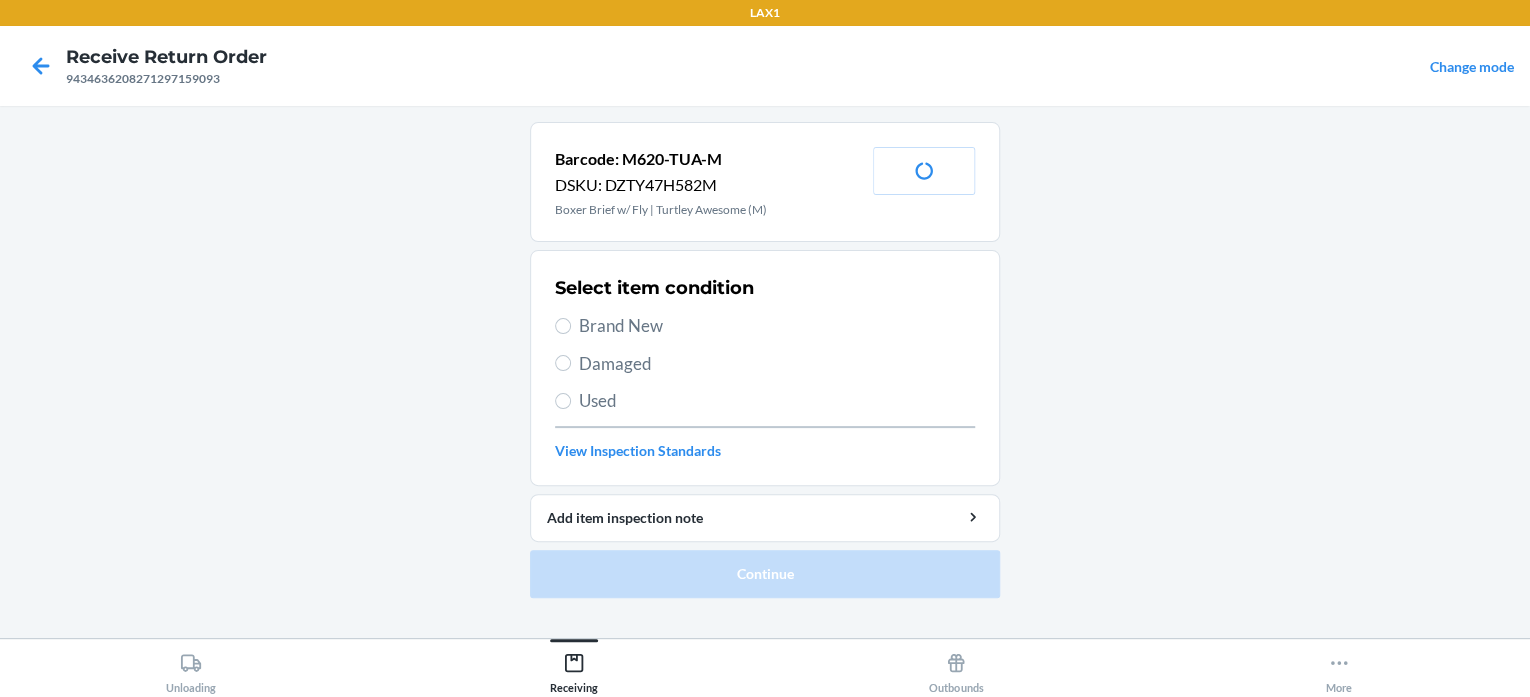 click on "Brand New" at bounding box center [777, 326] 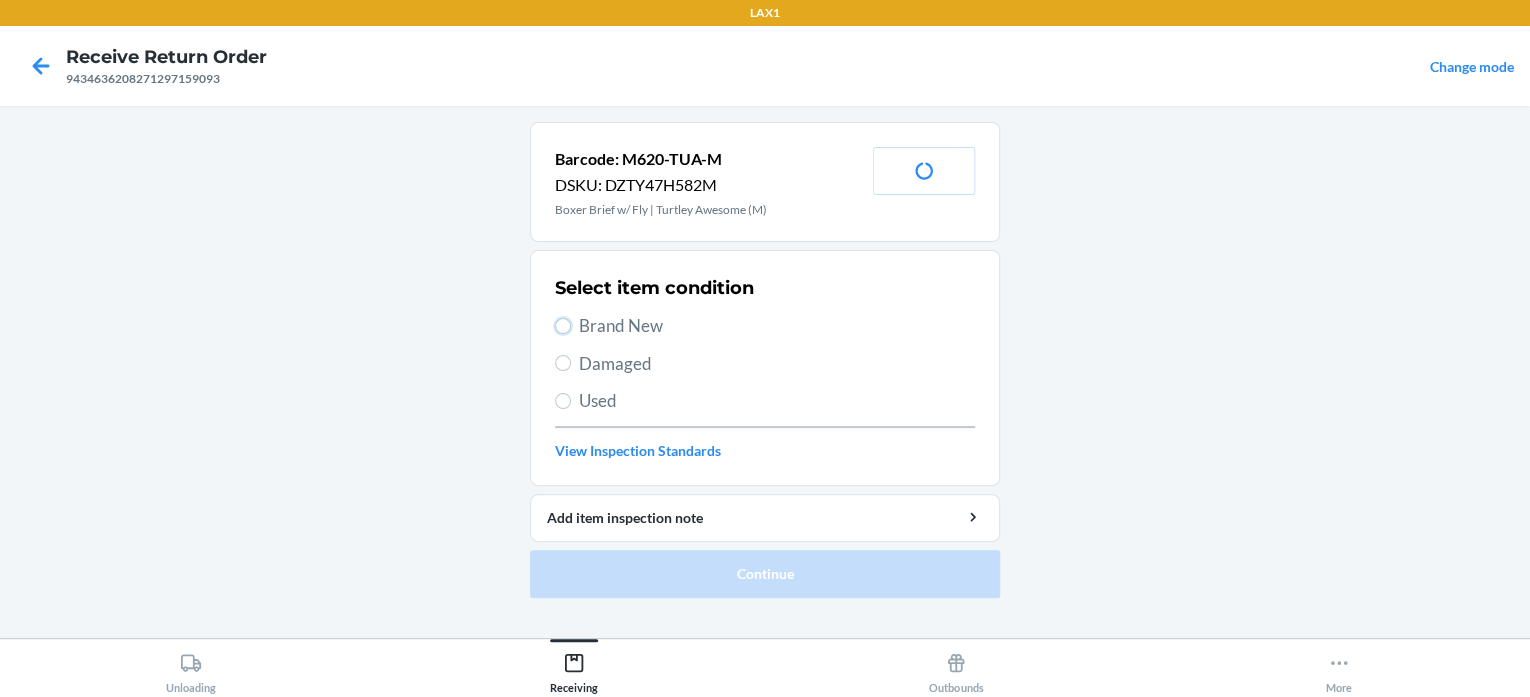 click on "Brand New" at bounding box center [563, 326] 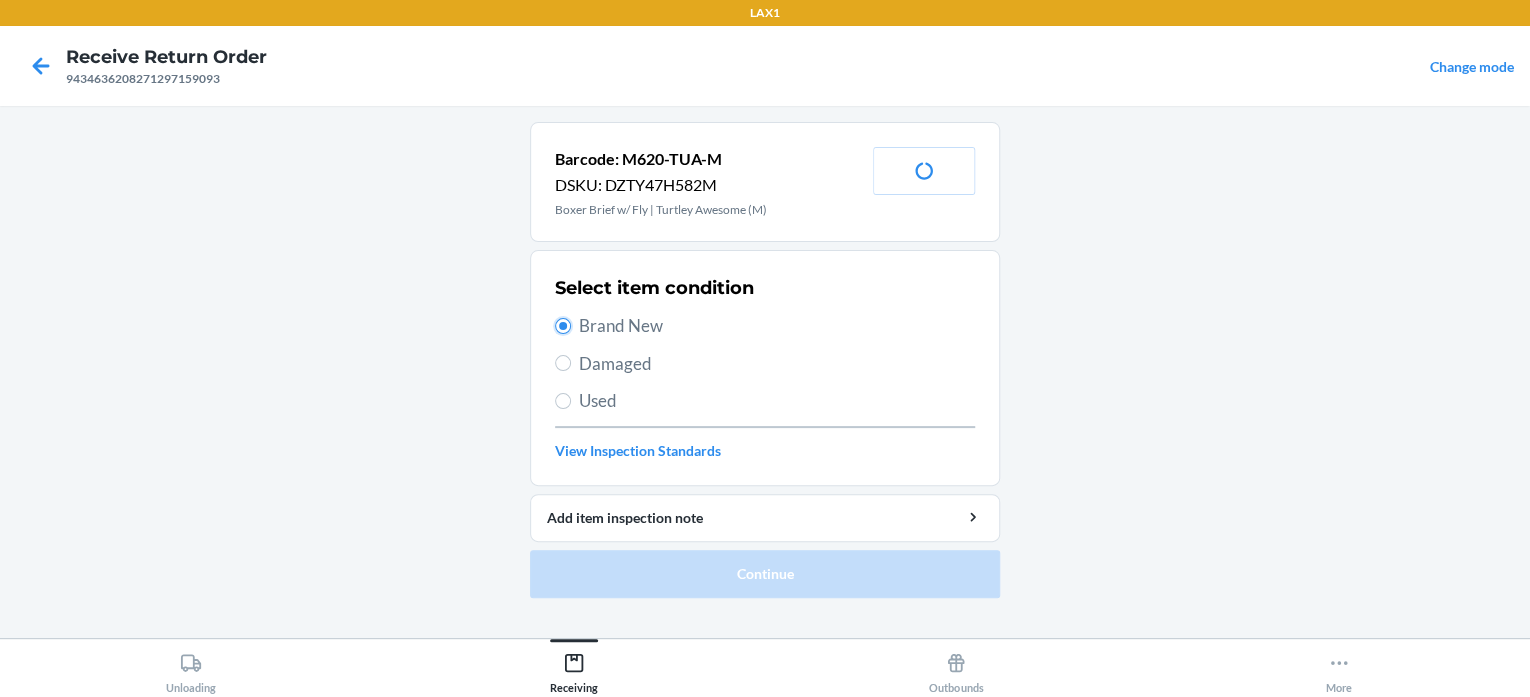 radio on "true" 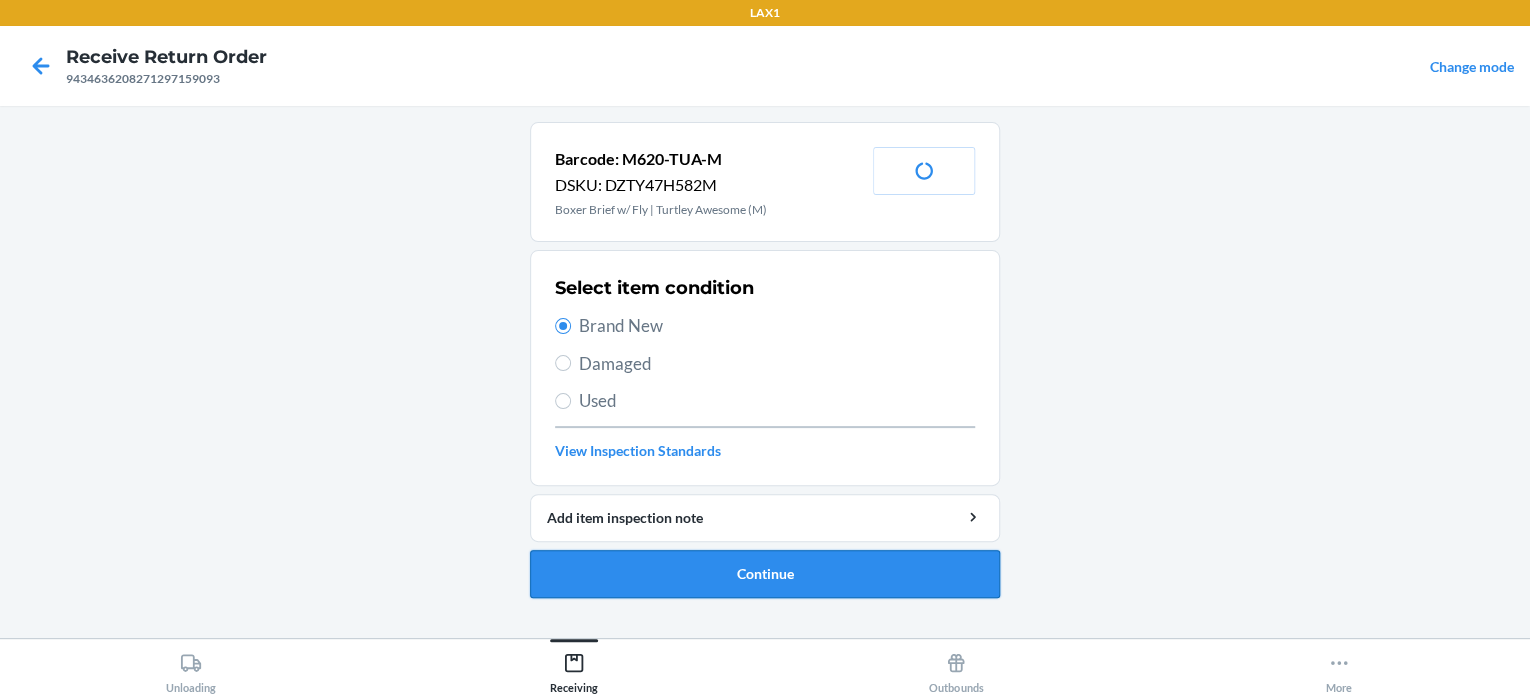 click on "Continue" at bounding box center [765, 574] 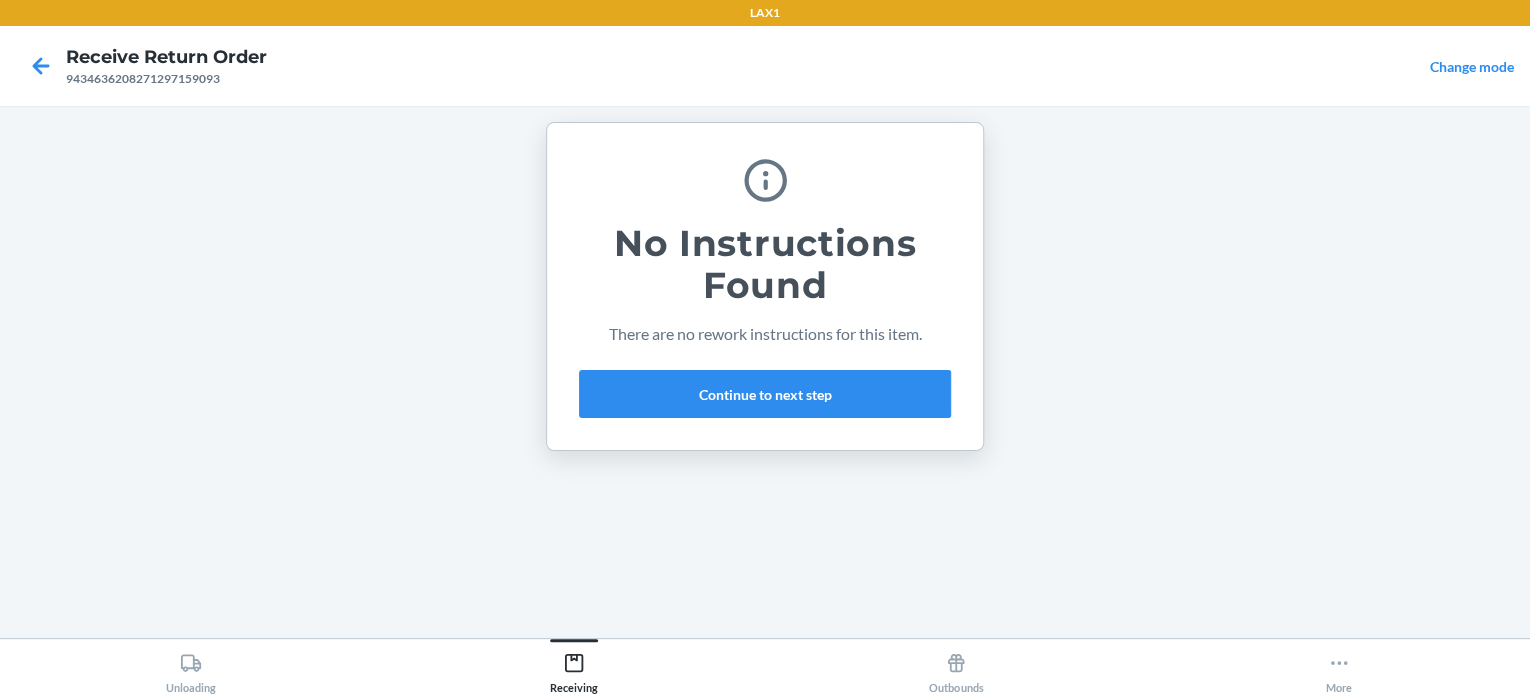 click on "No Instructions Found There are no rework instructions for this item. Continue to next step" at bounding box center [765, 286] 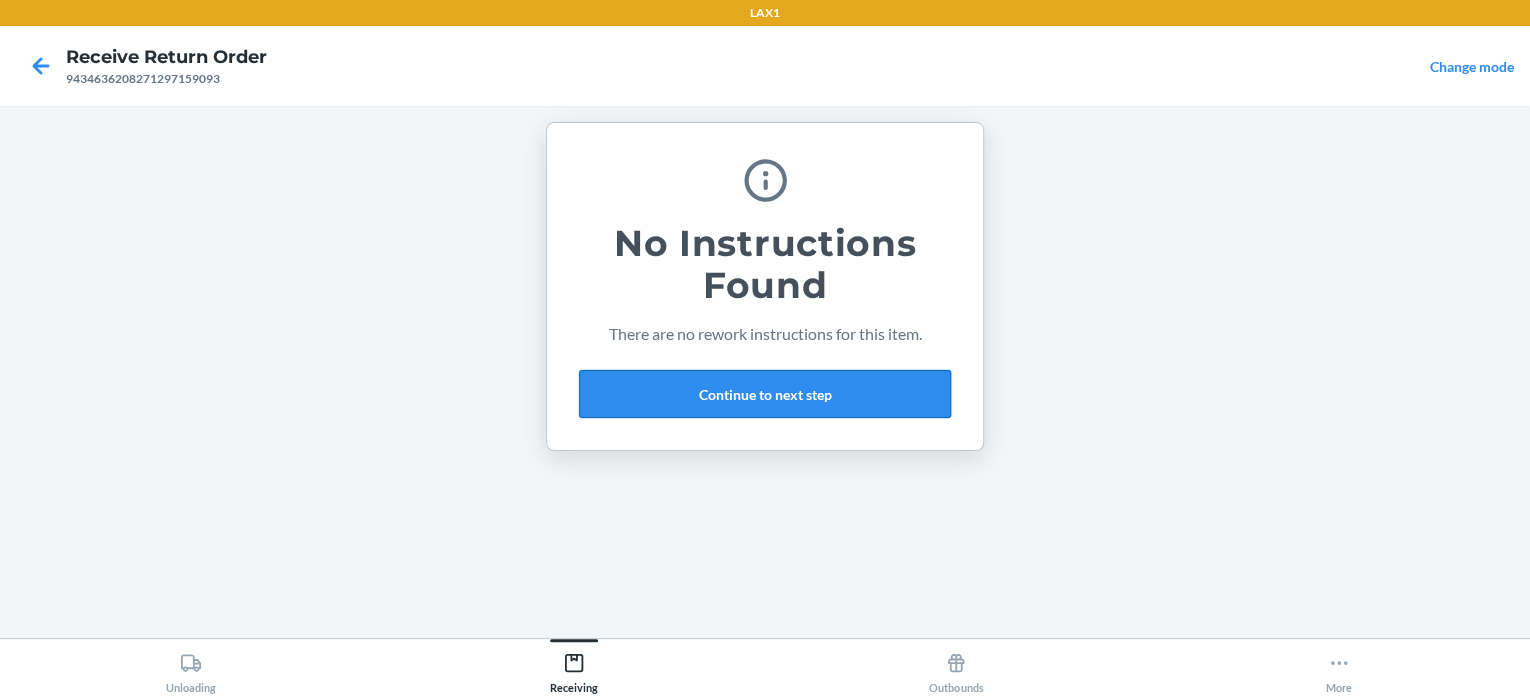 click on "Continue to next step" at bounding box center [765, 394] 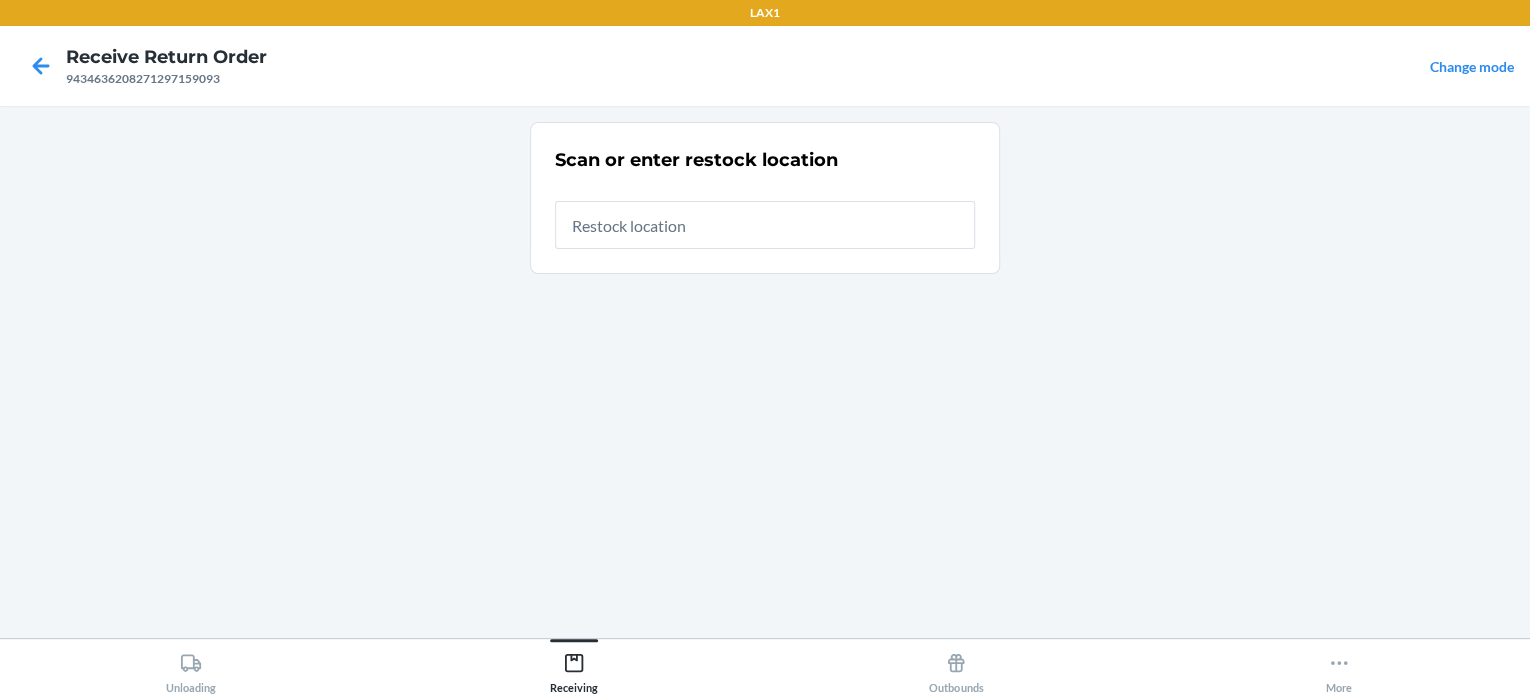 click at bounding box center (765, 225) 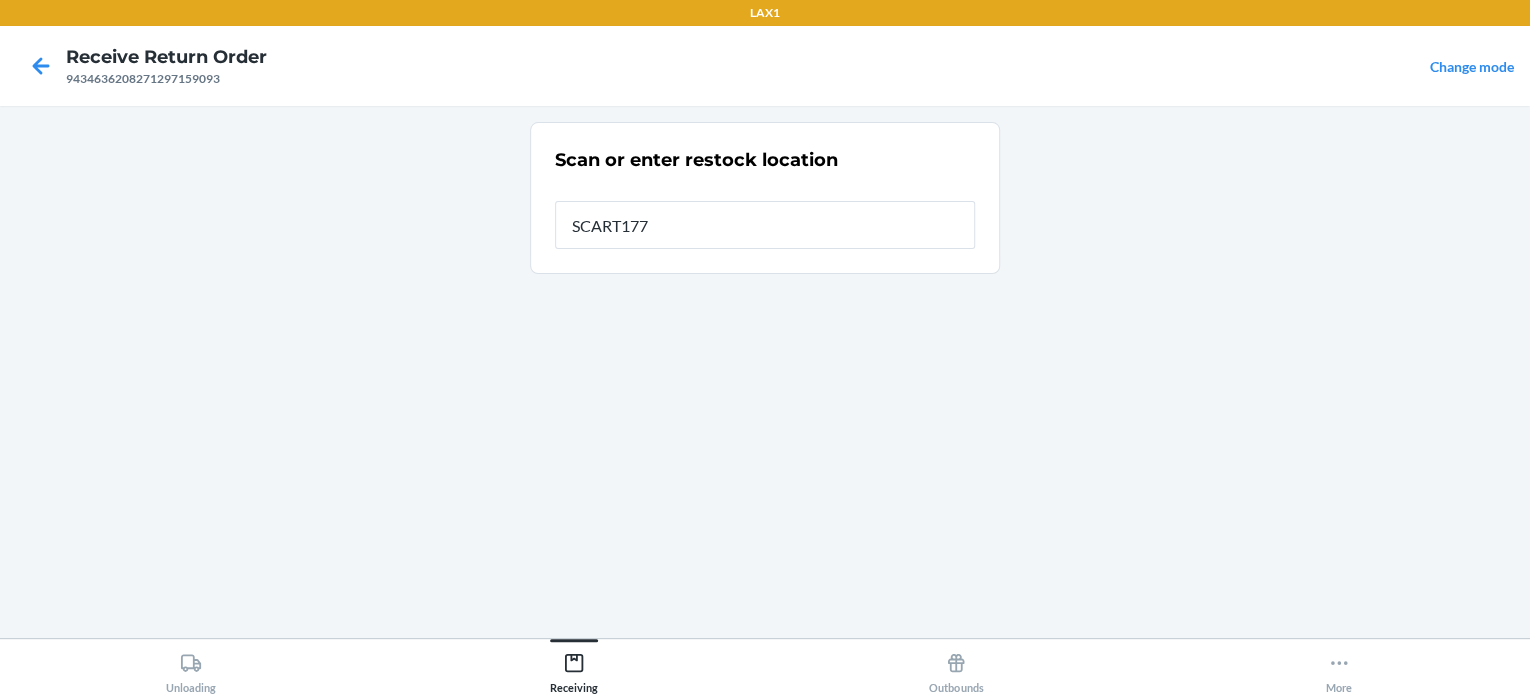 type on "SCART177" 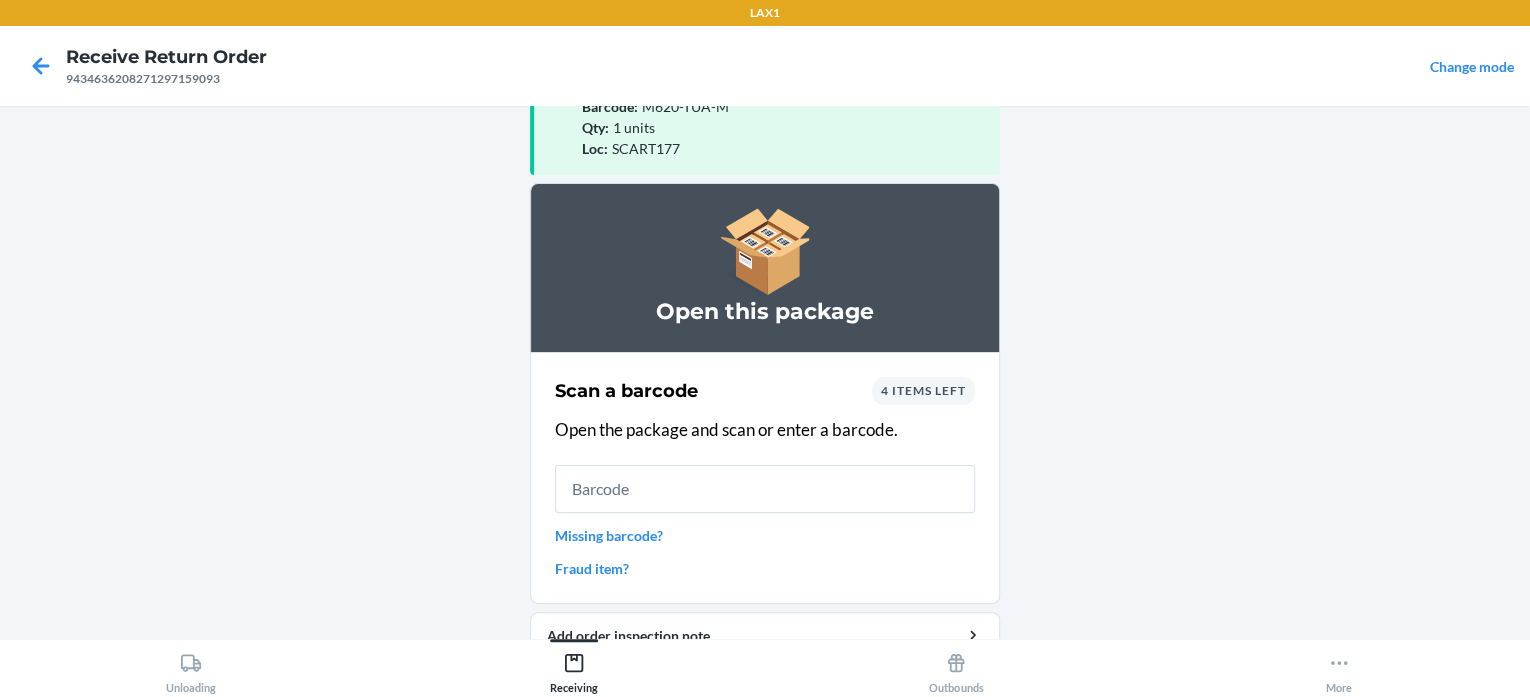 scroll, scrollTop: 160, scrollLeft: 0, axis: vertical 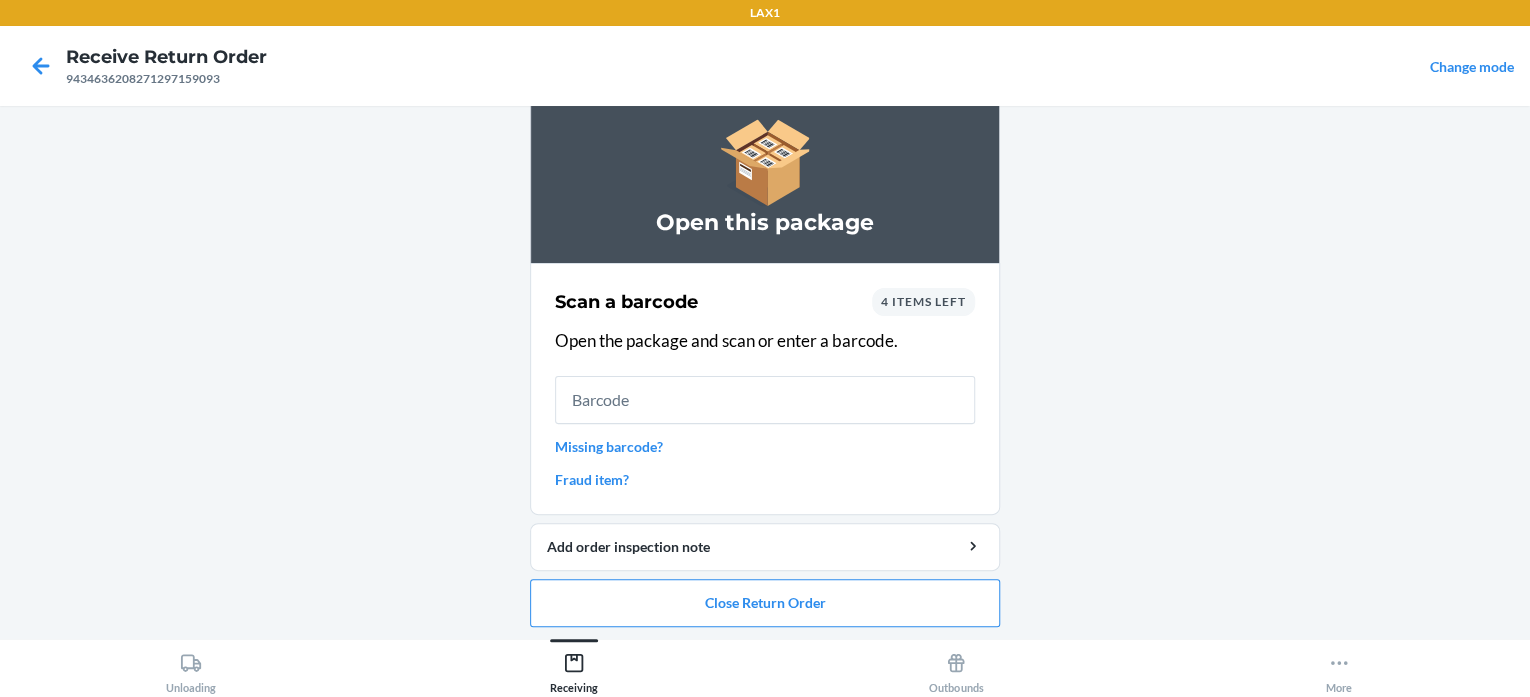 click on "Missing barcode?" at bounding box center (765, 446) 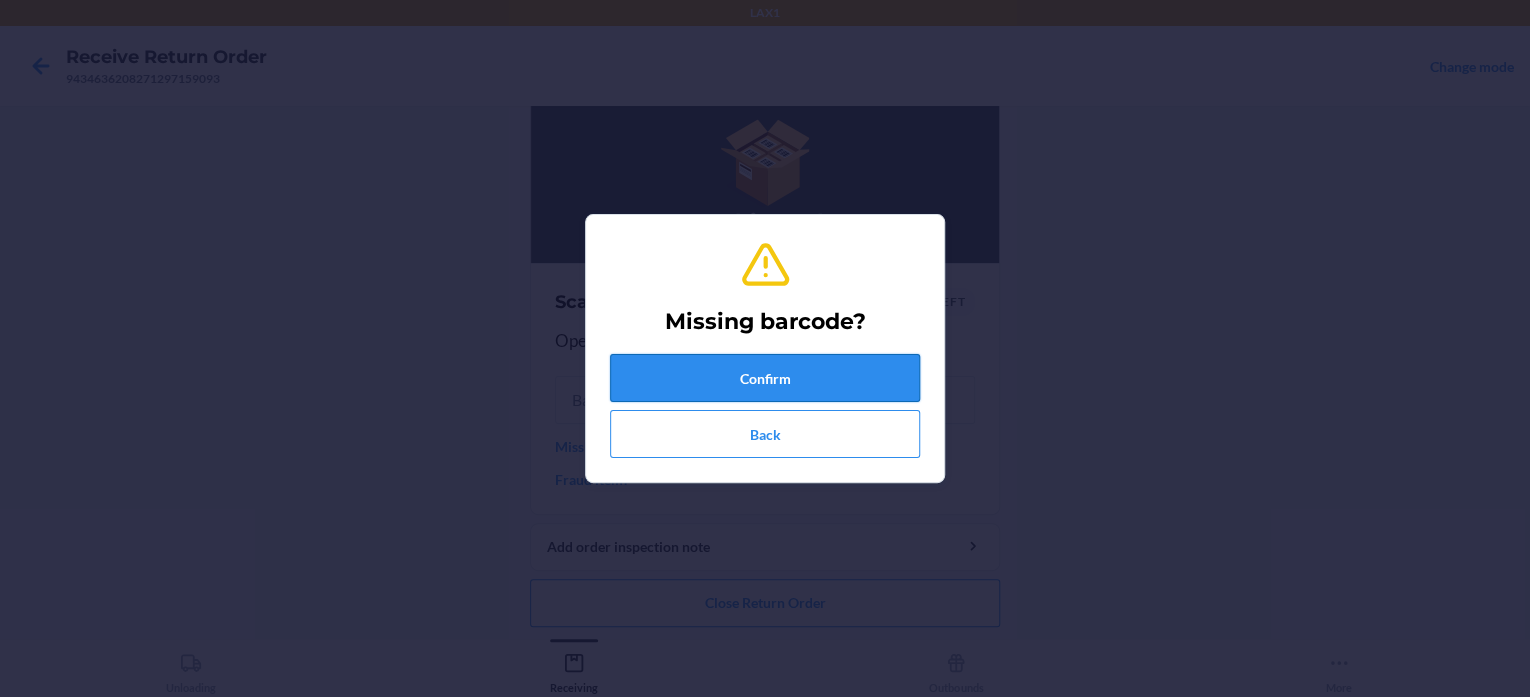 click on "Confirm" at bounding box center (765, 378) 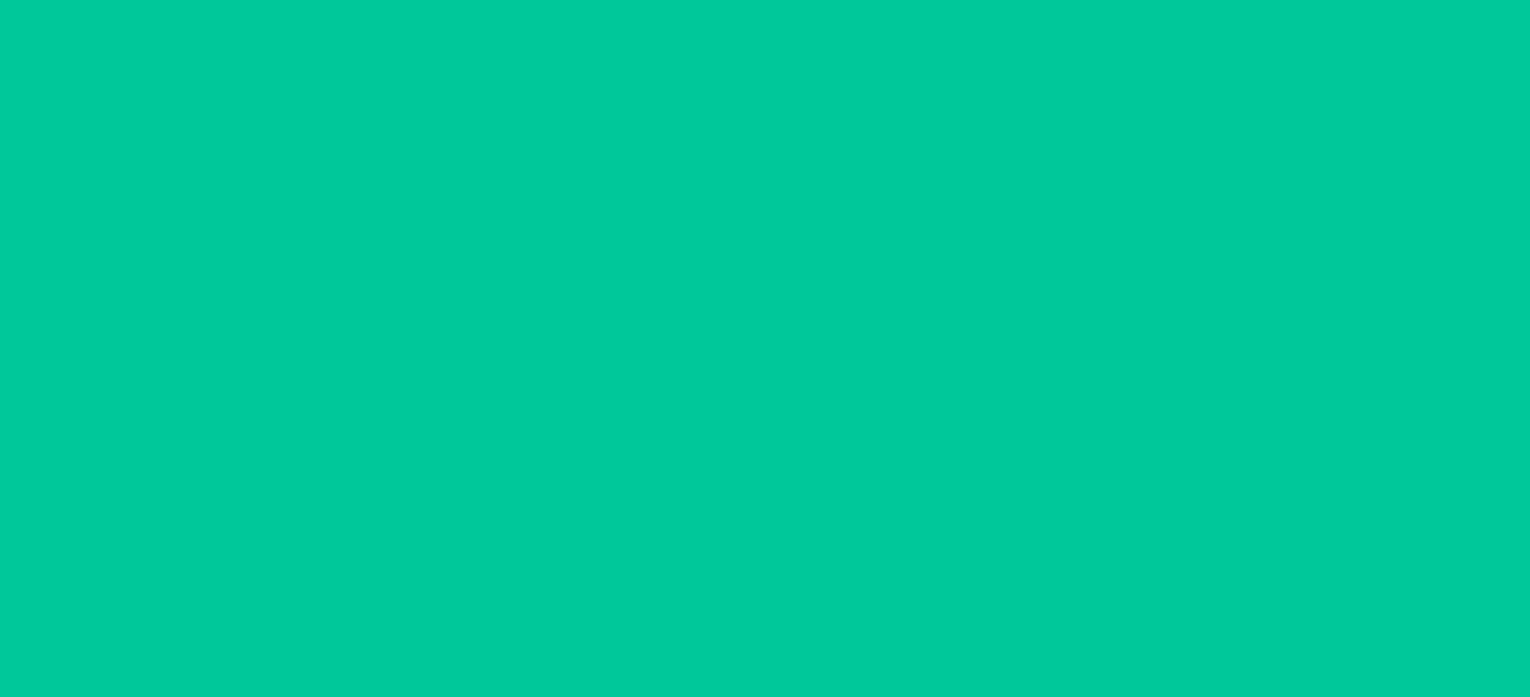 scroll, scrollTop: 0, scrollLeft: 0, axis: both 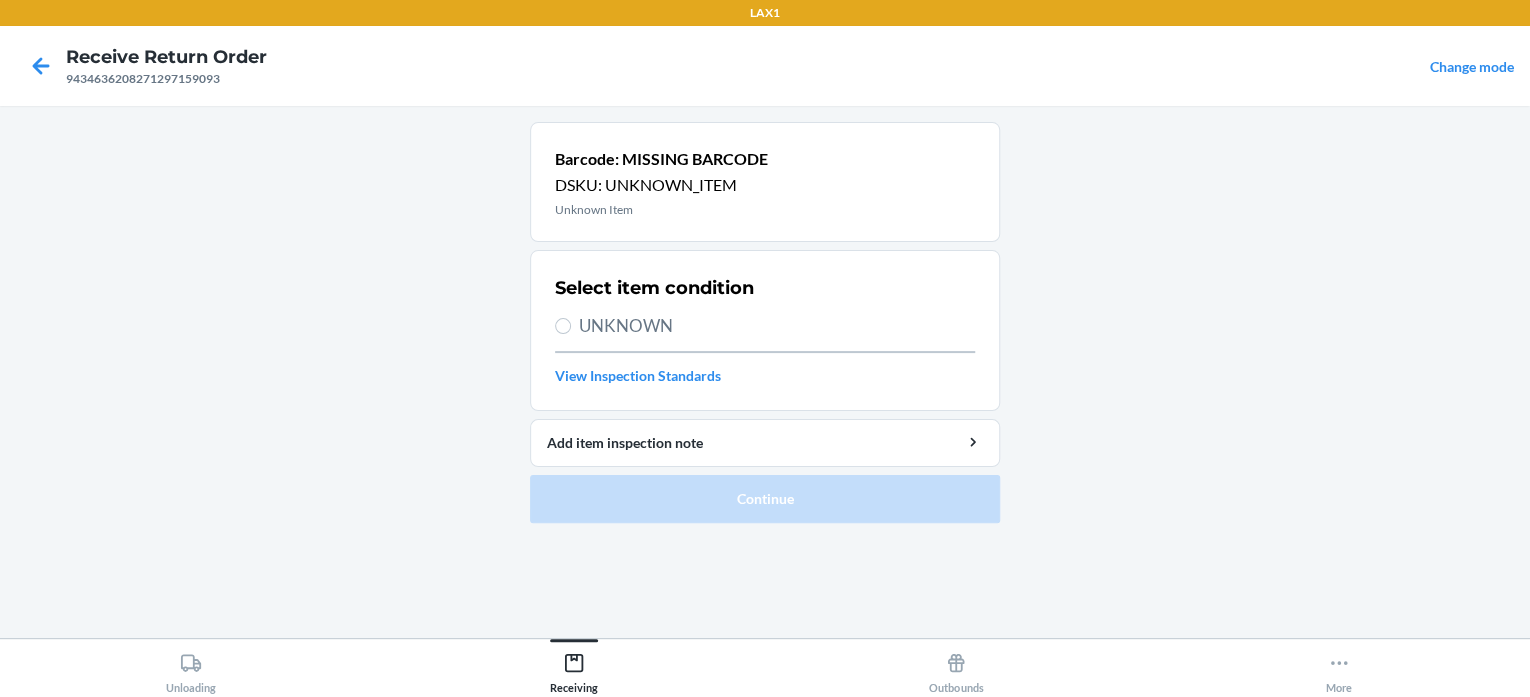 click on "UNKNOWN" at bounding box center [777, 326] 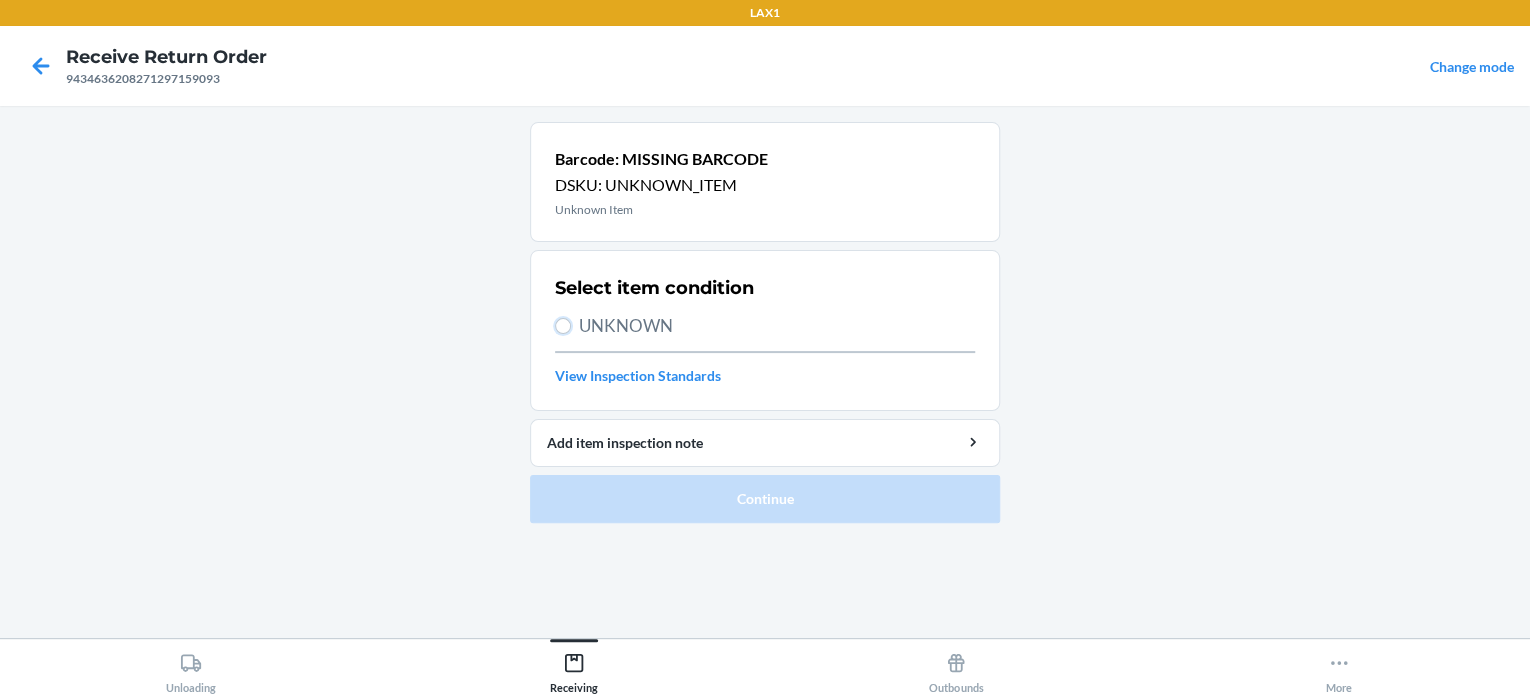 click on "UNKNOWN" at bounding box center (563, 326) 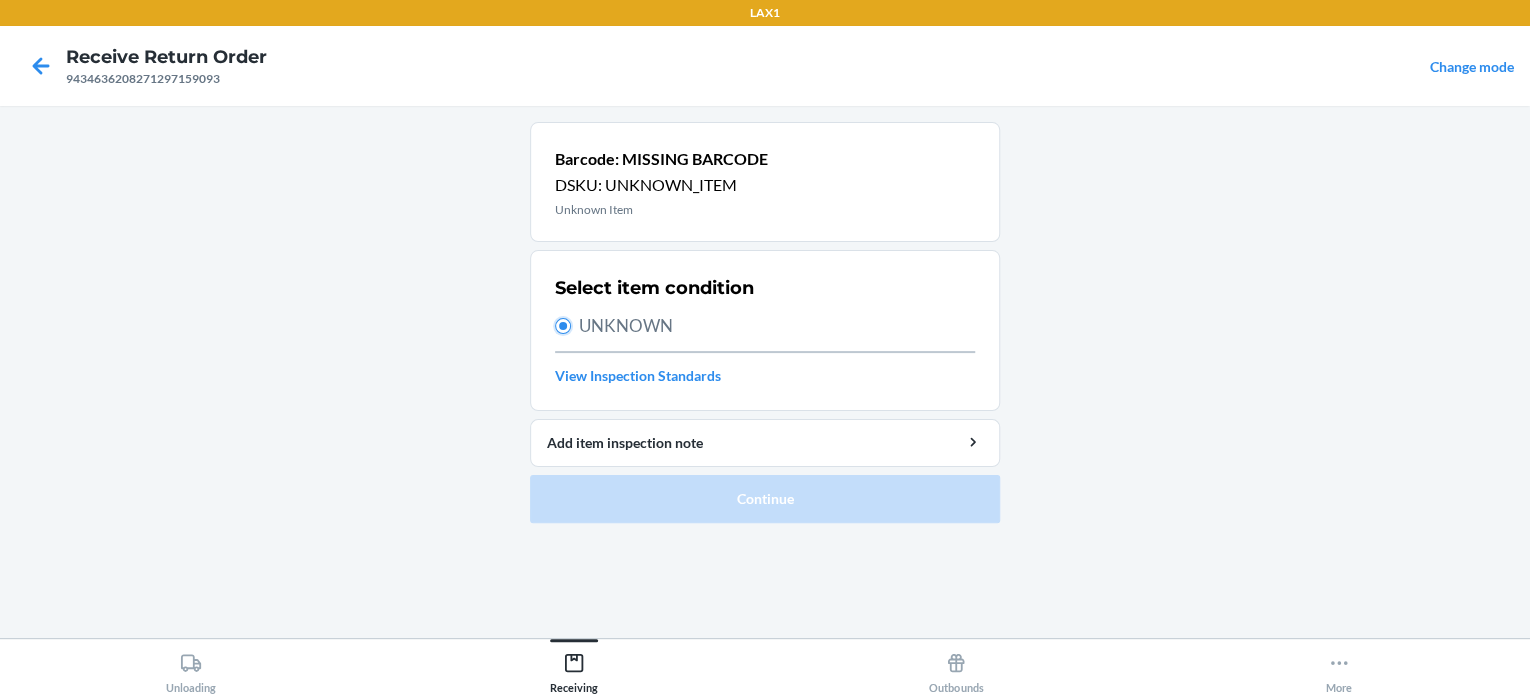 radio on "true" 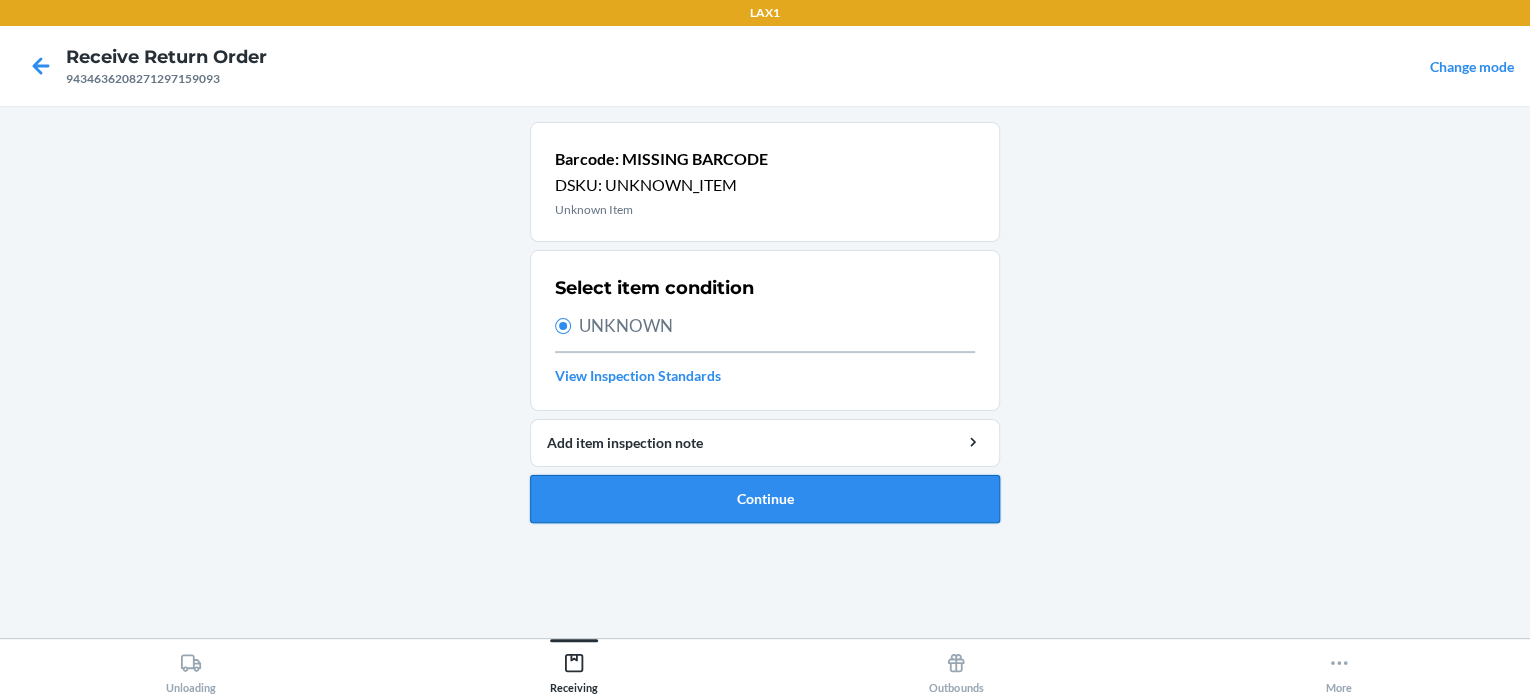 click on "Continue" at bounding box center [765, 499] 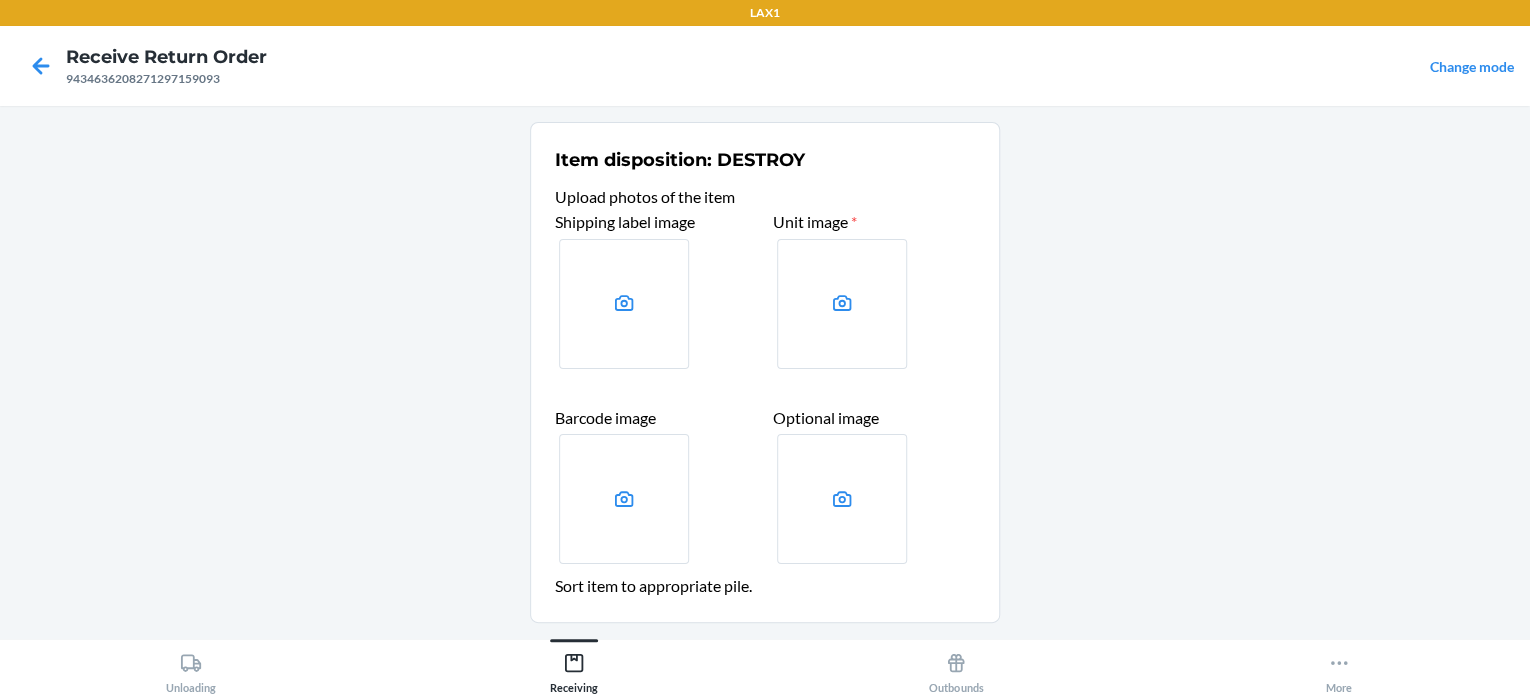 scroll, scrollTop: 136, scrollLeft: 0, axis: vertical 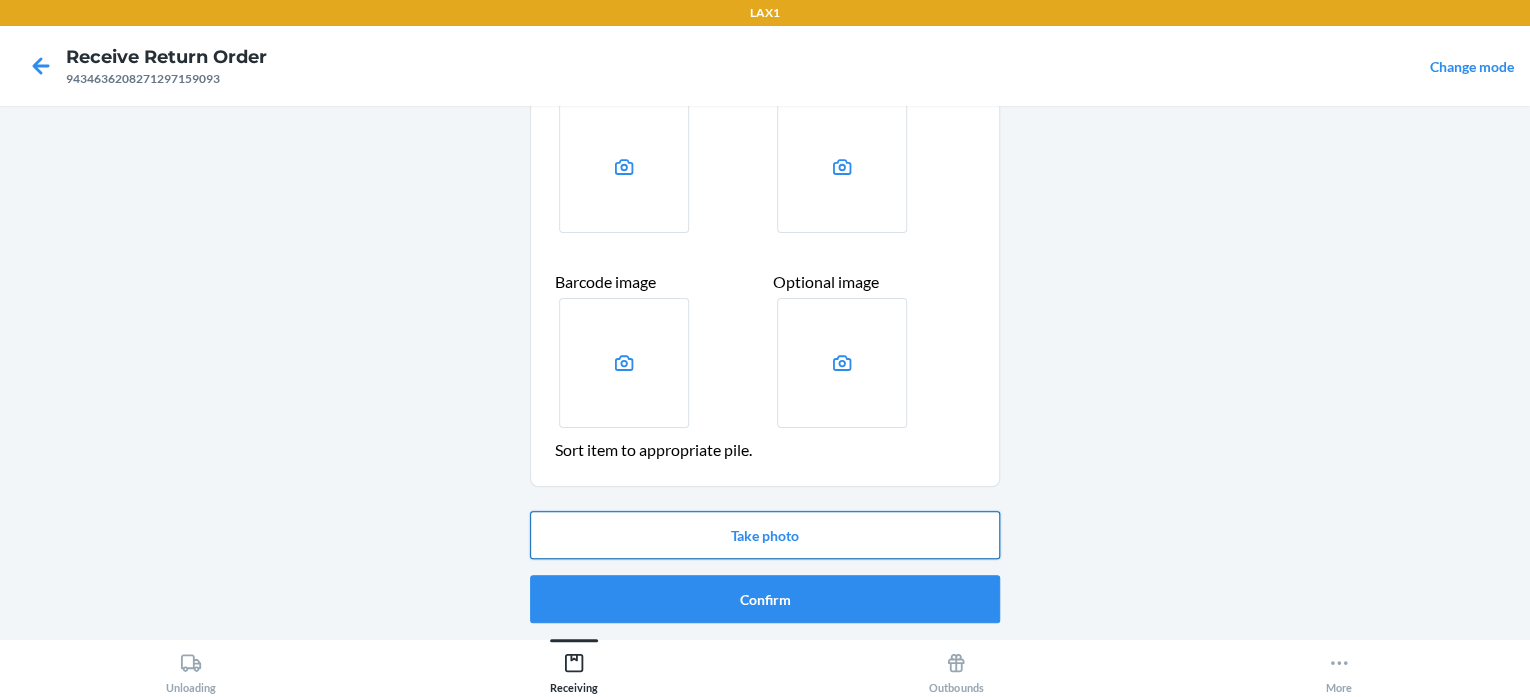 click on "Take photo" at bounding box center [765, 535] 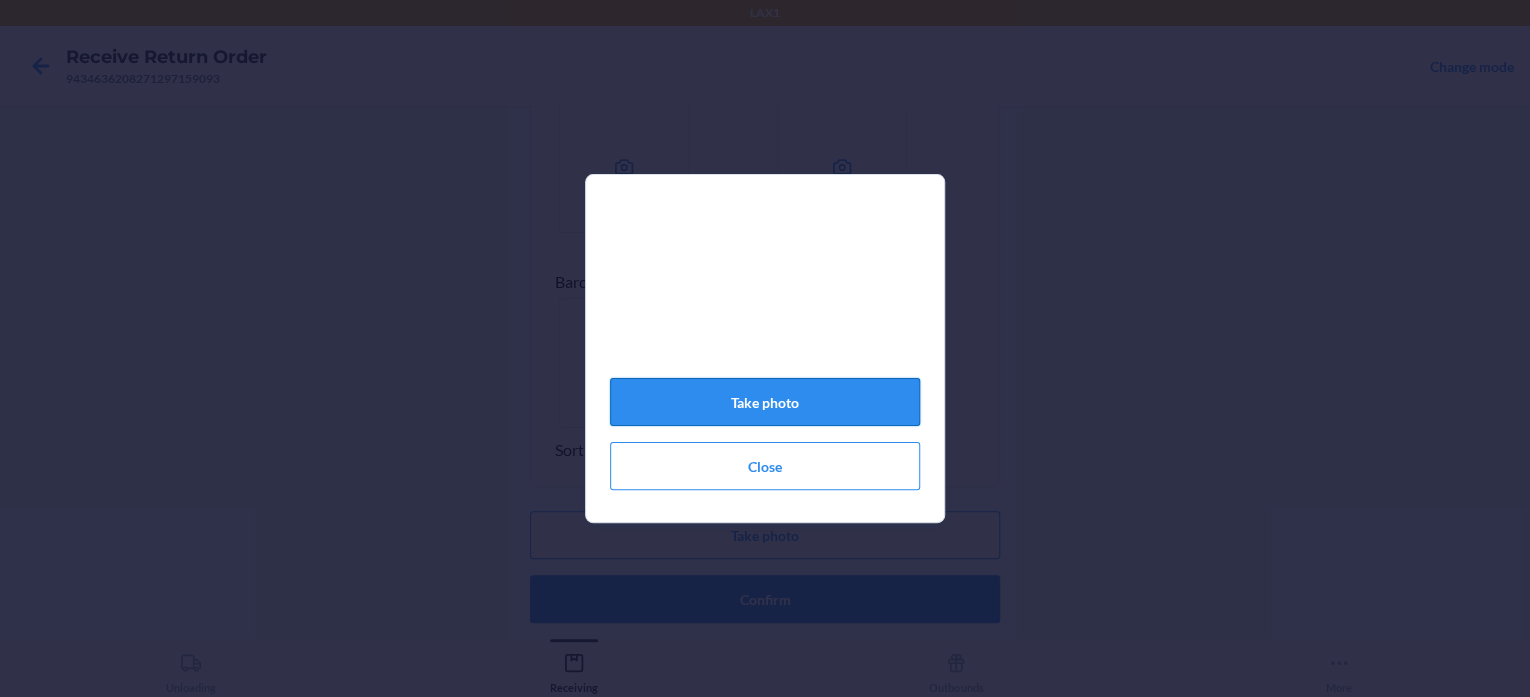 click on "Take photo" 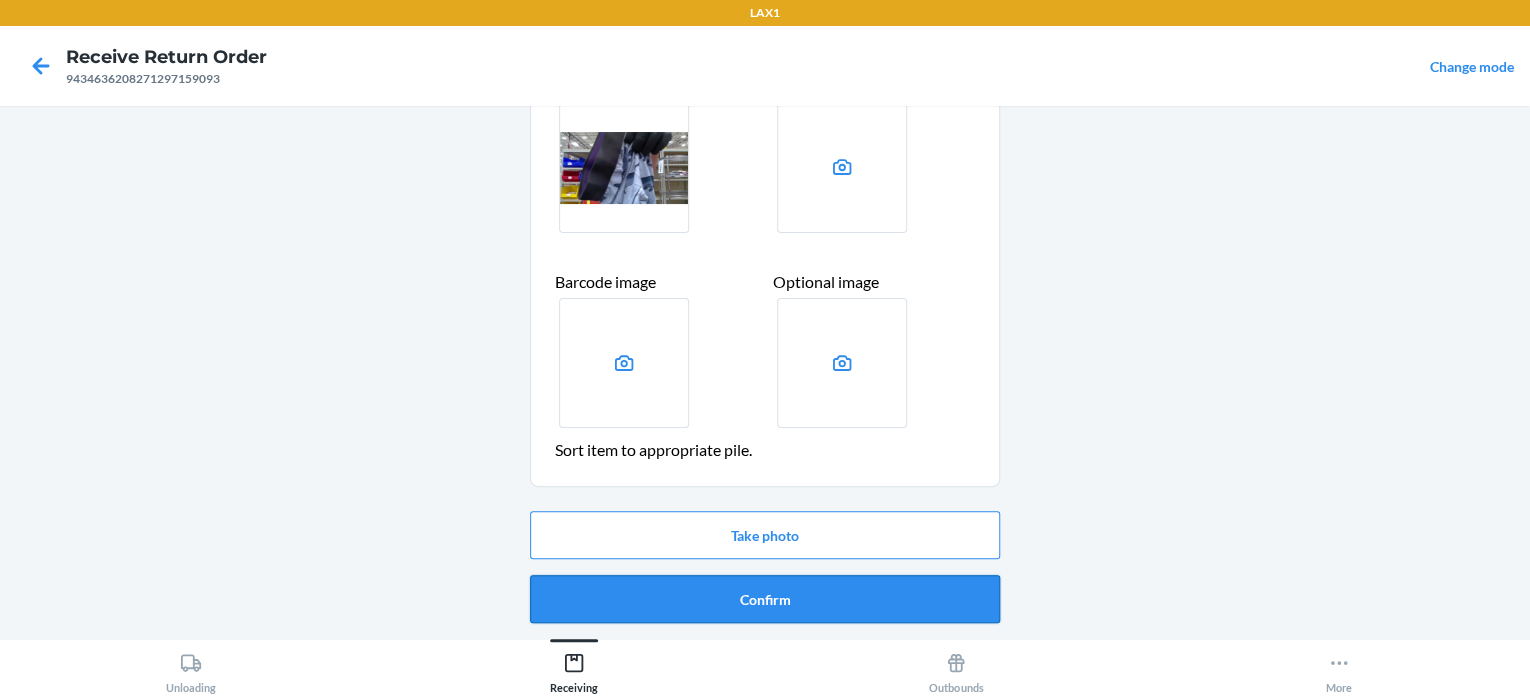 click on "Confirm" at bounding box center (765, 599) 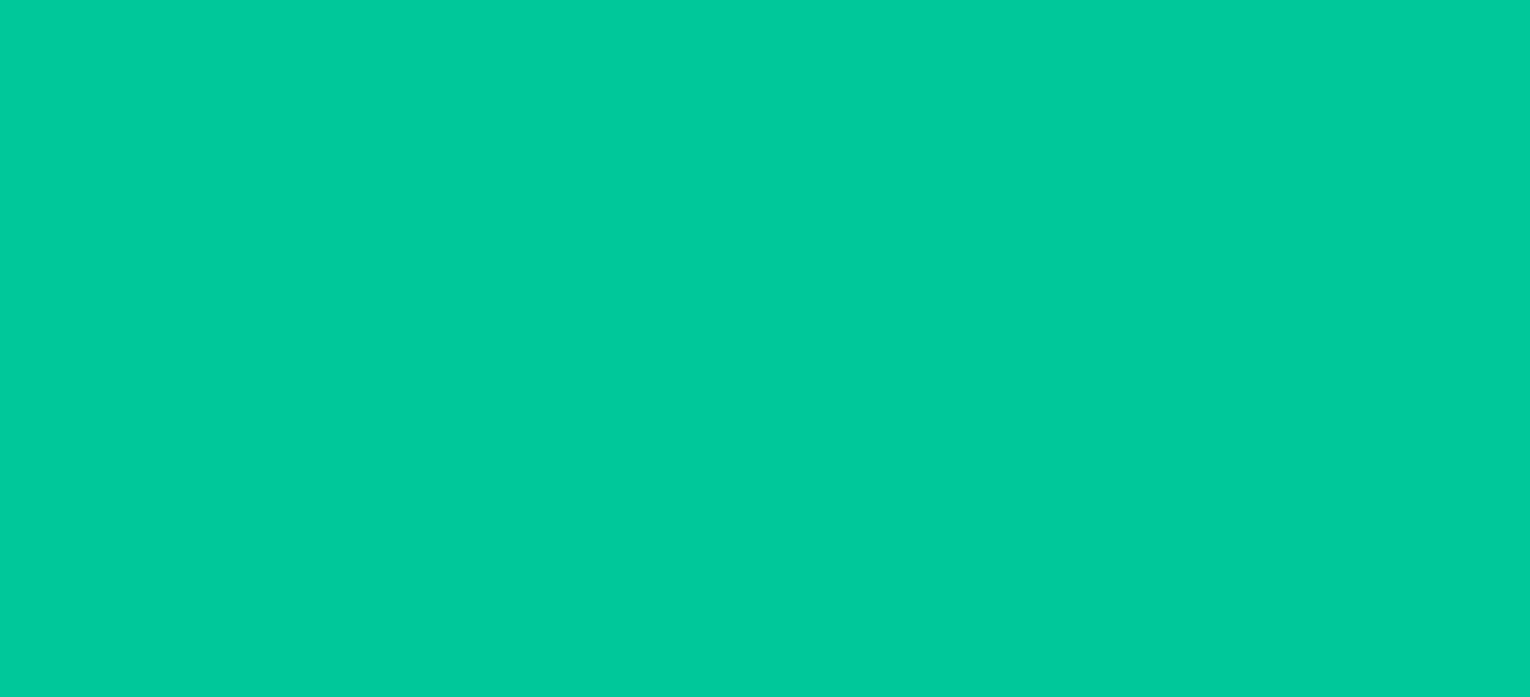 scroll, scrollTop: 0, scrollLeft: 0, axis: both 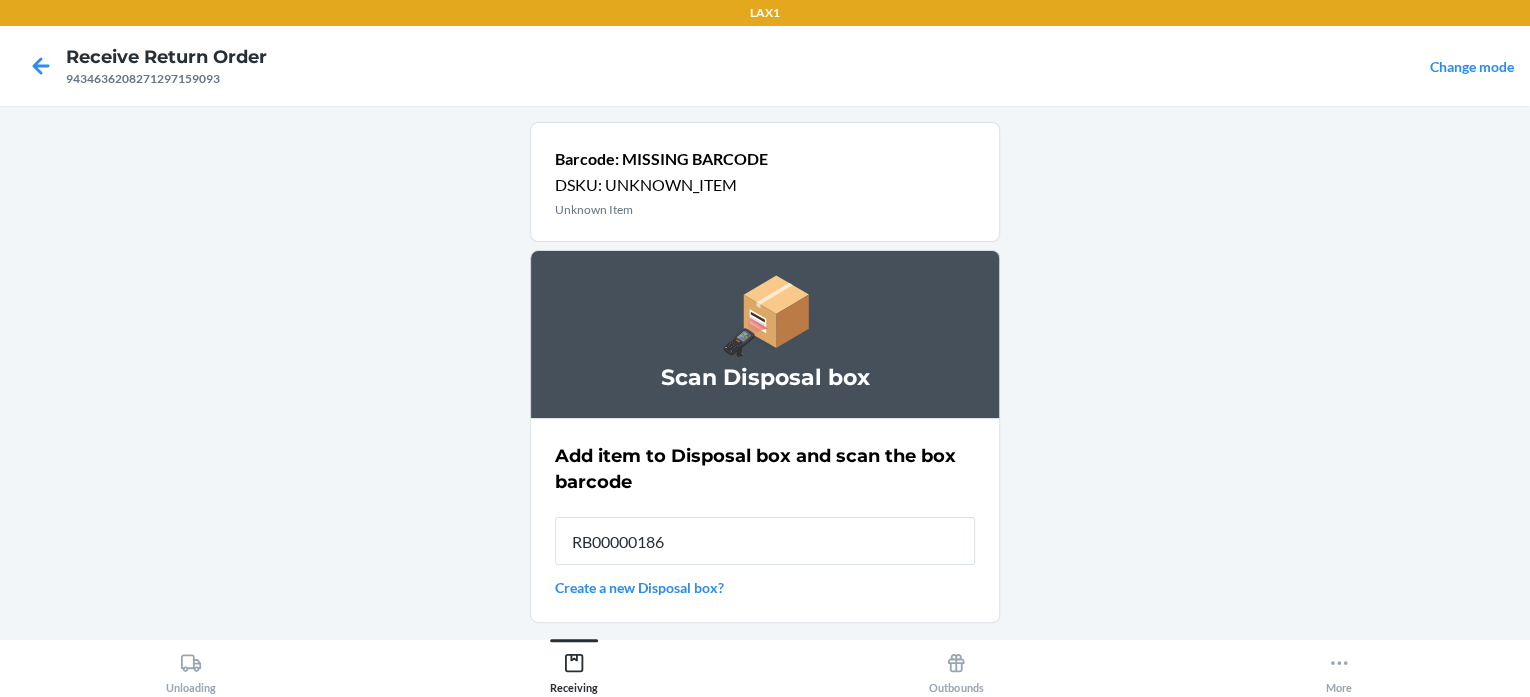 type on "RB00000186T" 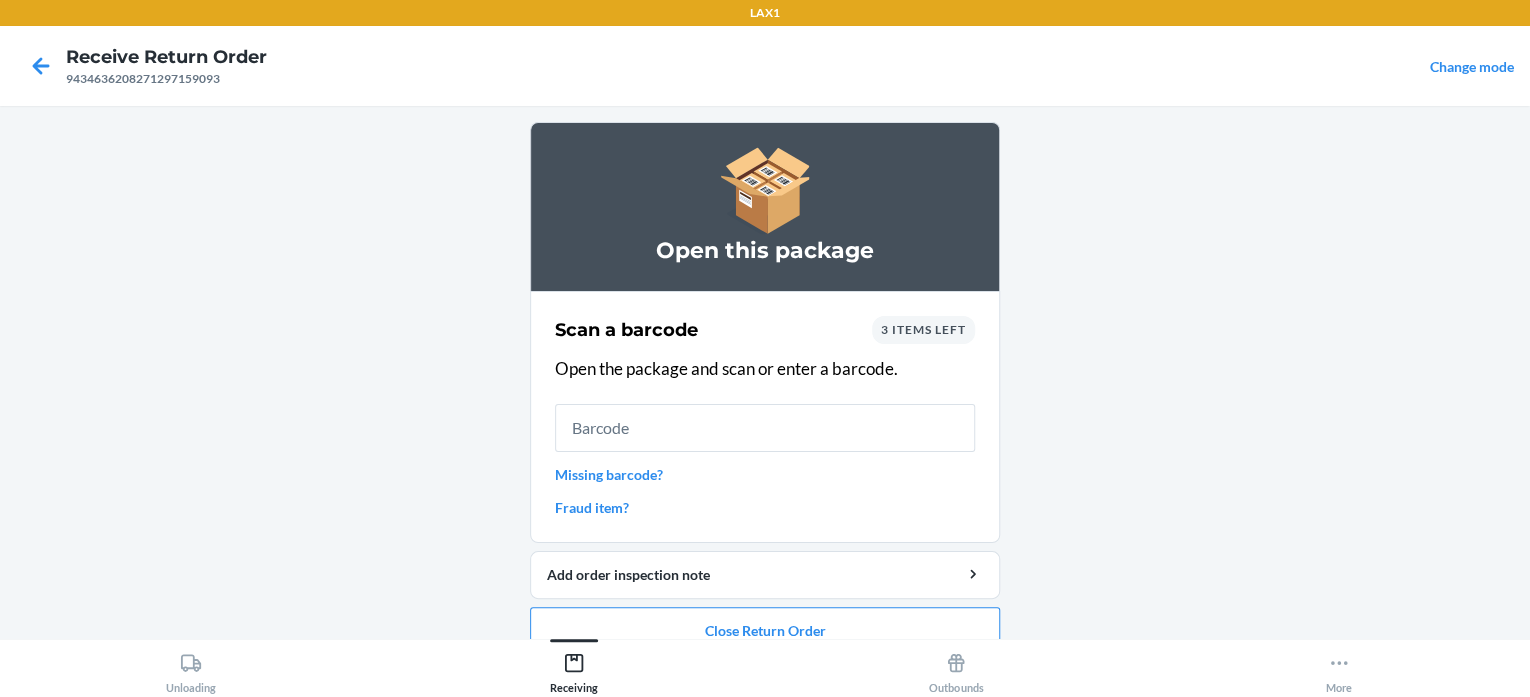scroll, scrollTop: 31, scrollLeft: 0, axis: vertical 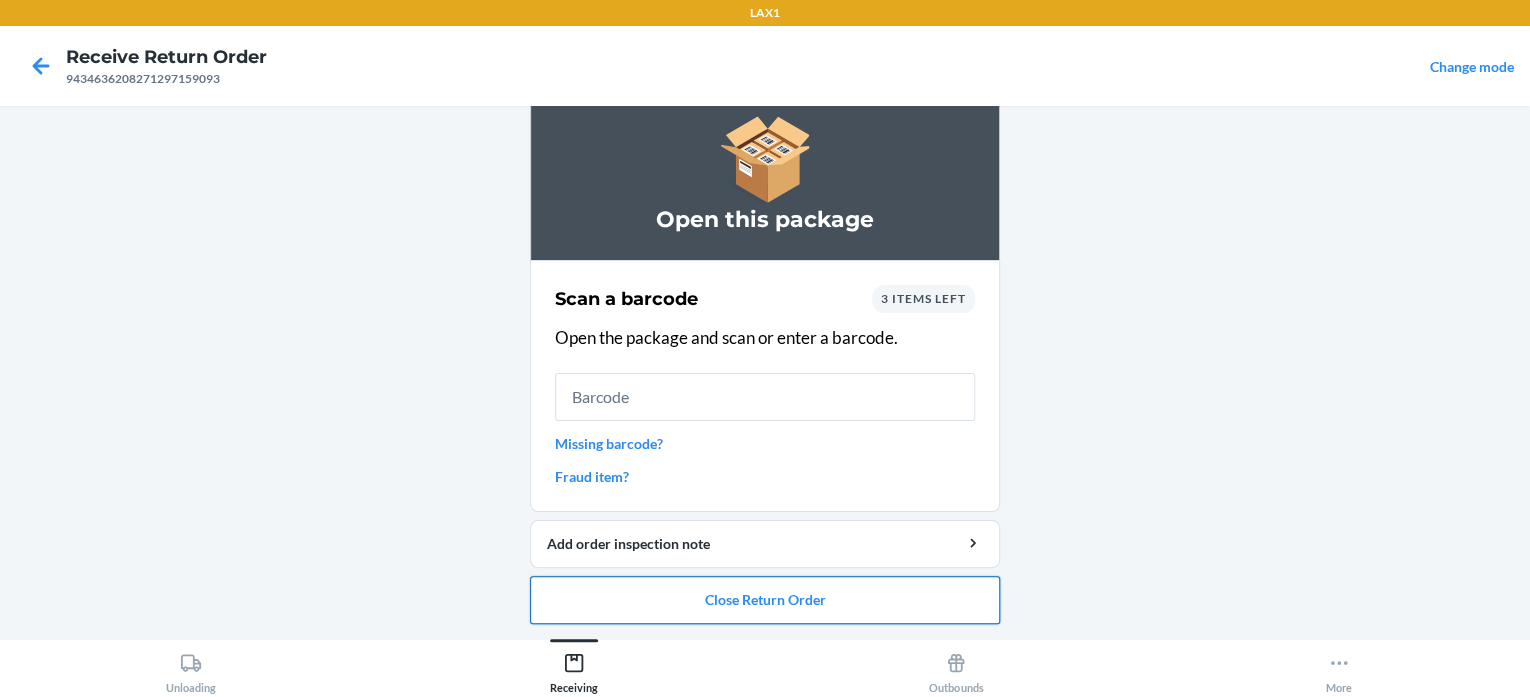 click on "Close Return Order" at bounding box center (765, 600) 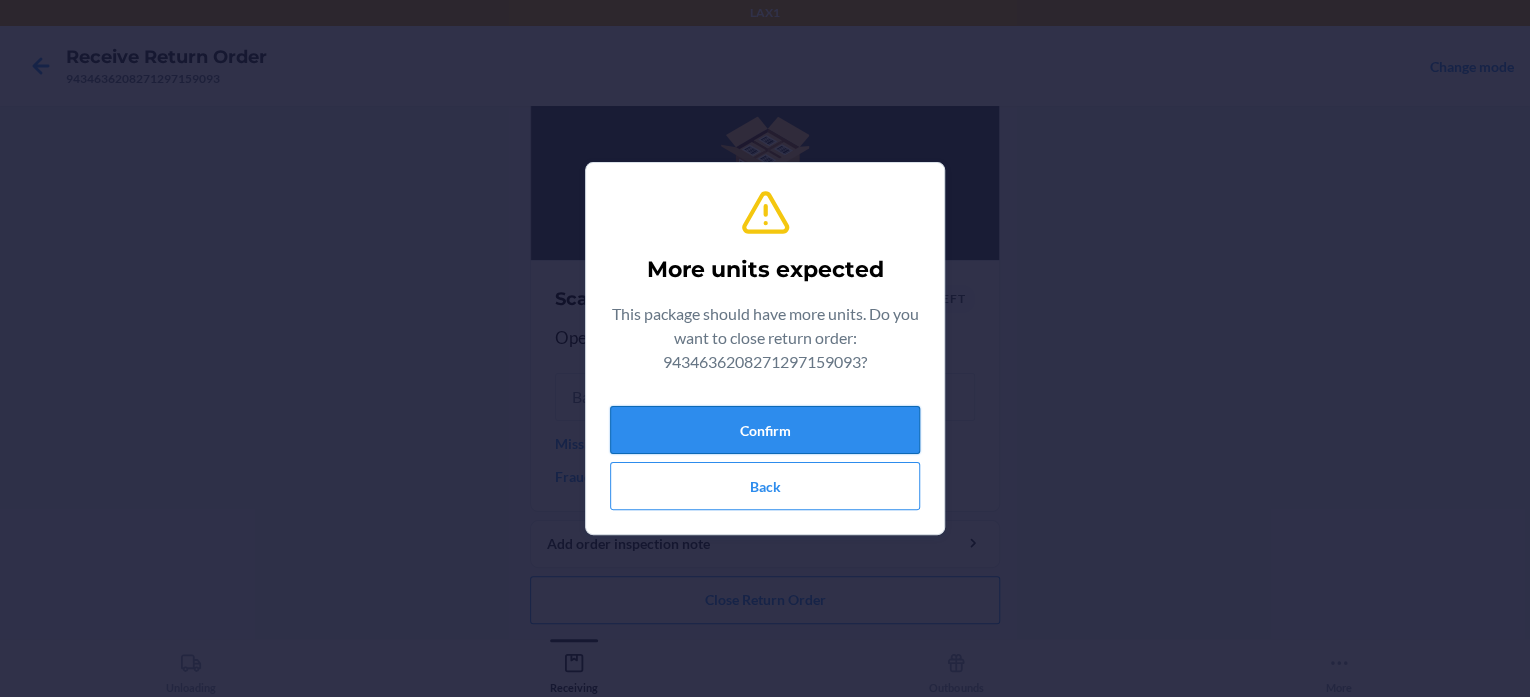 click on "Confirm" at bounding box center (765, 430) 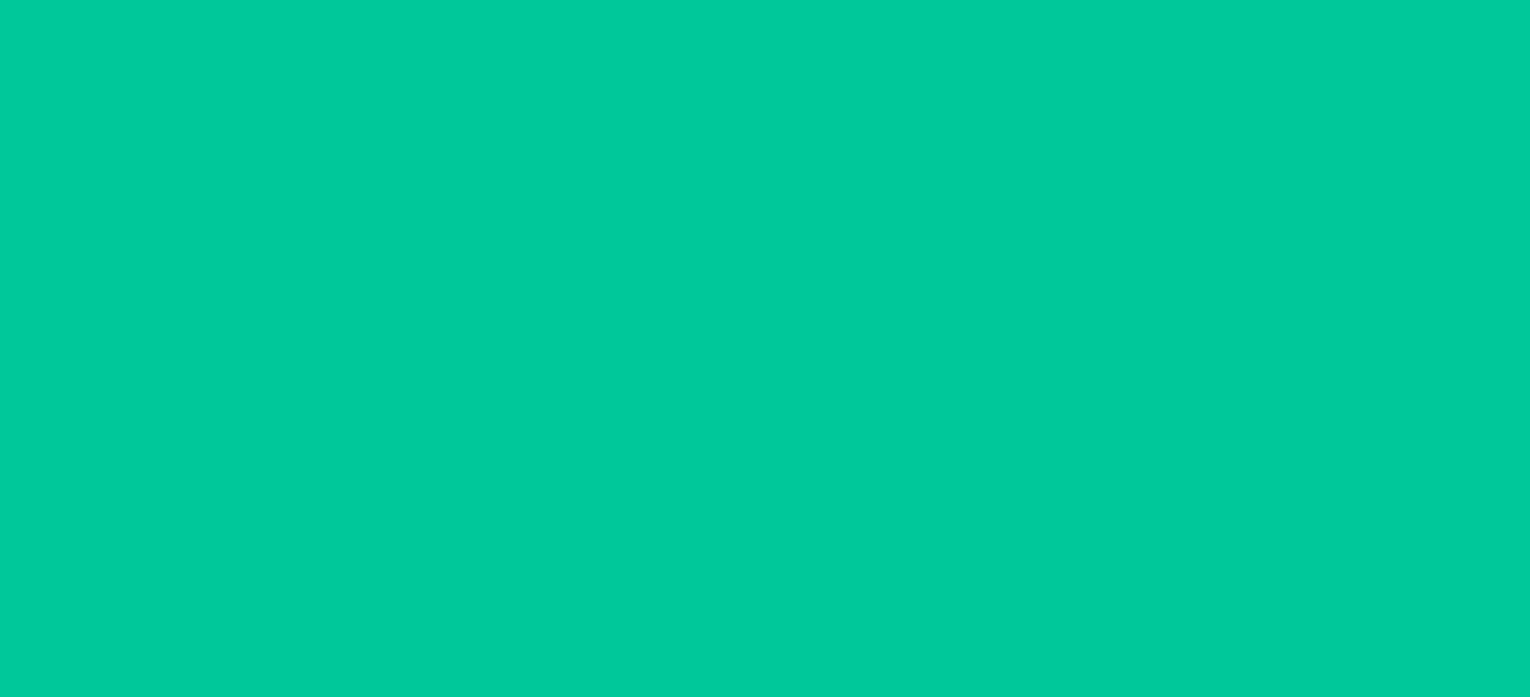 scroll, scrollTop: 0, scrollLeft: 0, axis: both 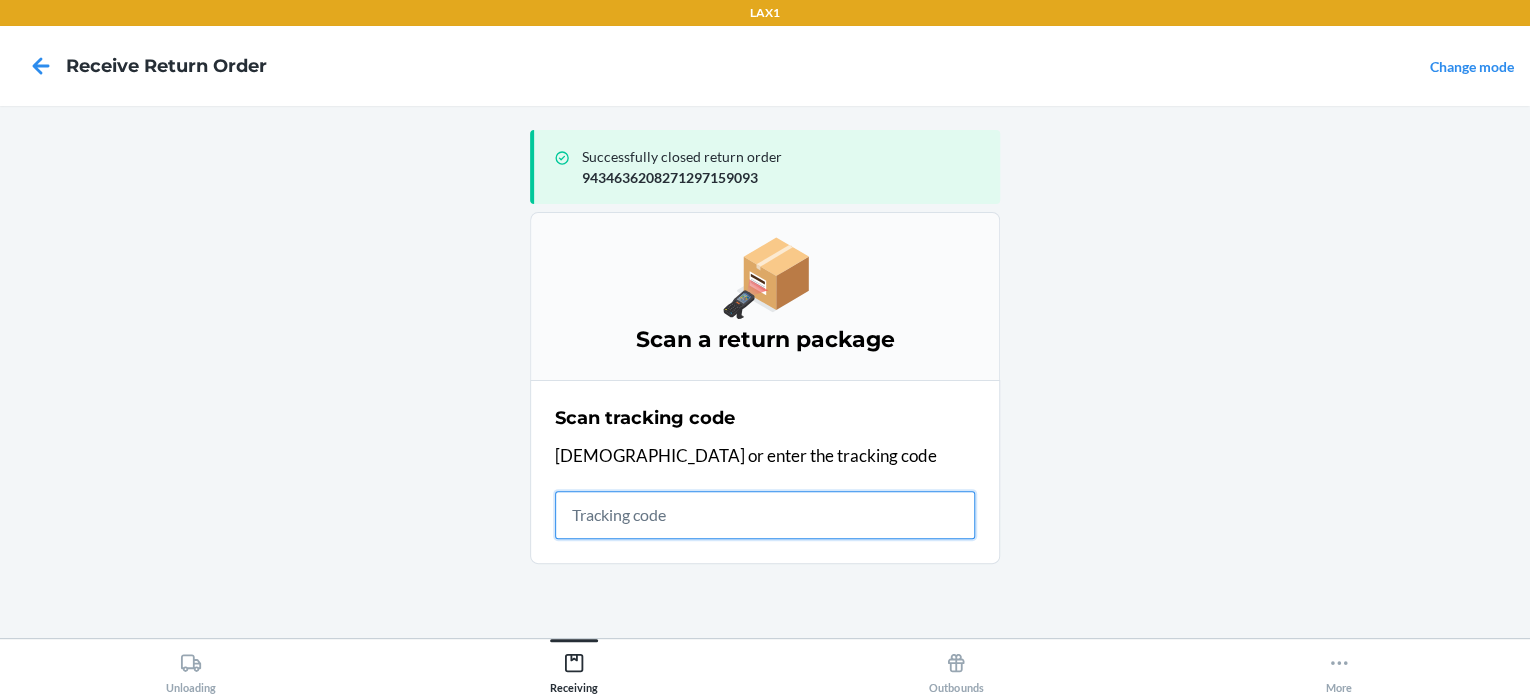 click at bounding box center (765, 515) 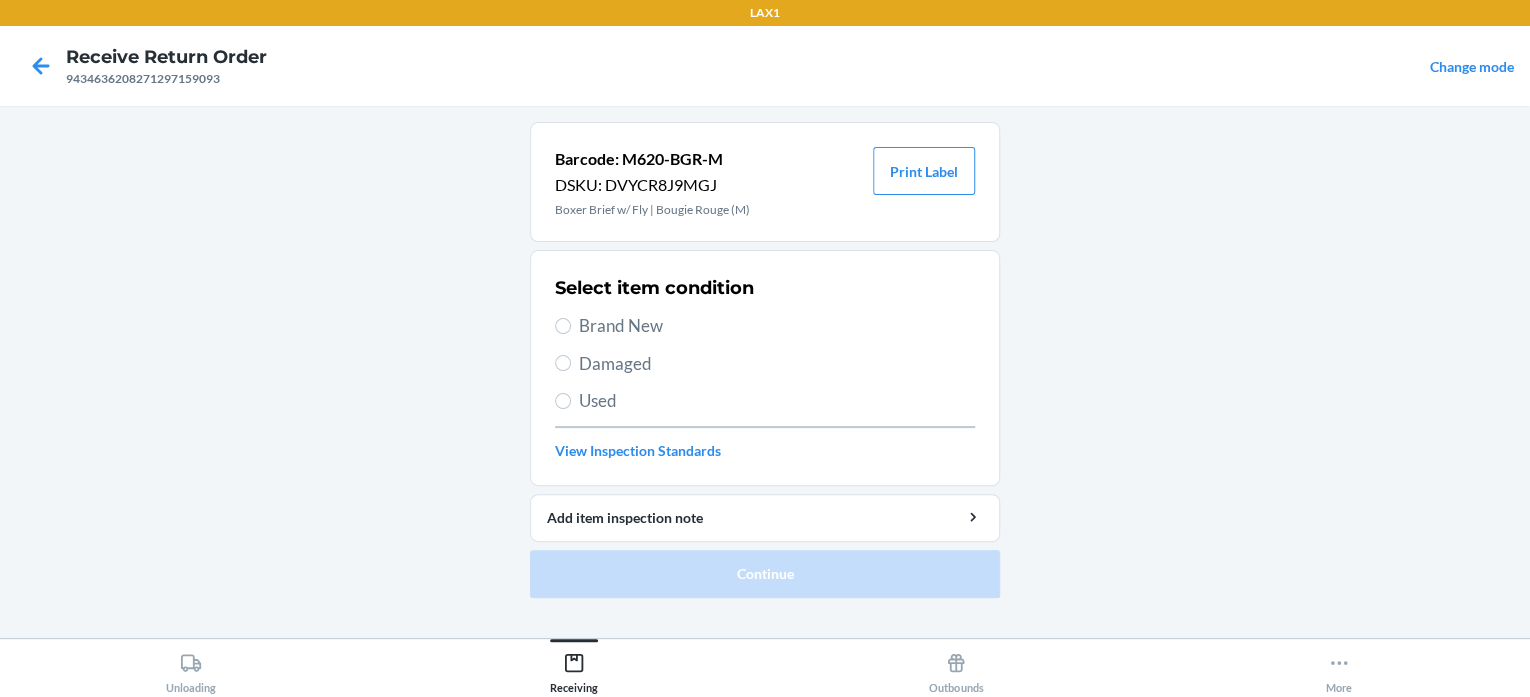 click on "Brand New" at bounding box center [777, 326] 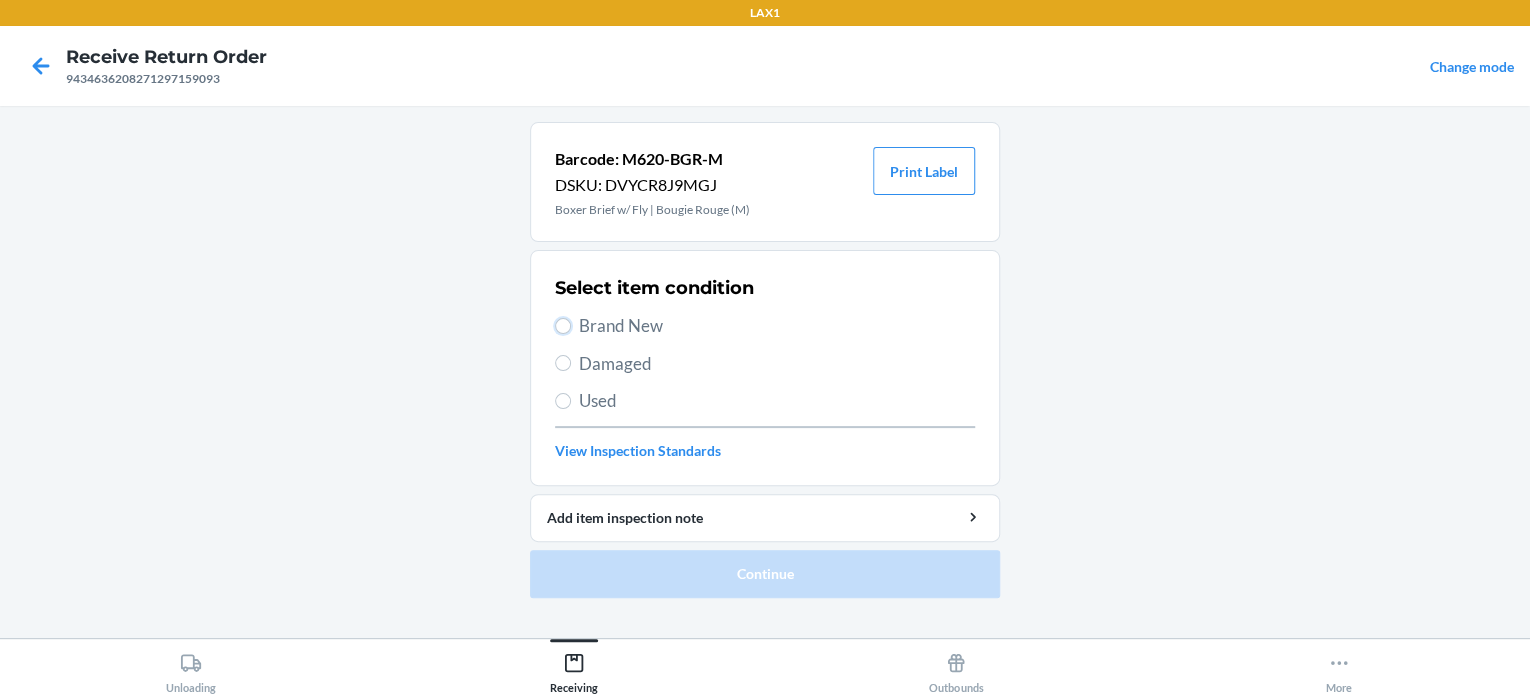 click on "Brand New" at bounding box center [563, 326] 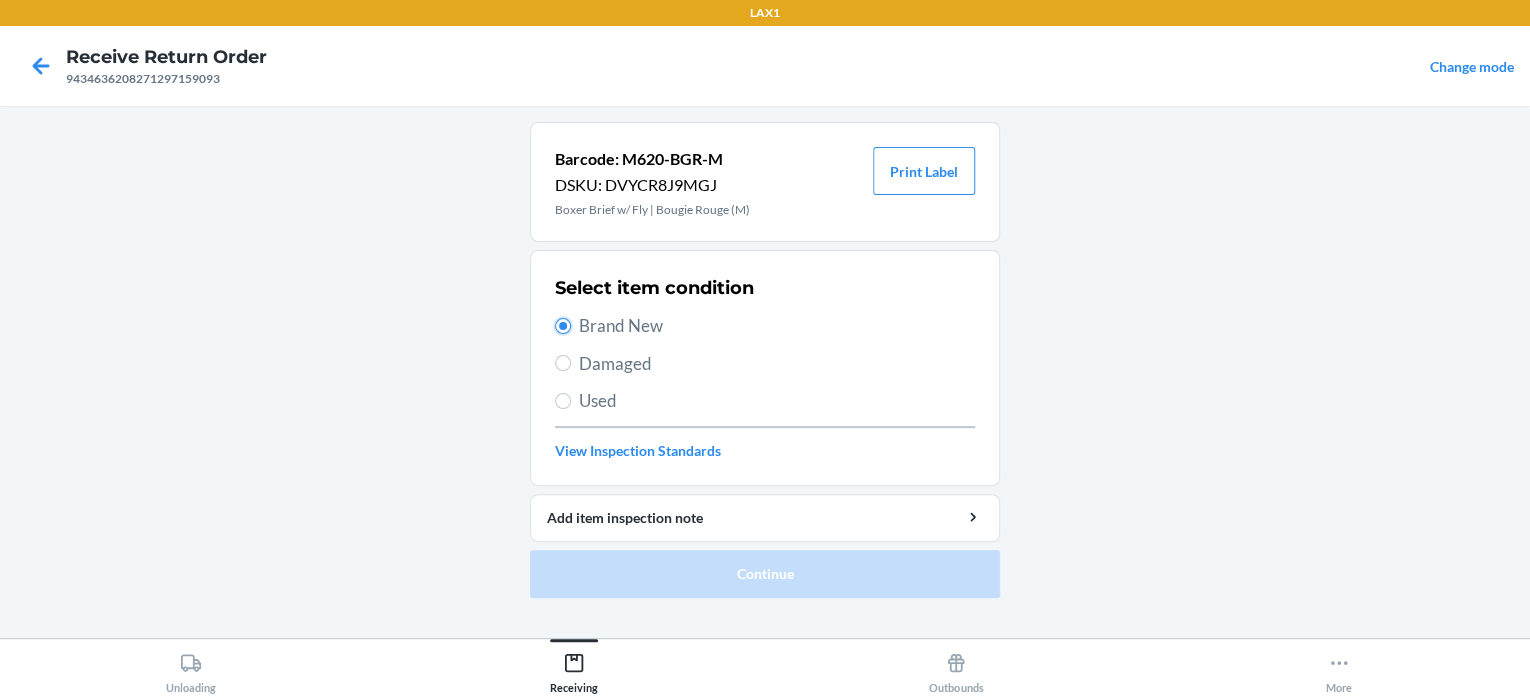 radio on "true" 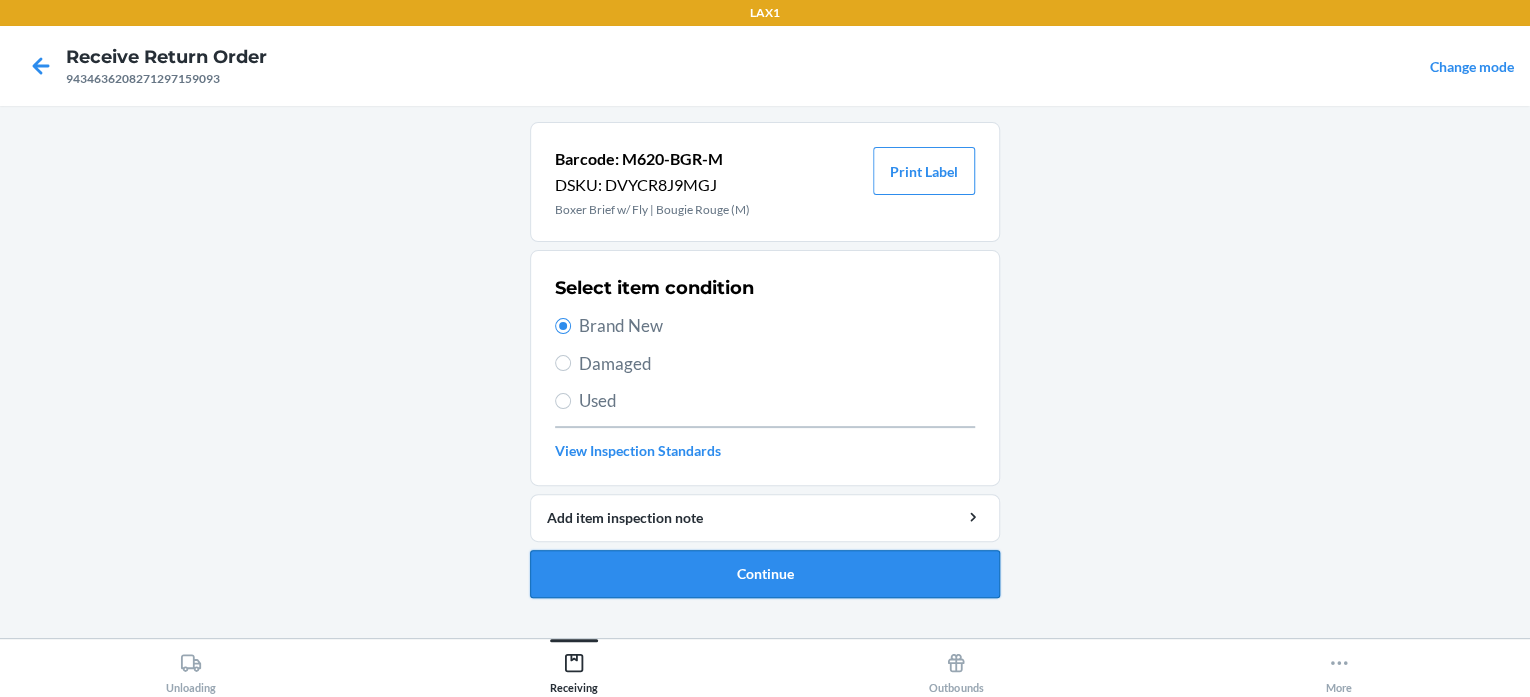 click on "Continue" at bounding box center (765, 574) 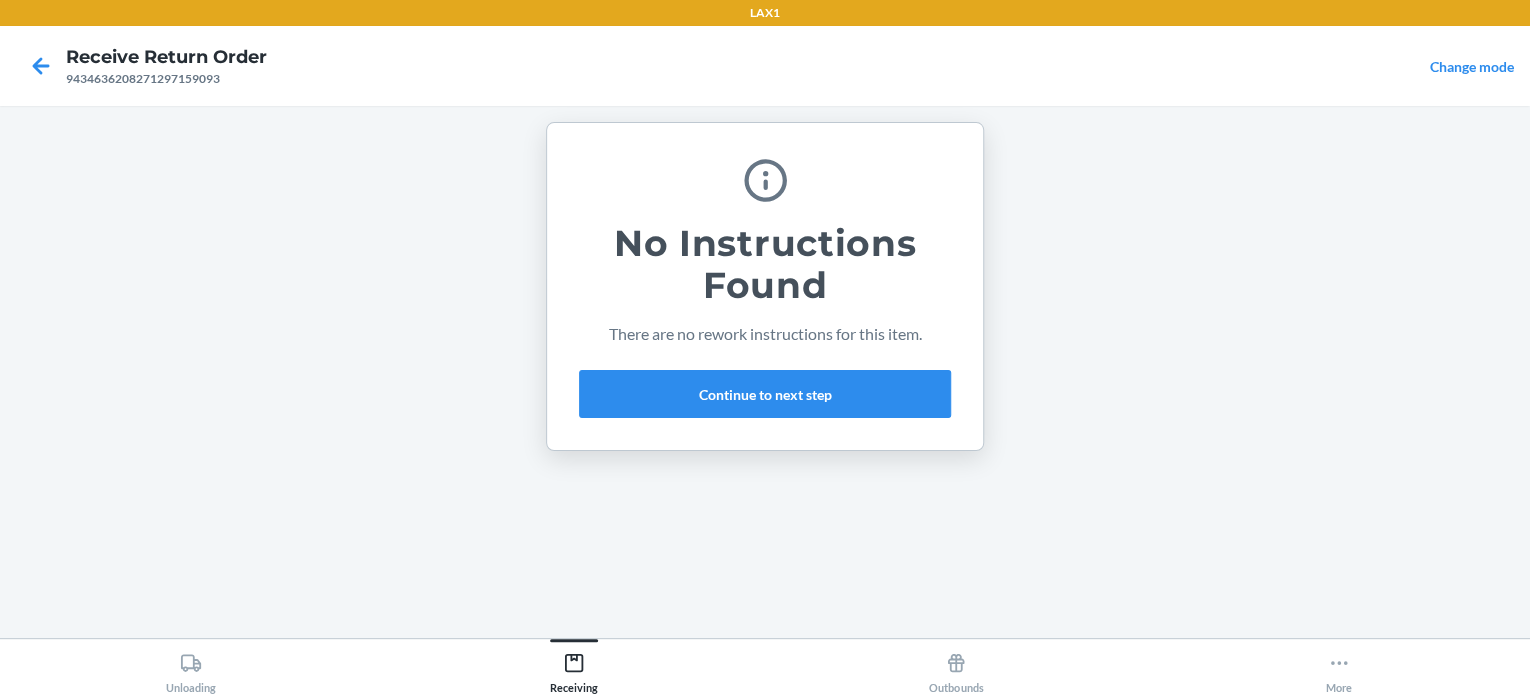 click on "No Instructions Found There are no rework instructions for this item. Continue to next step" at bounding box center [765, 286] 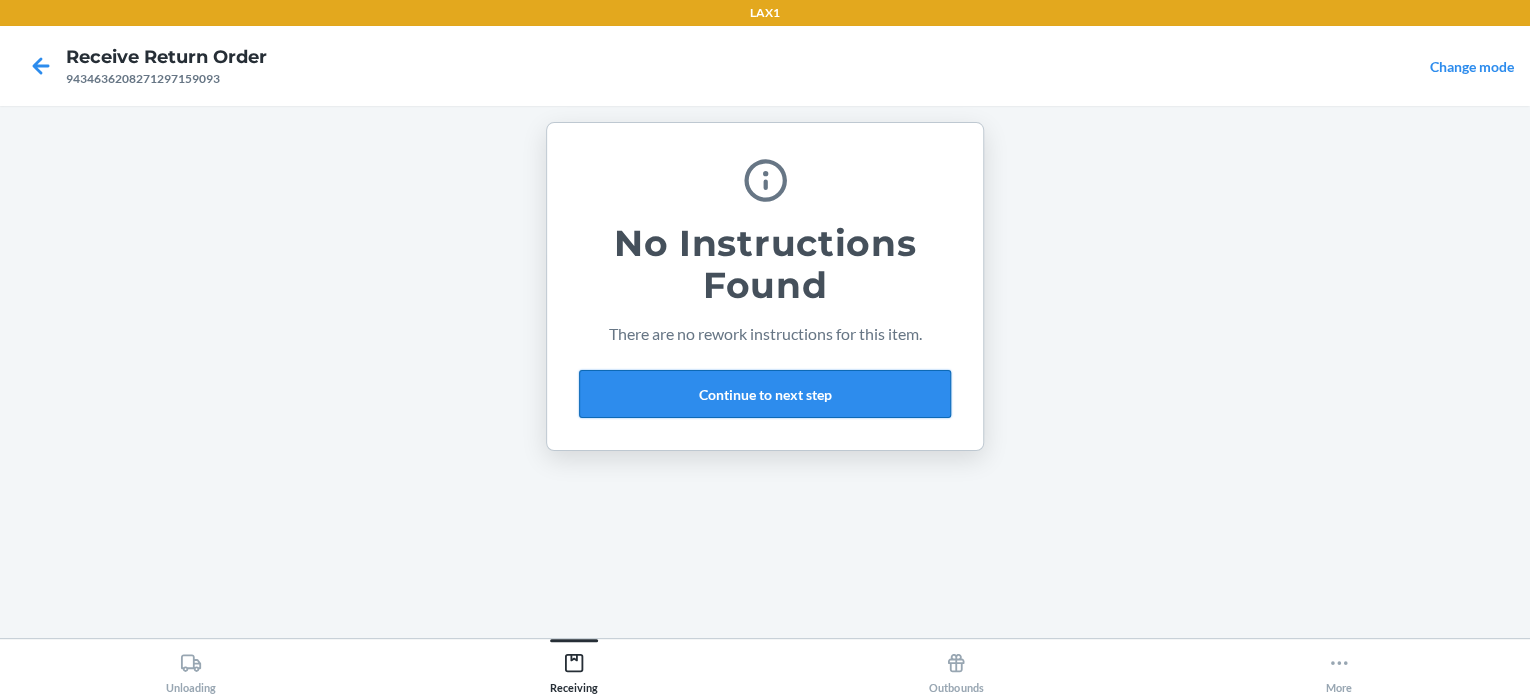 click on "Continue to next step" at bounding box center [765, 394] 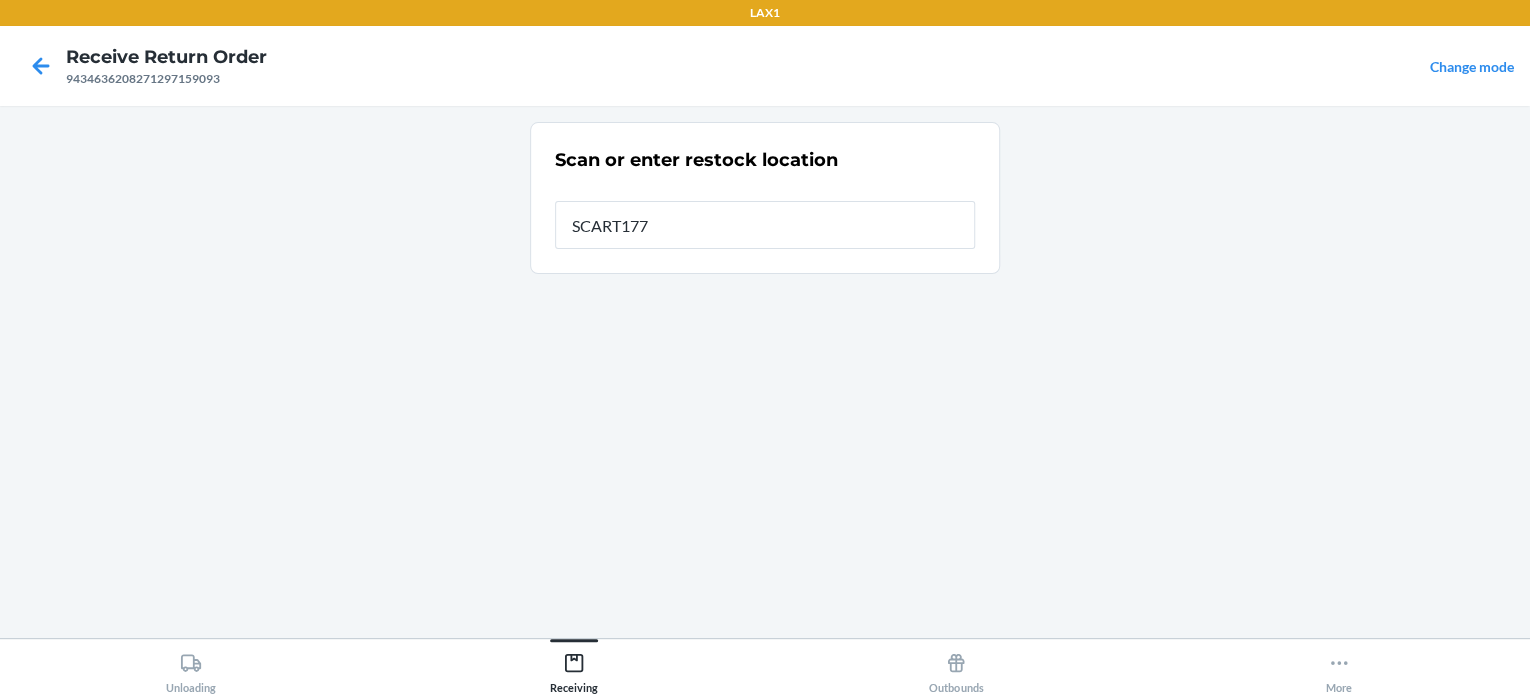 type on "SCART177" 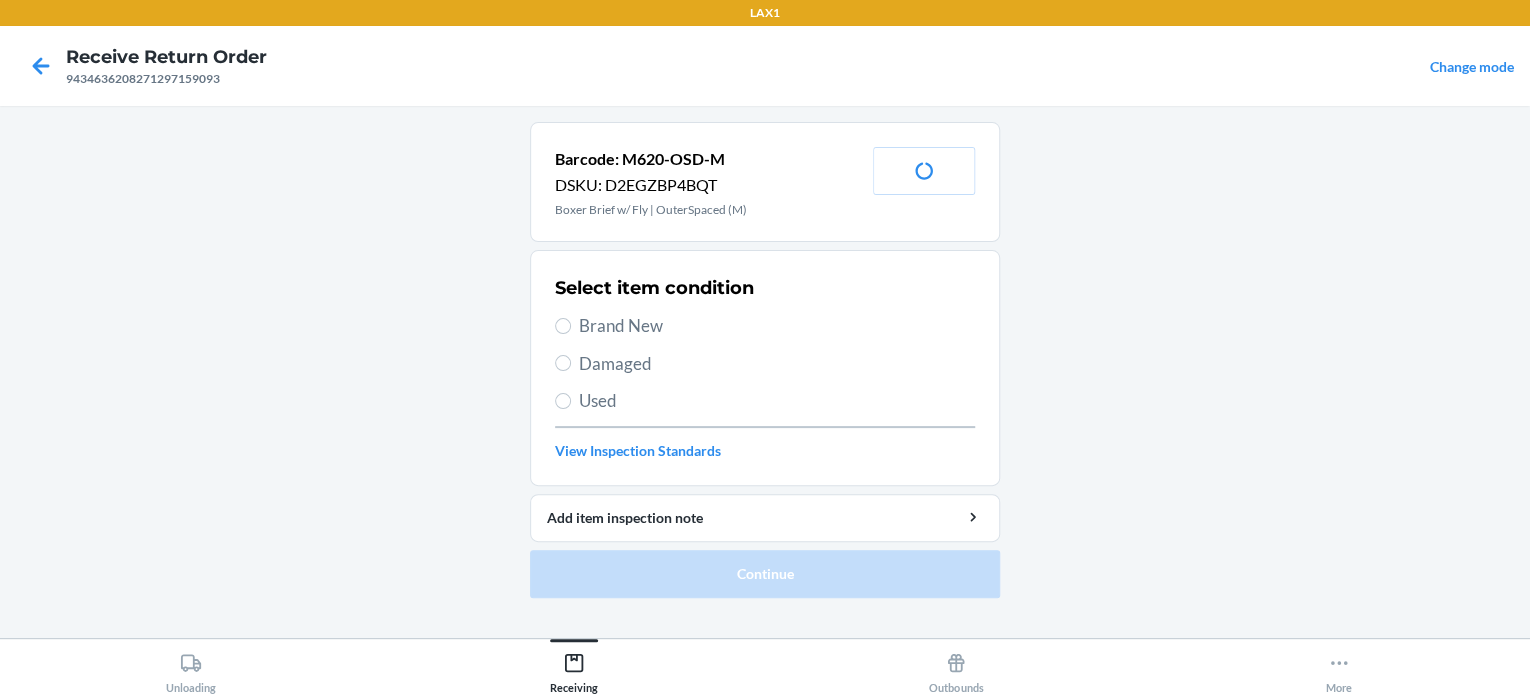 click on "Brand New" at bounding box center (765, 326) 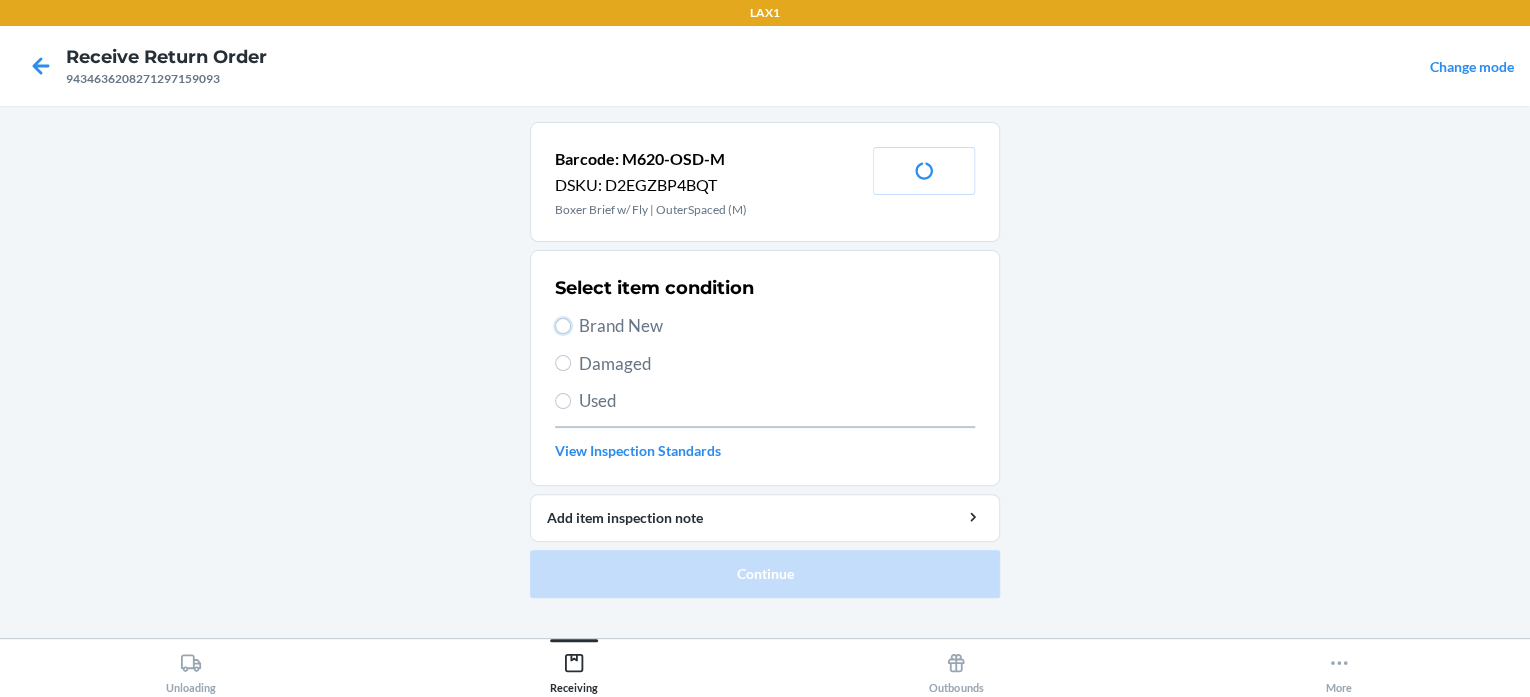 click on "Brand New" at bounding box center [563, 326] 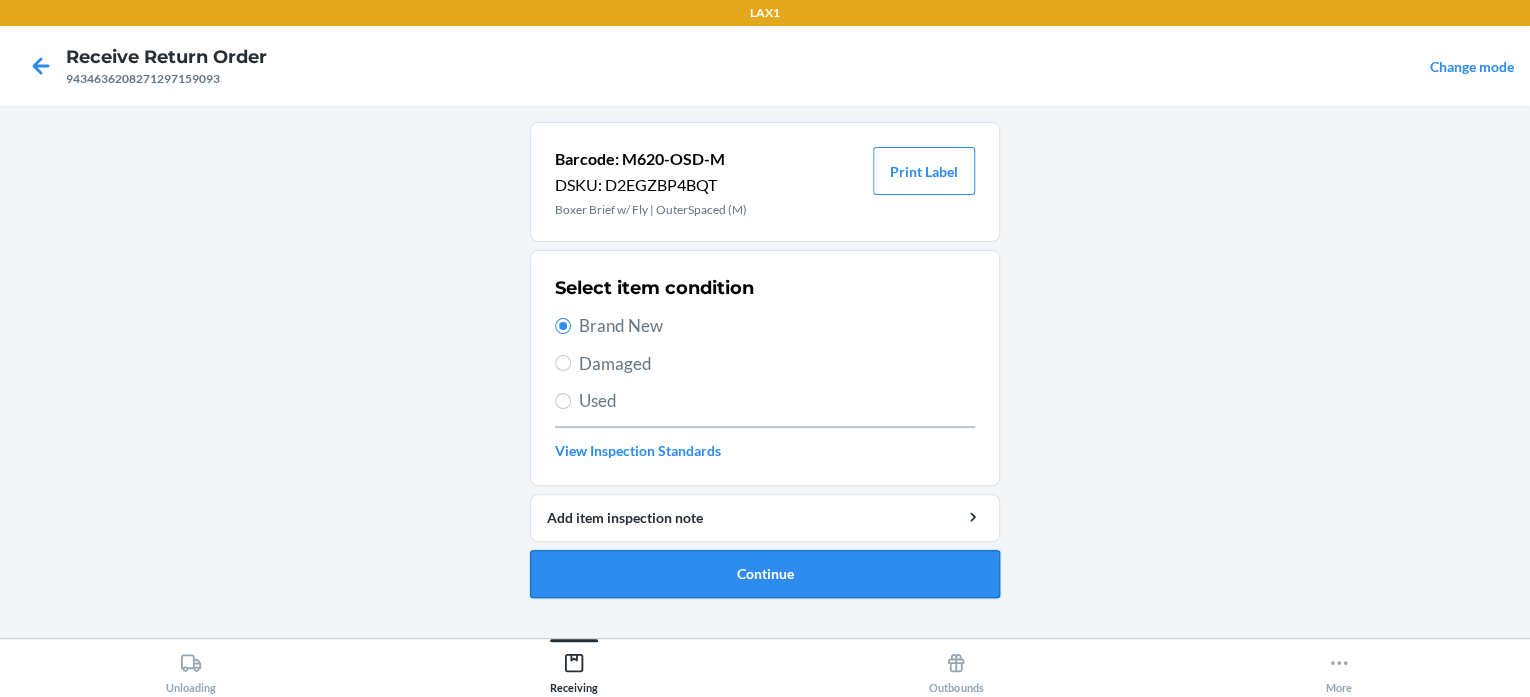 click on "Continue" at bounding box center (765, 574) 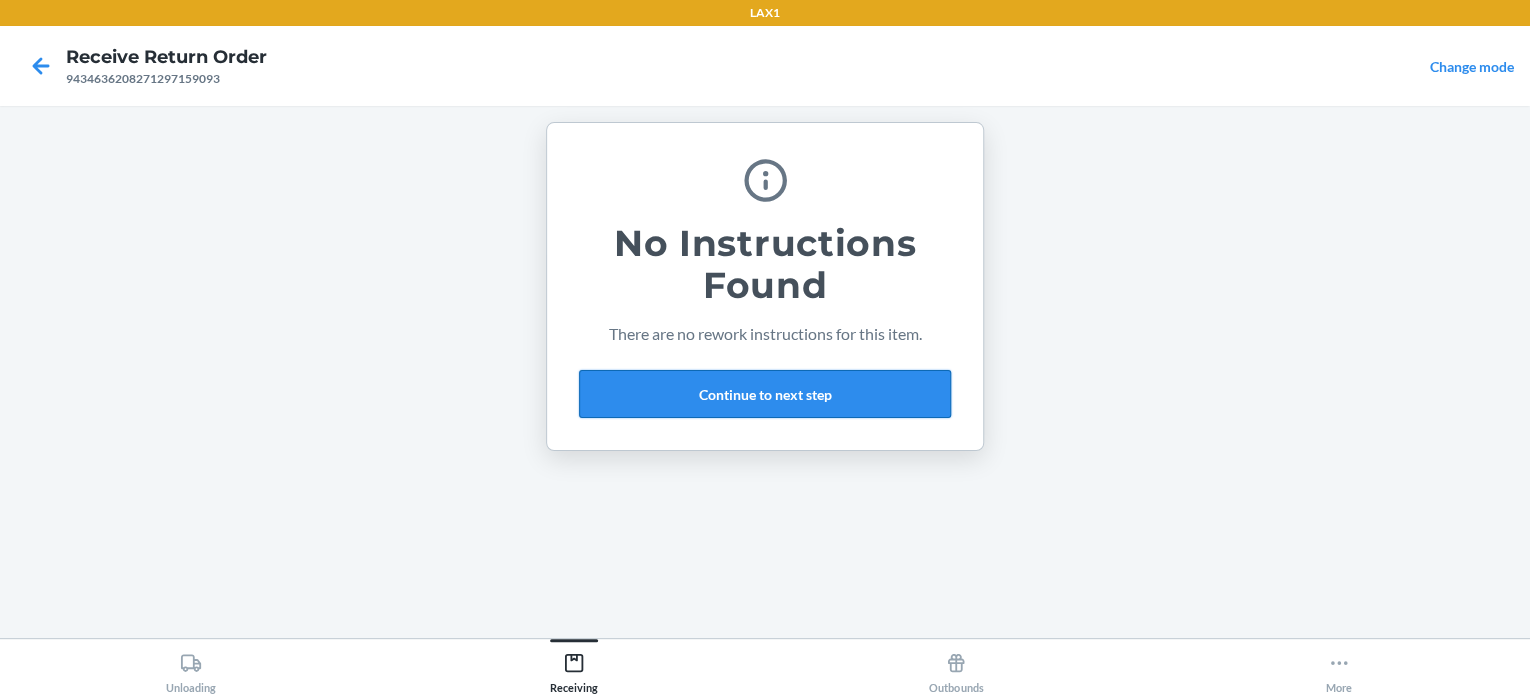 click on "Continue to next step" at bounding box center (765, 394) 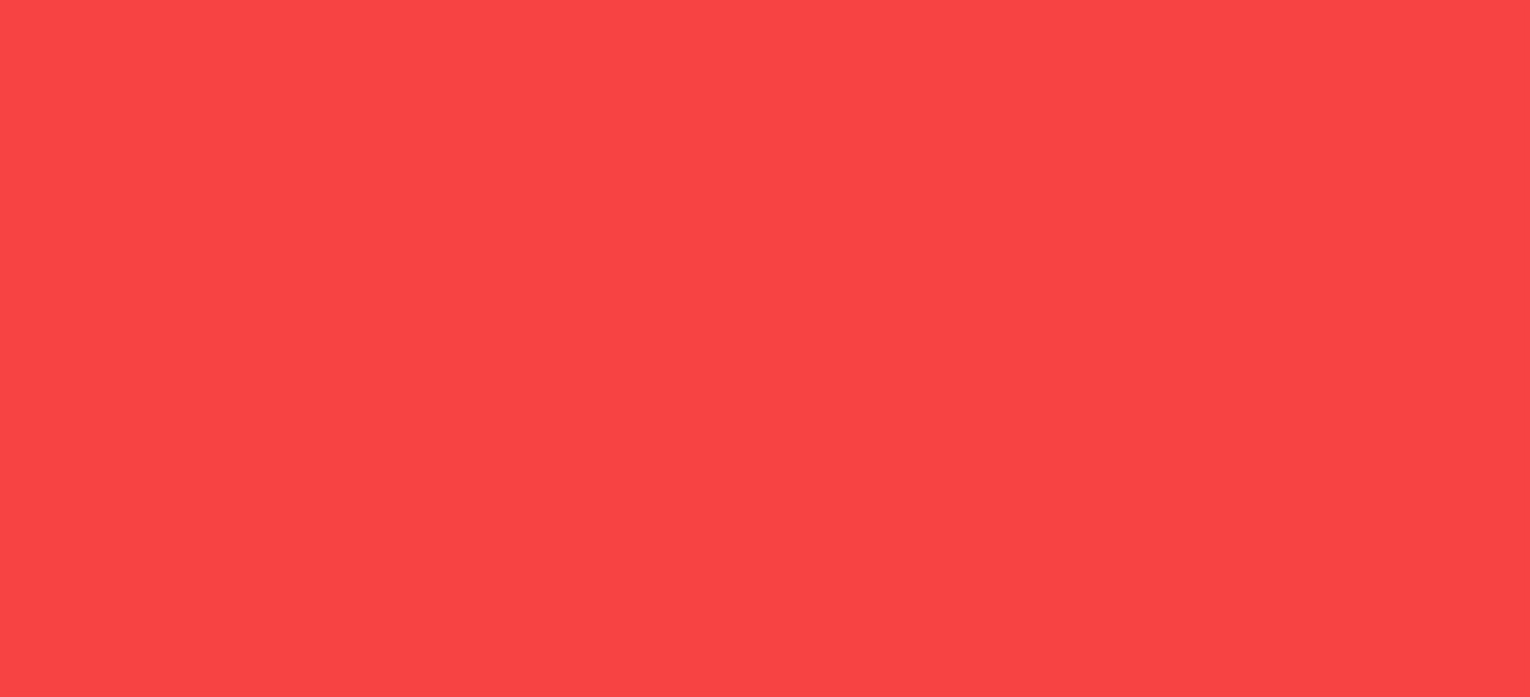click on "M620-SLH-M" at bounding box center [765, 219] 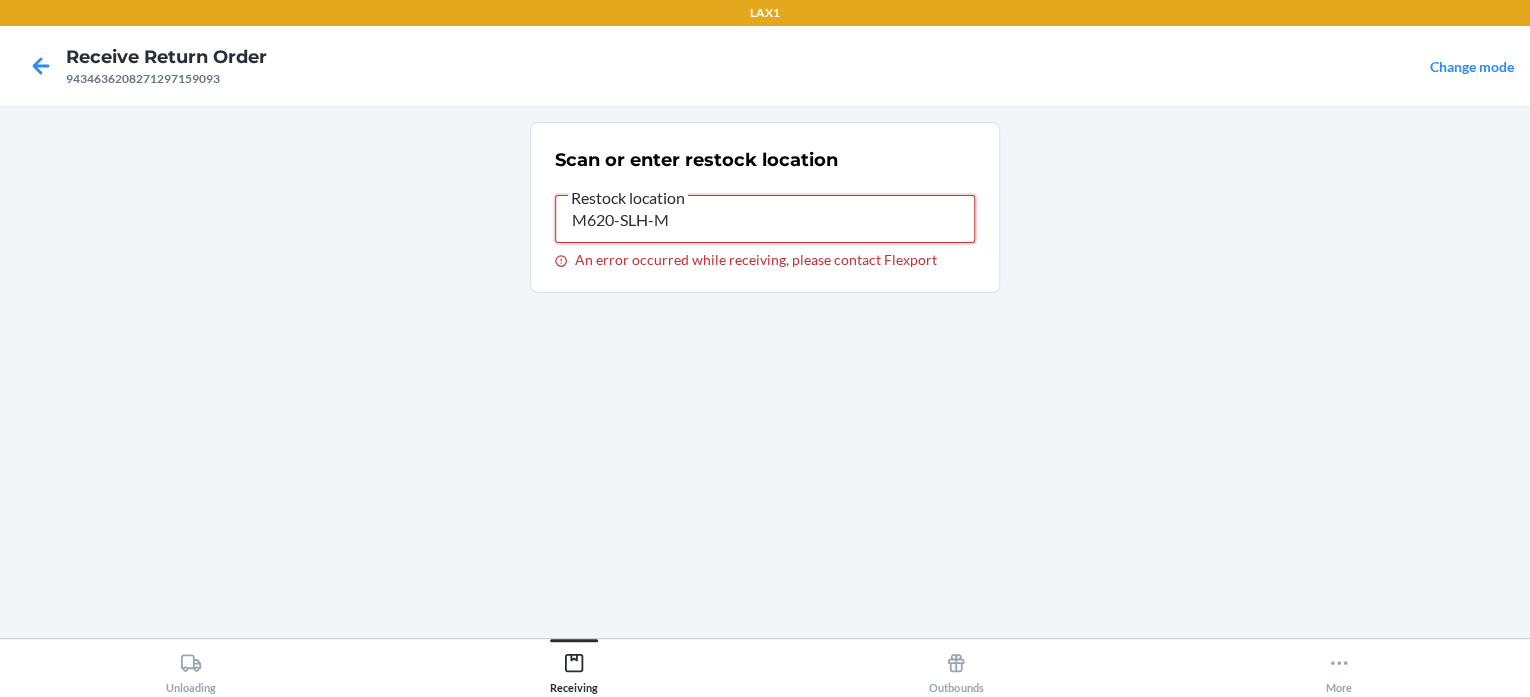 drag, startPoint x: 549, startPoint y: 209, endPoint x: 120, endPoint y: 151, distance: 432.90298 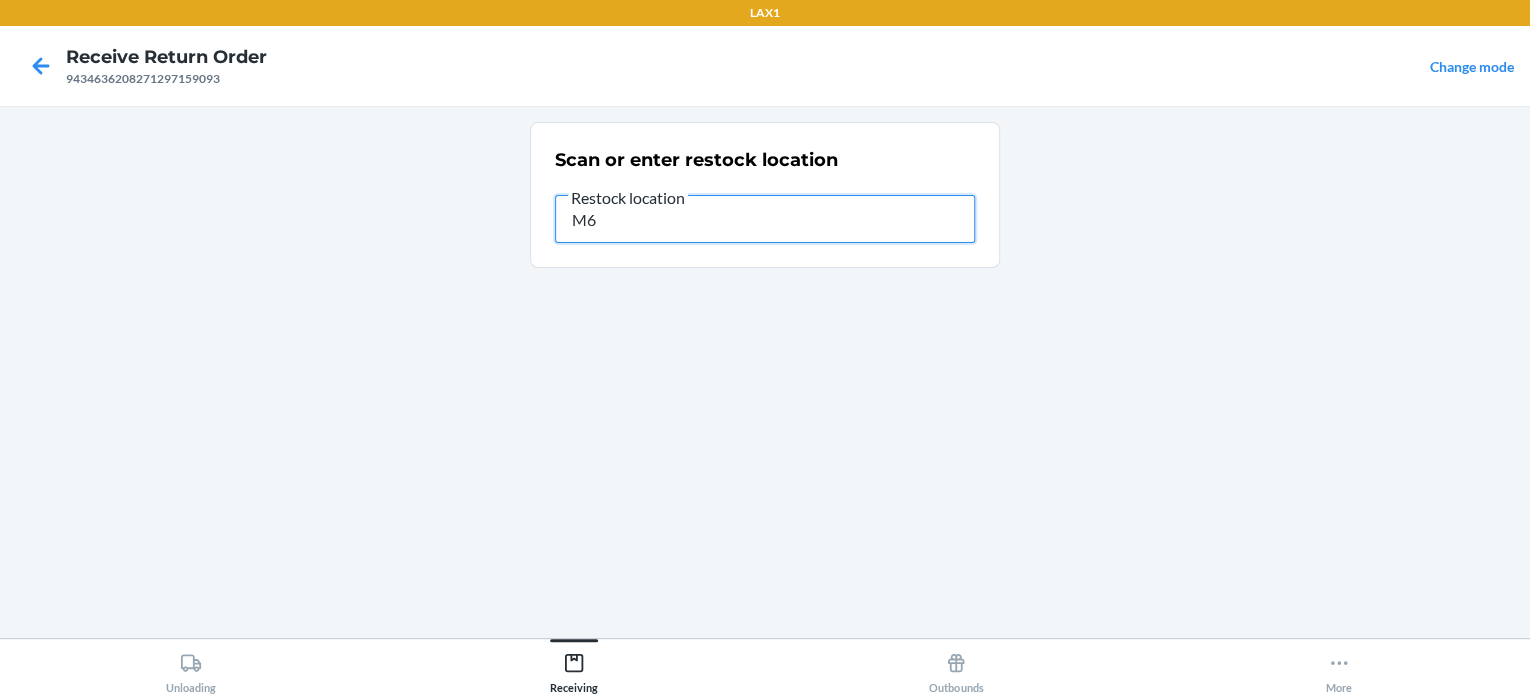 type on "M" 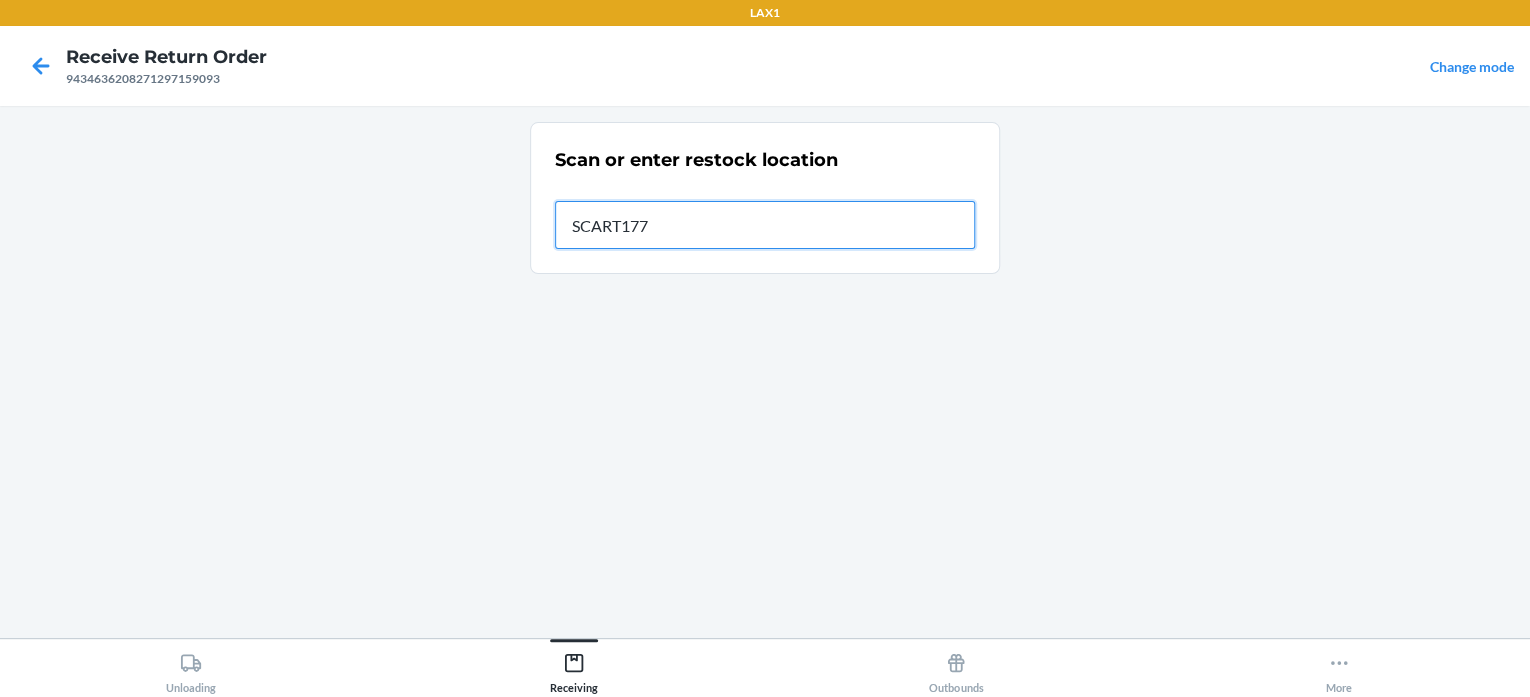 type on "SCART177" 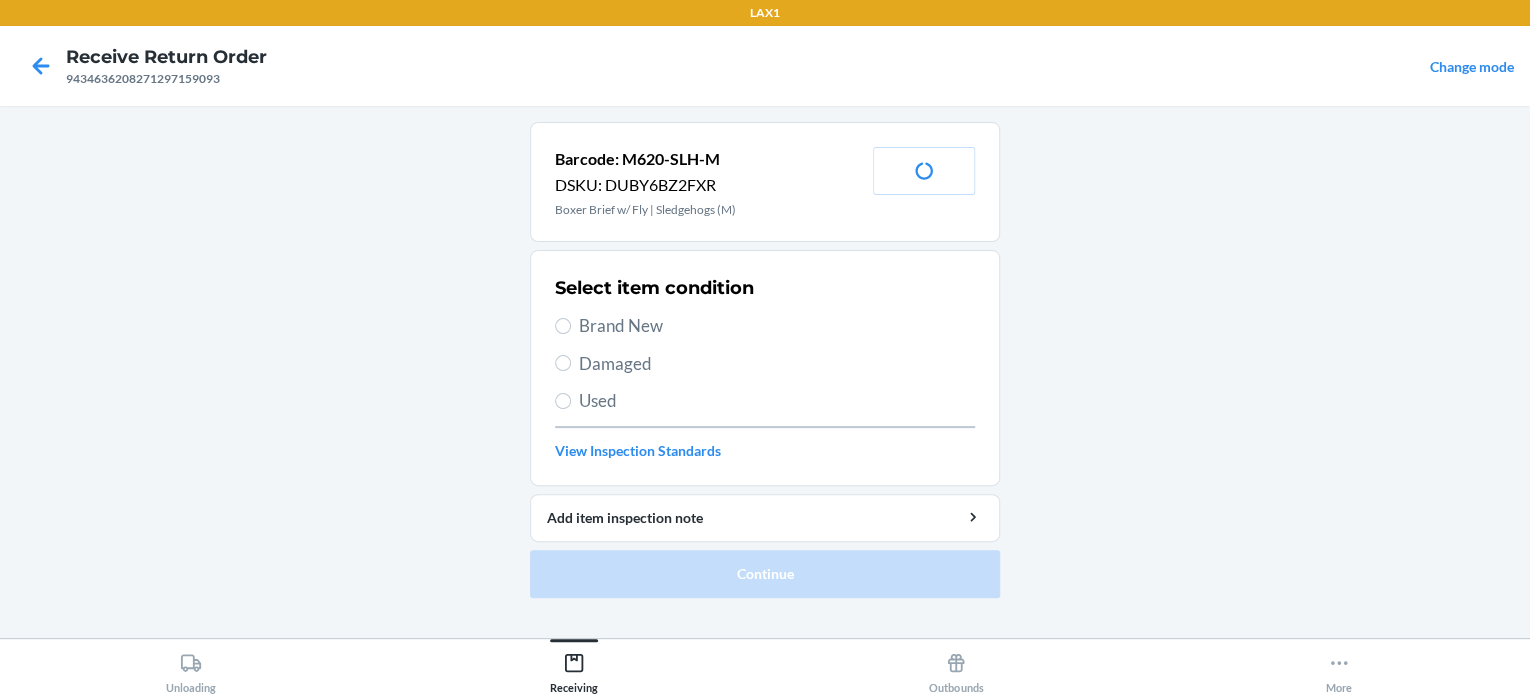 click on "Brand New" at bounding box center [777, 326] 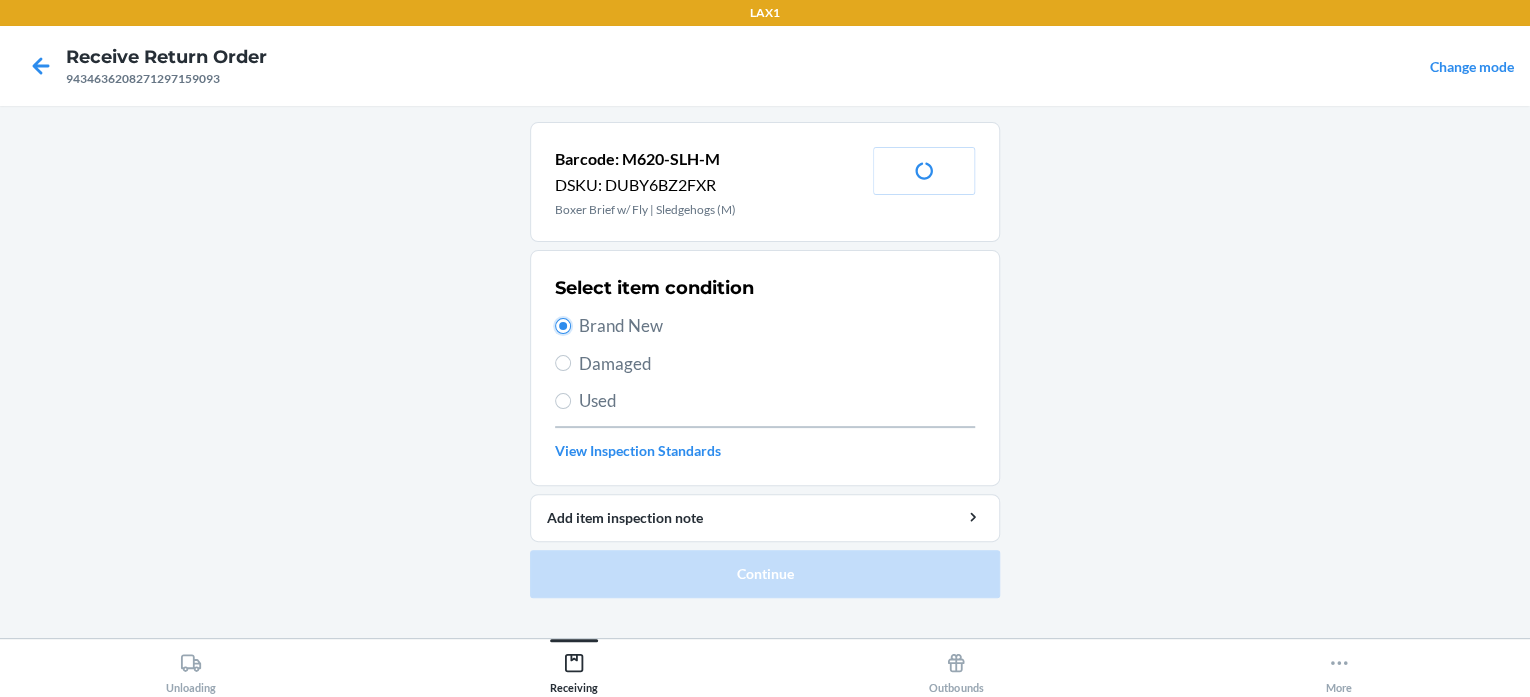 radio on "true" 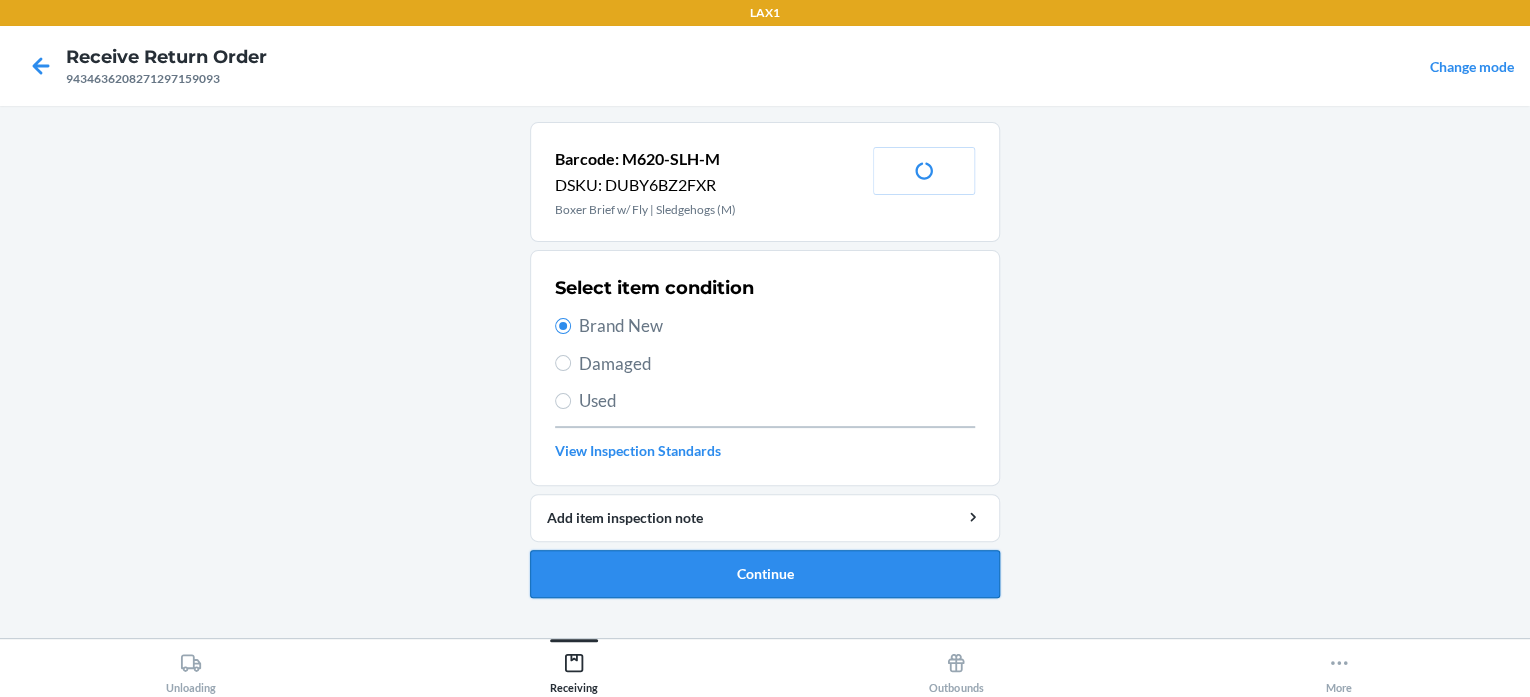 click on "Continue" at bounding box center [765, 574] 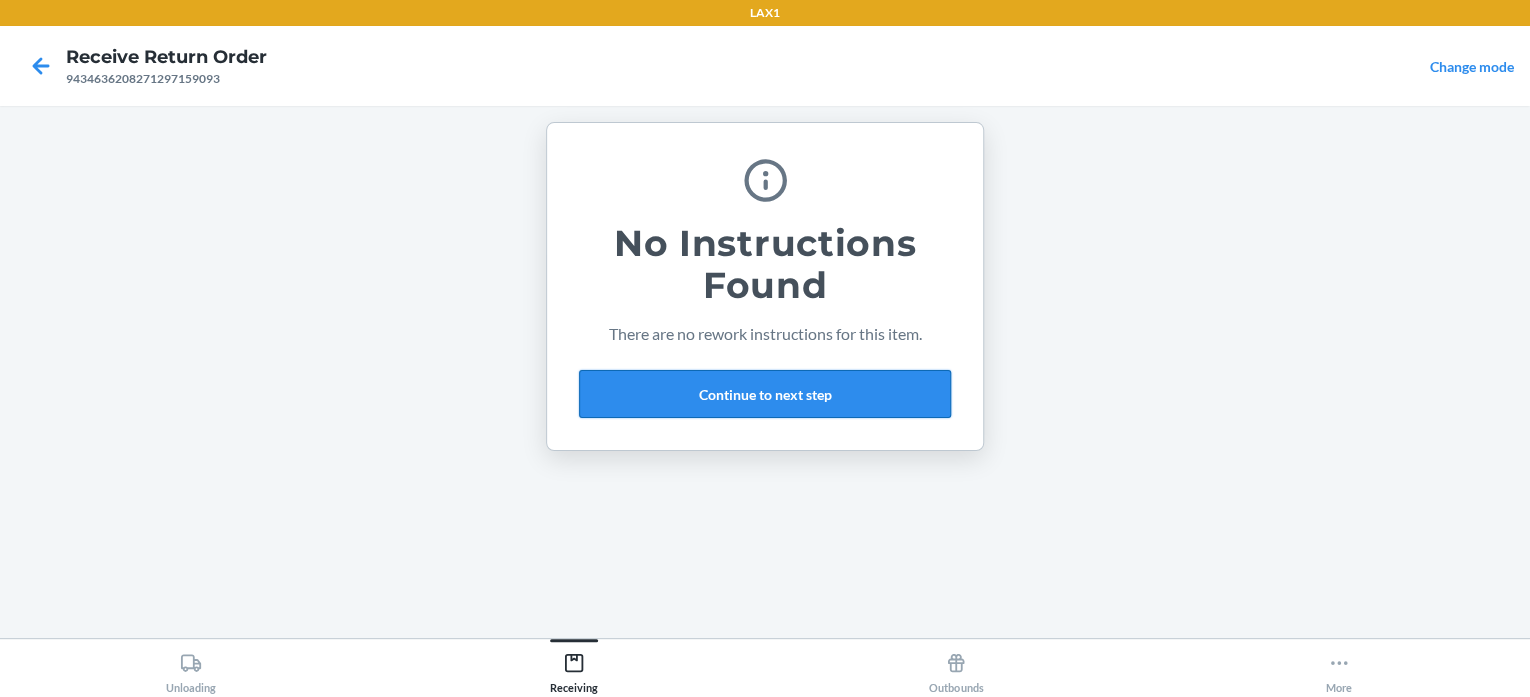 click on "Continue to next step" at bounding box center (765, 394) 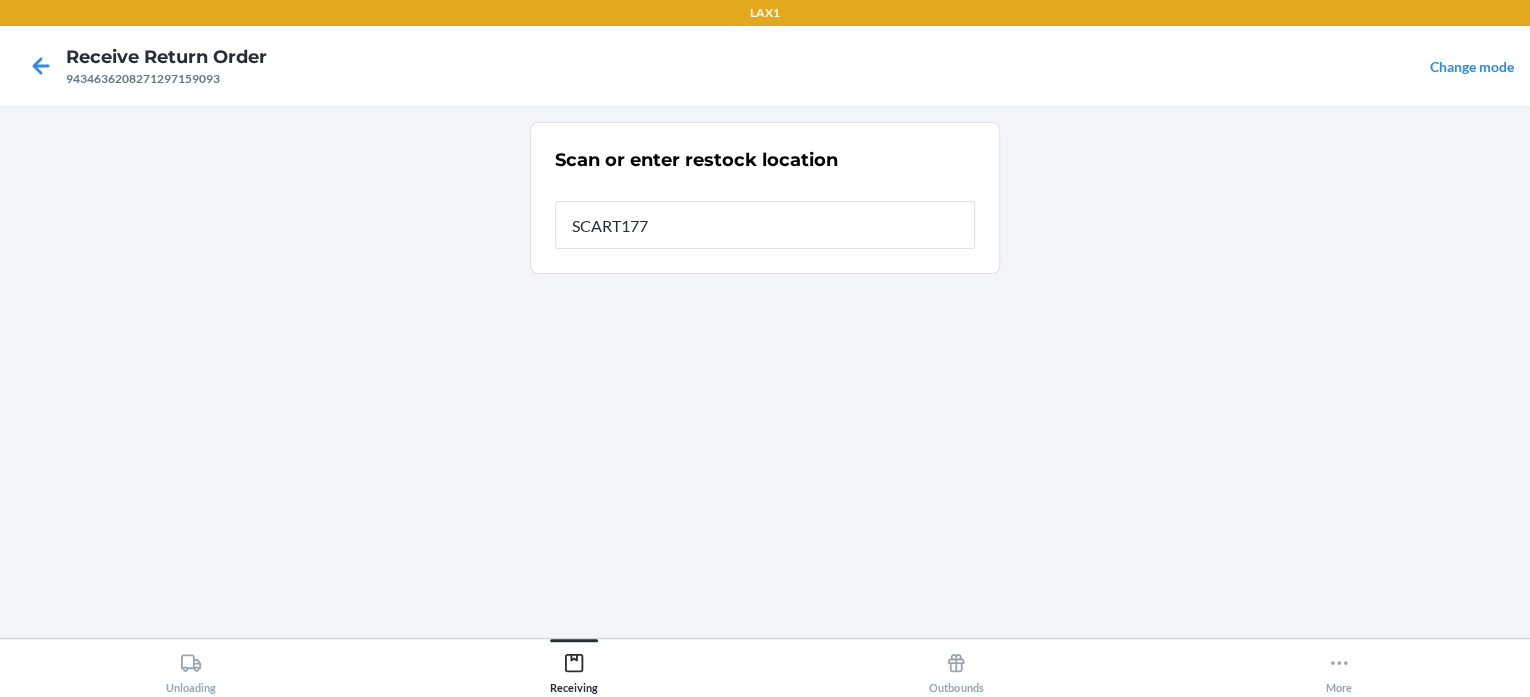 type on "SCART177" 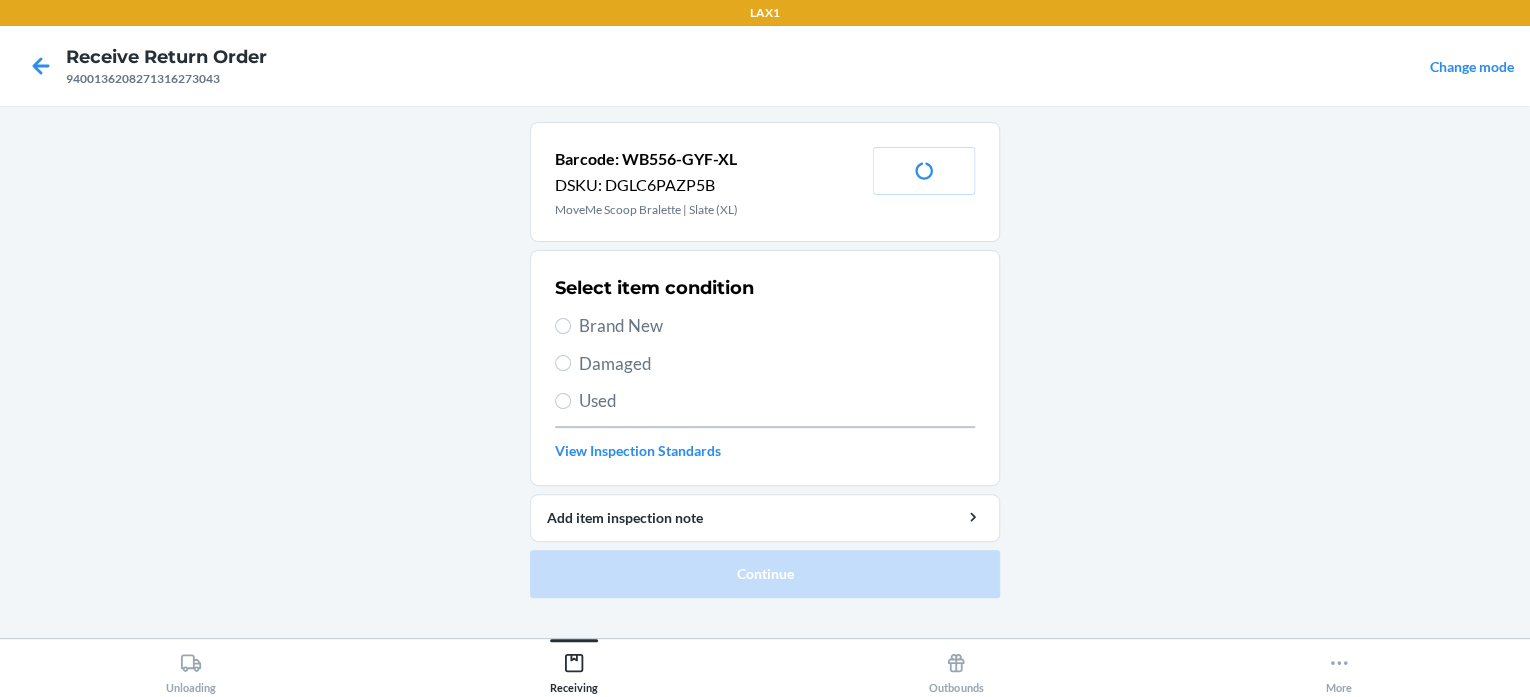 click on "Brand New" at bounding box center (777, 326) 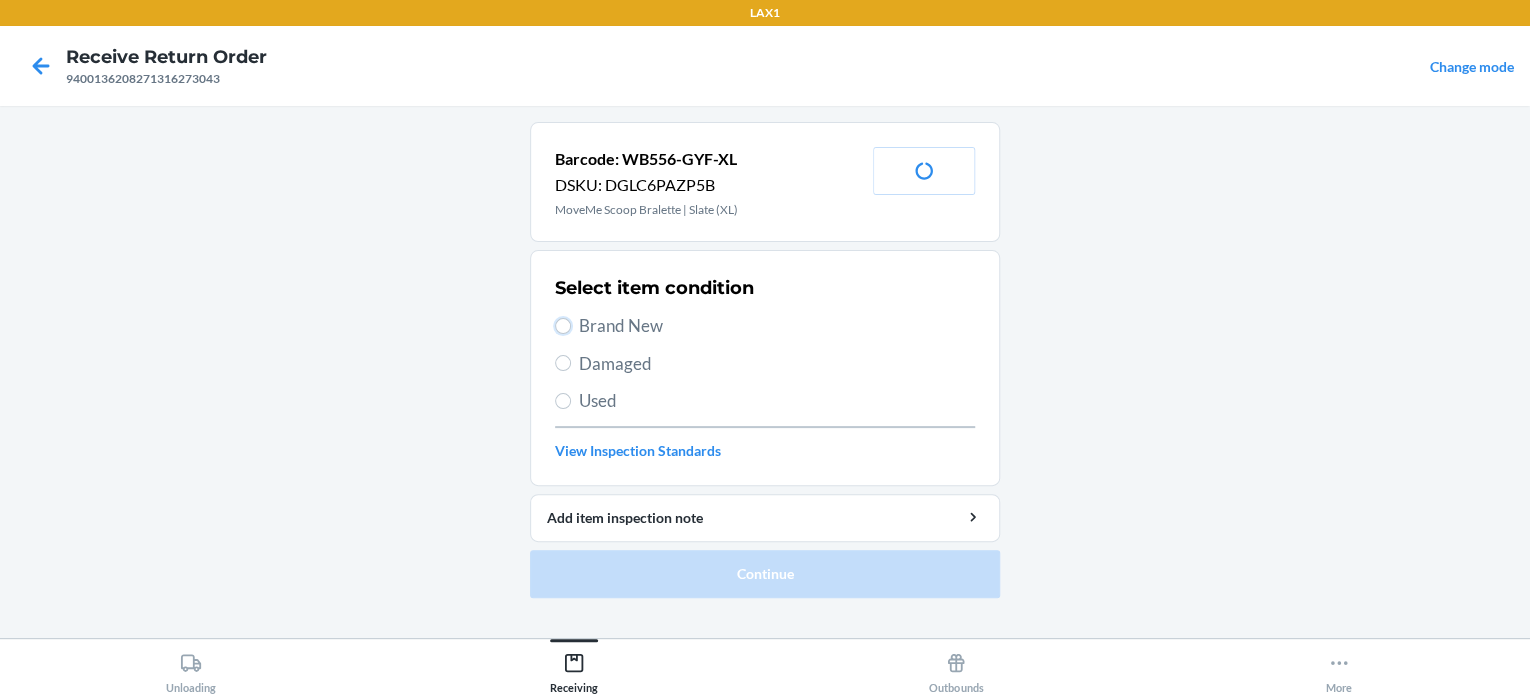 click on "Brand New" at bounding box center (563, 326) 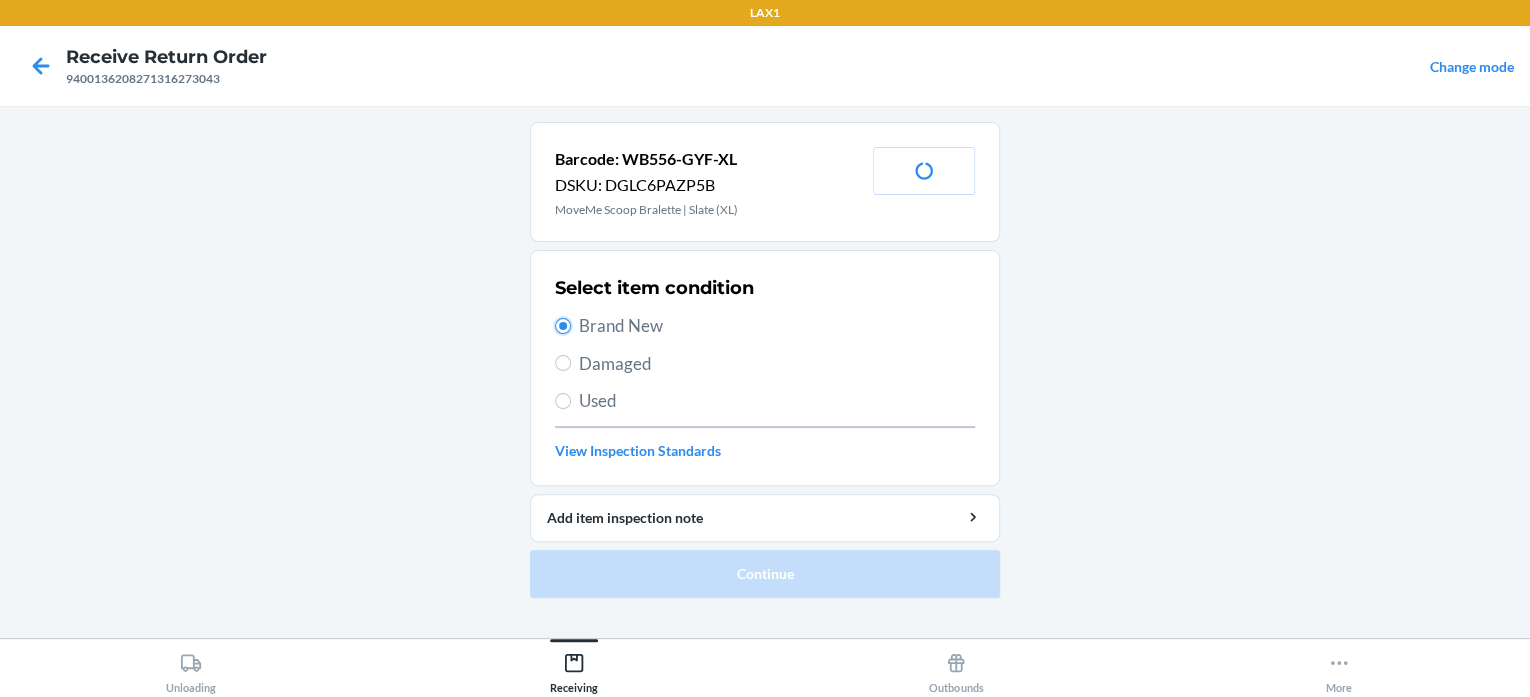 radio on "true" 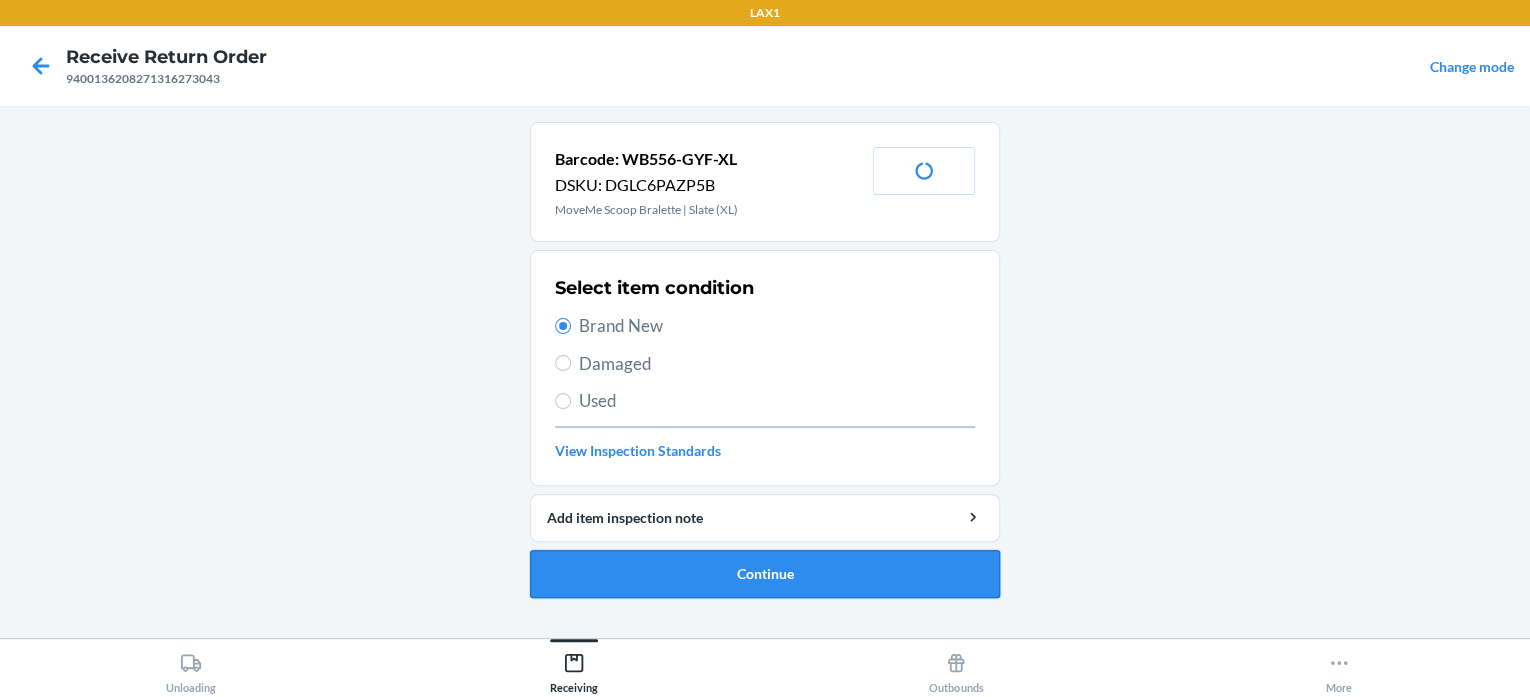 click on "Continue" at bounding box center (765, 574) 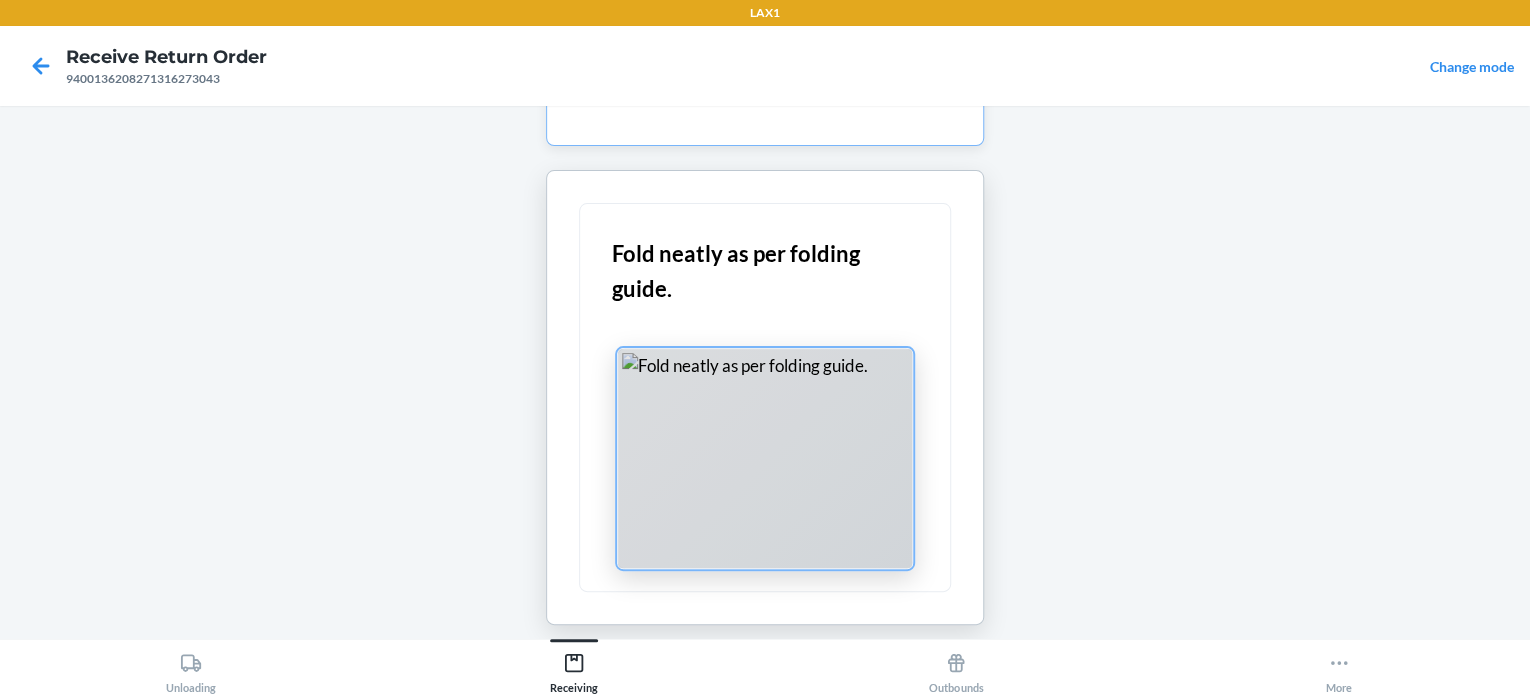 scroll, scrollTop: 204, scrollLeft: 0, axis: vertical 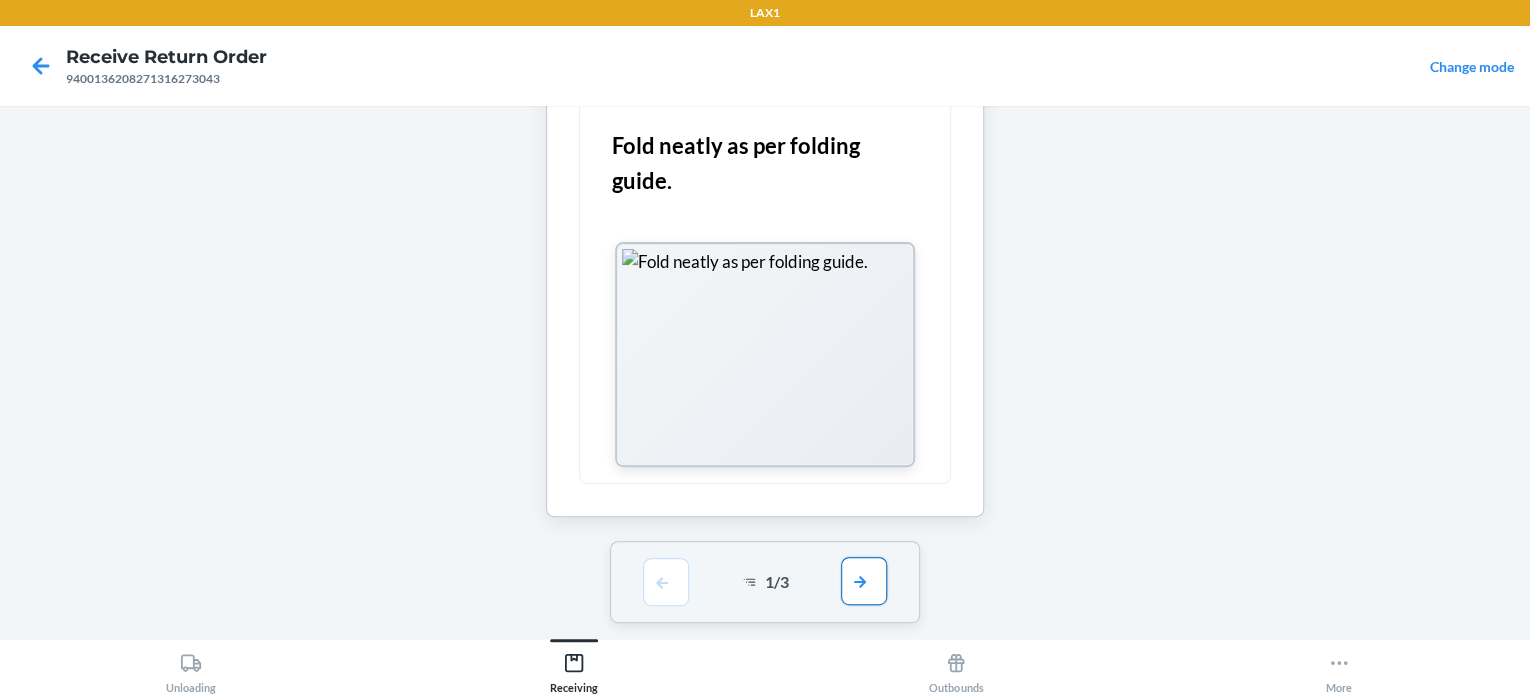 click at bounding box center [864, 581] 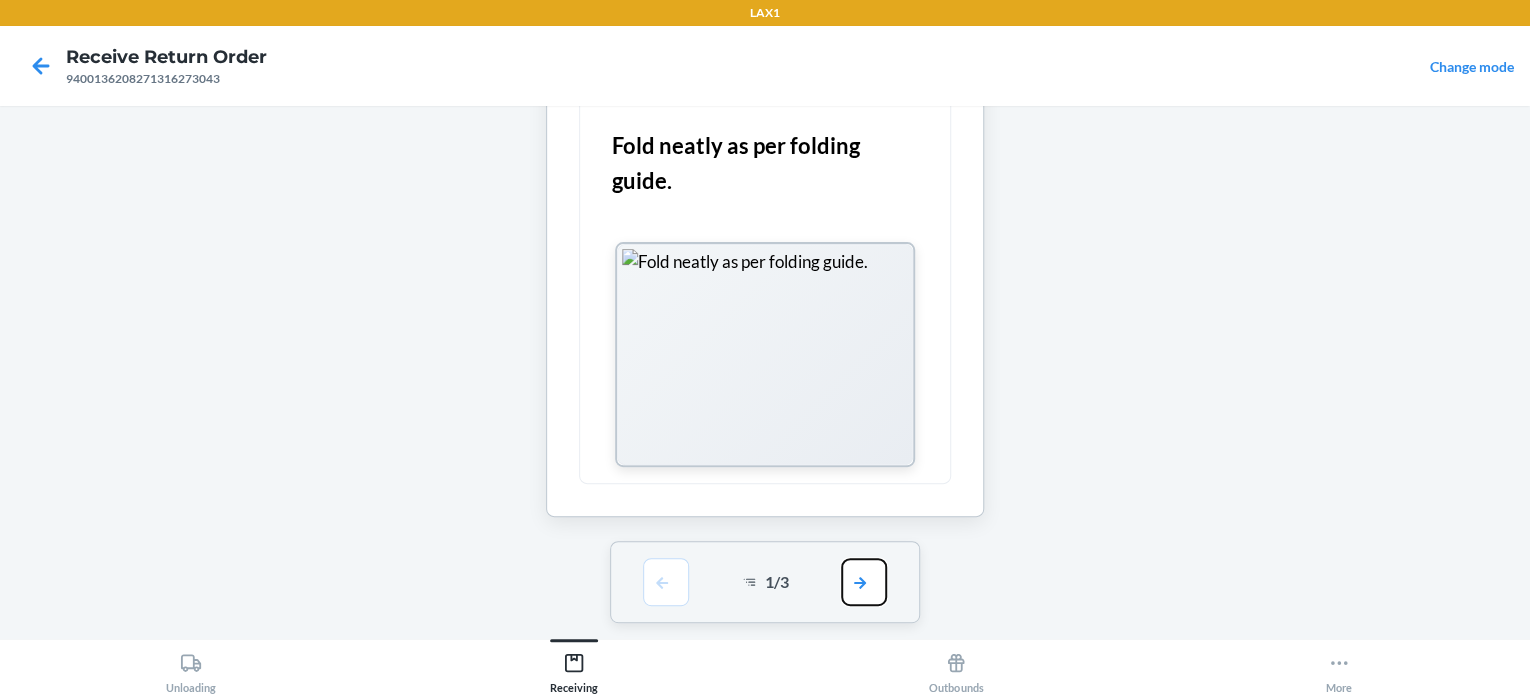 scroll, scrollTop: 0, scrollLeft: 0, axis: both 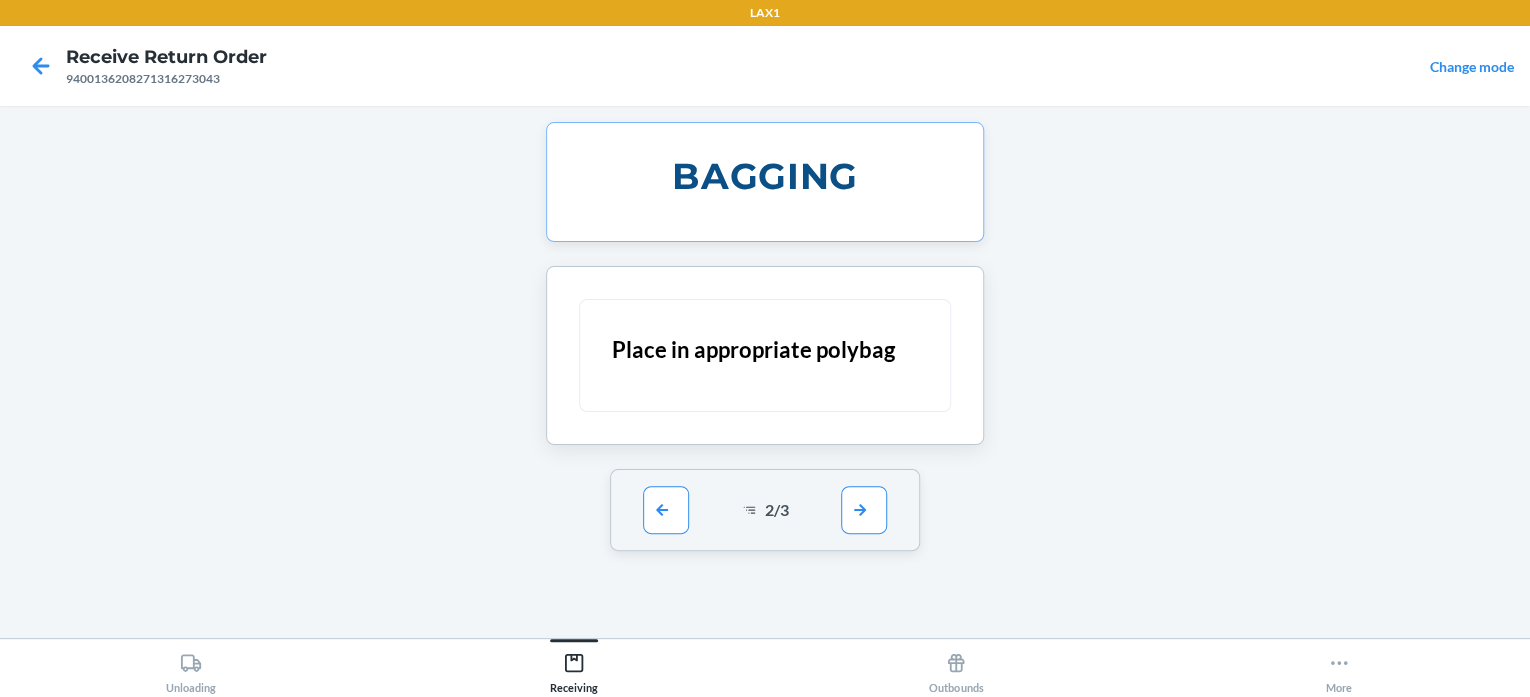 click on "2  /  3" at bounding box center (765, 510) 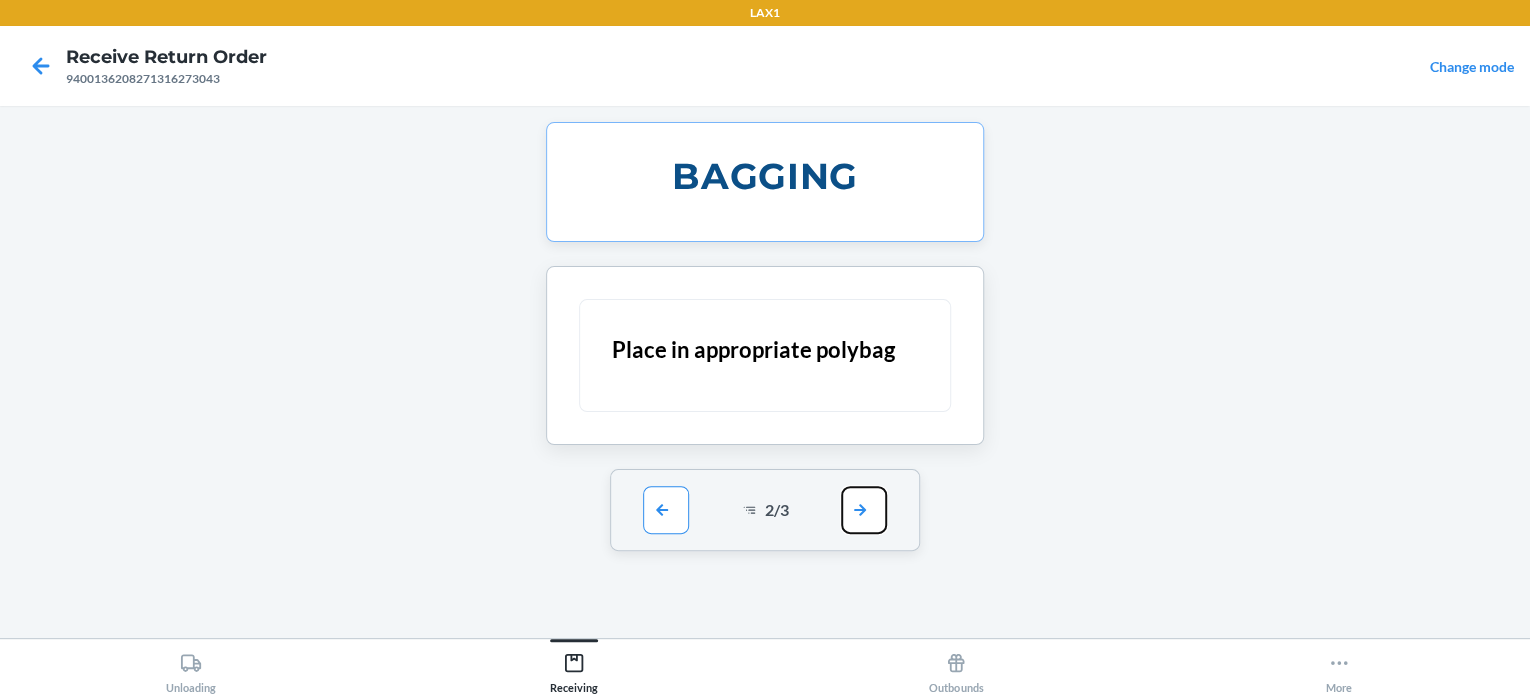 click at bounding box center [864, 510] 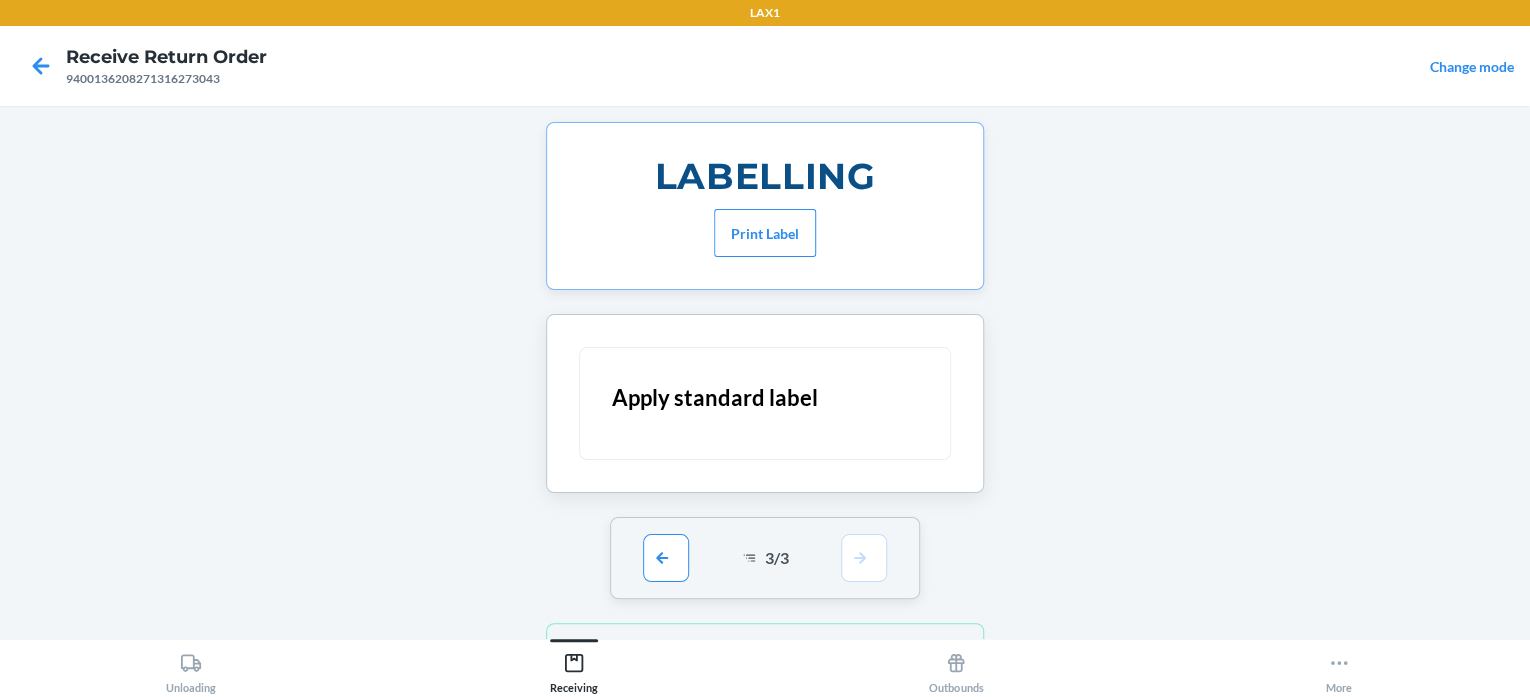 scroll, scrollTop: 152, scrollLeft: 0, axis: vertical 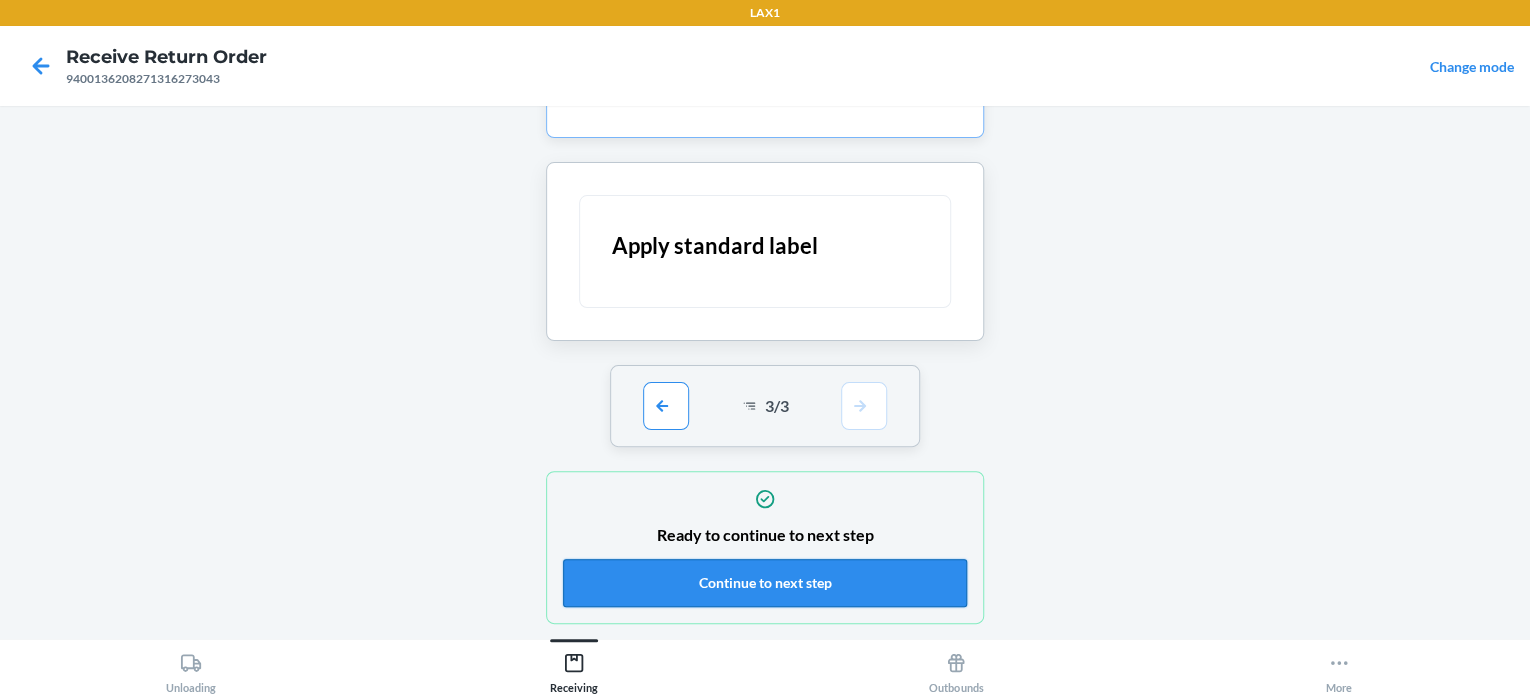 click on "Continue to next step" at bounding box center [765, 583] 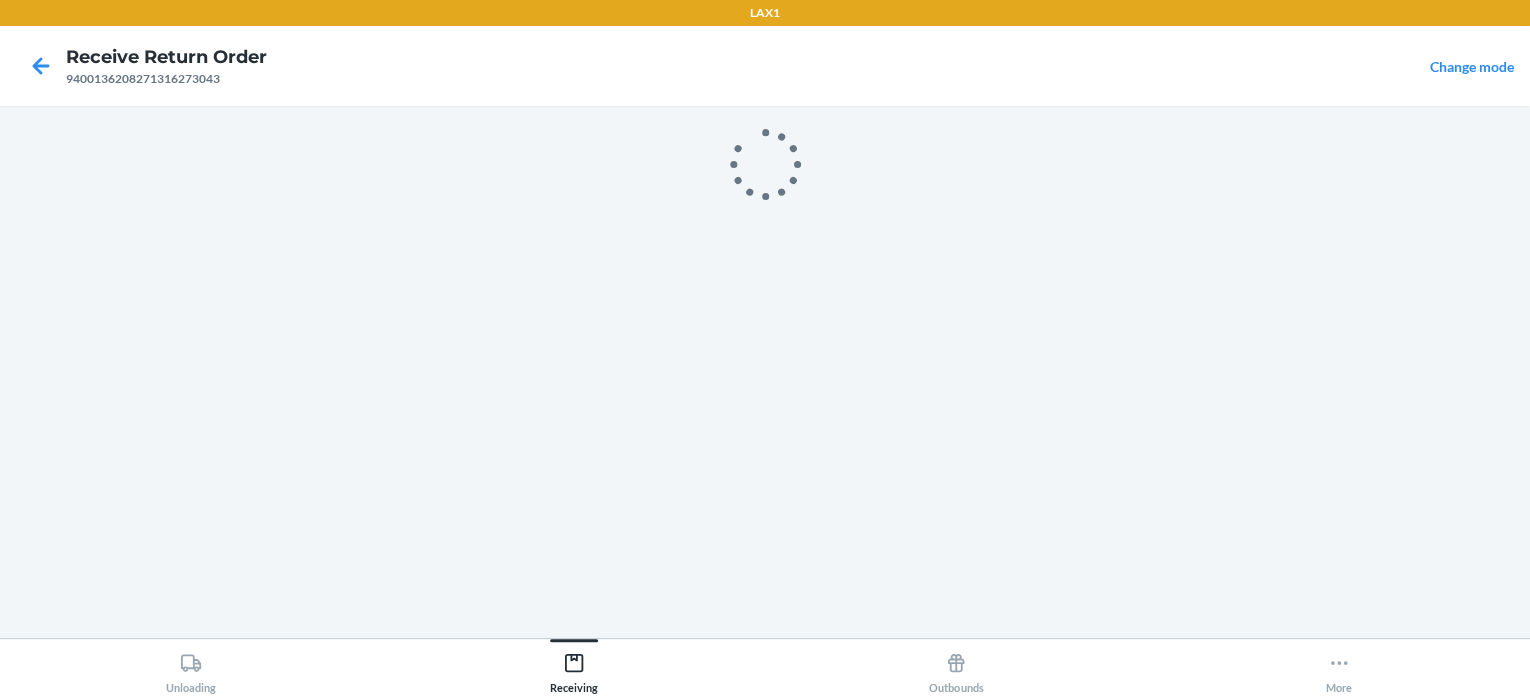 scroll, scrollTop: 0, scrollLeft: 0, axis: both 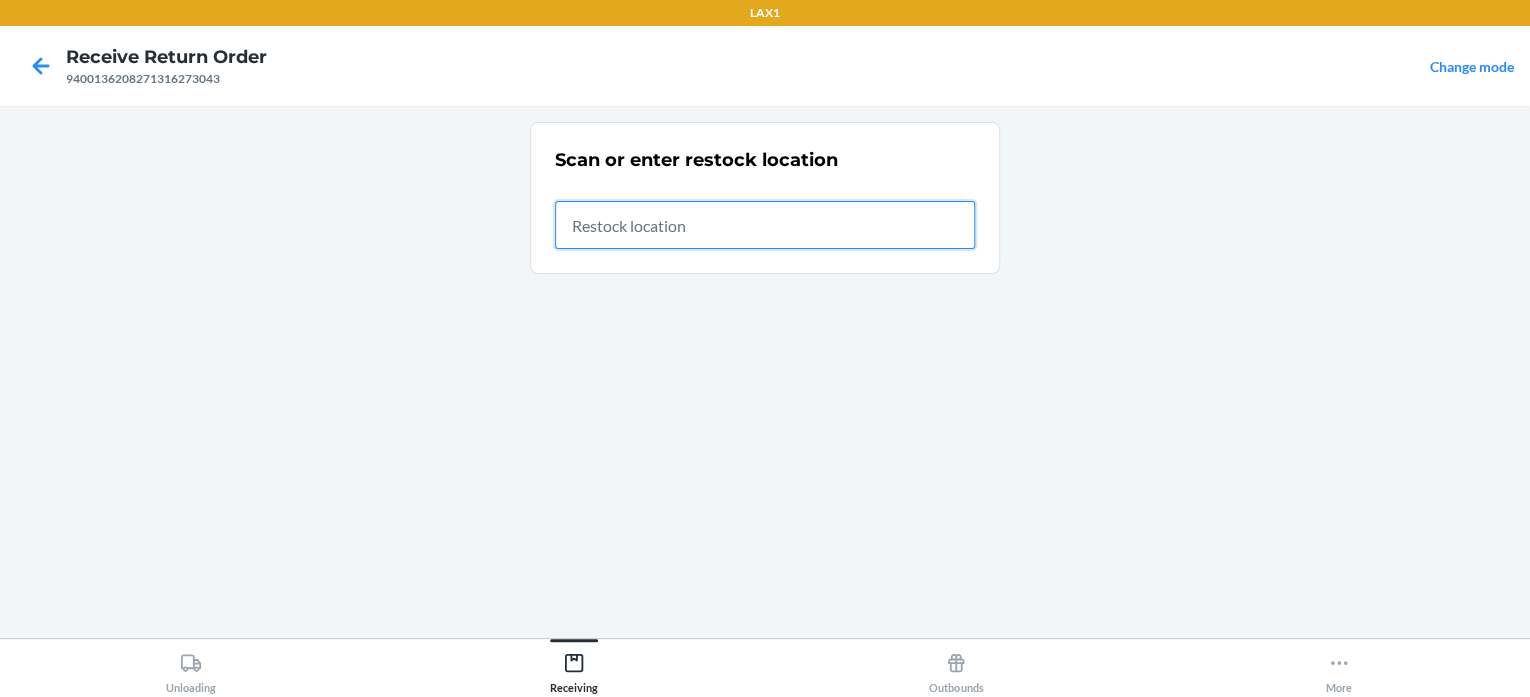click at bounding box center (765, 225) 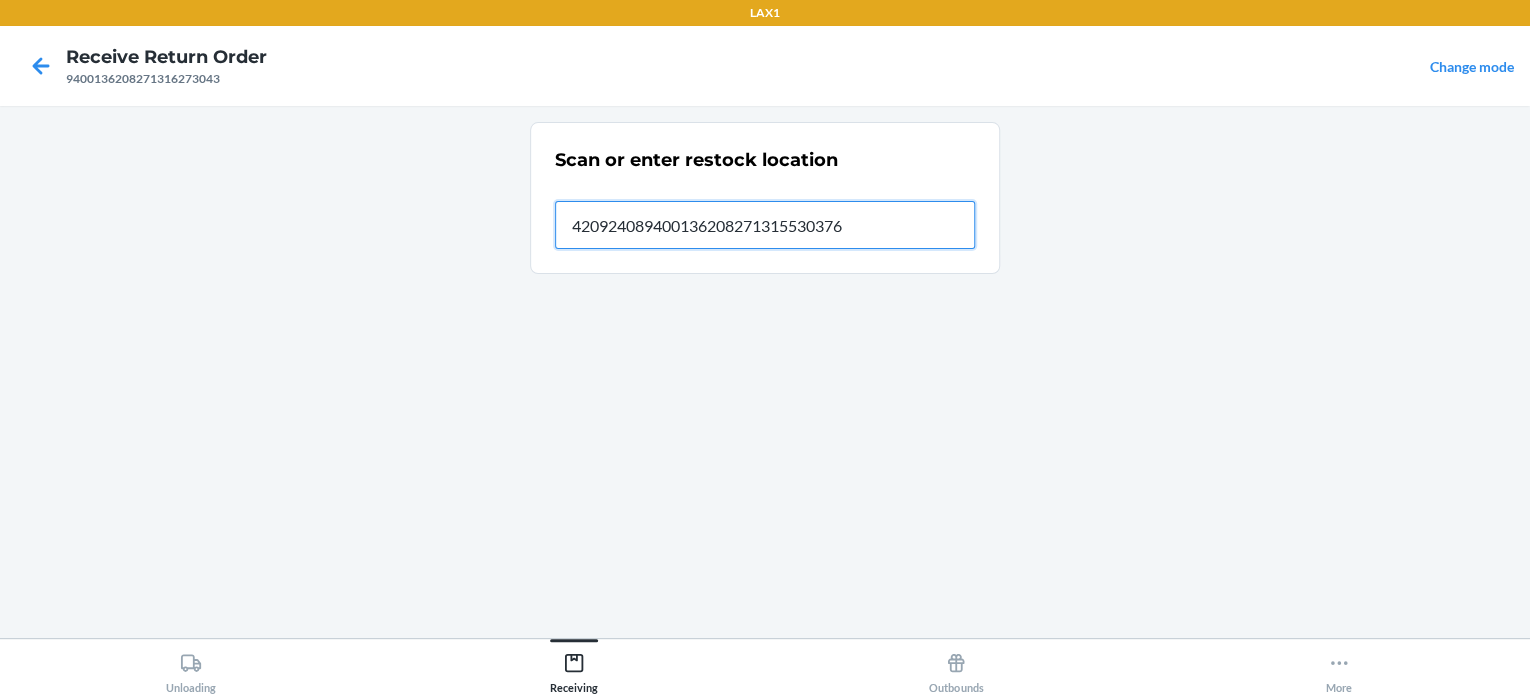 type on "420924089400136208271315530376" 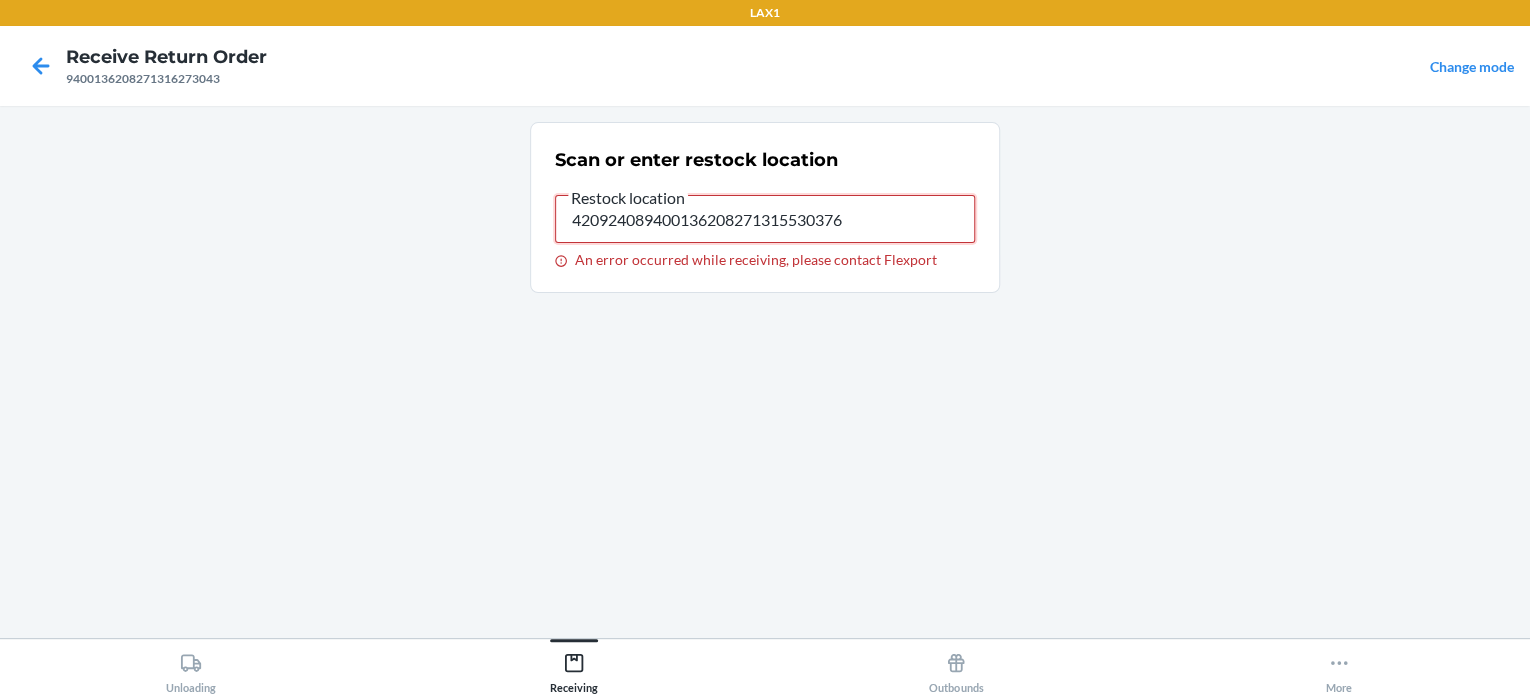 drag, startPoint x: 848, startPoint y: 215, endPoint x: 0, endPoint y: 227, distance: 848.0849 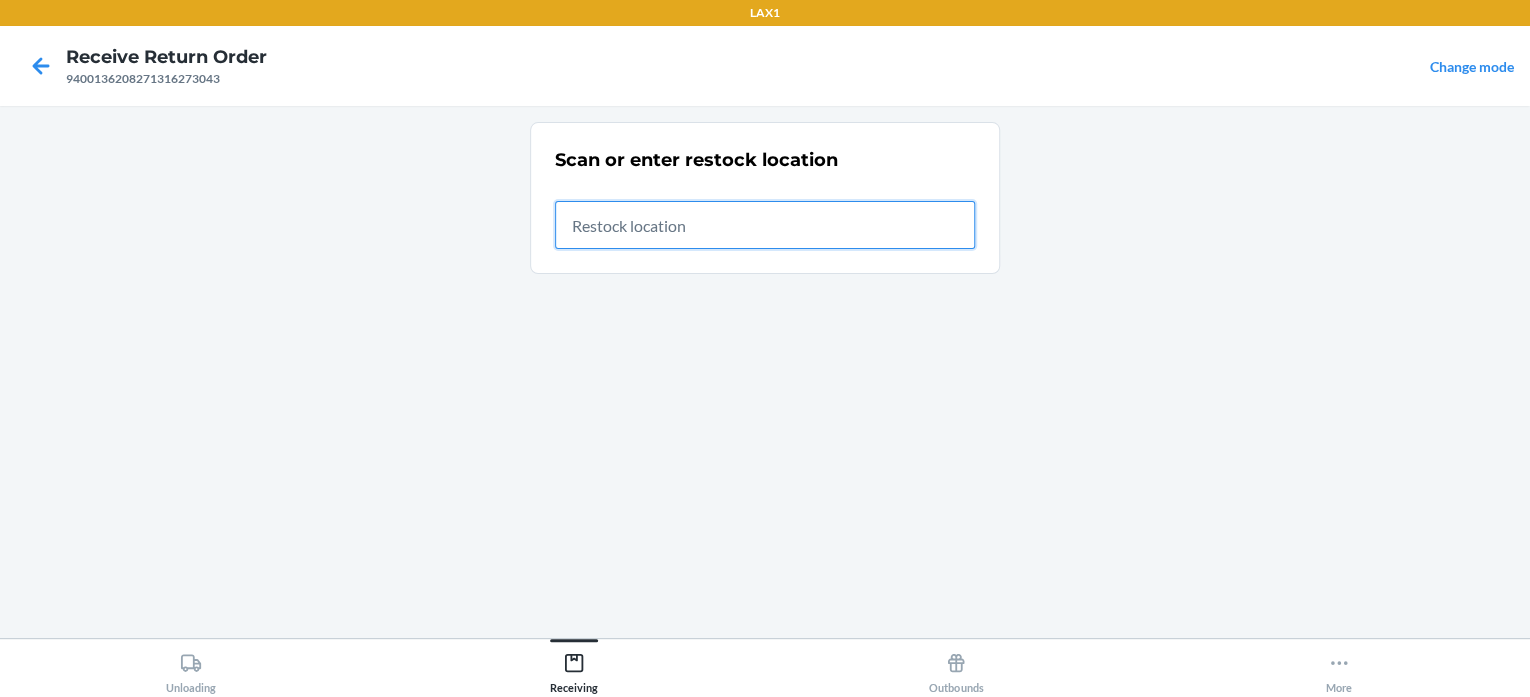 click at bounding box center [765, 225] 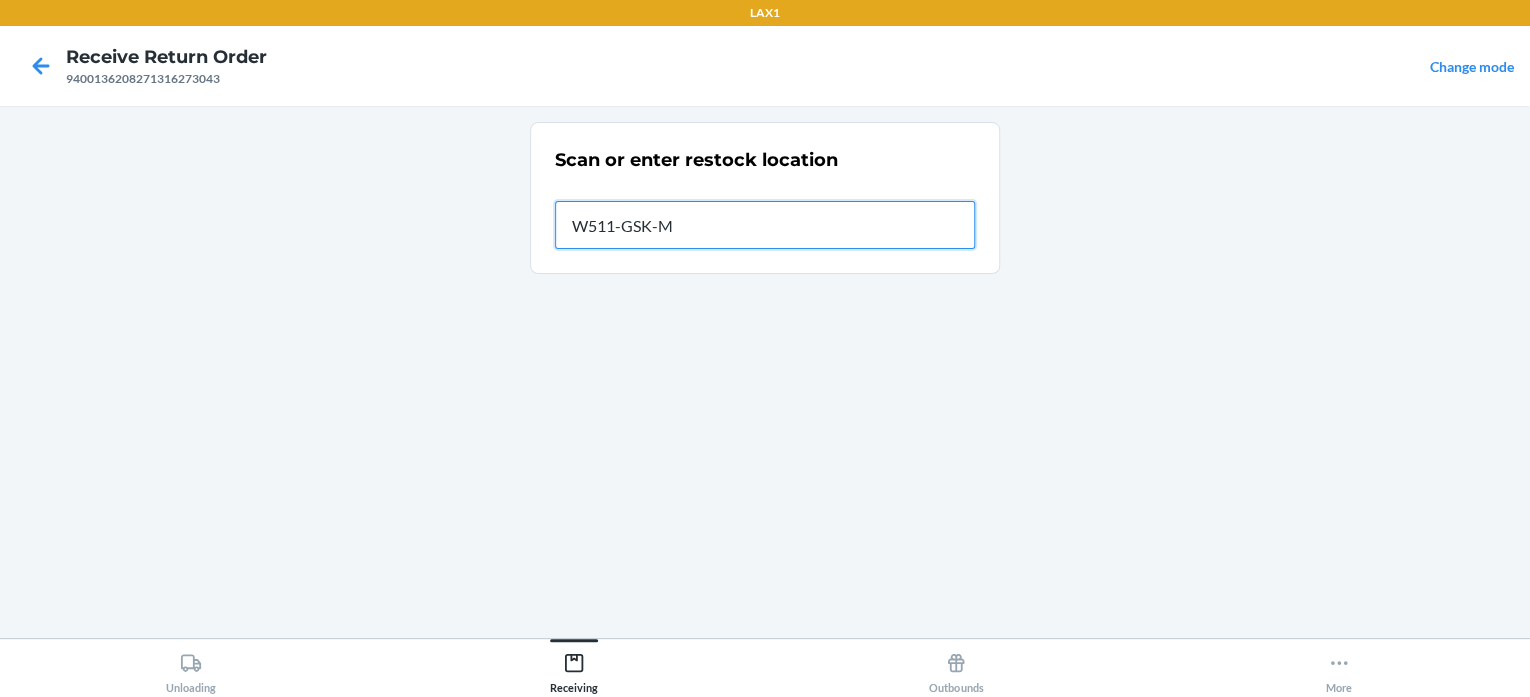 type on "W511-GSK-M" 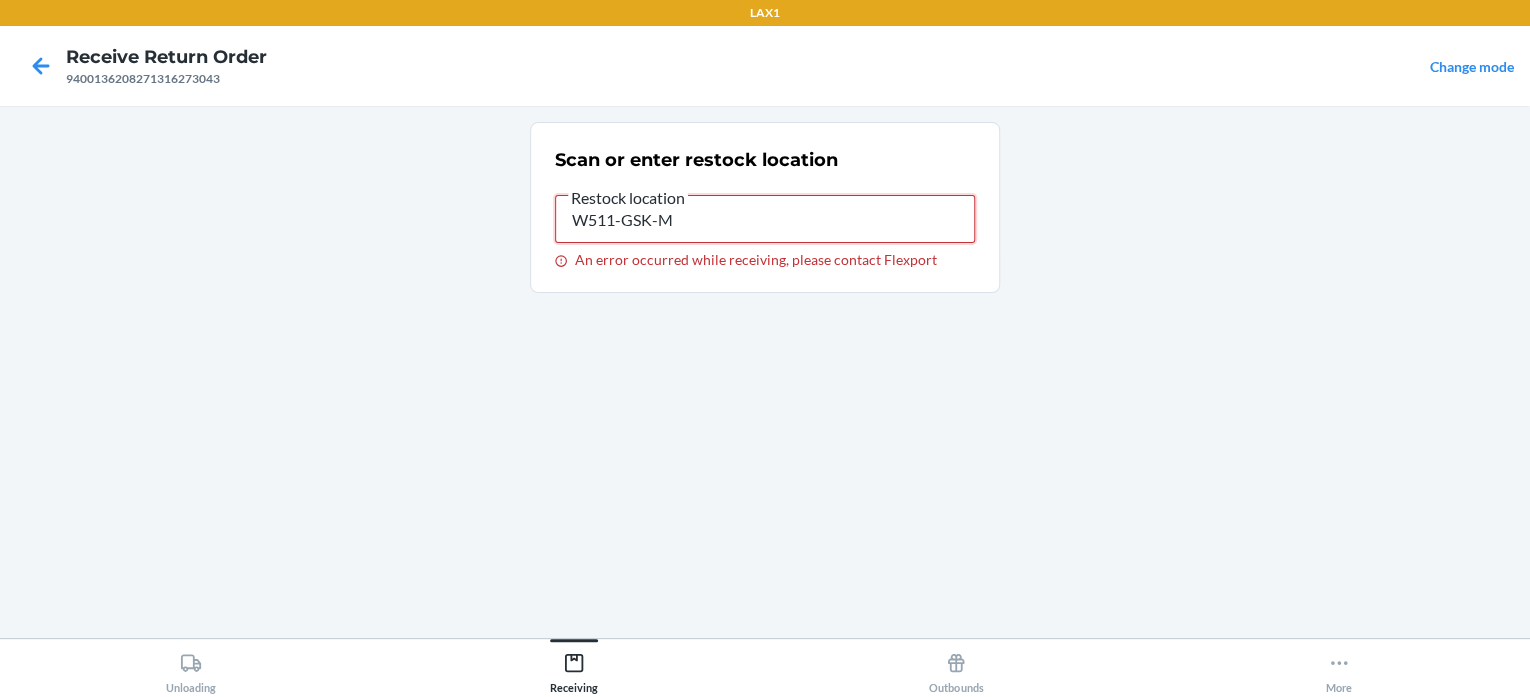 drag, startPoint x: 660, startPoint y: 225, endPoint x: 0, endPoint y: 16, distance: 692.3012 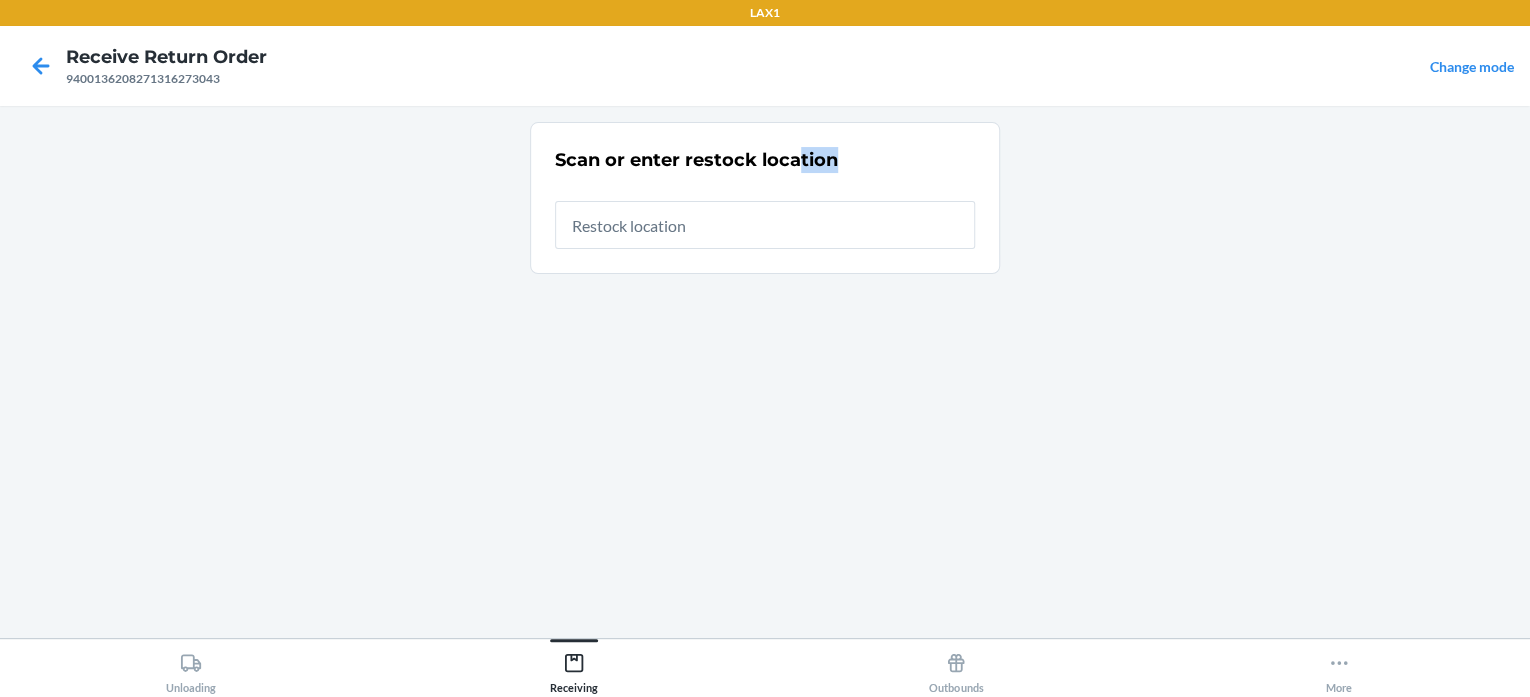 drag, startPoint x: 0, startPoint y: 143, endPoint x: 852, endPoint y: 204, distance: 854.1809 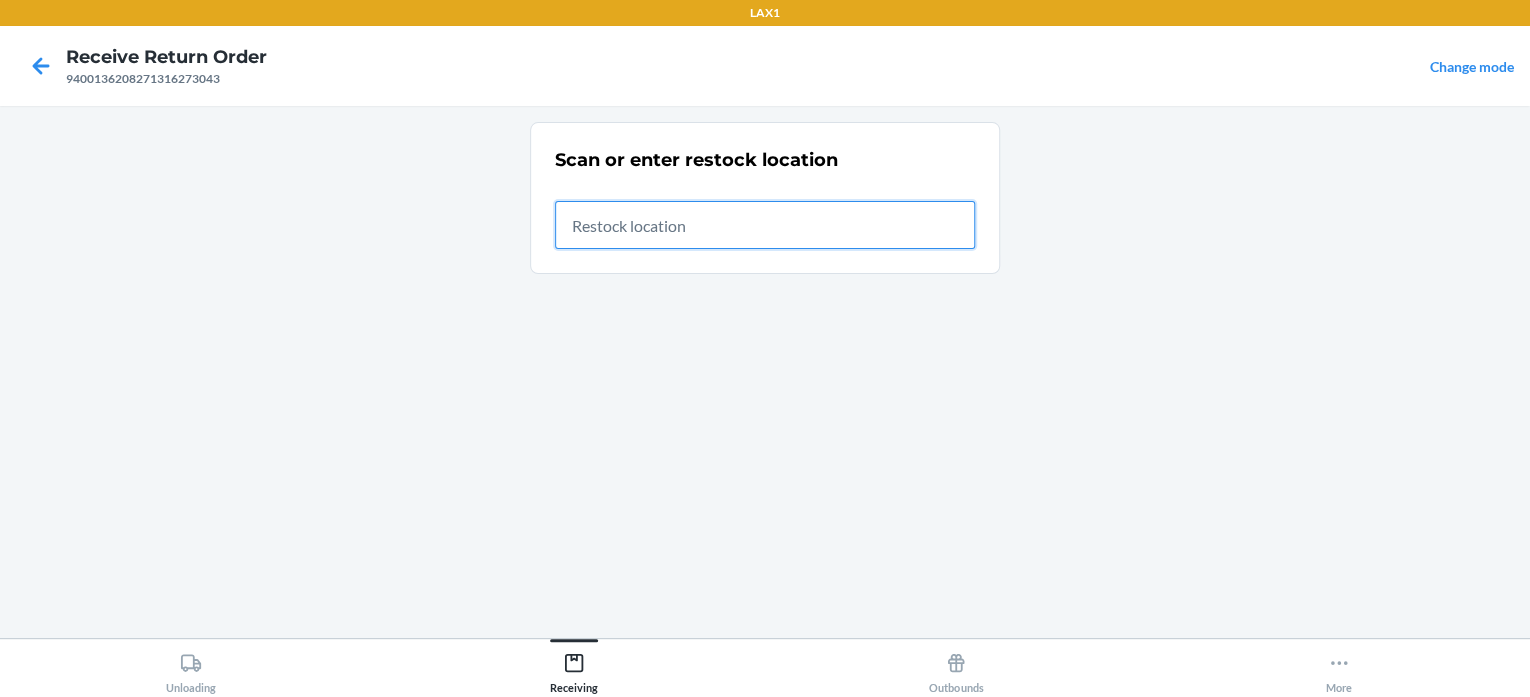 click at bounding box center [765, 225] 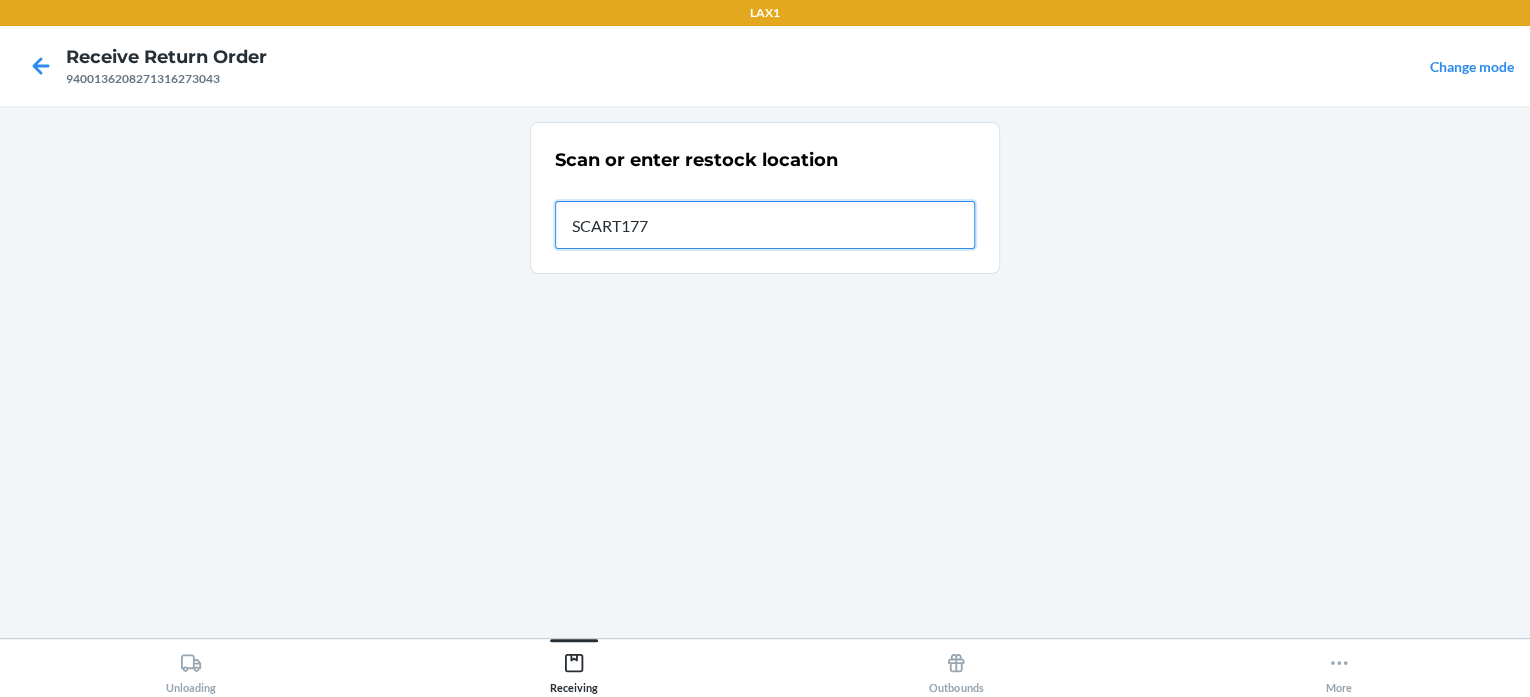 type on "SCART177" 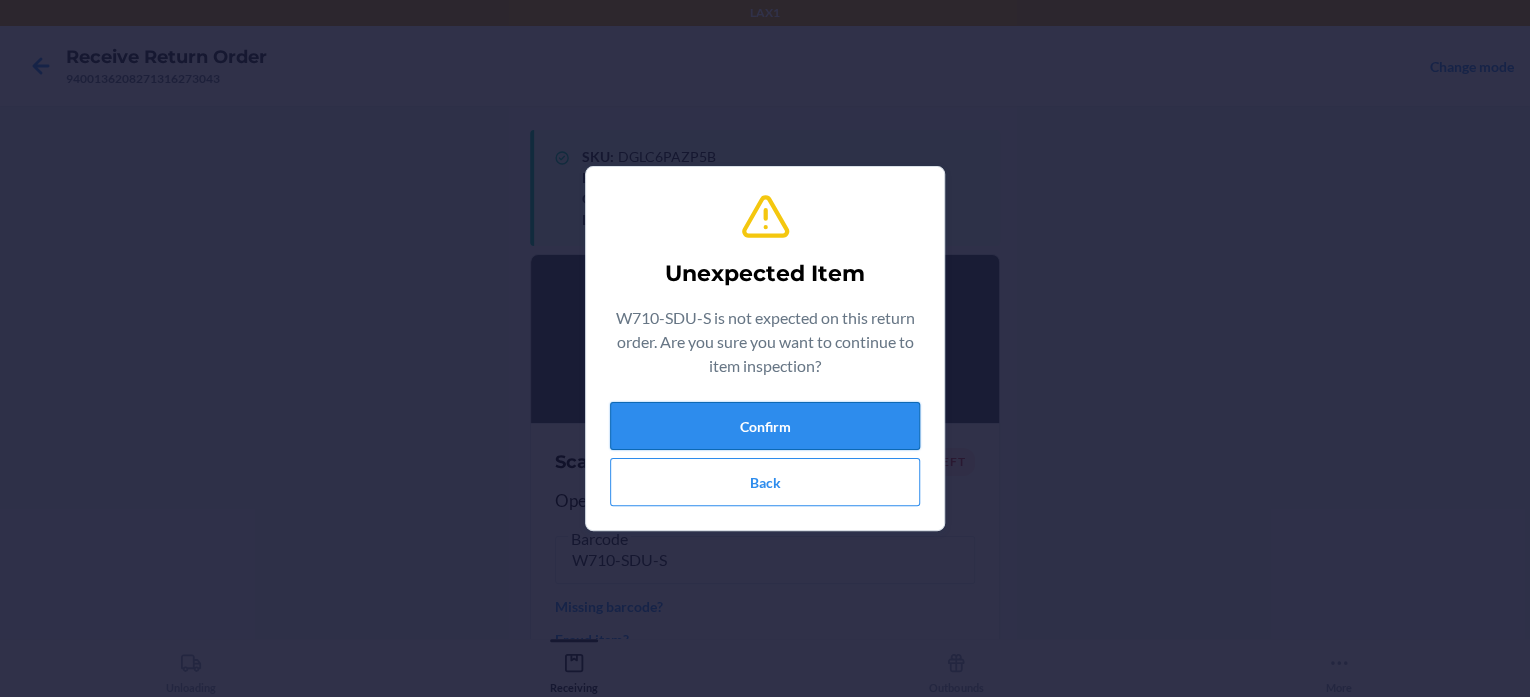 drag, startPoint x: 784, startPoint y: 394, endPoint x: 786, endPoint y: 410, distance: 16.124516 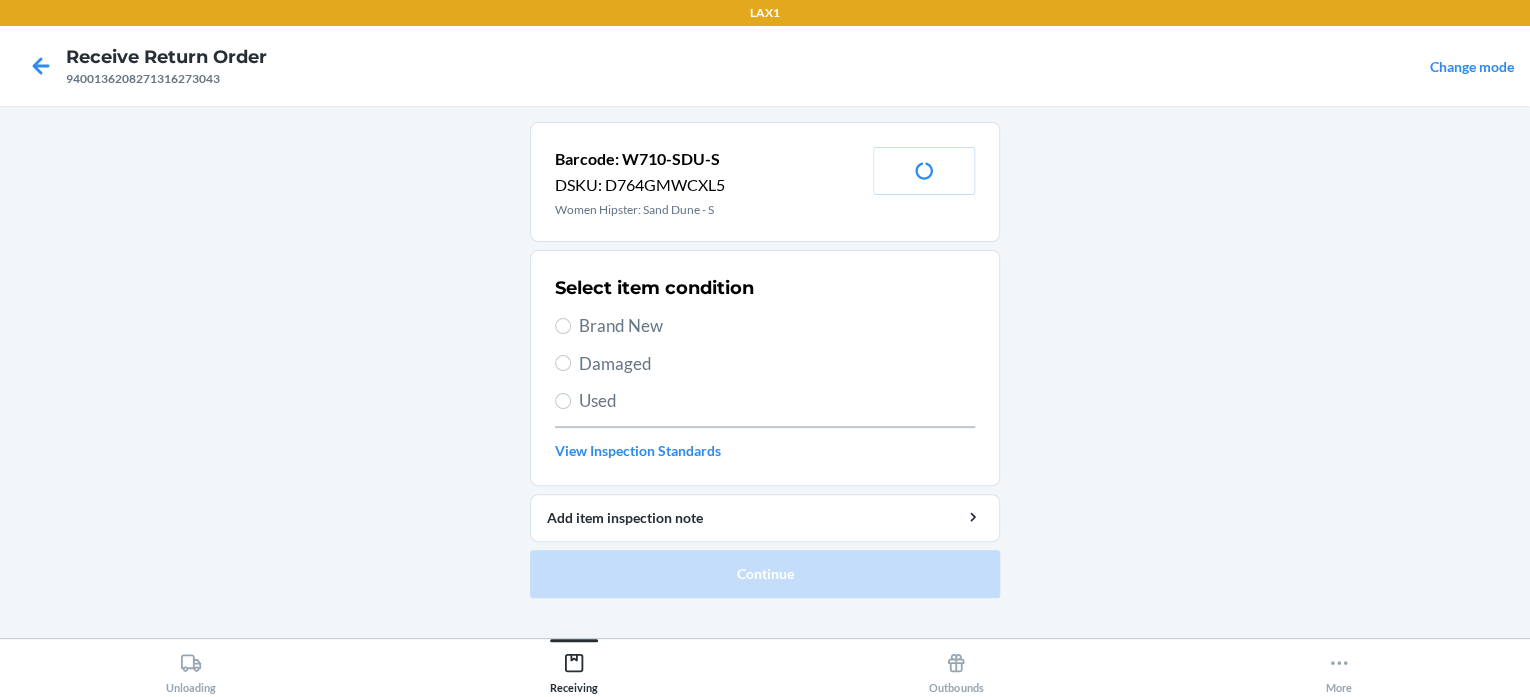 click on "Barcode: W710-SDU-S DSKU: D764GMWCXL5 Women Hipster: Sand Dune - S Print Label Select item condition Brand New Damaged Used View Inspection Standards Add item inspection note Continue" at bounding box center [765, 372] 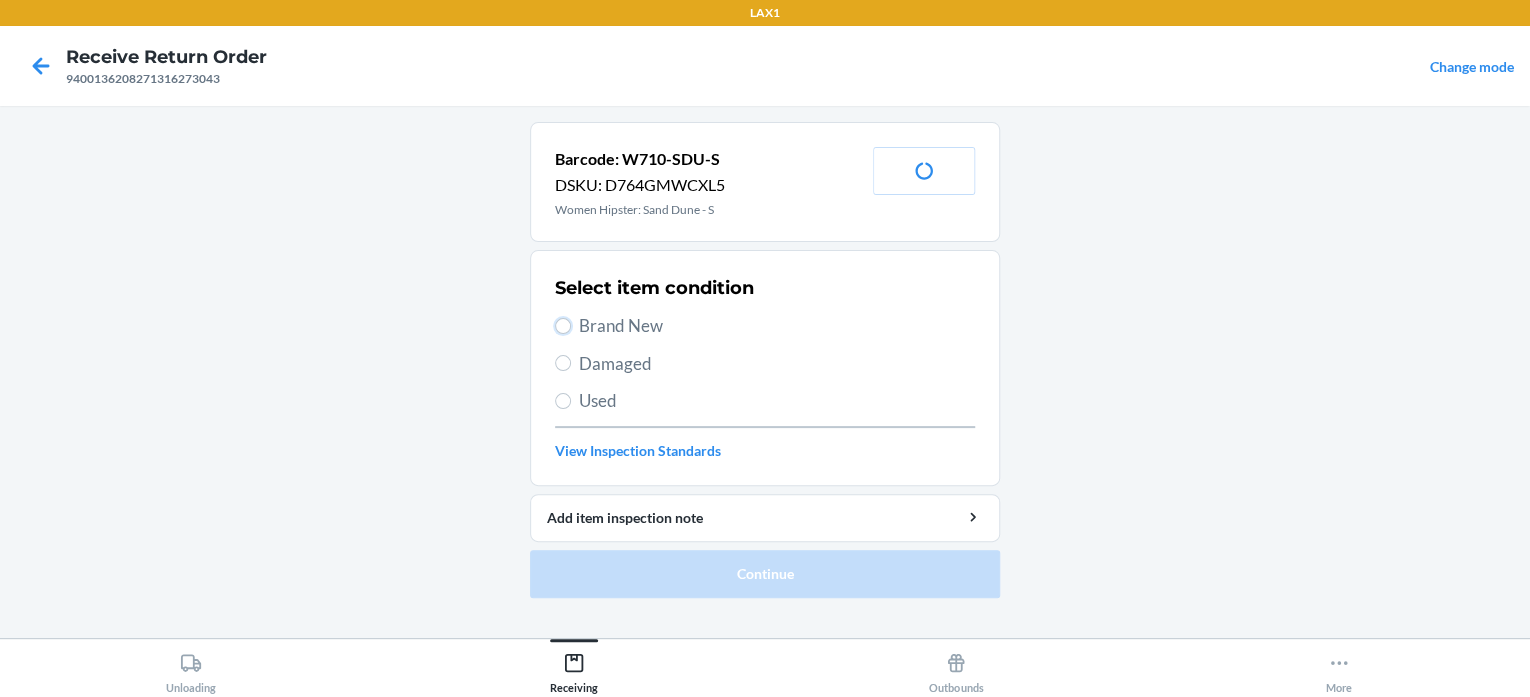 click on "Brand New" at bounding box center (563, 326) 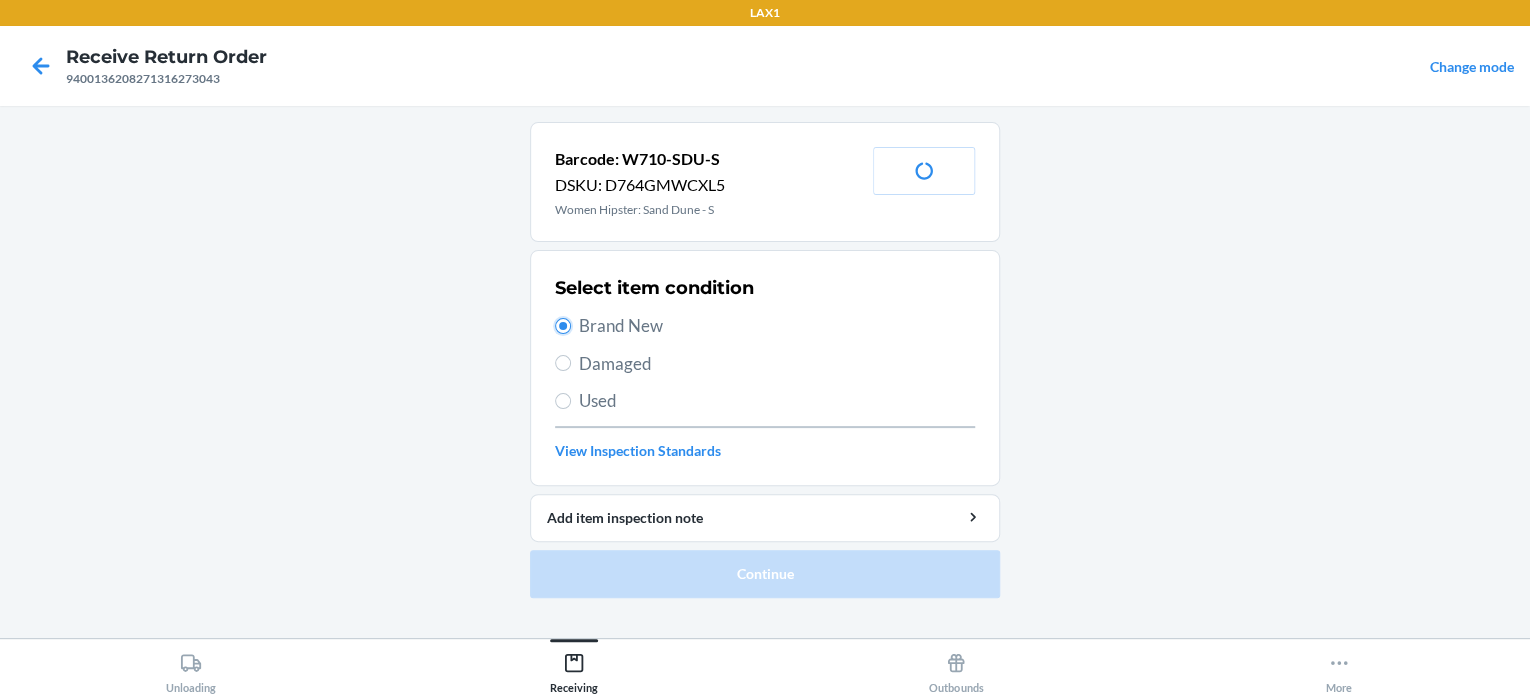 radio on "true" 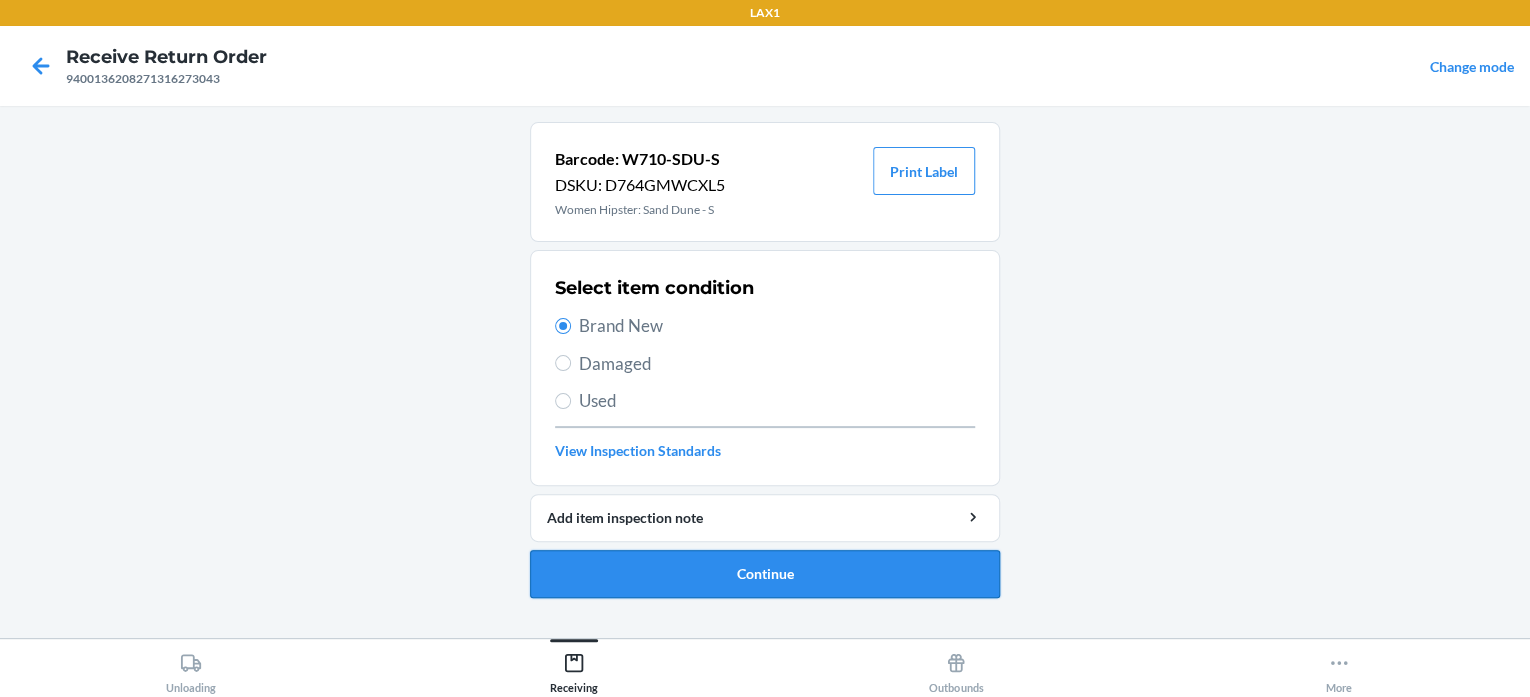 click on "Continue" at bounding box center (765, 574) 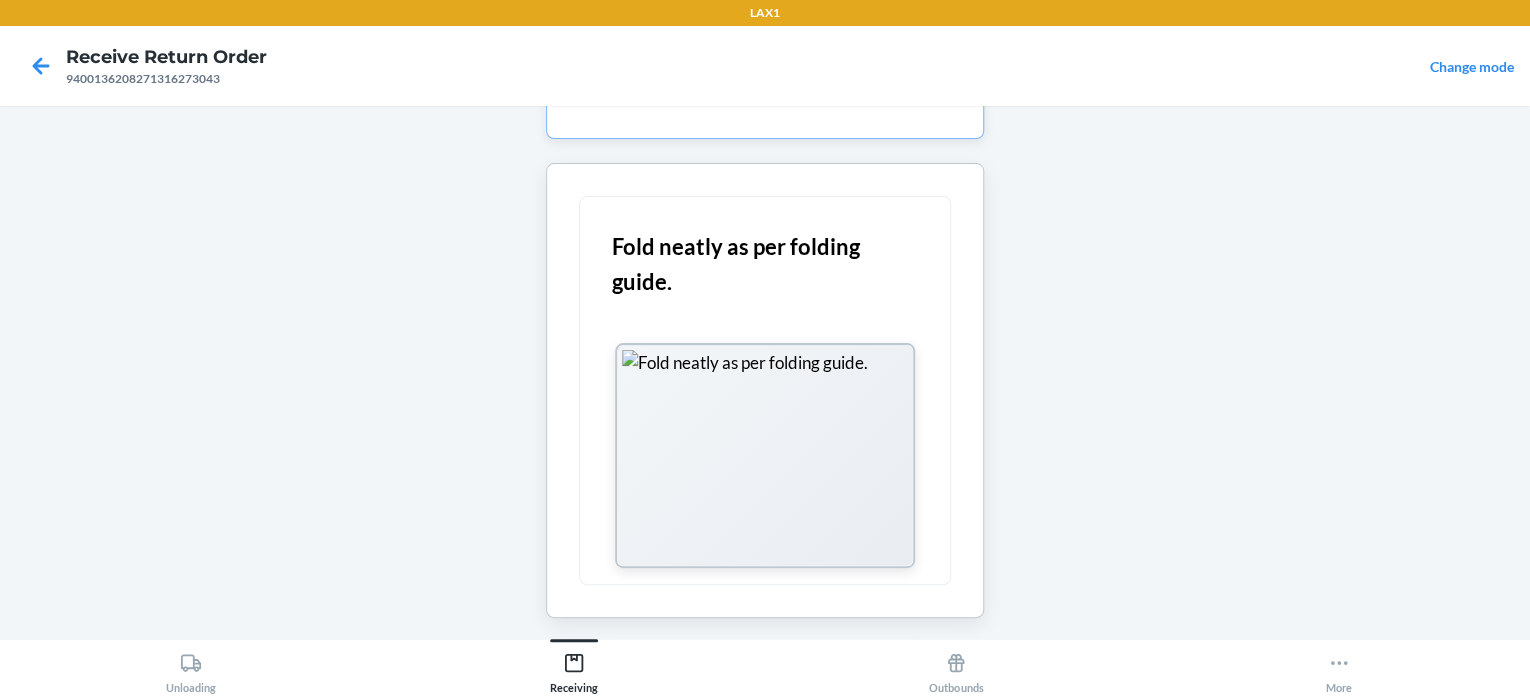 scroll, scrollTop: 204, scrollLeft: 0, axis: vertical 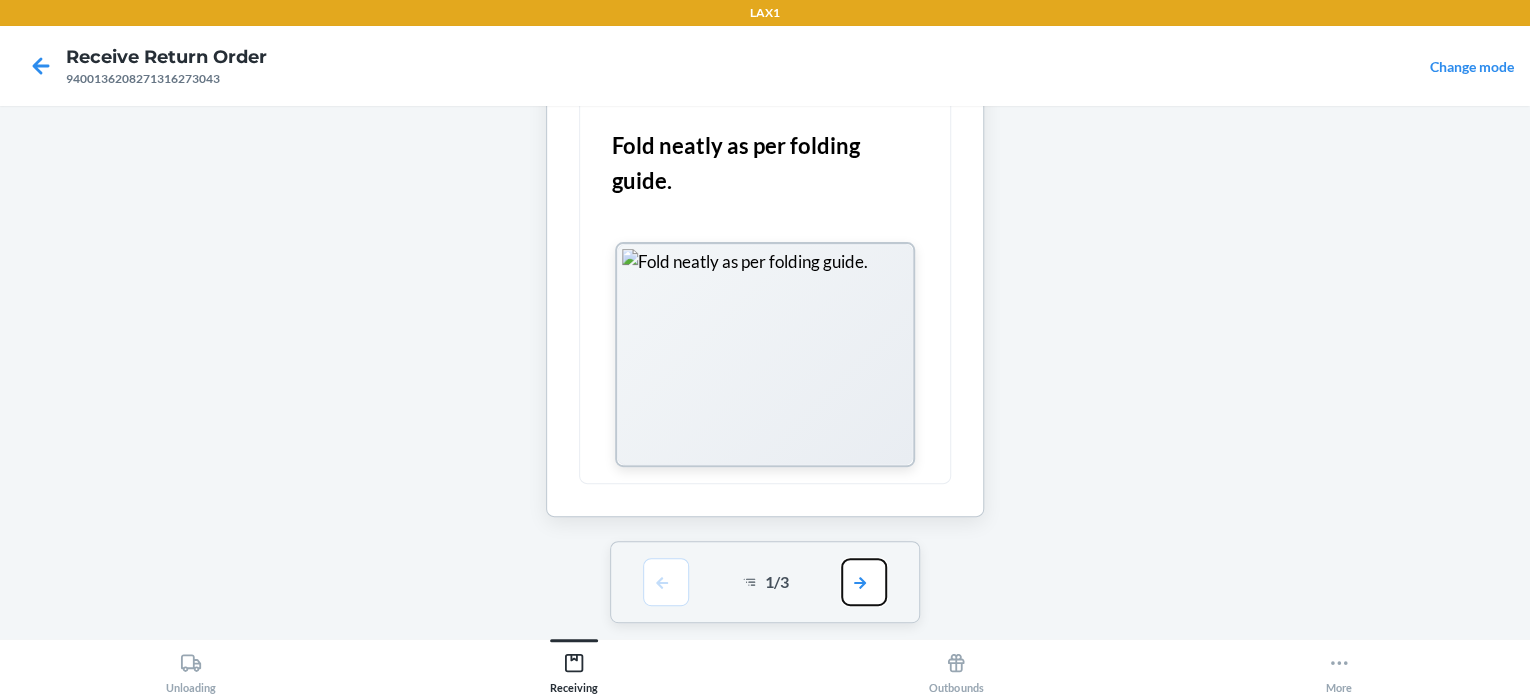 click at bounding box center (864, 582) 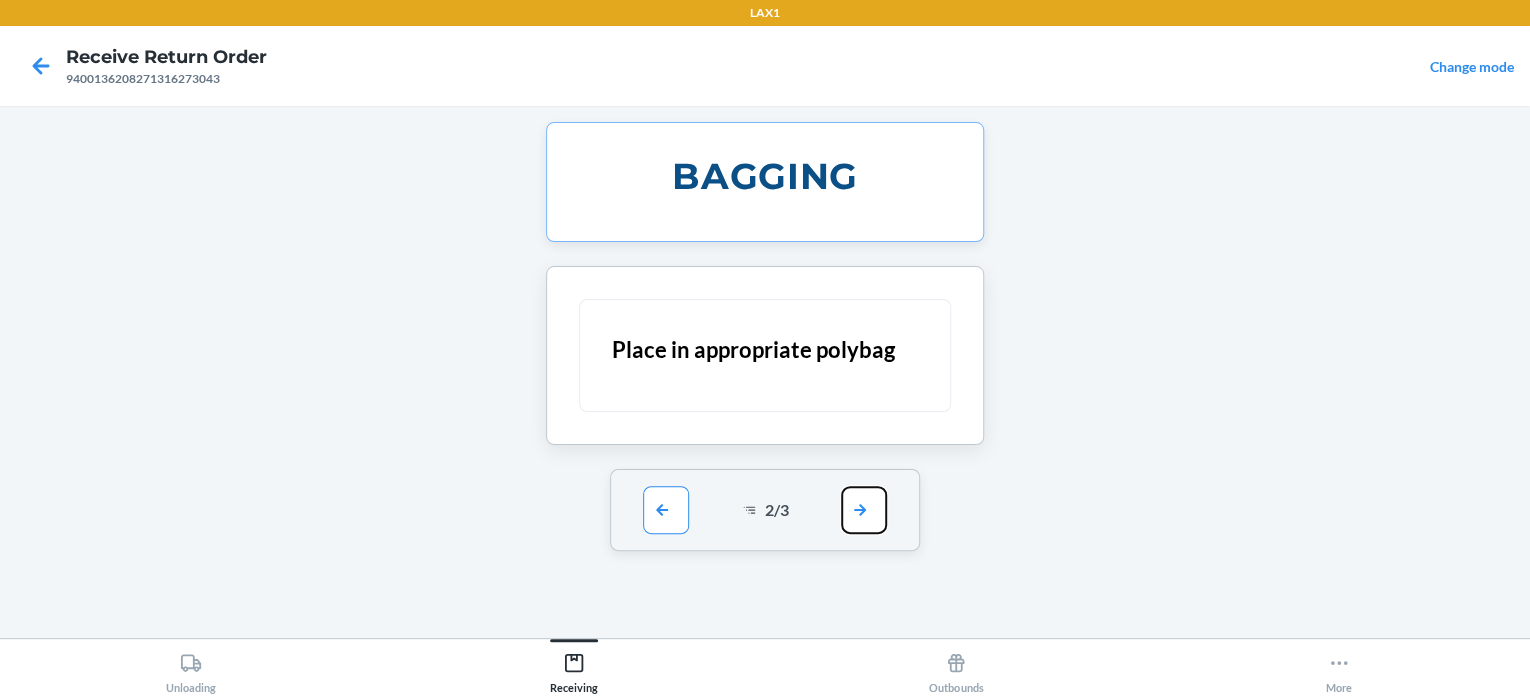scroll, scrollTop: 0, scrollLeft: 0, axis: both 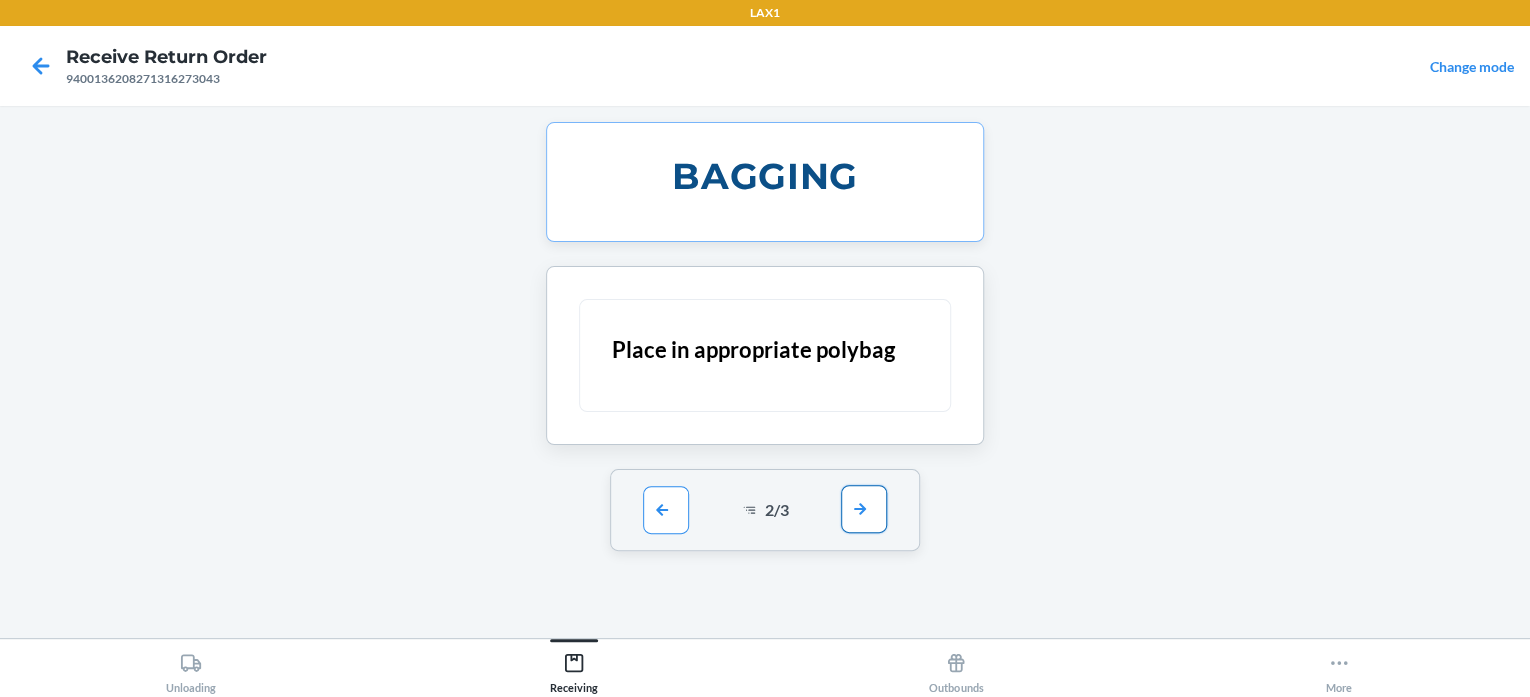 click at bounding box center [864, 509] 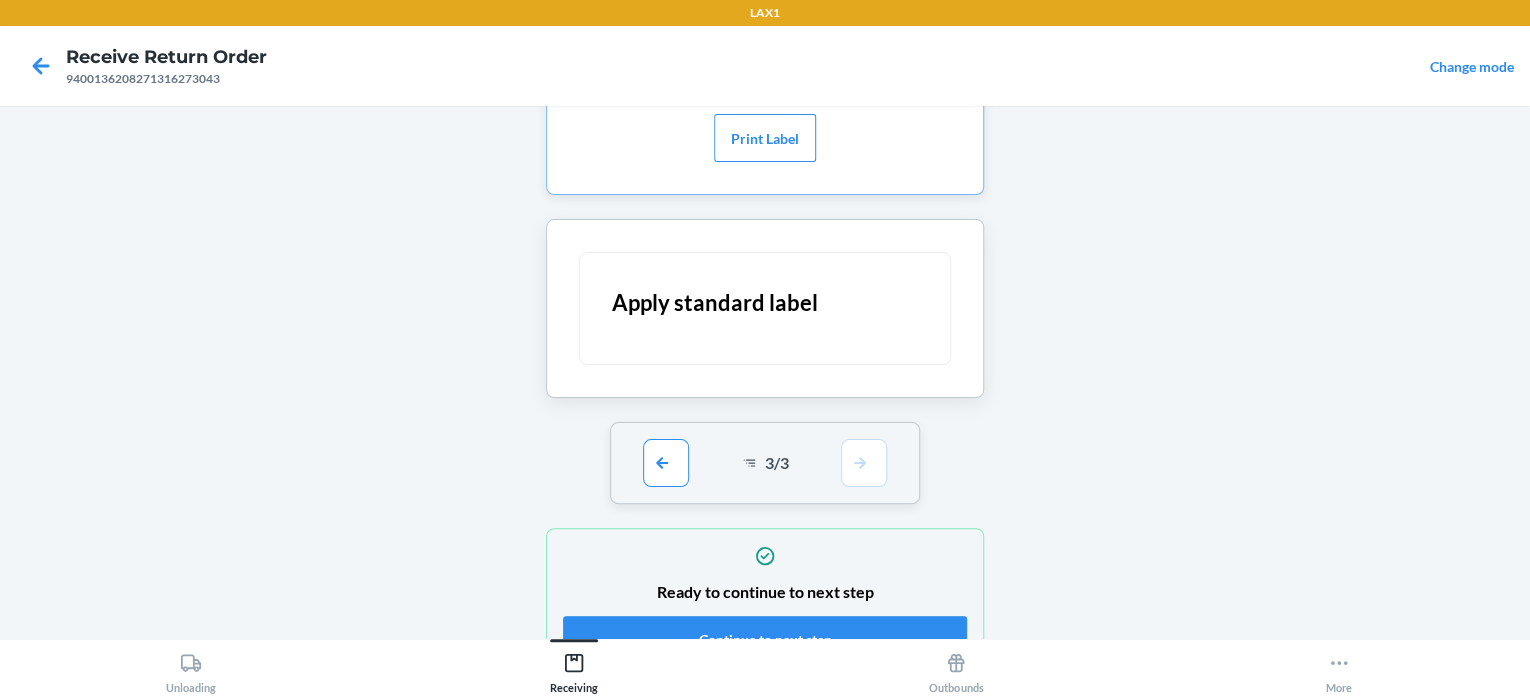 scroll, scrollTop: 152, scrollLeft: 0, axis: vertical 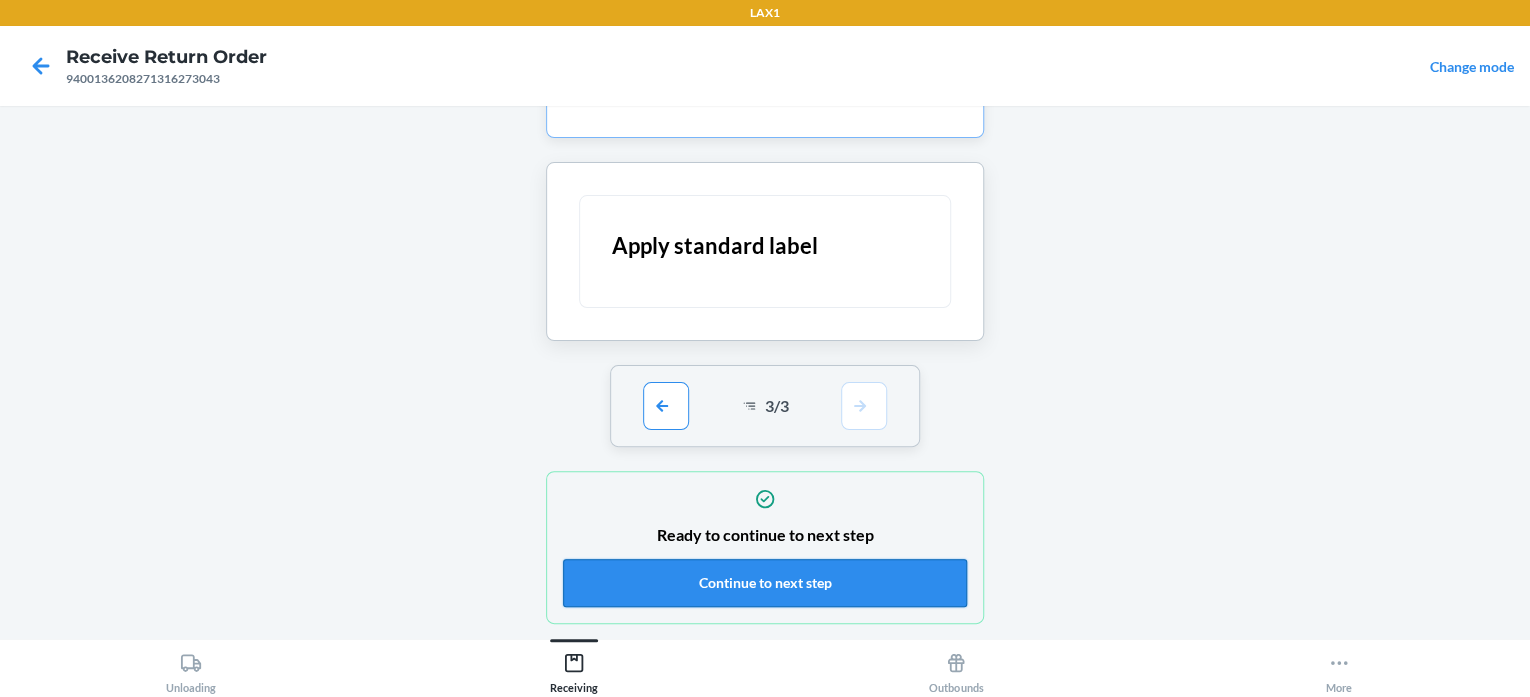 click on "Continue to next step" at bounding box center (765, 583) 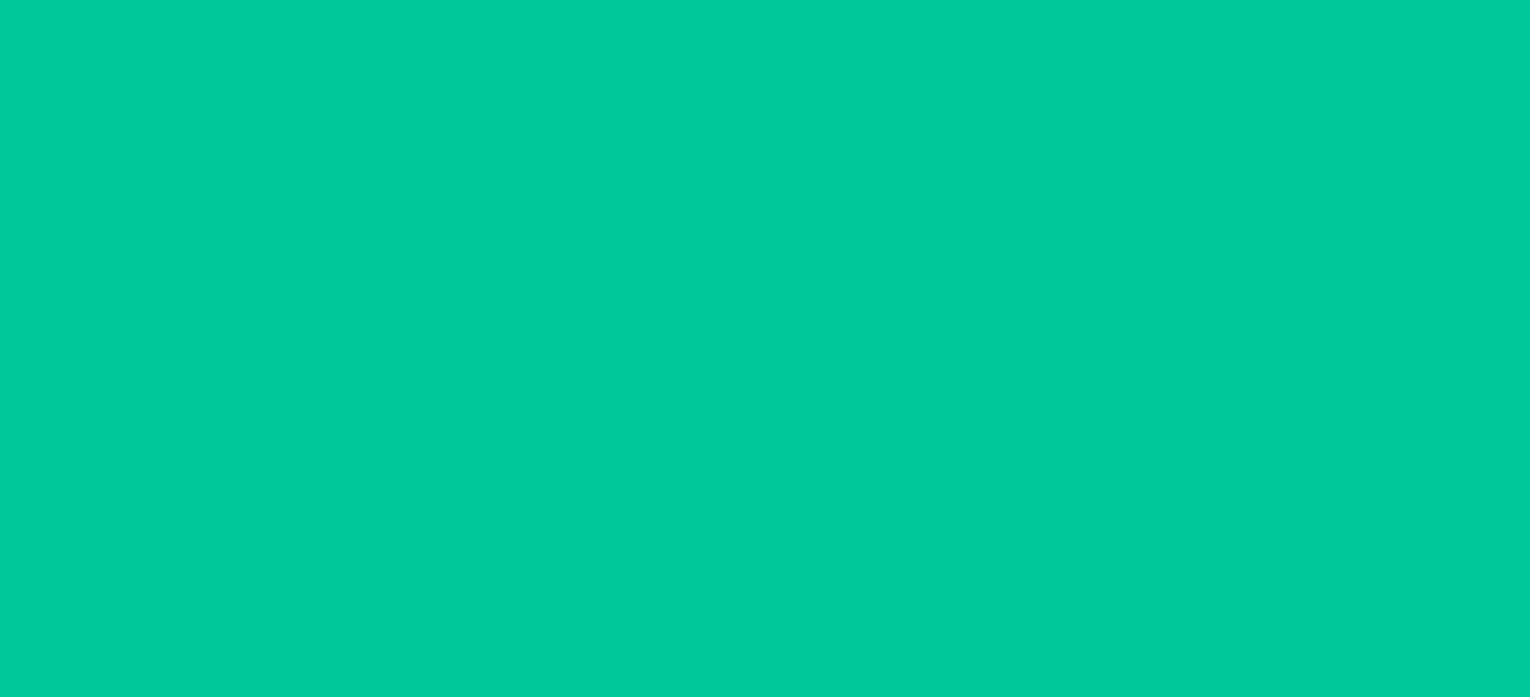 scroll, scrollTop: 0, scrollLeft: 0, axis: both 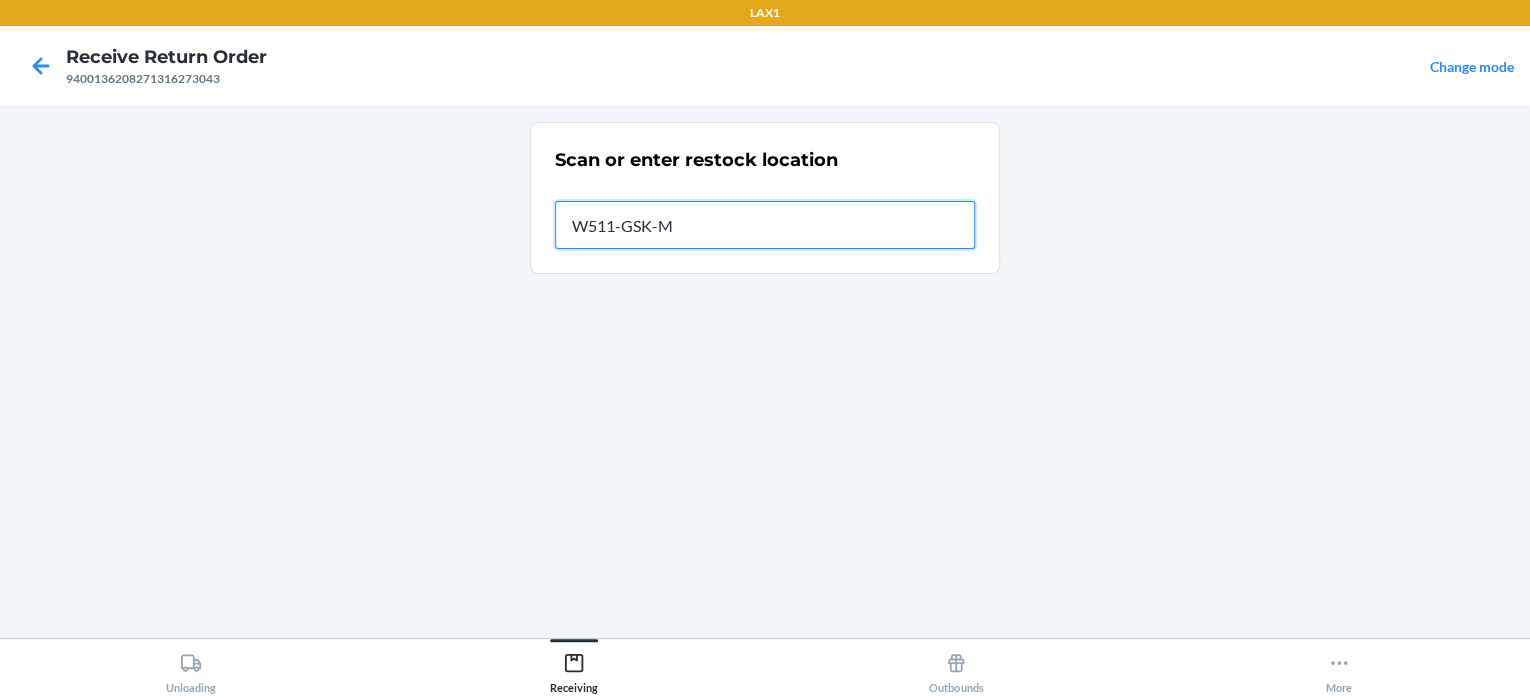 type on "W511-GSK-M" 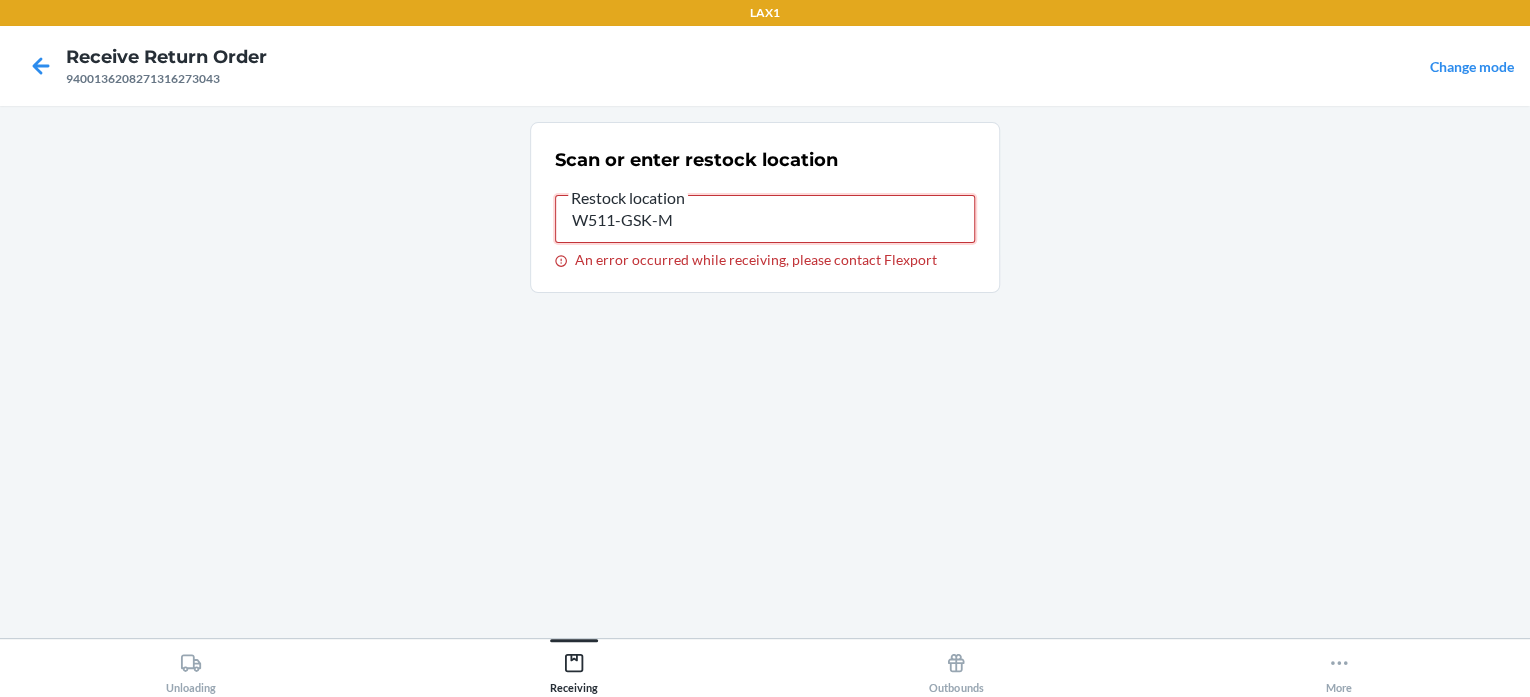 drag, startPoint x: 821, startPoint y: 224, endPoint x: 0, endPoint y: 103, distance: 829.86865 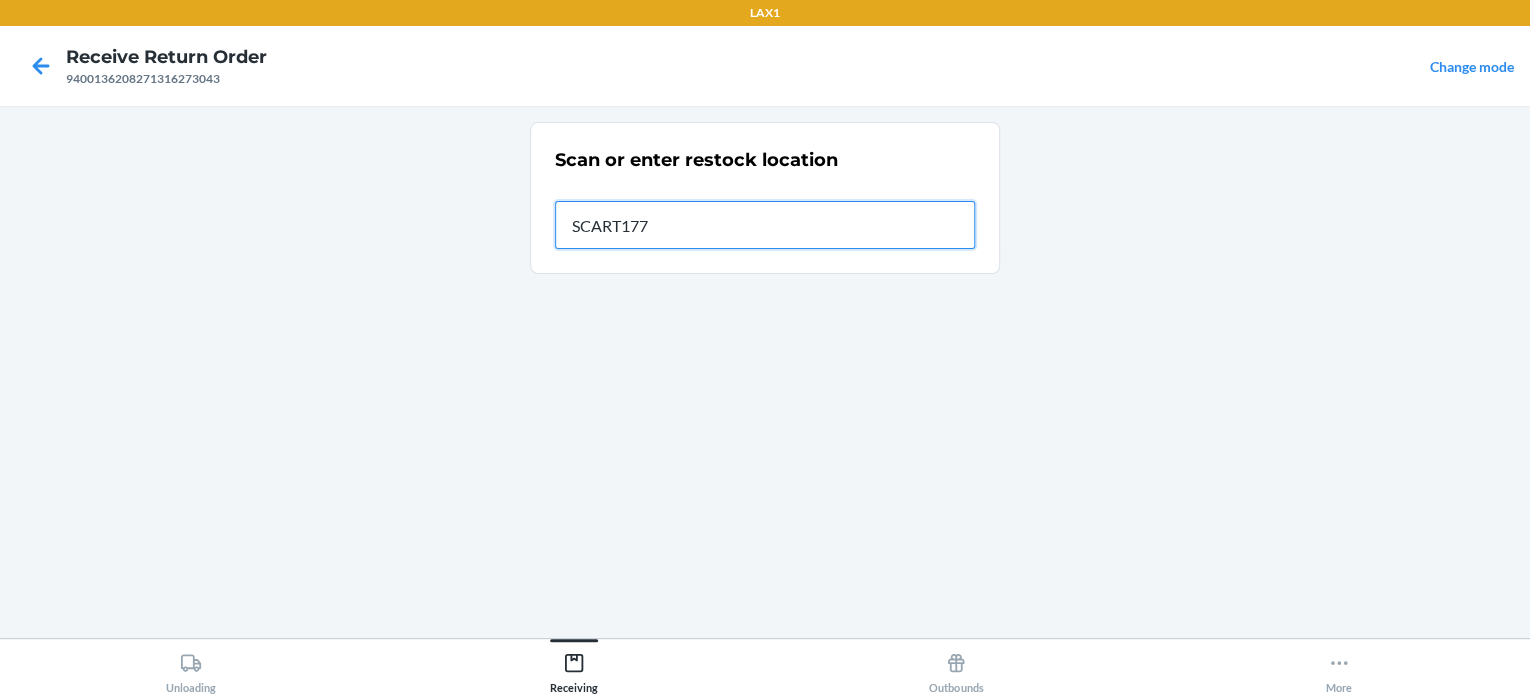 type on "SCART177" 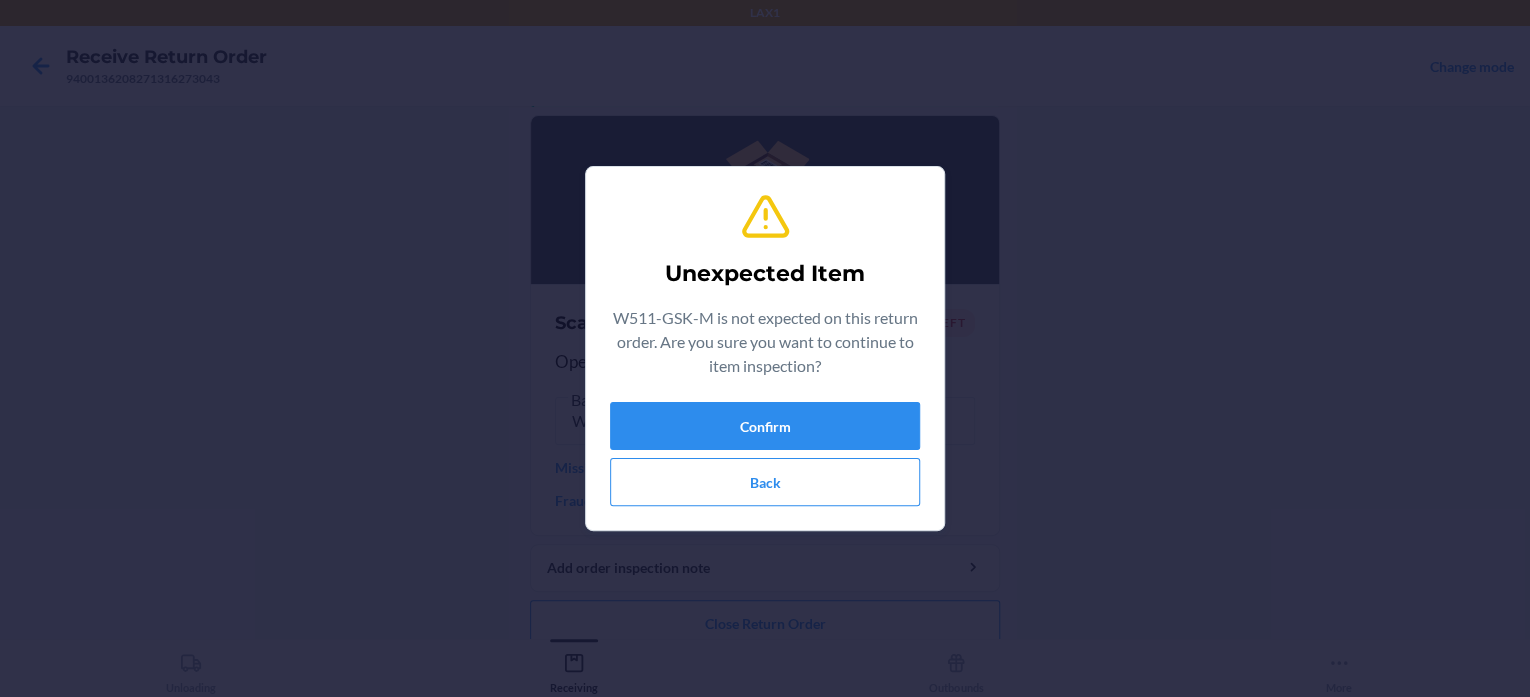 scroll, scrollTop: 163, scrollLeft: 0, axis: vertical 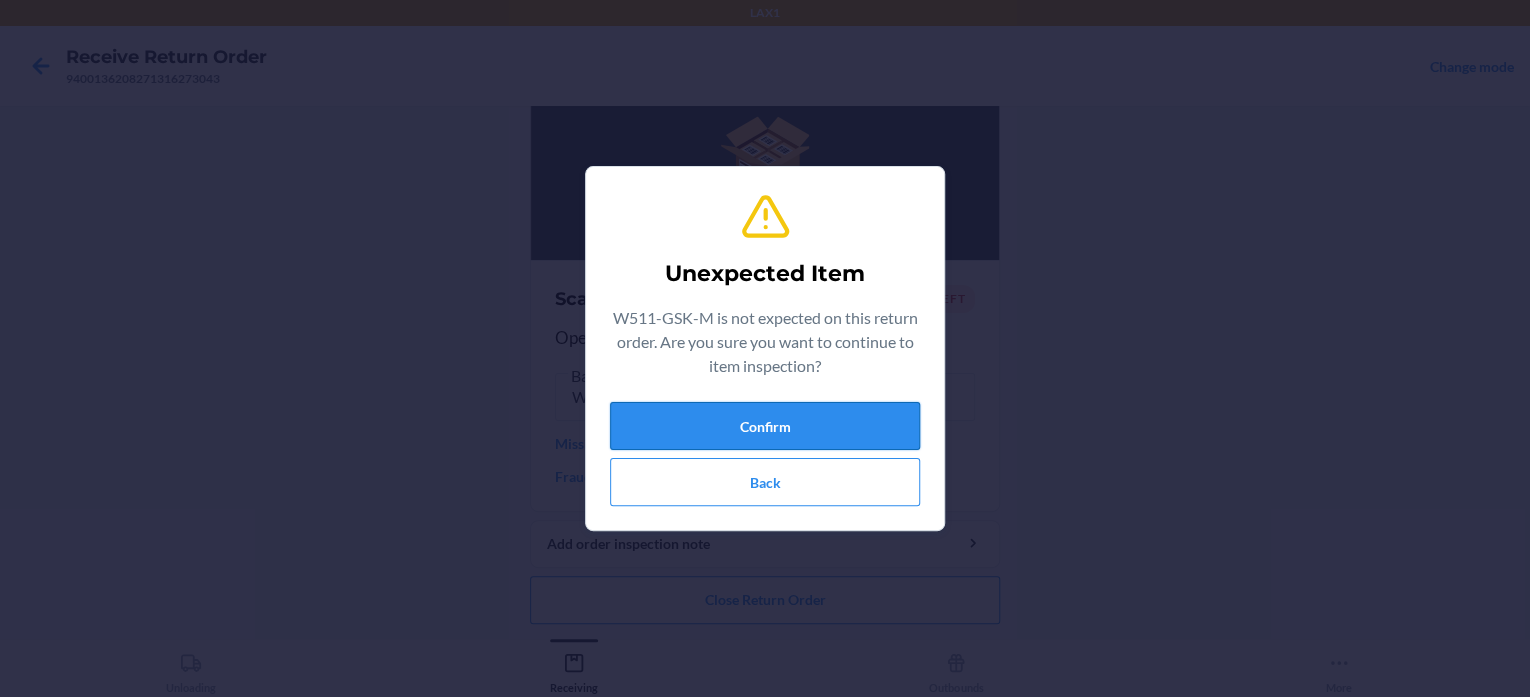 click on "Confirm" at bounding box center [765, 426] 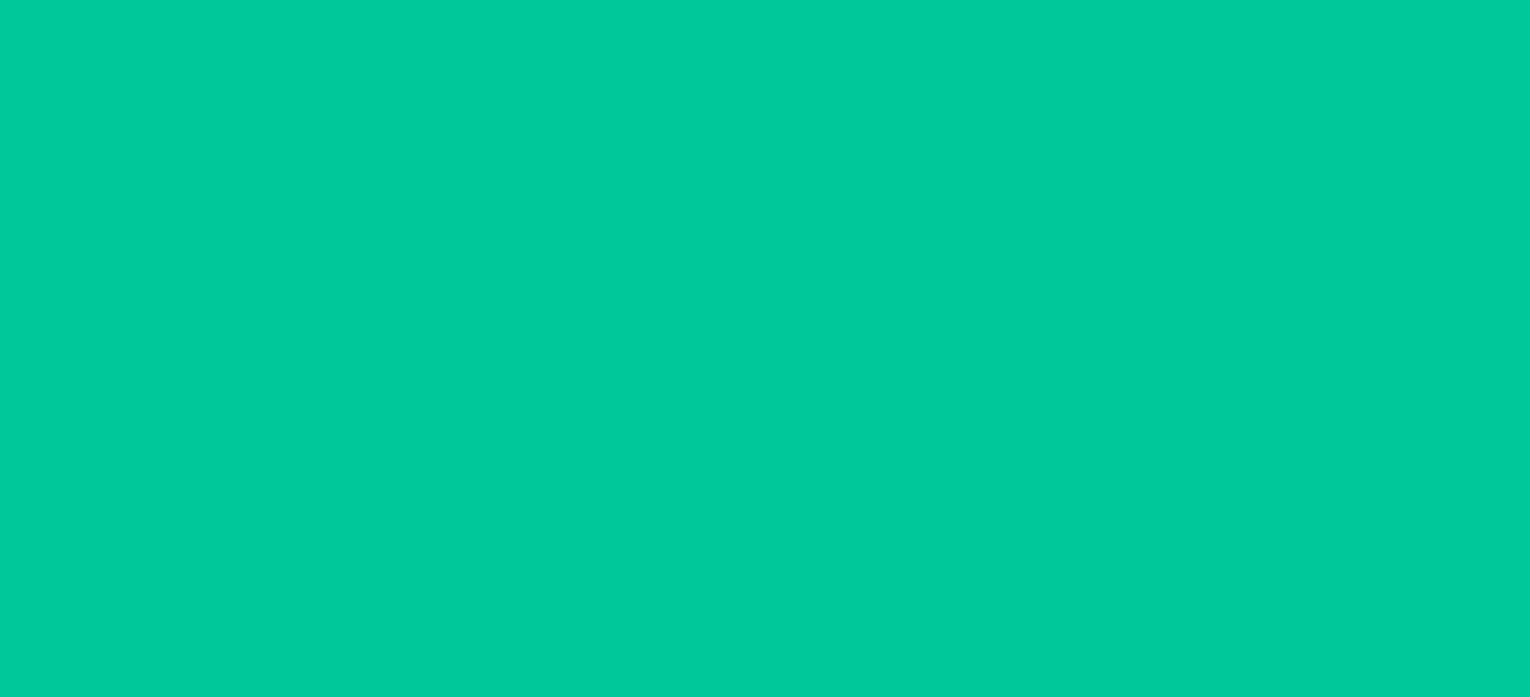 scroll, scrollTop: 0, scrollLeft: 0, axis: both 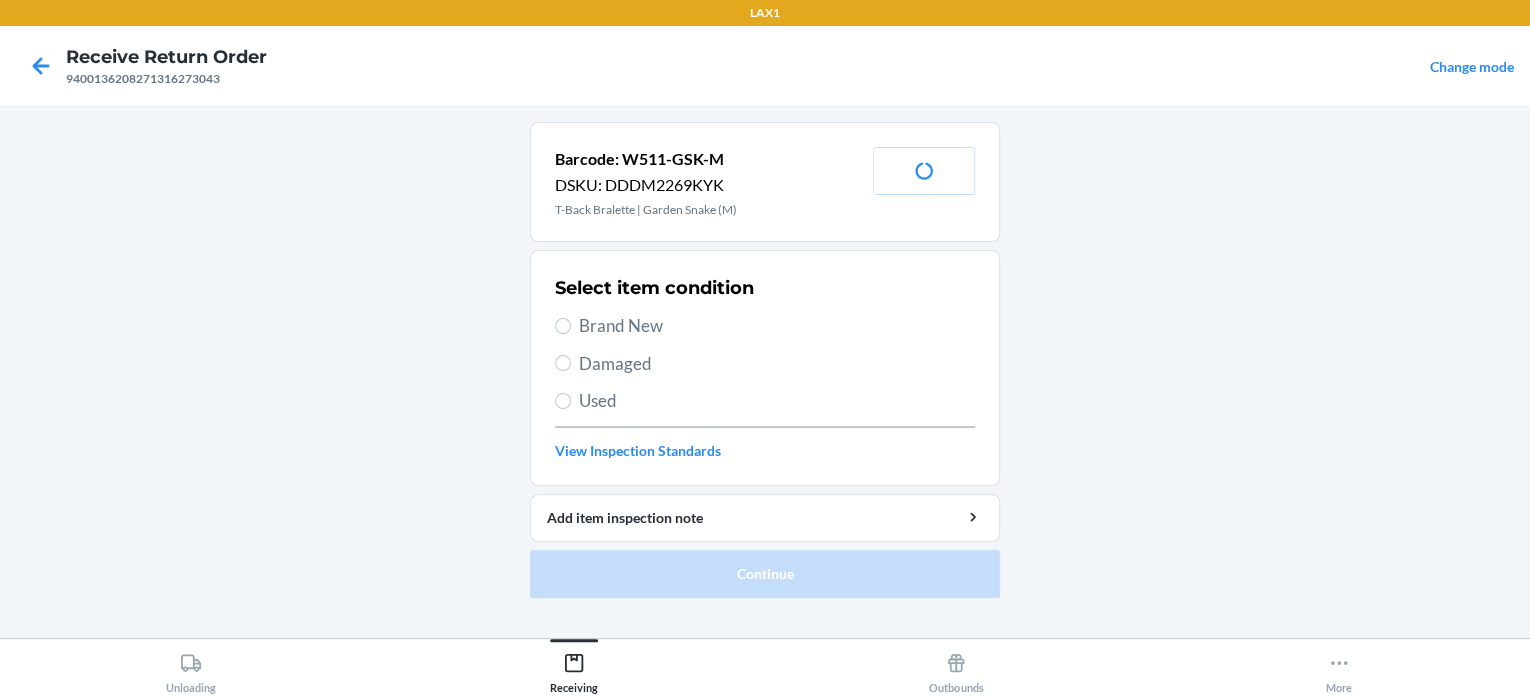 click on "Brand New" at bounding box center (777, 326) 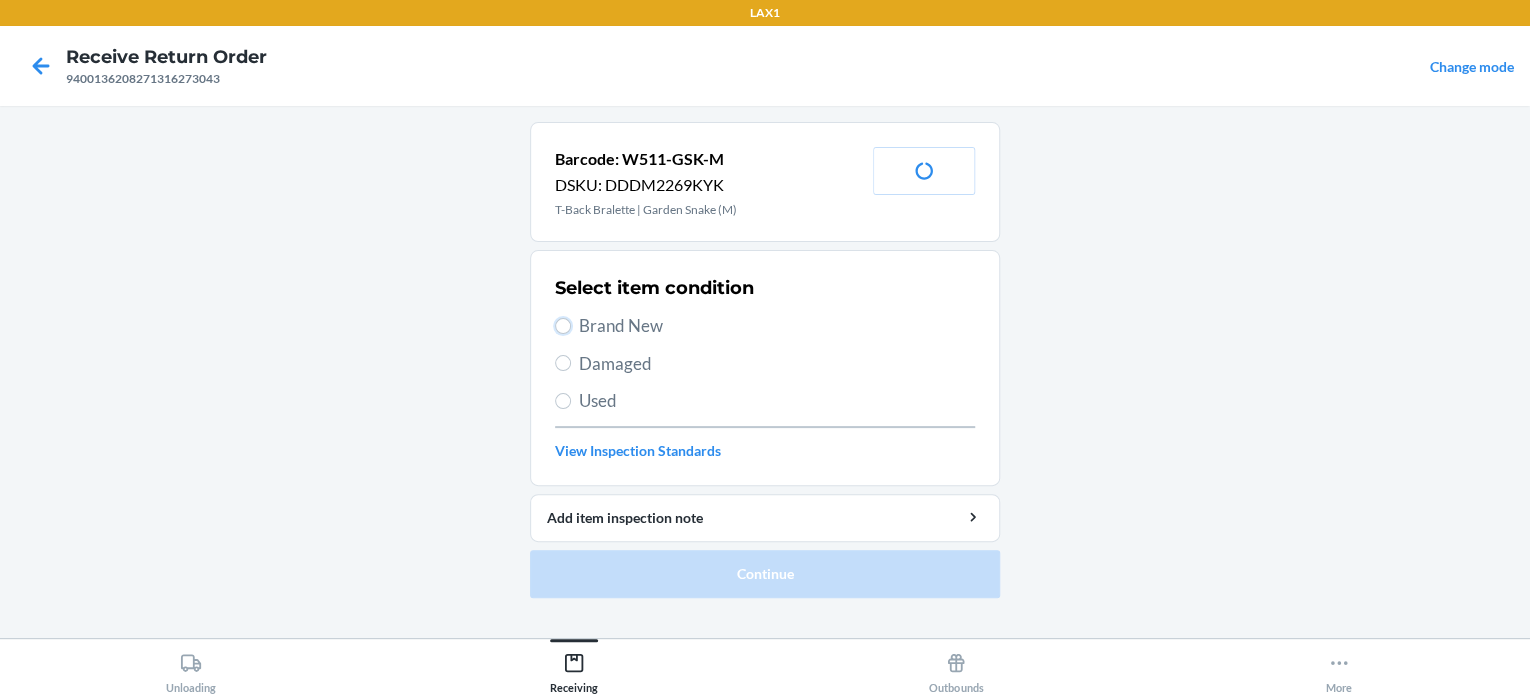 click on "Brand New" at bounding box center (563, 326) 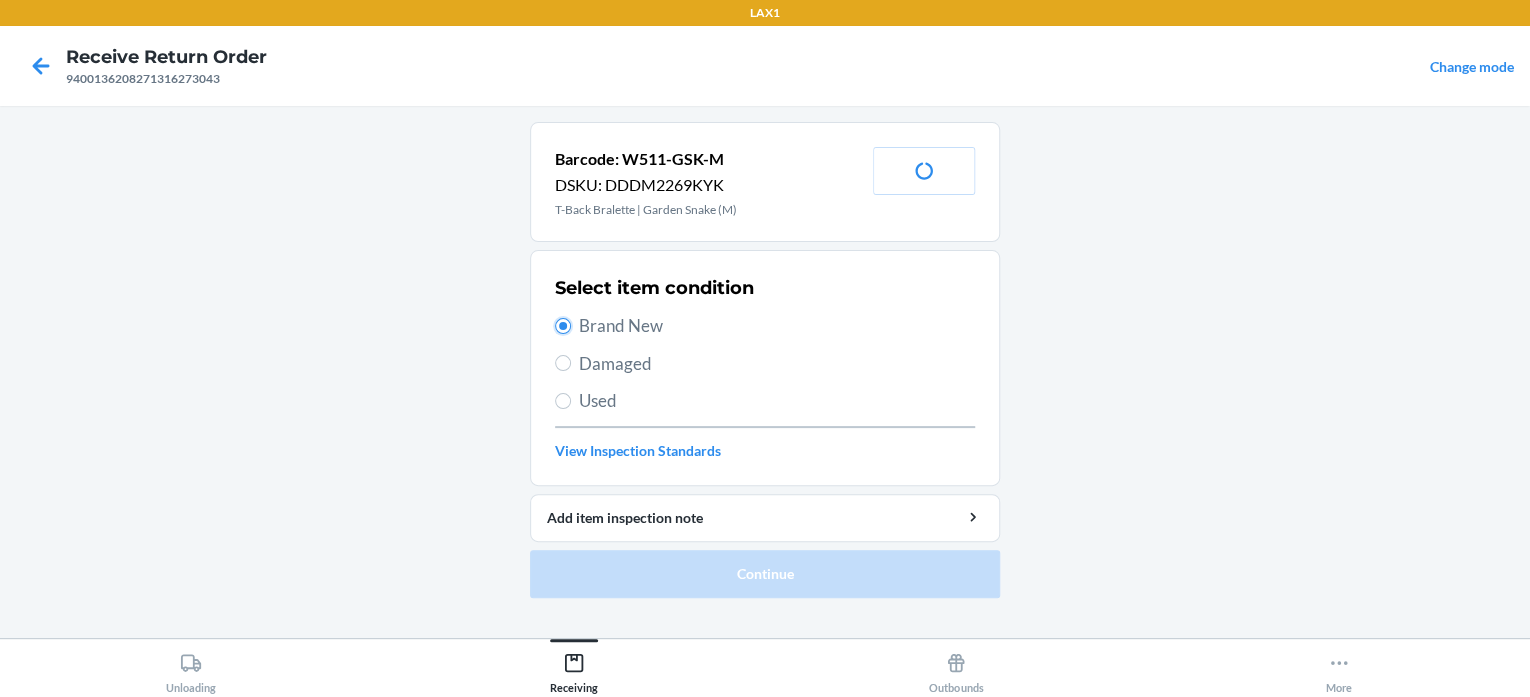 radio on "true" 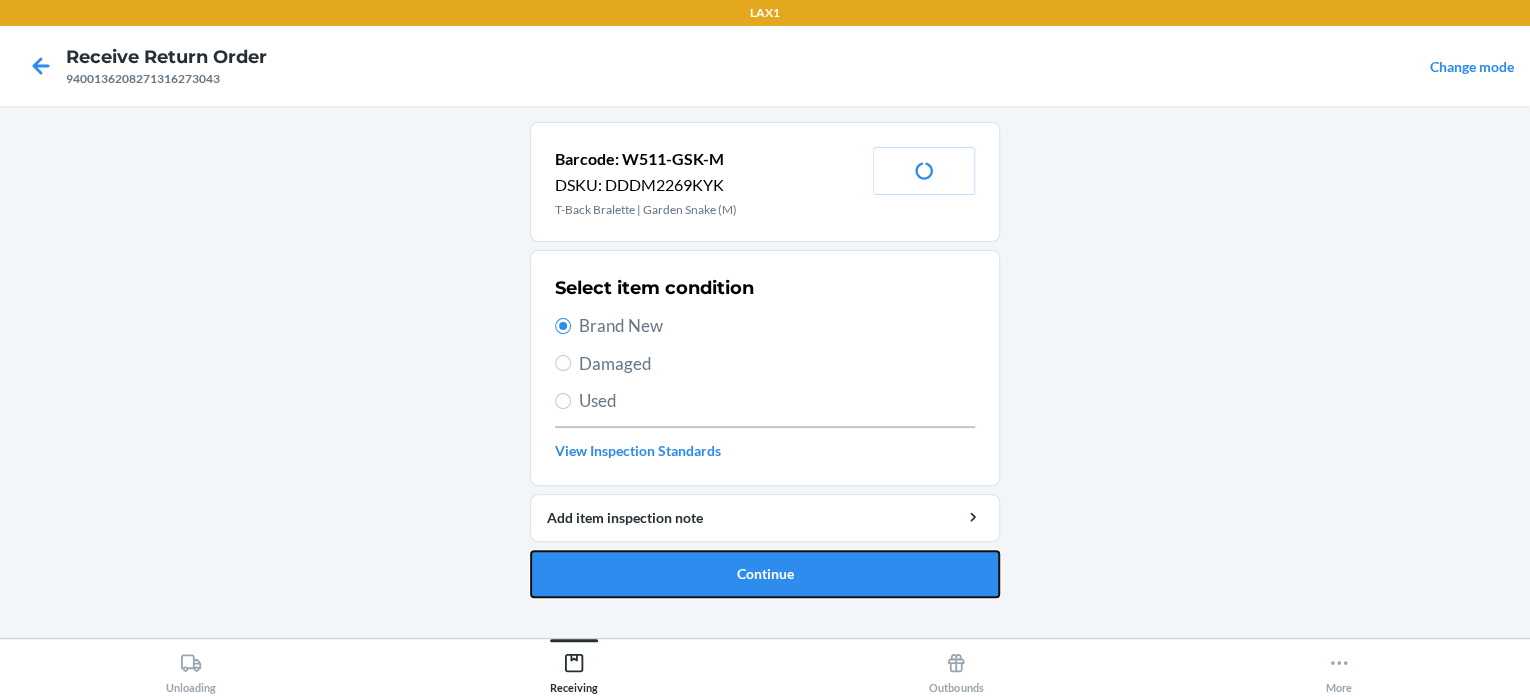 drag, startPoint x: 792, startPoint y: 567, endPoint x: 792, endPoint y: 545, distance: 22 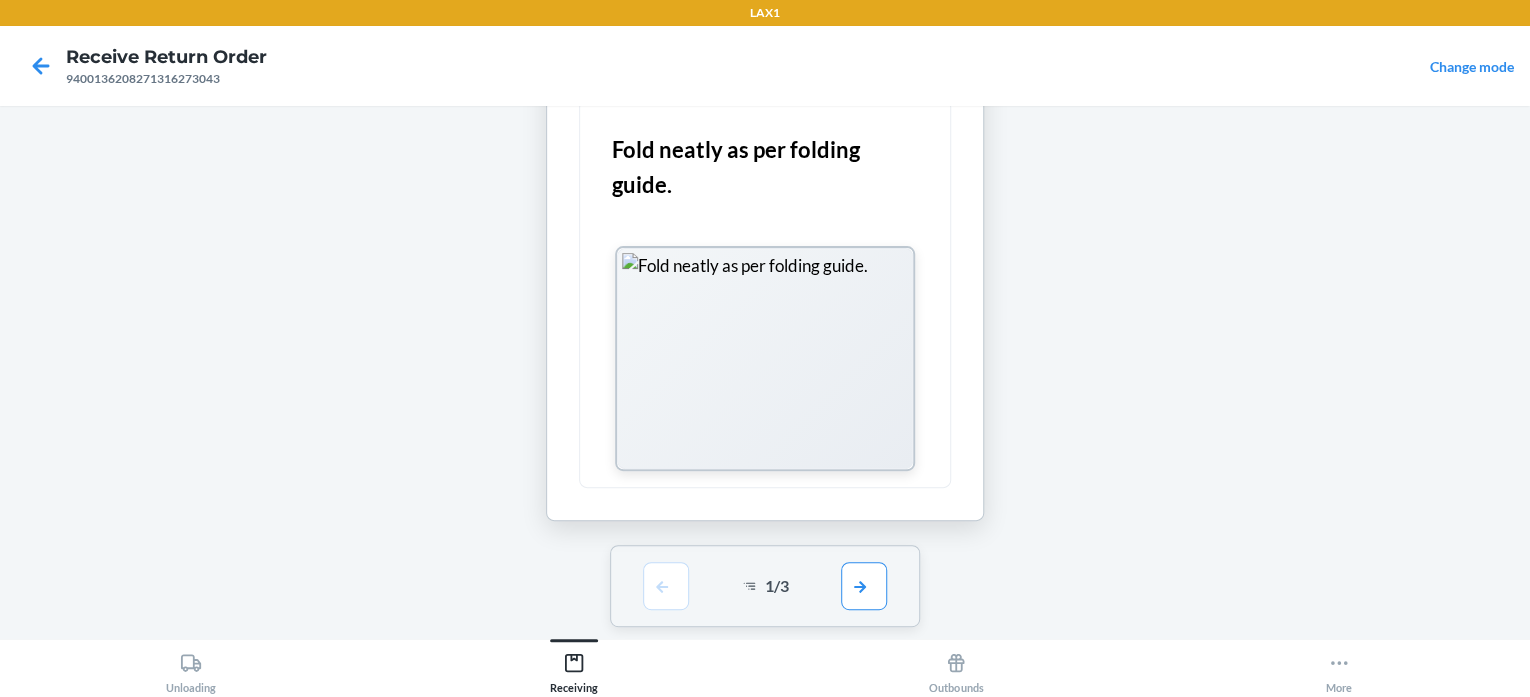 scroll, scrollTop: 204, scrollLeft: 0, axis: vertical 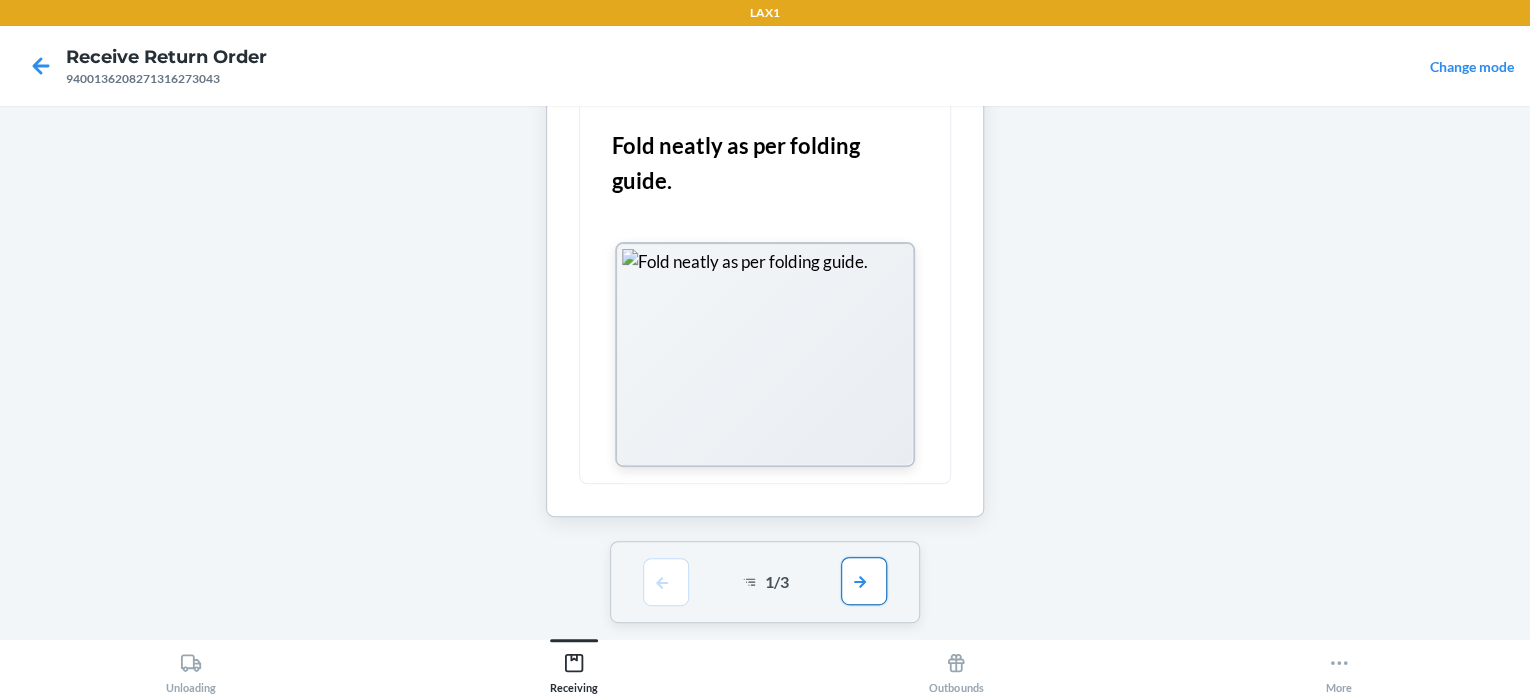 click at bounding box center [864, 581] 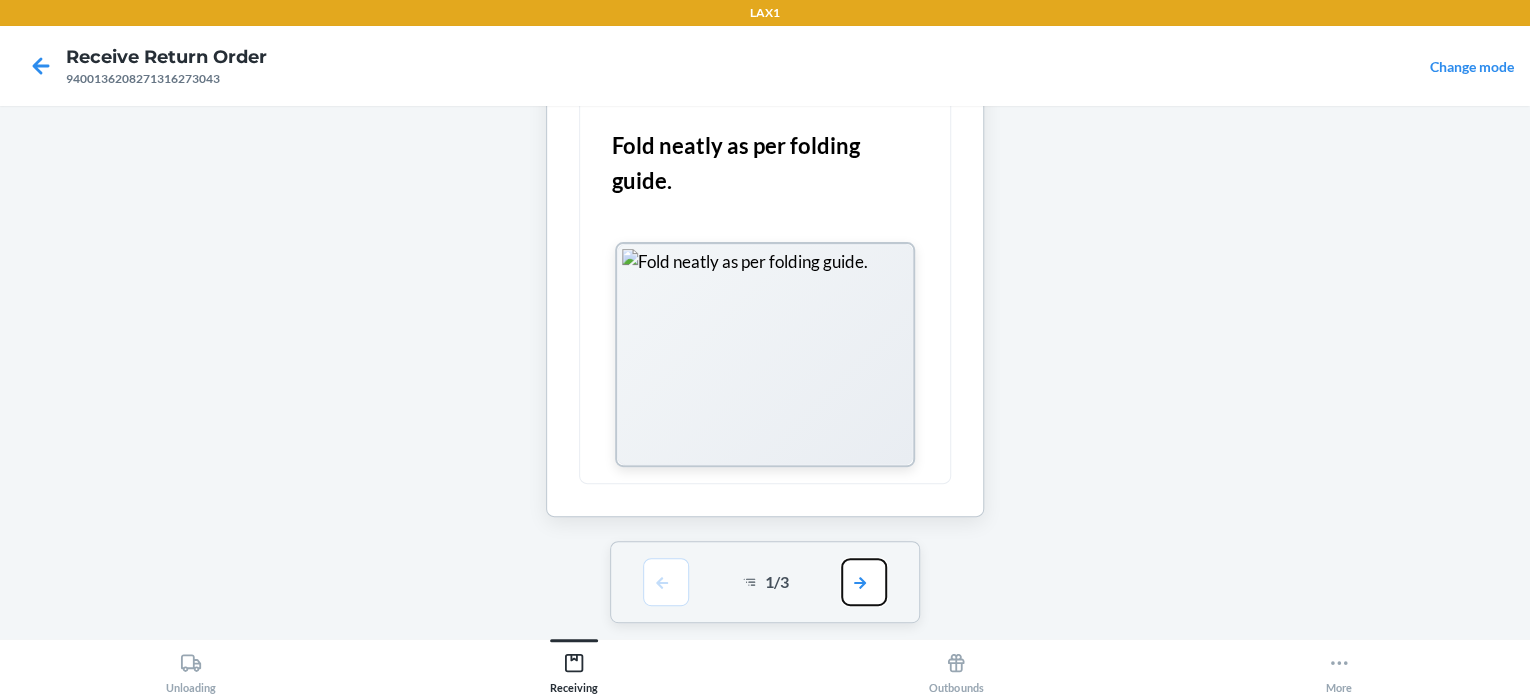 scroll, scrollTop: 0, scrollLeft: 0, axis: both 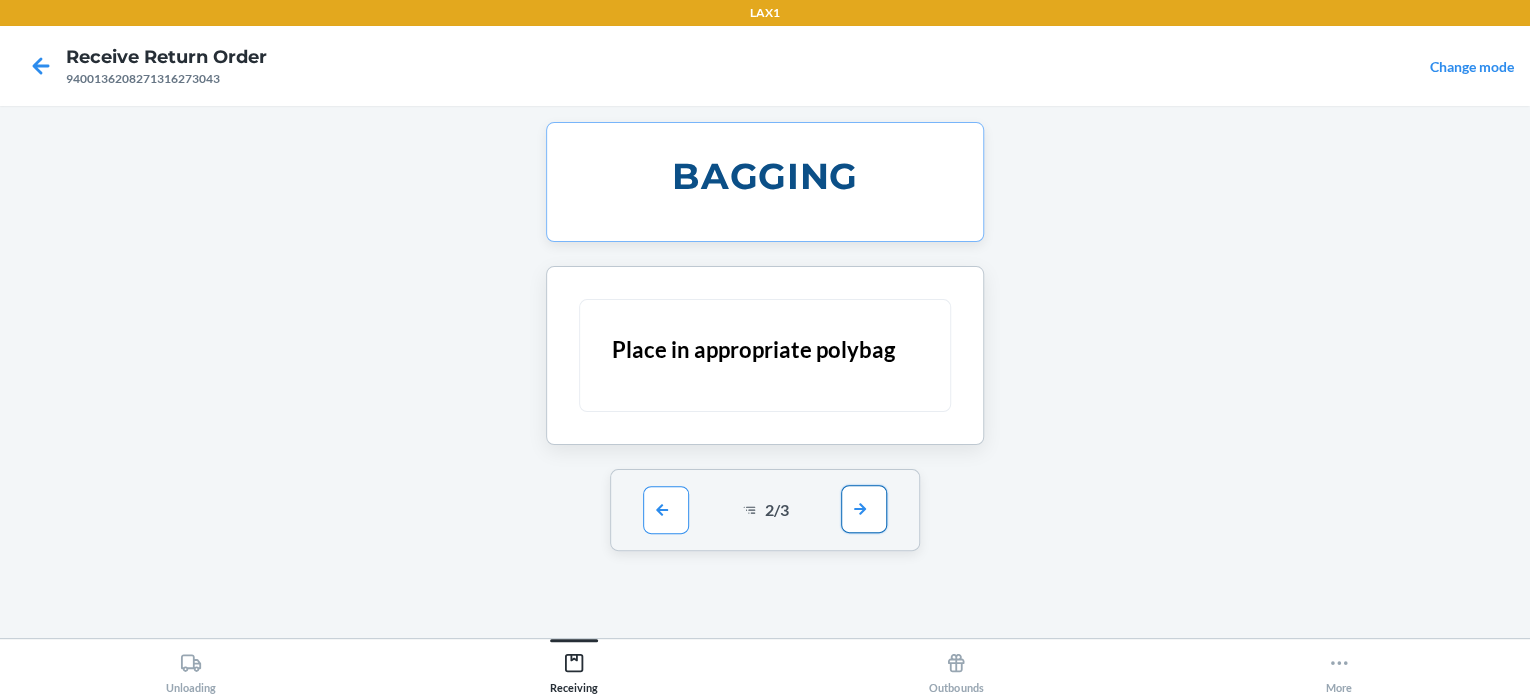 click at bounding box center (864, 509) 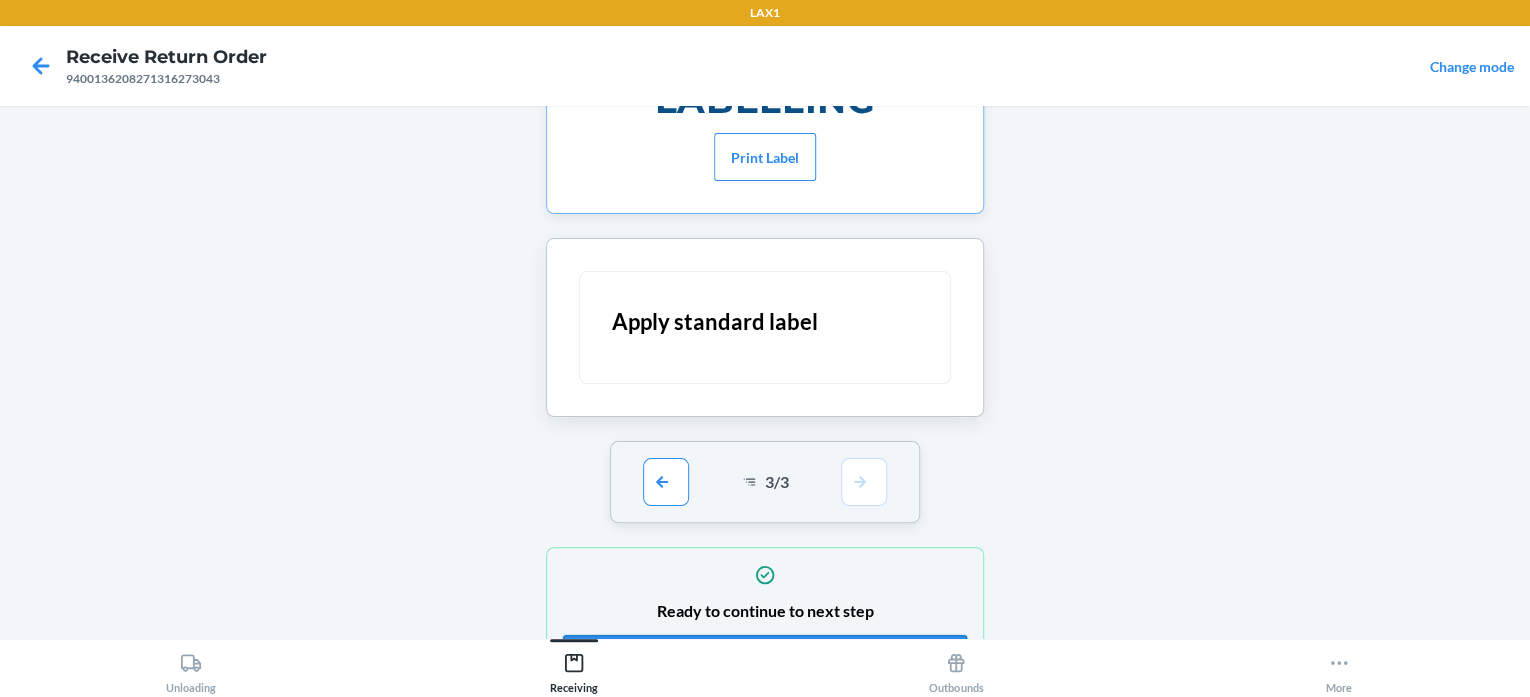 scroll, scrollTop: 152, scrollLeft: 0, axis: vertical 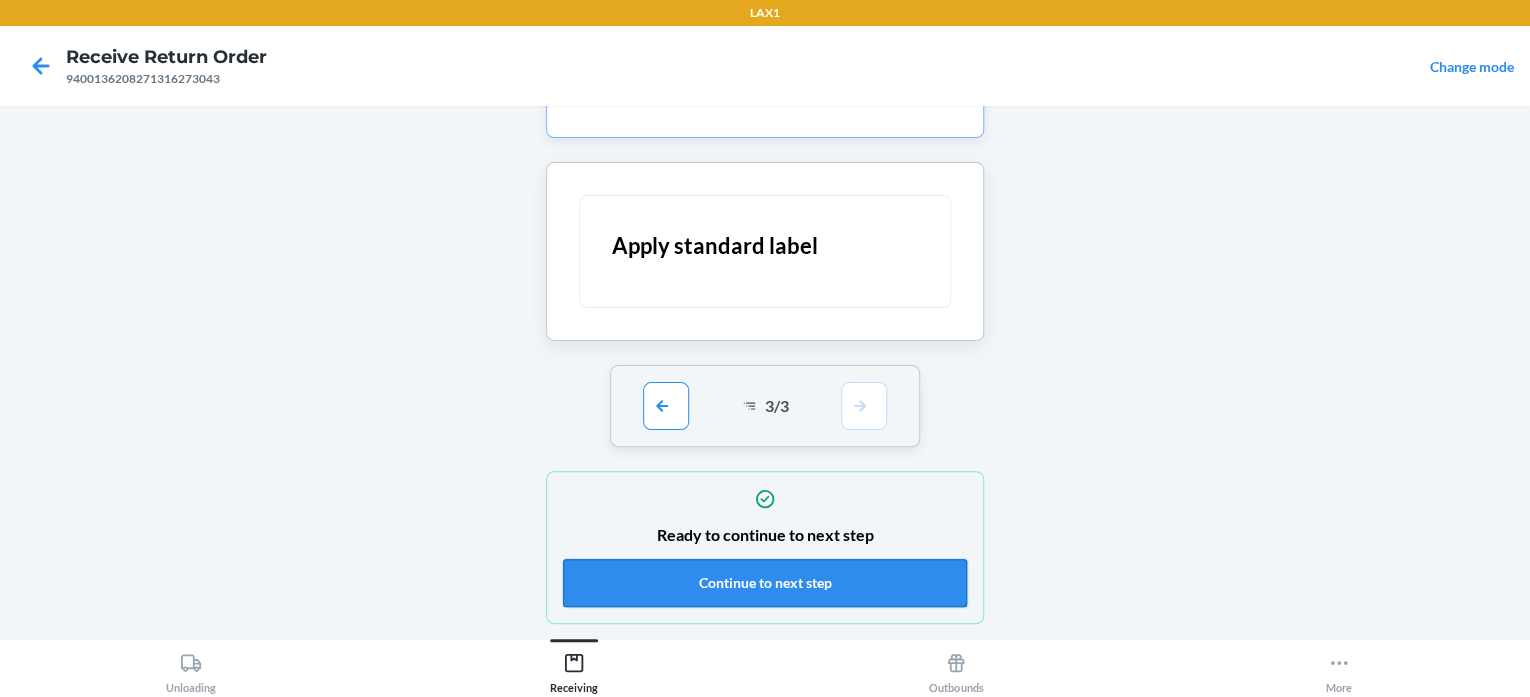 click on "Continue to next step" at bounding box center [765, 583] 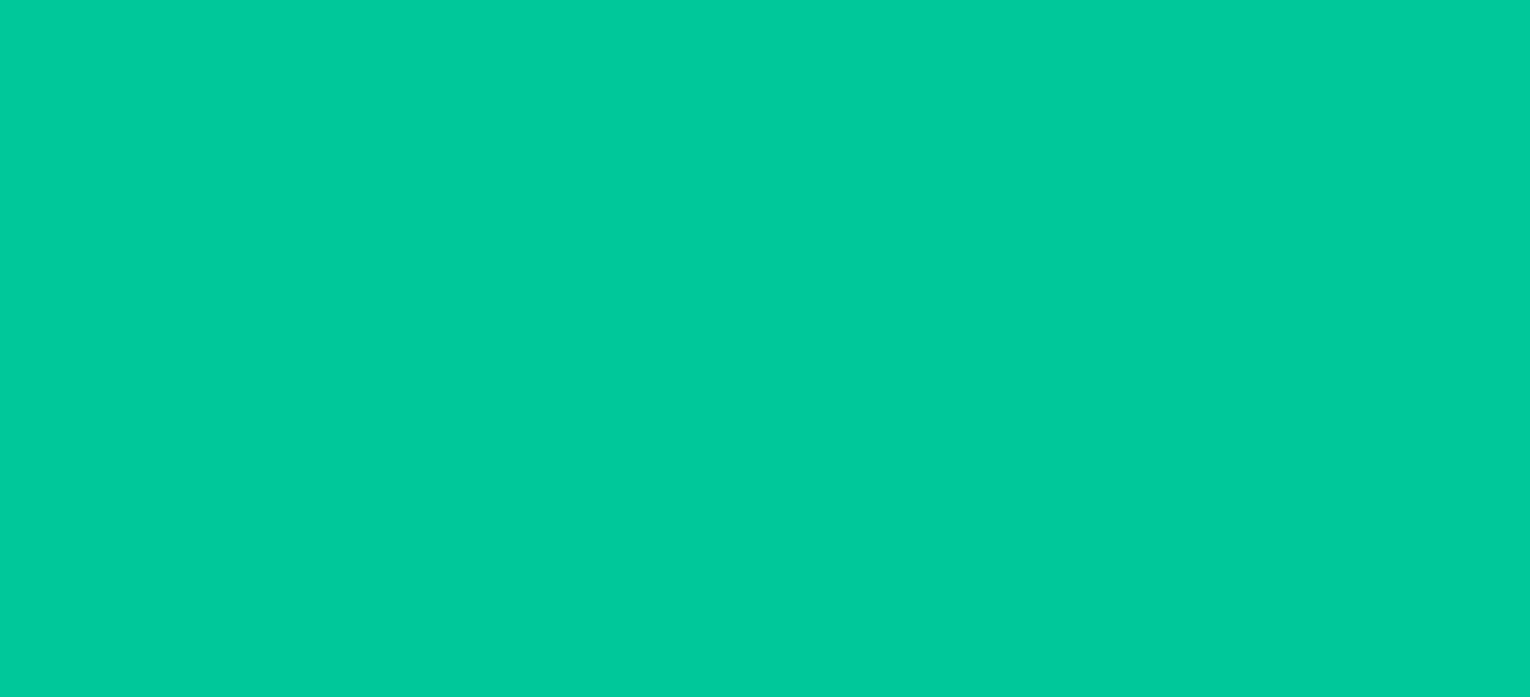 scroll, scrollTop: 0, scrollLeft: 0, axis: both 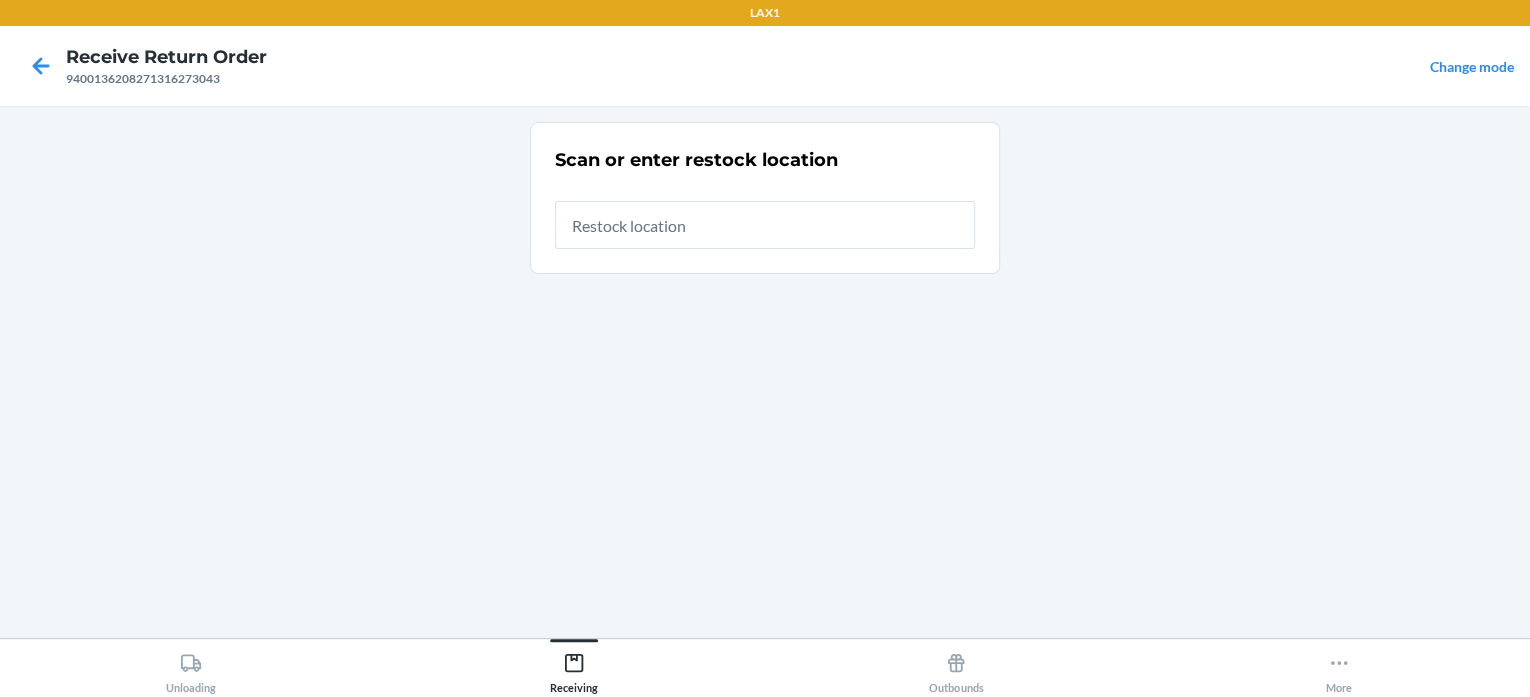 drag, startPoint x: 716, startPoint y: 387, endPoint x: 304, endPoint y: 335, distance: 415.2686 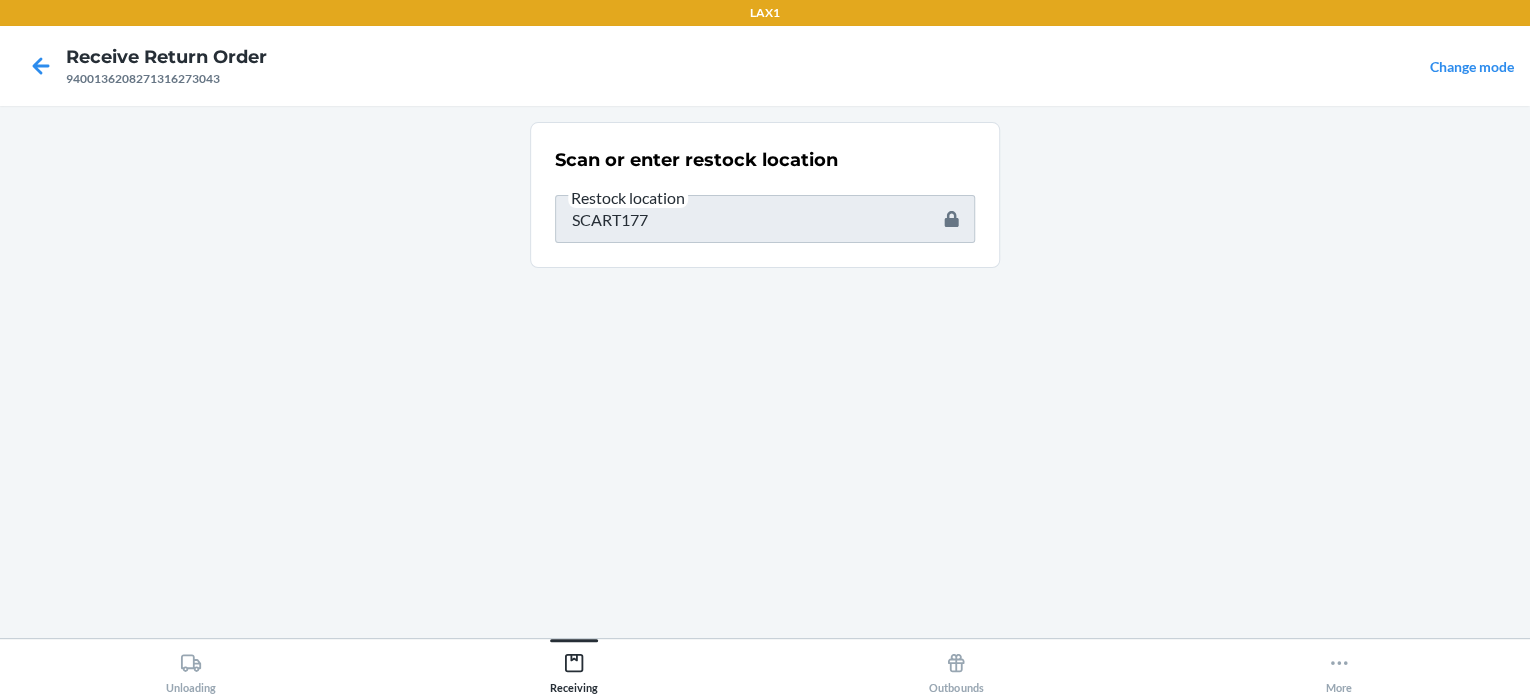 type on "WL507-SDU-M" 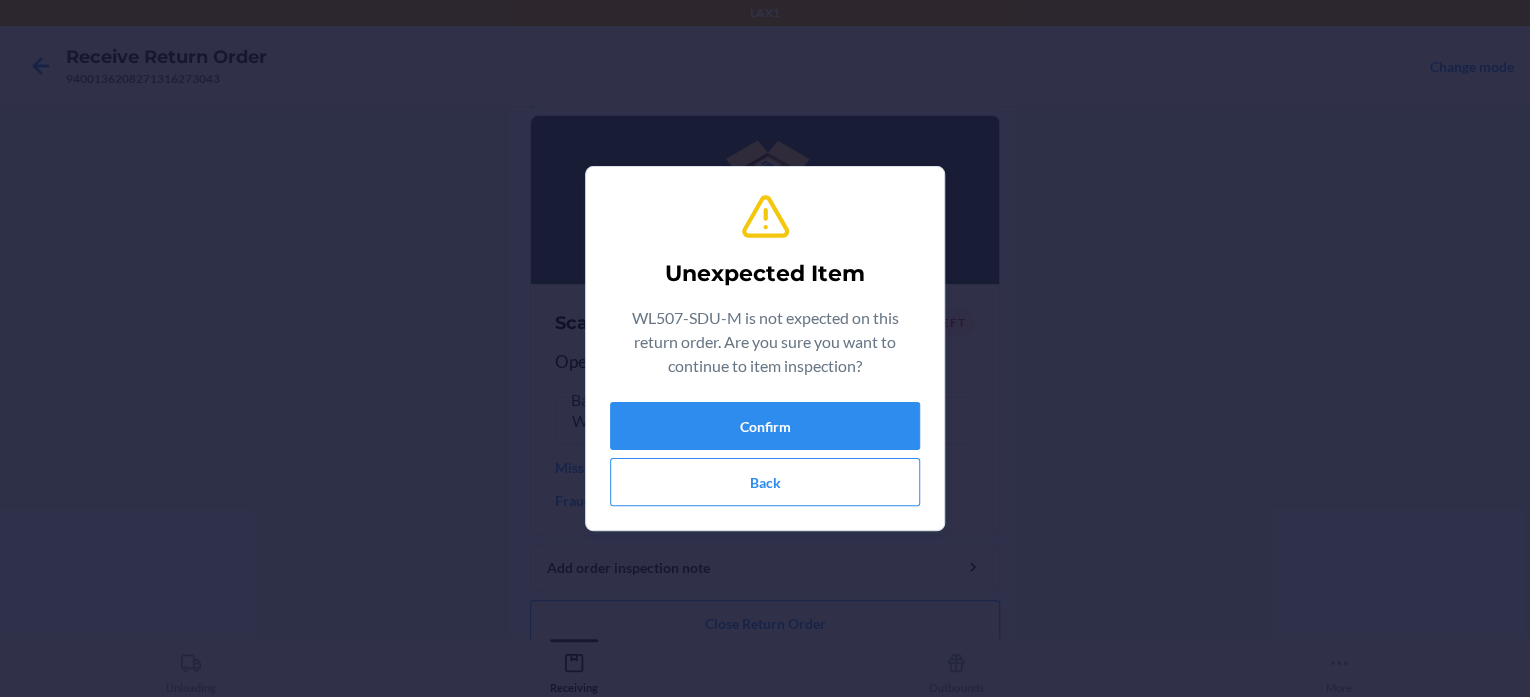 scroll, scrollTop: 163, scrollLeft: 0, axis: vertical 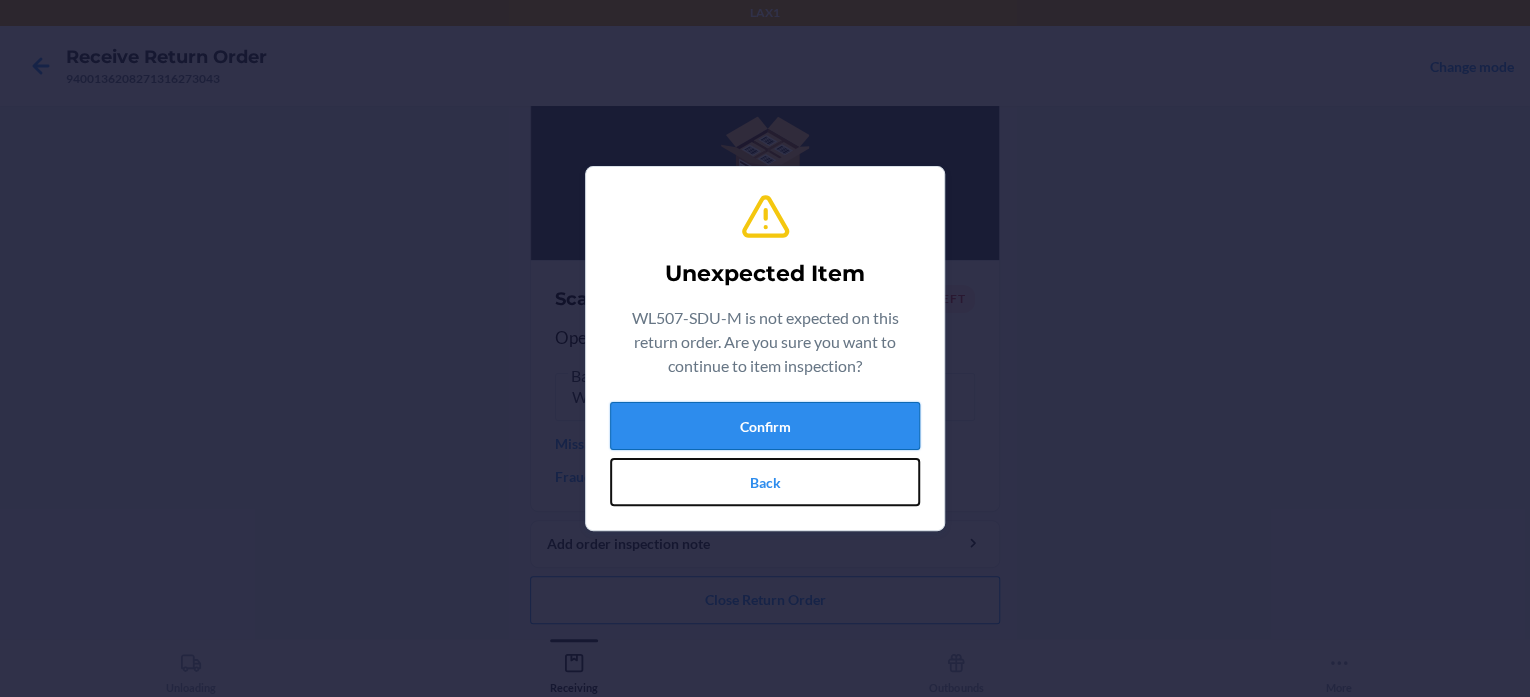click on "Confirm Back" at bounding box center (765, 454) 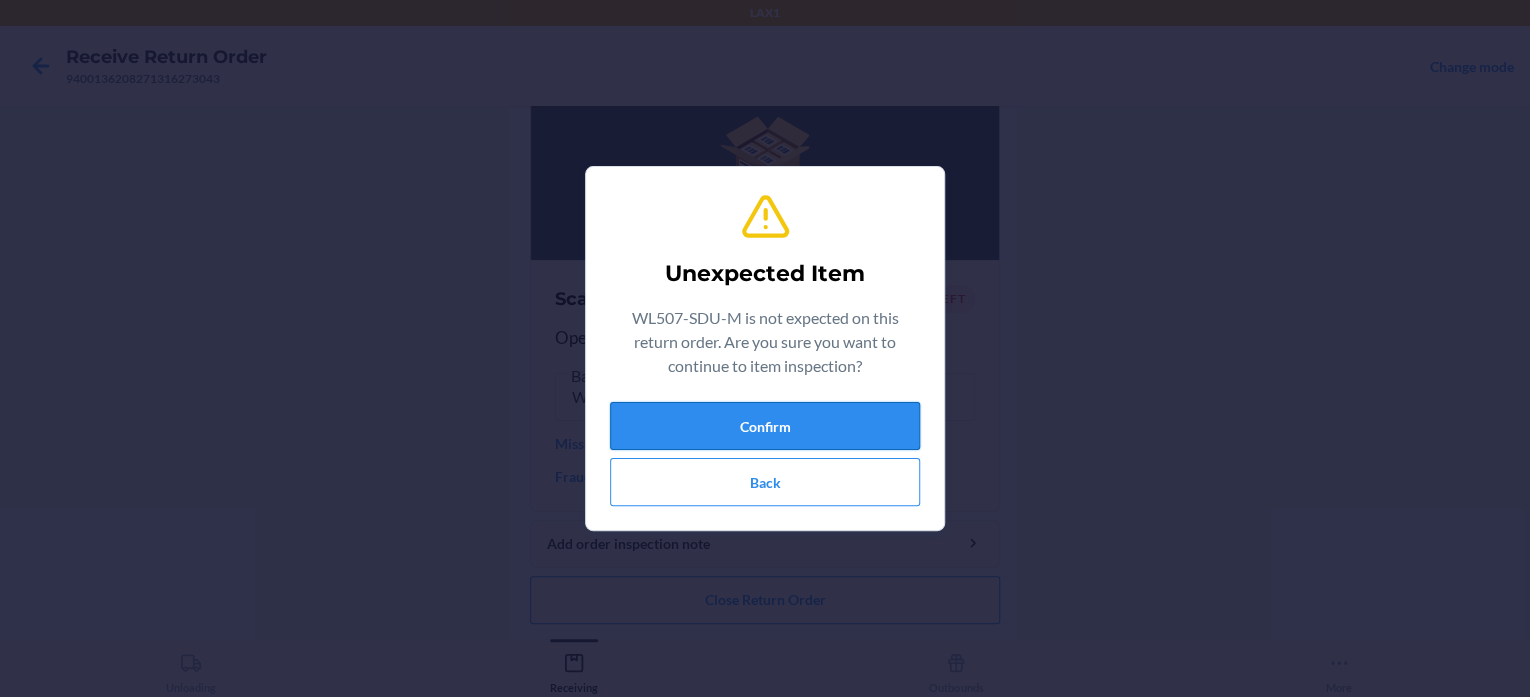 click on "Confirm" at bounding box center [765, 426] 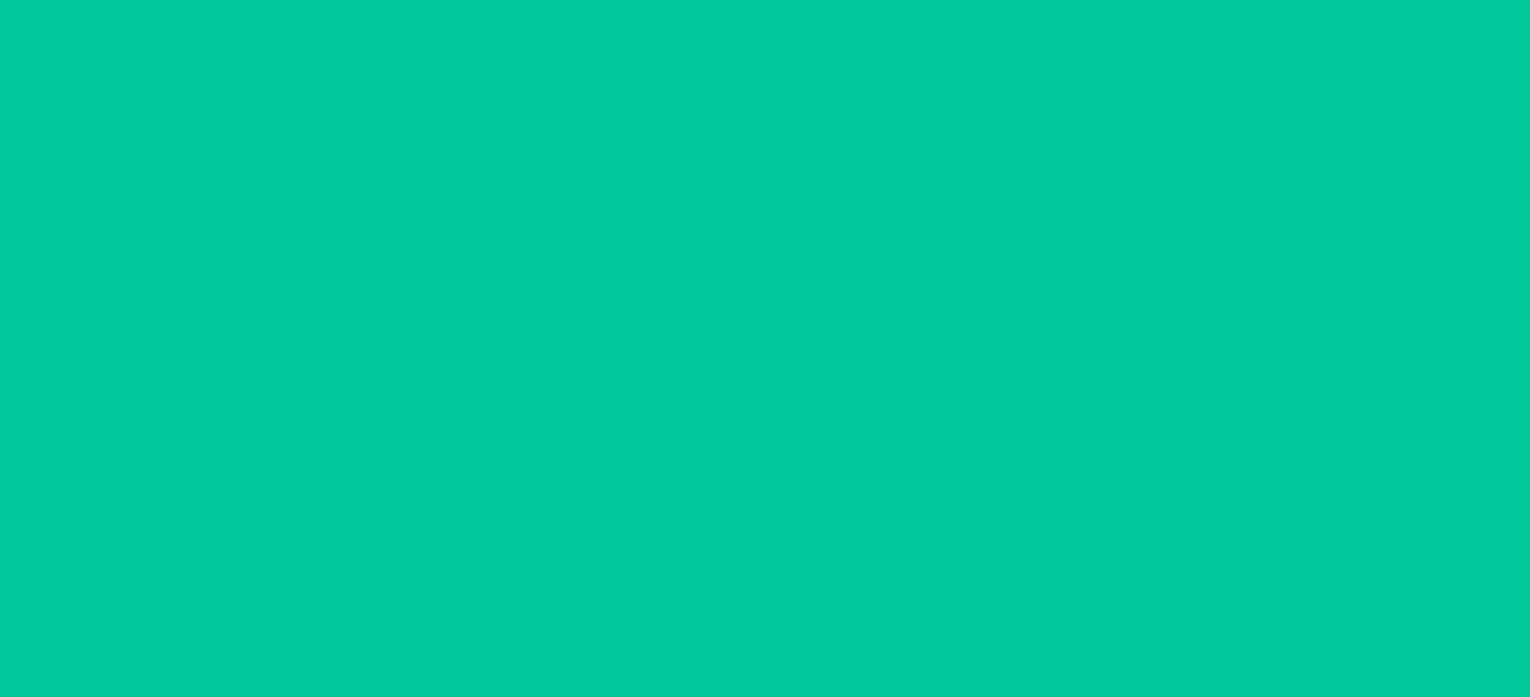 scroll, scrollTop: 0, scrollLeft: 0, axis: both 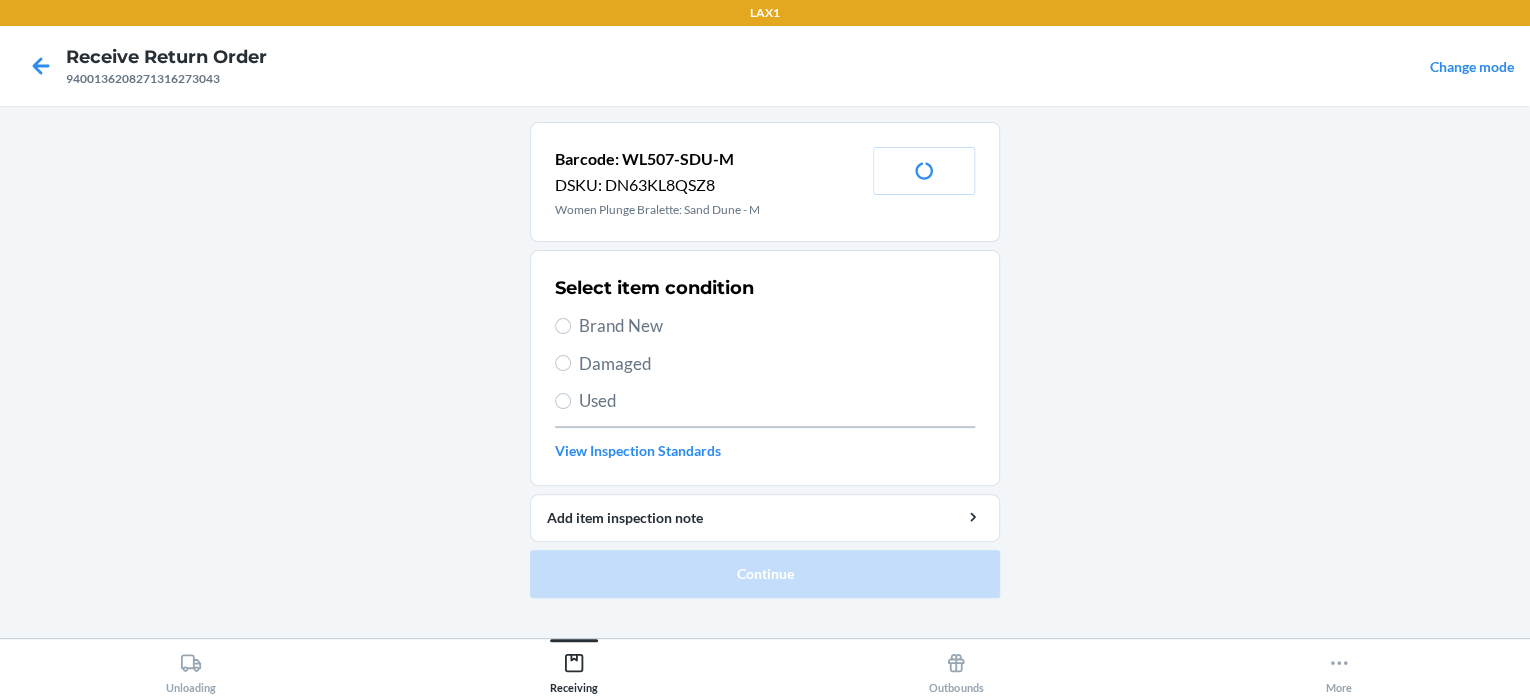 click on "Brand New" at bounding box center [777, 326] 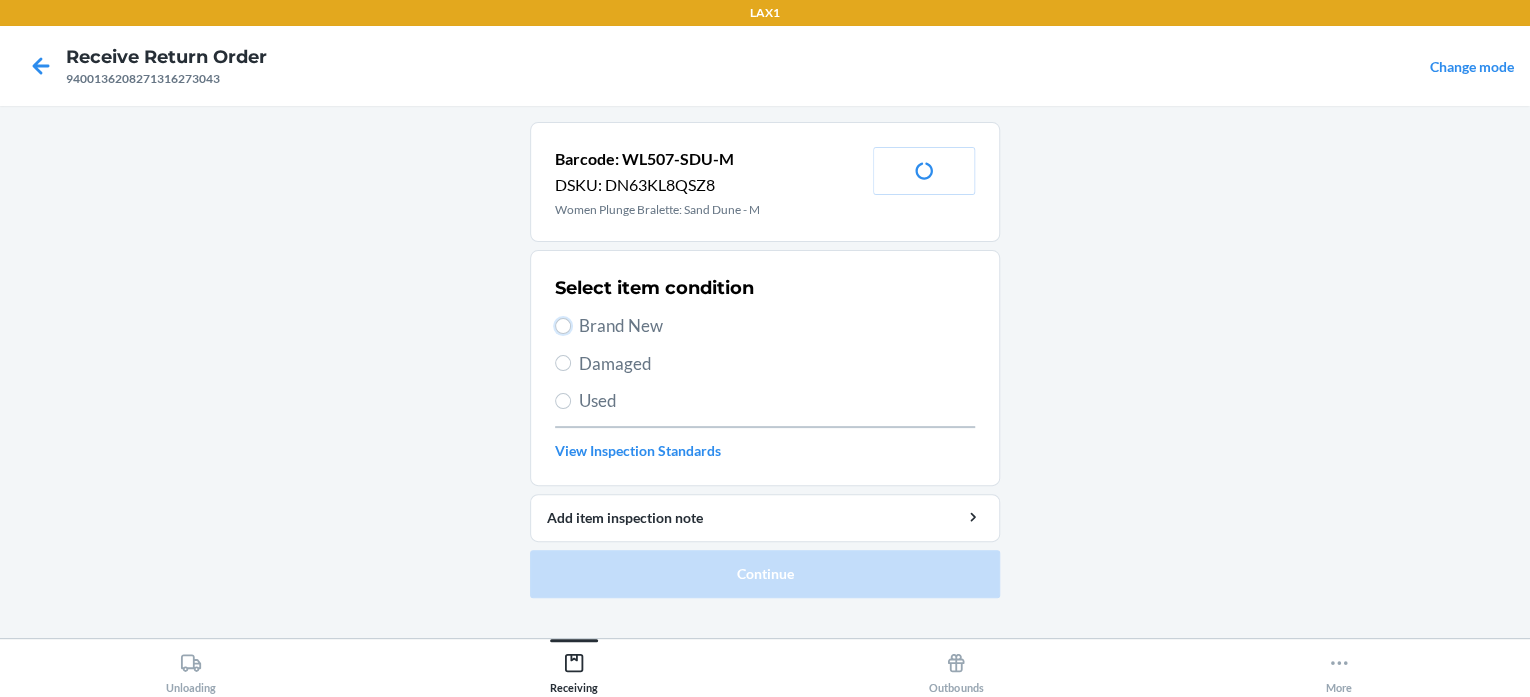 click on "Brand New" at bounding box center (563, 326) 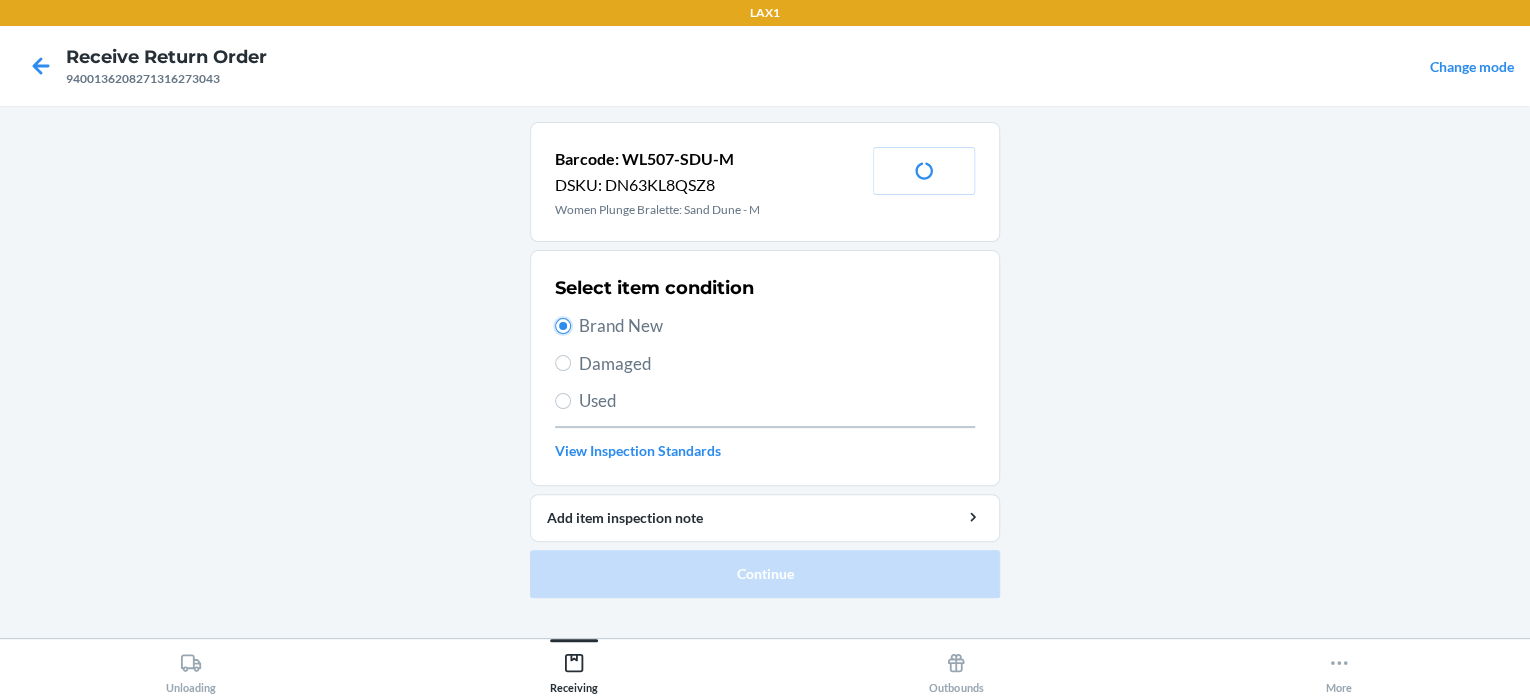 radio on "true" 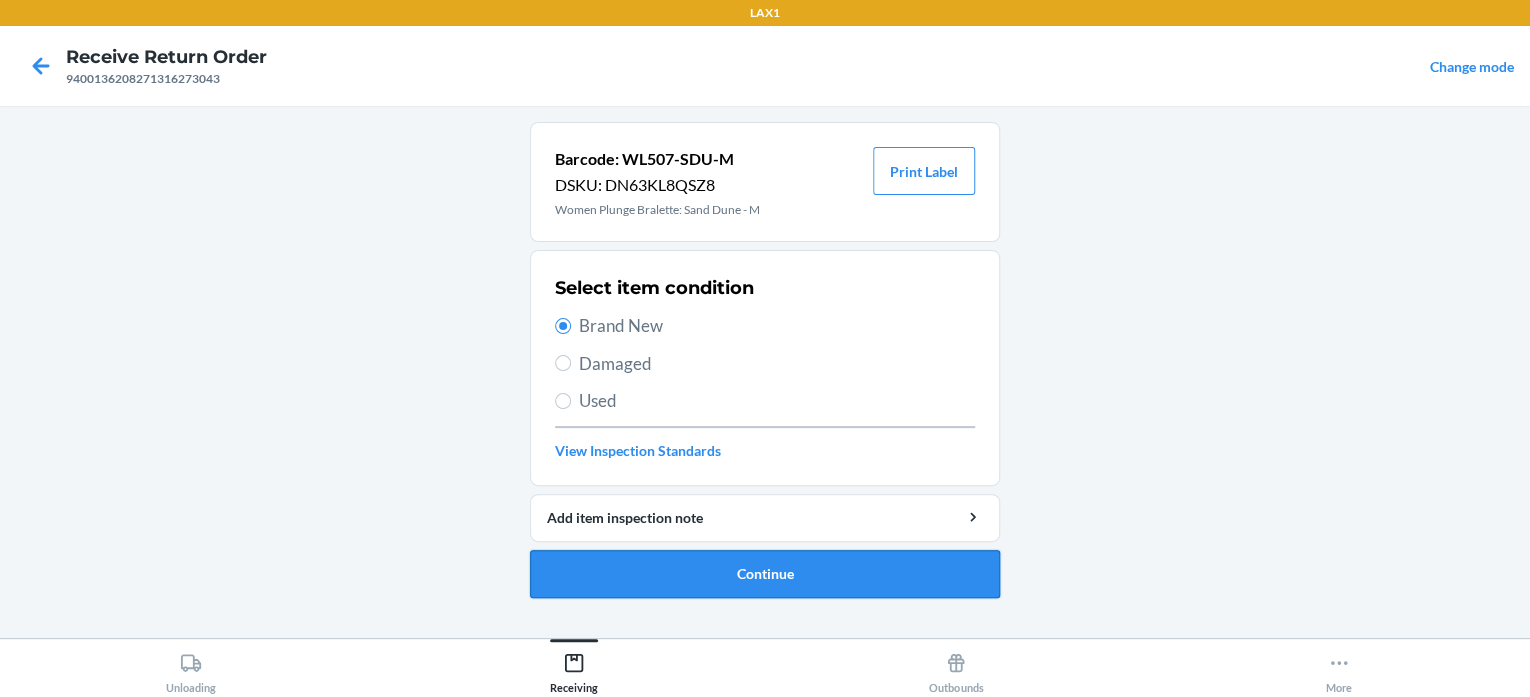 drag, startPoint x: 760, startPoint y: 563, endPoint x: 752, endPoint y: 555, distance: 11.313708 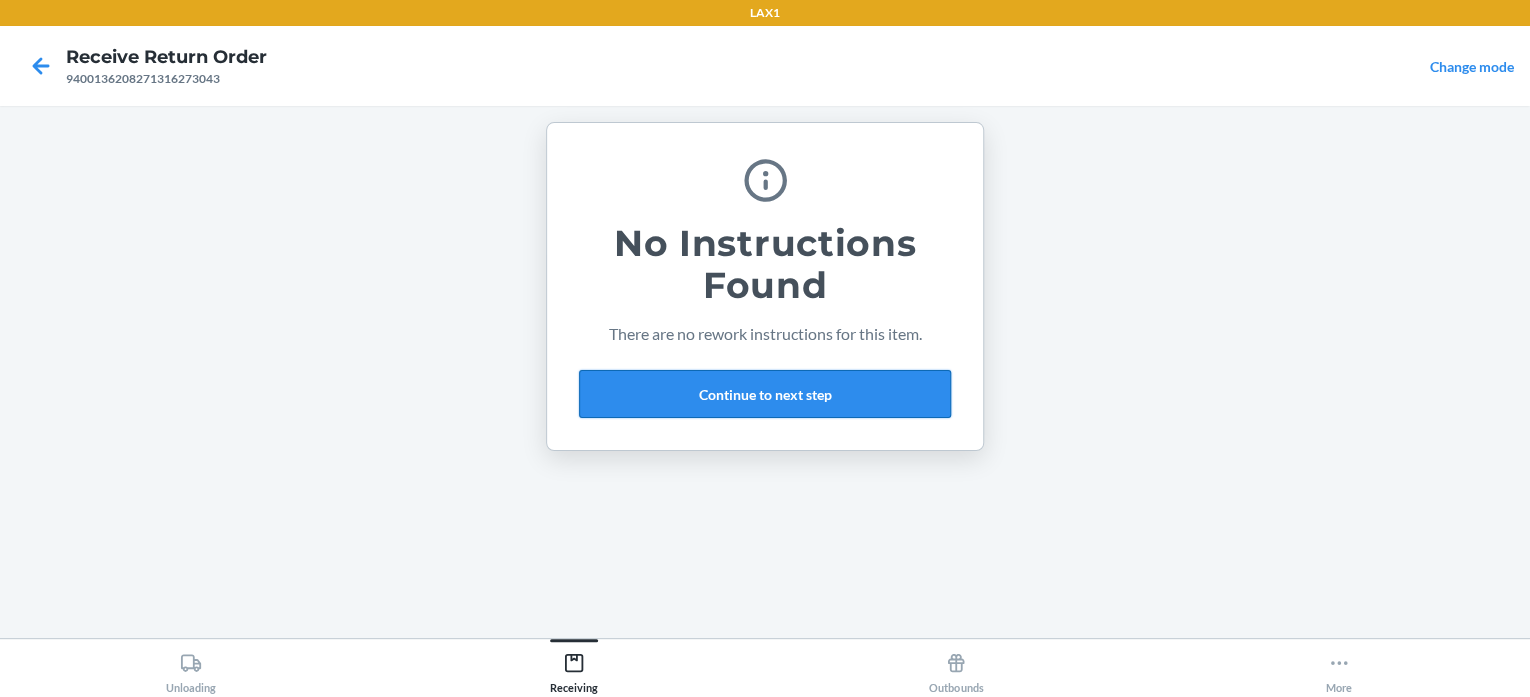 click on "Continue to next step" at bounding box center (765, 394) 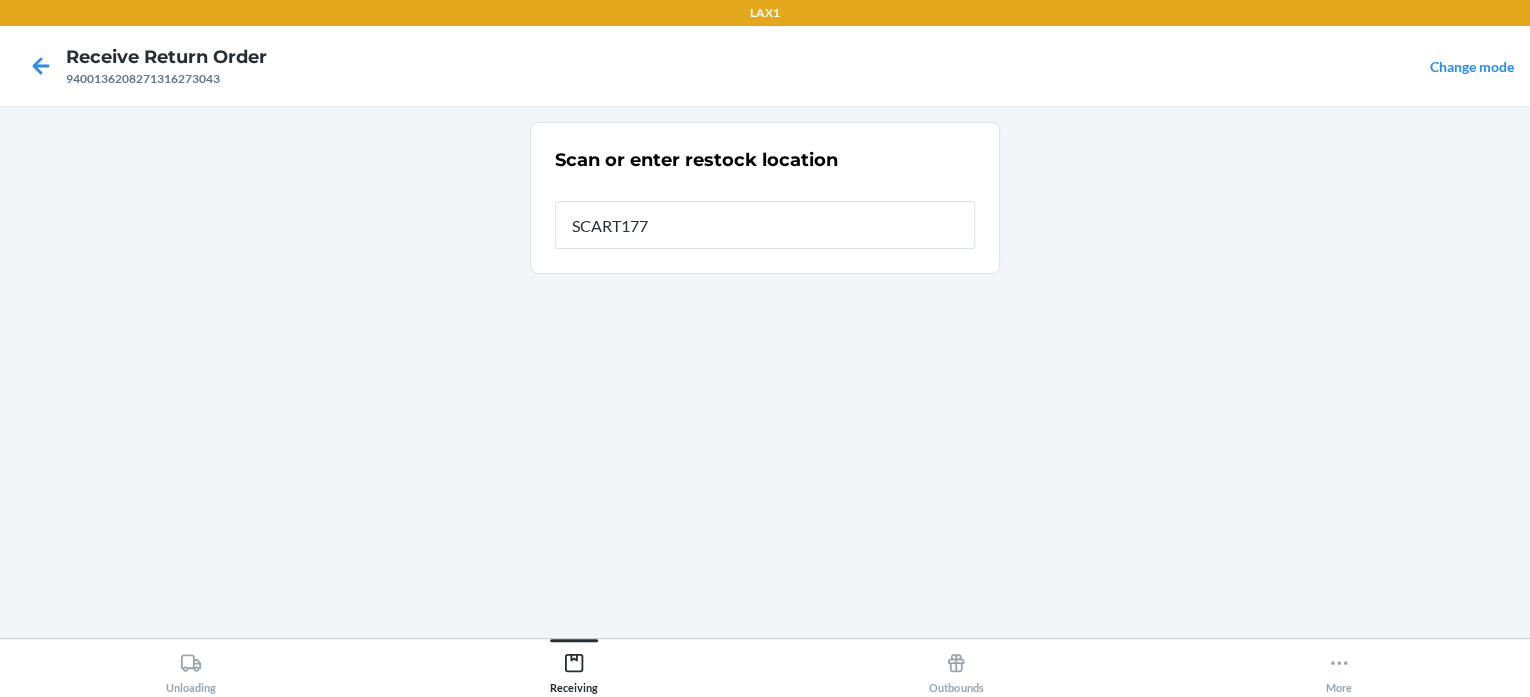type on "SCART177" 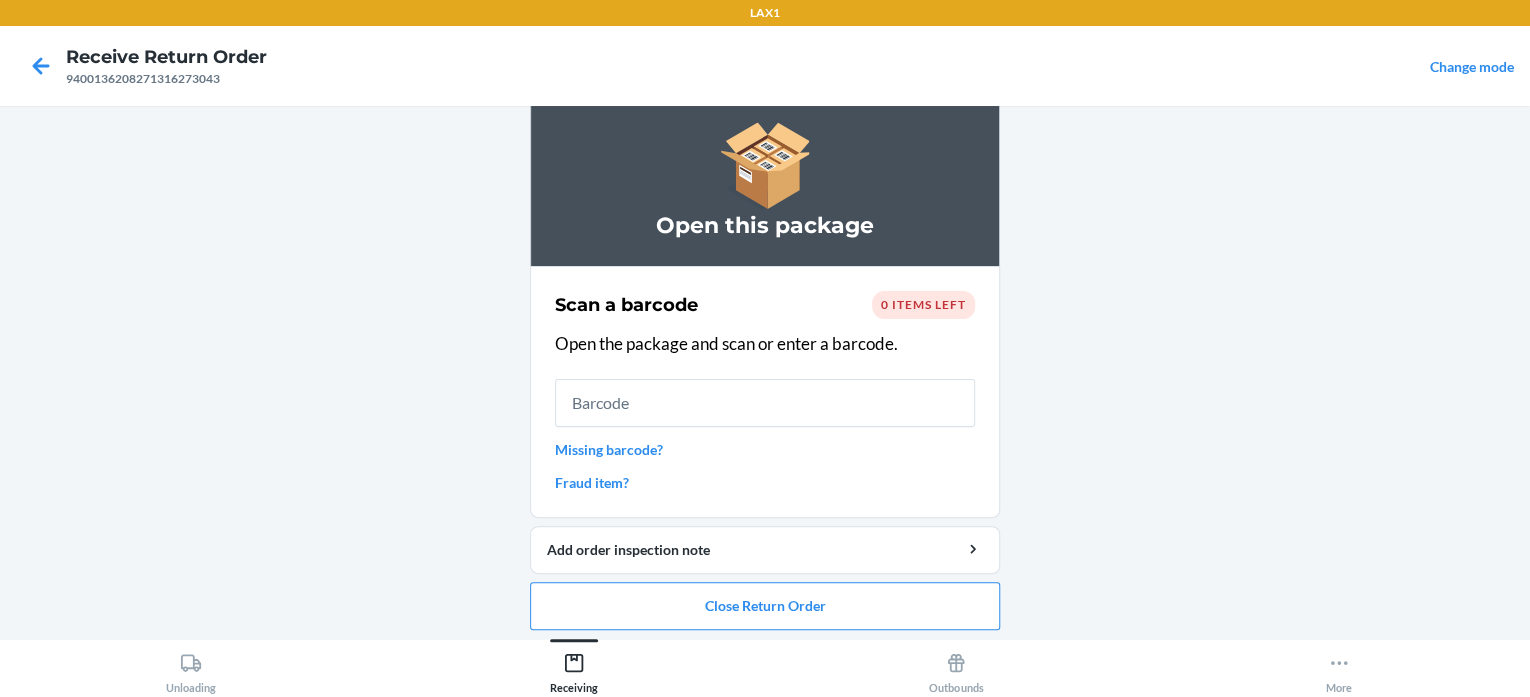 scroll, scrollTop: 163, scrollLeft: 0, axis: vertical 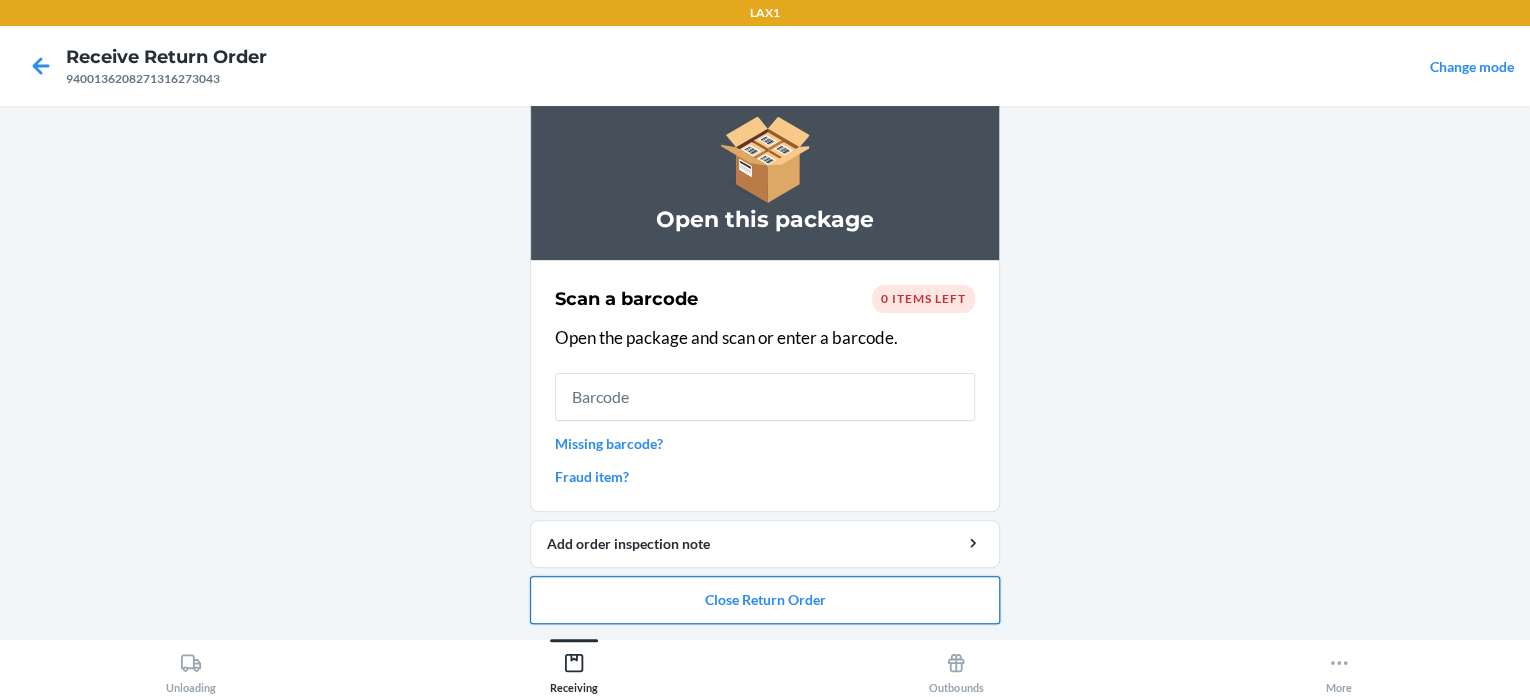 click on "Close Return Order" at bounding box center (765, 600) 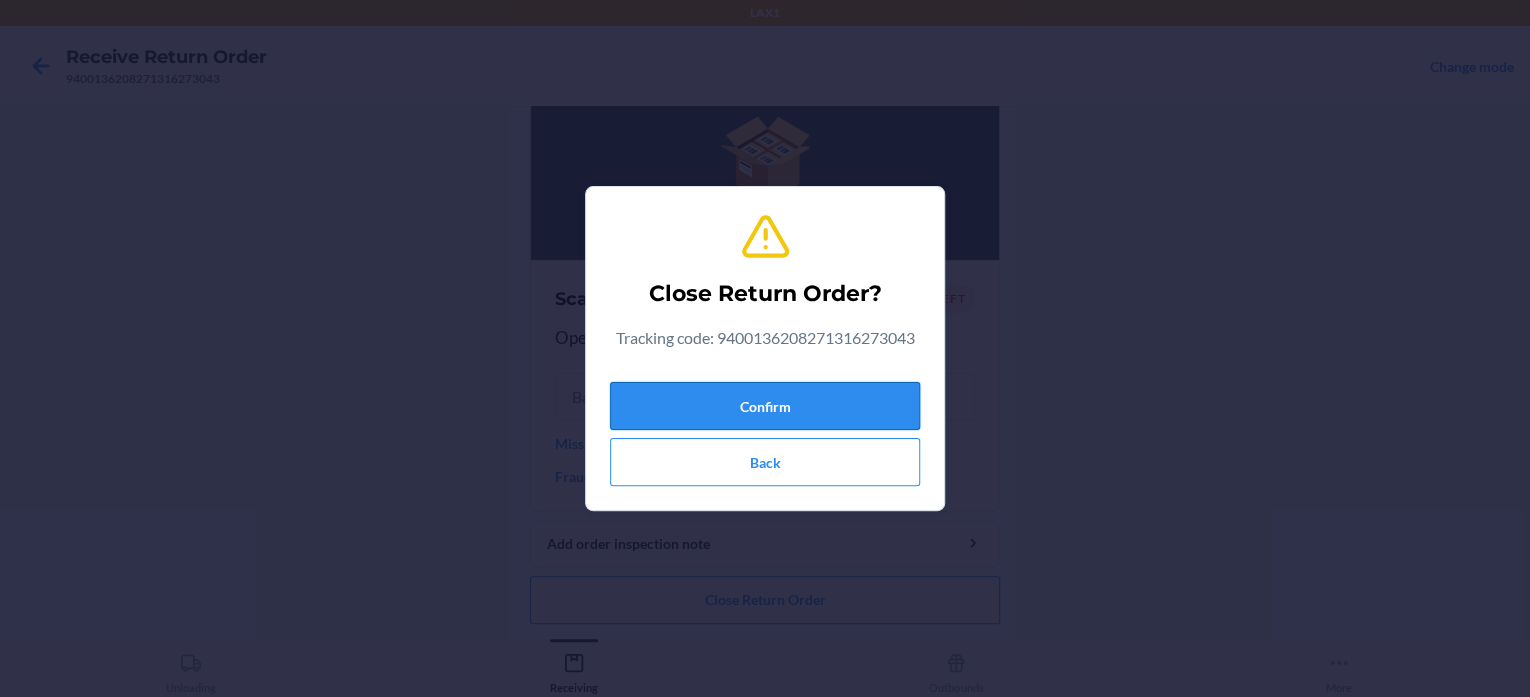 click on "Confirm" at bounding box center [765, 406] 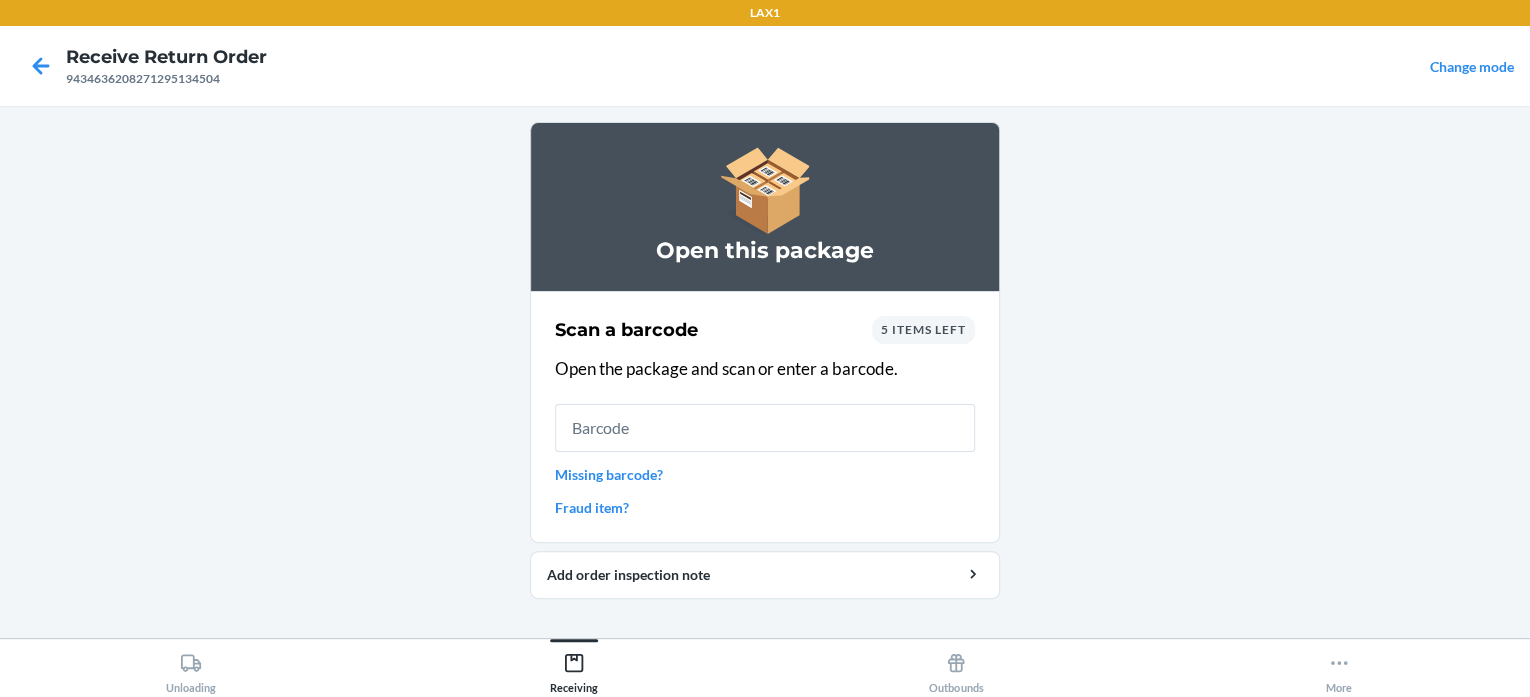 click on "Missing barcode?" at bounding box center [765, 474] 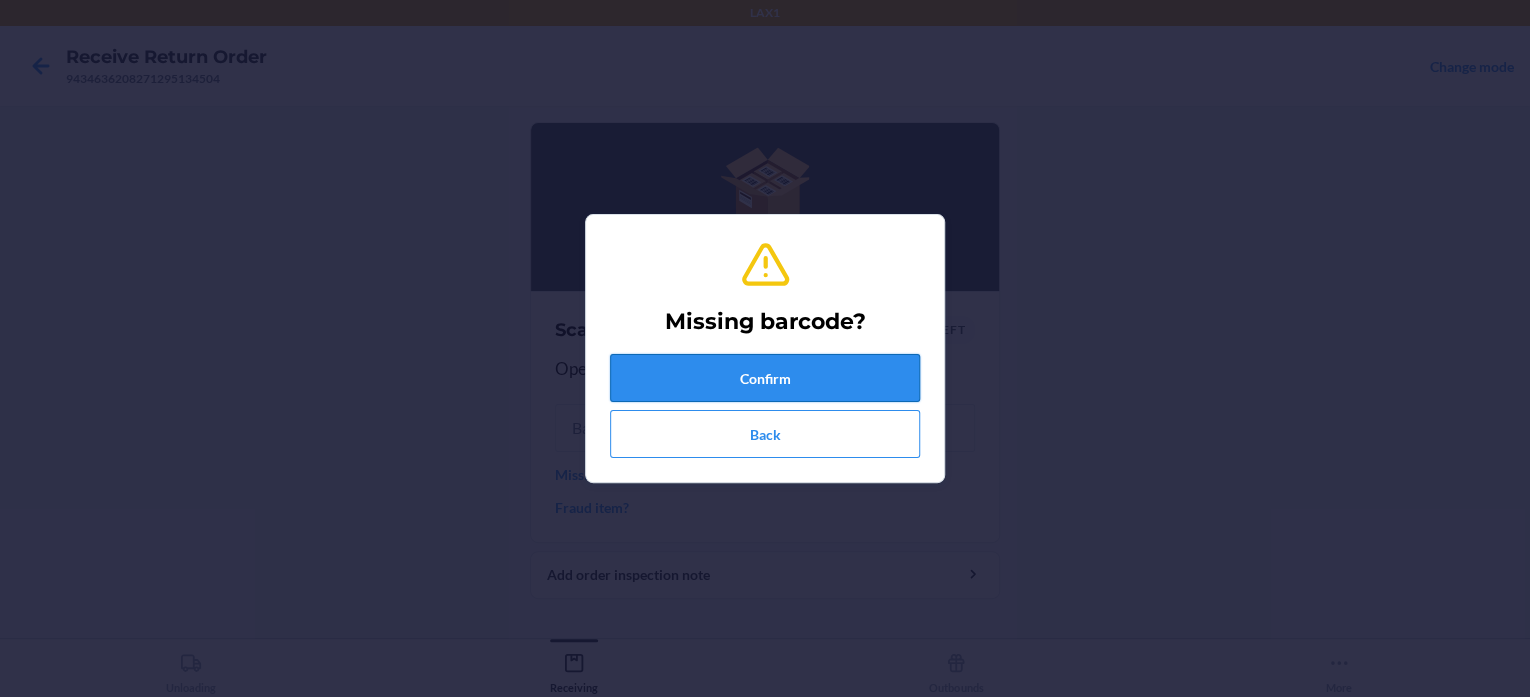 click on "Confirm" at bounding box center [765, 378] 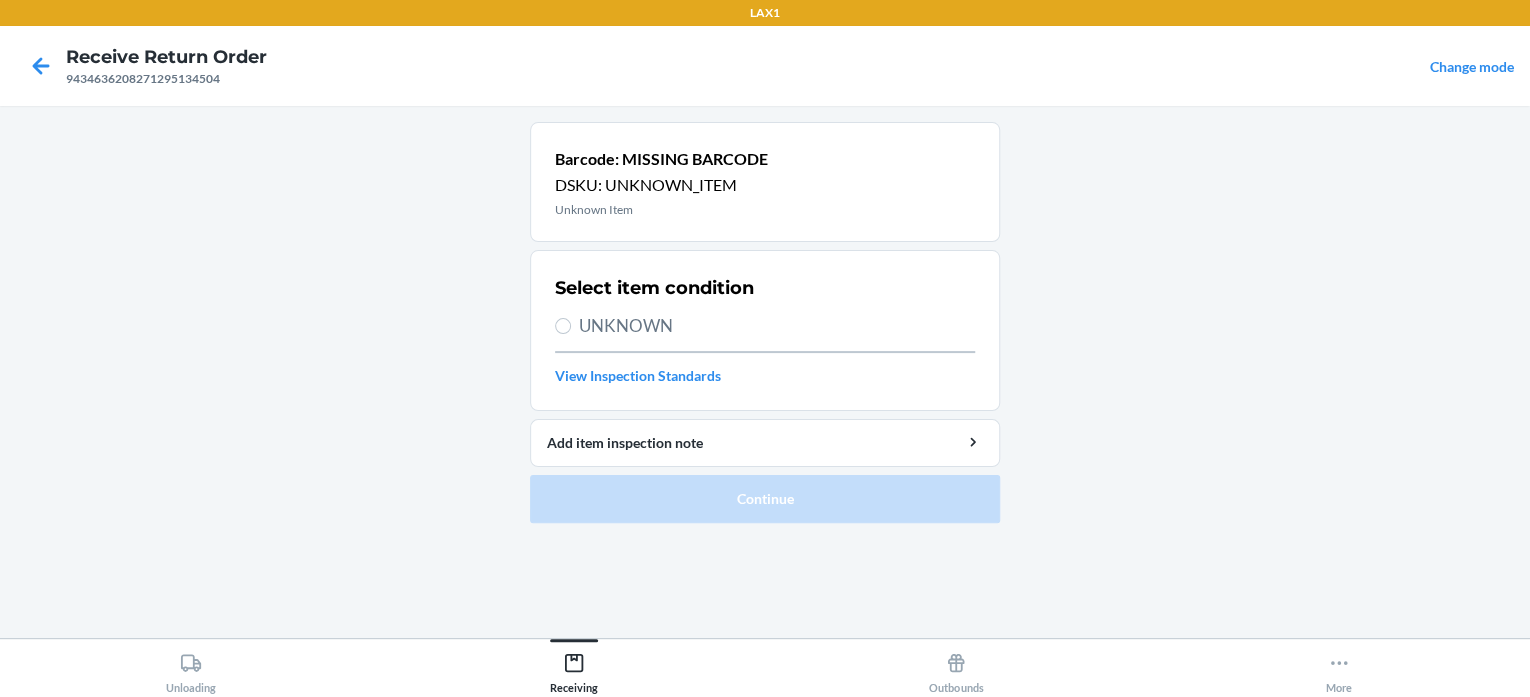 click on "UNKNOWN" at bounding box center [777, 326] 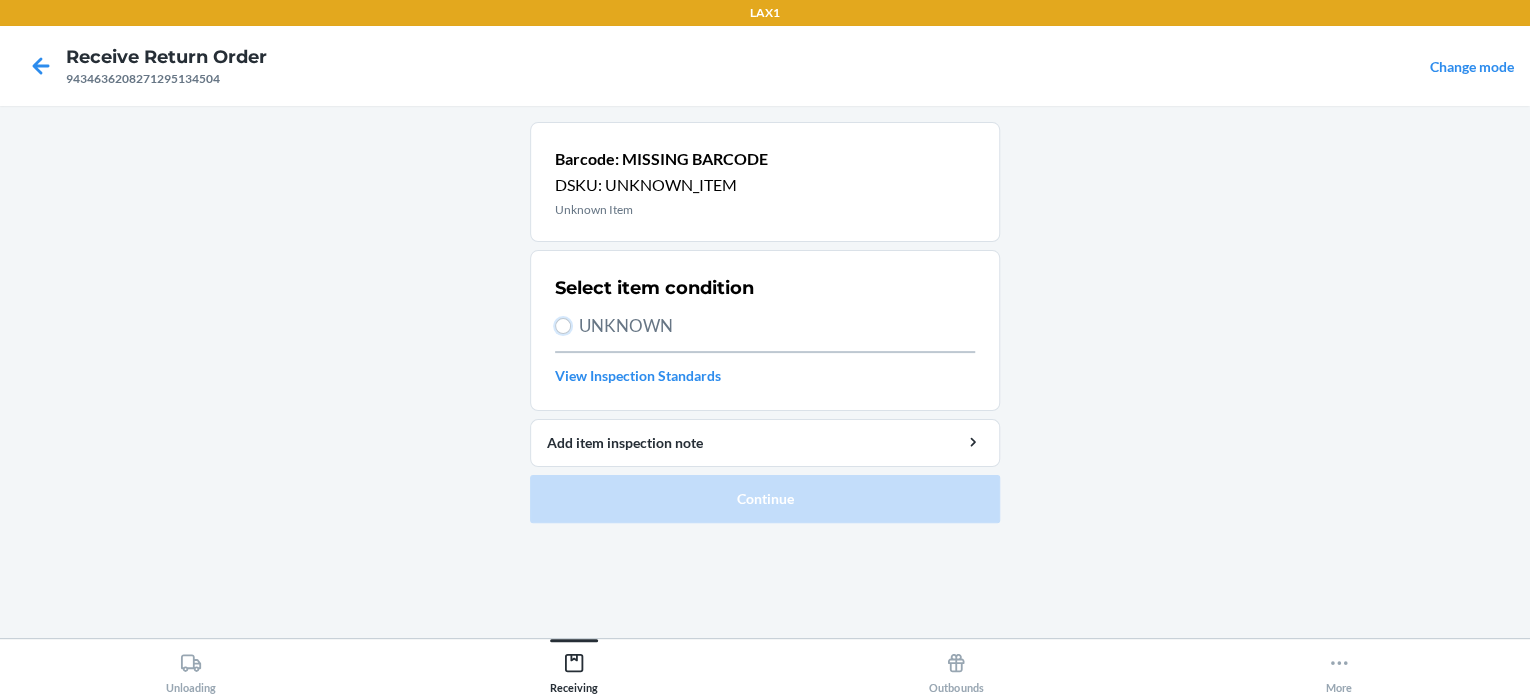 click on "UNKNOWN" at bounding box center (563, 326) 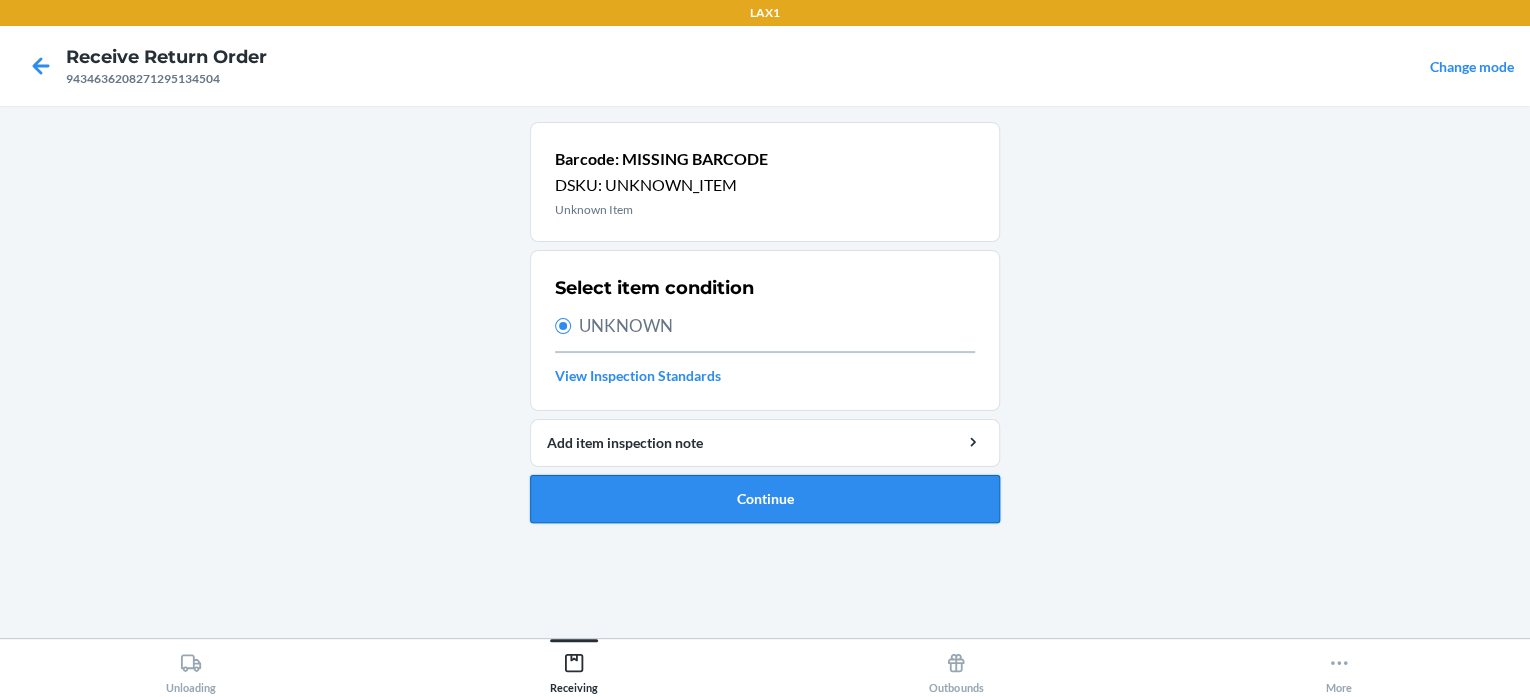 click on "Continue" at bounding box center [765, 499] 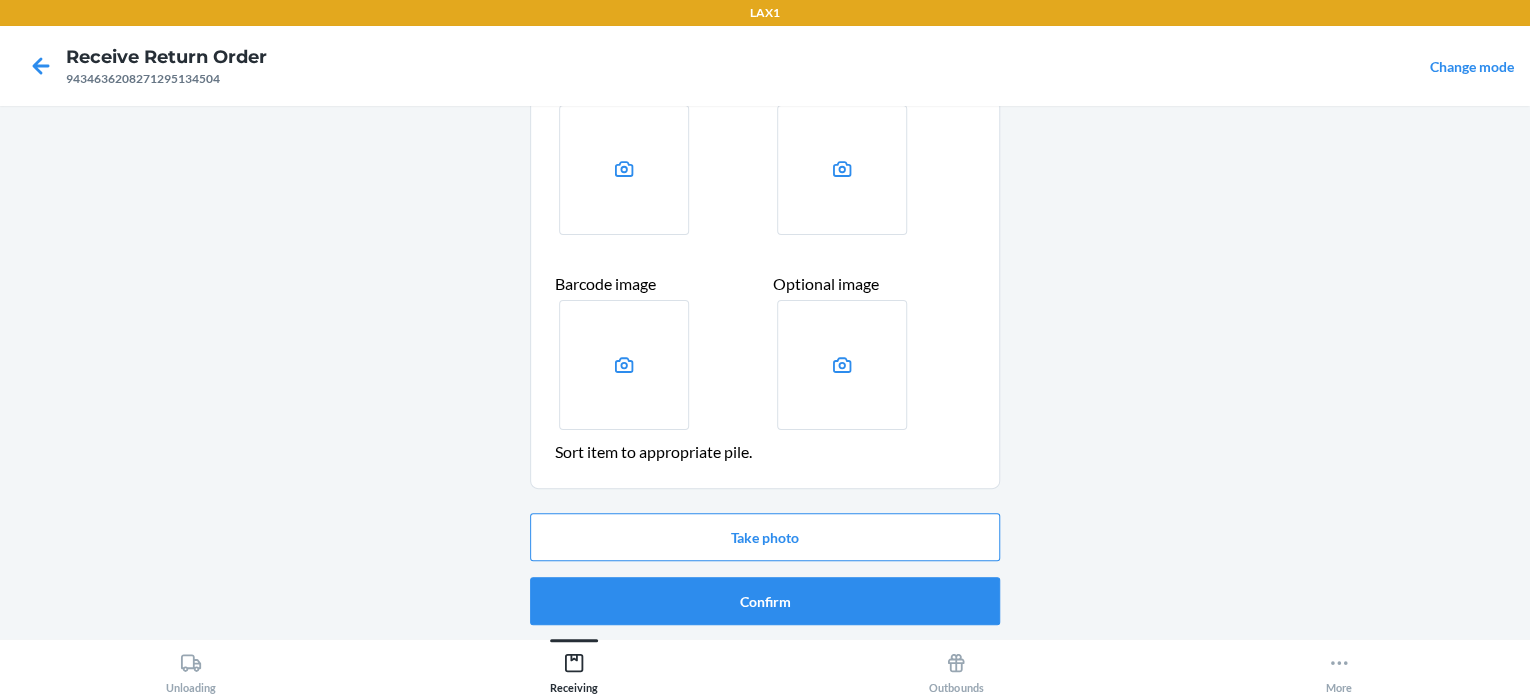 scroll, scrollTop: 136, scrollLeft: 0, axis: vertical 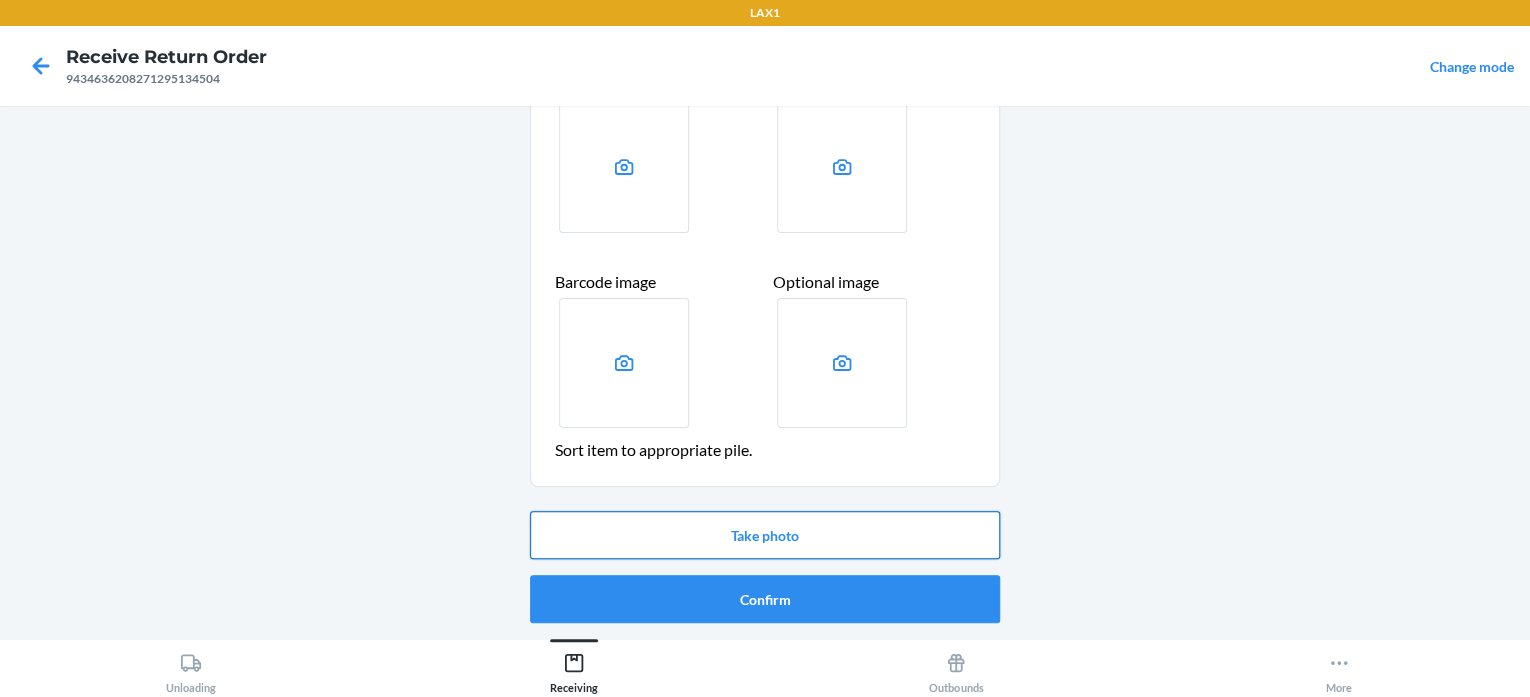 click on "Take photo" at bounding box center [765, 535] 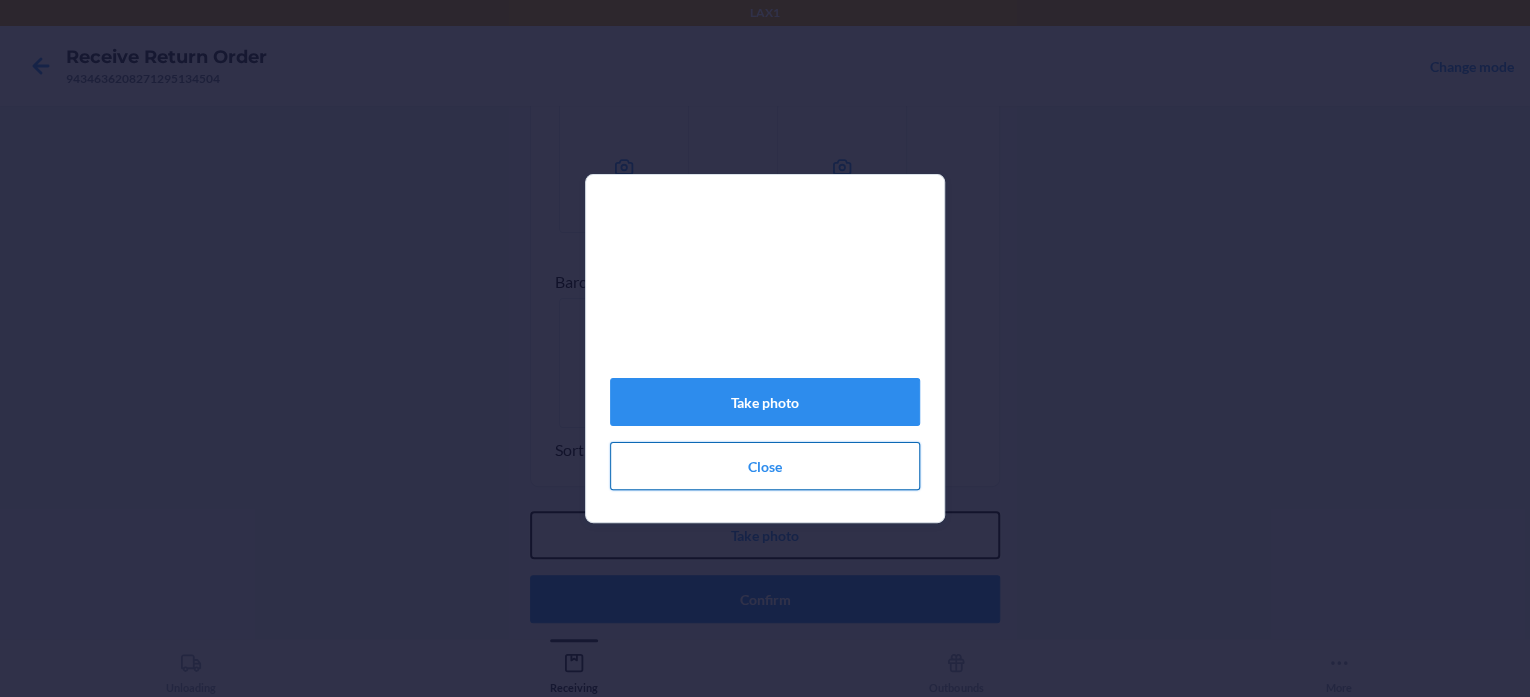 type 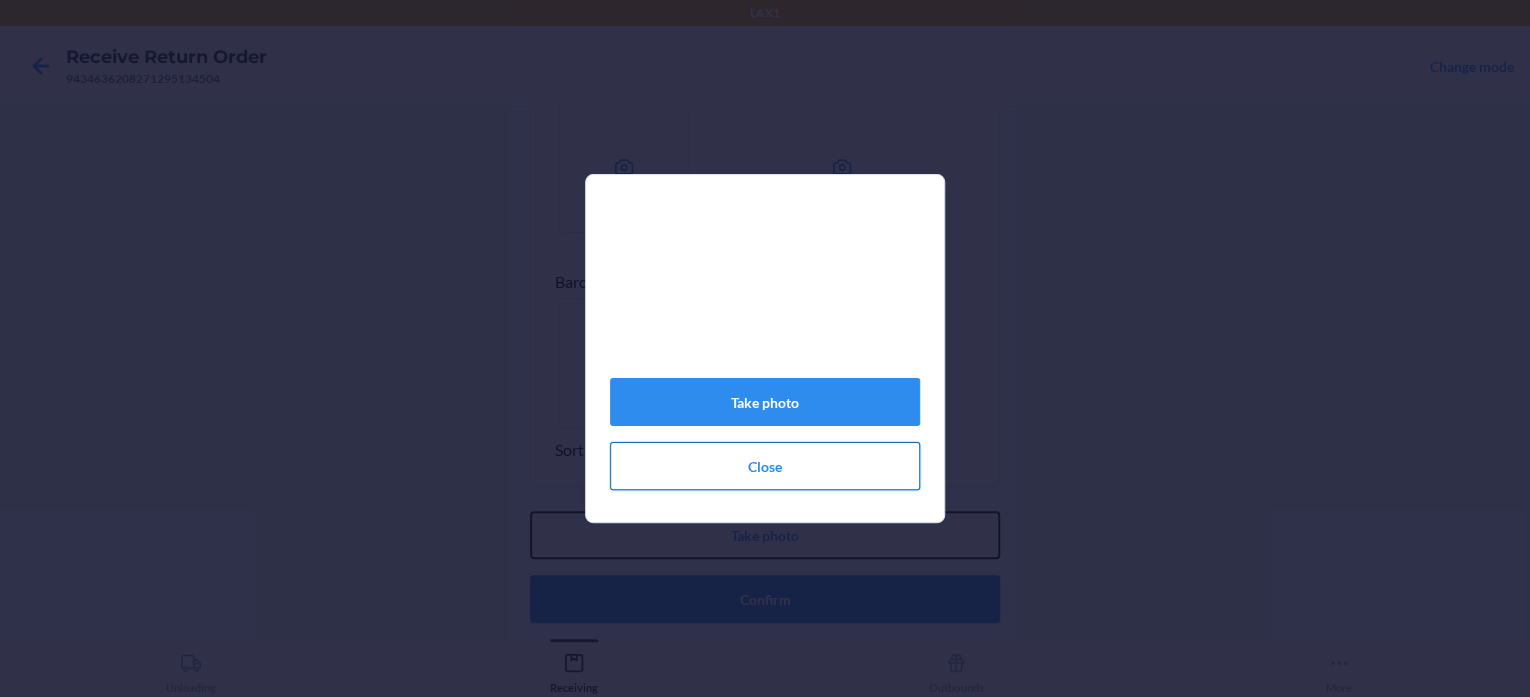 click on "Take photo" at bounding box center [765, 535] 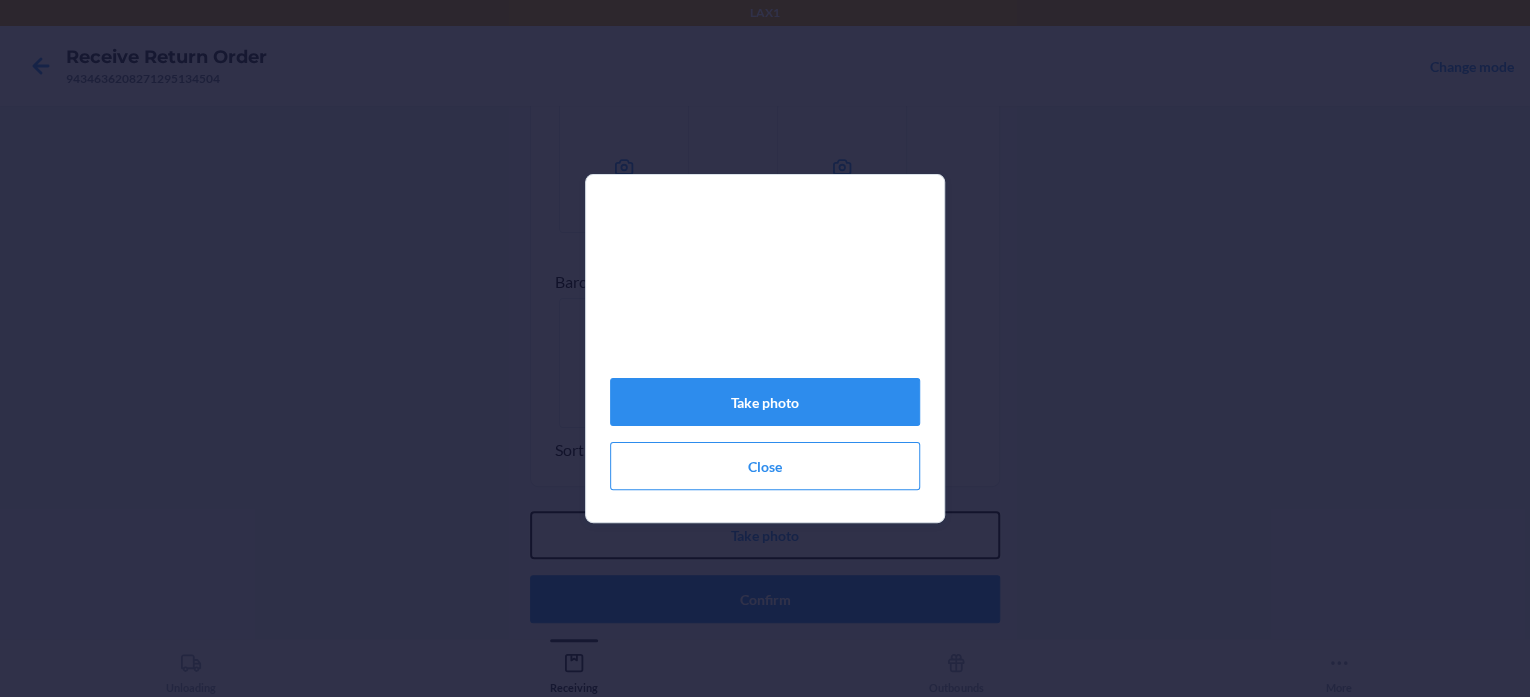 click on "Take photo" at bounding box center (765, 535) 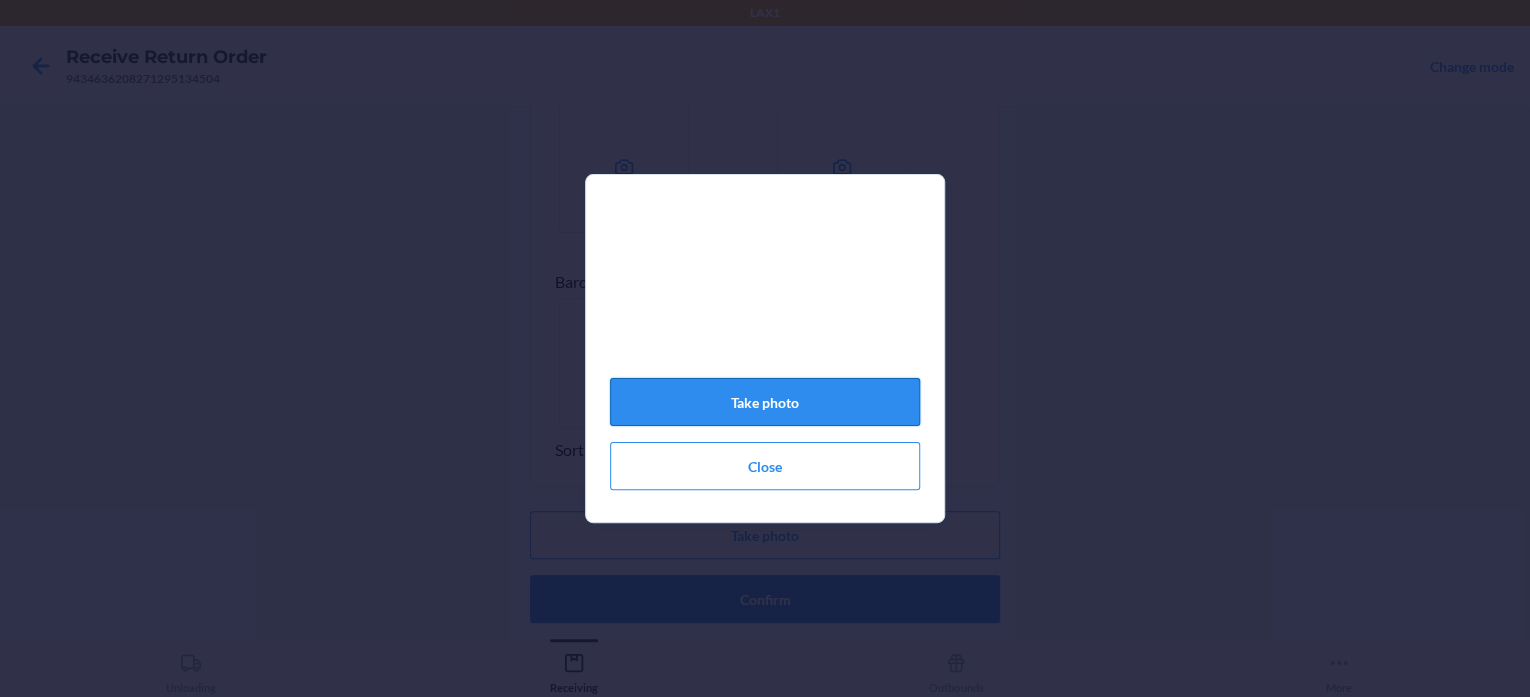 click on "Take photo" 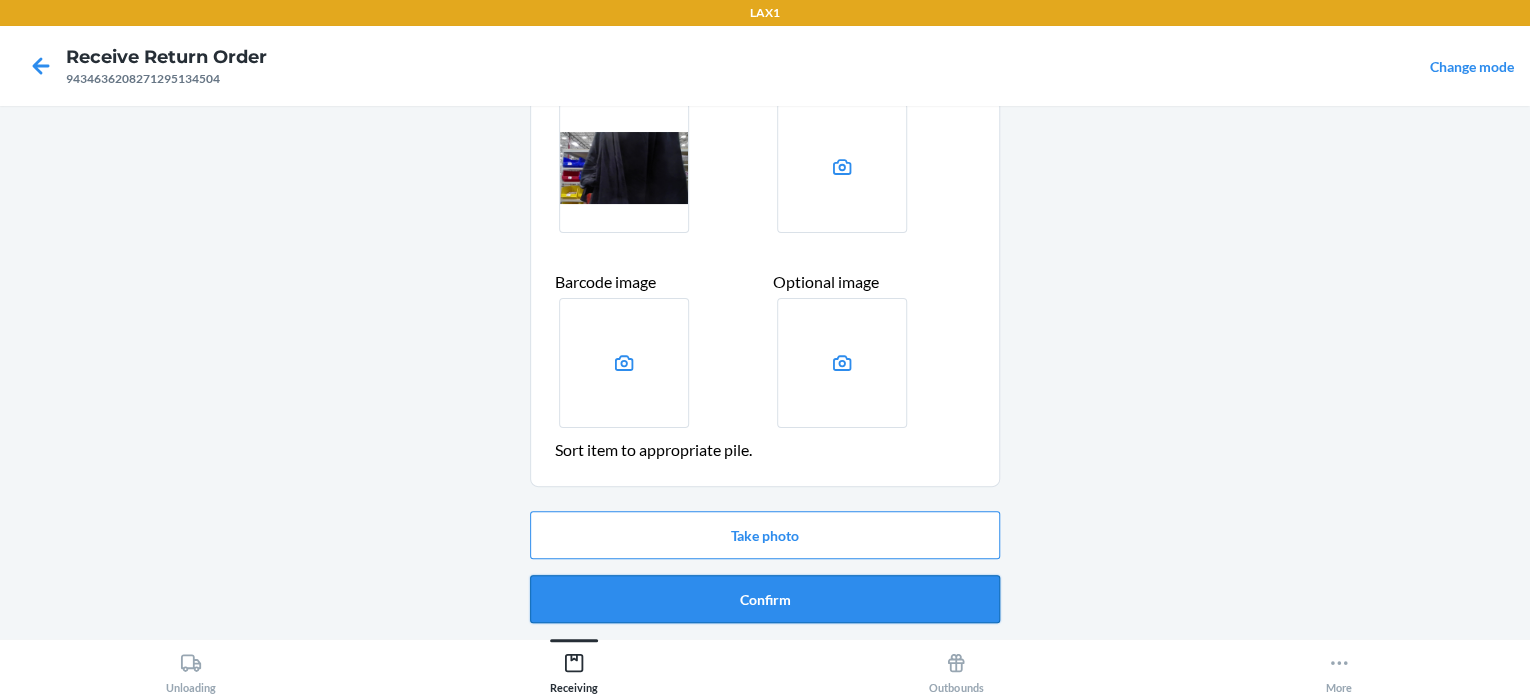 click on "Confirm" at bounding box center [765, 599] 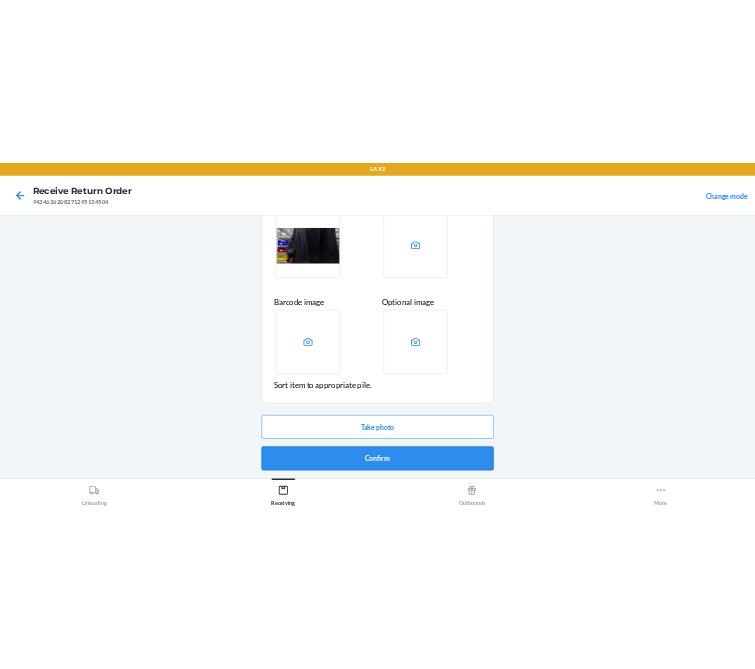 scroll, scrollTop: 0, scrollLeft: 0, axis: both 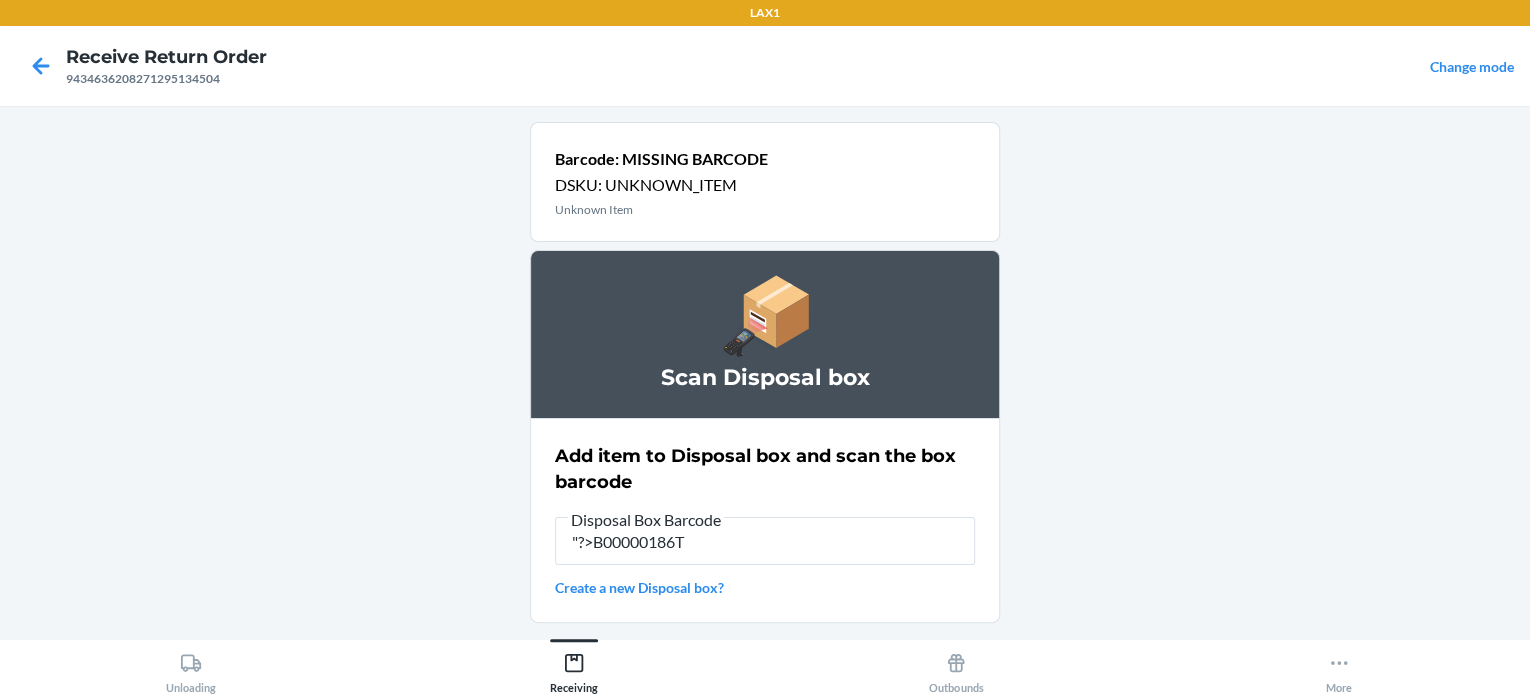 type on ""?>B00000186T" 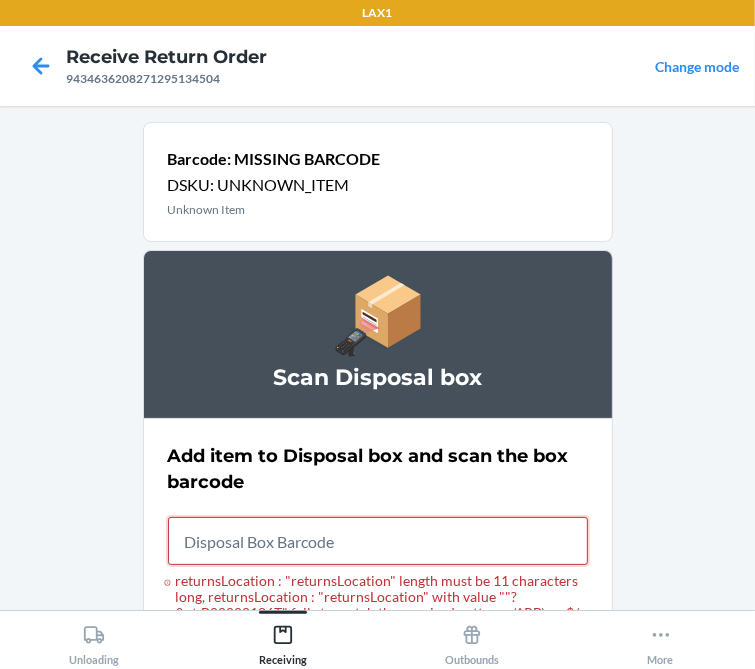 click on "returnsLocation : "returnsLocation" length must be 11 characters long, returnsLocation : "returnsLocation" with value ""?&gt;B00000186T" fails to match the required pattern: /^RB\w+$/" at bounding box center [378, 541] 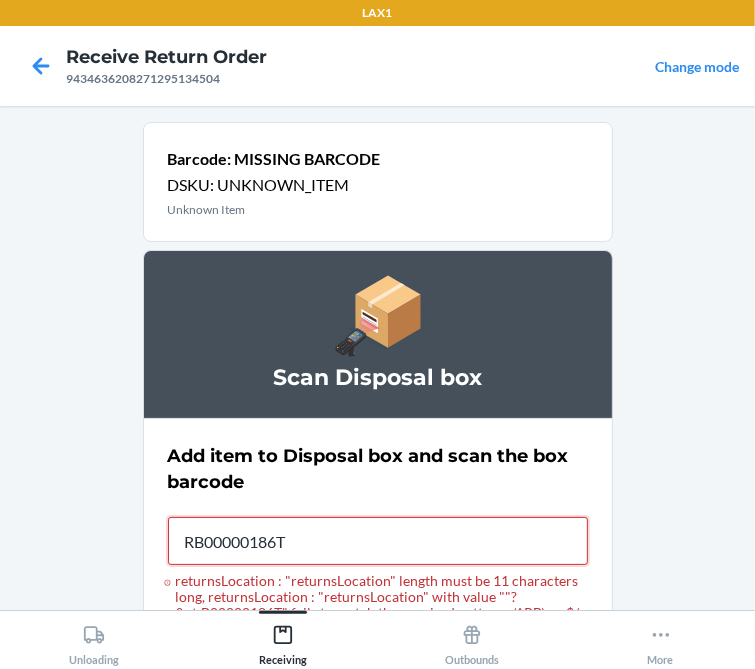 type on "RB00000186T" 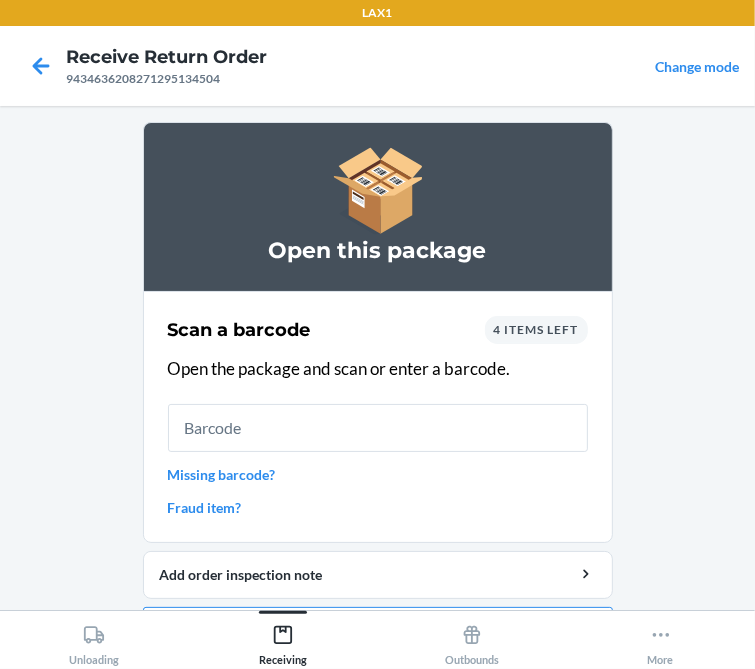 scroll, scrollTop: 59, scrollLeft: 0, axis: vertical 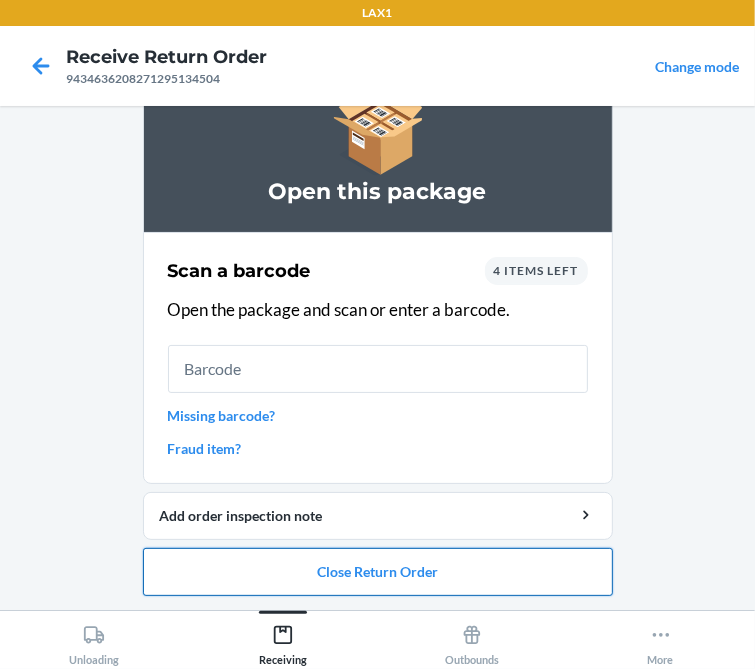 click on "Close Return Order" at bounding box center (378, 572) 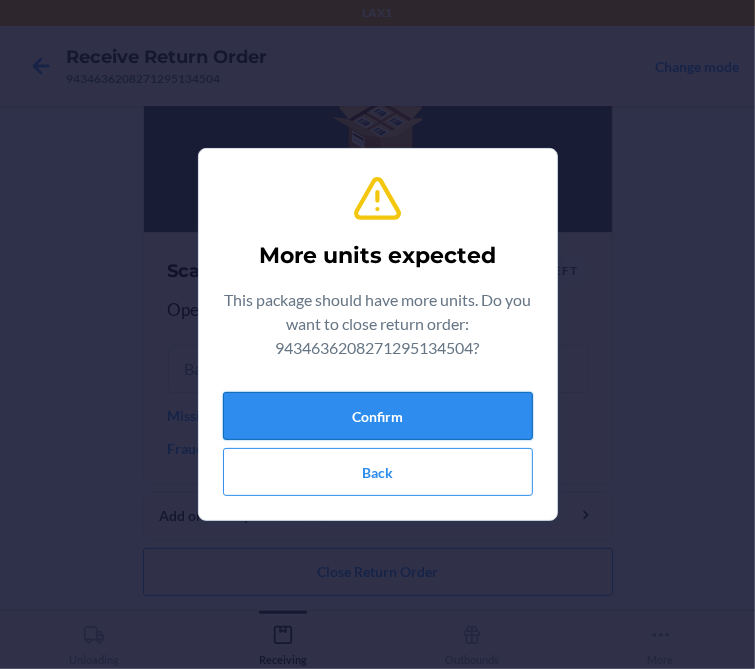 click on "Confirm" at bounding box center [378, 416] 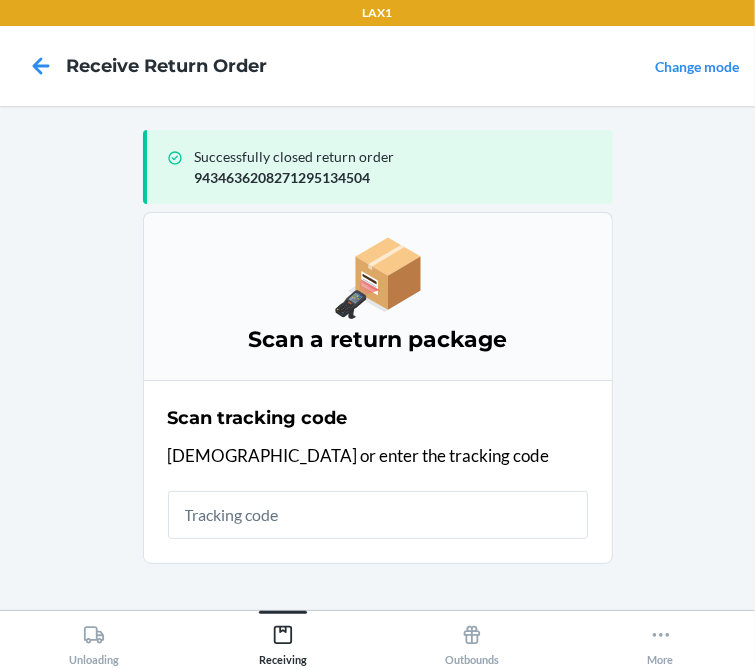 drag, startPoint x: 656, startPoint y: 429, endPoint x: 669, endPoint y: 408, distance: 24.698177 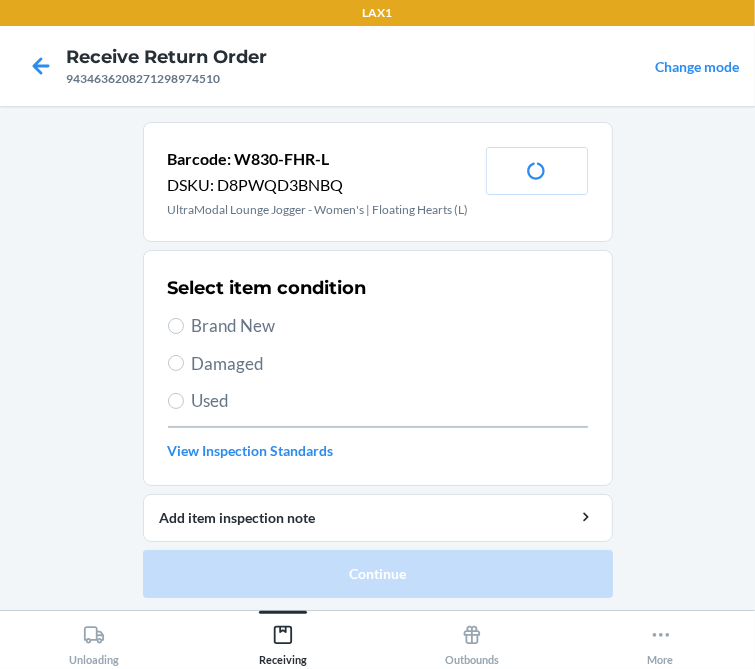 click on "Brand New" at bounding box center (390, 326) 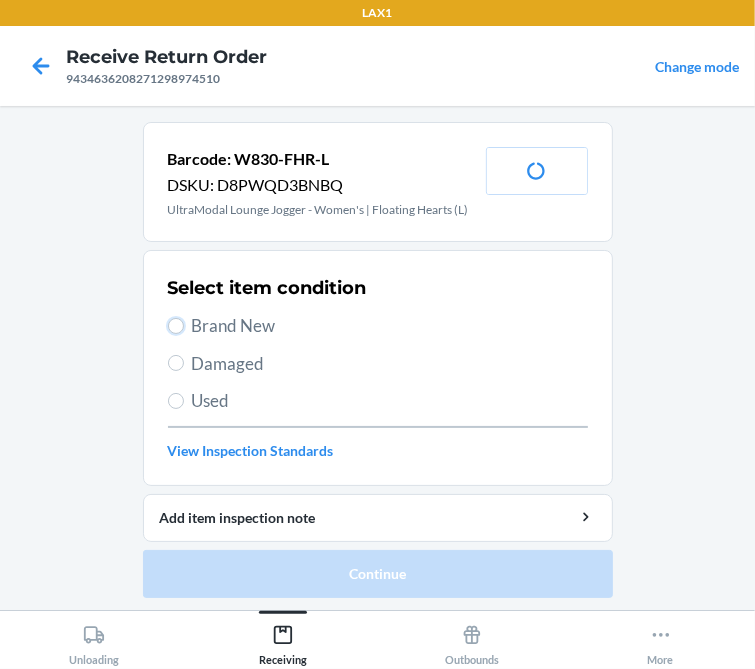 click on "Brand New" at bounding box center (176, 326) 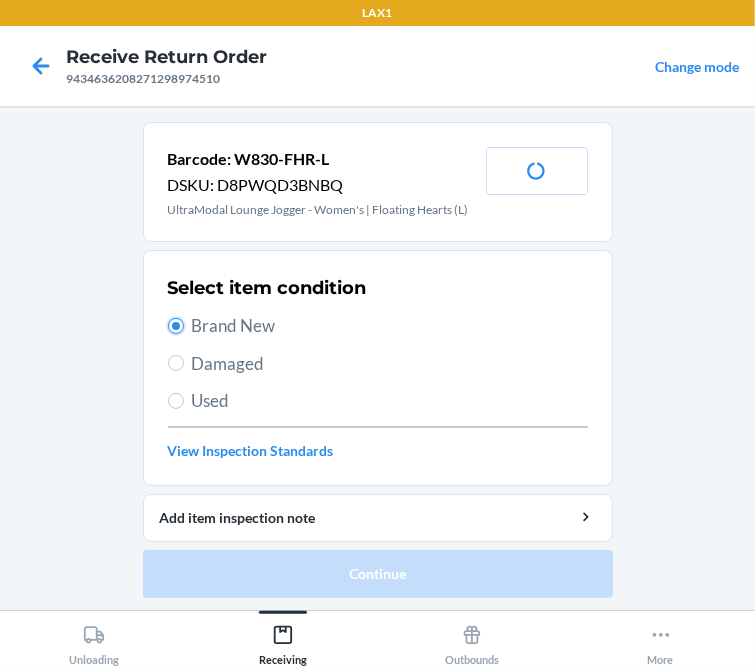 radio on "true" 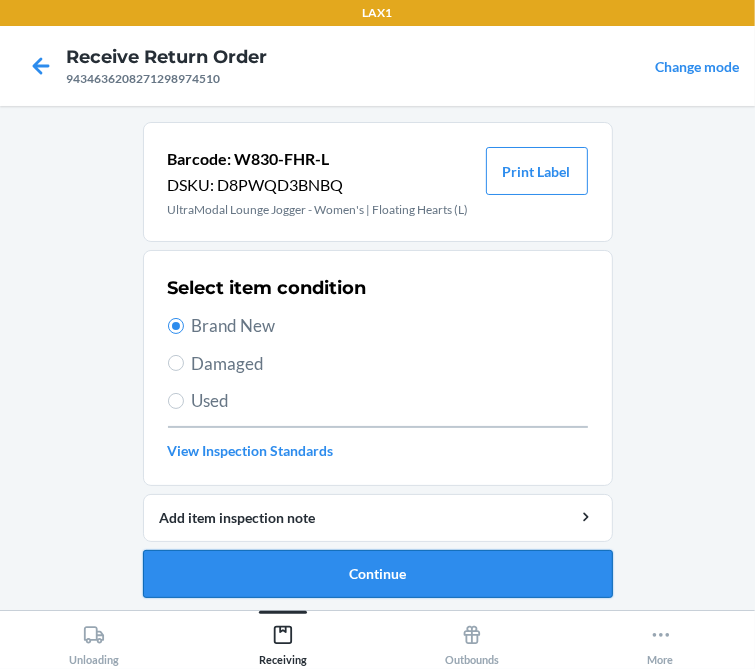 click on "Continue" at bounding box center (378, 574) 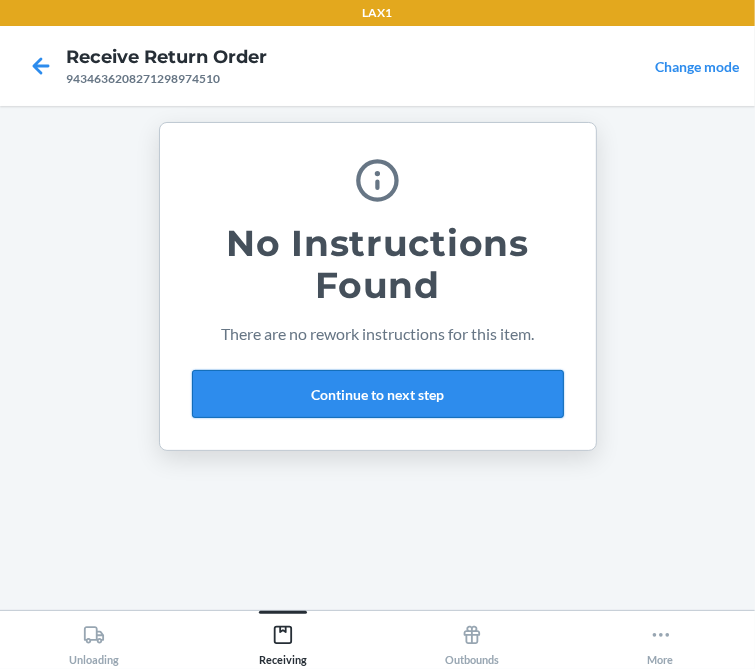 click on "Continue to next step" at bounding box center (378, 394) 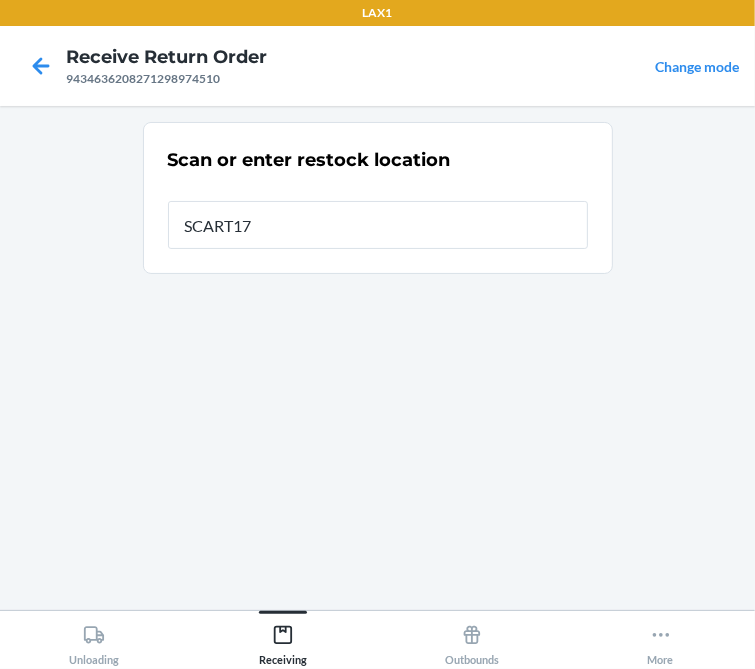 type on "SCART177" 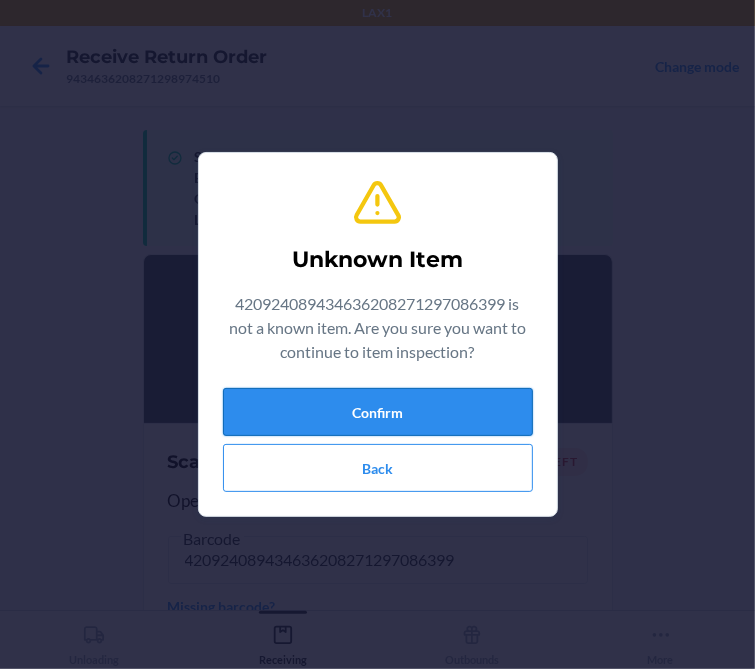 click on "Confirm" at bounding box center [378, 412] 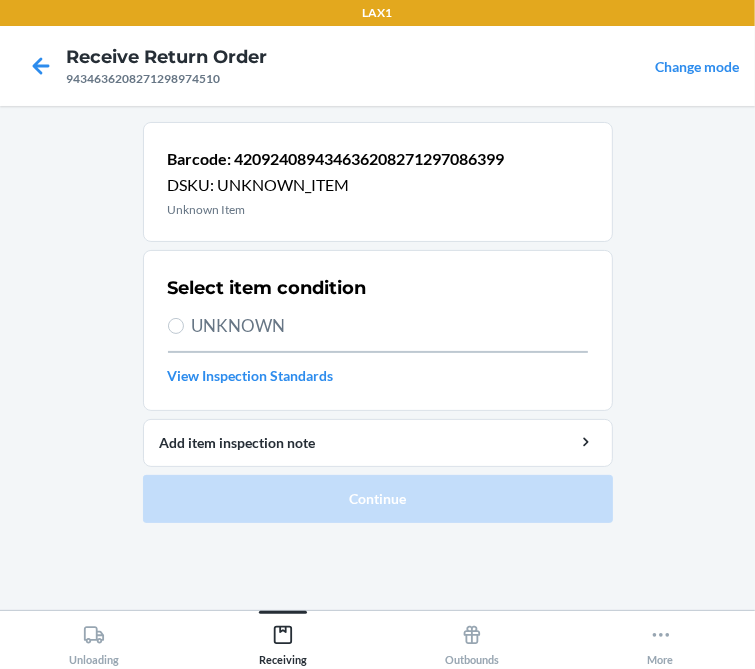 drag, startPoint x: 156, startPoint y: 588, endPoint x: 91, endPoint y: 392, distance: 206.49698 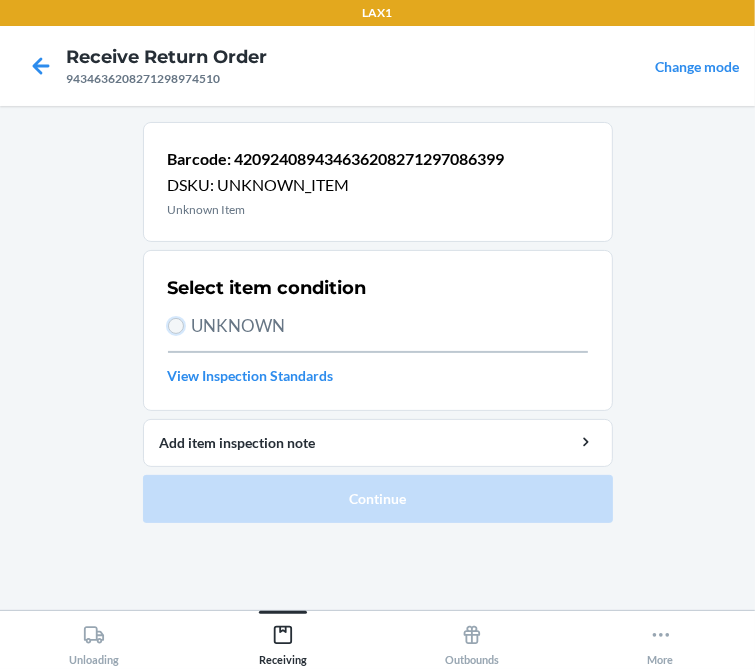 click on "UNKNOWN" at bounding box center (176, 326) 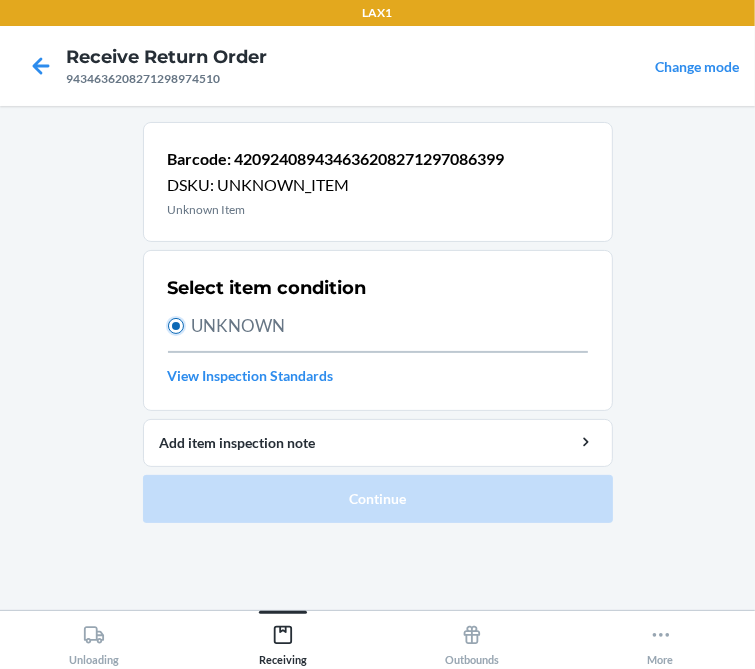 radio on "true" 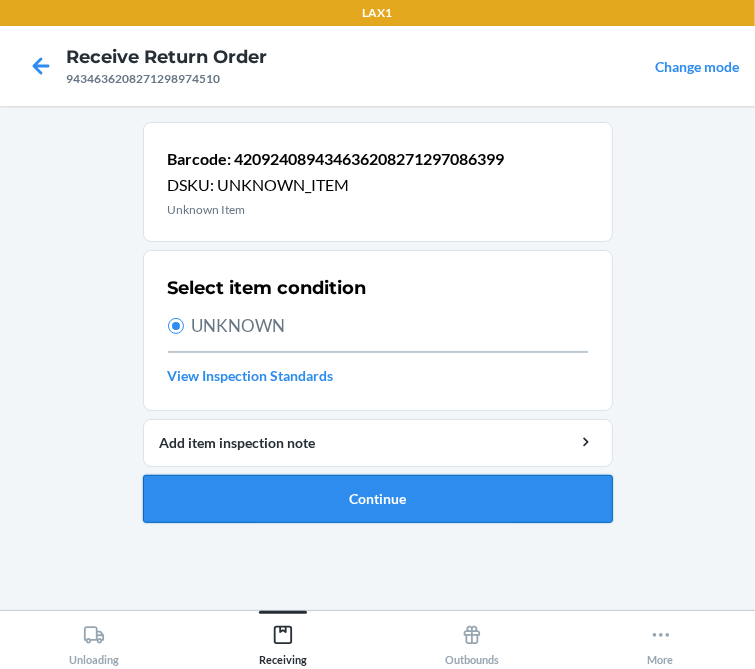 click on "Continue" at bounding box center (378, 499) 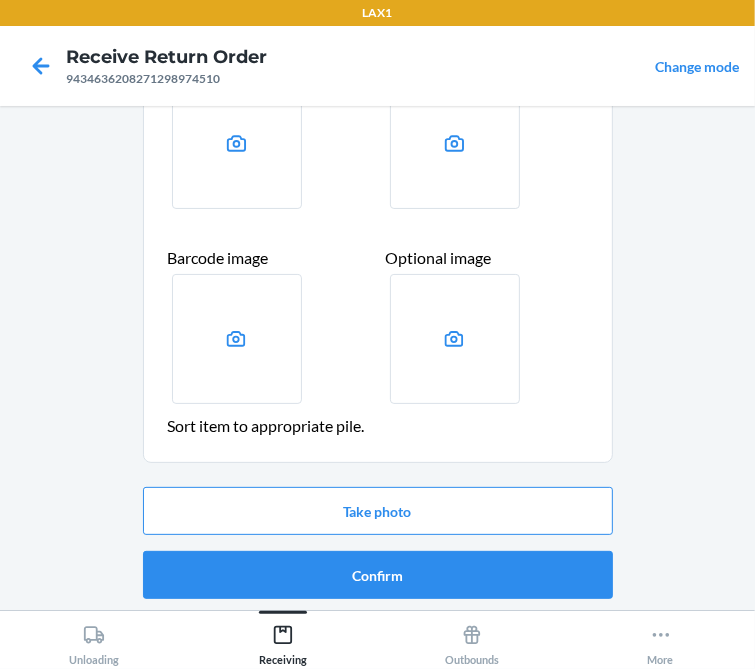 scroll, scrollTop: 164, scrollLeft: 0, axis: vertical 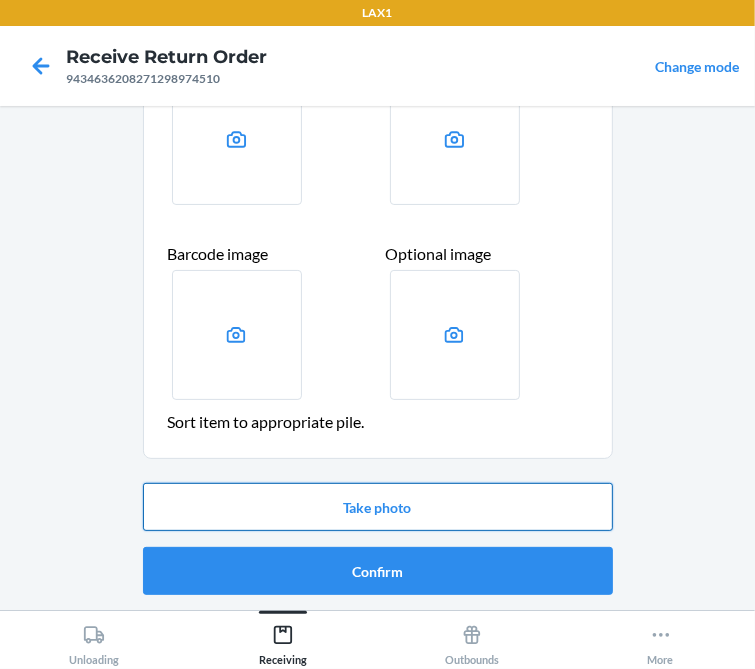 drag, startPoint x: 420, startPoint y: 540, endPoint x: 423, endPoint y: 508, distance: 32.140316 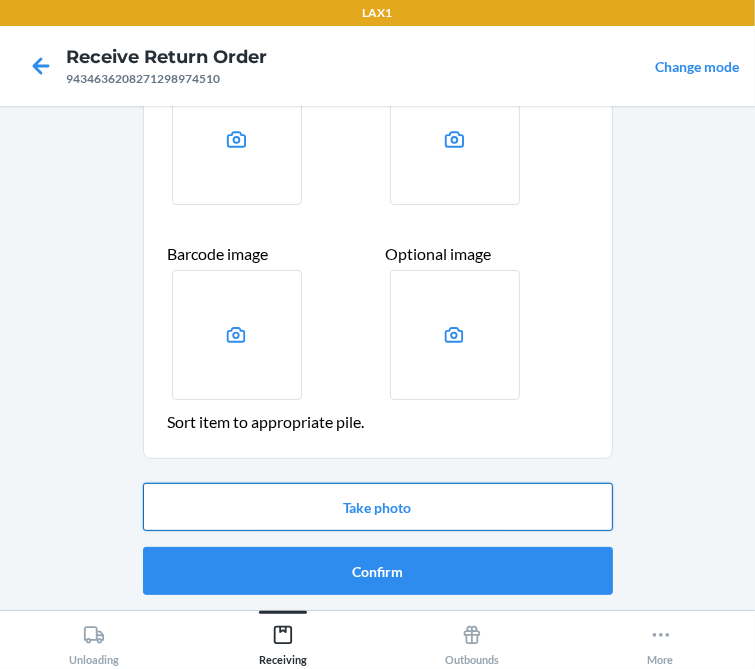 click on "Take photo Confirm" at bounding box center (378, 539) 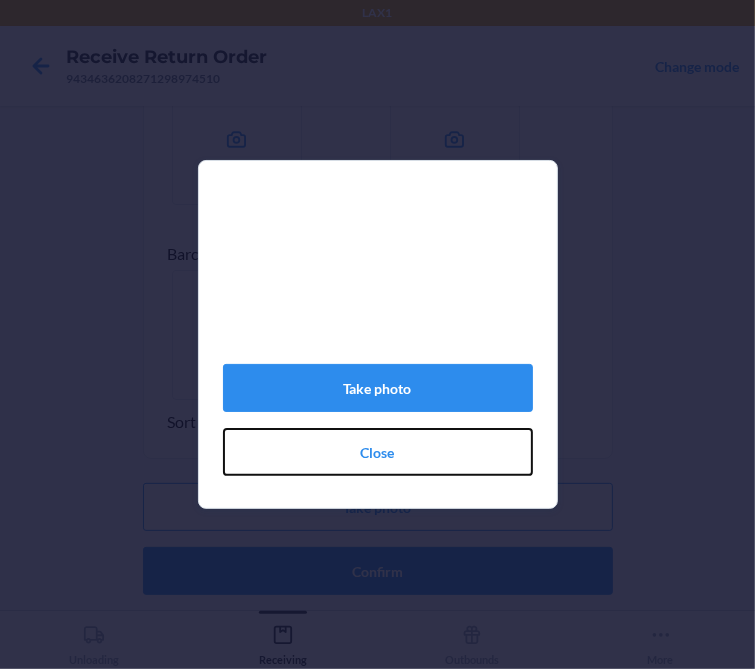click on "Close" 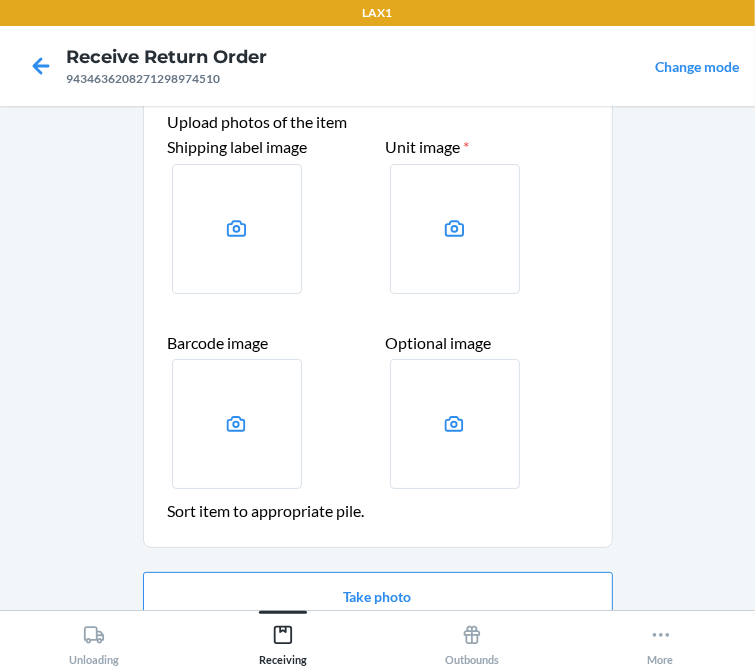 scroll, scrollTop: 164, scrollLeft: 0, axis: vertical 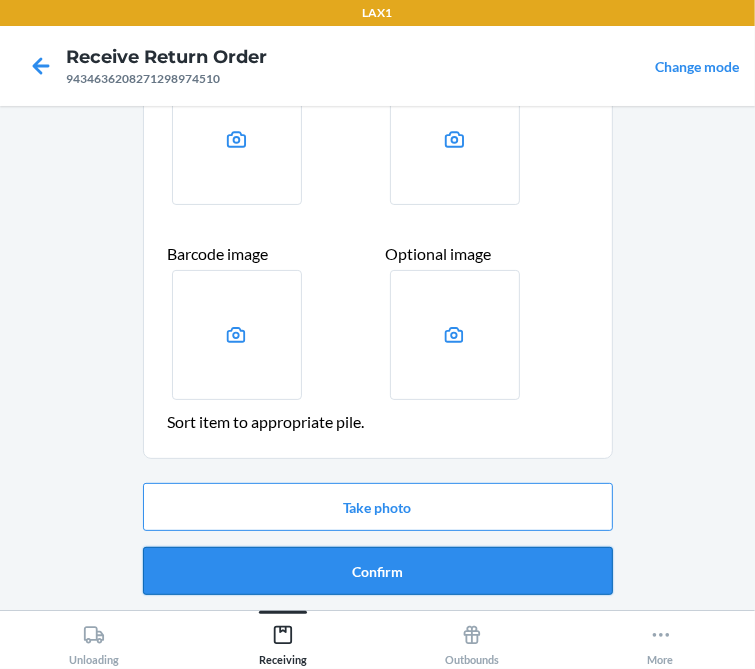 click on "Confirm" at bounding box center [378, 571] 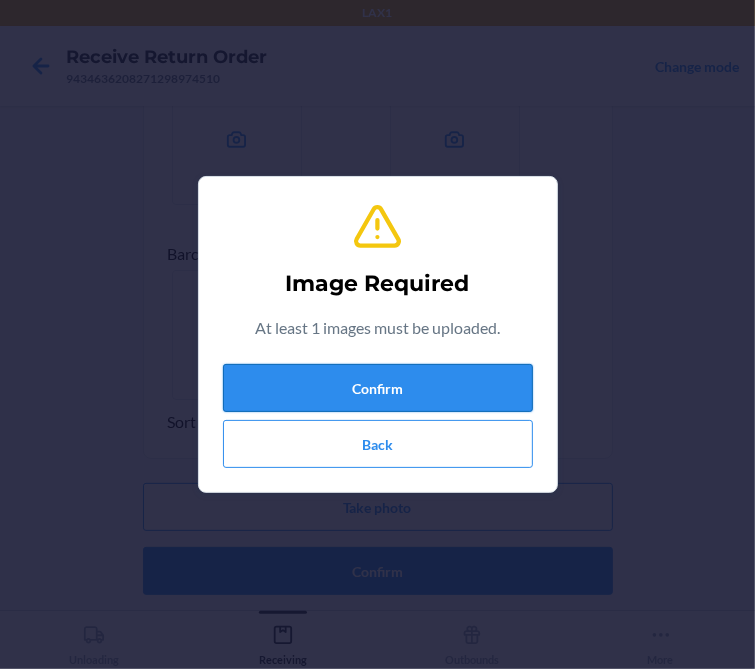 click on "Confirm" at bounding box center [378, 388] 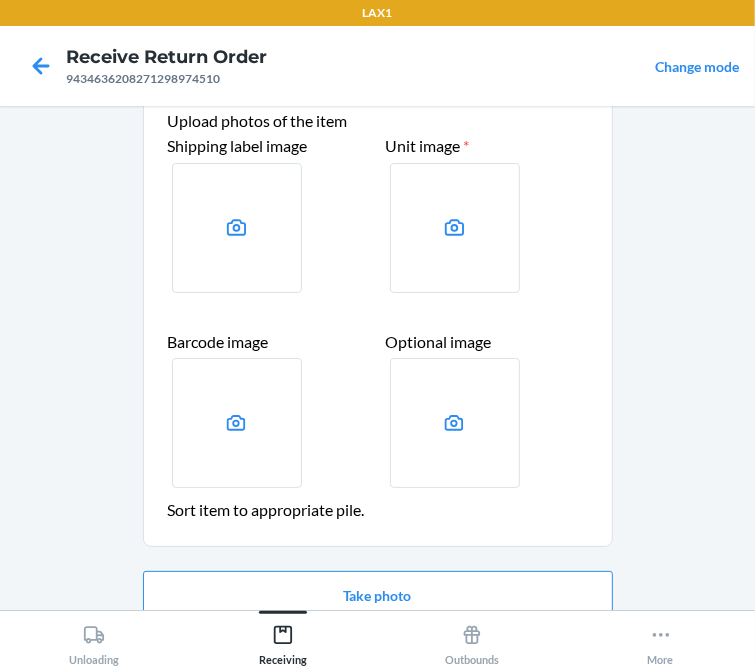 scroll, scrollTop: 164, scrollLeft: 0, axis: vertical 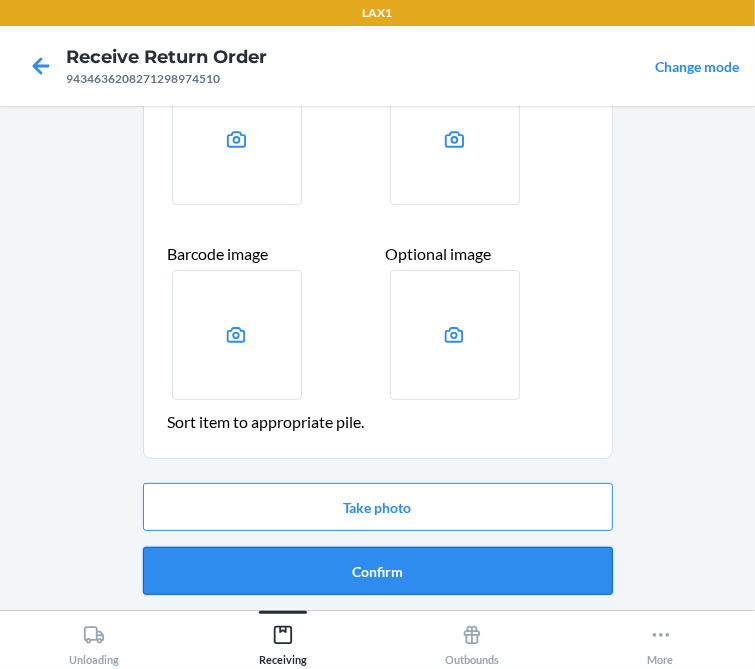 click on "Confirm" at bounding box center [378, 571] 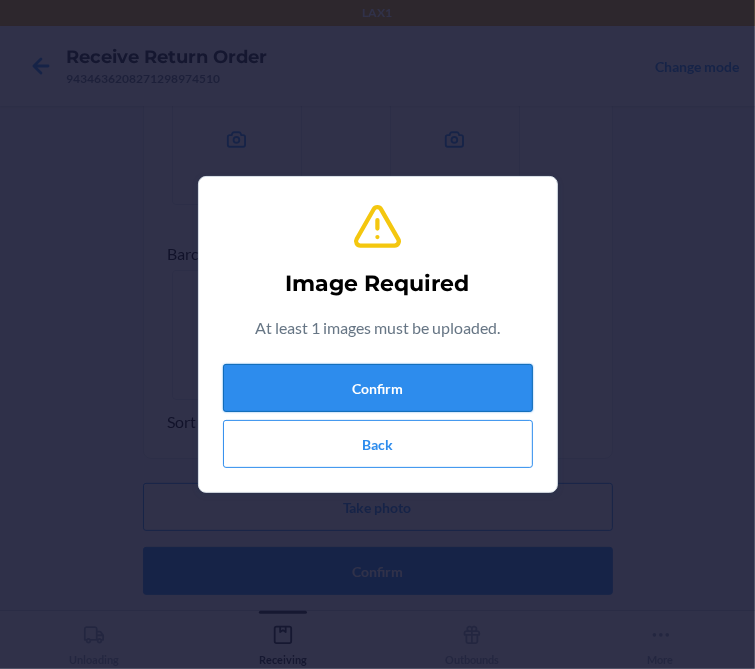 click on "Image Required At least 1 images must be uploaded. Confirm Back" at bounding box center [378, 334] 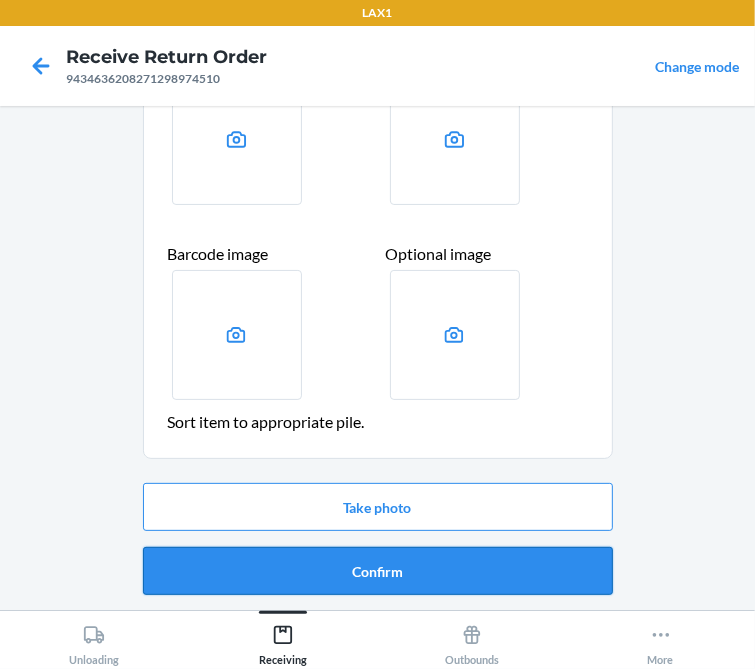 click on "Confirm" at bounding box center [378, 571] 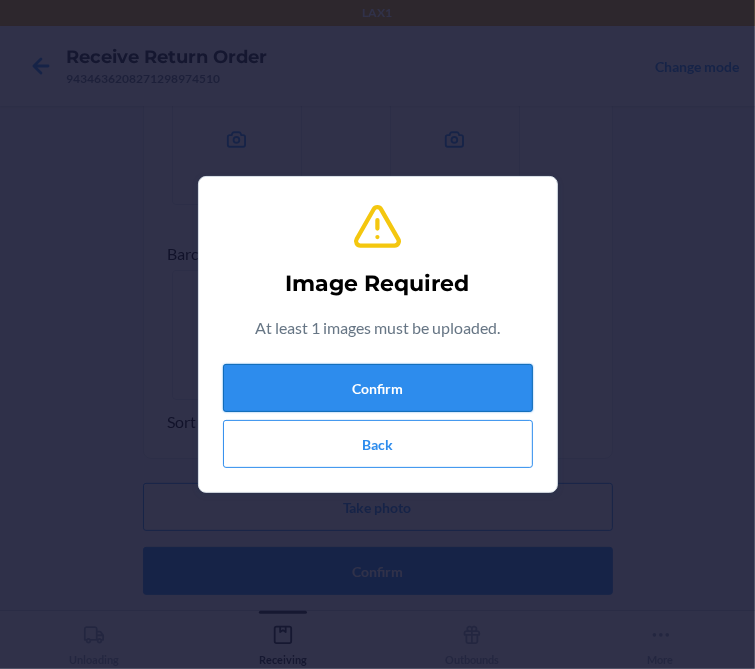 click on "Confirm" at bounding box center [378, 388] 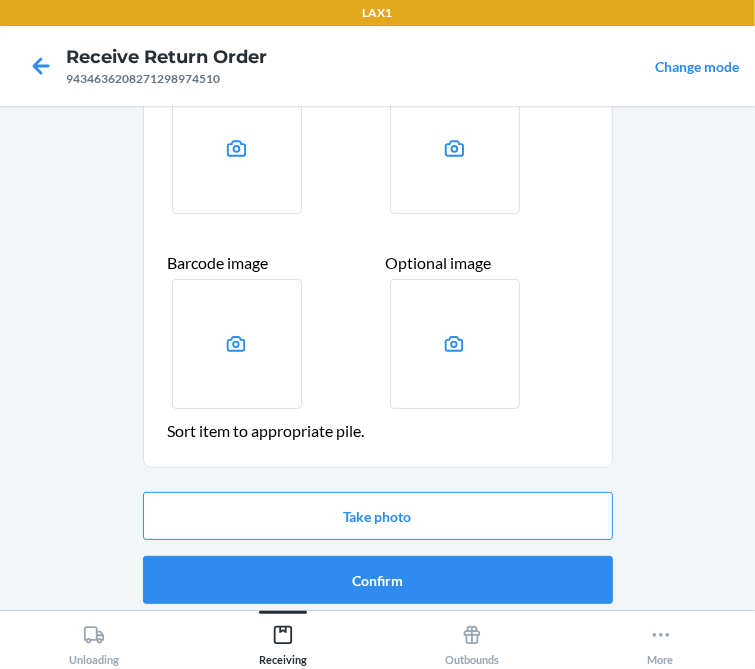 scroll, scrollTop: 164, scrollLeft: 0, axis: vertical 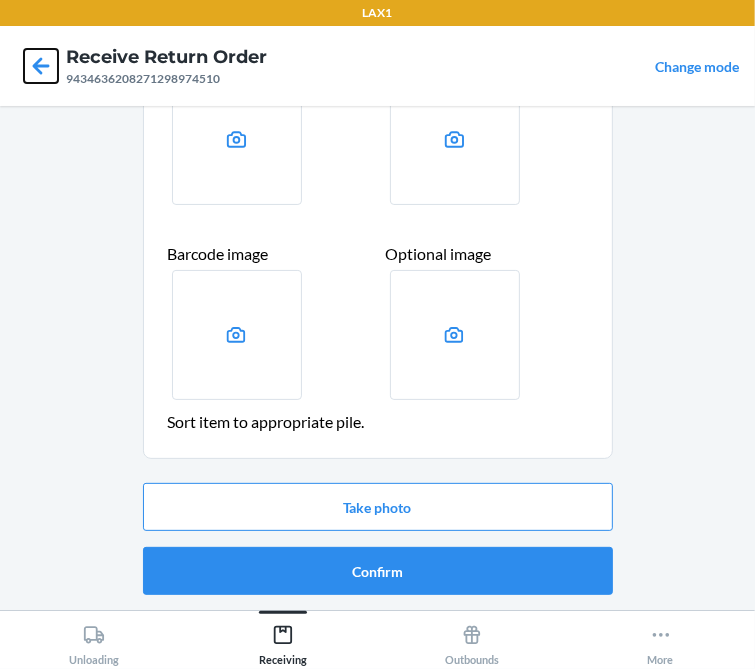 click 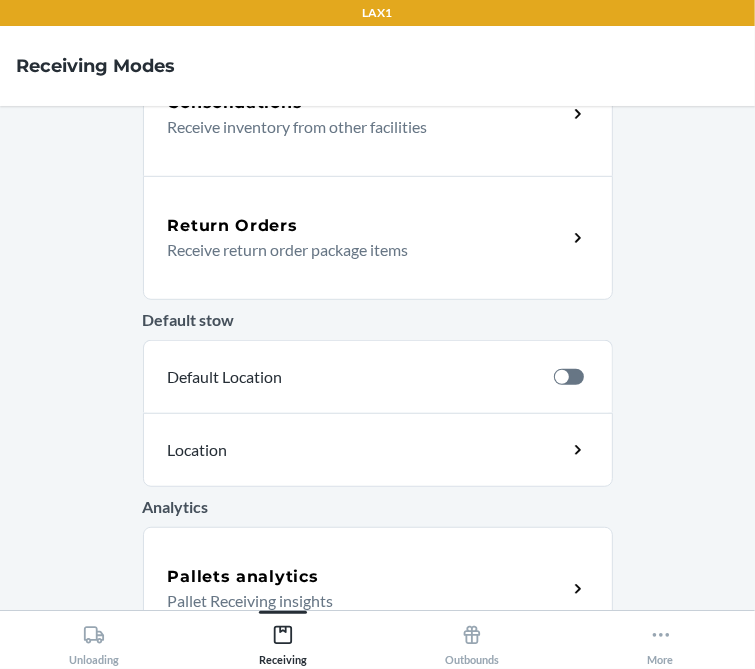scroll, scrollTop: 564, scrollLeft: 0, axis: vertical 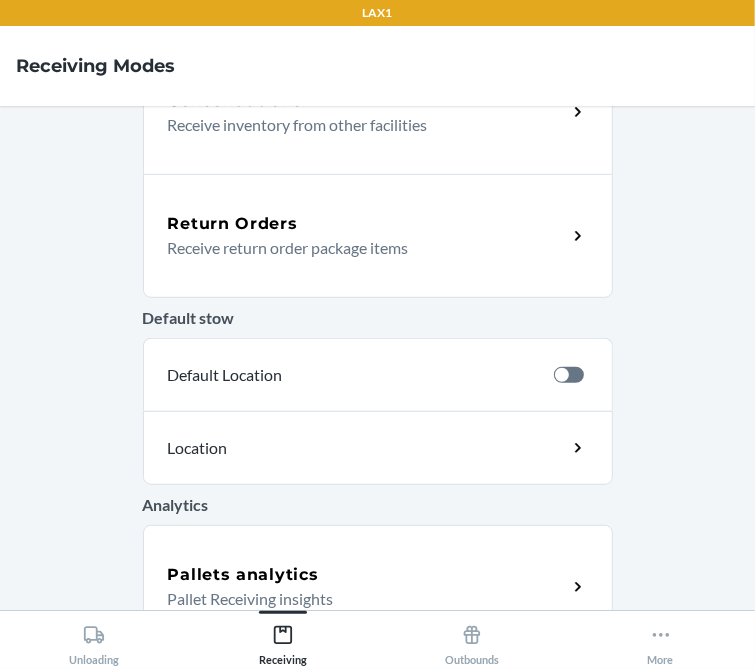 click on "Receive return order package items" at bounding box center [359, 248] 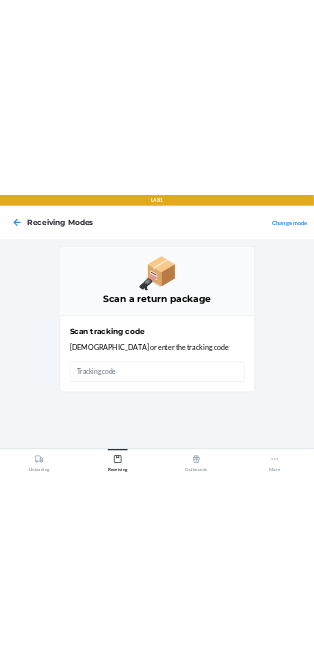 scroll, scrollTop: 0, scrollLeft: 0, axis: both 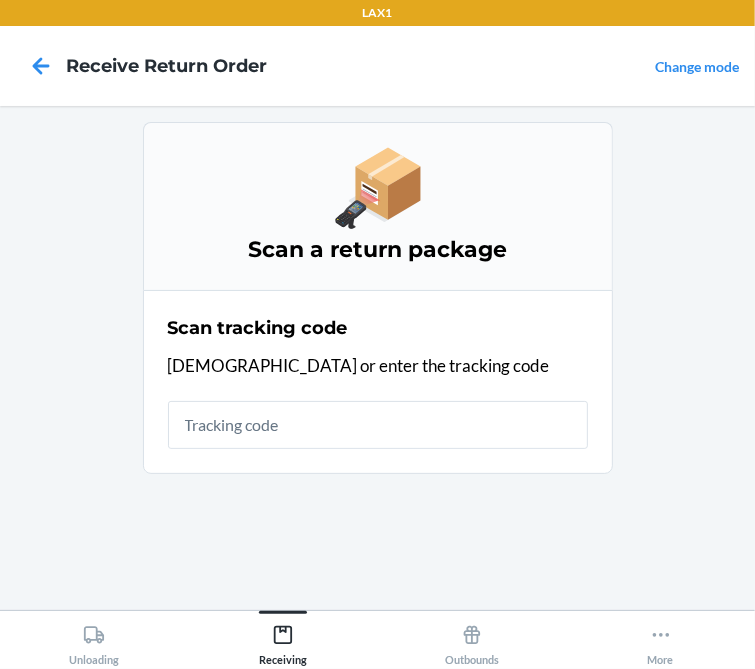 drag, startPoint x: 377, startPoint y: 397, endPoint x: 376, endPoint y: 379, distance: 18.027756 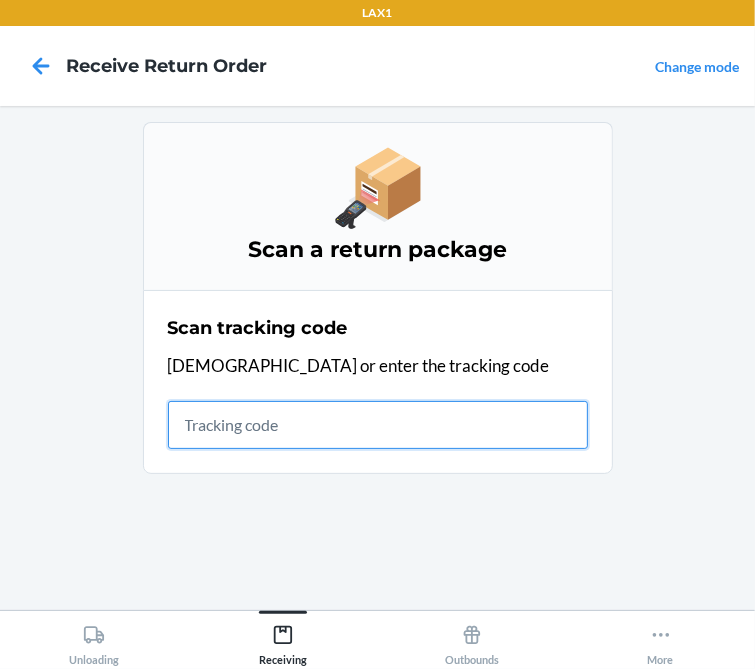 drag, startPoint x: 339, startPoint y: 442, endPoint x: 339, endPoint y: 424, distance: 18 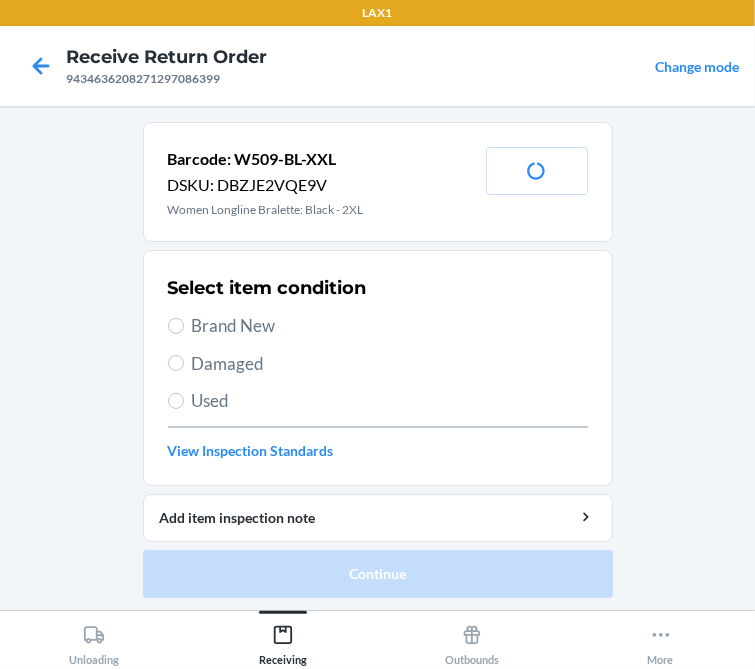 drag, startPoint x: 349, startPoint y: 308, endPoint x: 275, endPoint y: 322, distance: 75.31268 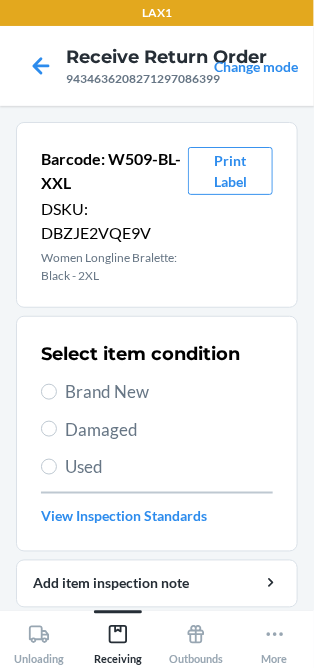 click on "Barcode: W509-BL-XXL DSKU: DBZJE2VQE9V Women Longline Bralette: Black - 2XL Print Label" at bounding box center [157, 215] 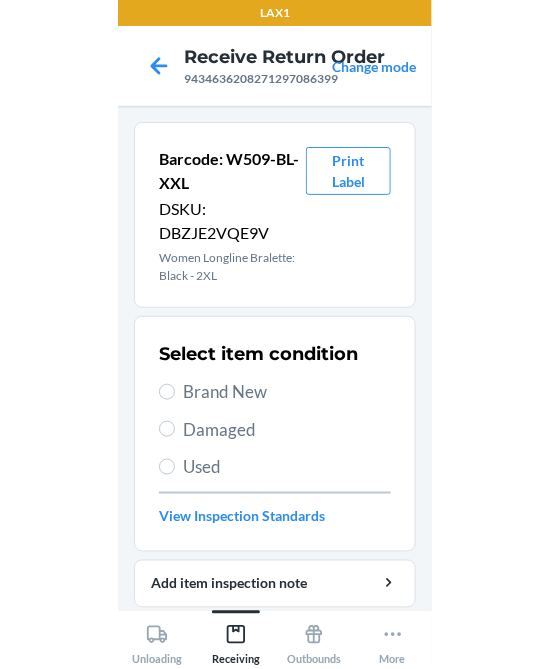 scroll, scrollTop: 0, scrollLeft: 0, axis: both 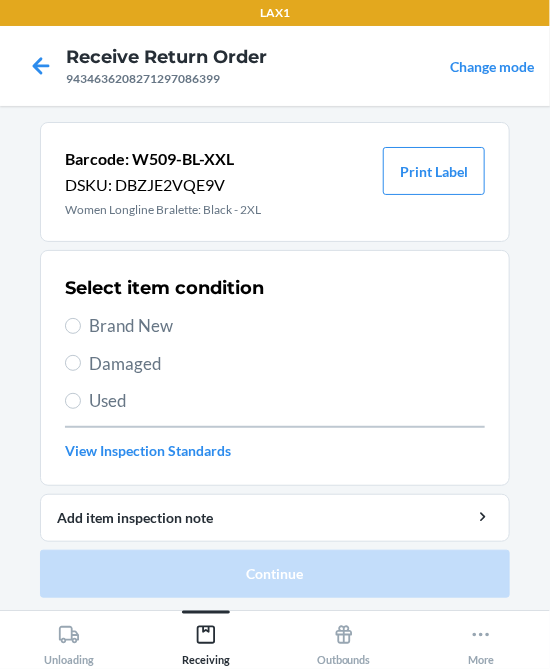 click on "Brand New" at bounding box center (287, 326) 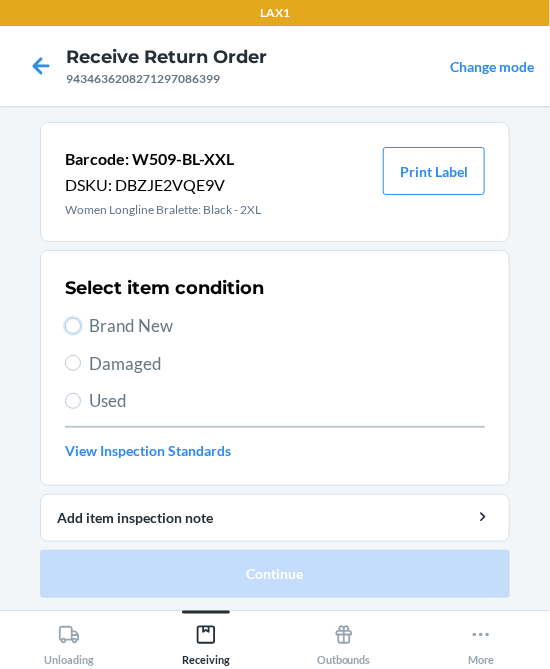 click on "Brand New" at bounding box center [73, 326] 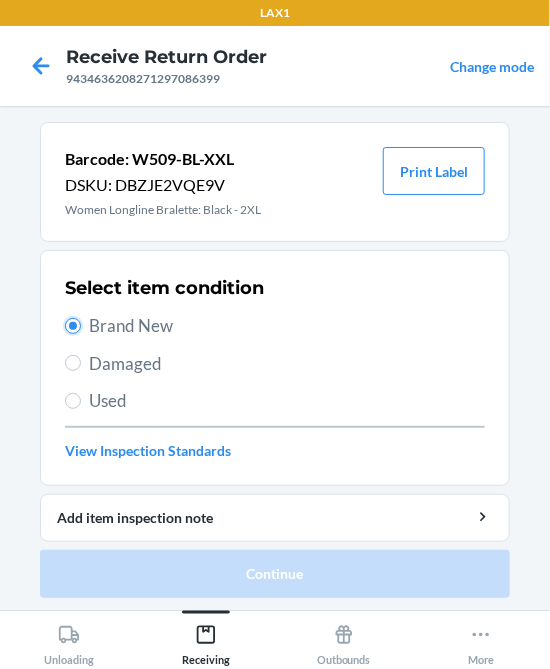 radio on "true" 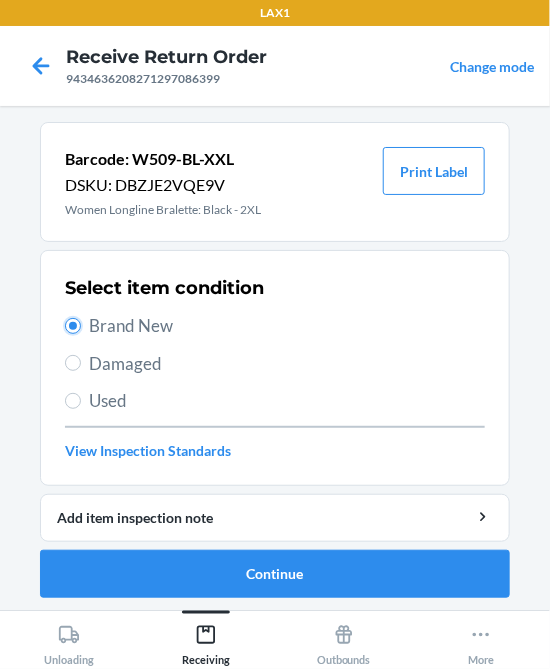 scroll, scrollTop: 2, scrollLeft: 0, axis: vertical 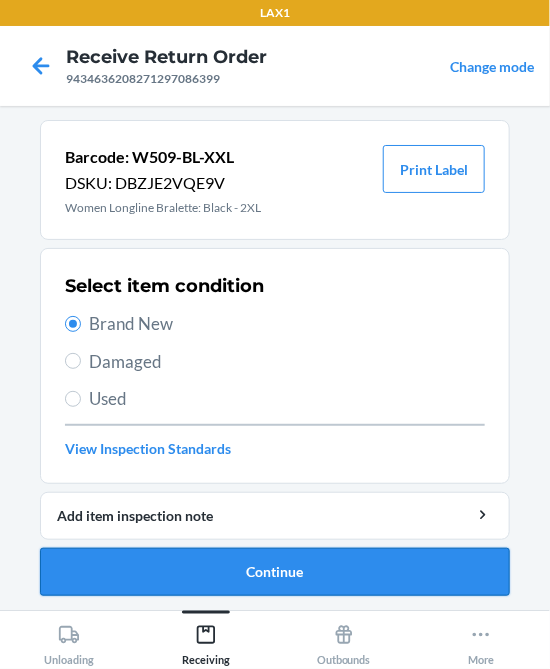 click on "Continue" at bounding box center [275, 572] 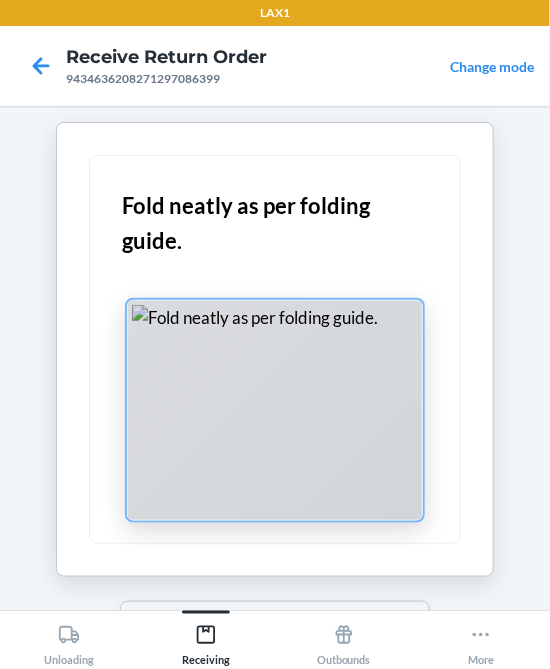 scroll, scrollTop: 232, scrollLeft: 0, axis: vertical 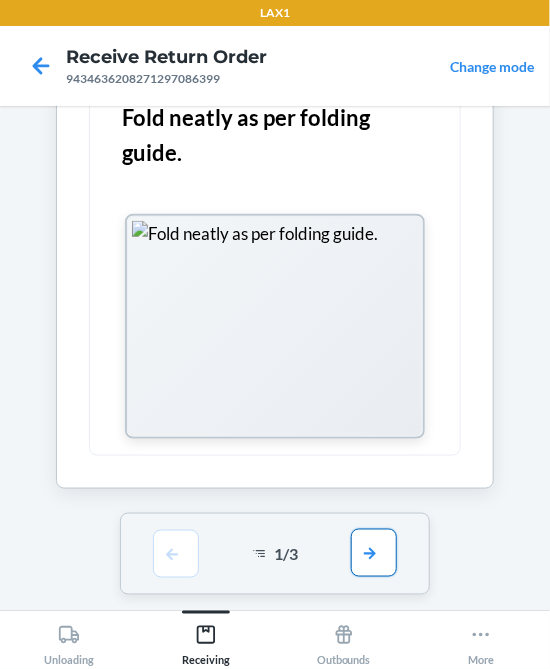 click at bounding box center [374, 553] 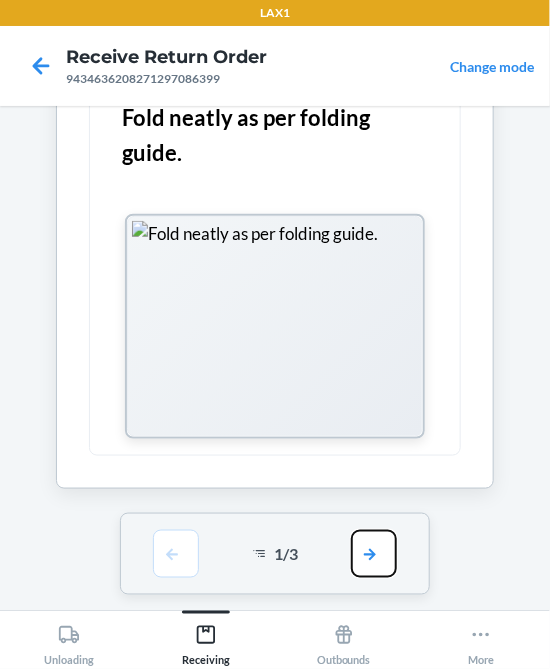 scroll, scrollTop: 0, scrollLeft: 0, axis: both 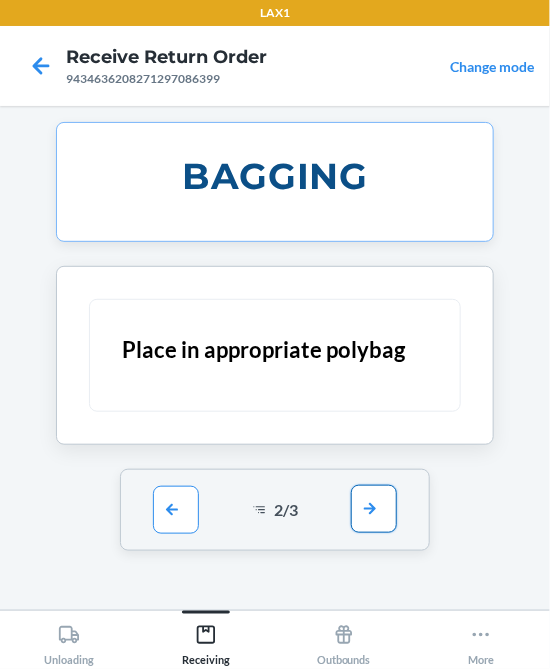 click at bounding box center [374, 509] 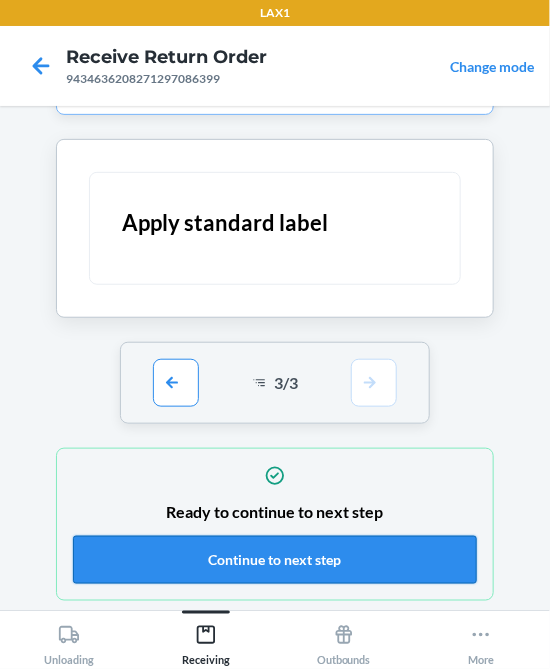 scroll, scrollTop: 180, scrollLeft: 0, axis: vertical 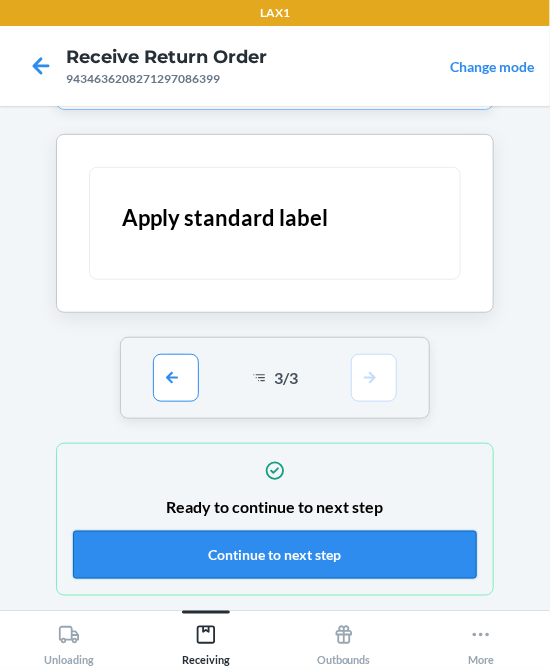 click on "Continue to next step" at bounding box center [275, 555] 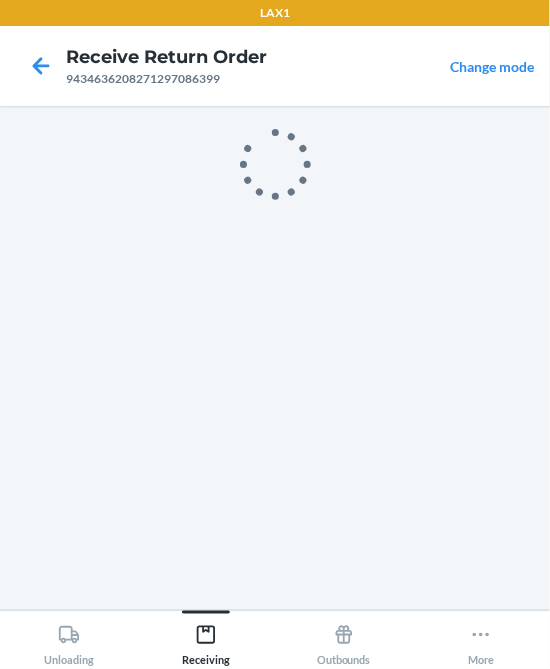 scroll, scrollTop: 0, scrollLeft: 0, axis: both 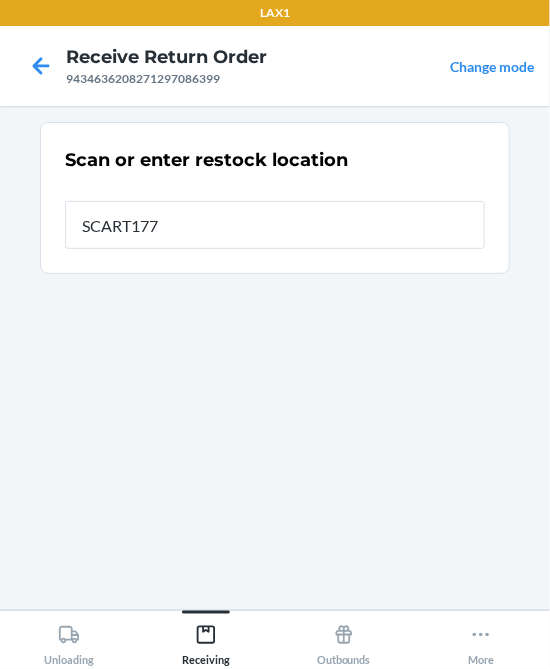 type on "SCART177" 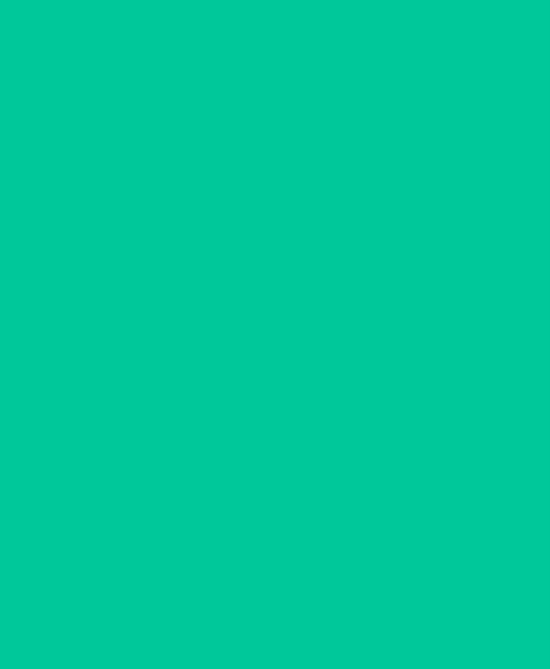 scroll, scrollTop: 20, scrollLeft: 0, axis: vertical 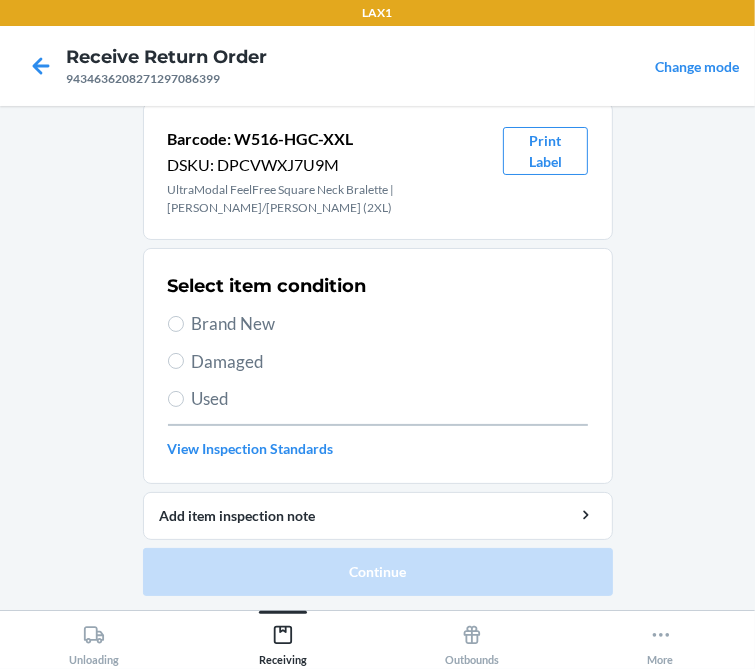 click on "Brand New" at bounding box center [390, 324] 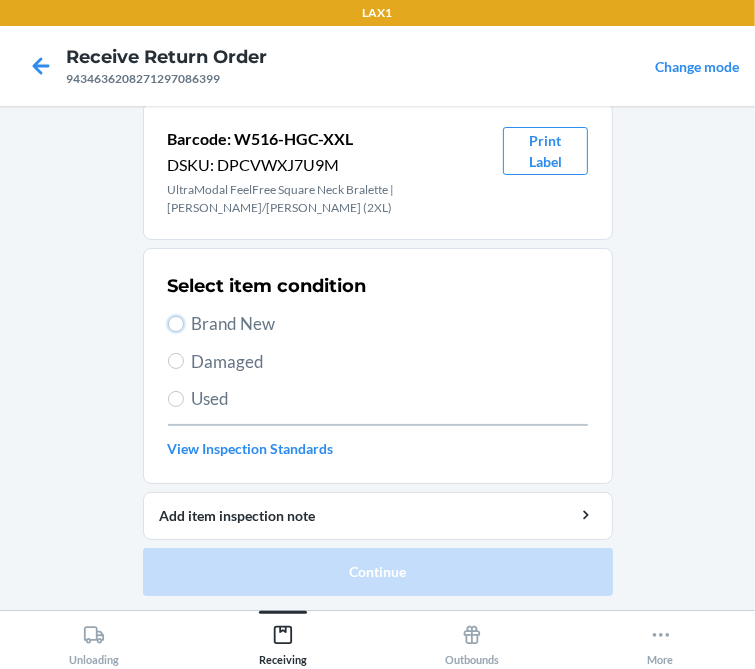 click on "Brand New" at bounding box center [176, 324] 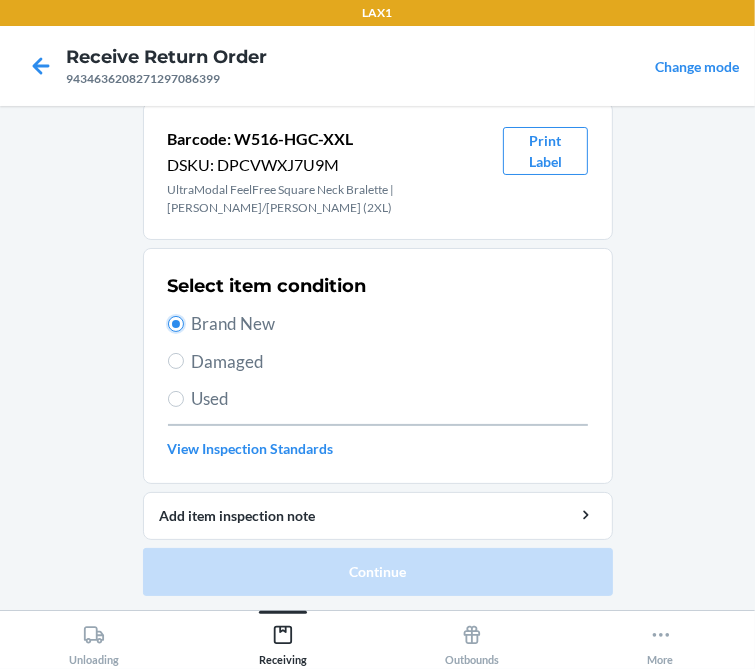 radio on "true" 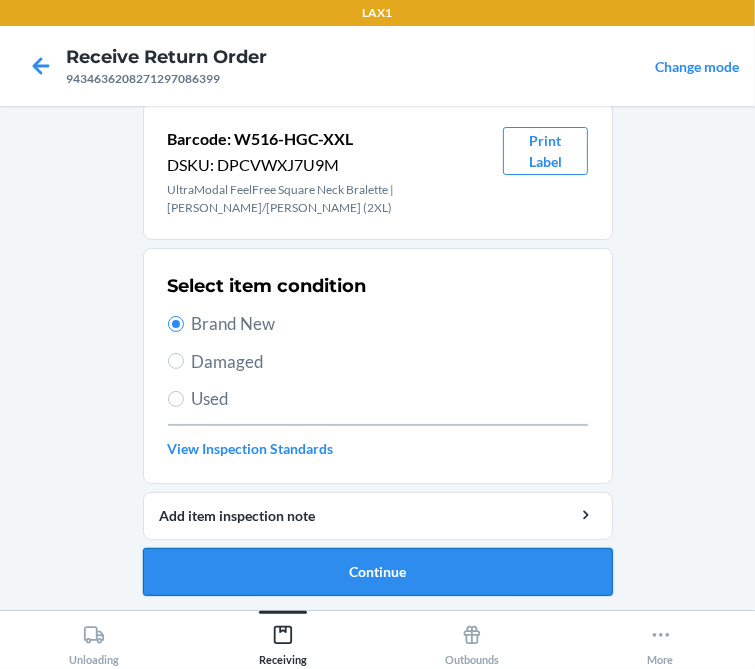 click on "Continue" at bounding box center (378, 572) 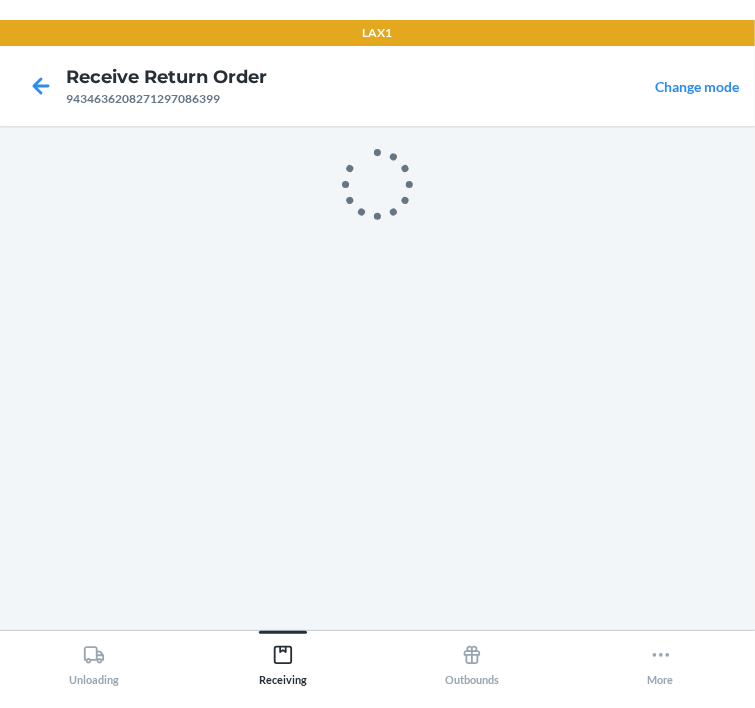 scroll, scrollTop: 0, scrollLeft: 0, axis: both 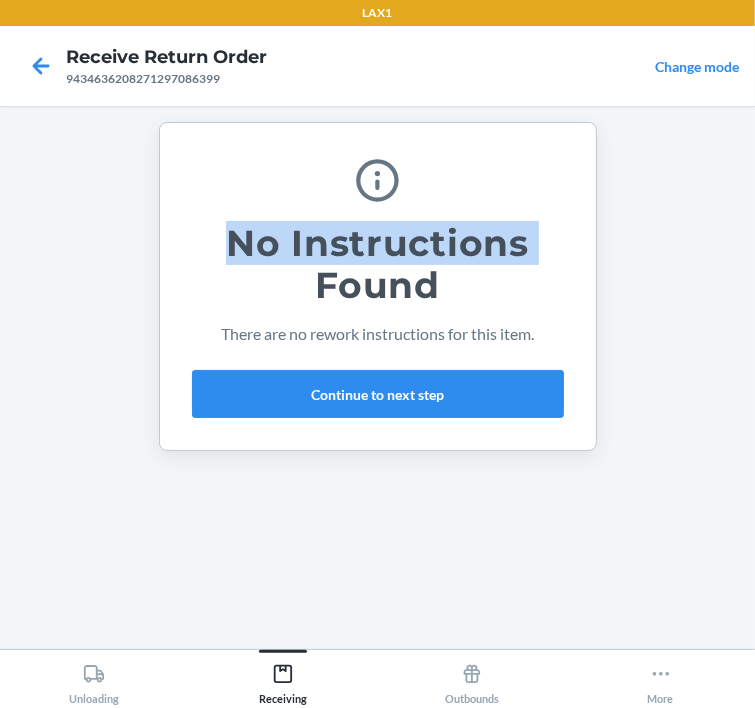 click on "No Instructions Found There are no rework instructions for this item. Continue to next step" at bounding box center [377, 377] 